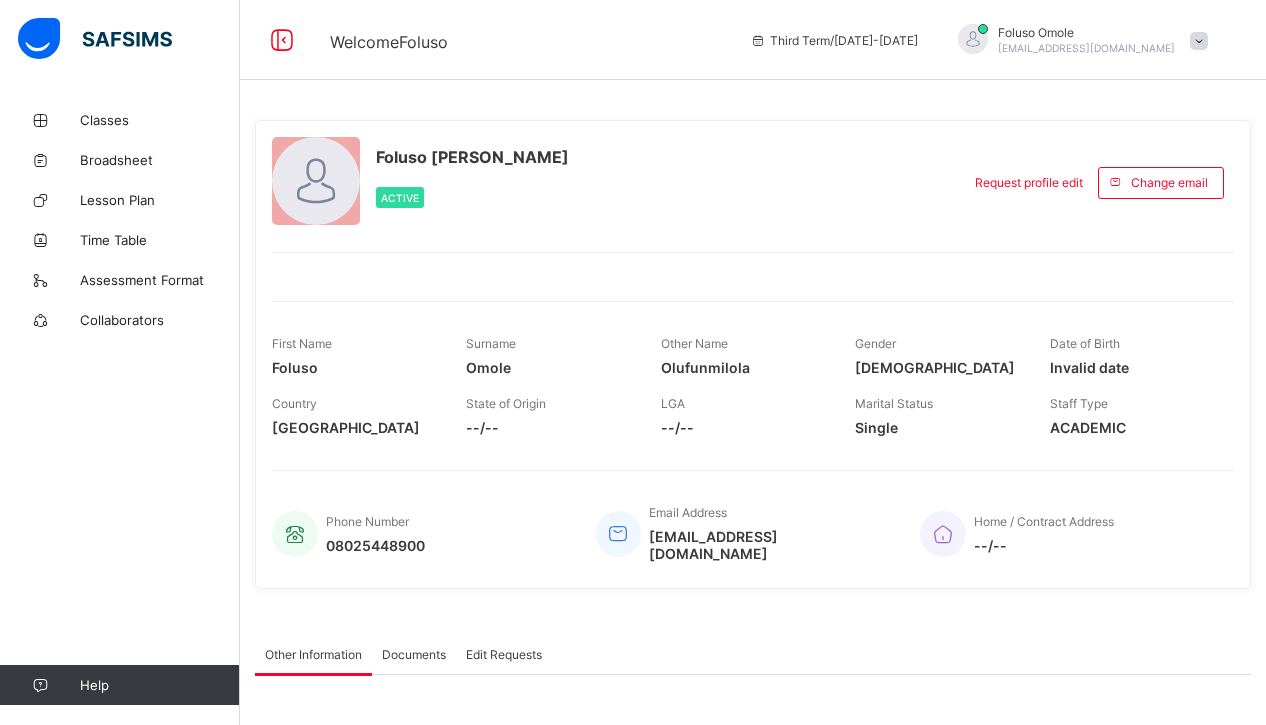 scroll, scrollTop: 0, scrollLeft: 0, axis: both 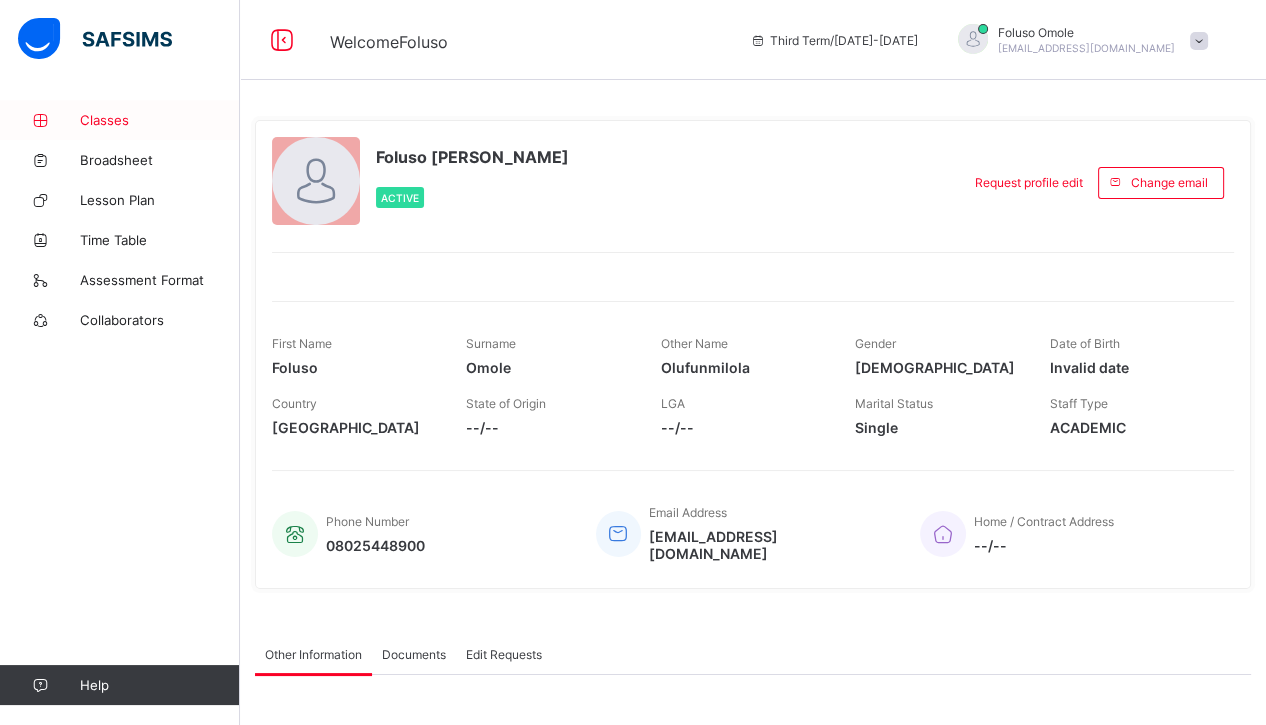 click on "Classes" at bounding box center [160, 120] 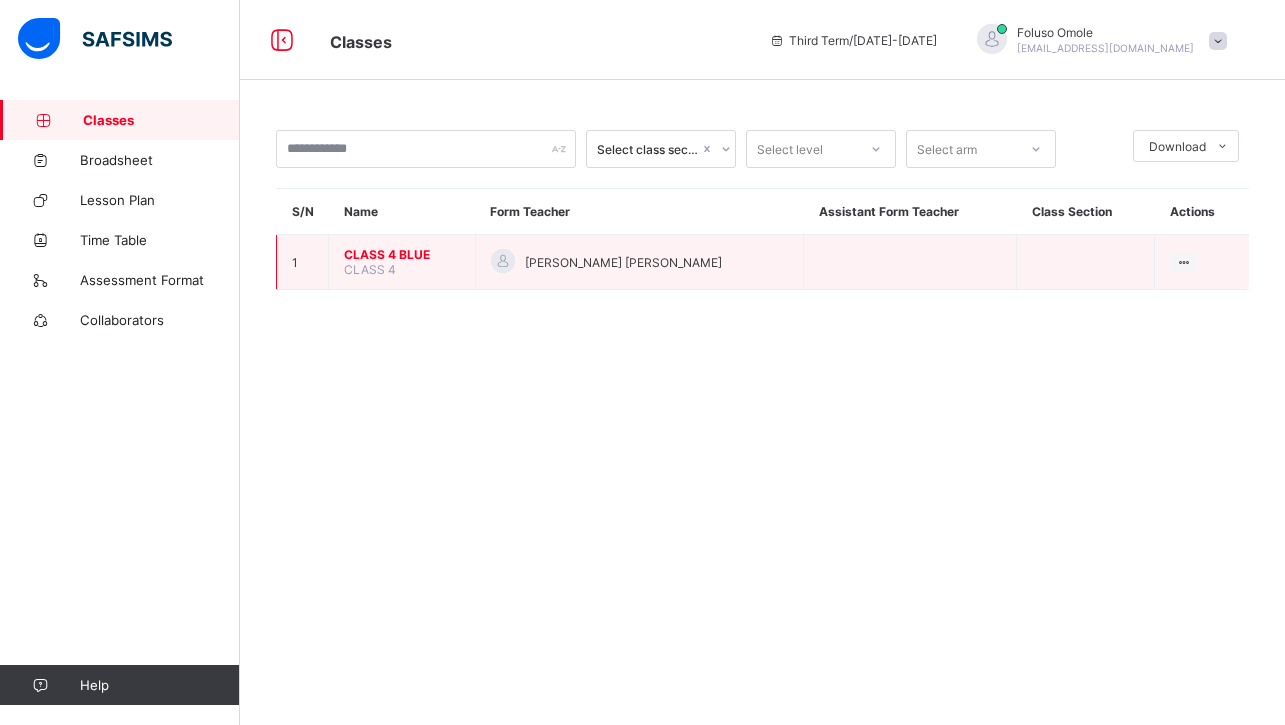 click on "CLASS 4   BLUE" at bounding box center [402, 254] 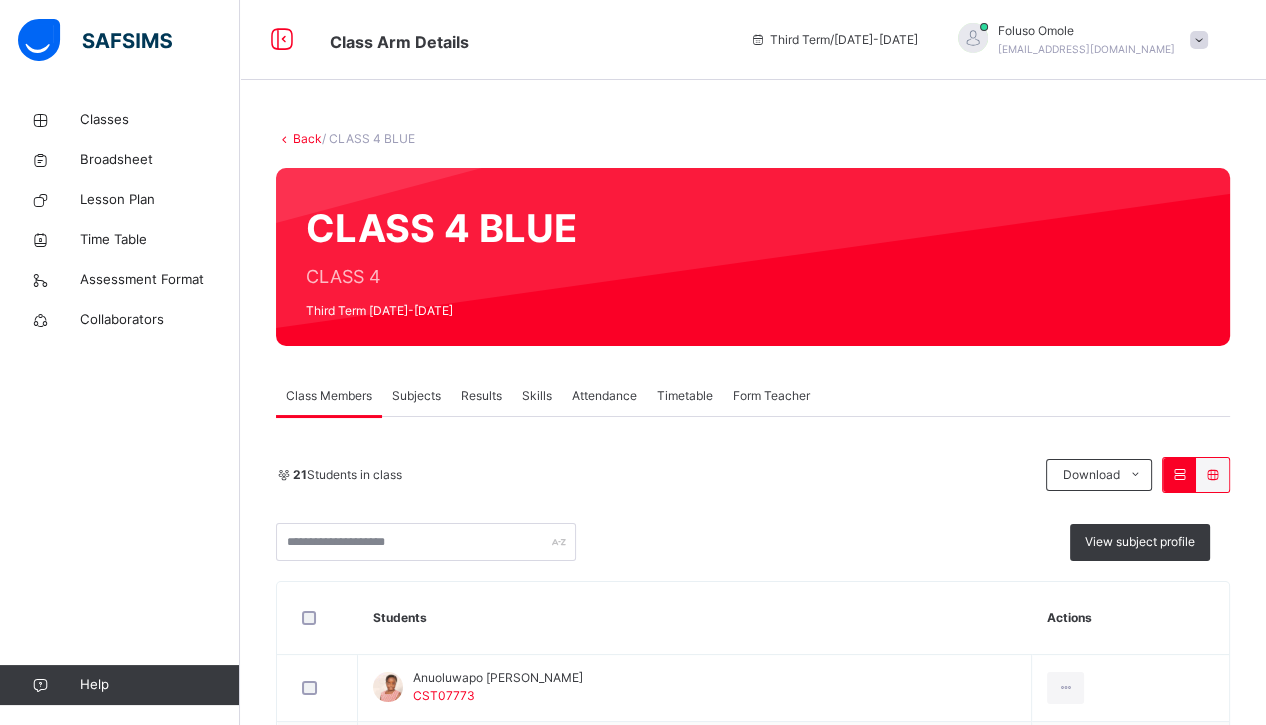 click on "Subjects" at bounding box center [416, 396] 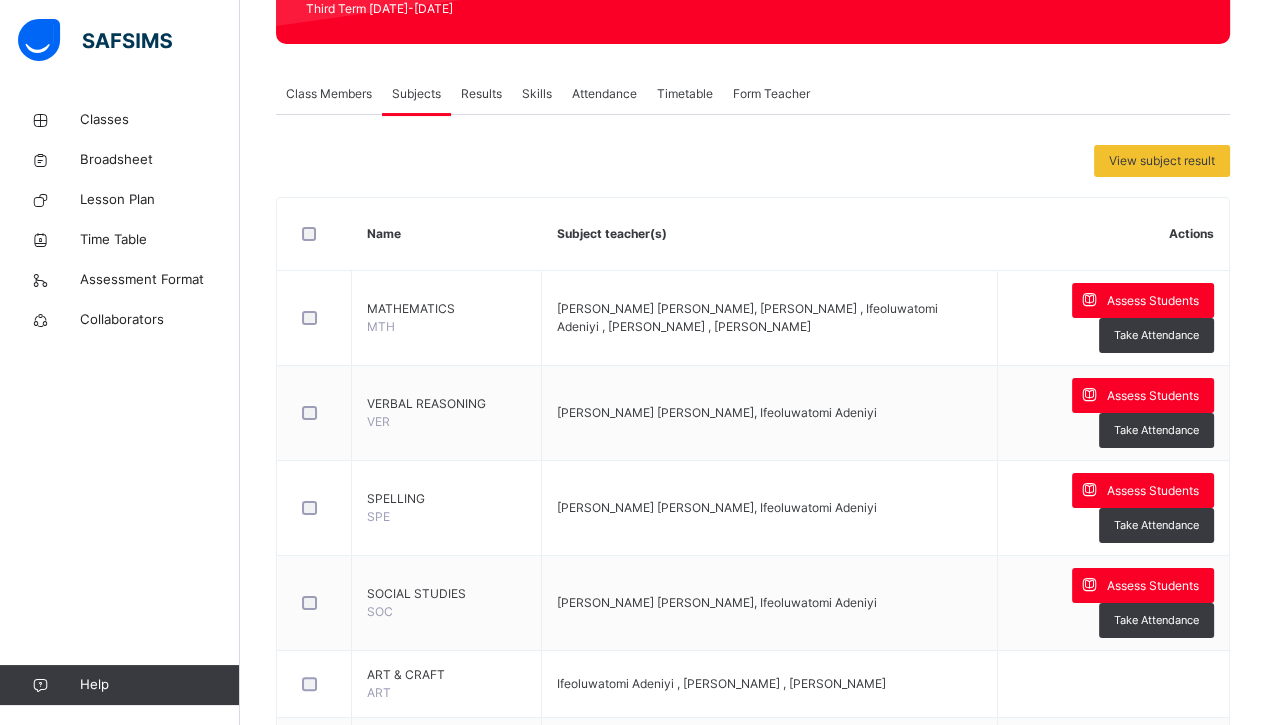 scroll, scrollTop: 304, scrollLeft: 0, axis: vertical 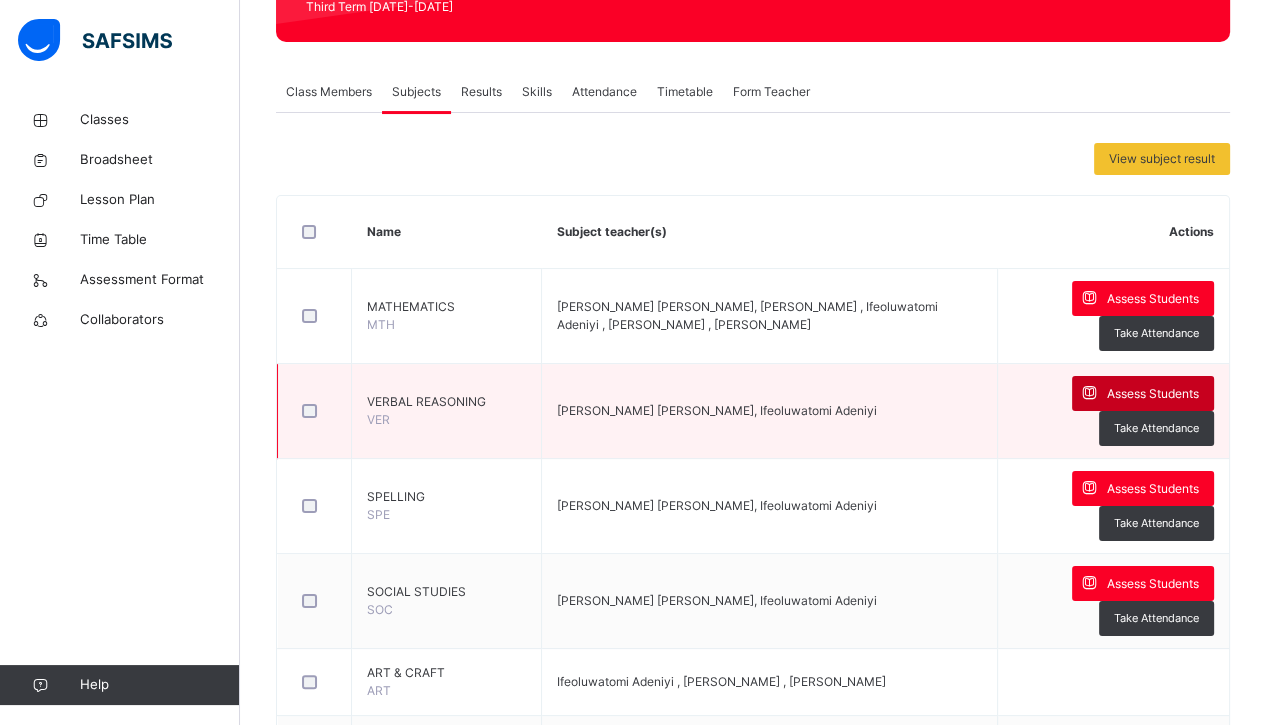 click on "Assess Students" at bounding box center (1153, 394) 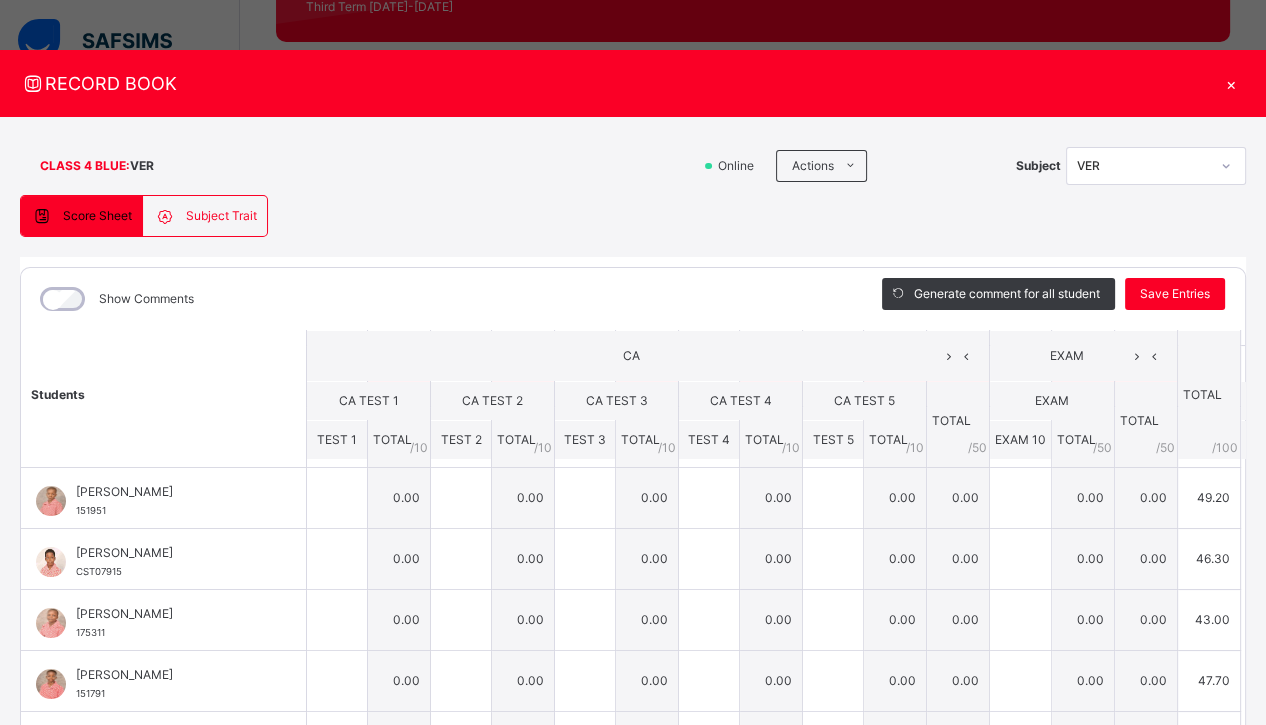 scroll, scrollTop: 0, scrollLeft: 0, axis: both 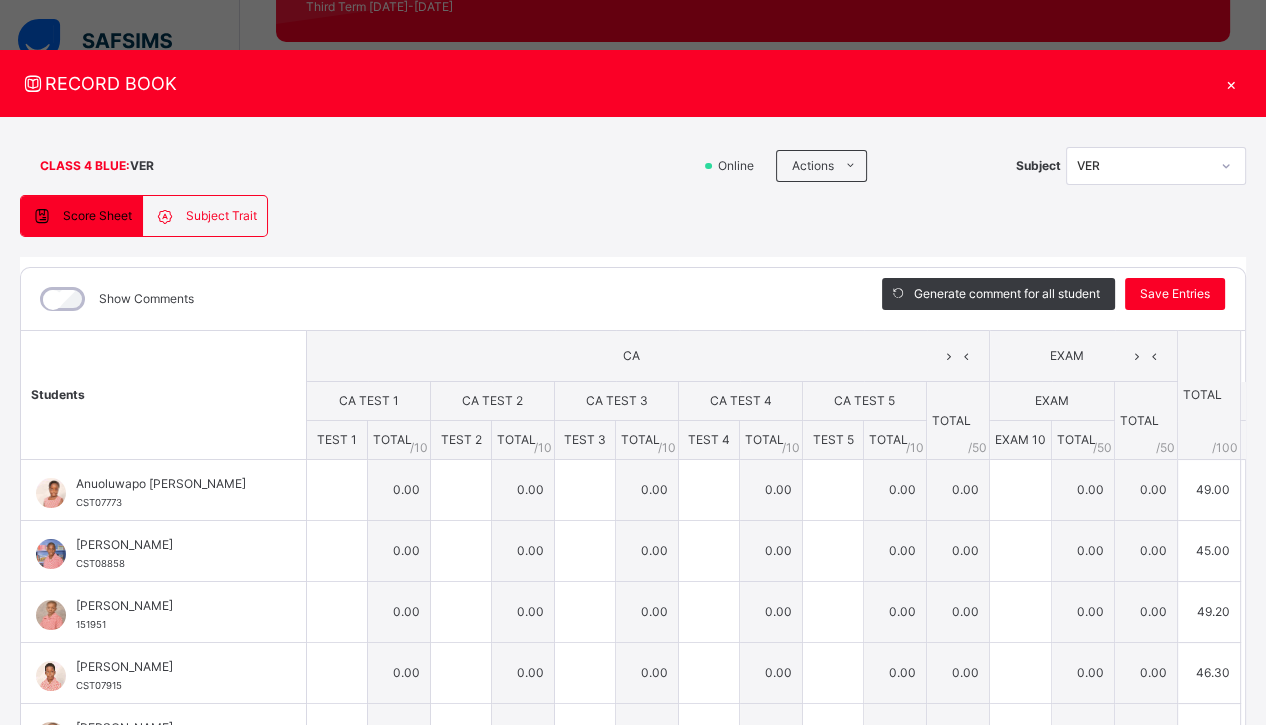 click on "VER" at bounding box center [1137, 166] 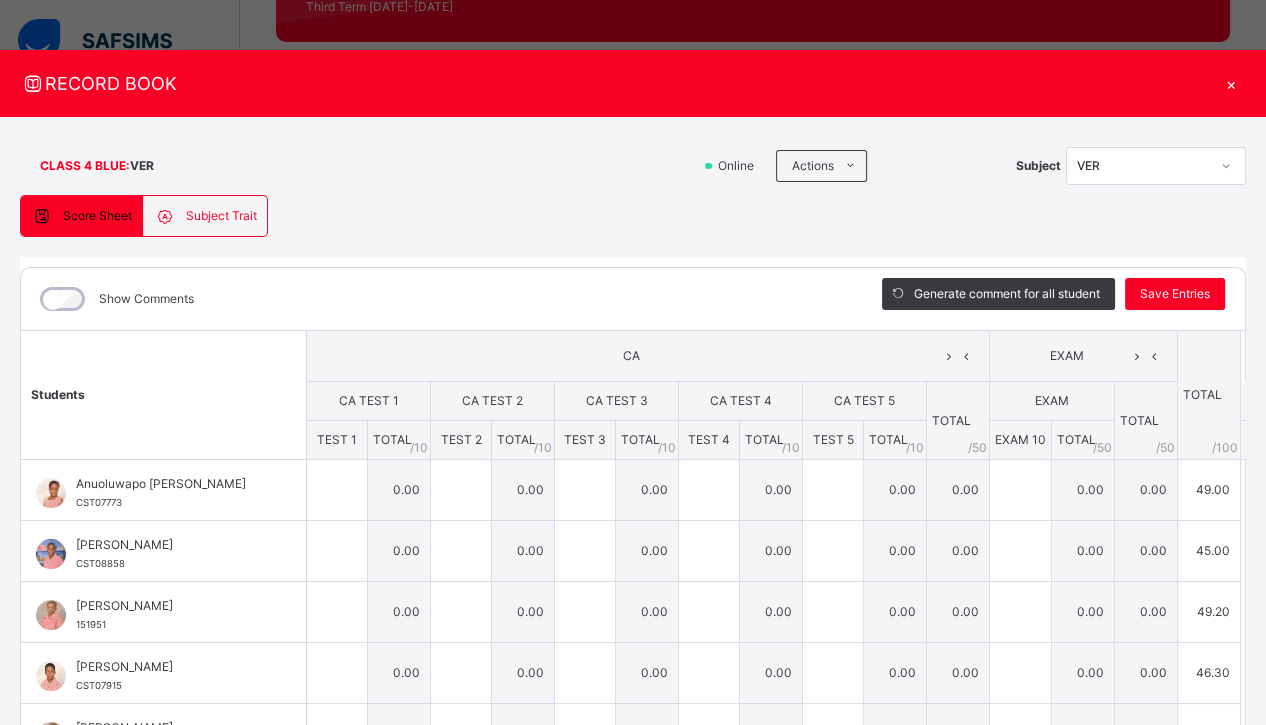 click on "Show Comments" at bounding box center [436, 299] 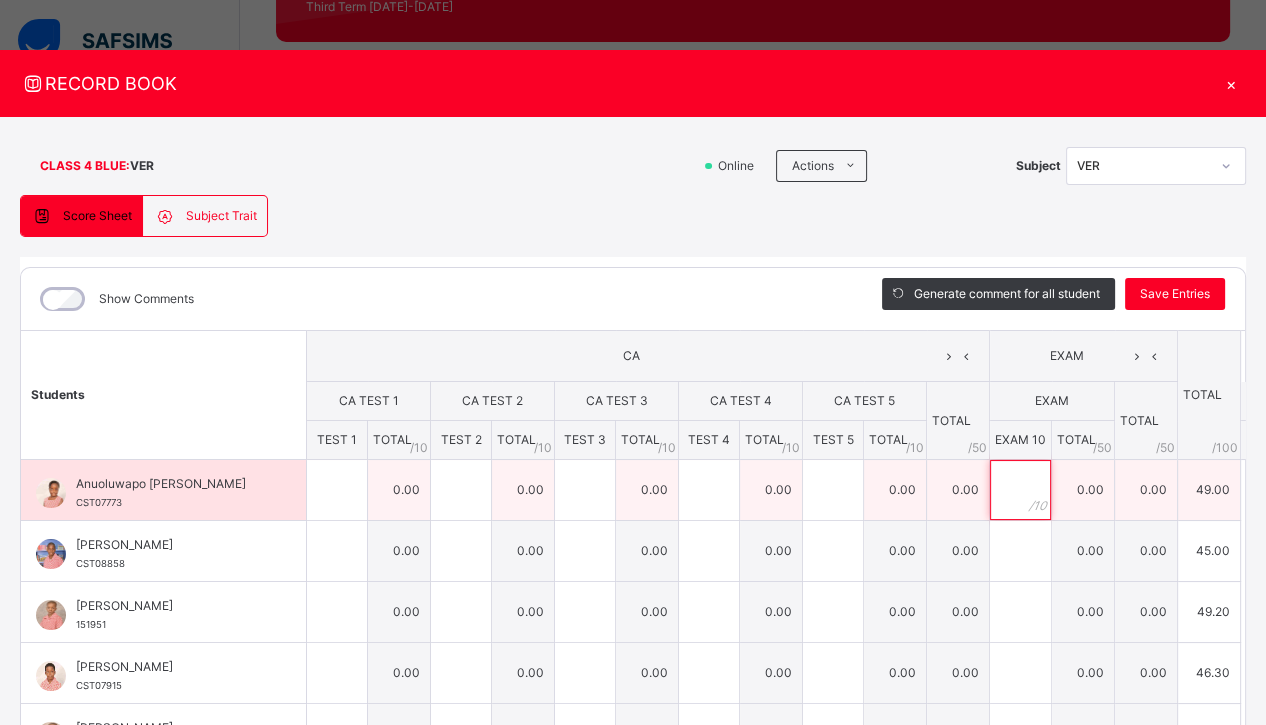 click at bounding box center [1020, 490] 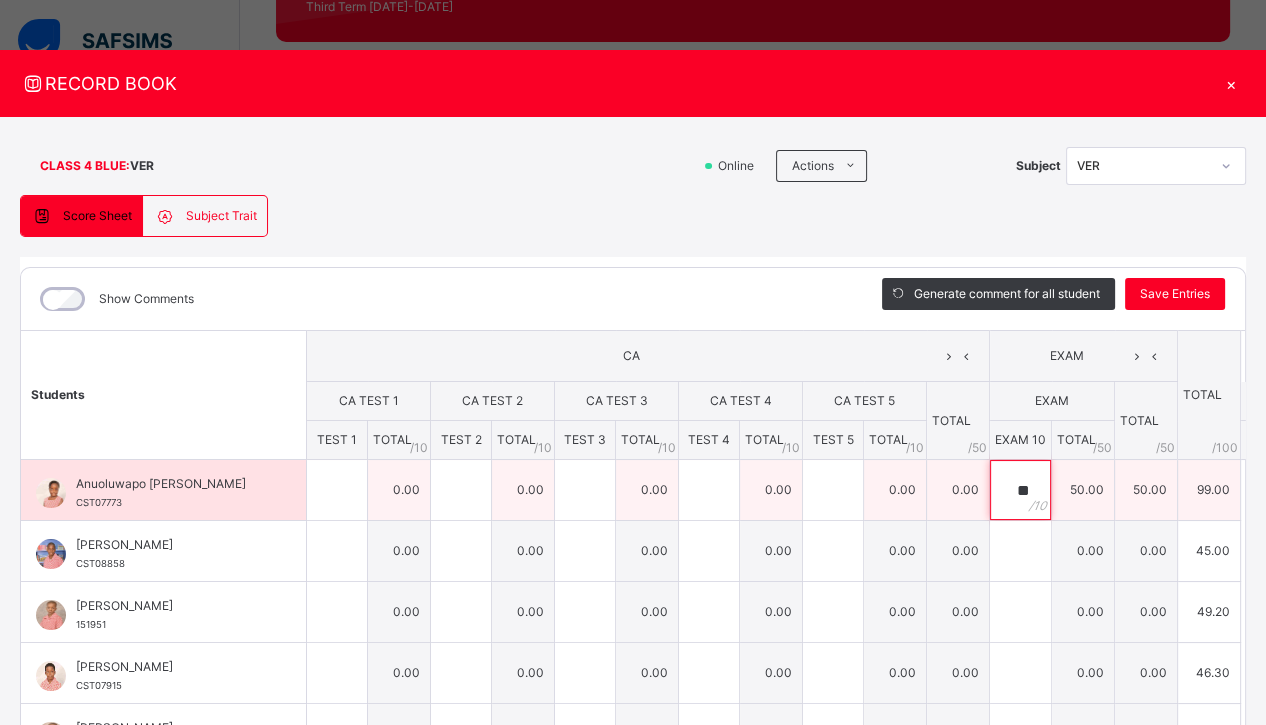 drag, startPoint x: 990, startPoint y: 487, endPoint x: 1015, endPoint y: 491, distance: 25.317978 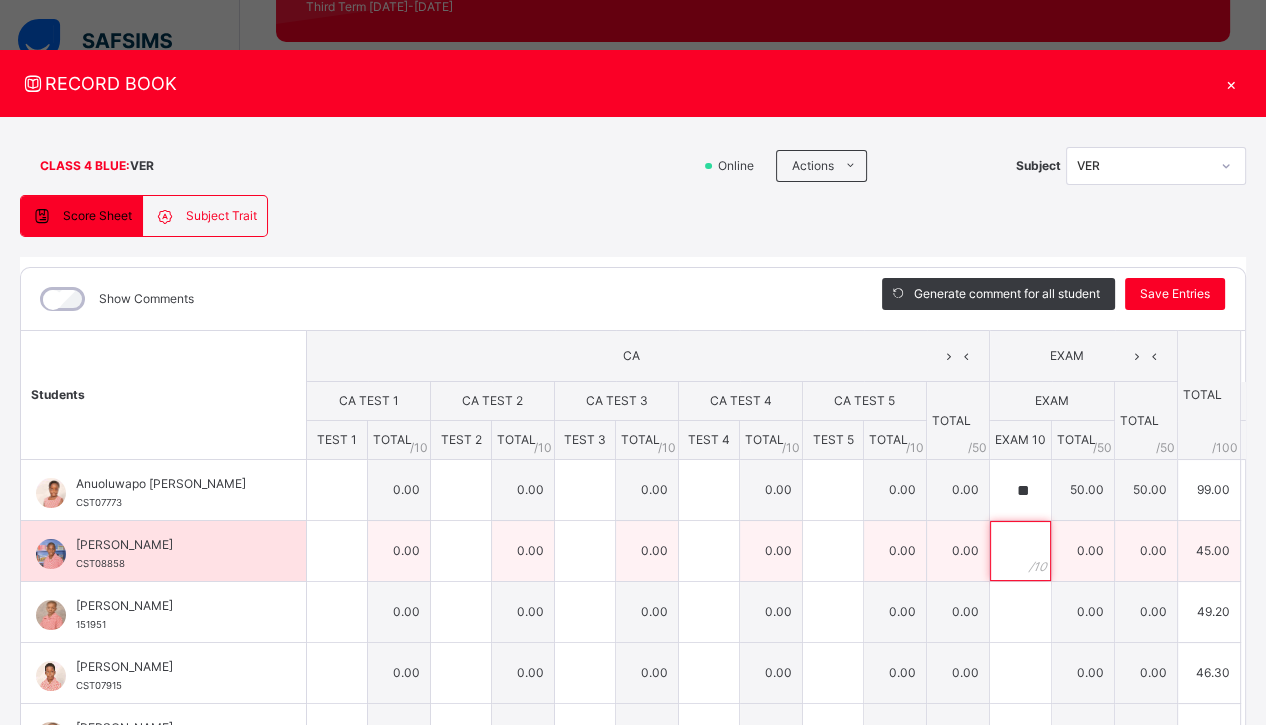click at bounding box center [1020, 551] 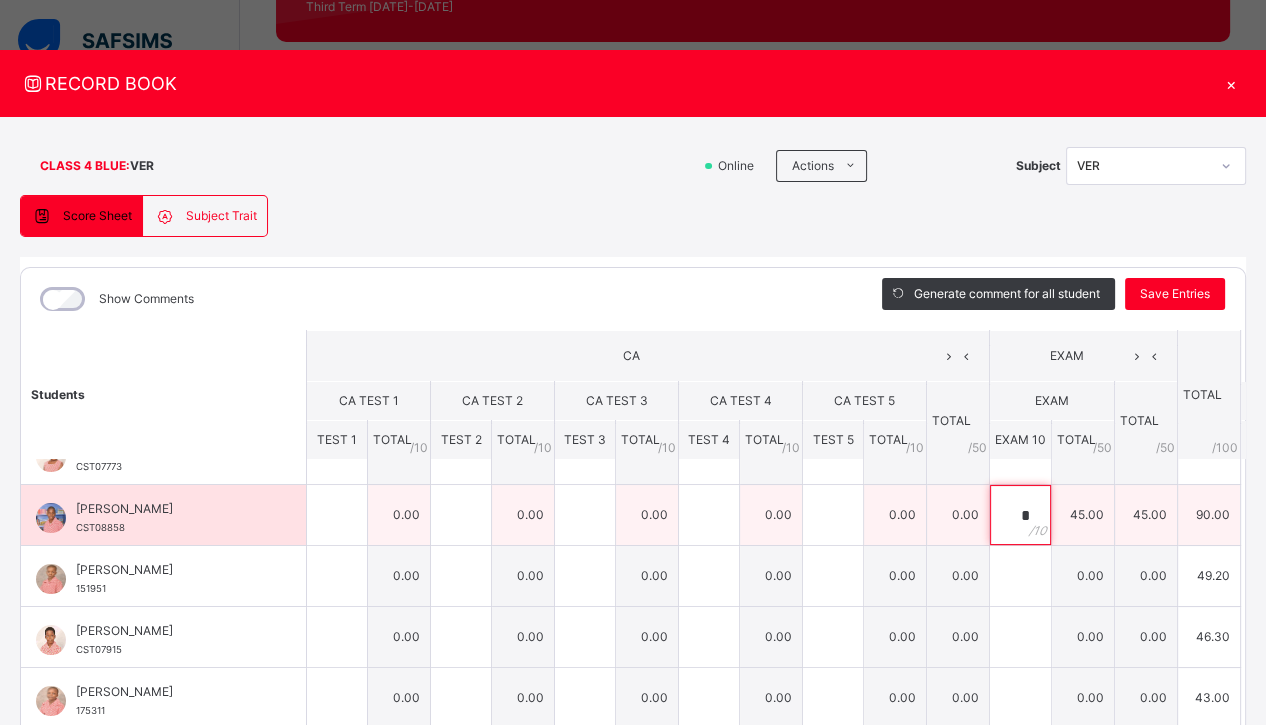 scroll, scrollTop: 34, scrollLeft: 0, axis: vertical 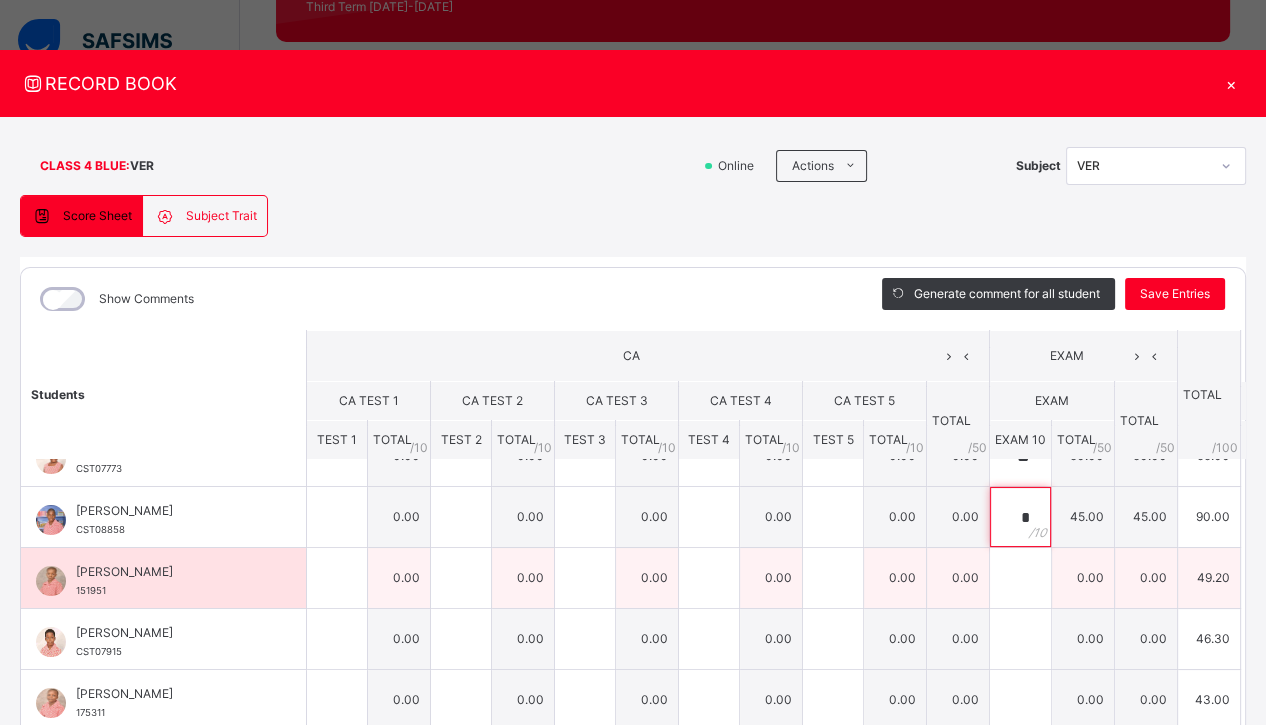 type on "*" 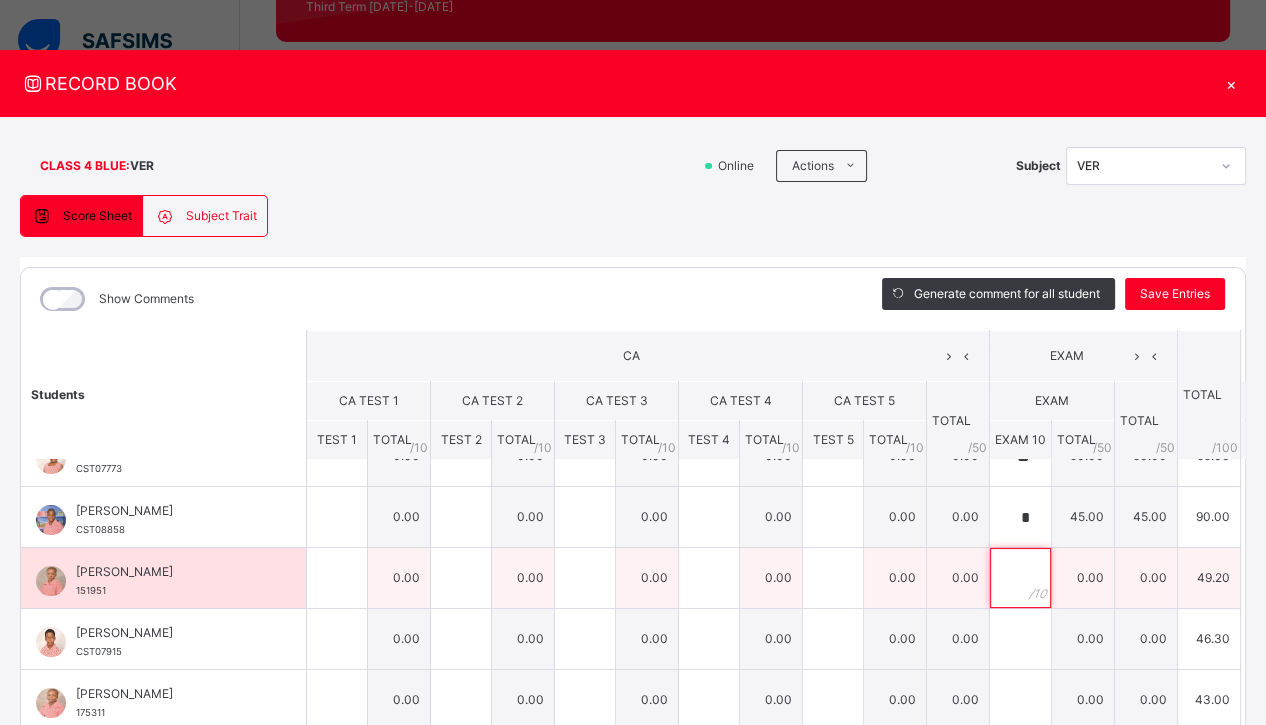 click at bounding box center (1020, 578) 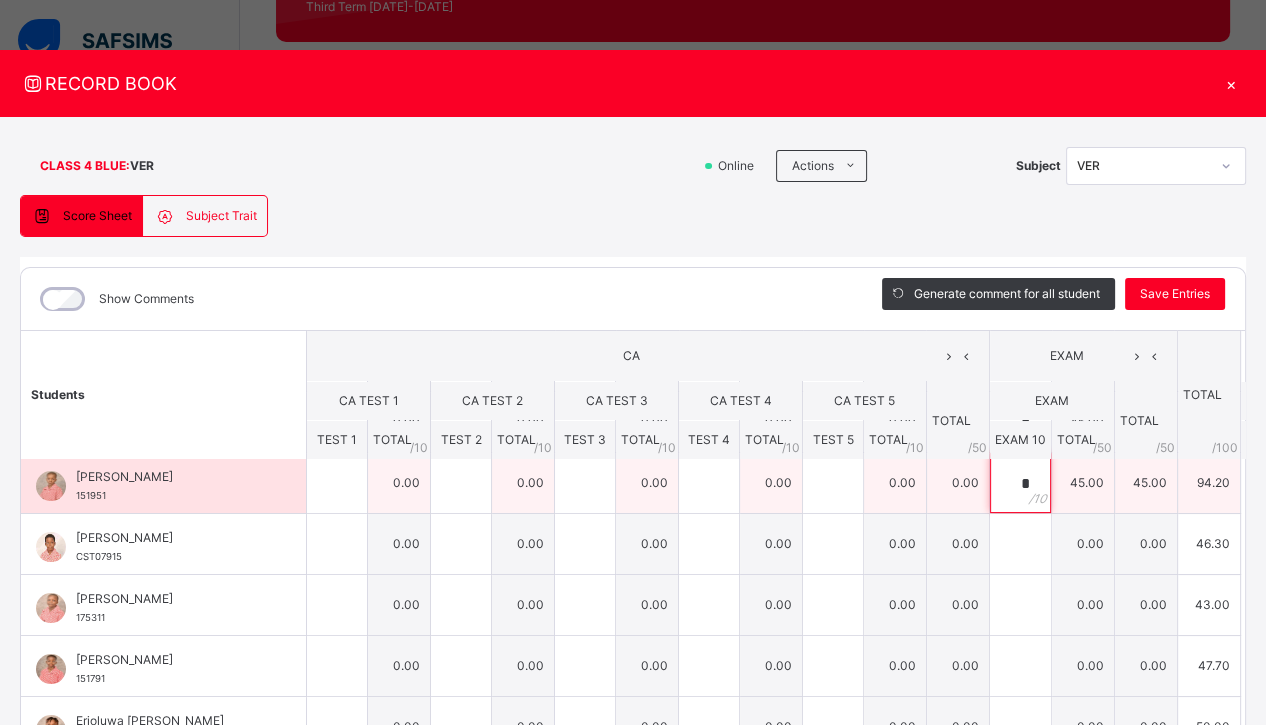 scroll, scrollTop: 134, scrollLeft: 0, axis: vertical 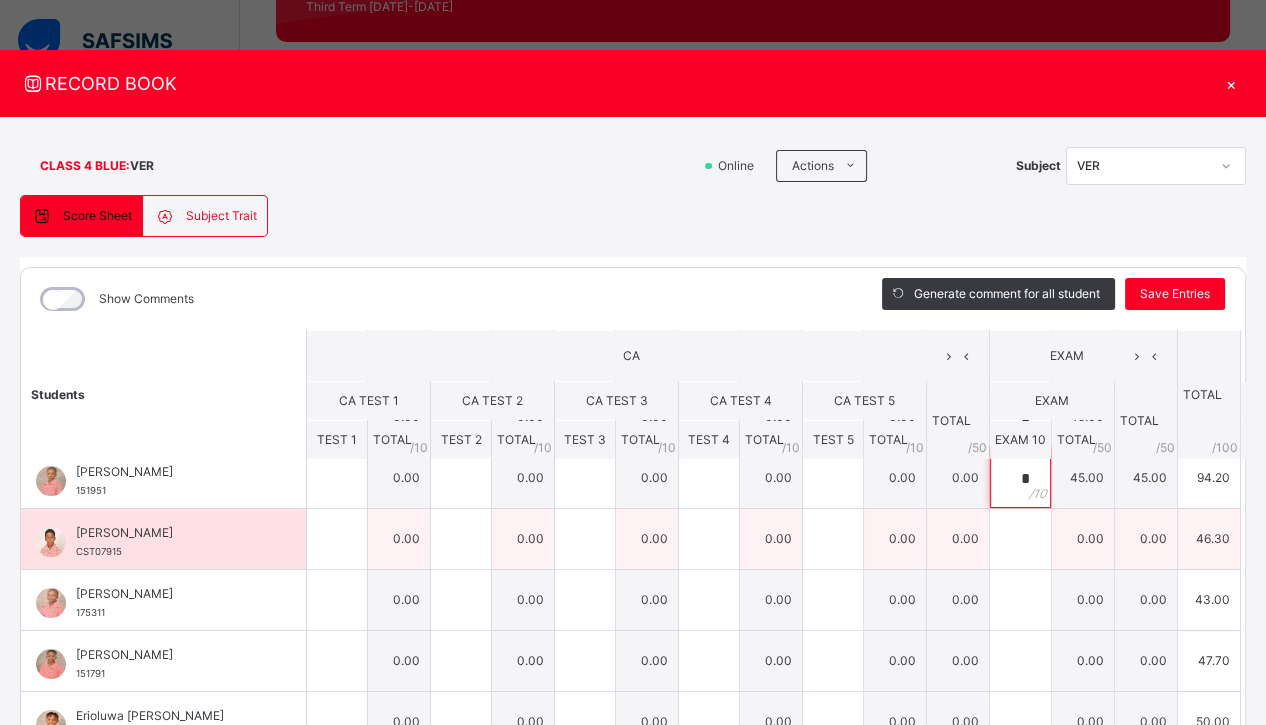 type on "*" 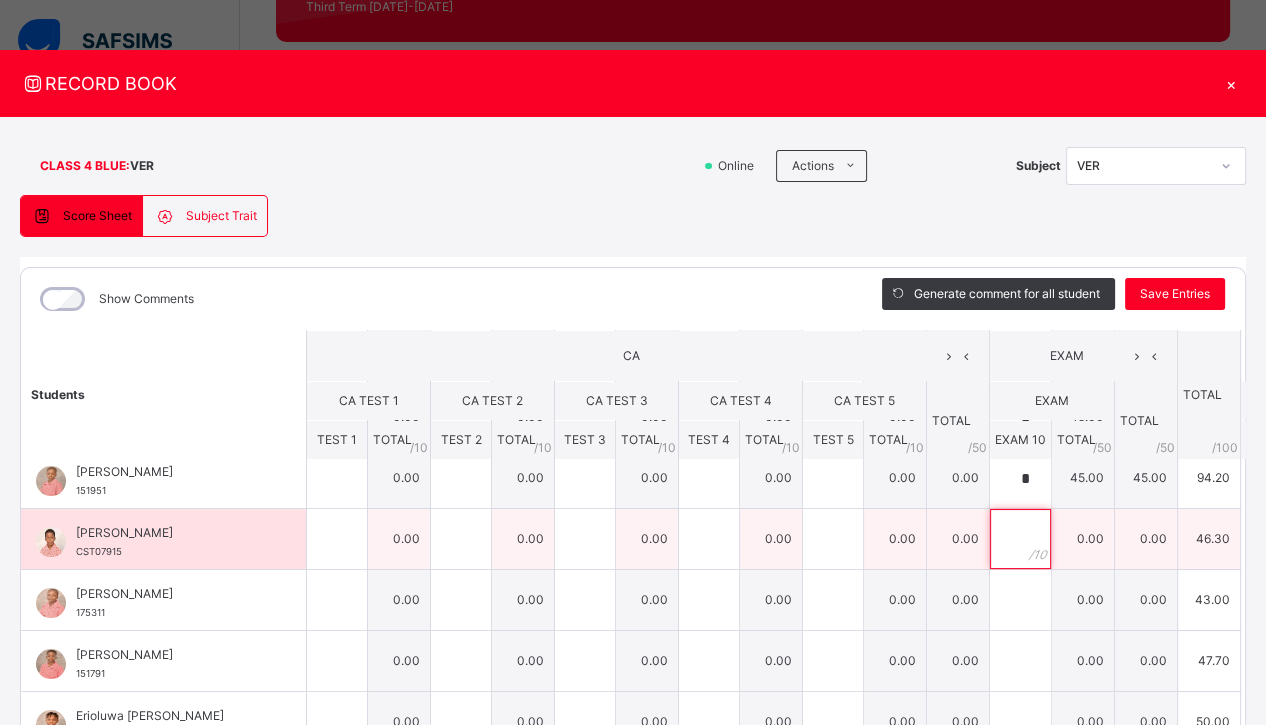 click at bounding box center [1020, 539] 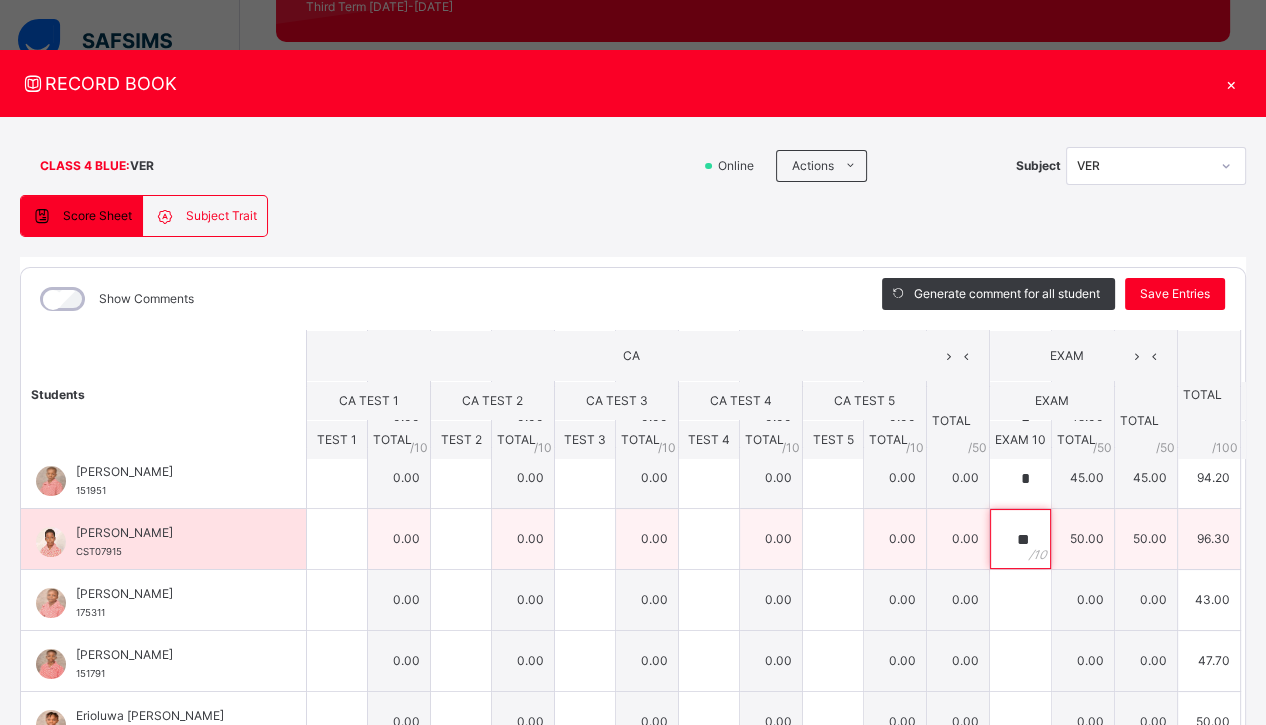 type on "**" 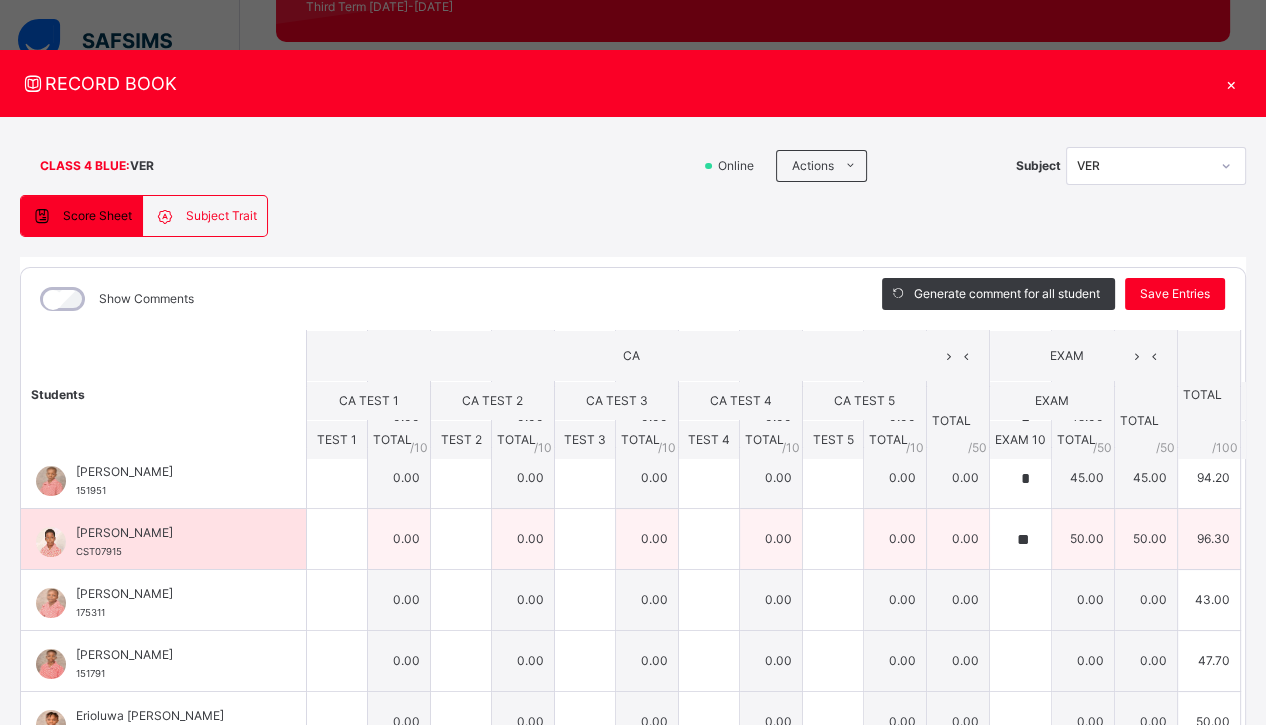 drag, startPoint x: 1010, startPoint y: 539, endPoint x: 997, endPoint y: 538, distance: 13.038404 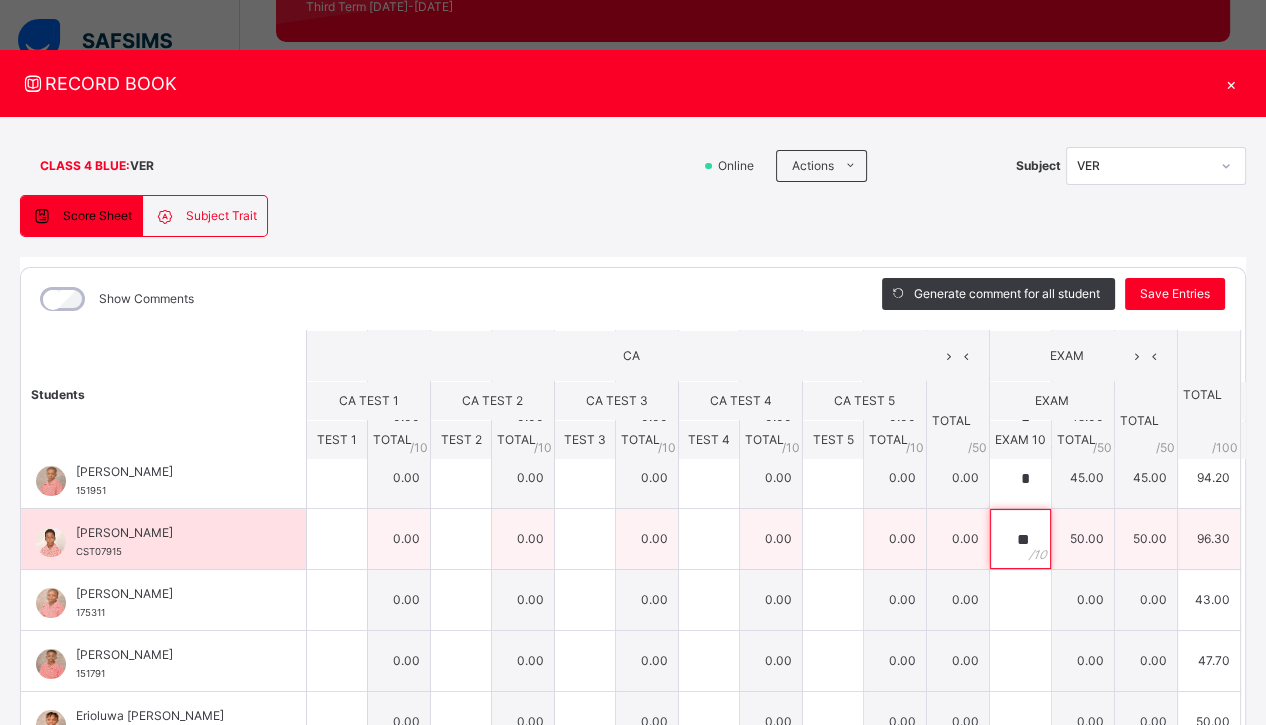 drag, startPoint x: 993, startPoint y: 538, endPoint x: 1011, endPoint y: 540, distance: 18.110771 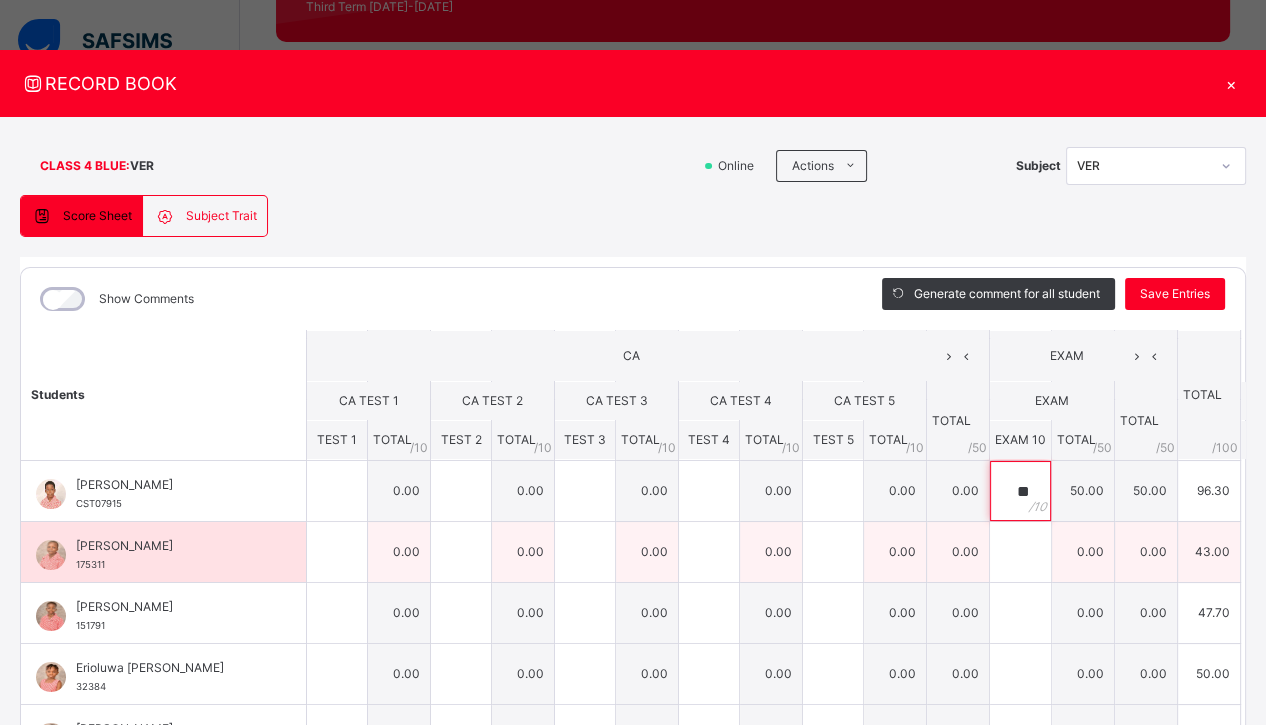 scroll, scrollTop: 184, scrollLeft: 0, axis: vertical 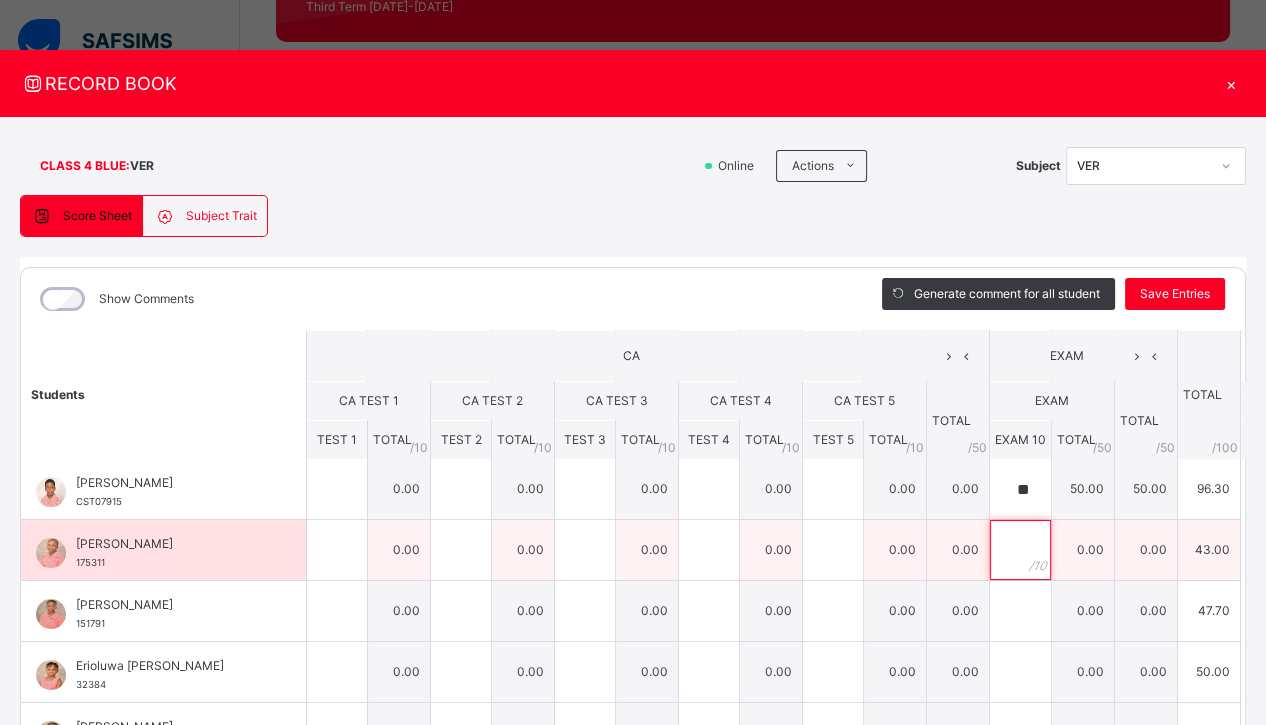 click at bounding box center (1020, 550) 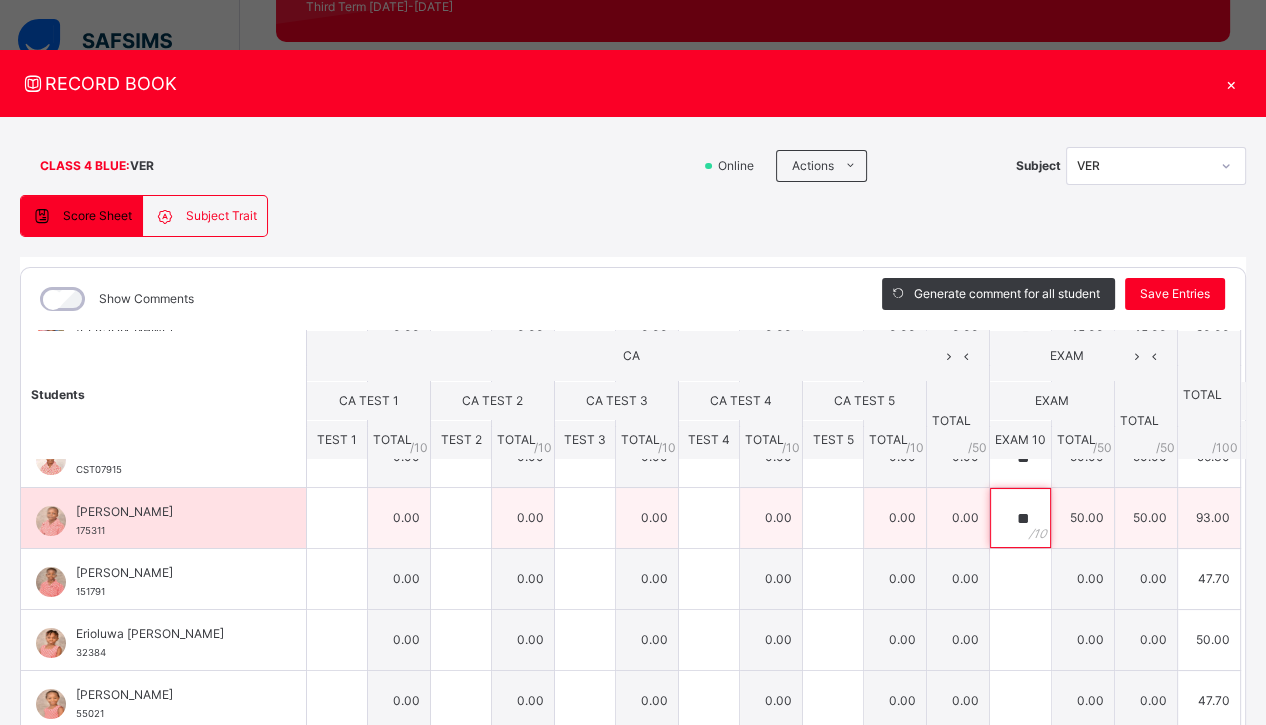 scroll, scrollTop: 221, scrollLeft: 0, axis: vertical 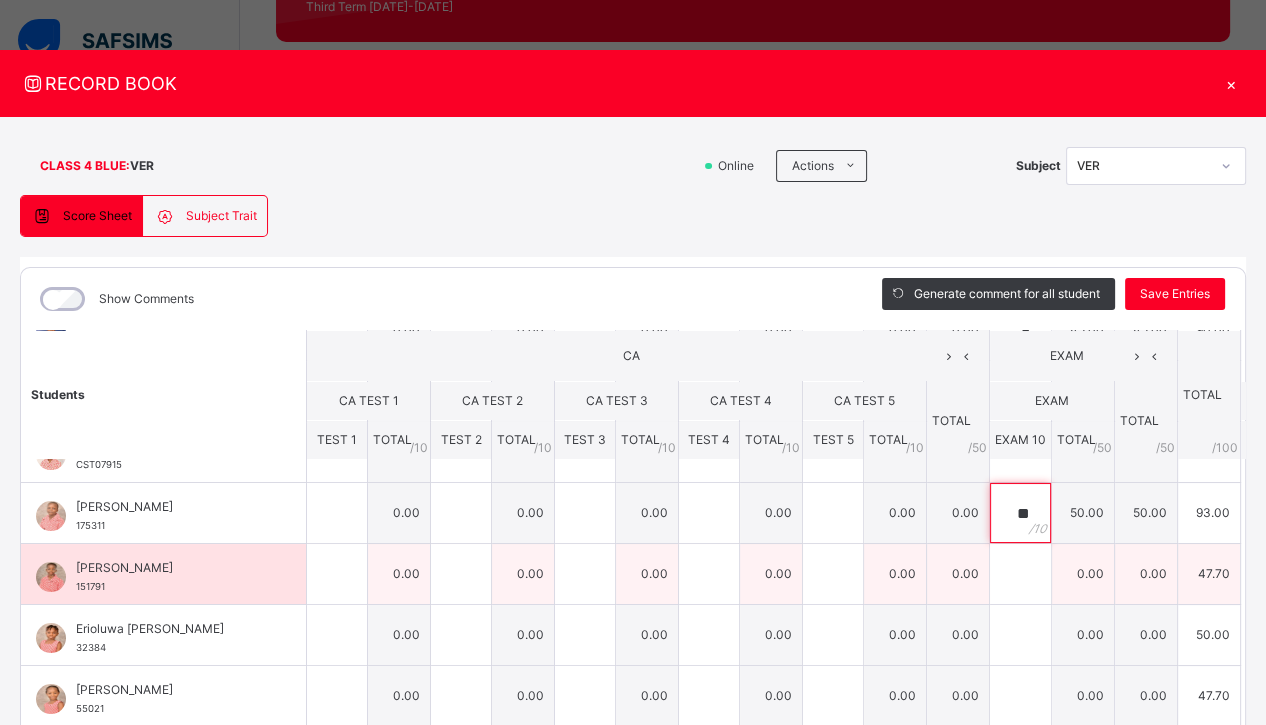 type on "**" 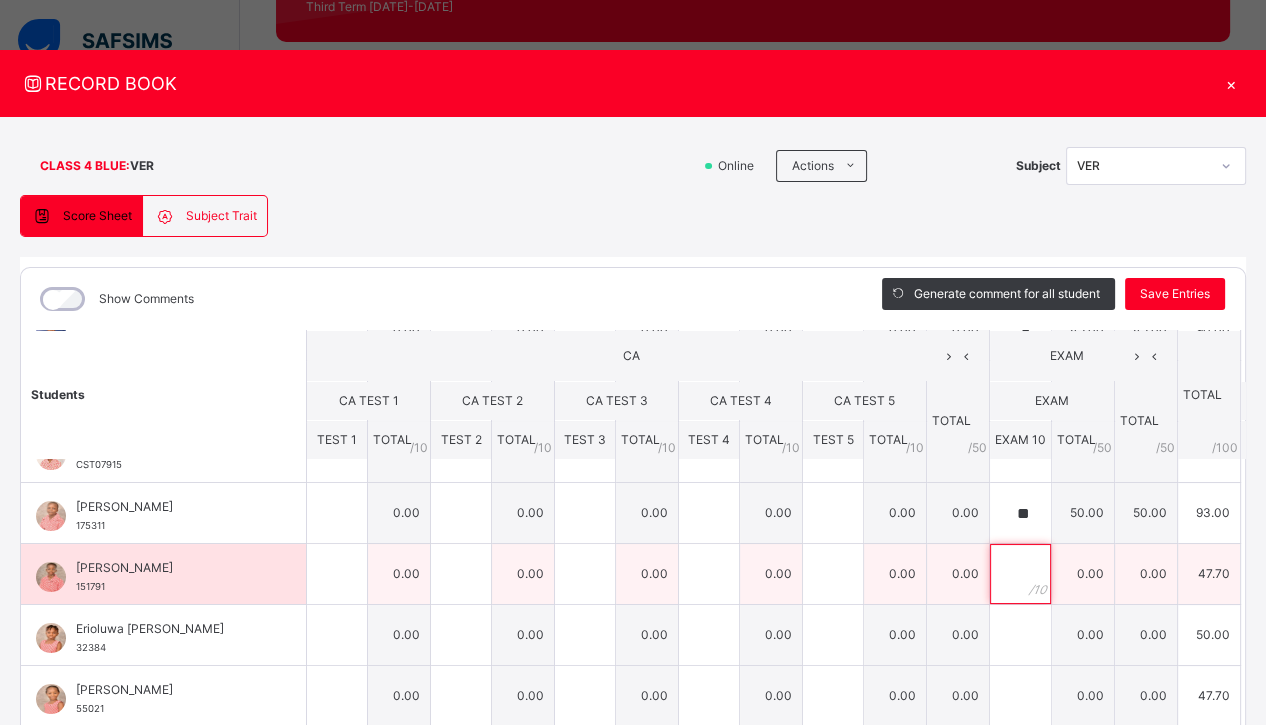 click at bounding box center (1020, 574) 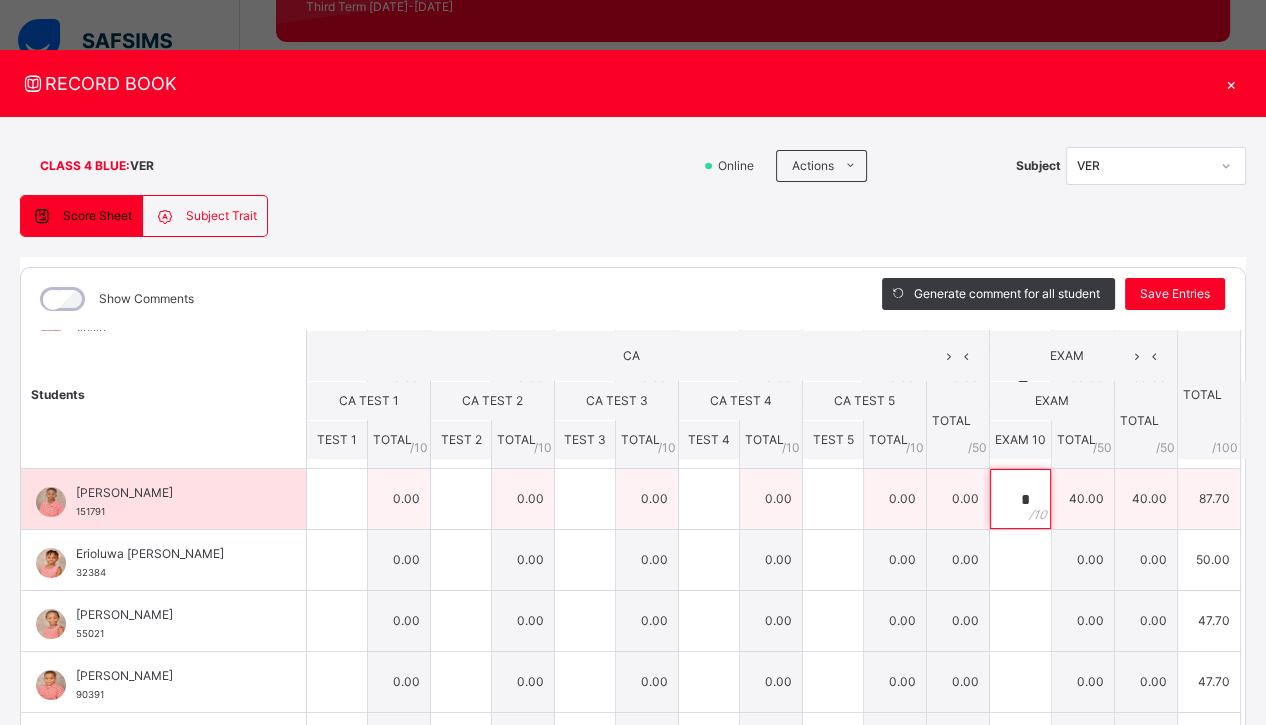 scroll, scrollTop: 304, scrollLeft: 0, axis: vertical 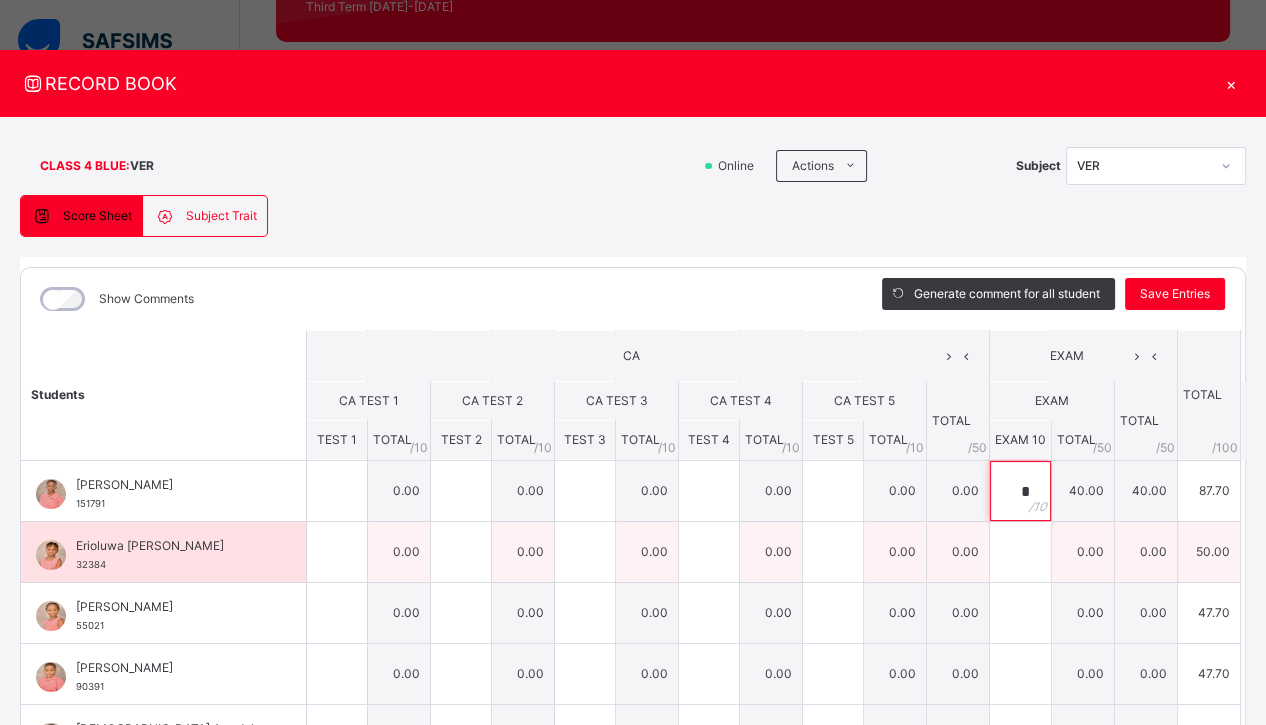 type on "*" 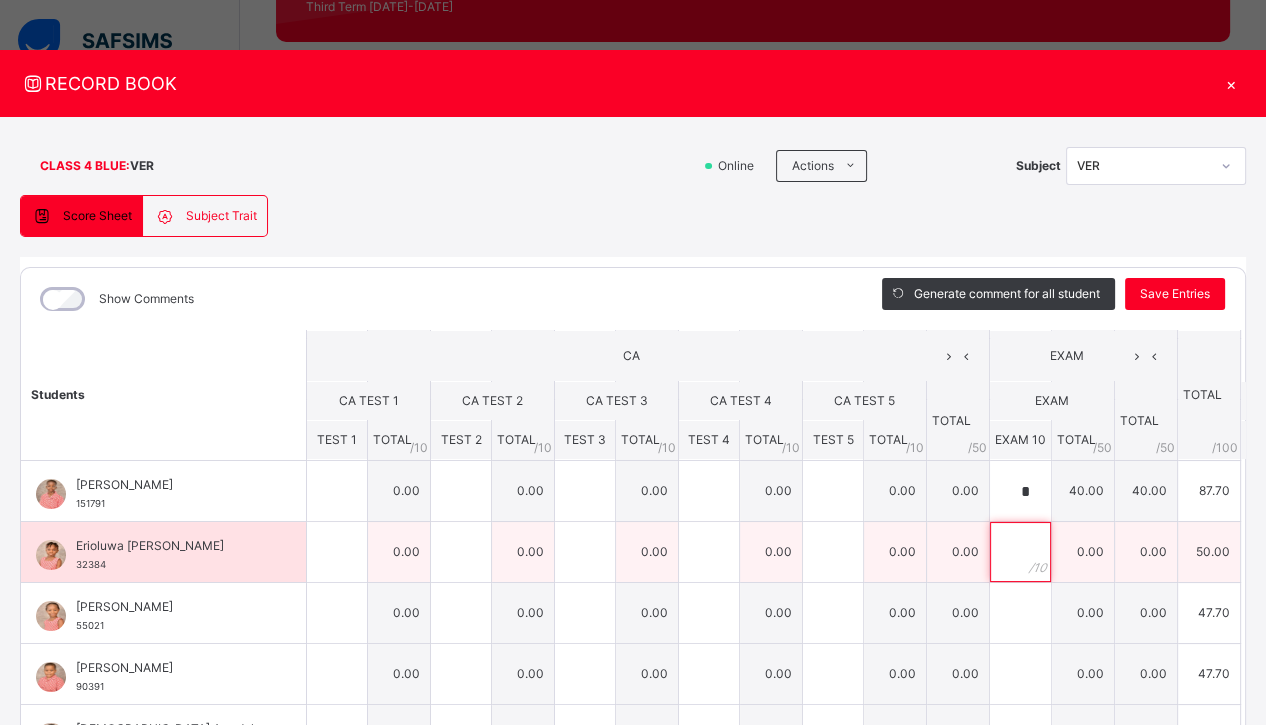 click at bounding box center (1020, 552) 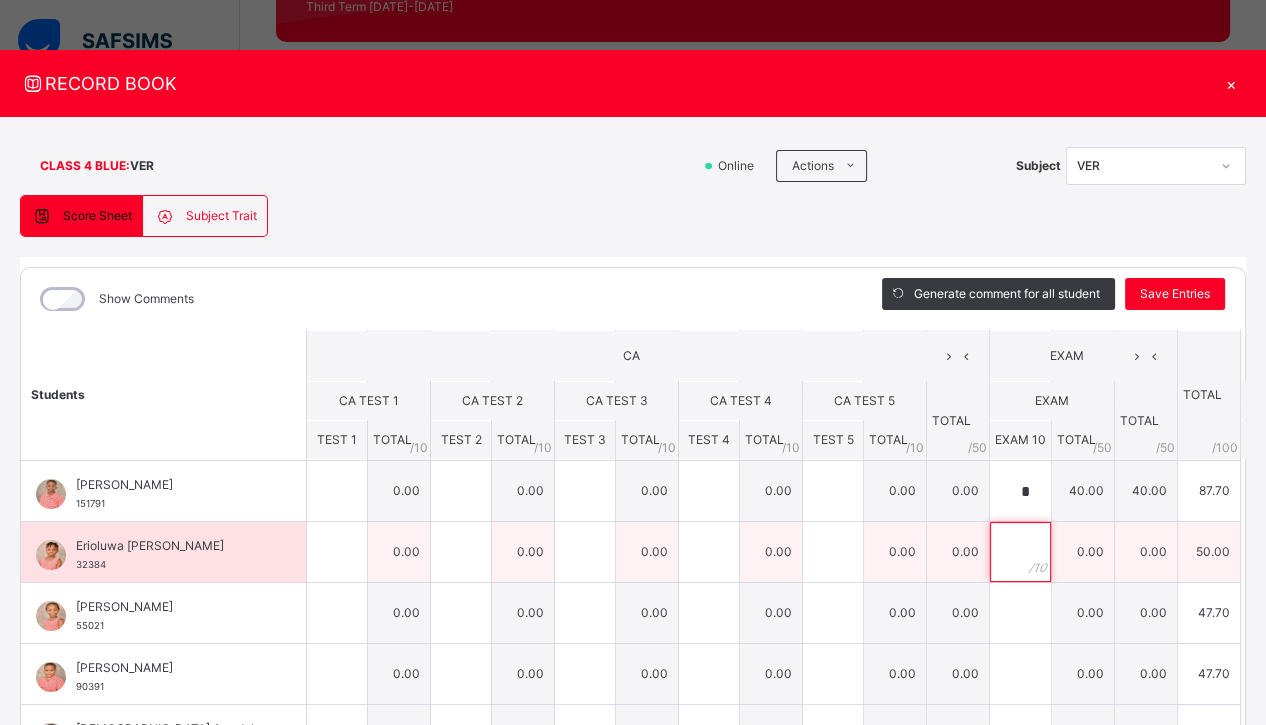 paste on "**" 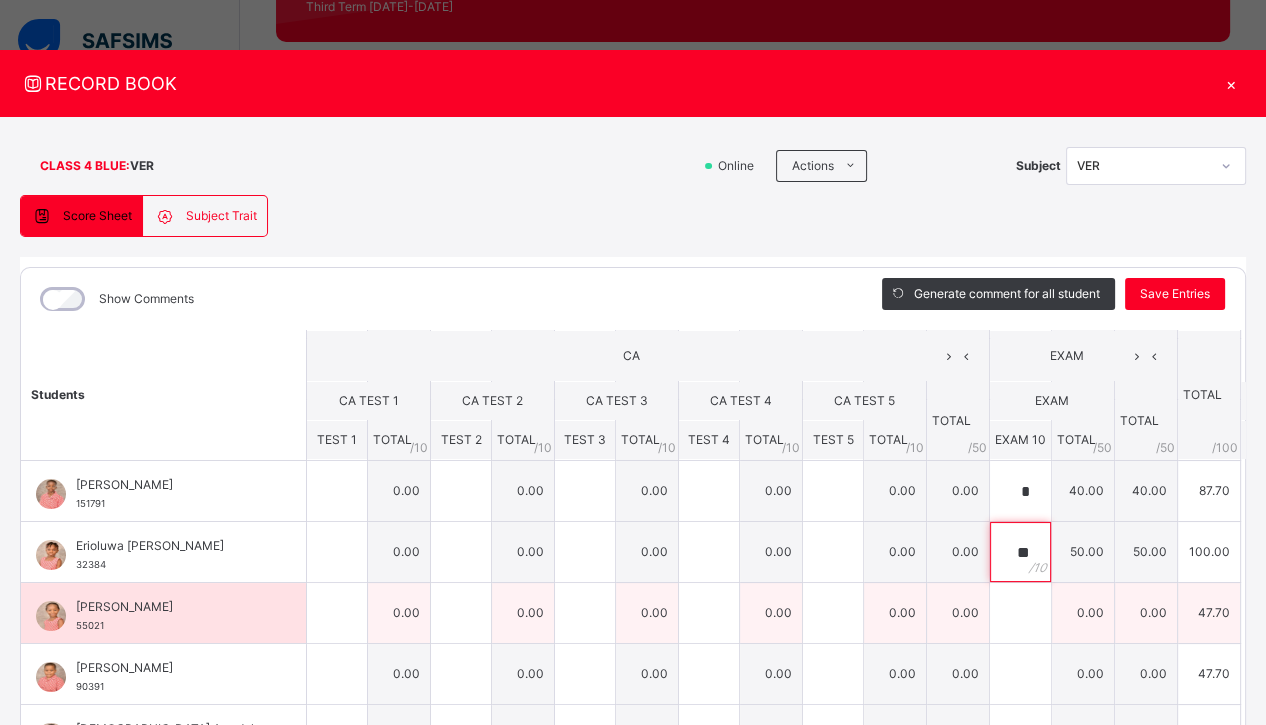 type on "**" 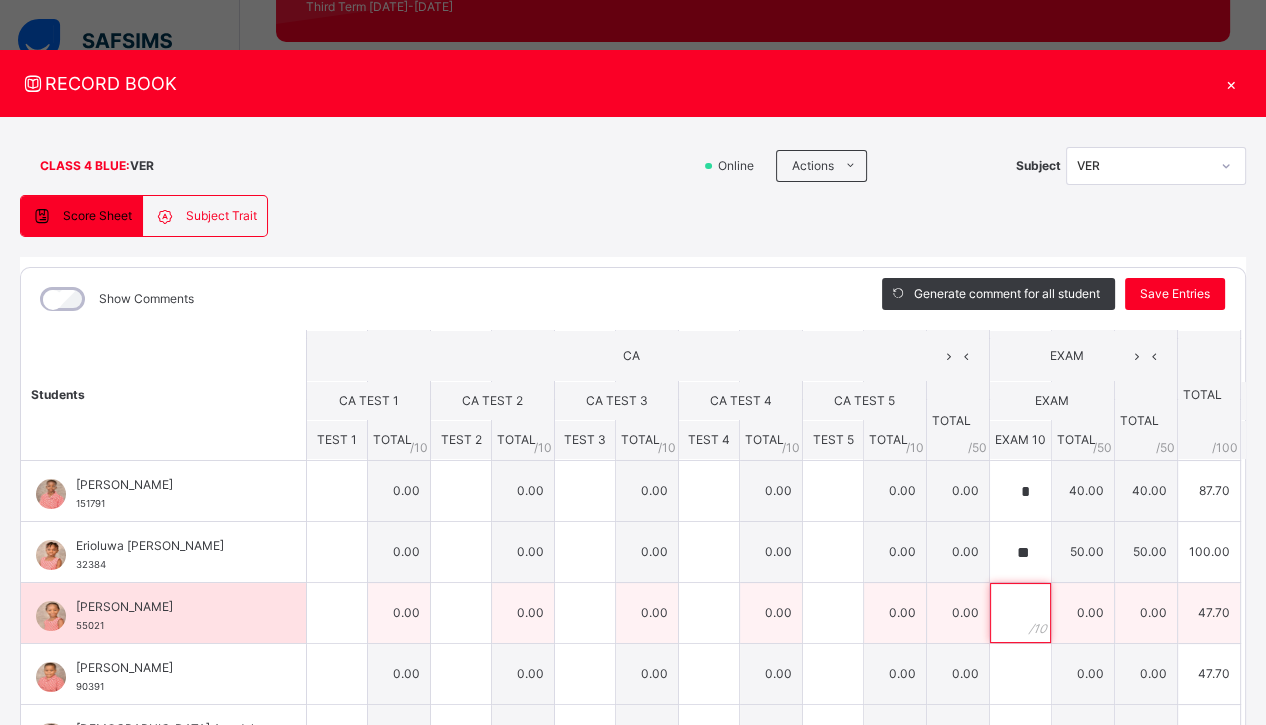 click at bounding box center [1020, 613] 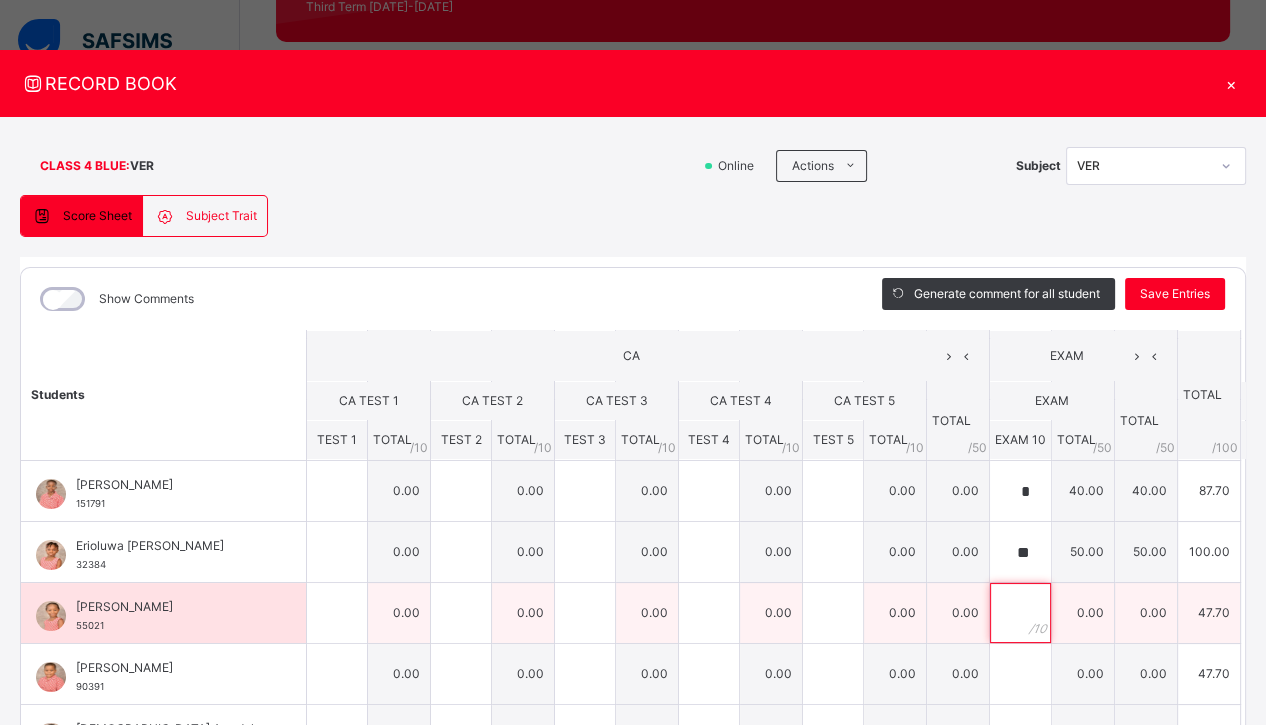 paste on "**" 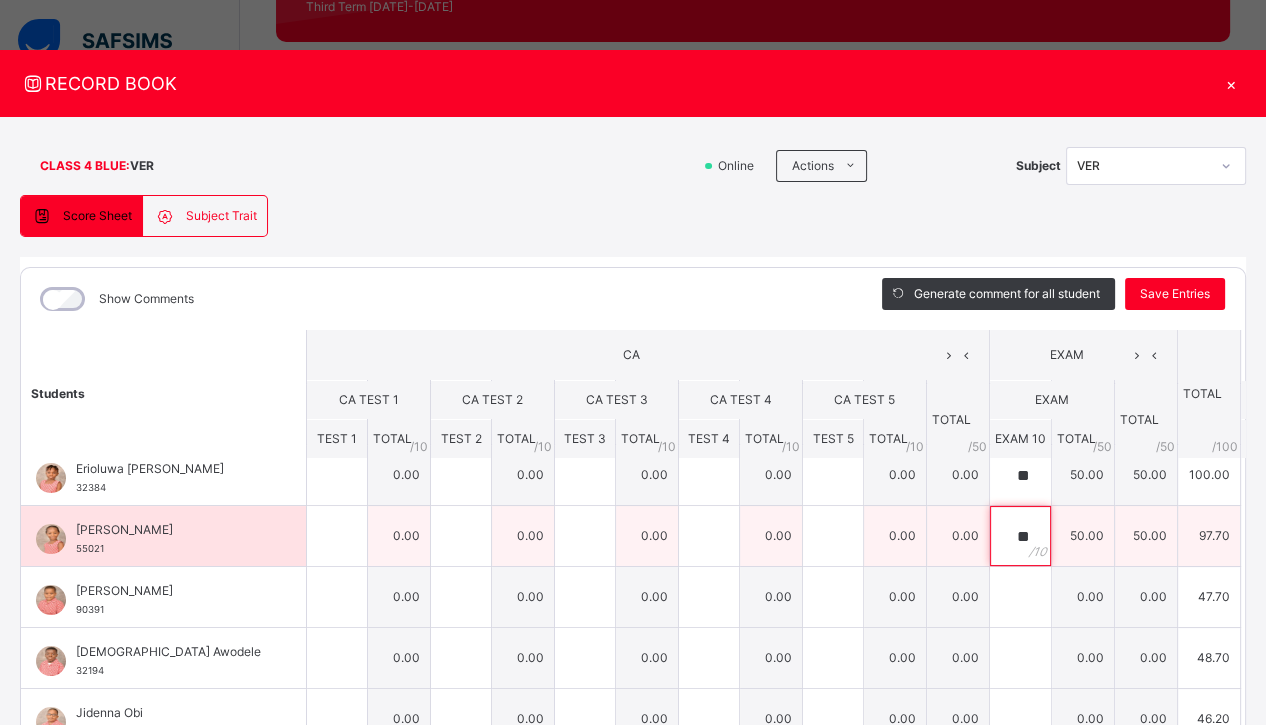 scroll, scrollTop: 384, scrollLeft: 0, axis: vertical 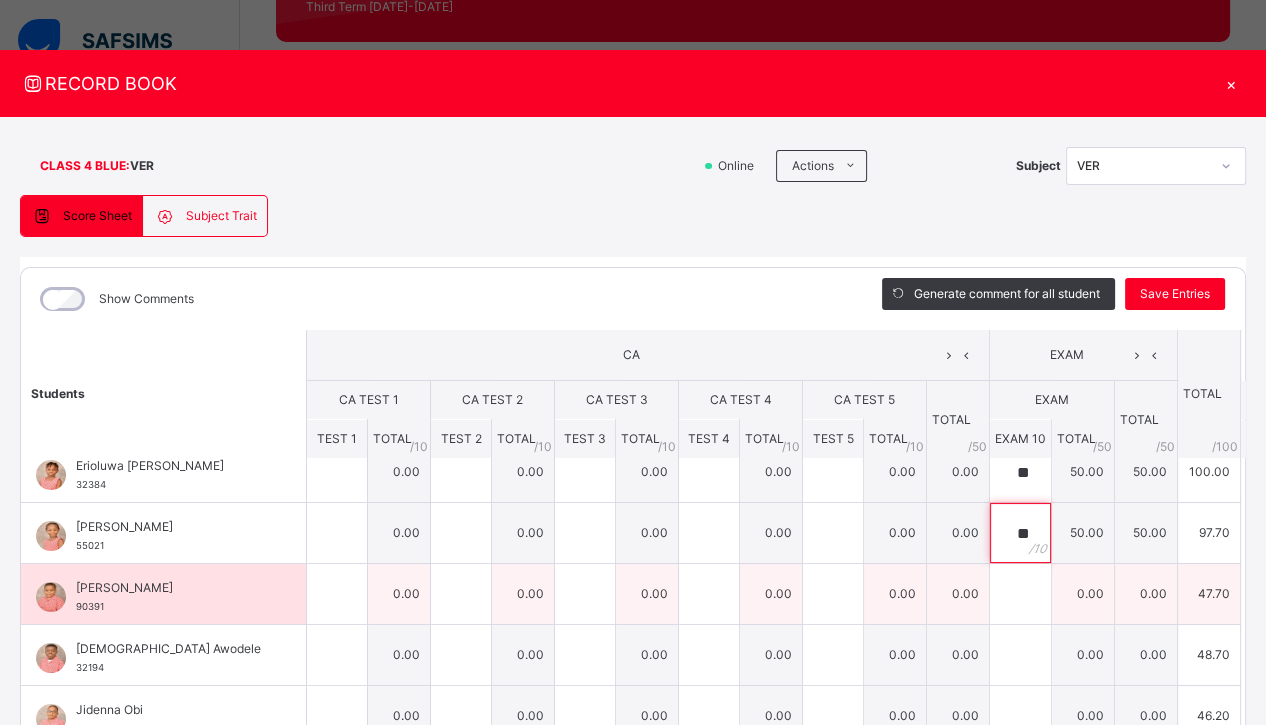 type on "**" 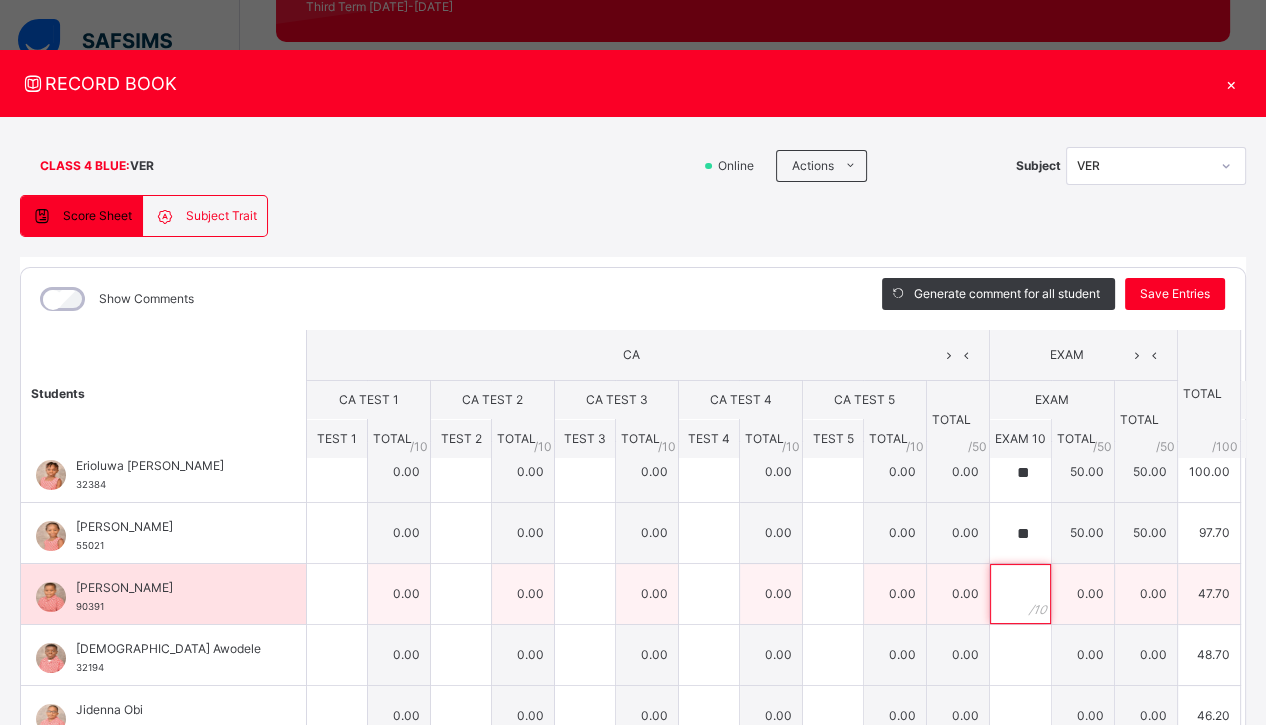 click at bounding box center (1020, 594) 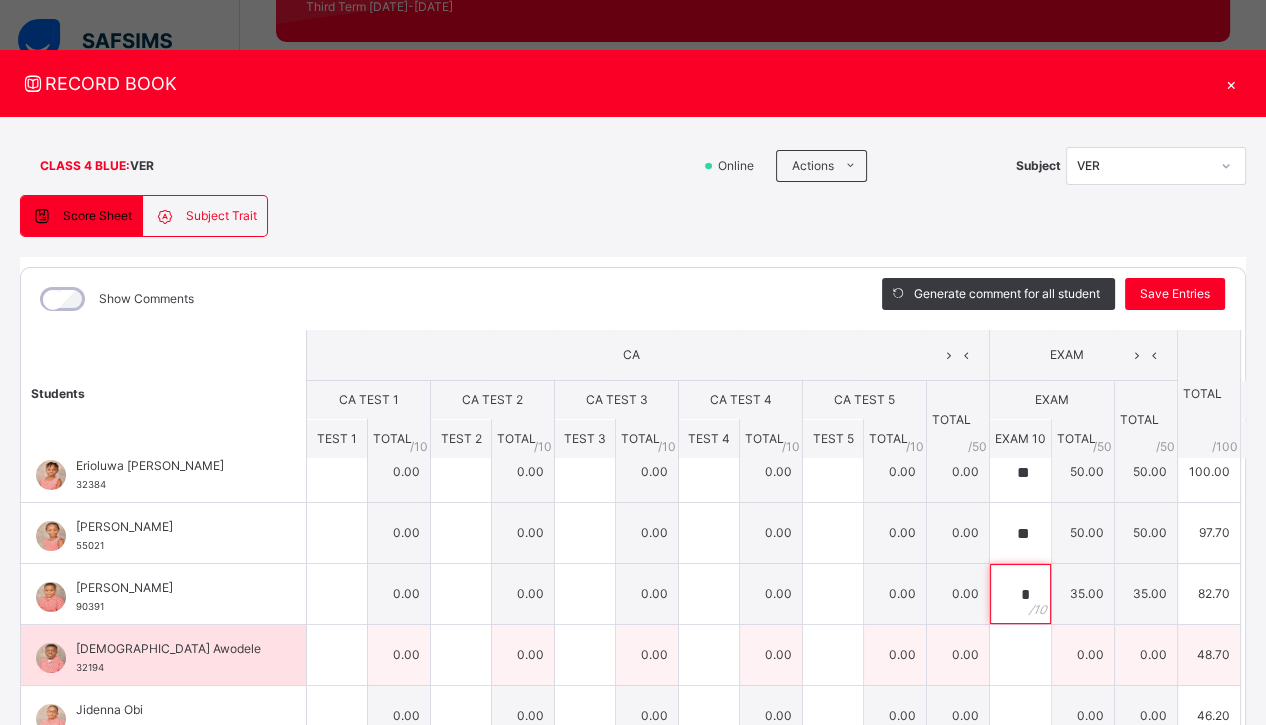 type on "*" 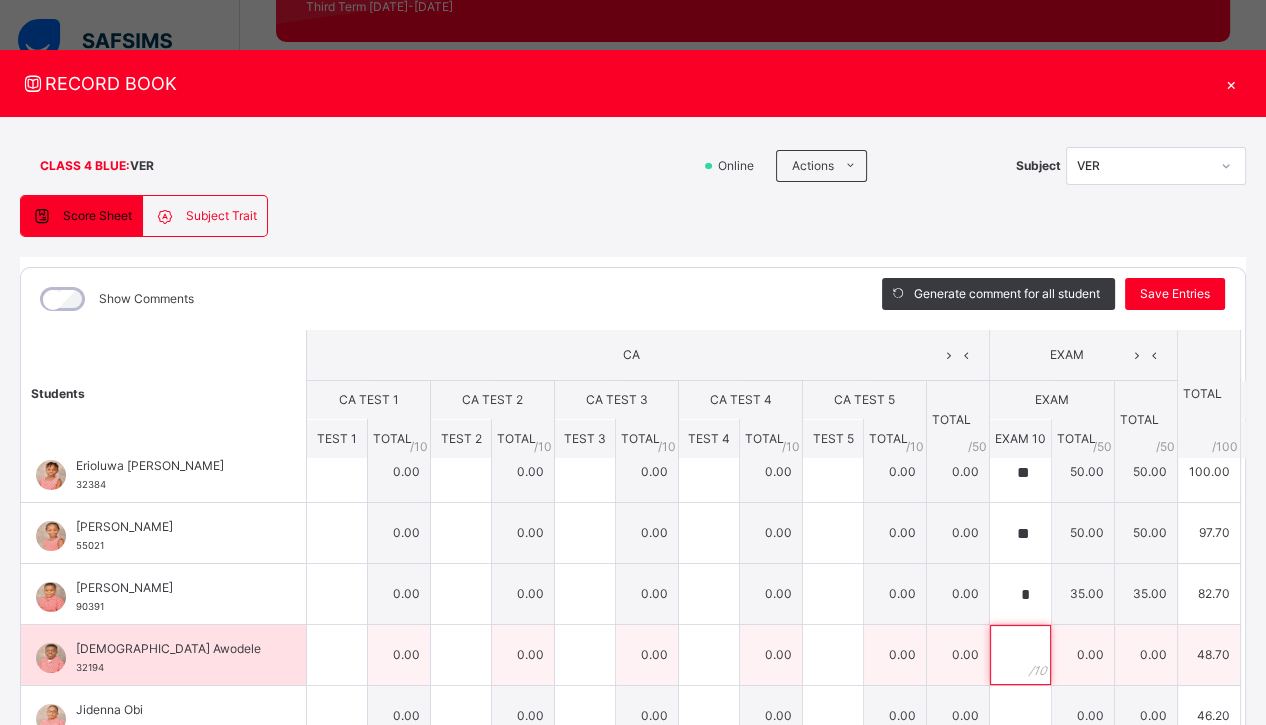 click at bounding box center (1020, 655) 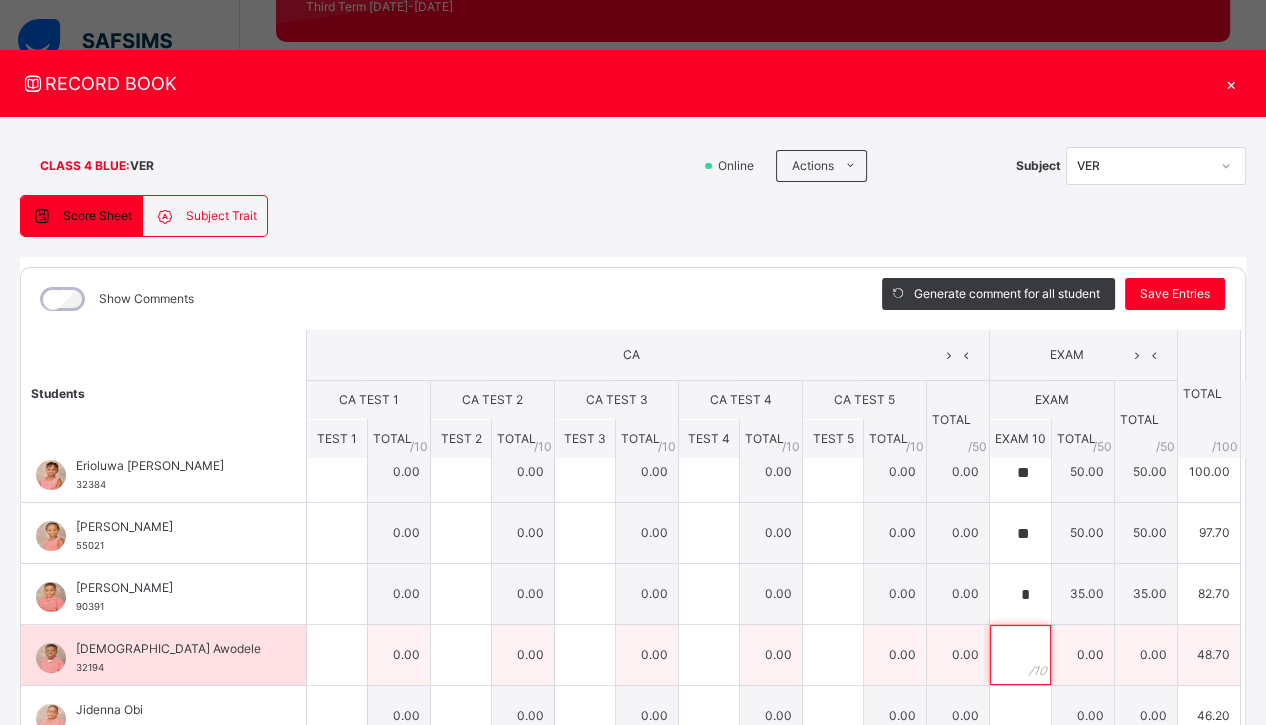 paste on "**" 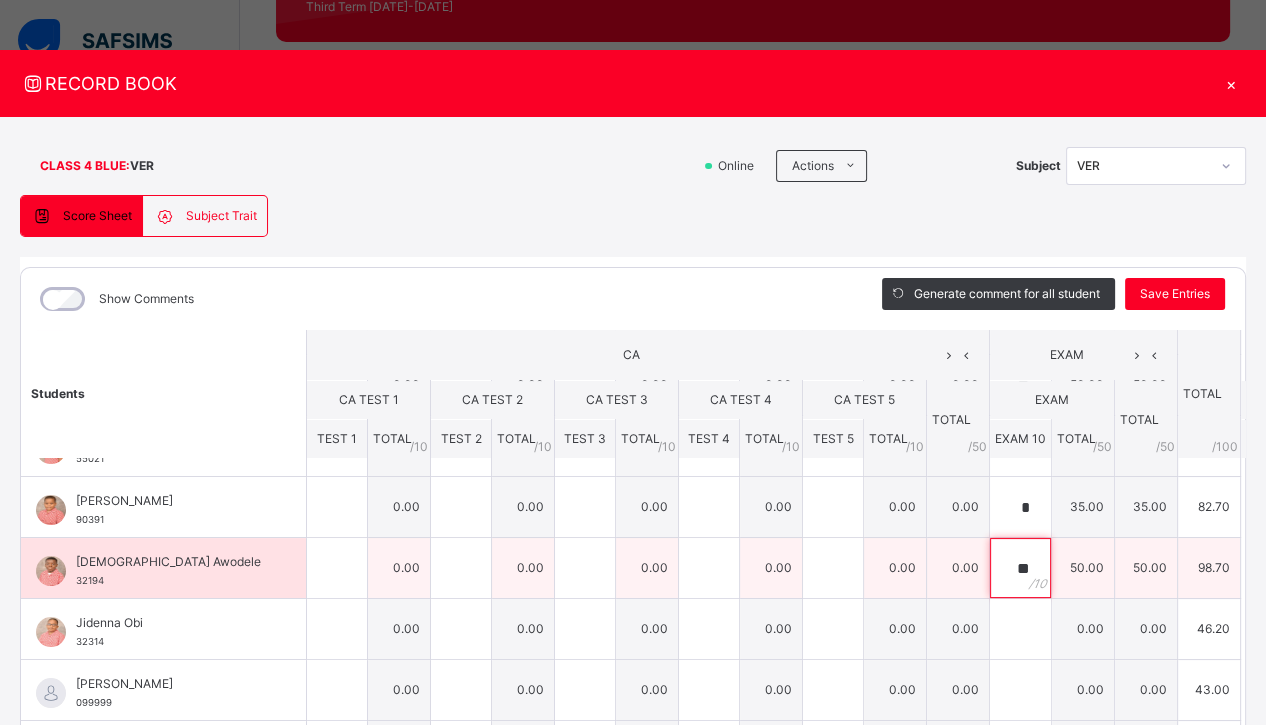 scroll, scrollTop: 492, scrollLeft: 0, axis: vertical 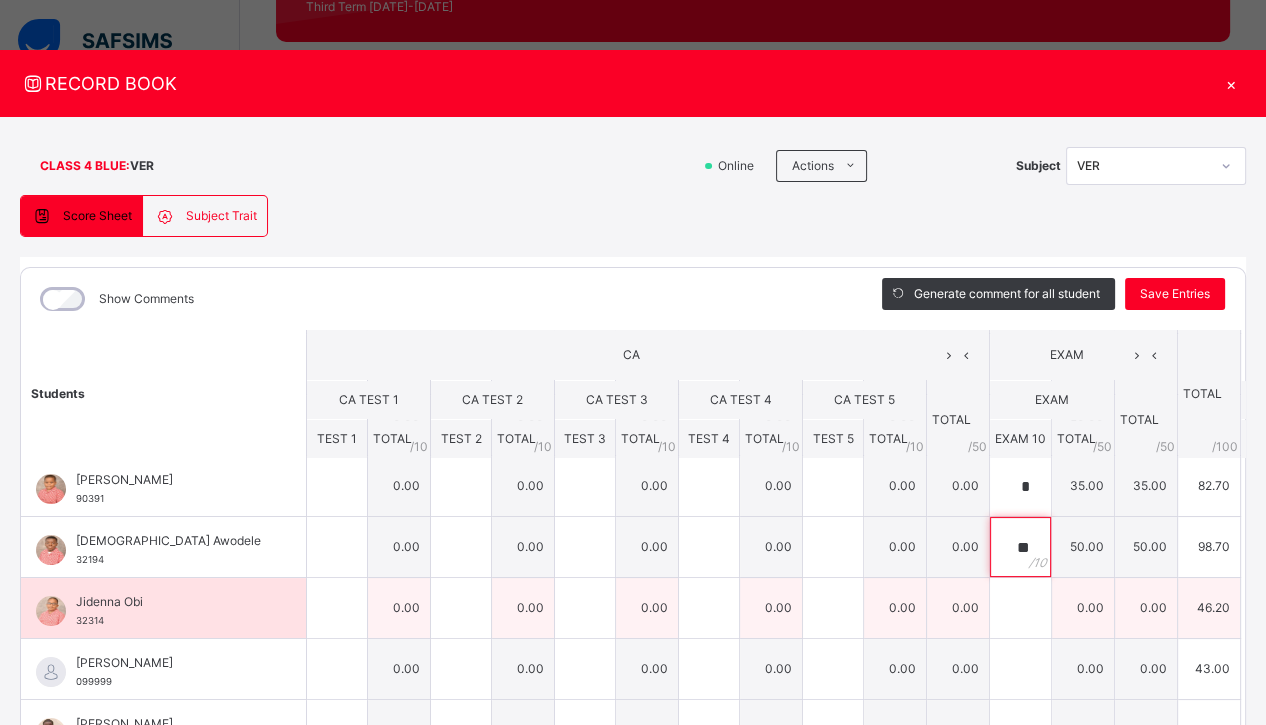 type on "**" 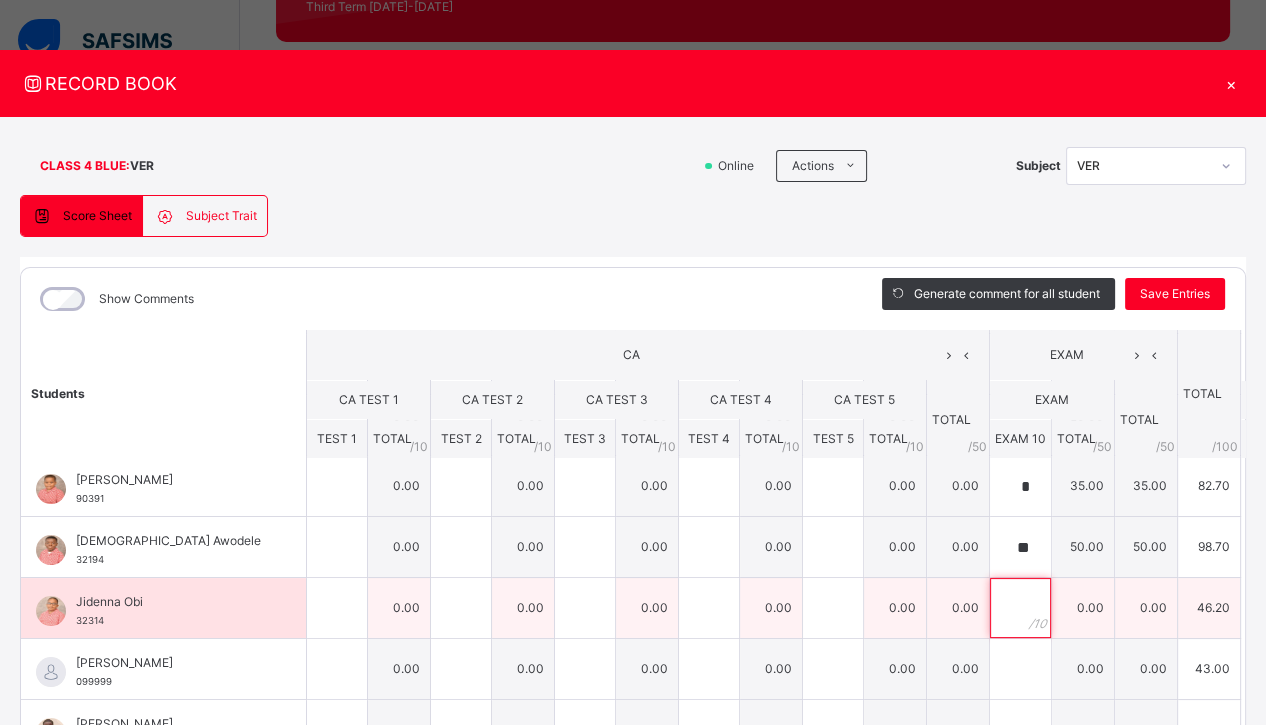 click at bounding box center [1020, 608] 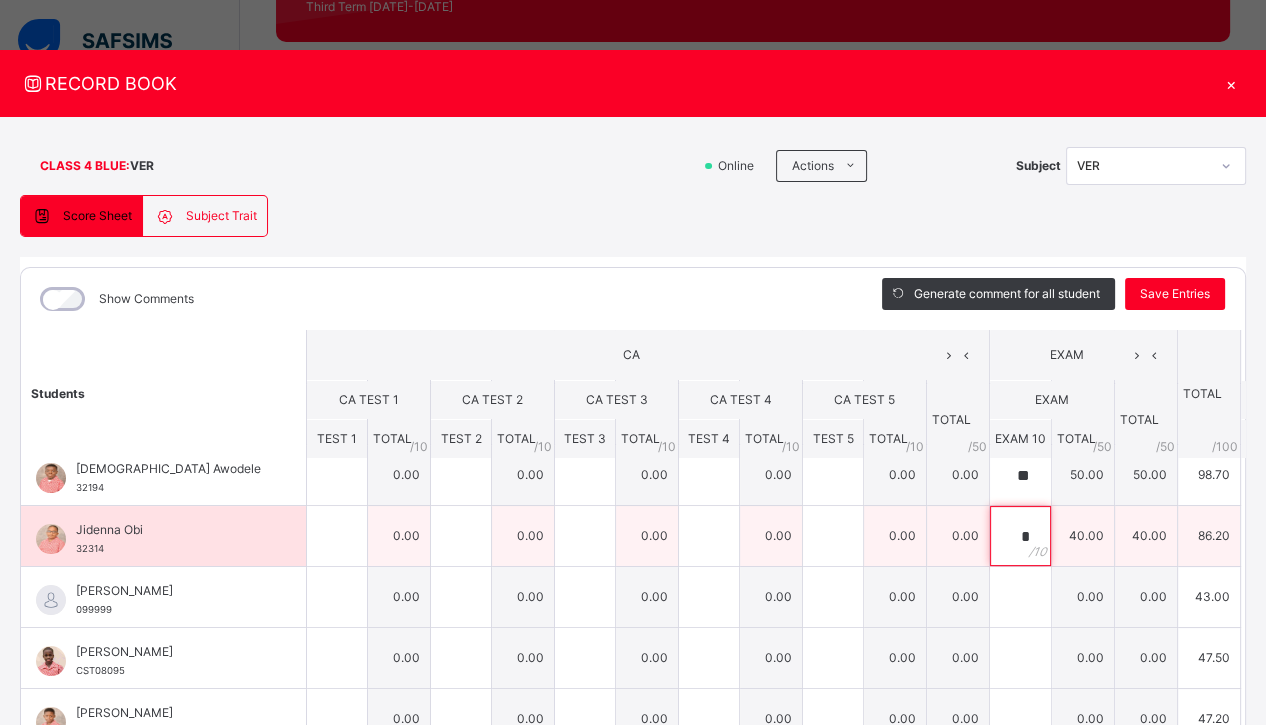 scroll, scrollTop: 565, scrollLeft: 0, axis: vertical 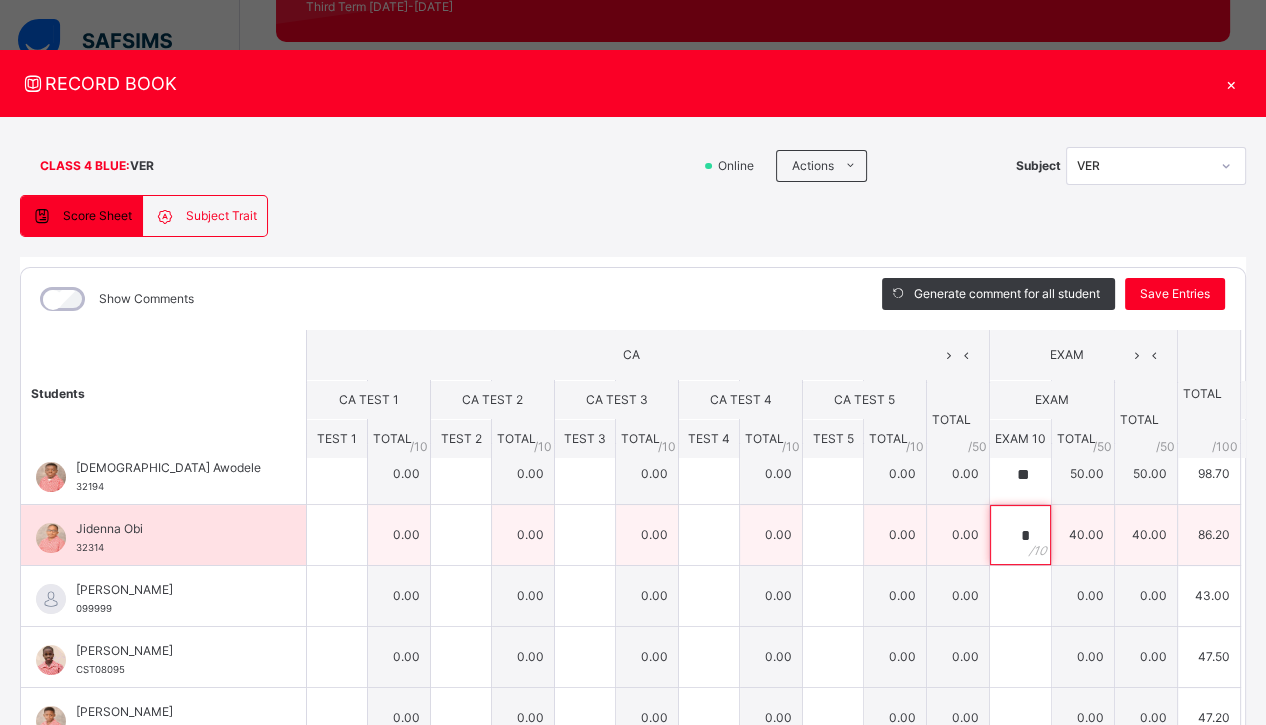 type on "*" 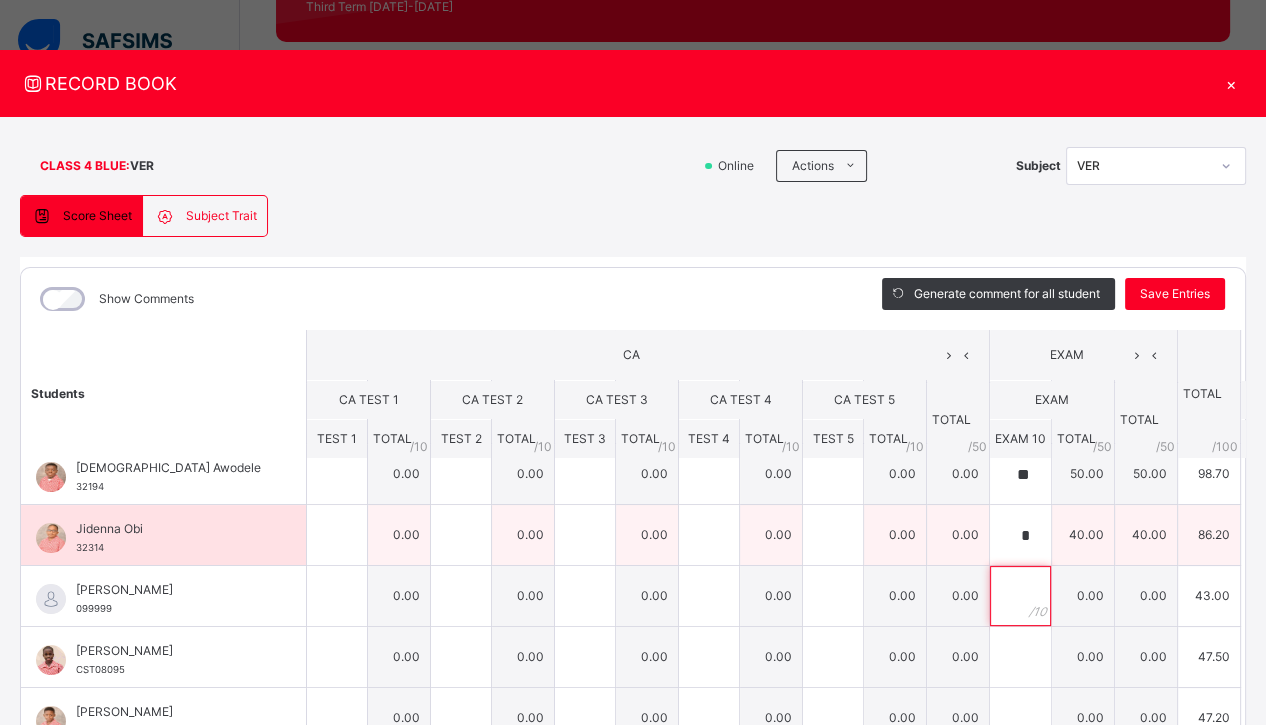 click at bounding box center (1020, 596) 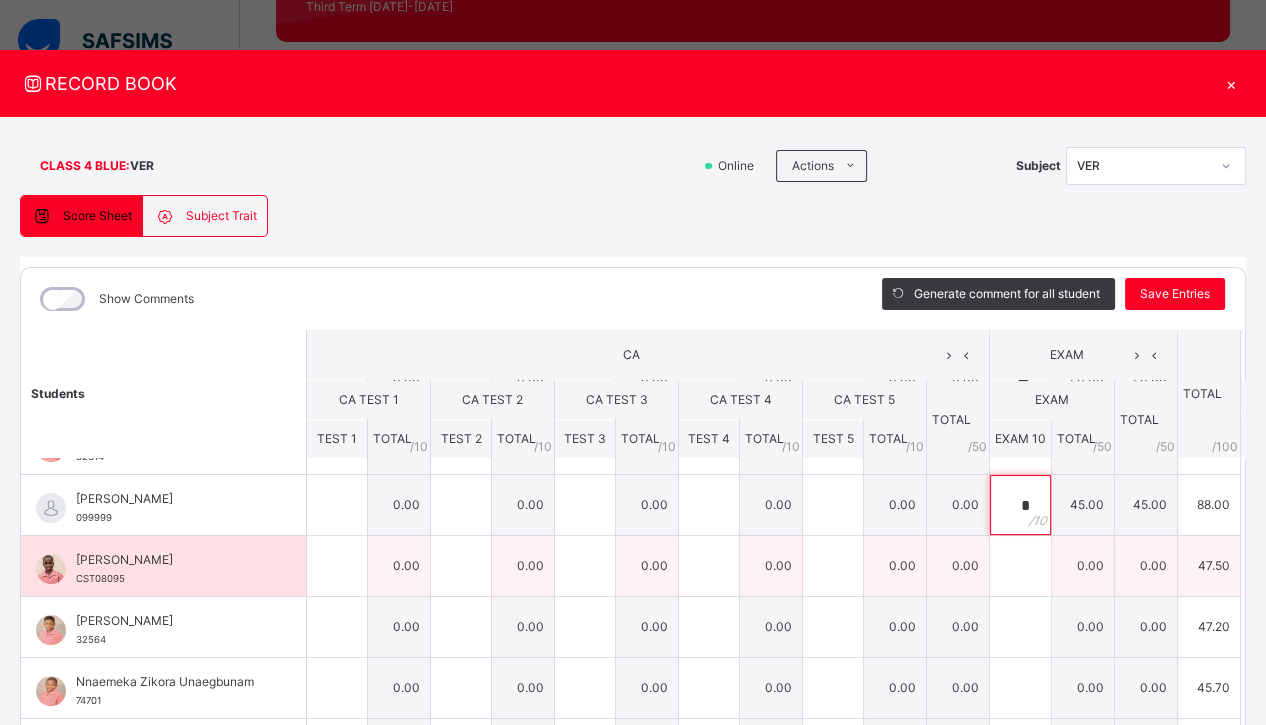 scroll, scrollTop: 657, scrollLeft: 0, axis: vertical 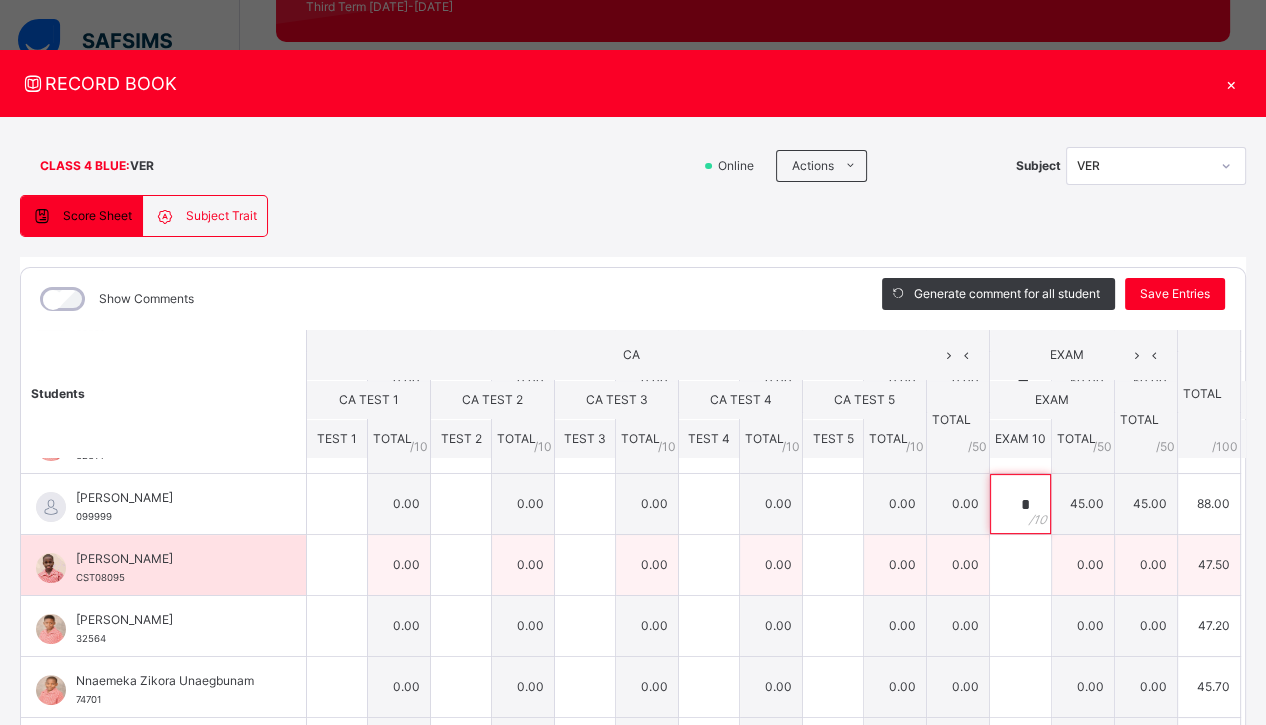 type on "*" 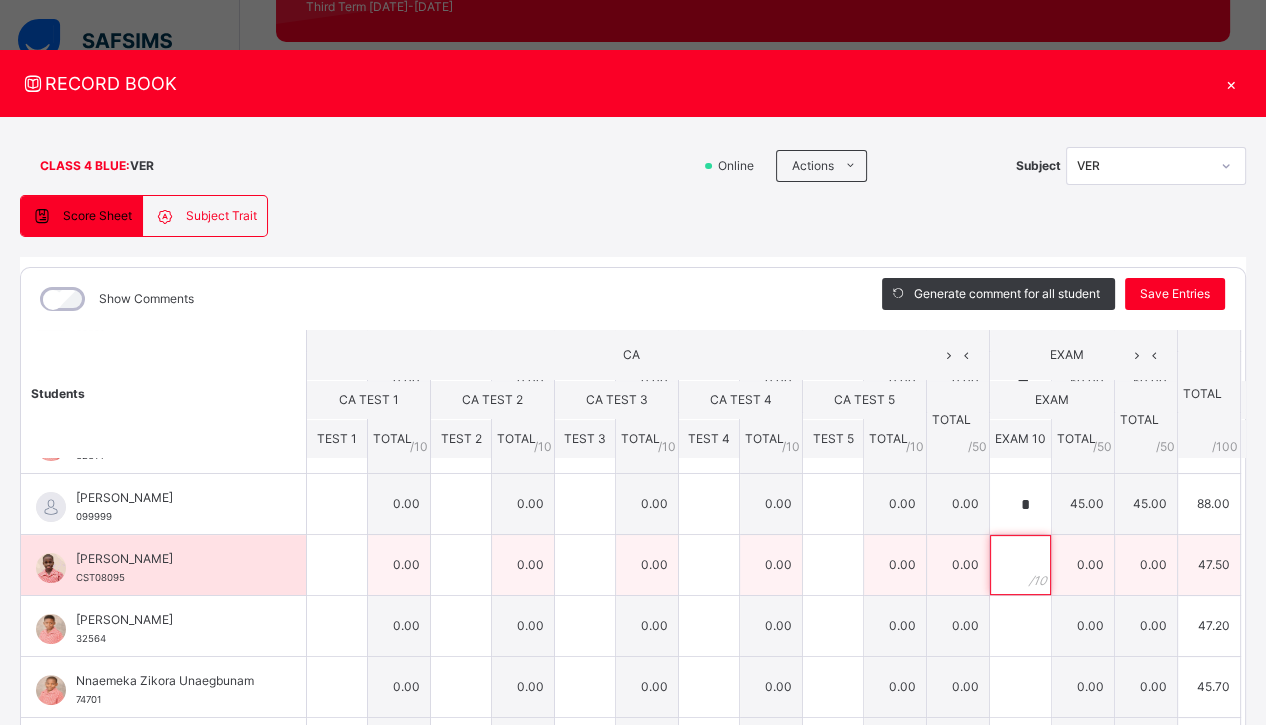 click at bounding box center [1020, 565] 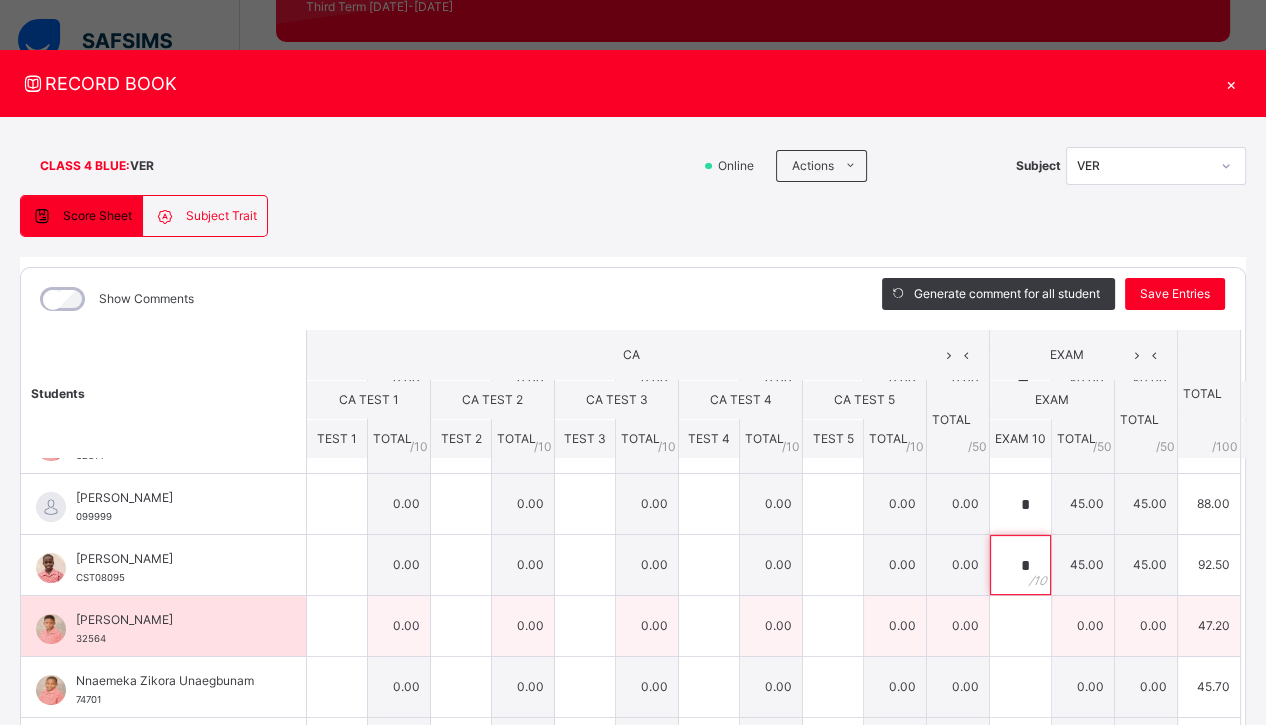 type on "*" 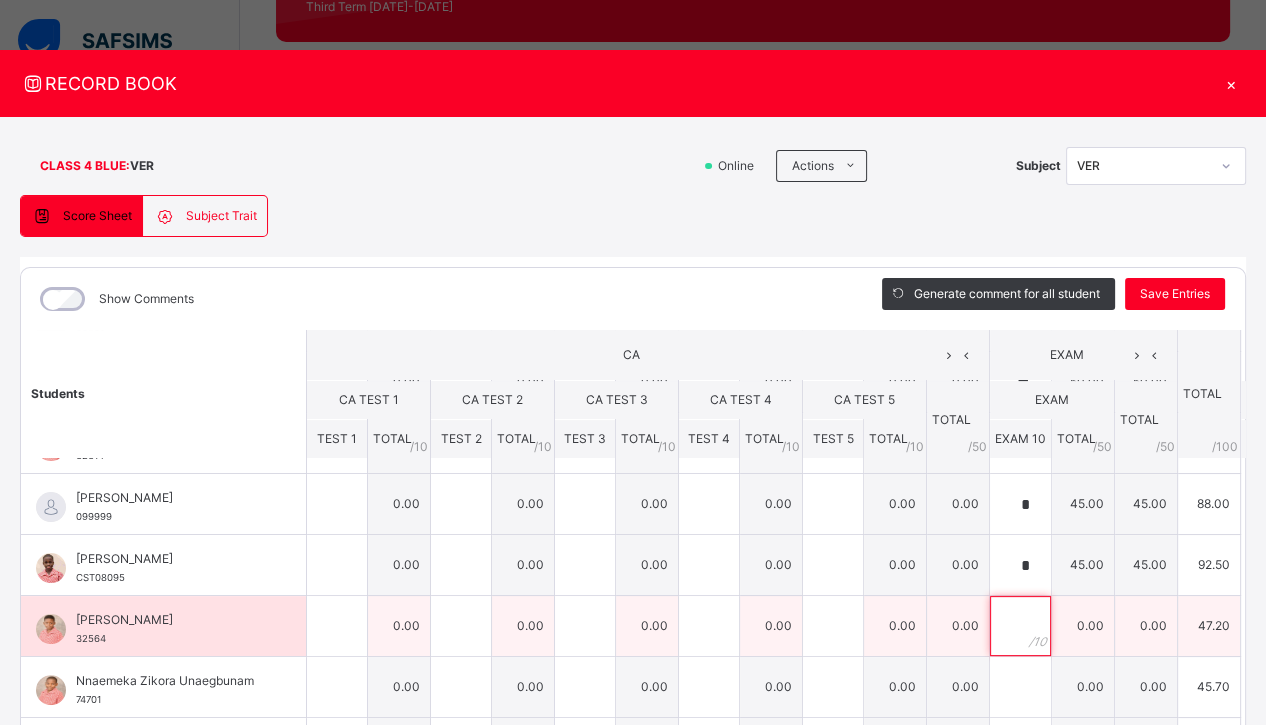 click at bounding box center (1020, 626) 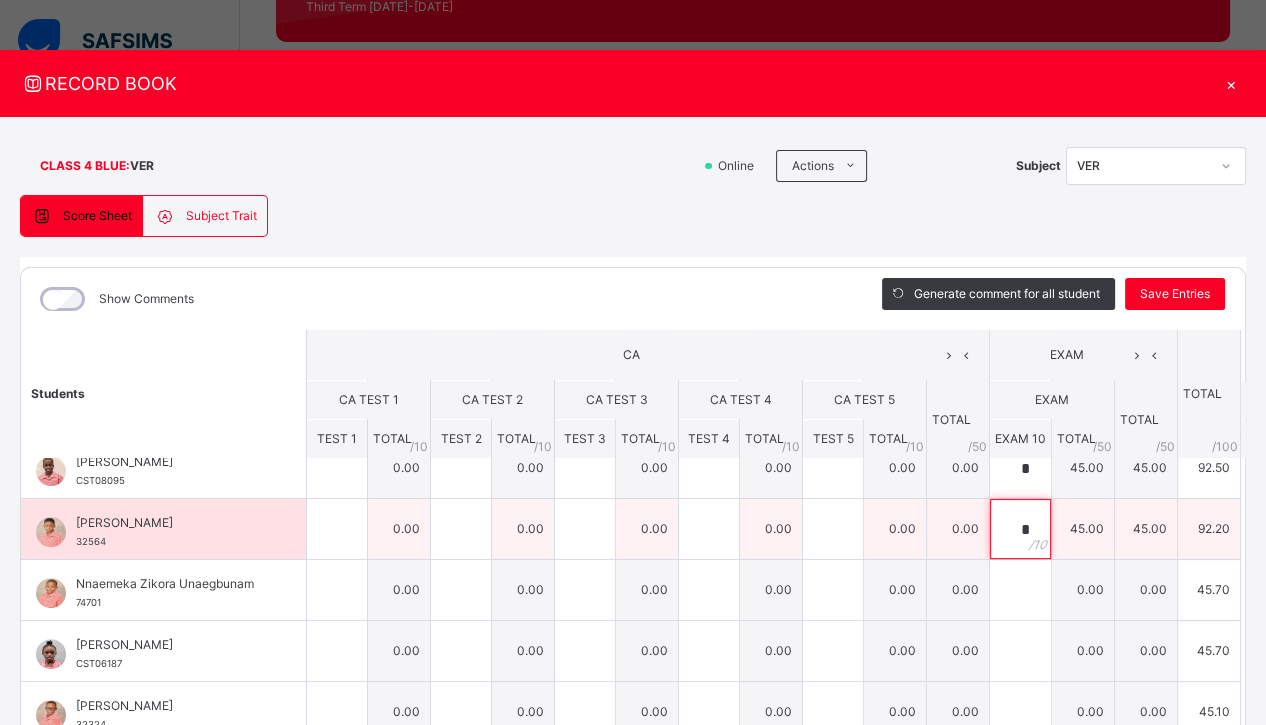 scroll, scrollTop: 762, scrollLeft: 0, axis: vertical 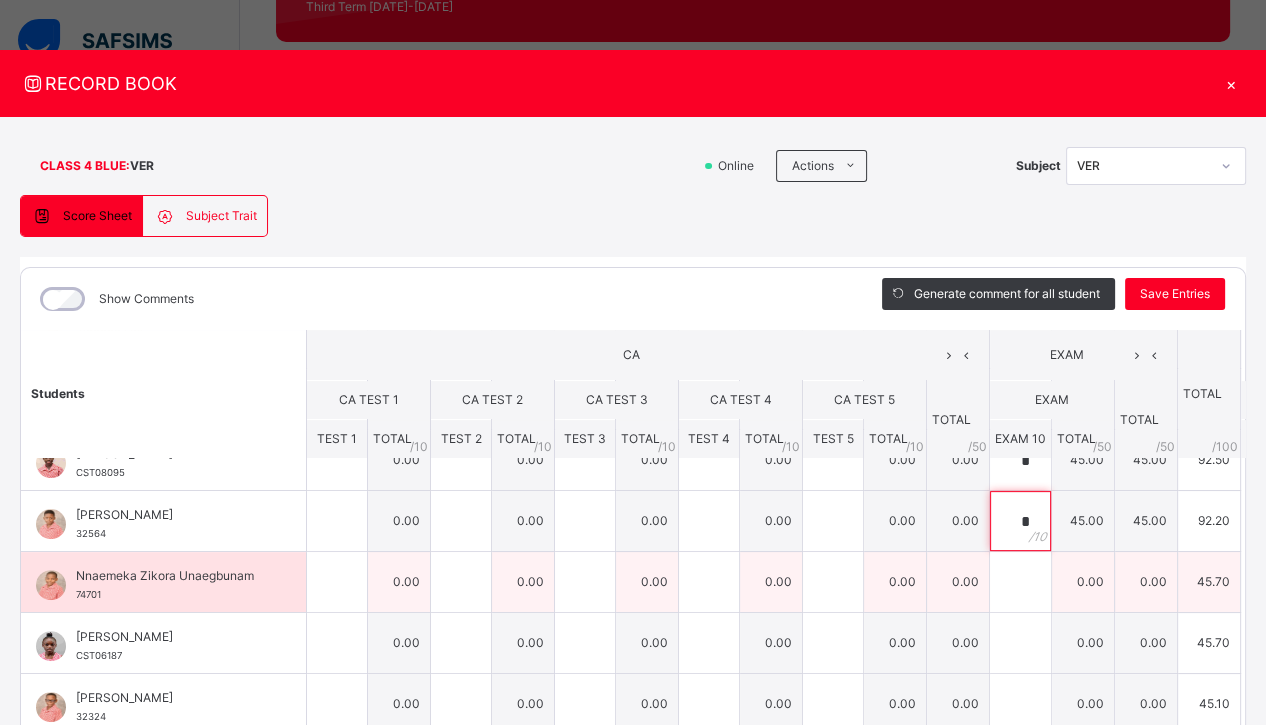 type on "*" 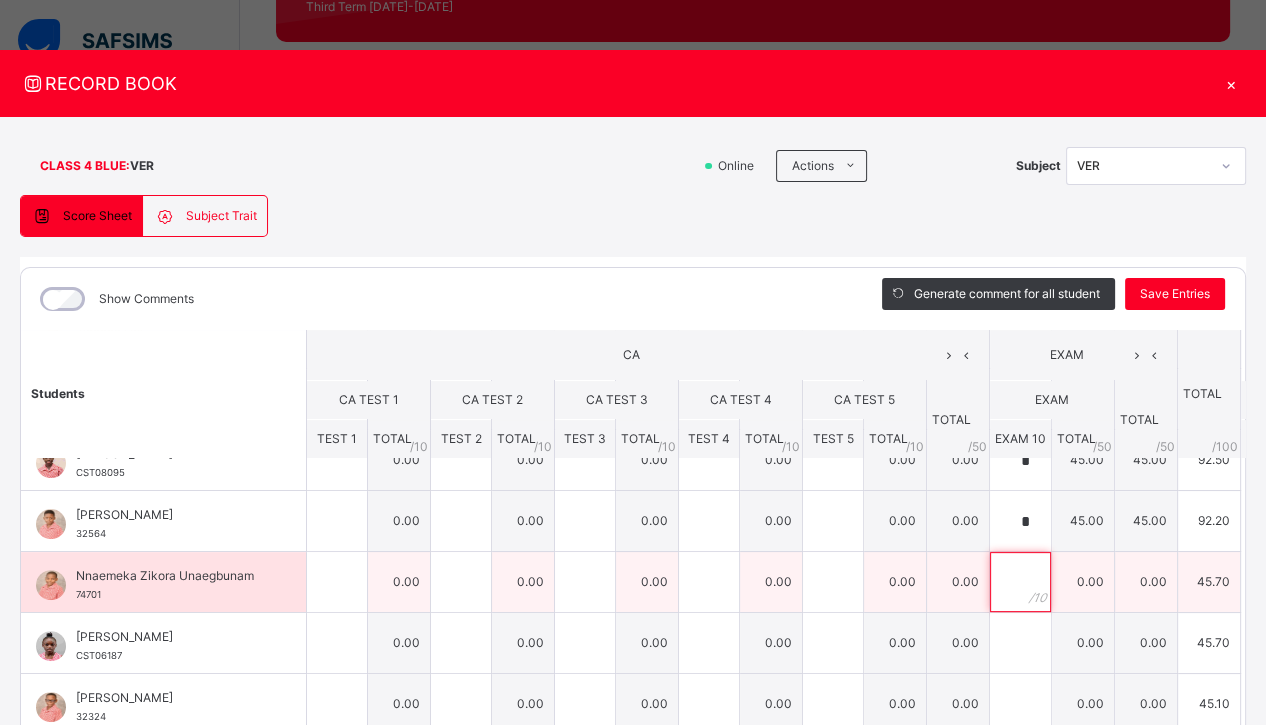 click at bounding box center (1020, 582) 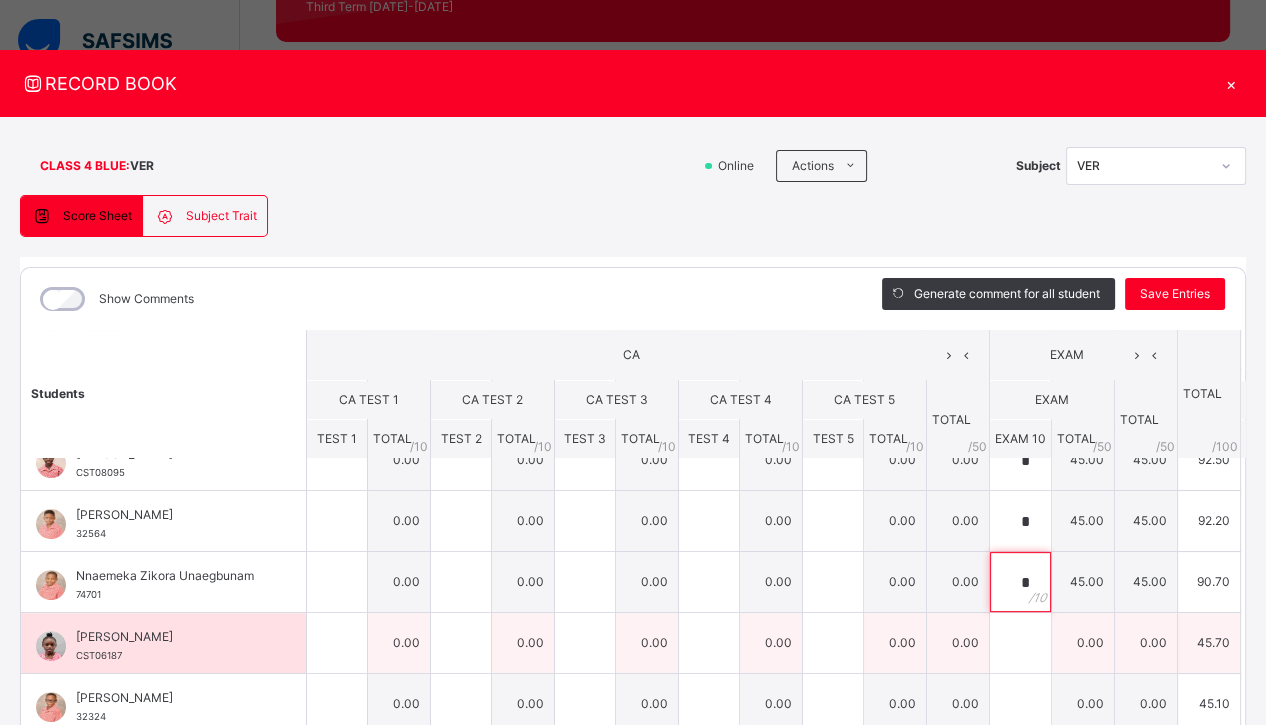 type on "*" 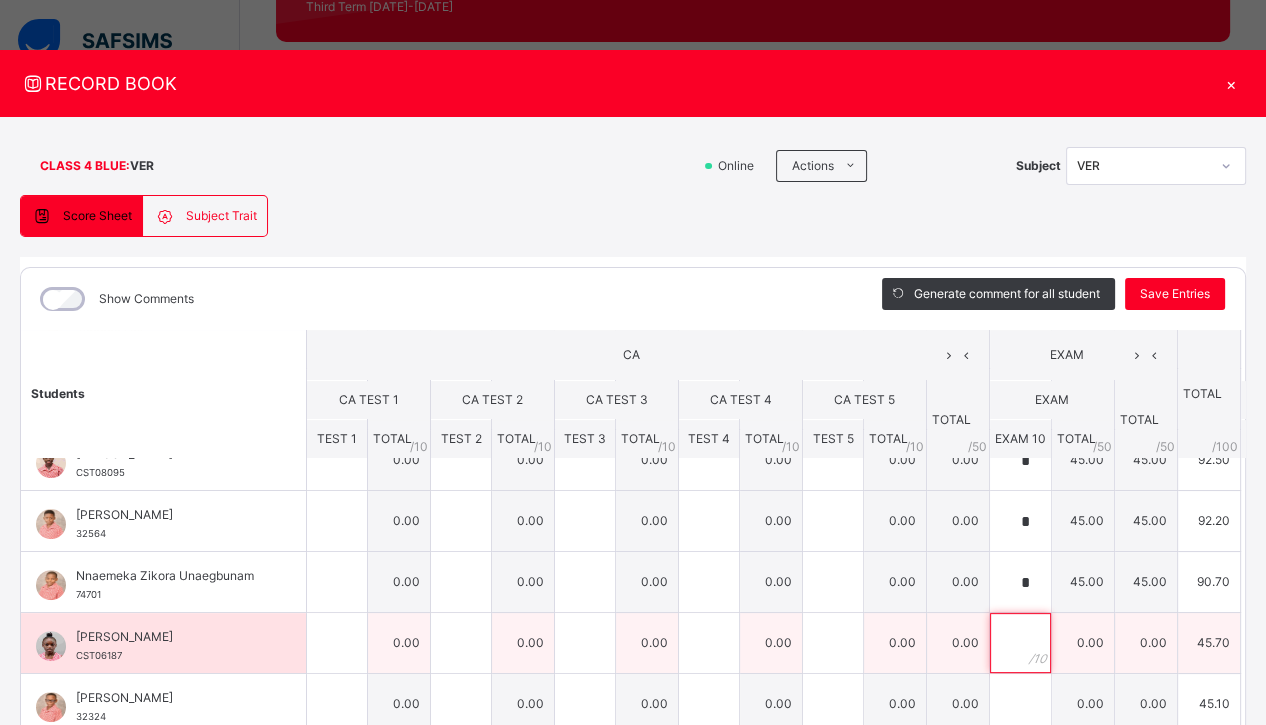 click at bounding box center [1020, 643] 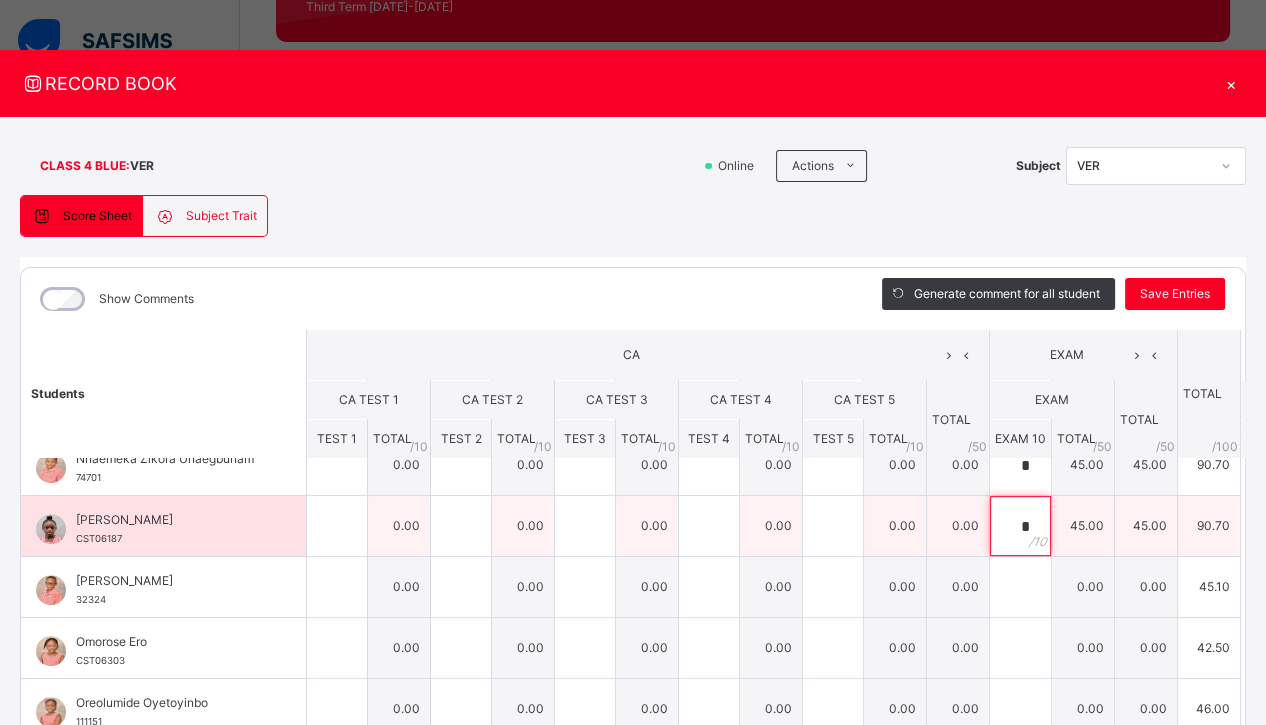 scroll, scrollTop: 906, scrollLeft: 0, axis: vertical 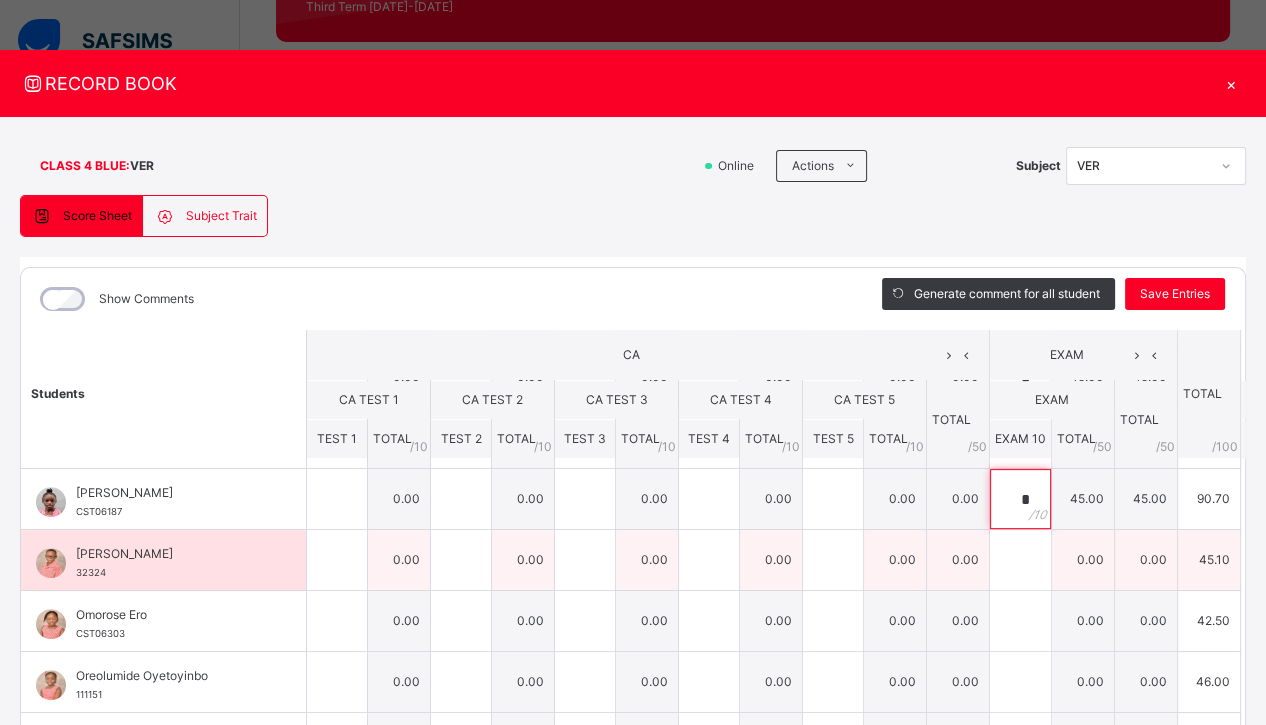 type on "*" 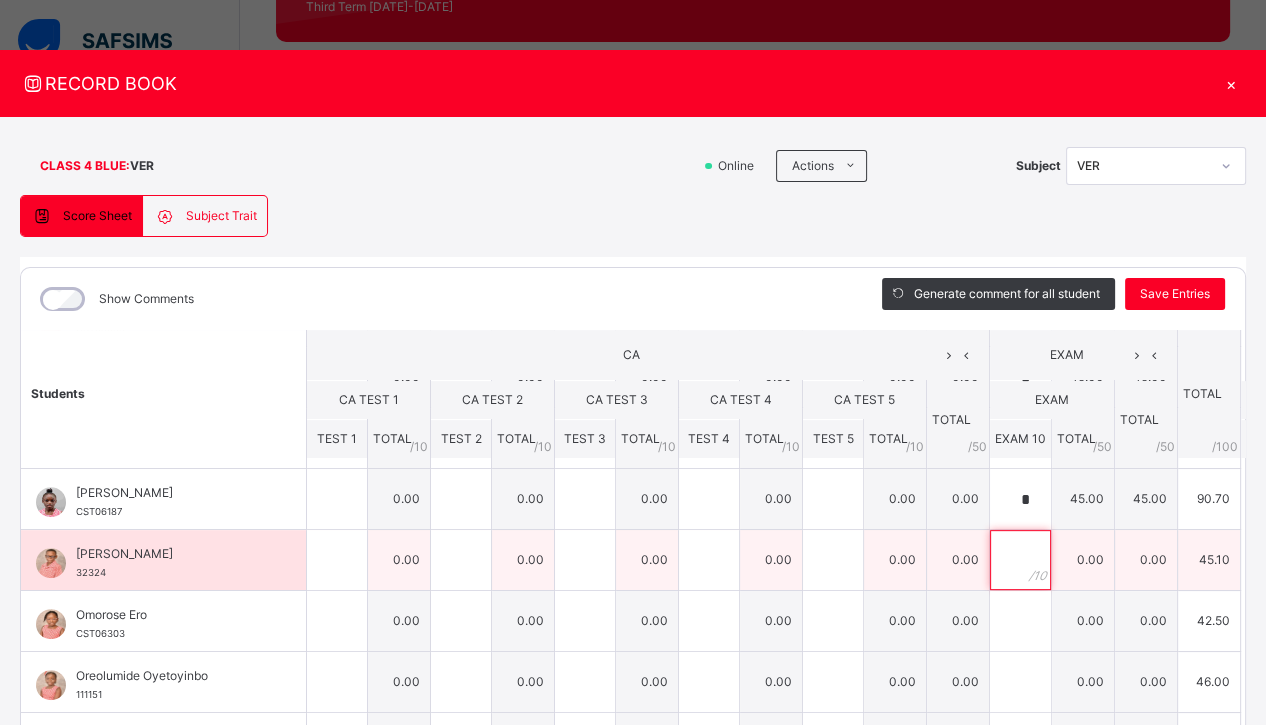 click at bounding box center [1020, 560] 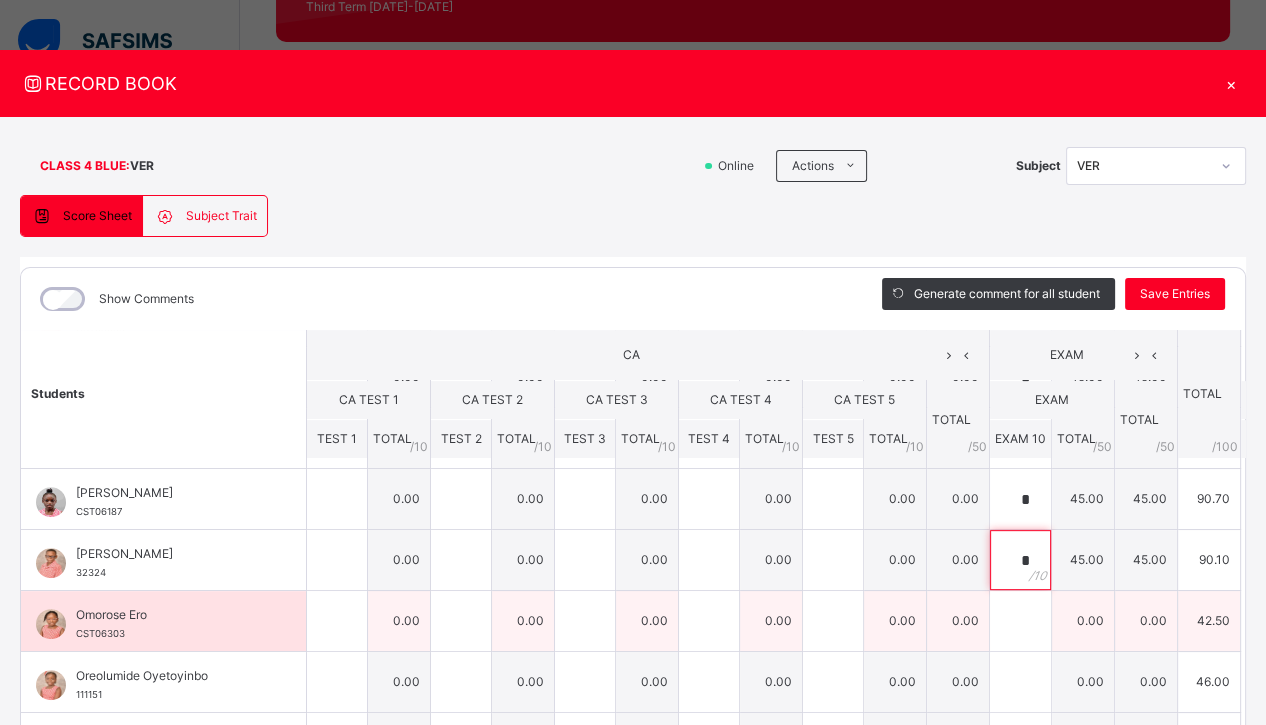 type on "*" 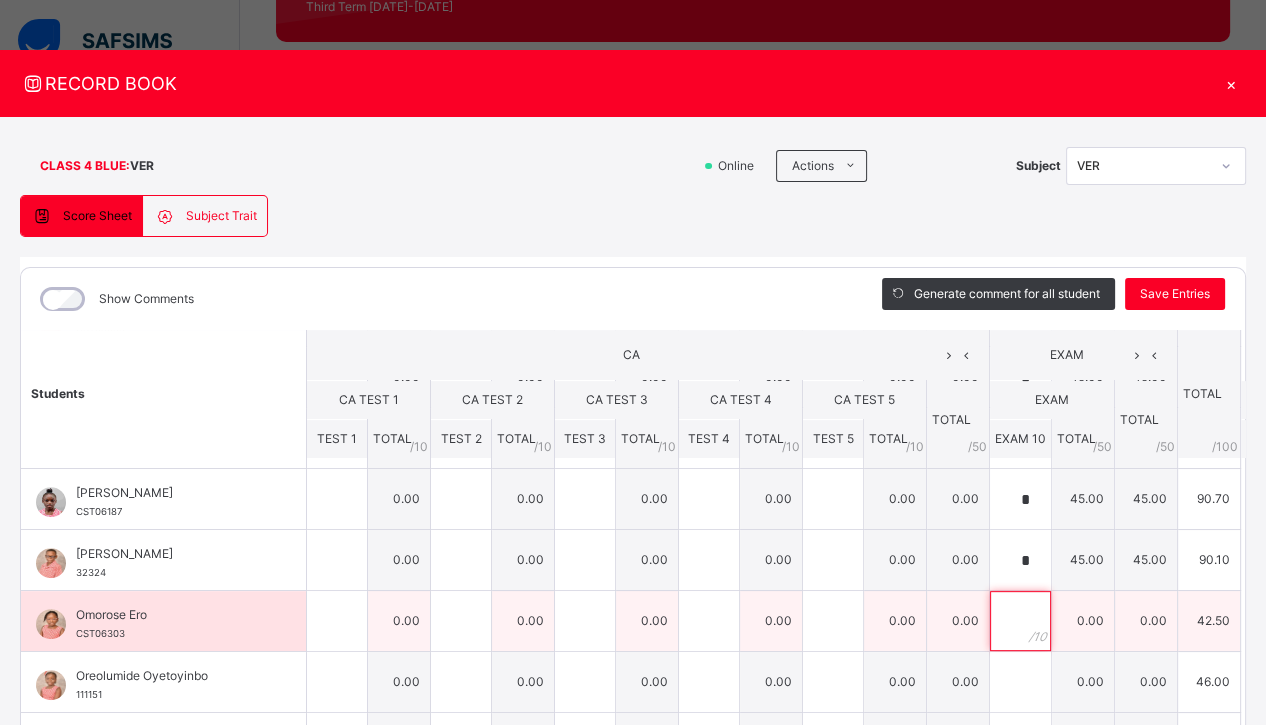 click at bounding box center (1020, 621) 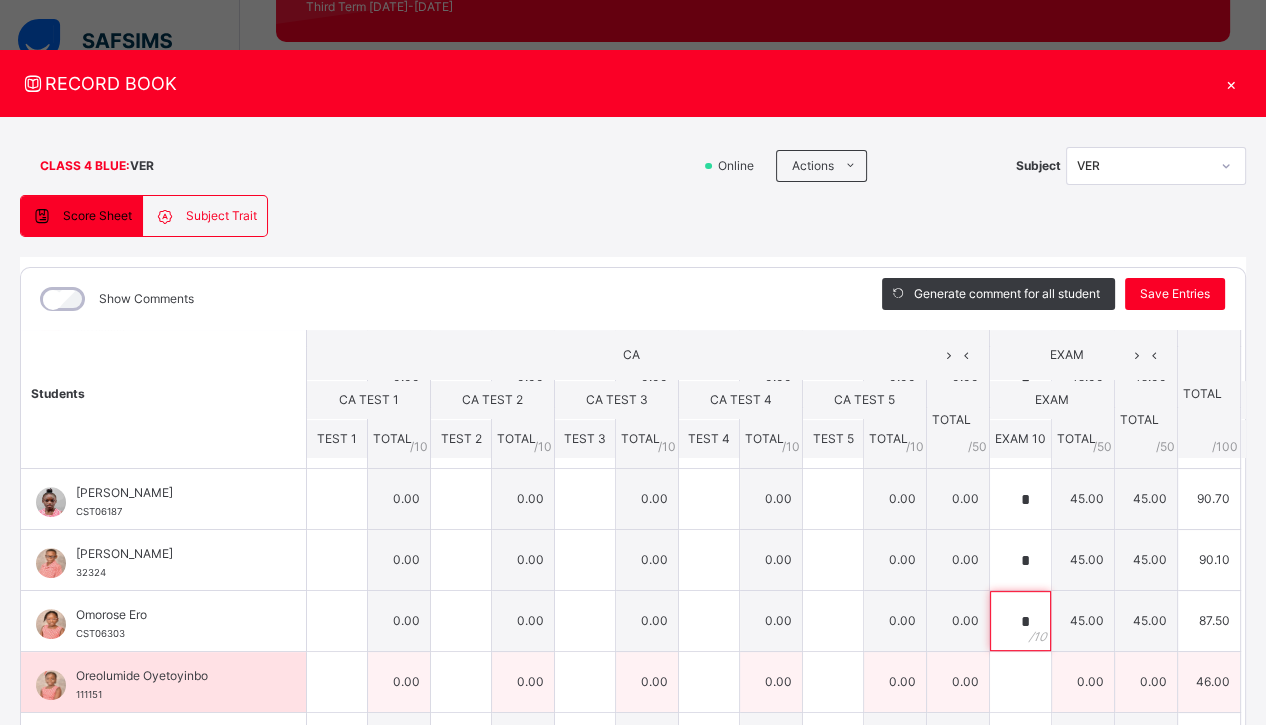 type on "*" 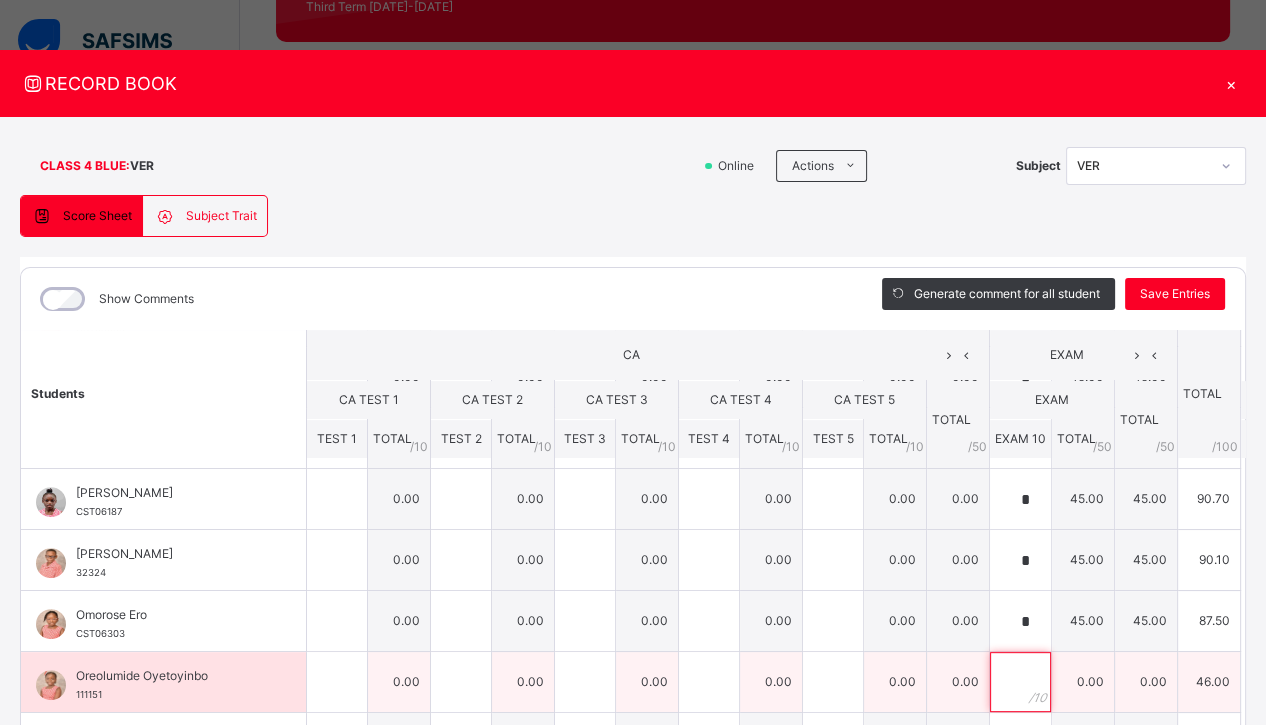 click at bounding box center (1020, 682) 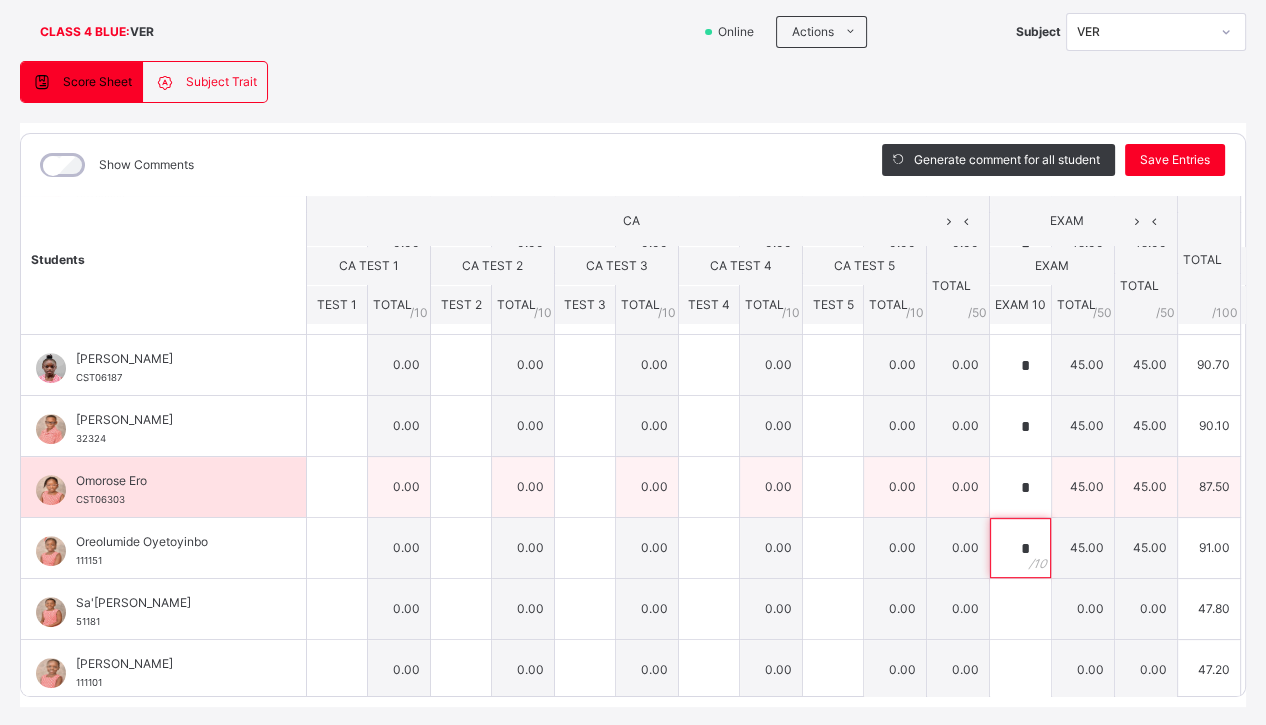 scroll, scrollTop: 140, scrollLeft: 0, axis: vertical 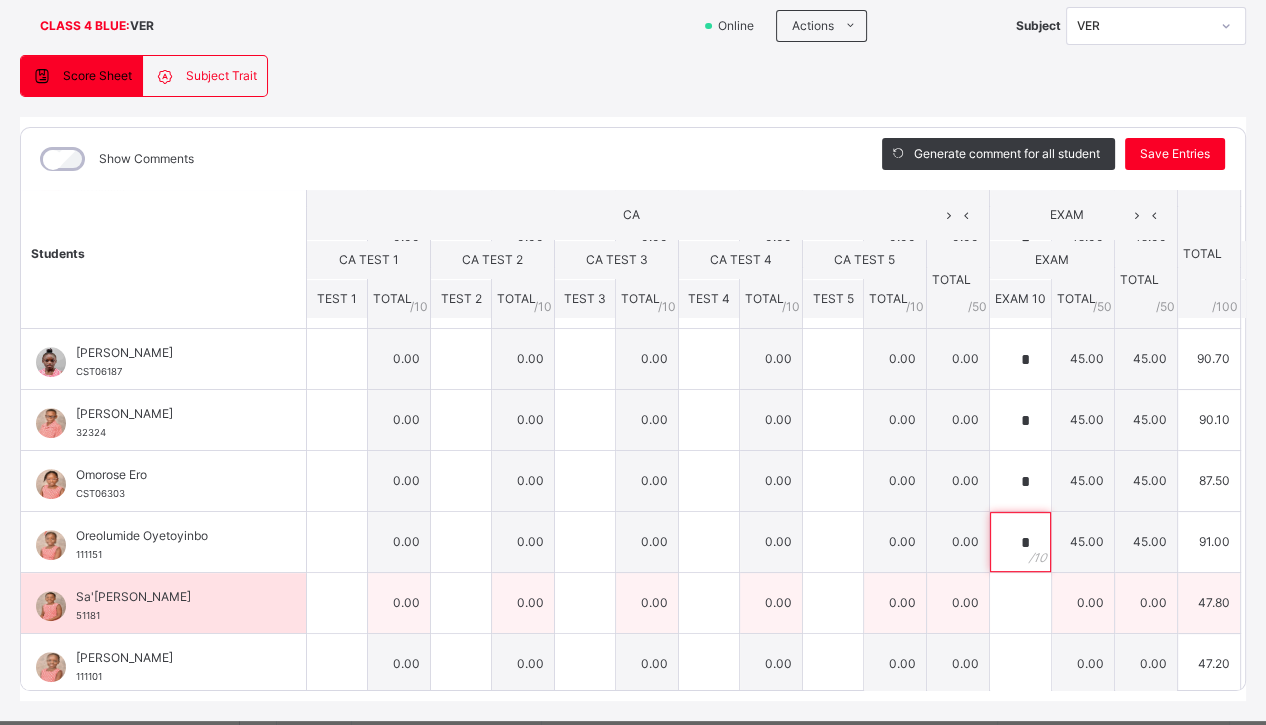 type on "*" 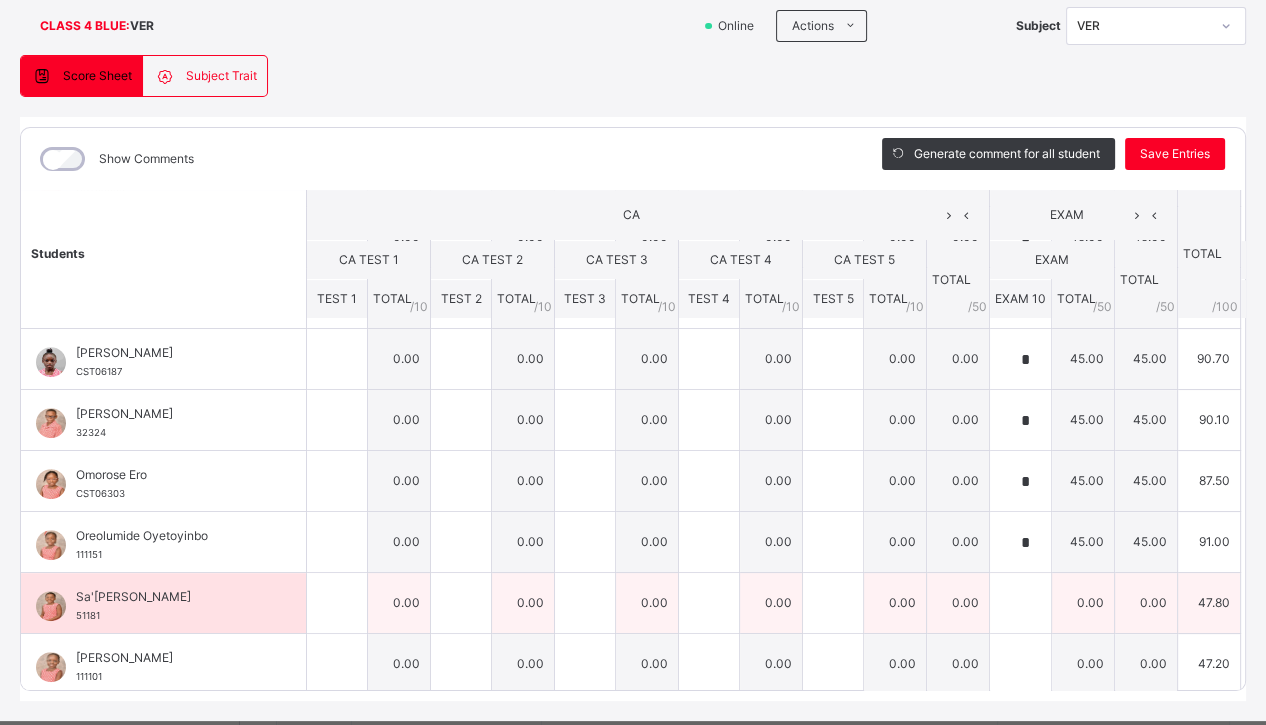 click on "0.00" at bounding box center [958, 603] 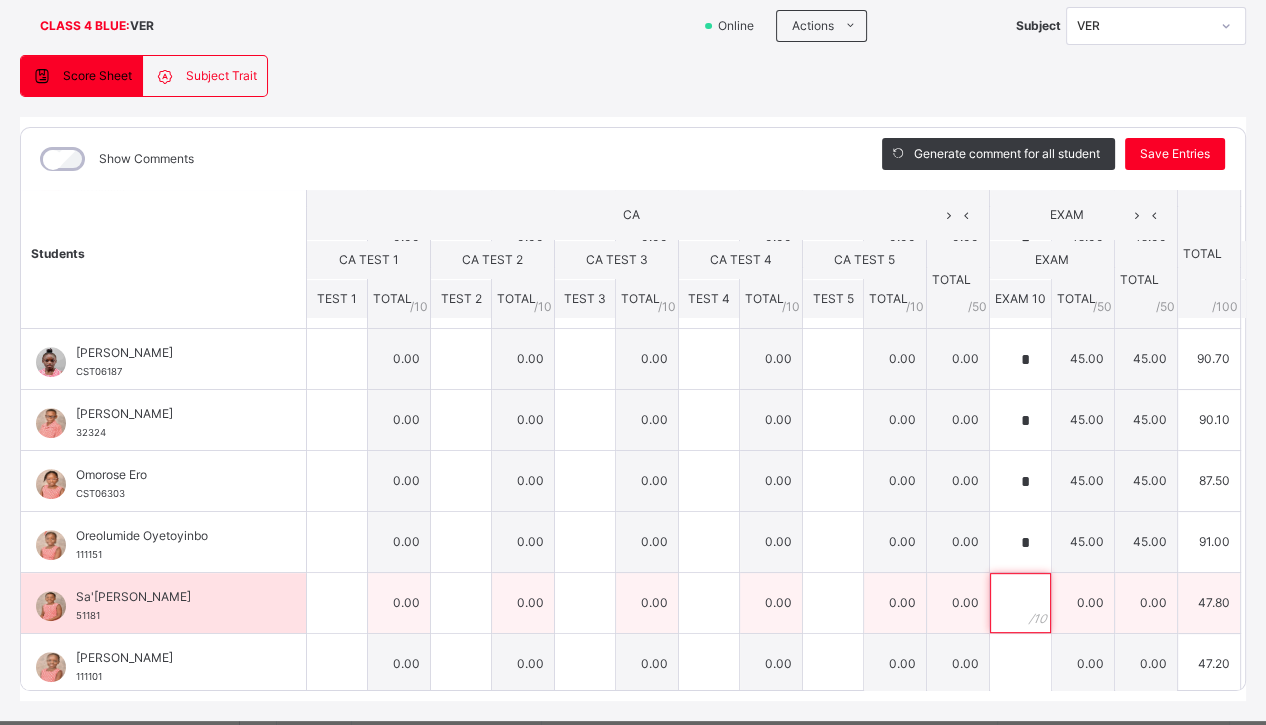 click at bounding box center (1020, 603) 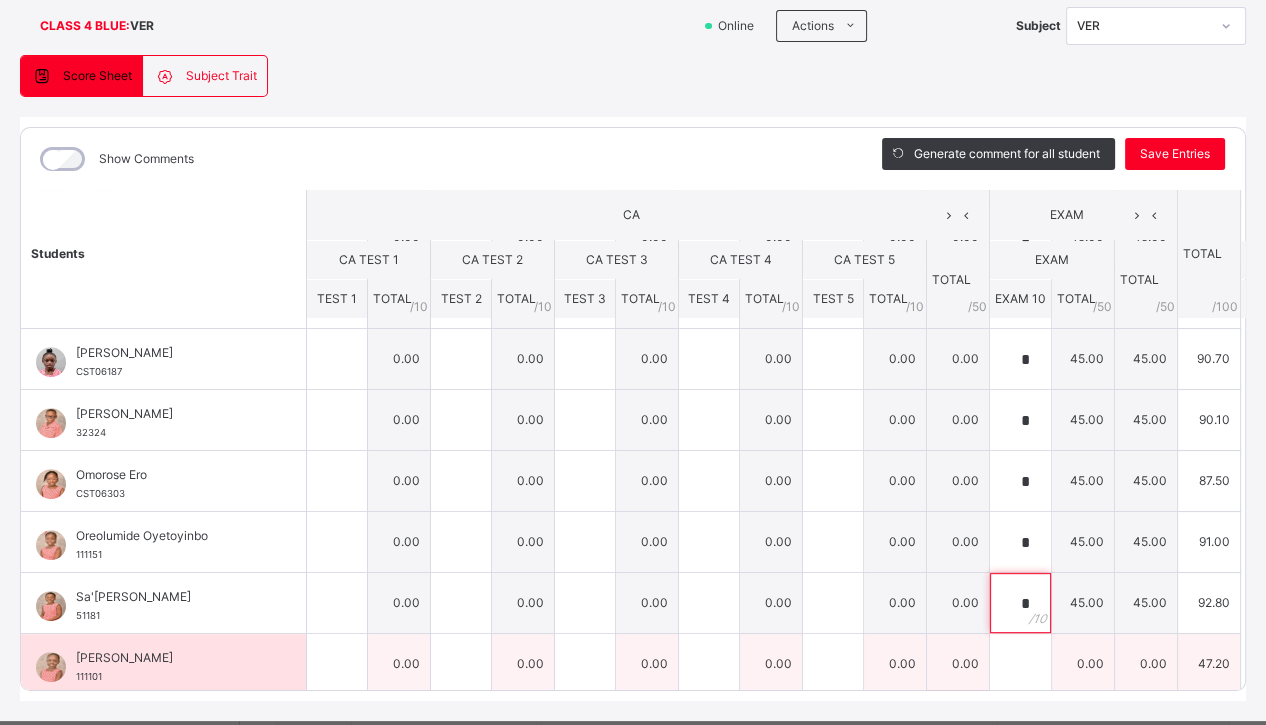 type on "*" 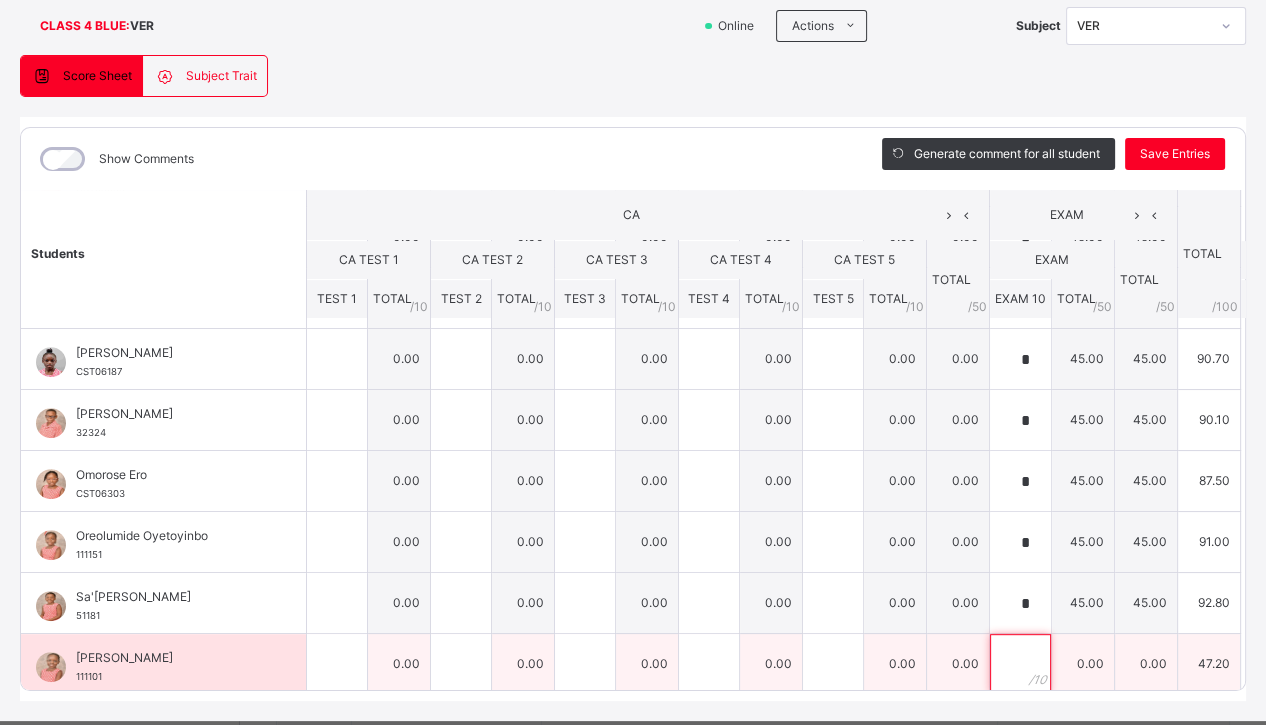 click at bounding box center [1020, 664] 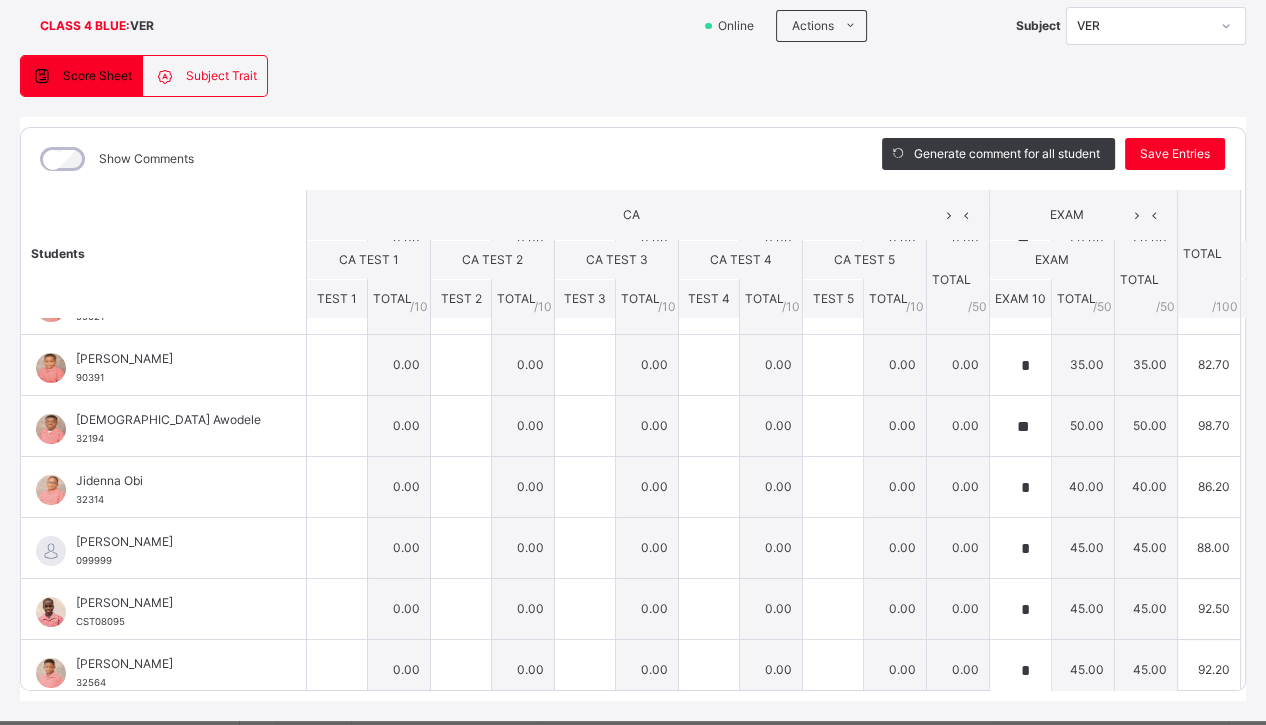 scroll, scrollTop: 0, scrollLeft: 0, axis: both 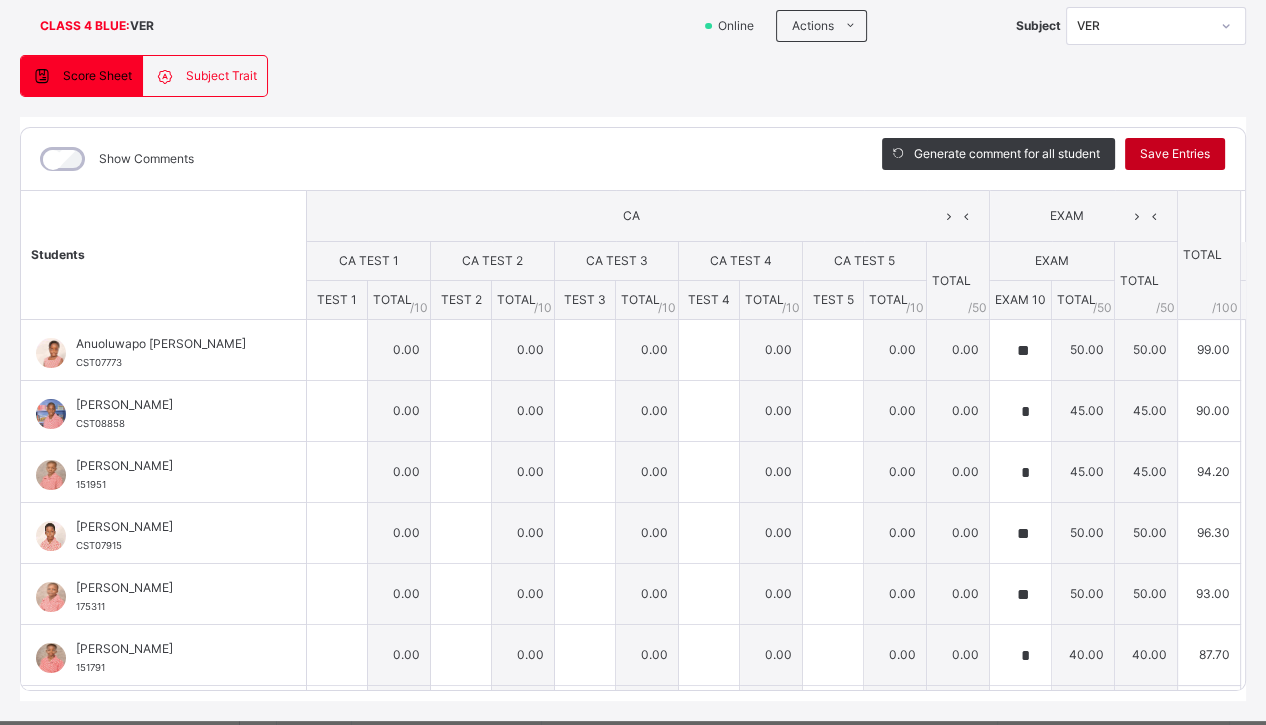 type on "**" 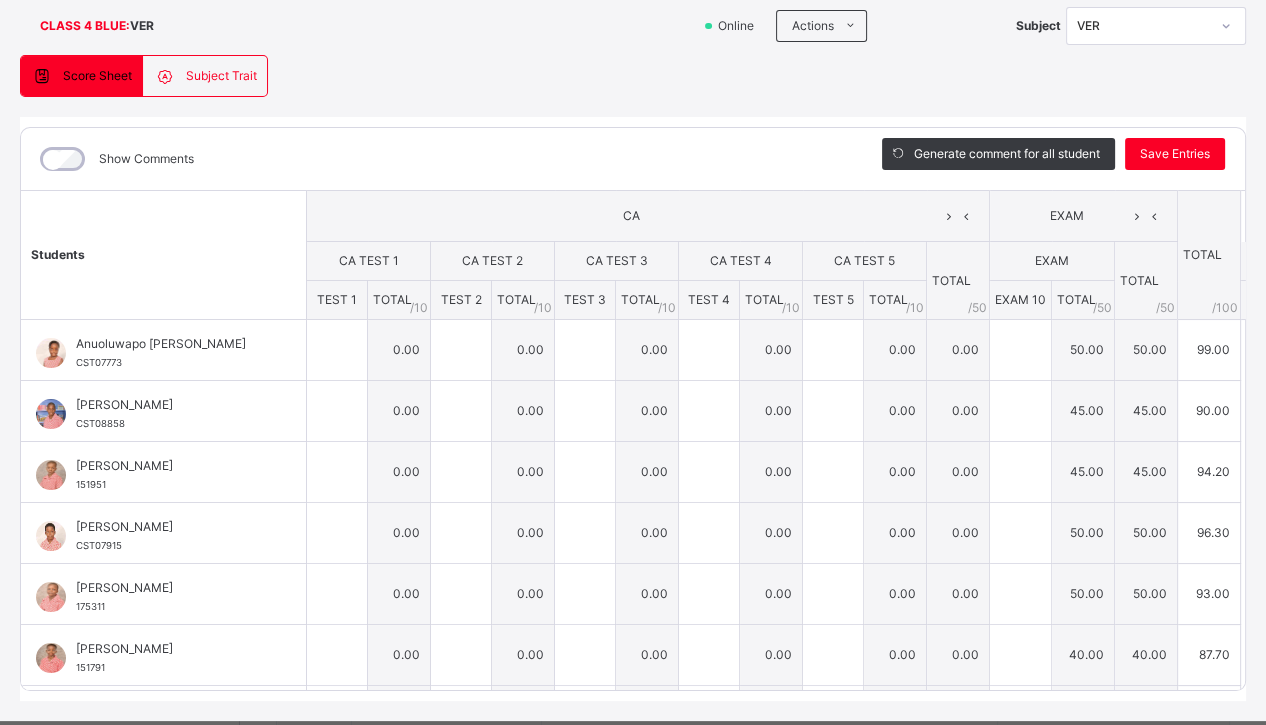 type on "**" 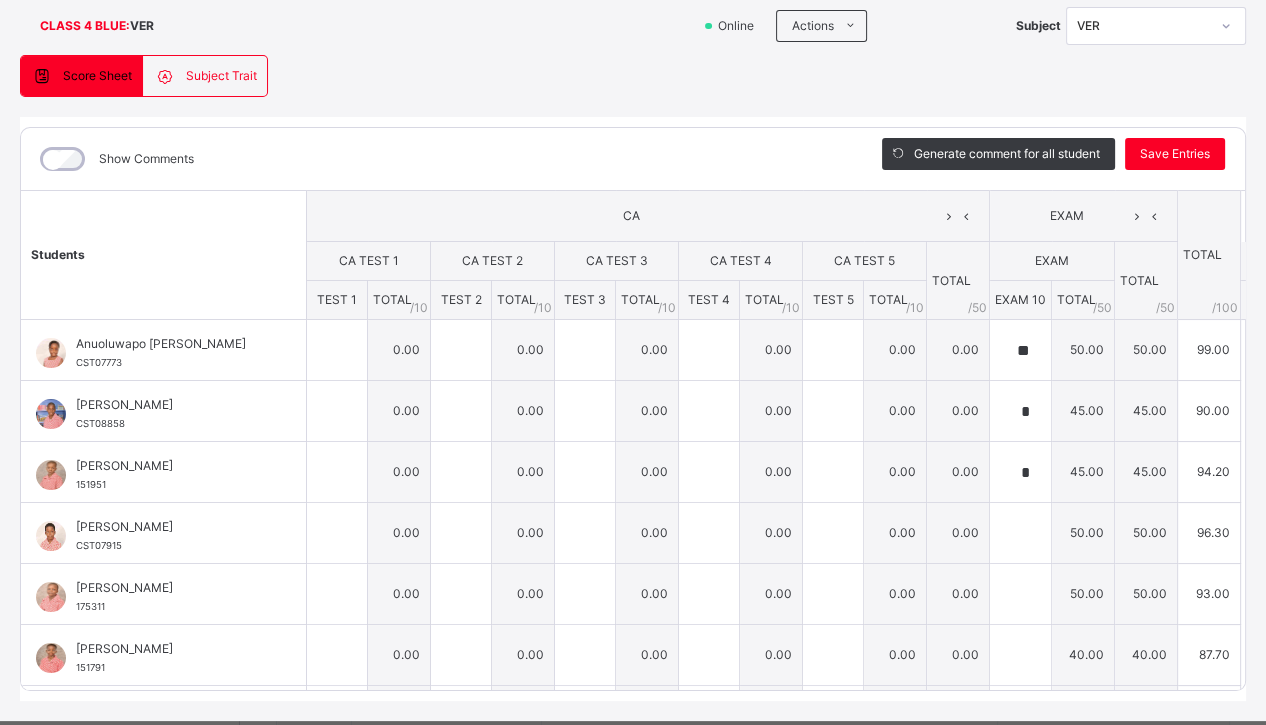 type on "**" 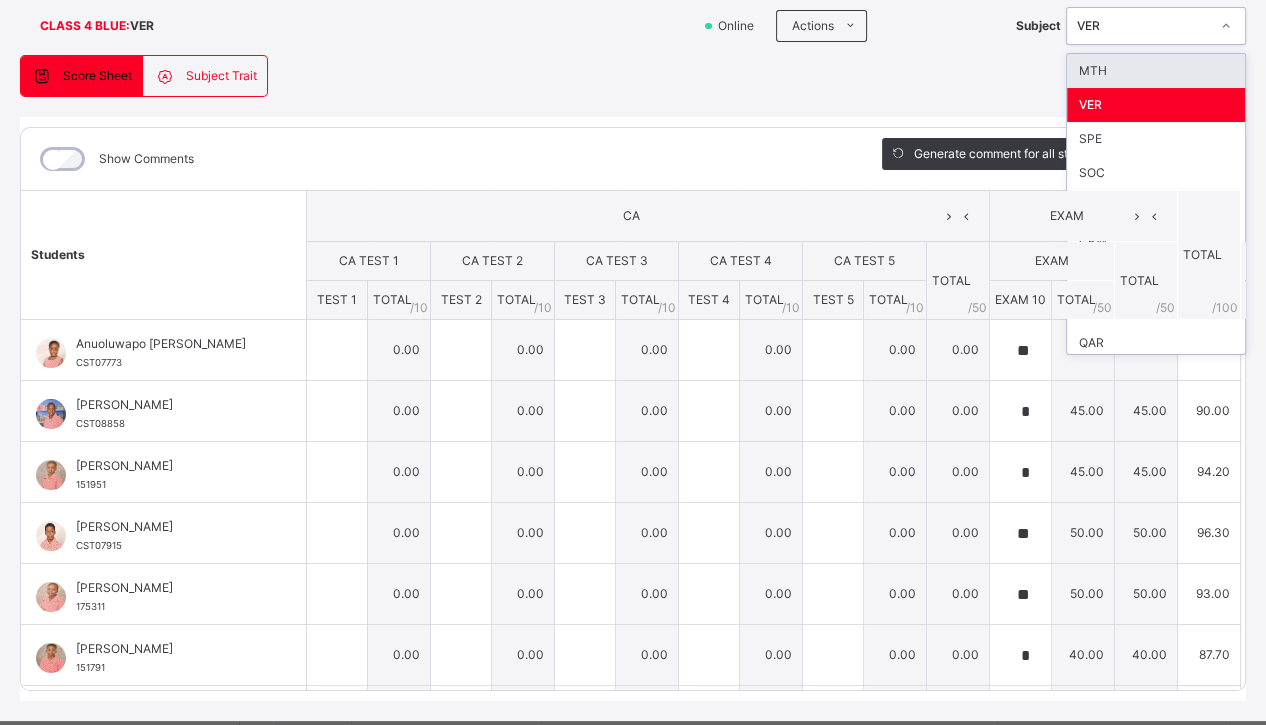 click on "VER" at bounding box center (1143, 26) 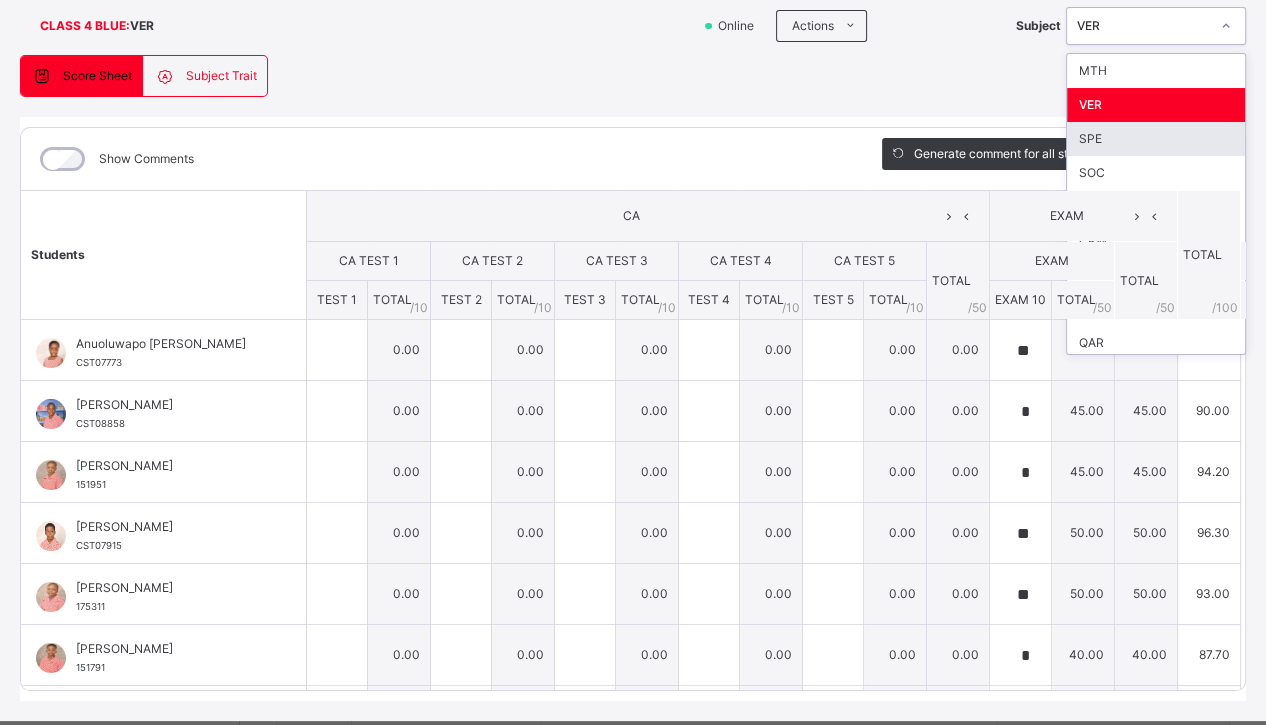 click on "SPE" at bounding box center [1156, 139] 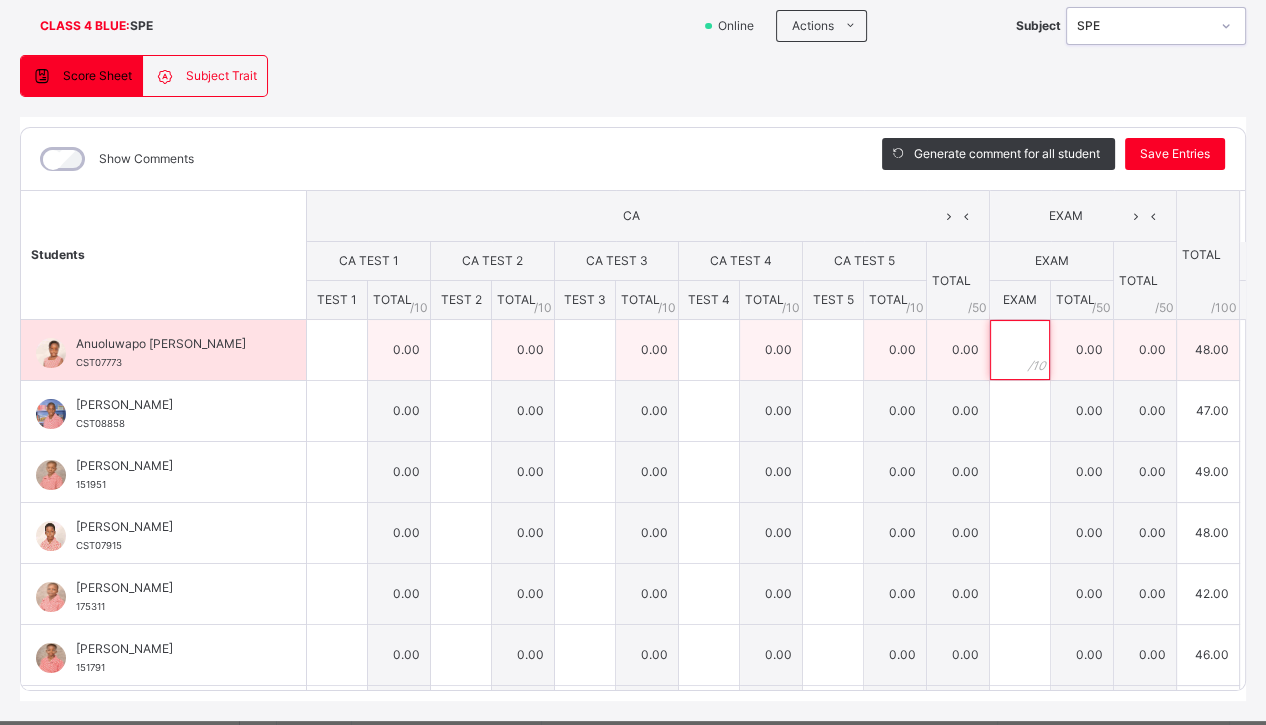 click at bounding box center [1020, 350] 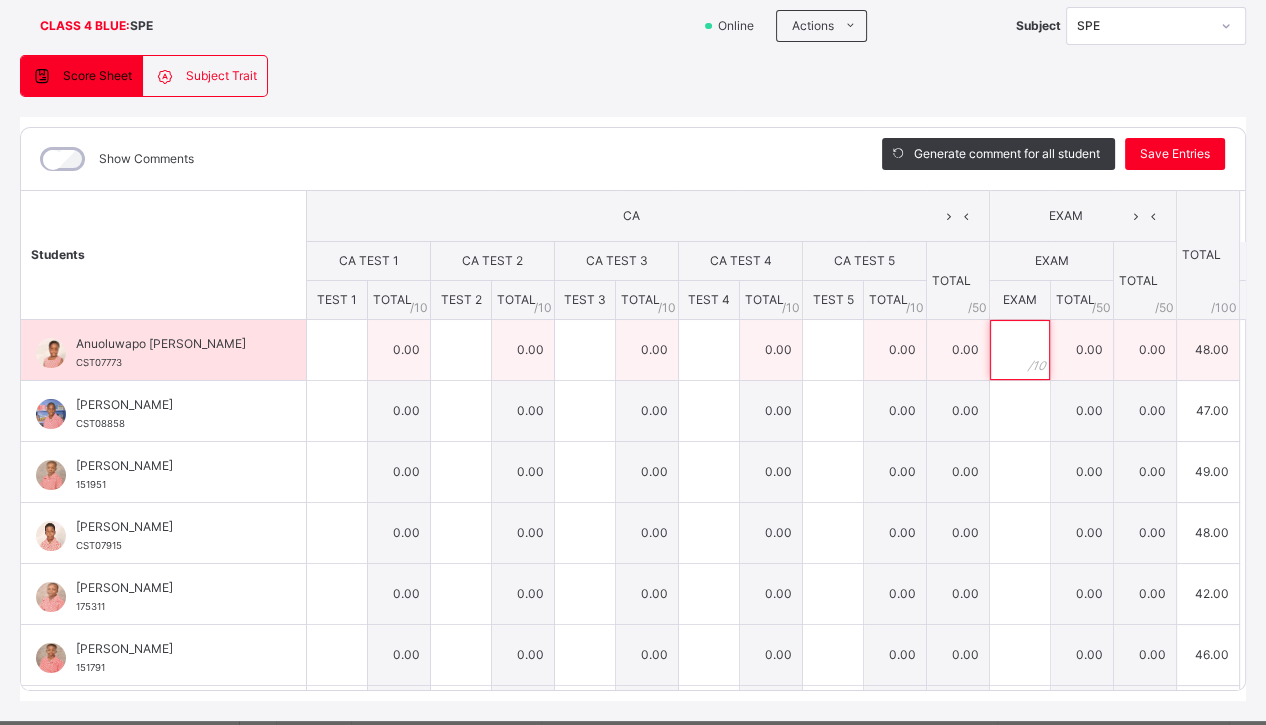 paste 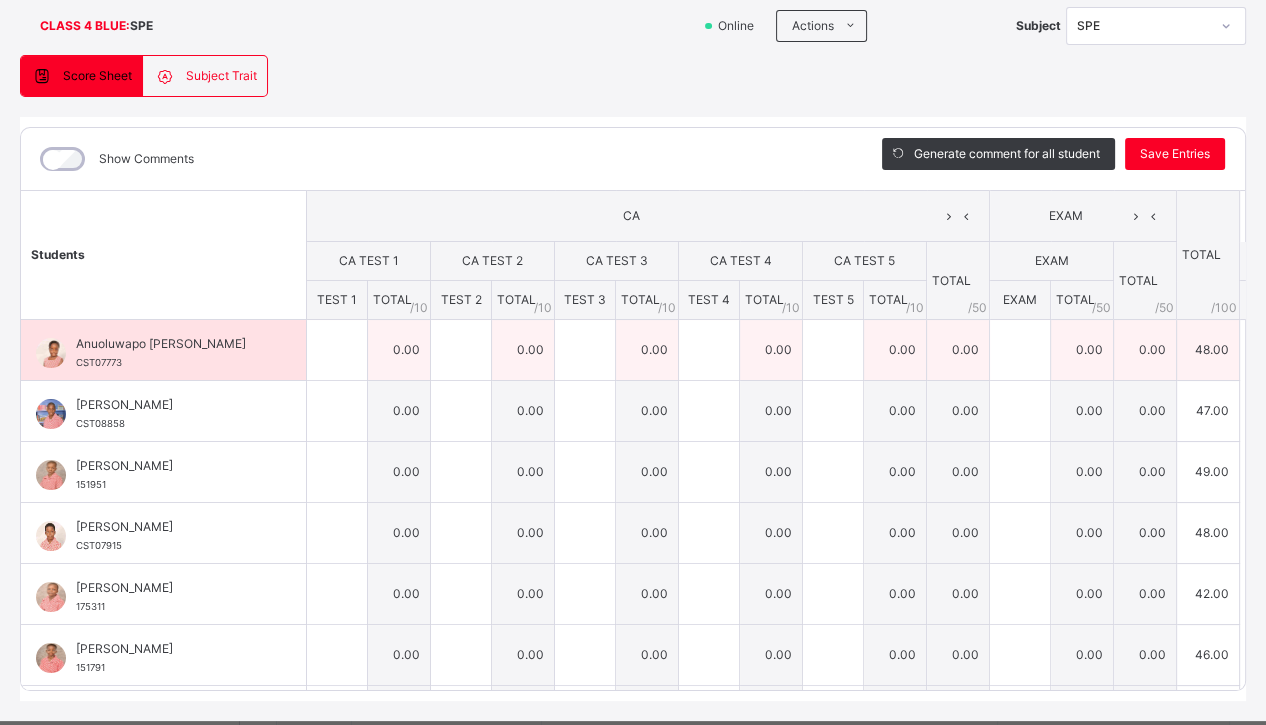 click at bounding box center [1020, 350] 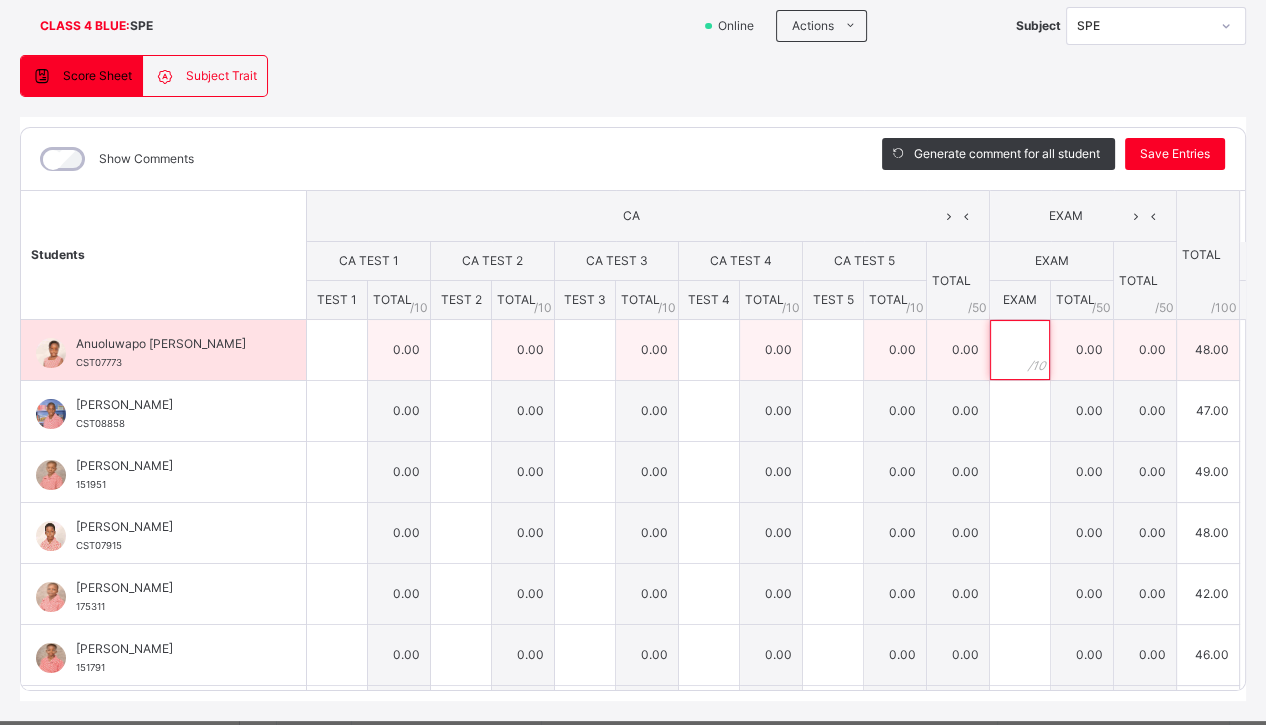click at bounding box center [1020, 350] 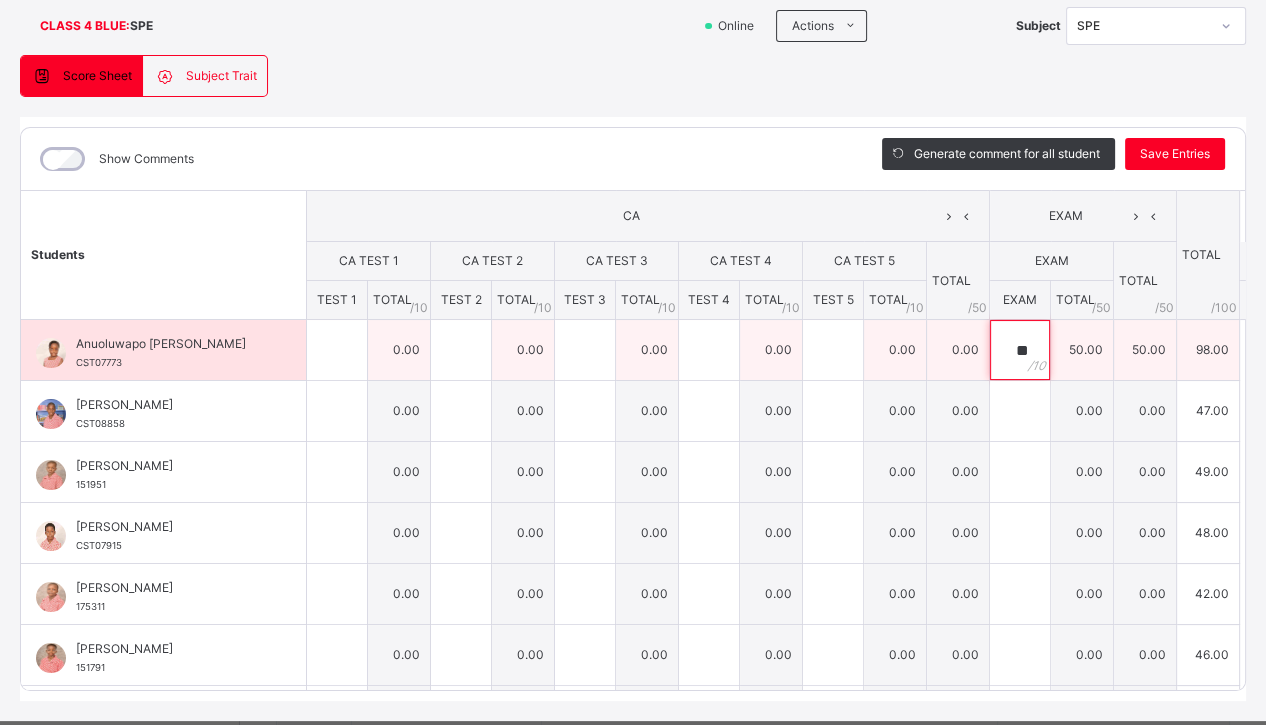drag, startPoint x: 994, startPoint y: 348, endPoint x: 1020, endPoint y: 353, distance: 26.476404 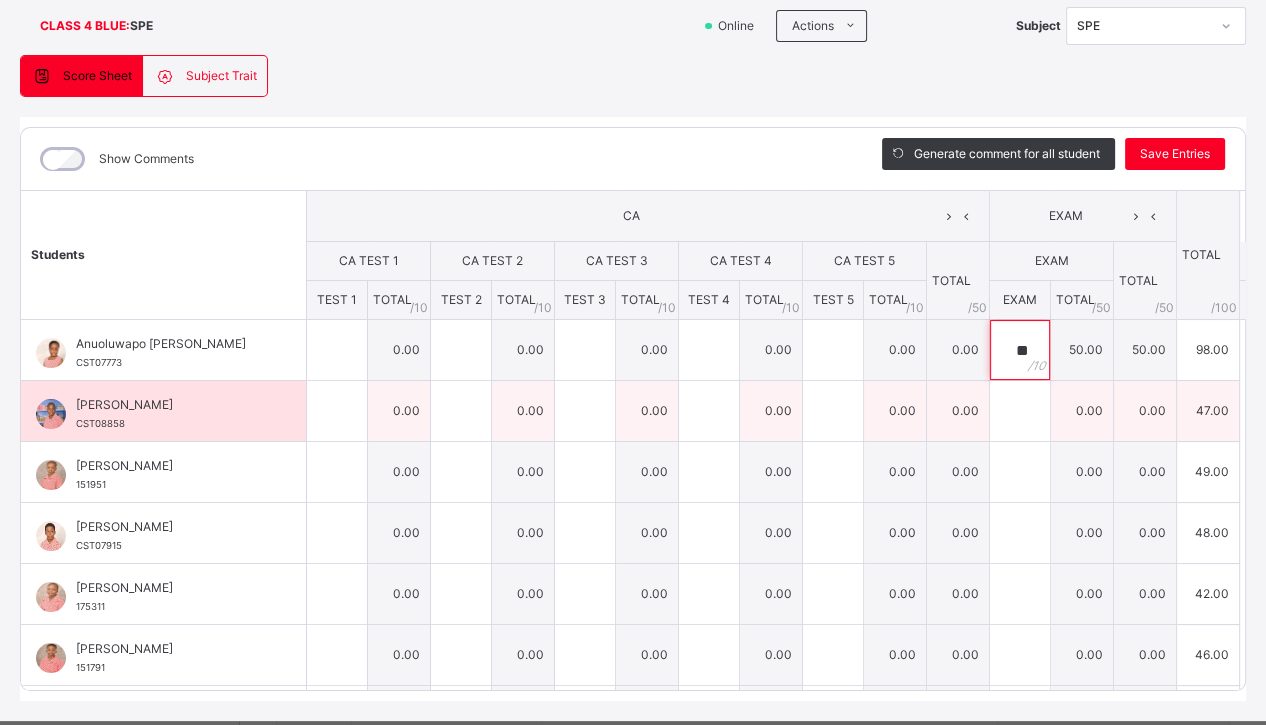 type on "**" 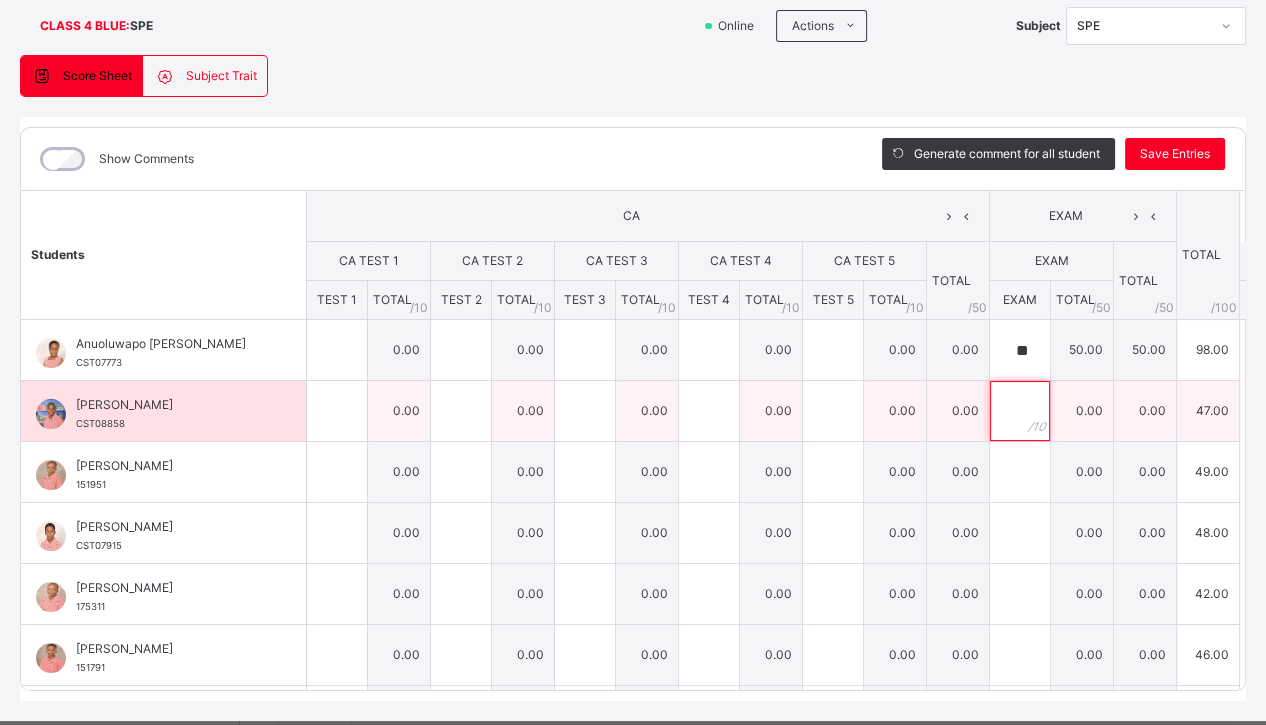 click at bounding box center [1020, 411] 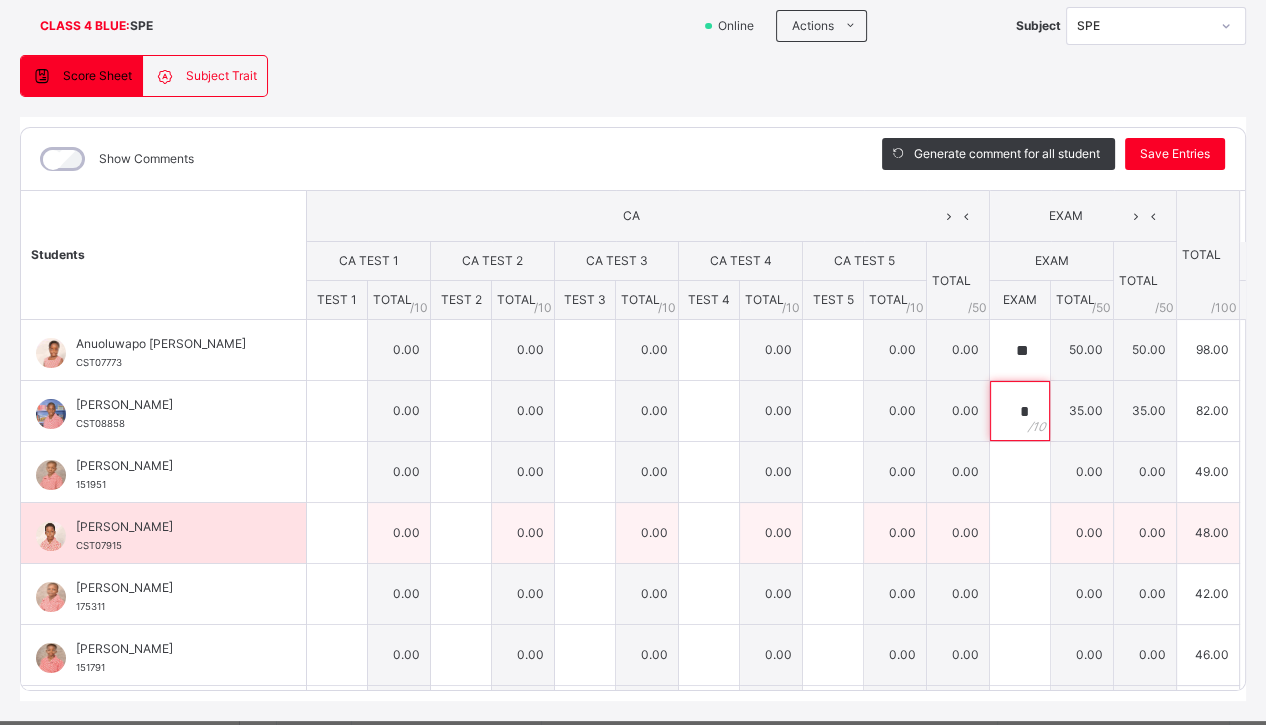 type on "*" 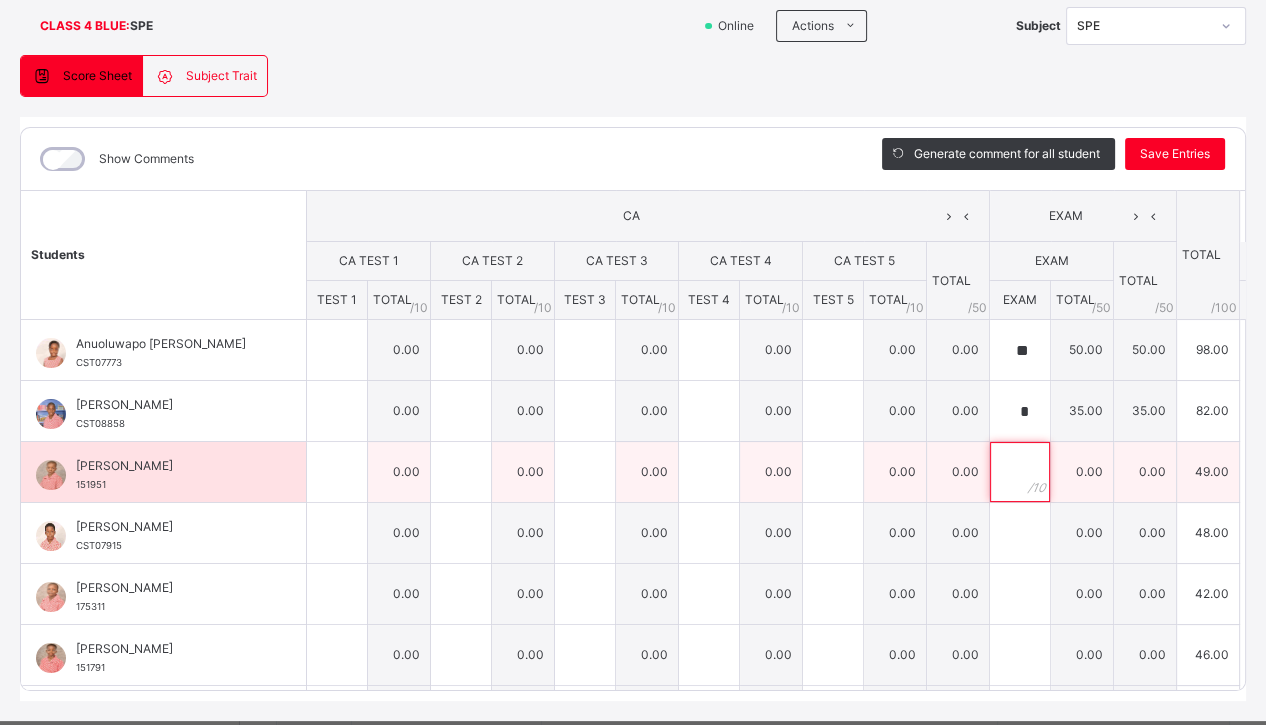 click at bounding box center [1020, 472] 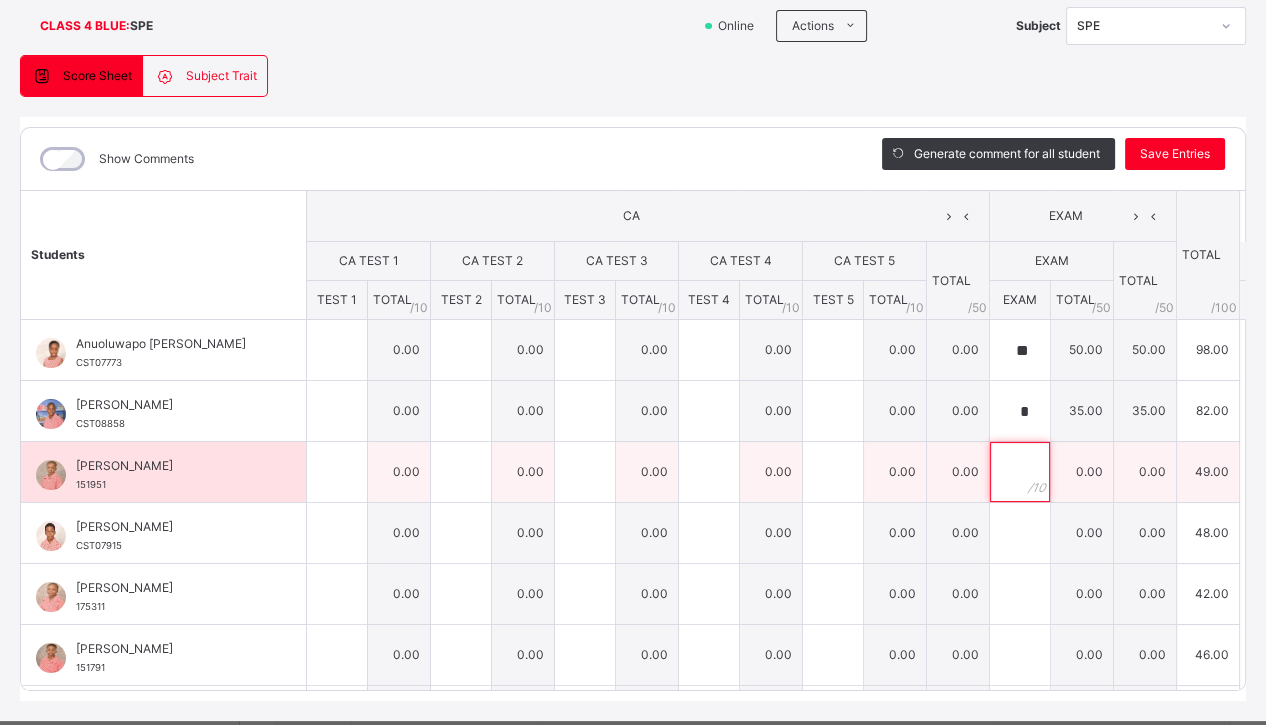 paste on "**" 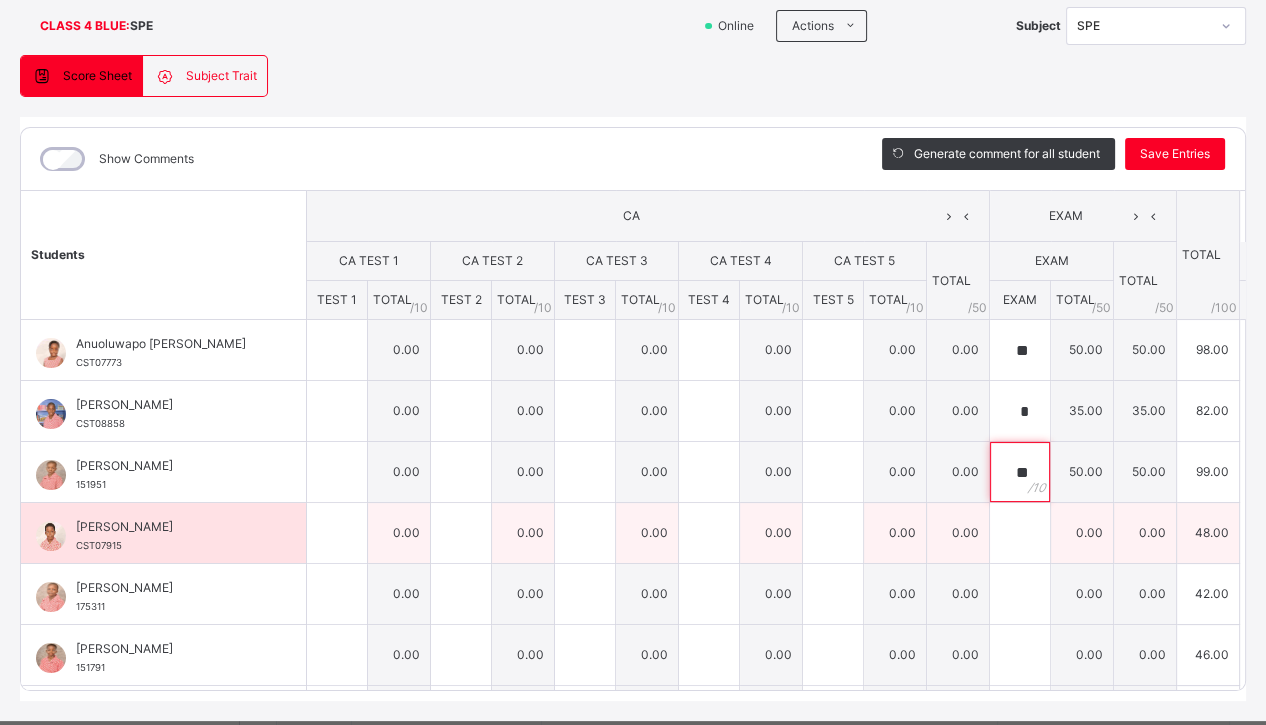 type on "**" 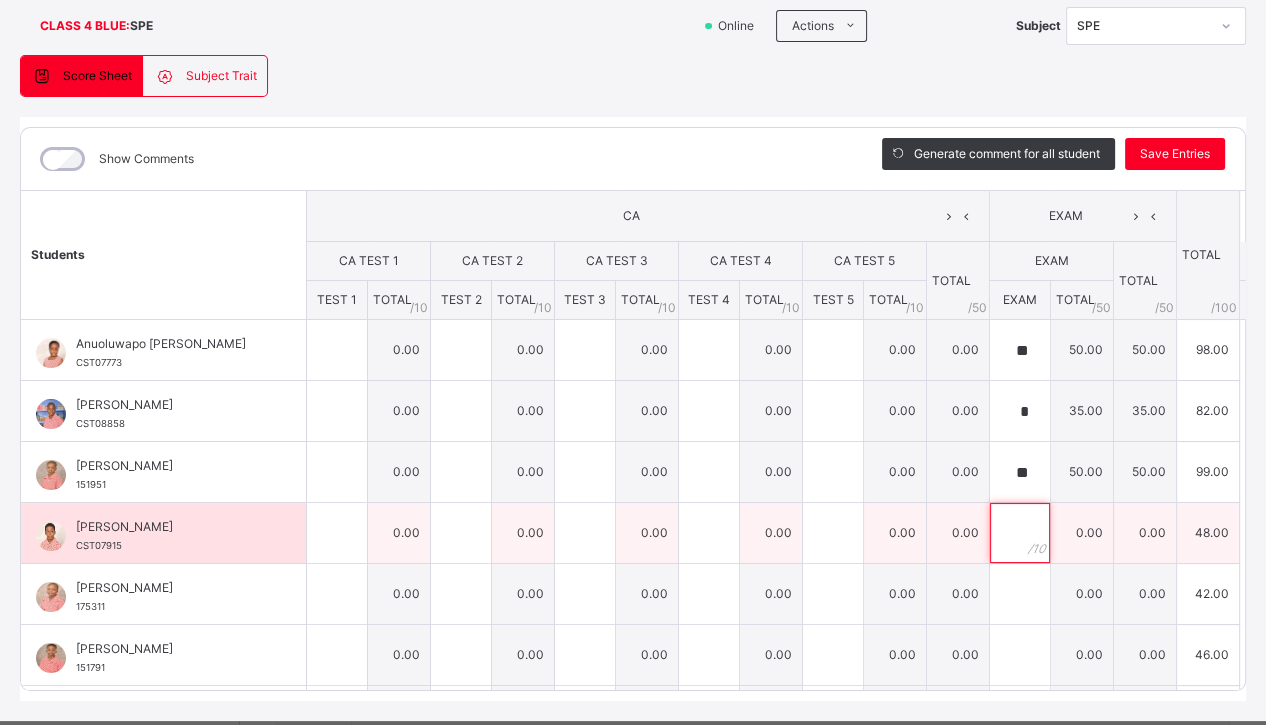 click at bounding box center [1020, 533] 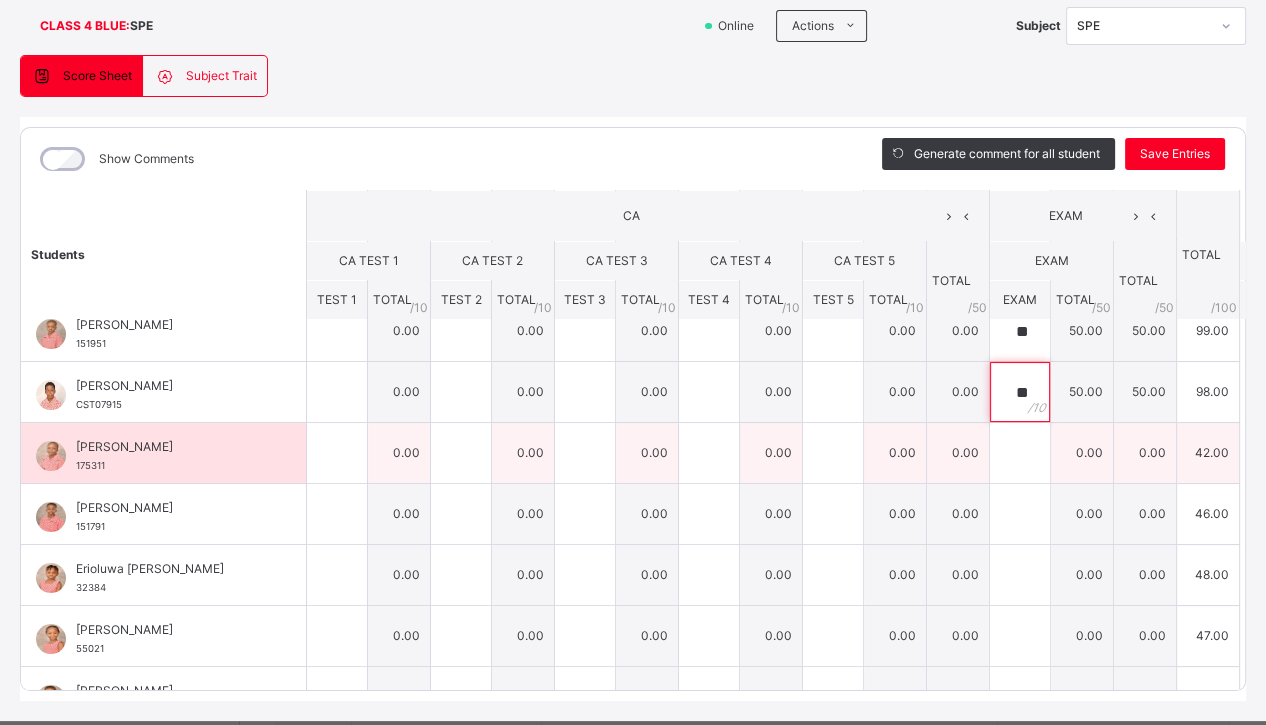 scroll, scrollTop: 142, scrollLeft: 0, axis: vertical 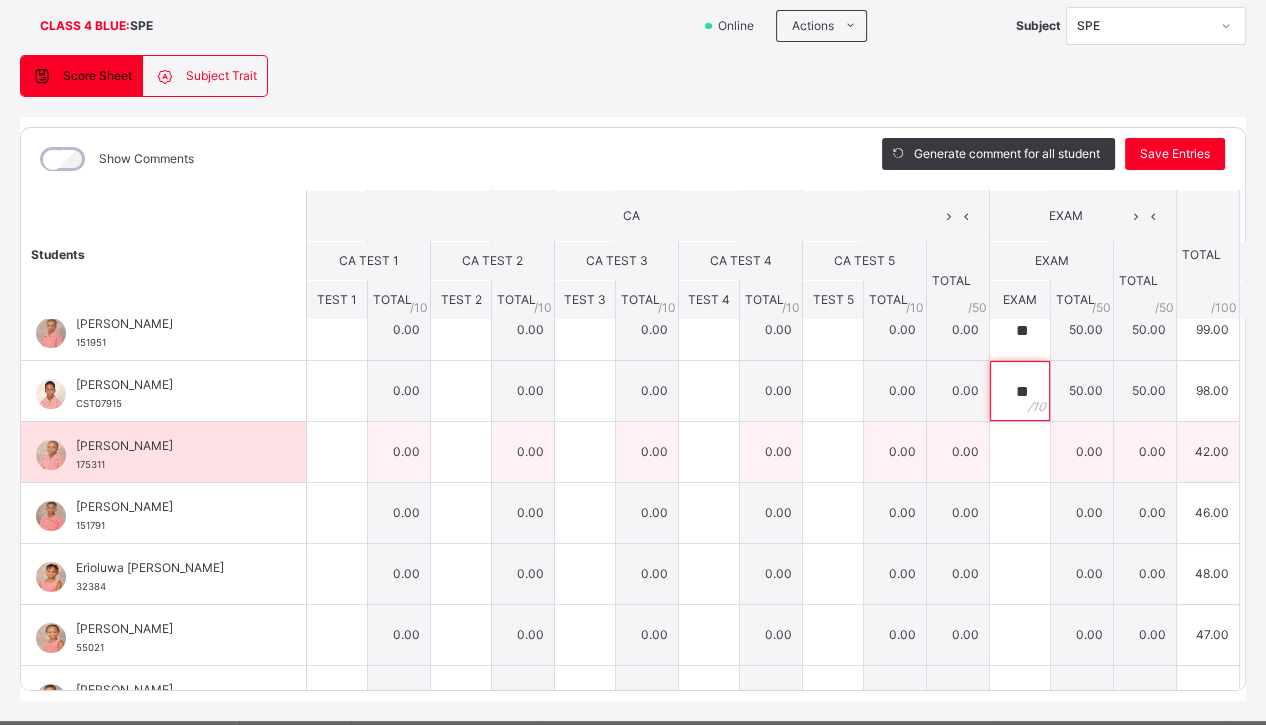 type on "**" 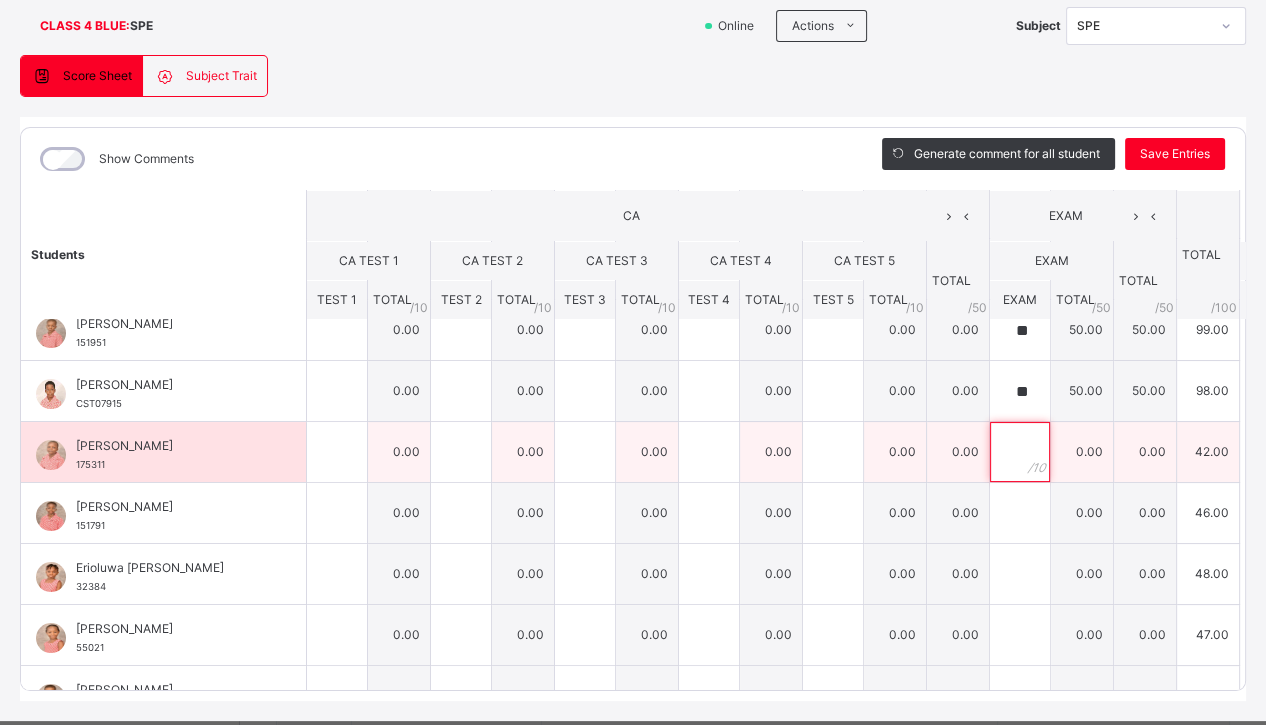 click at bounding box center [1020, 452] 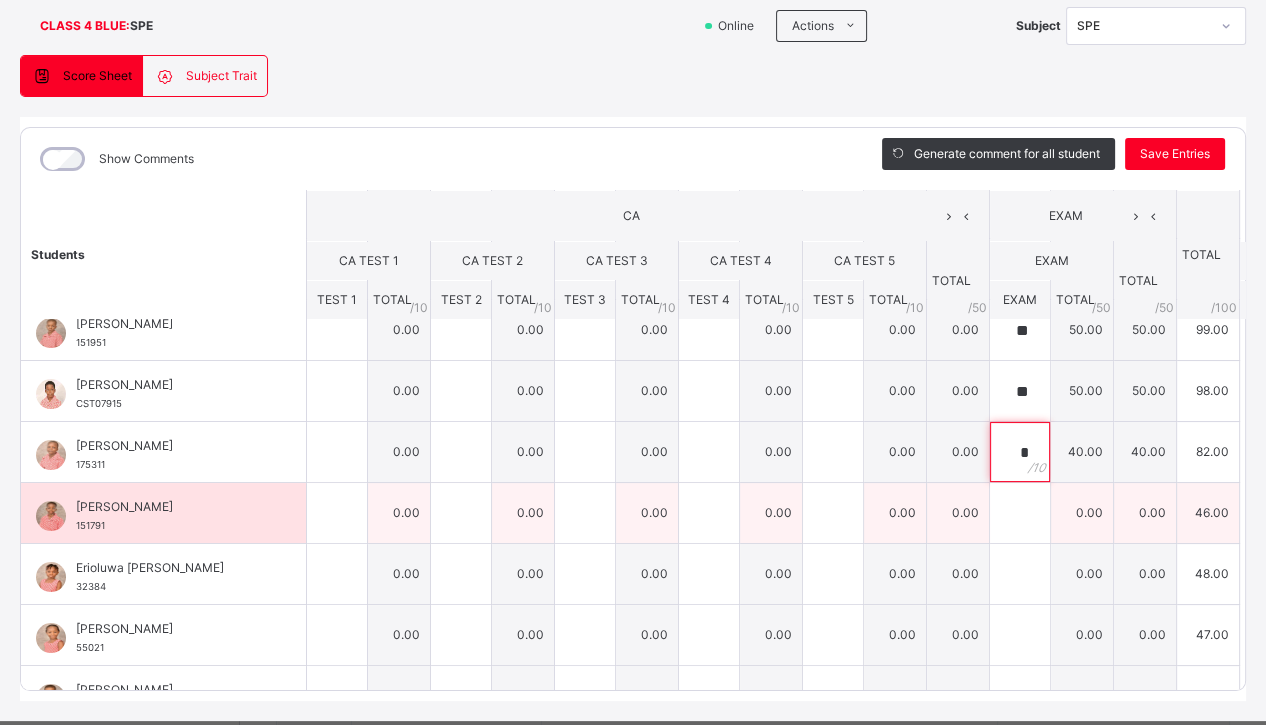 type on "*" 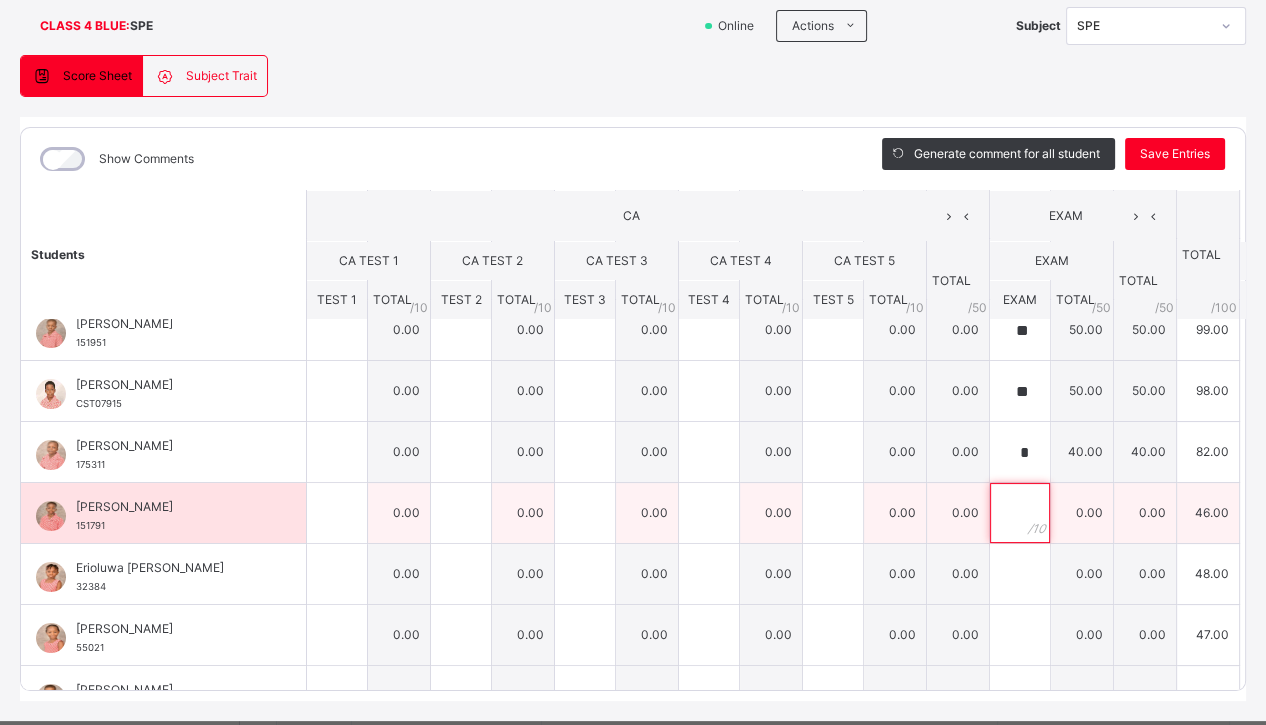 click at bounding box center [1020, 513] 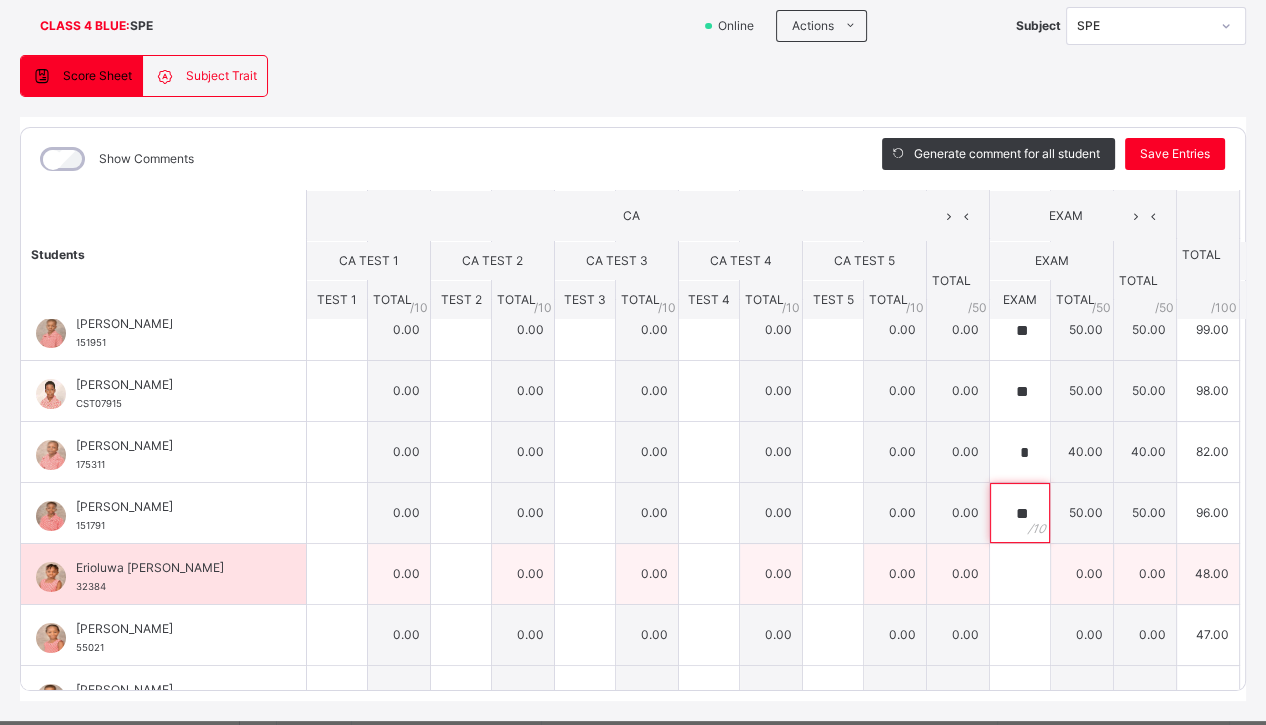 type on "**" 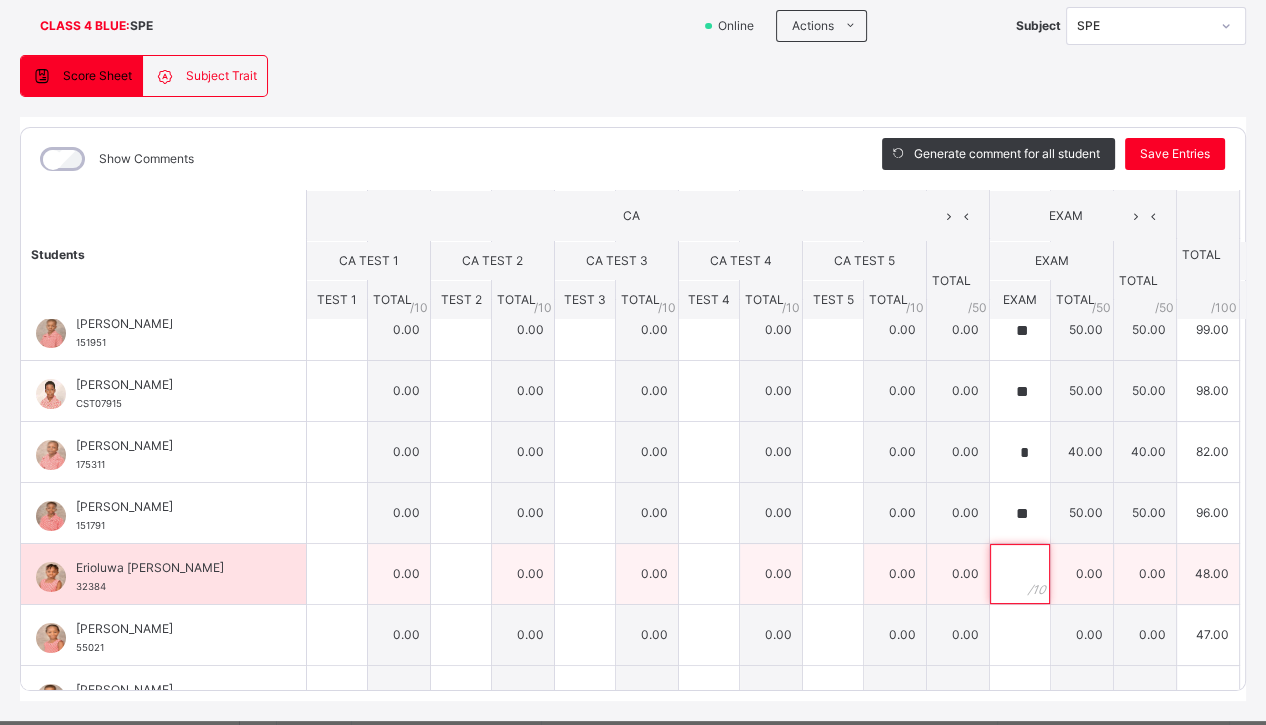 click at bounding box center (1020, 574) 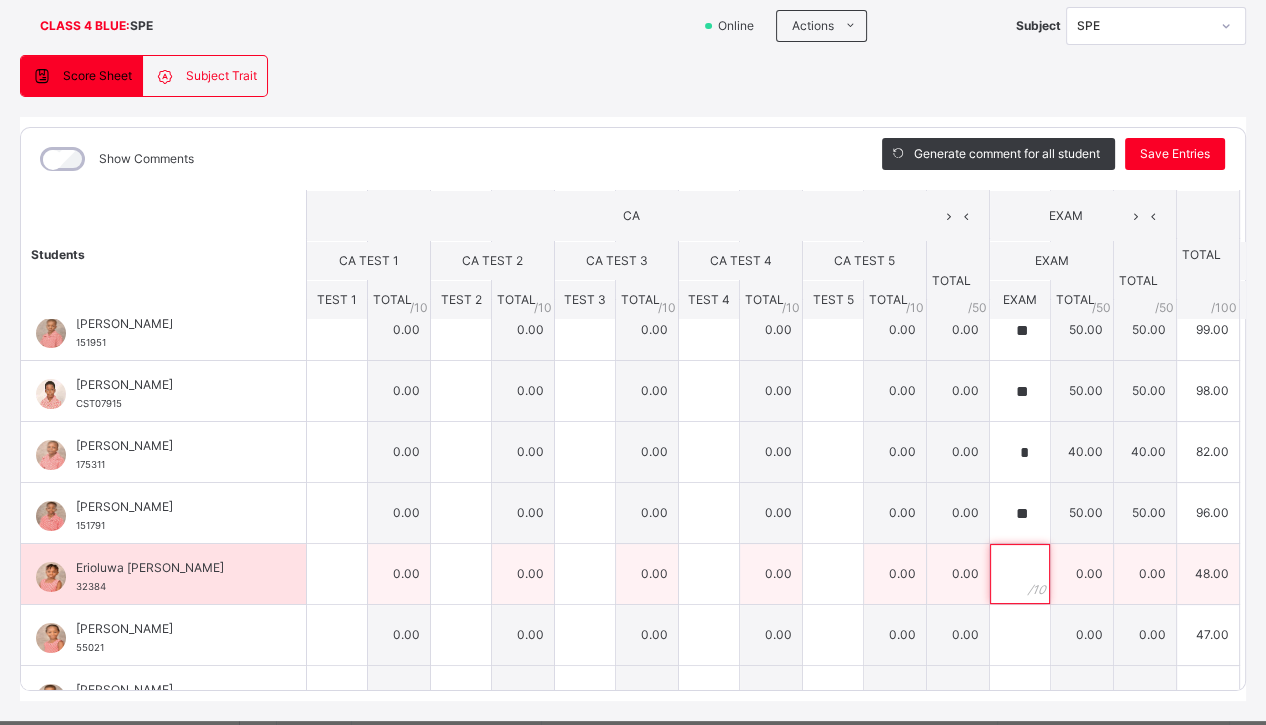 paste on "**" 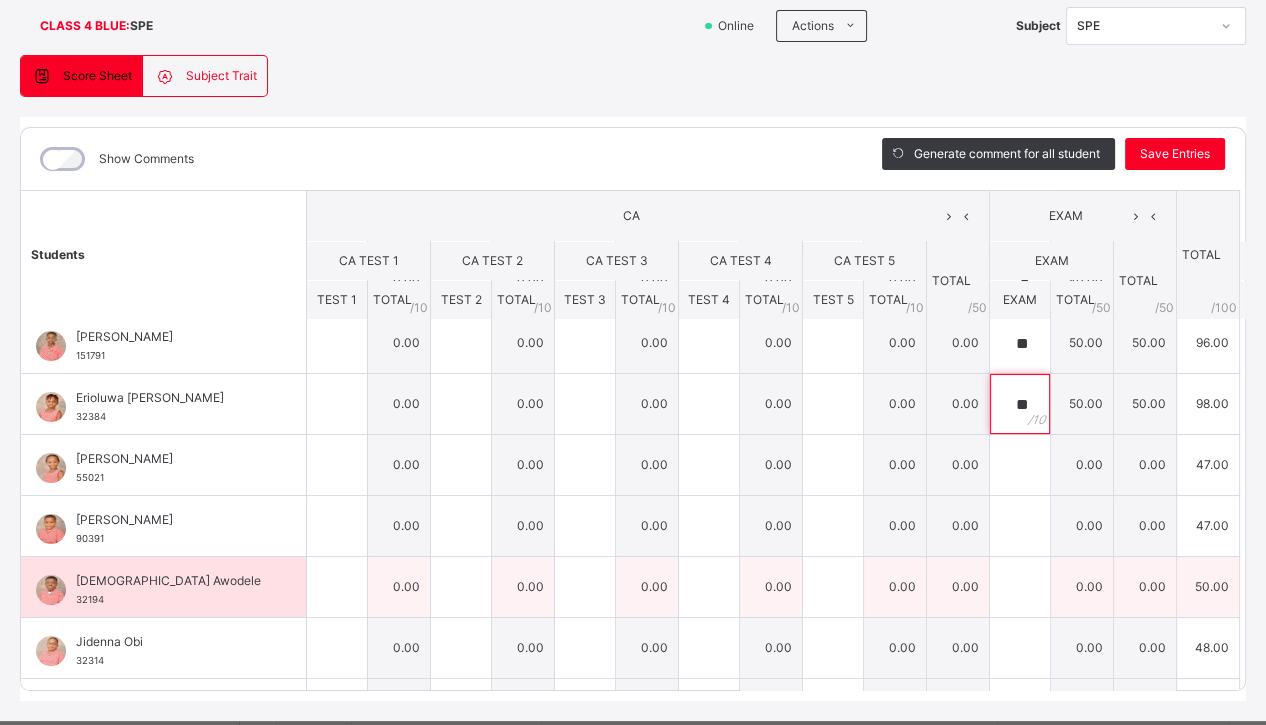 scroll, scrollTop: 315, scrollLeft: 0, axis: vertical 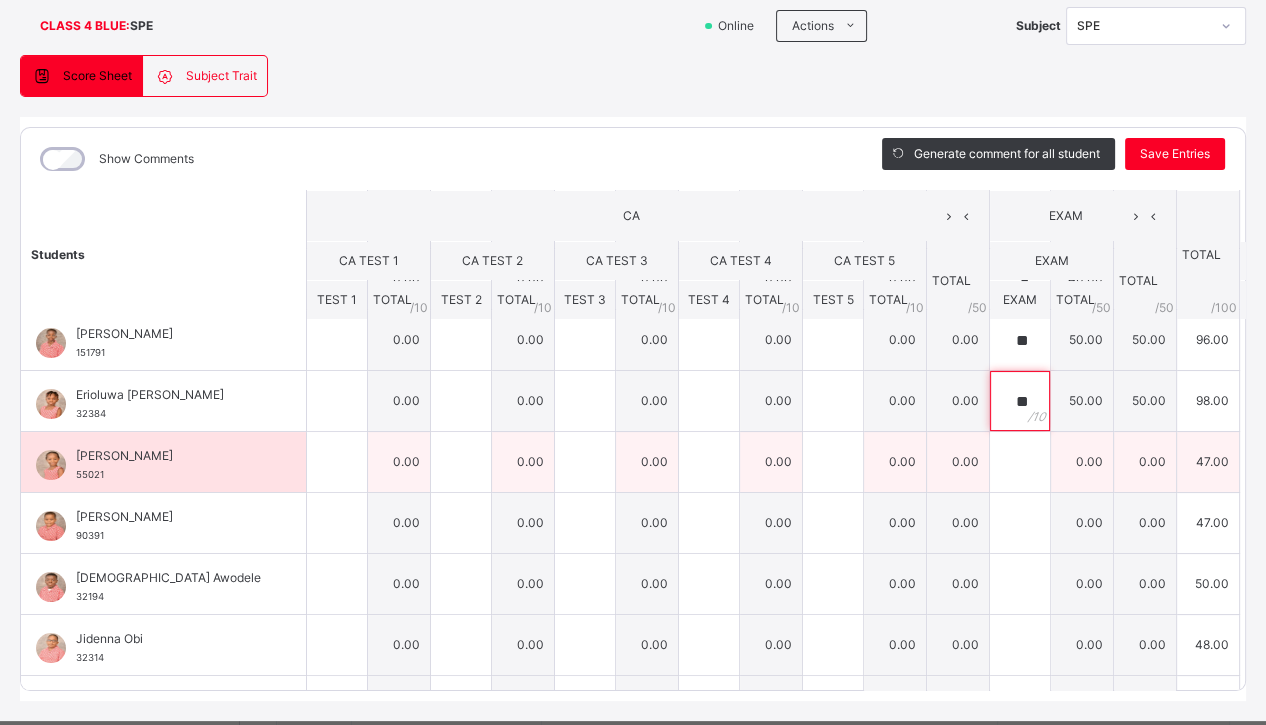 type on "**" 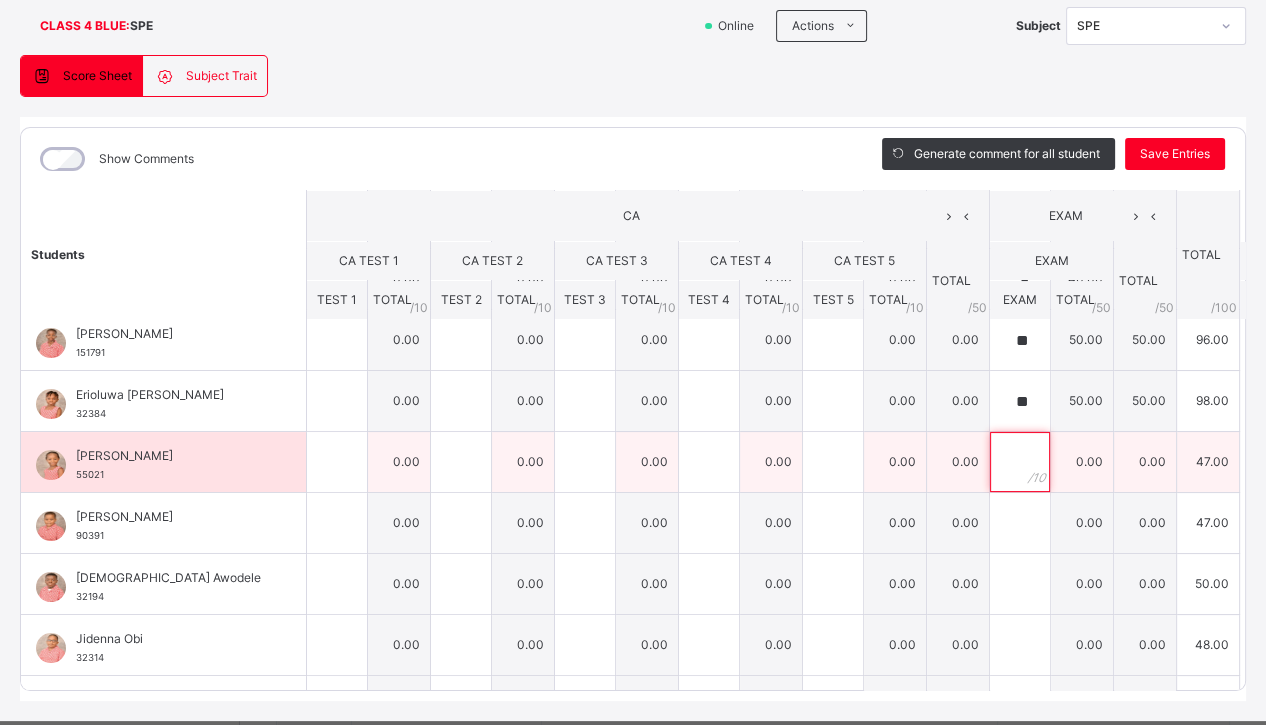 click at bounding box center [1020, 462] 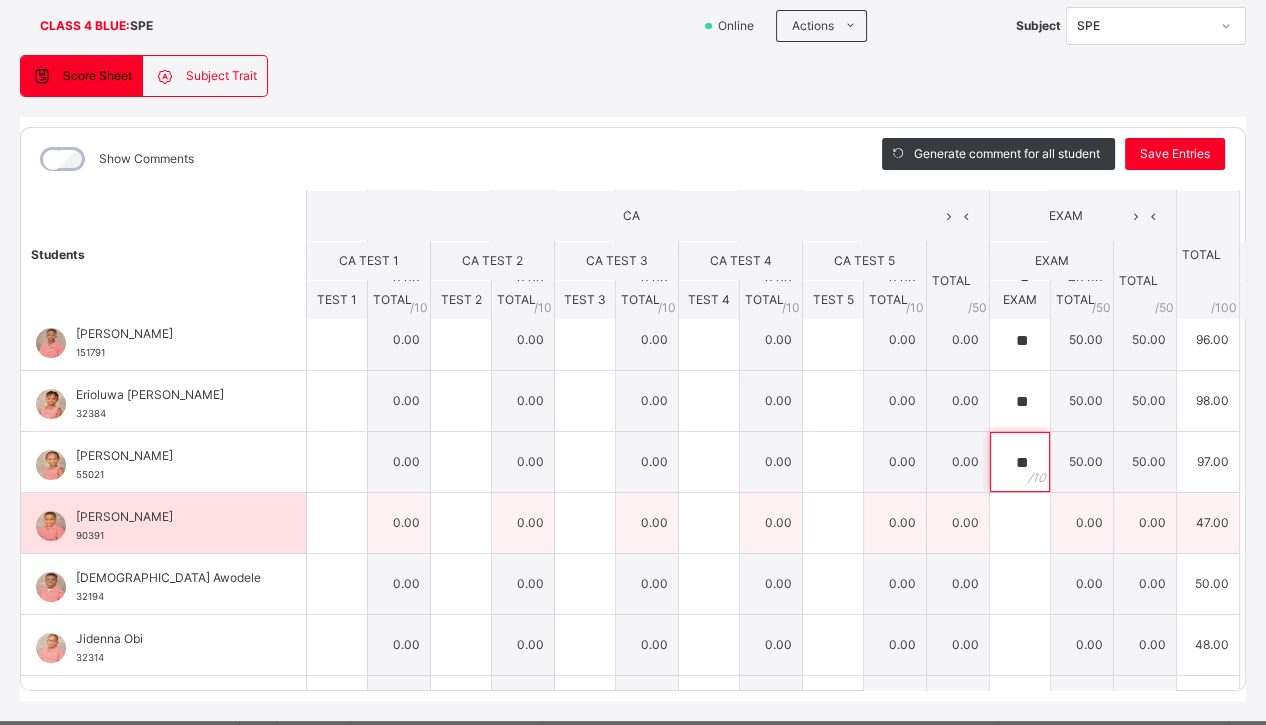 type on "**" 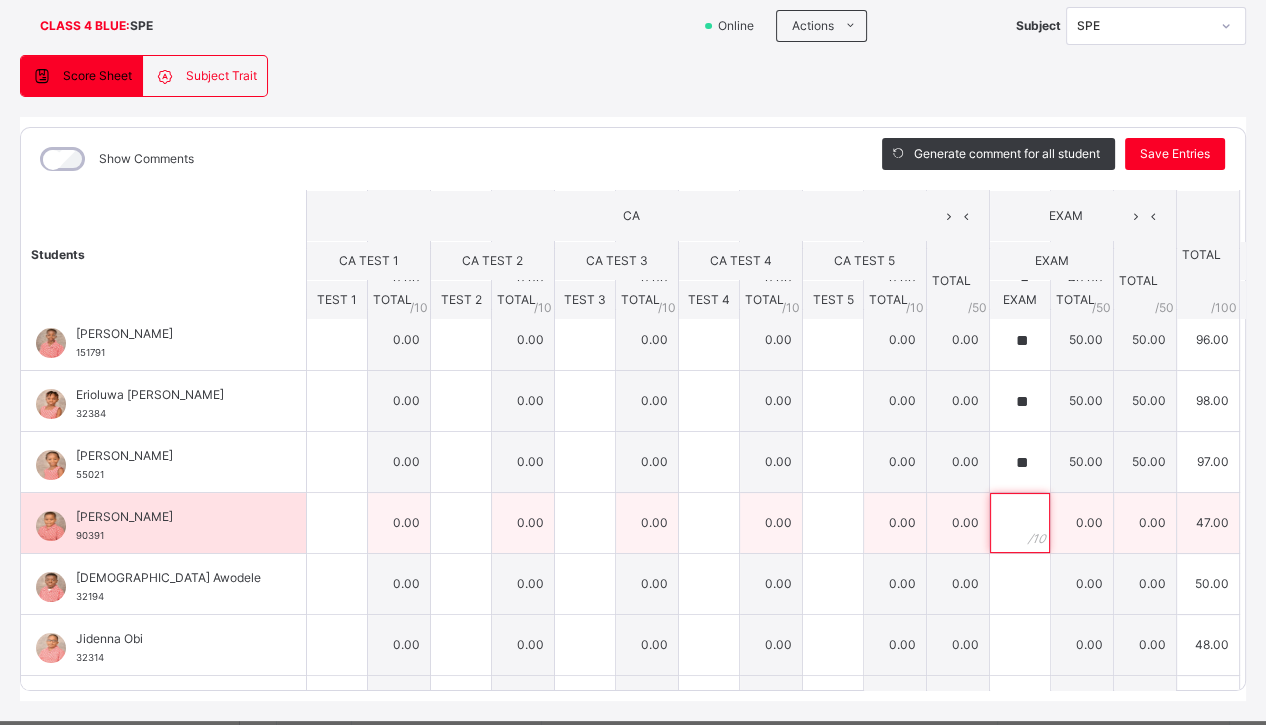 click at bounding box center (1020, 523) 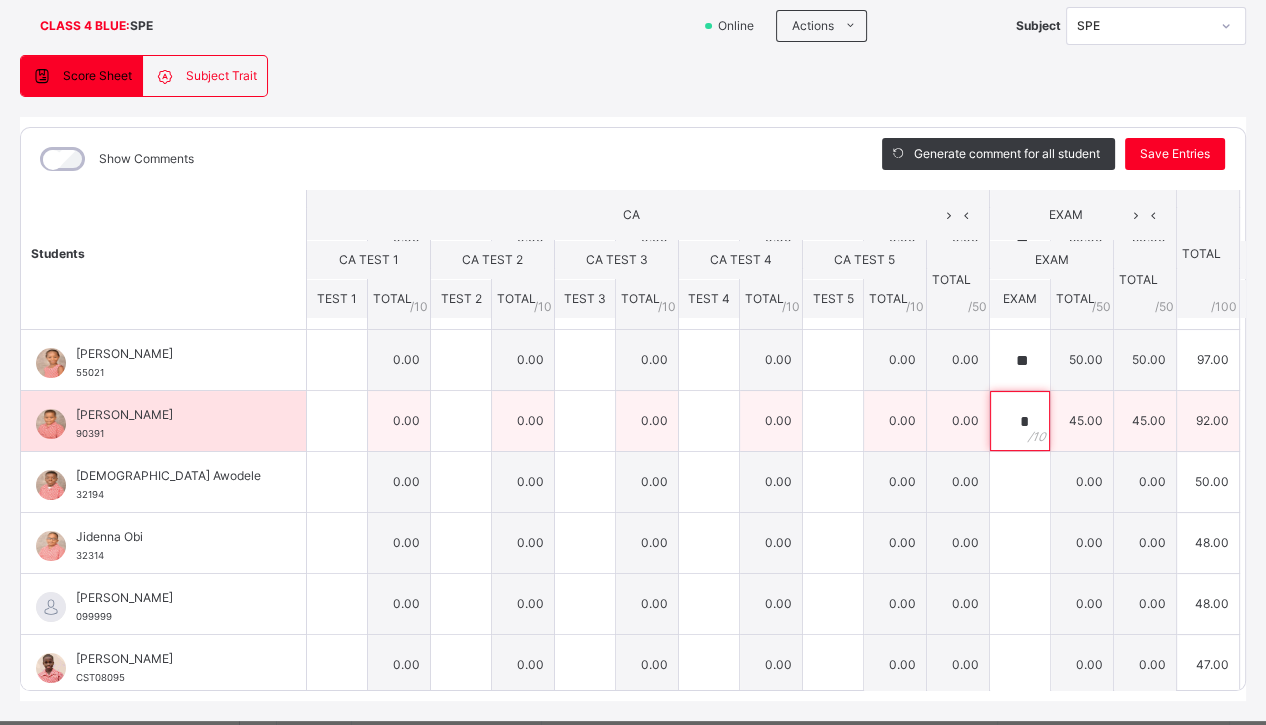 scroll, scrollTop: 419, scrollLeft: 0, axis: vertical 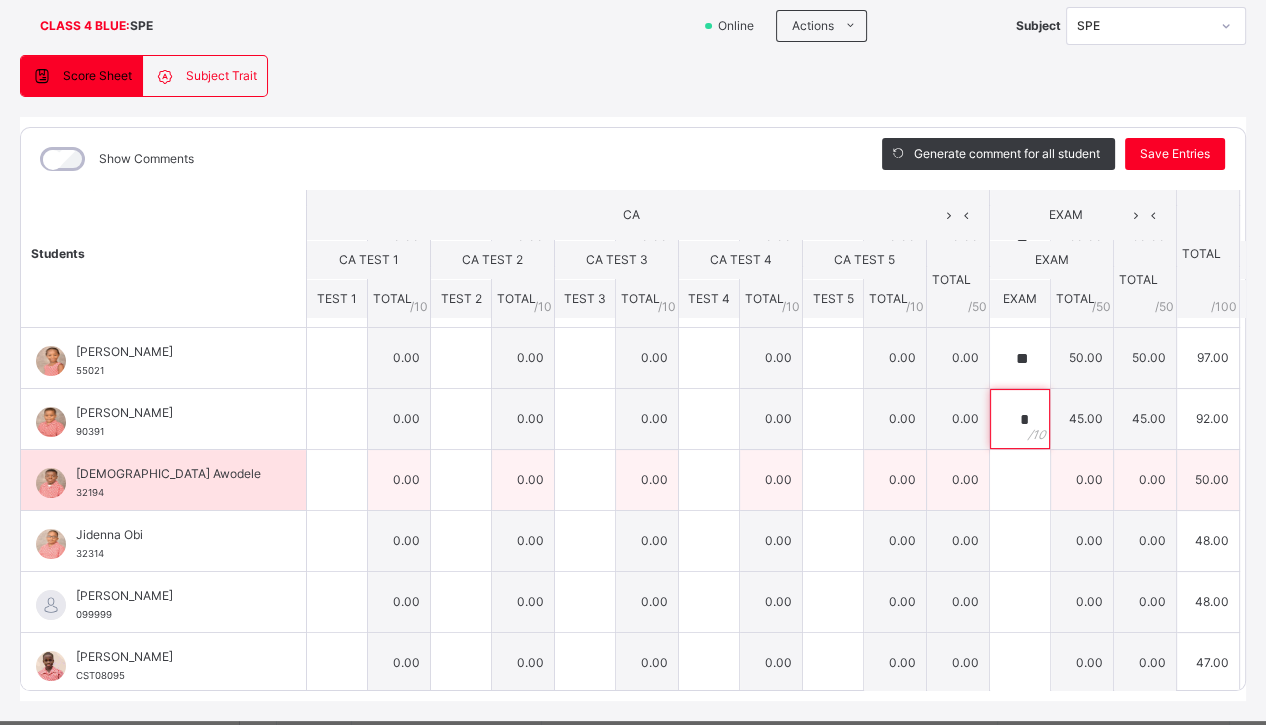 type on "*" 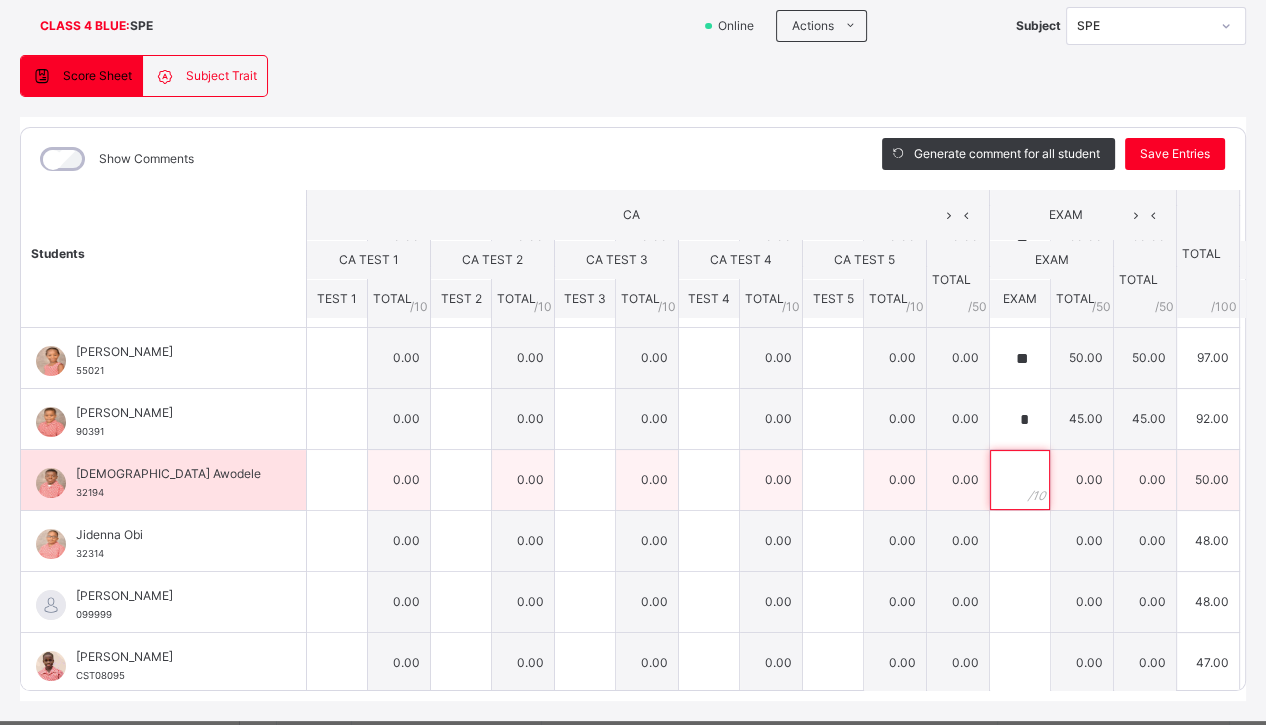 click at bounding box center [1020, 480] 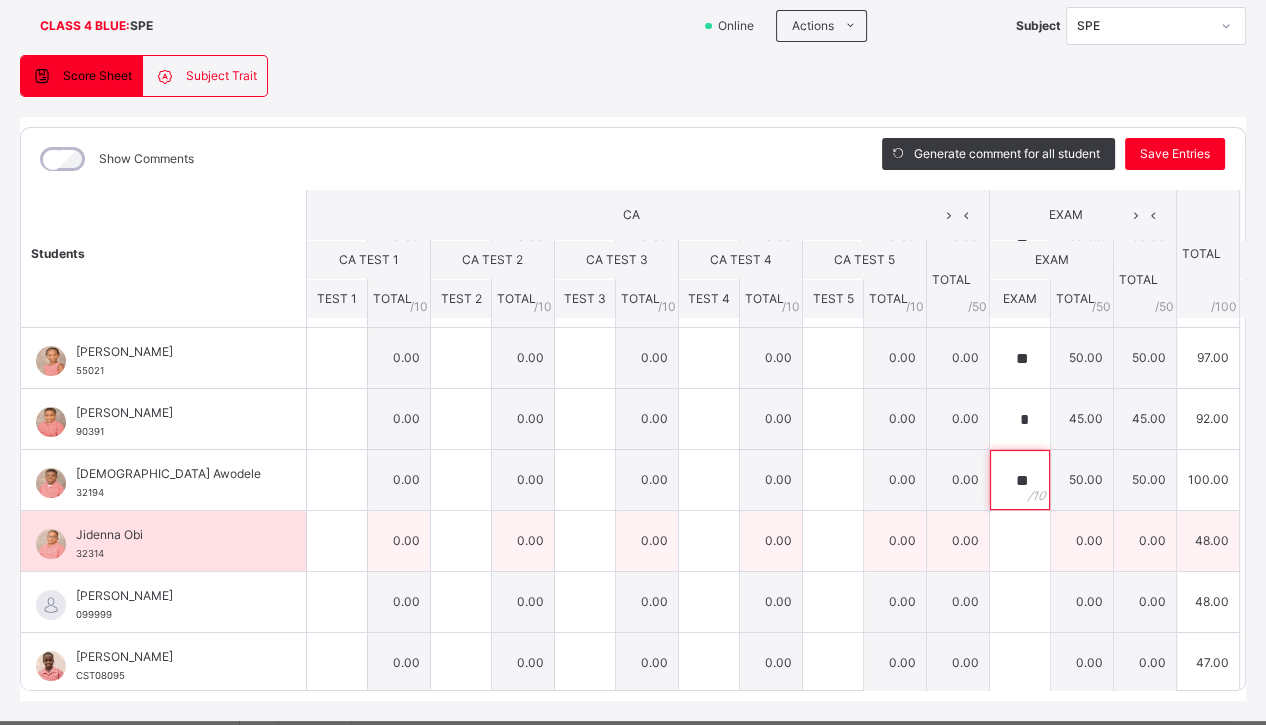 type on "**" 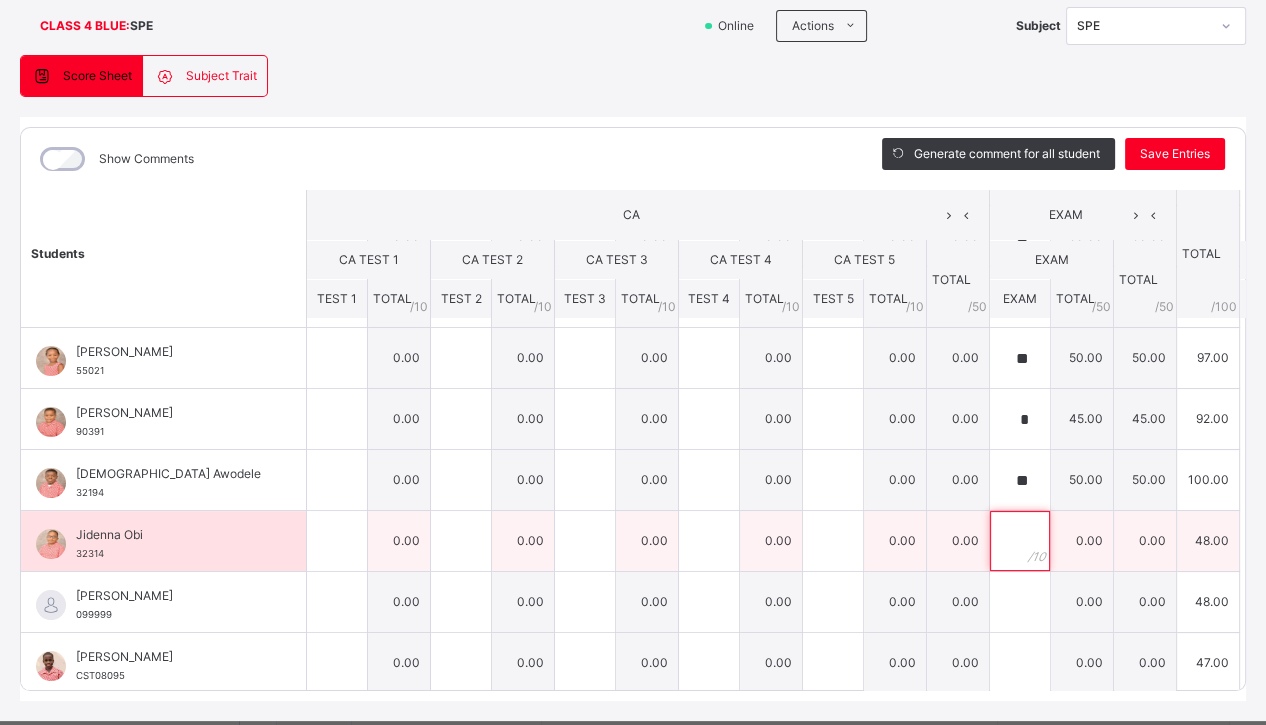 click at bounding box center (1020, 541) 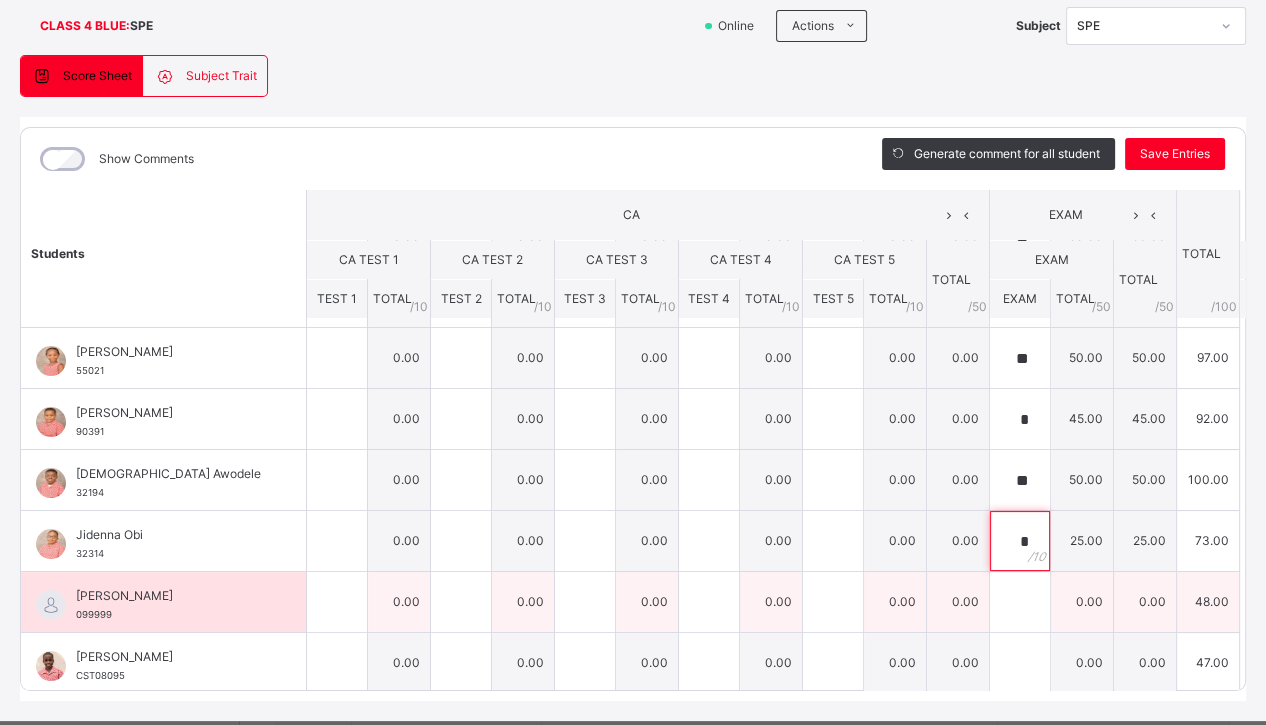 type on "*" 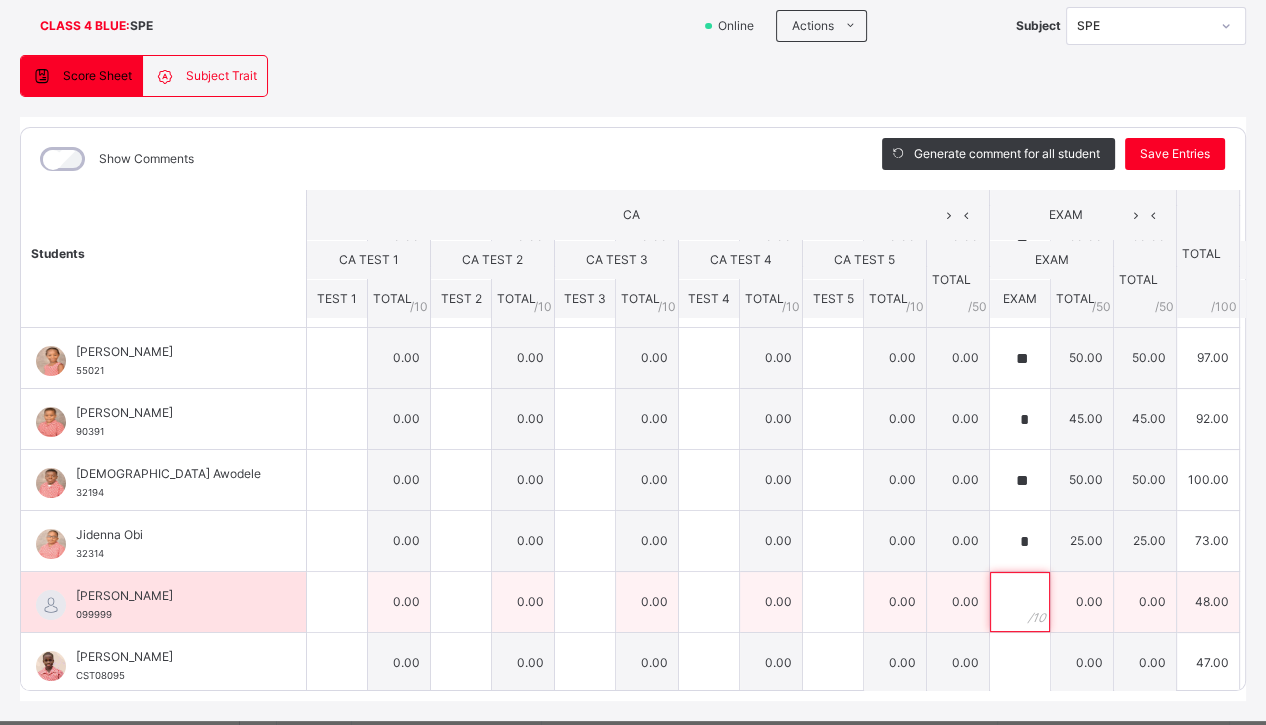 click at bounding box center [1020, 602] 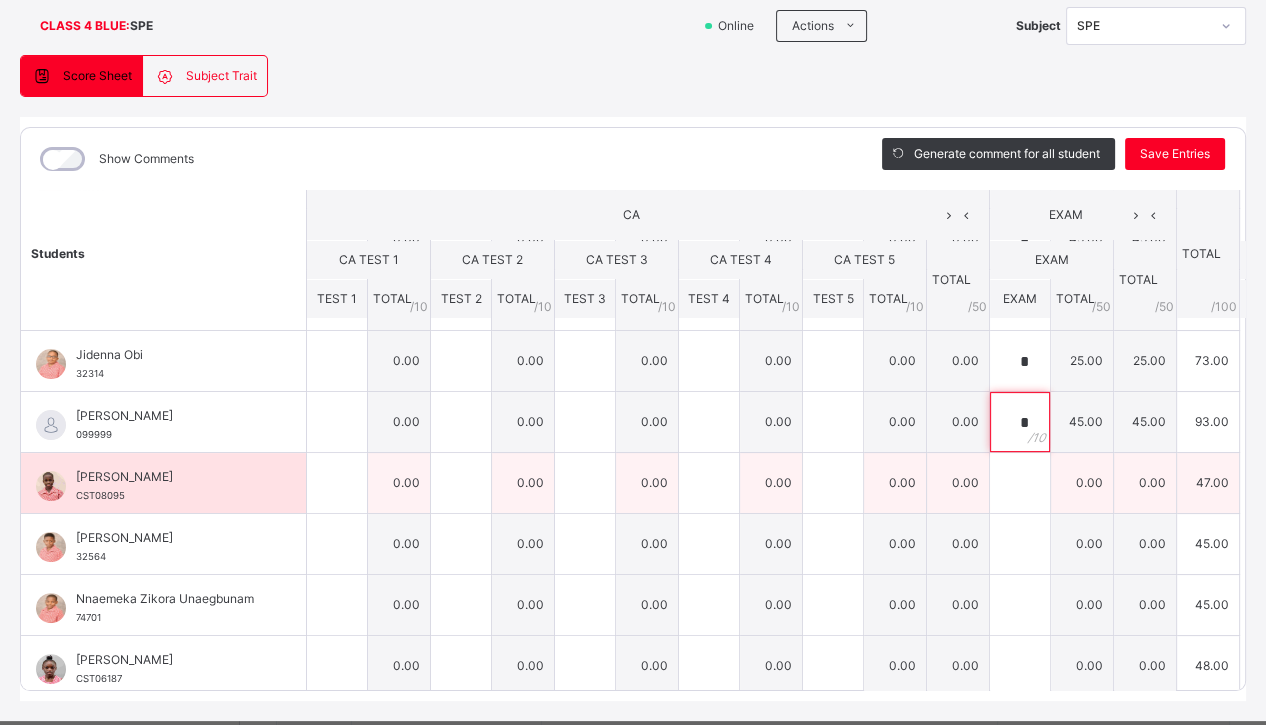 scroll, scrollTop: 600, scrollLeft: 0, axis: vertical 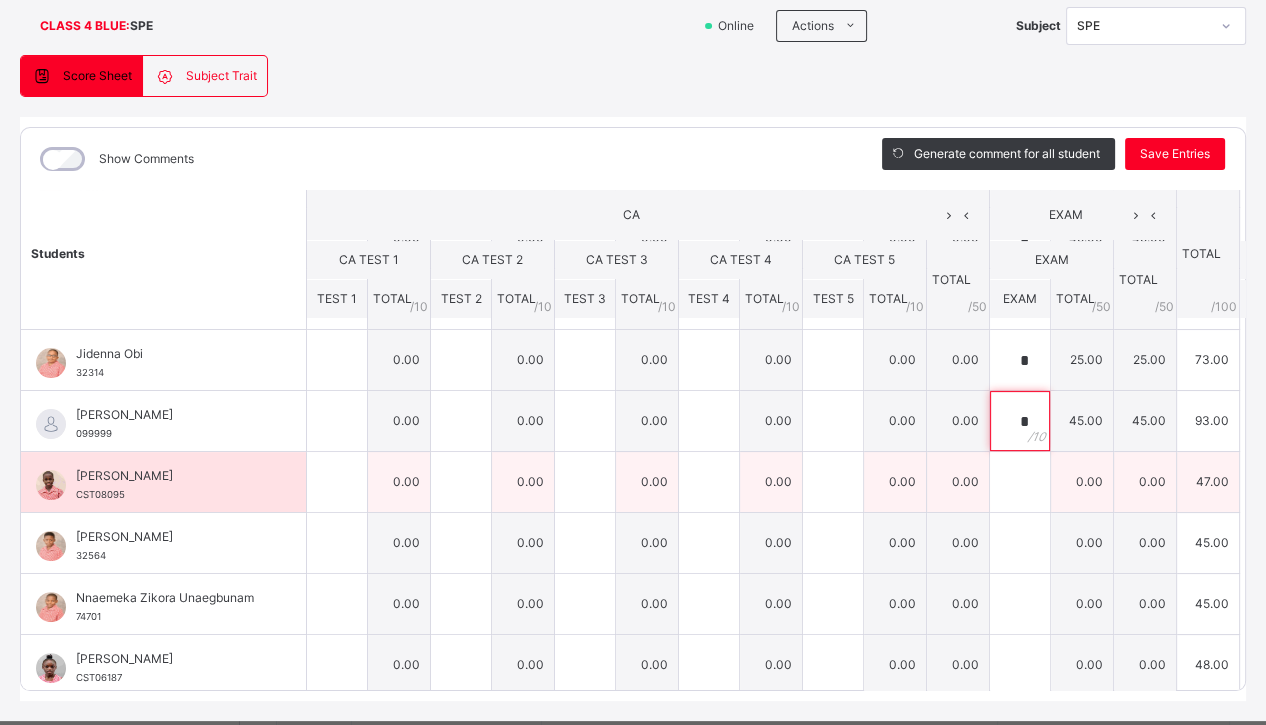 type on "*" 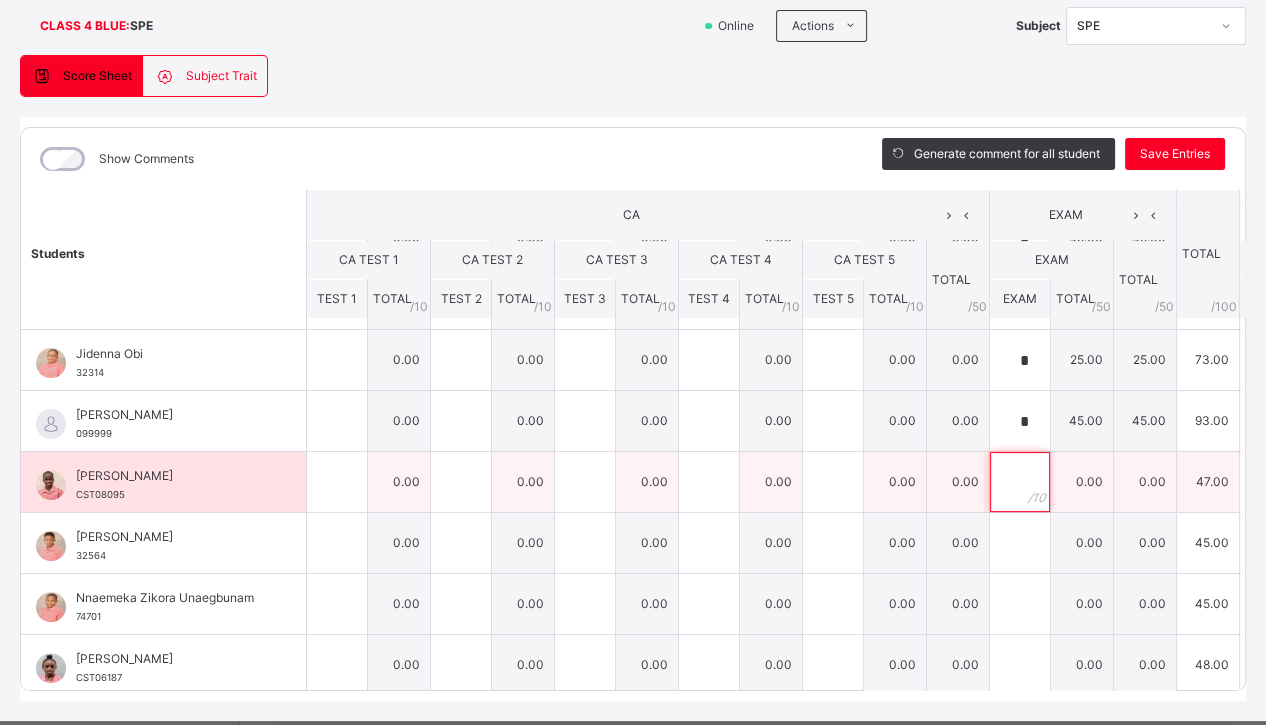 click at bounding box center [1020, 482] 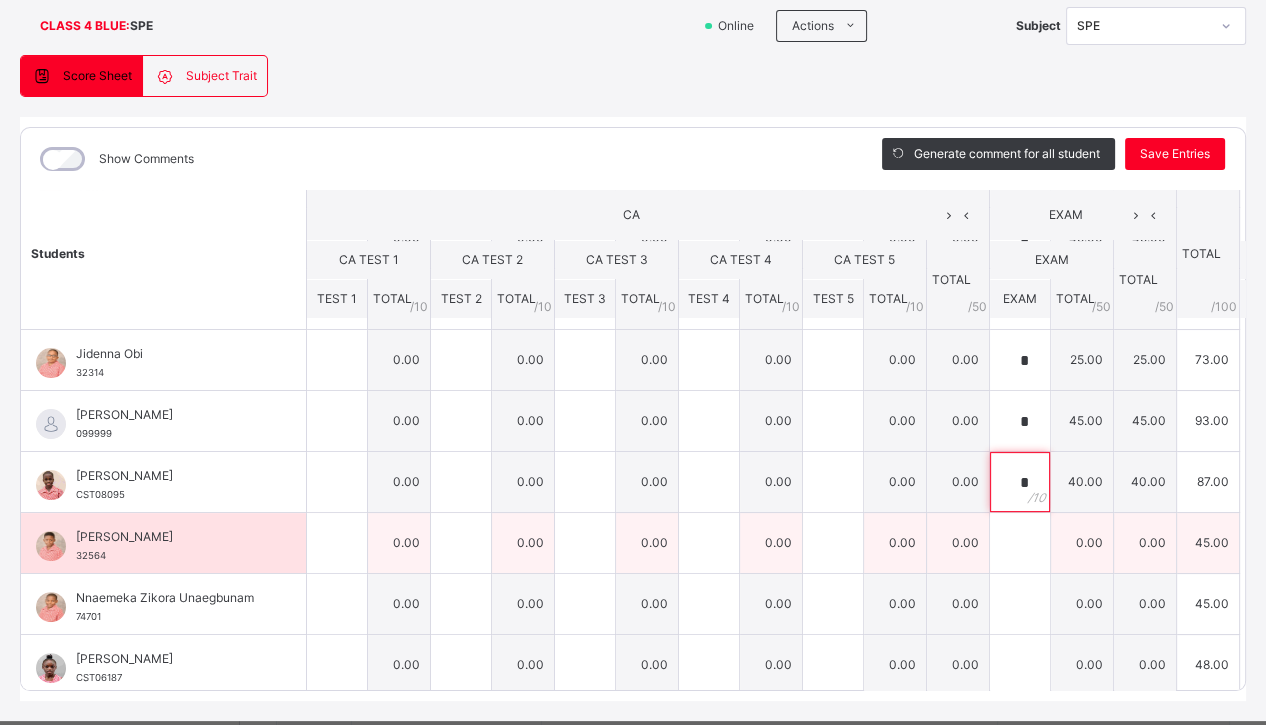 type on "*" 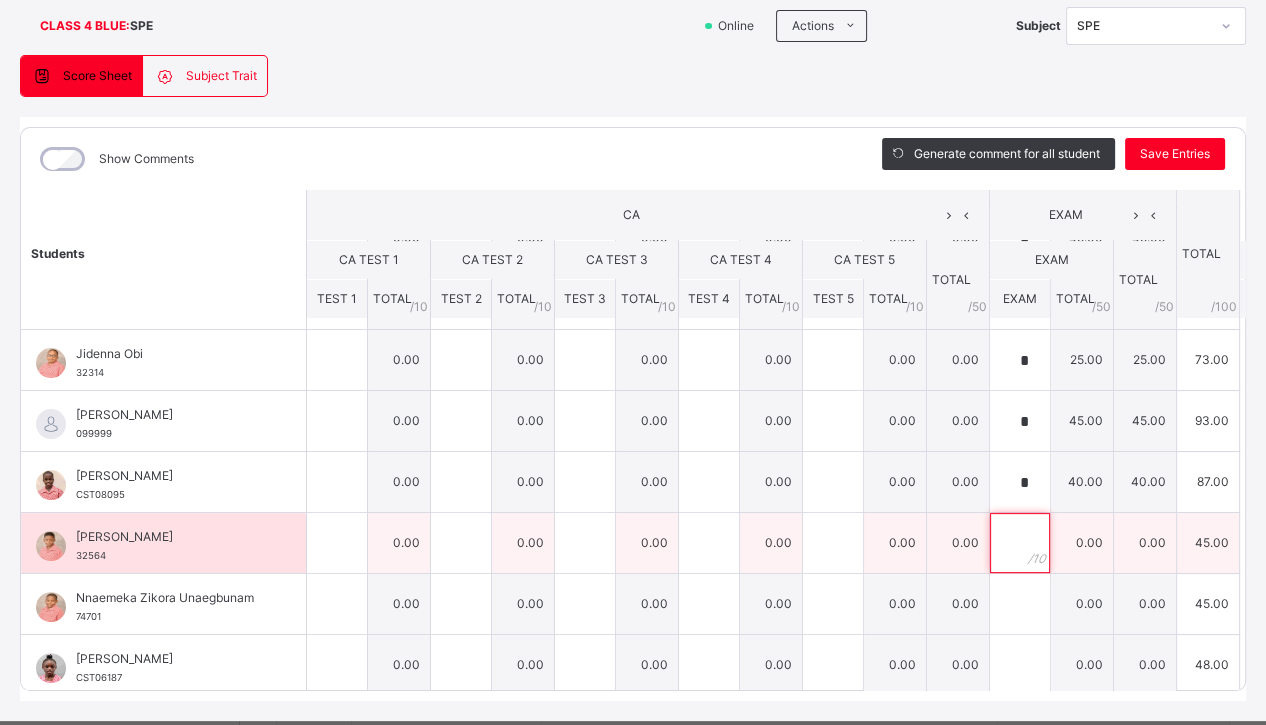 click at bounding box center (1020, 543) 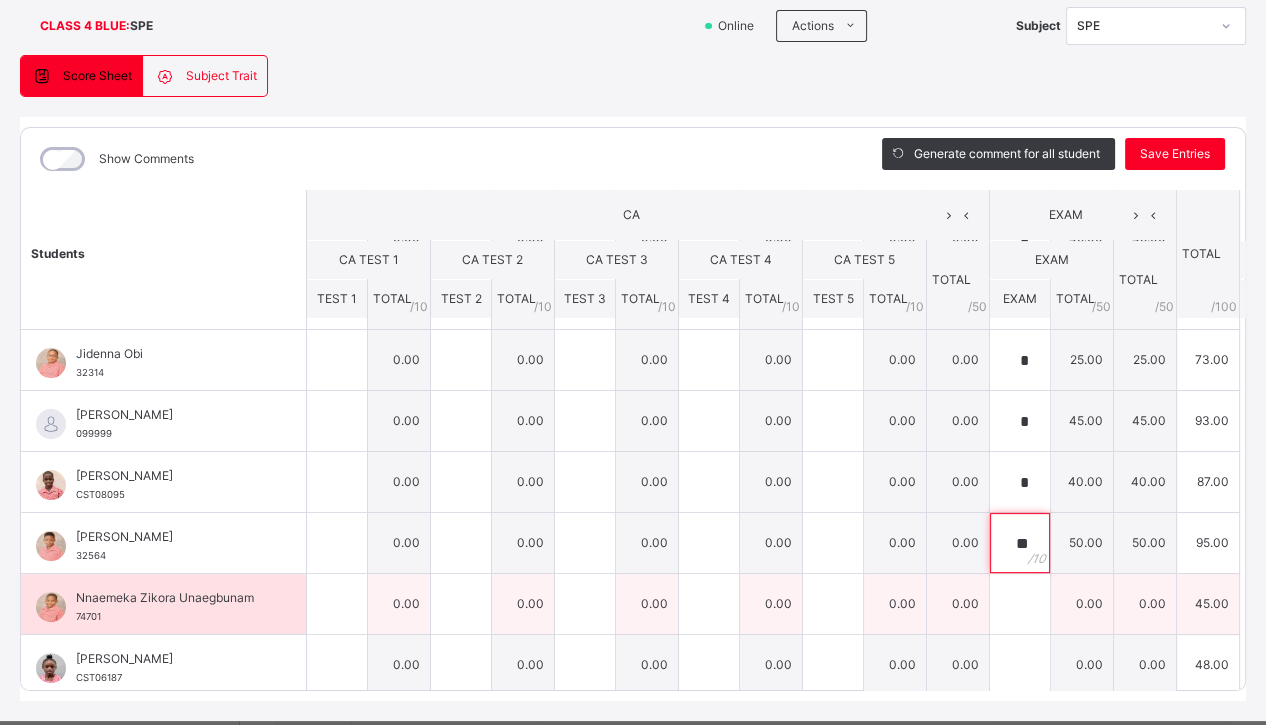 type on "**" 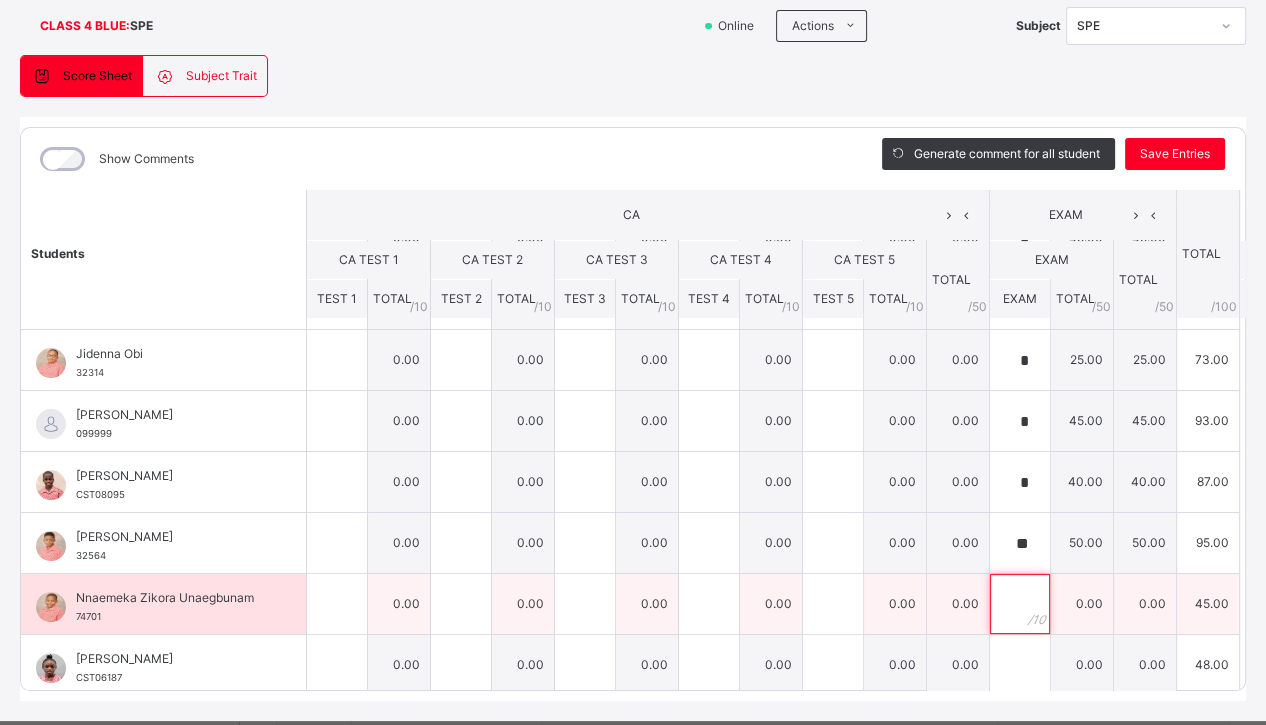 click at bounding box center [1020, 604] 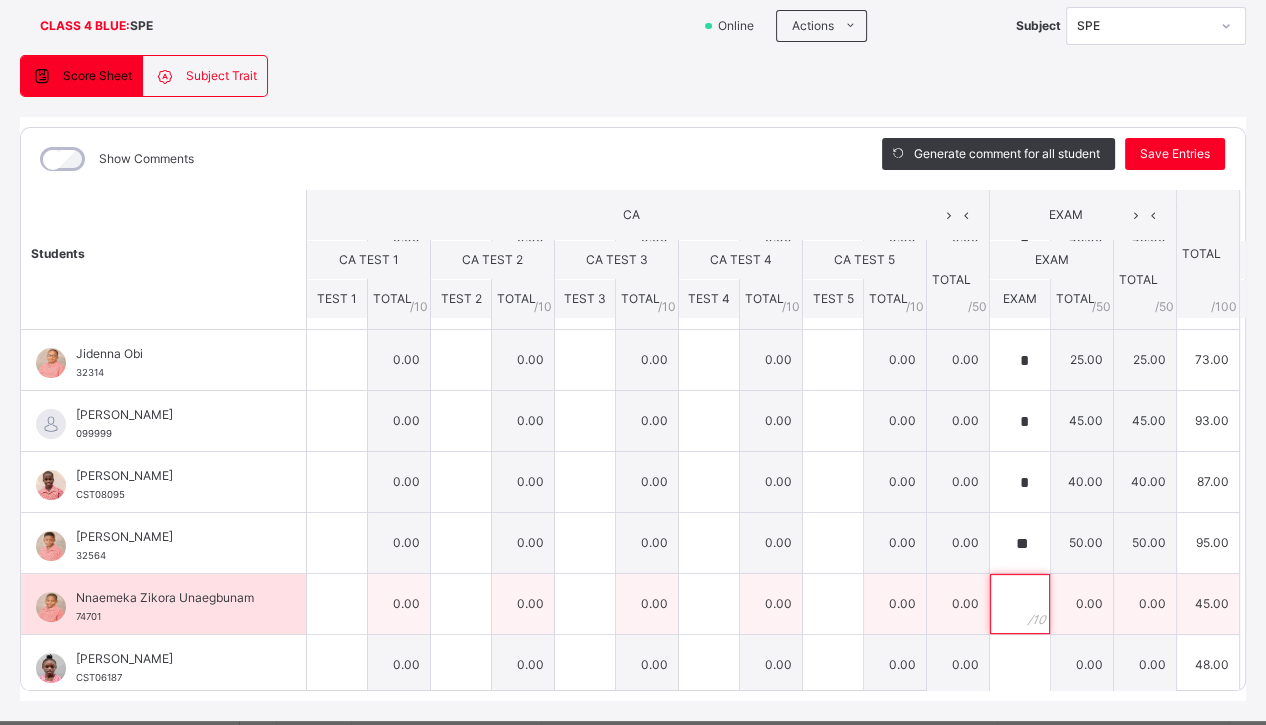 paste on "**" 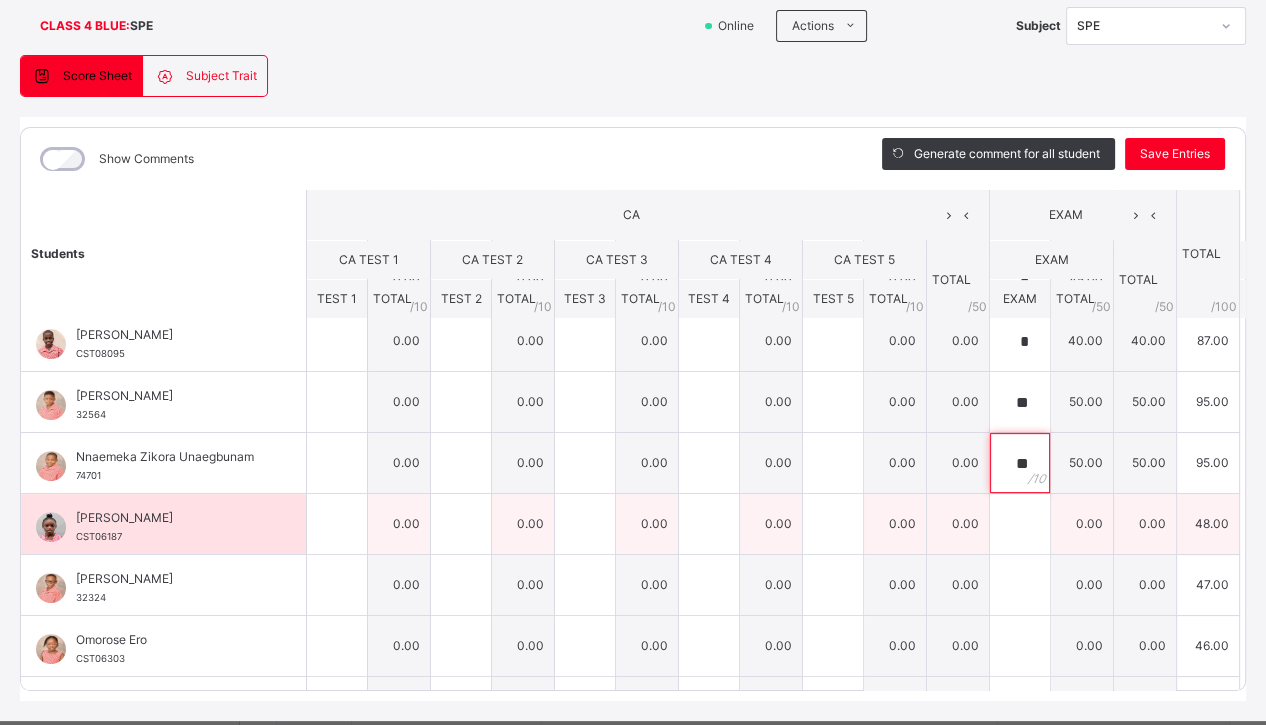 scroll, scrollTop: 742, scrollLeft: 0, axis: vertical 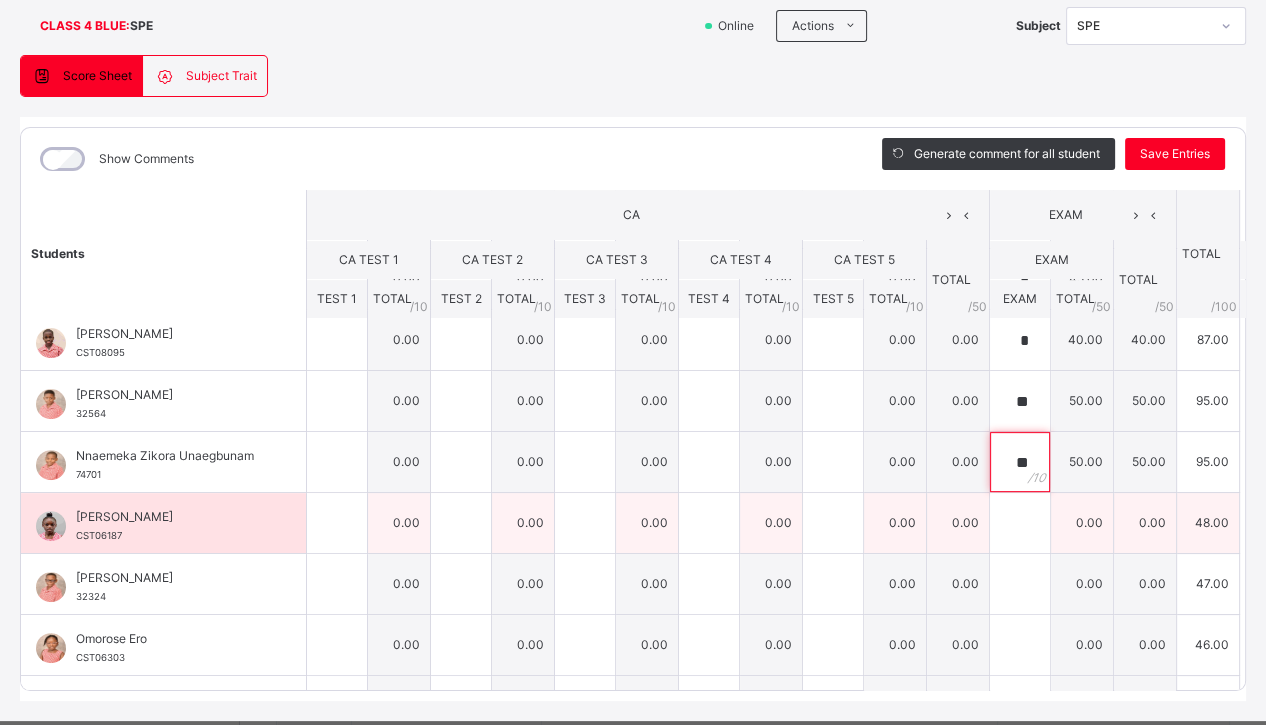 type on "**" 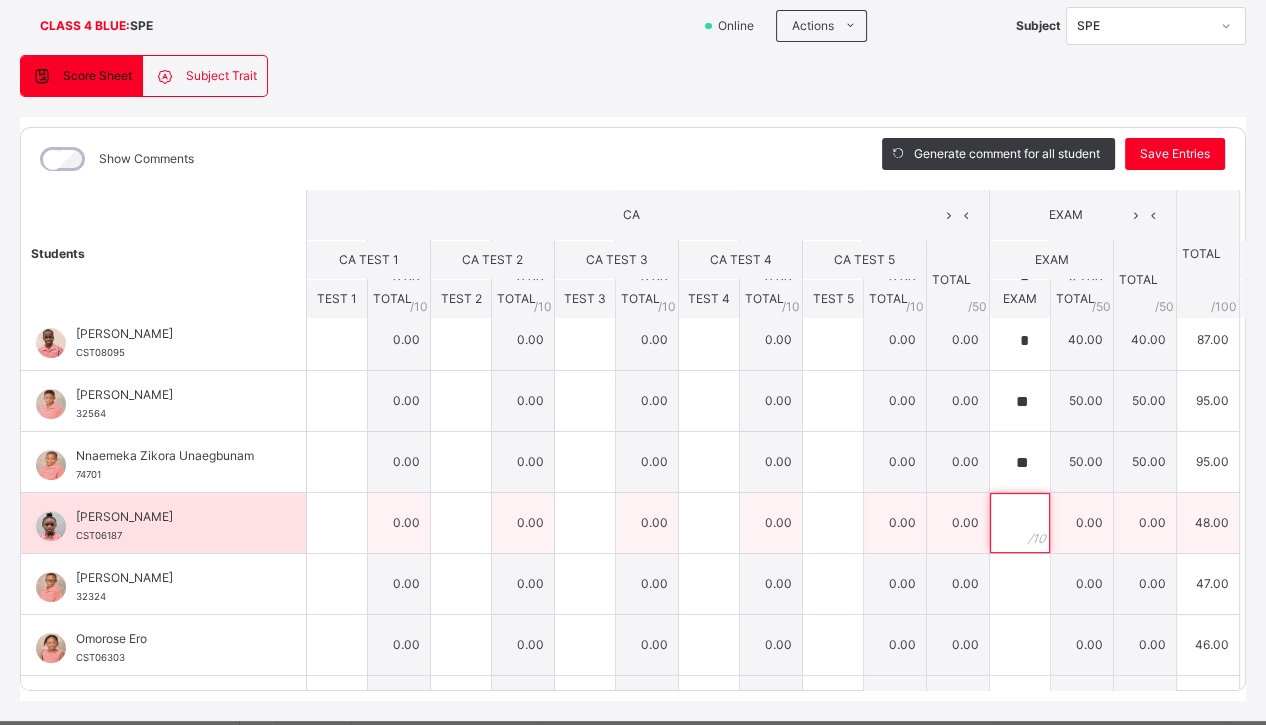 click at bounding box center (1020, 523) 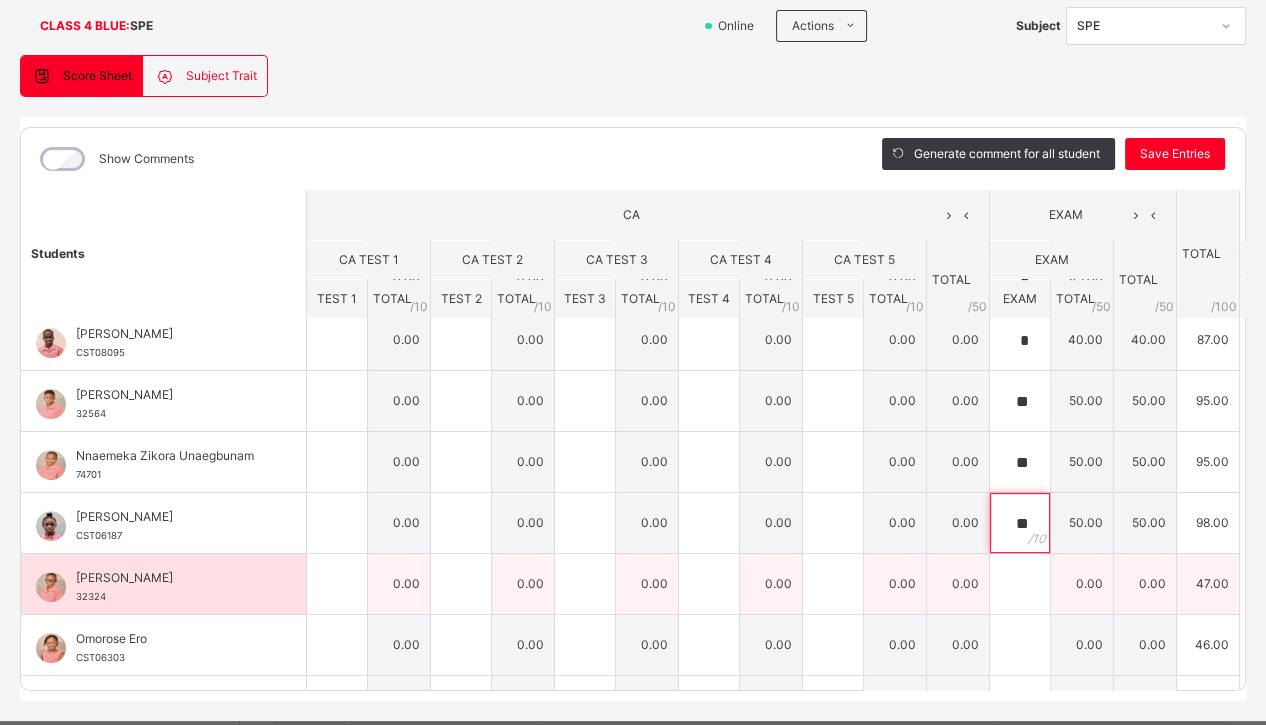 type on "**" 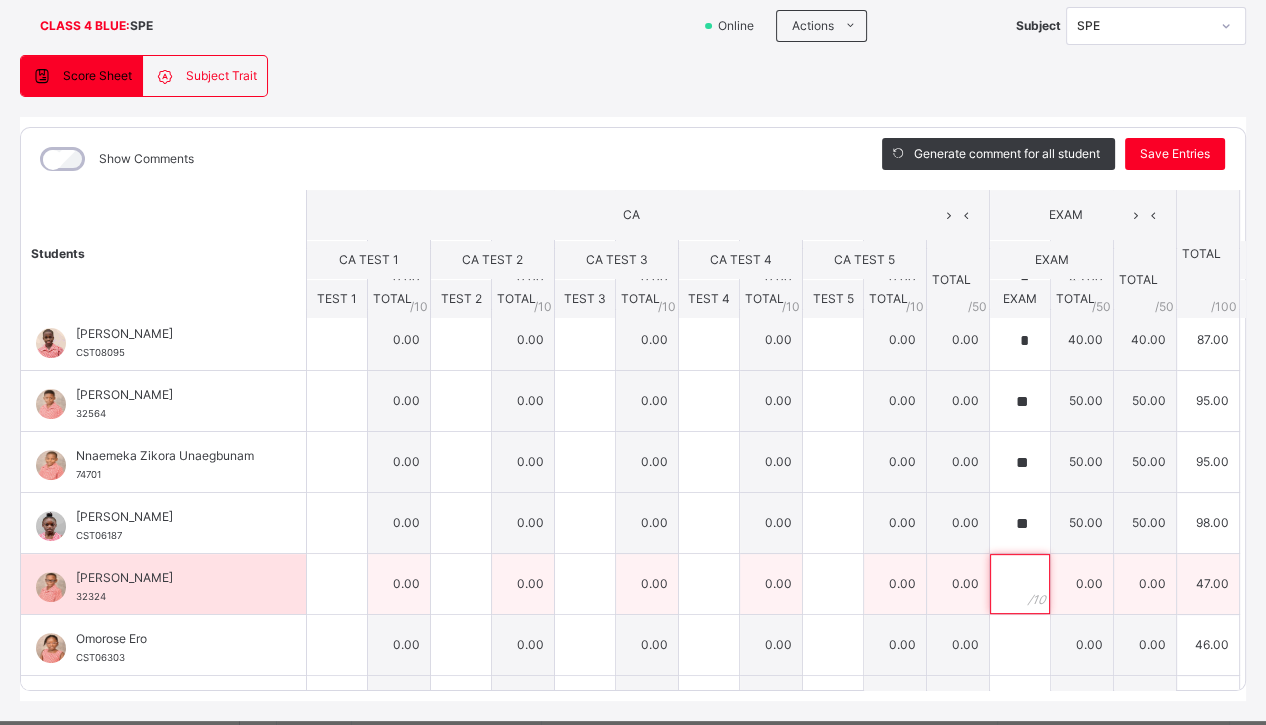 click at bounding box center [1020, 584] 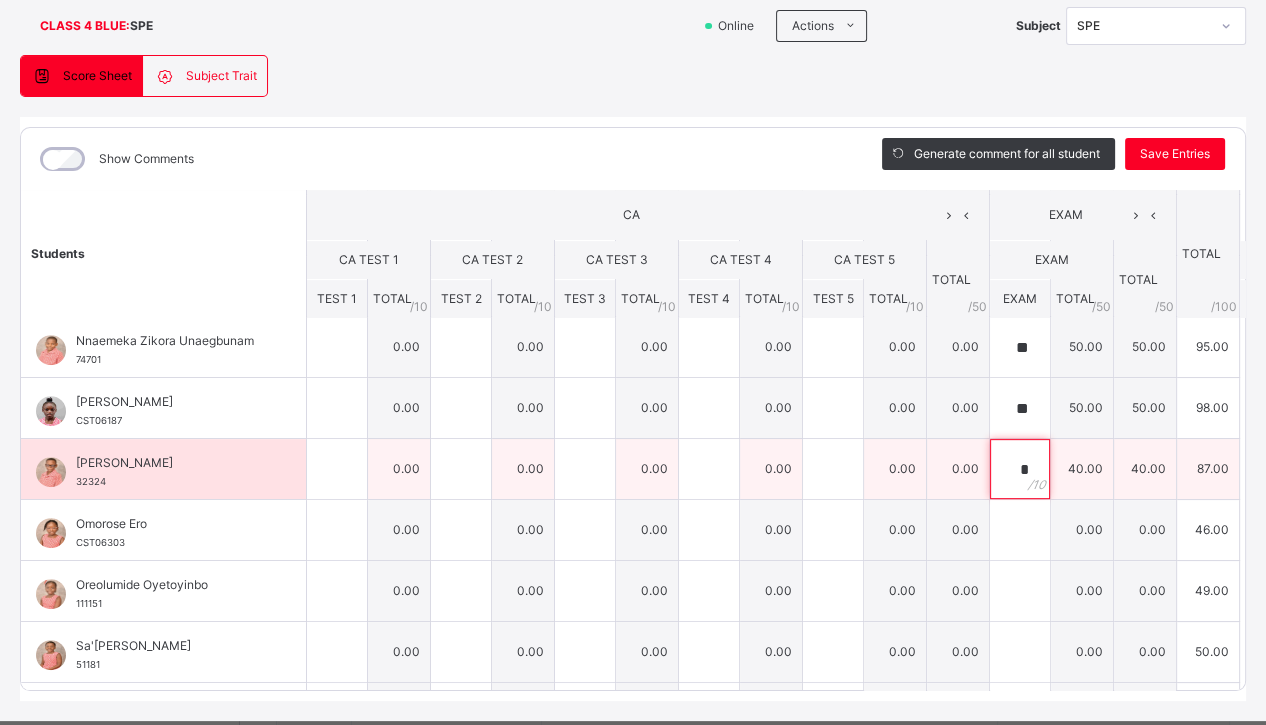 scroll, scrollTop: 859, scrollLeft: 0, axis: vertical 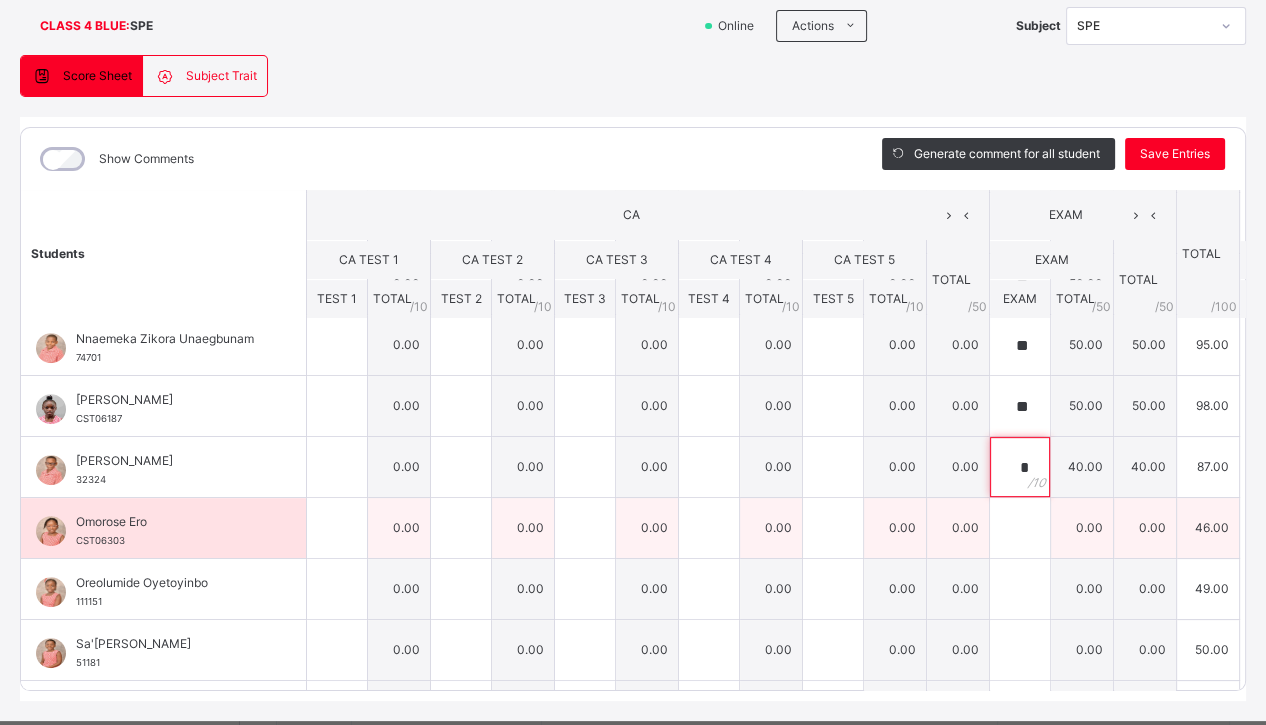 type on "*" 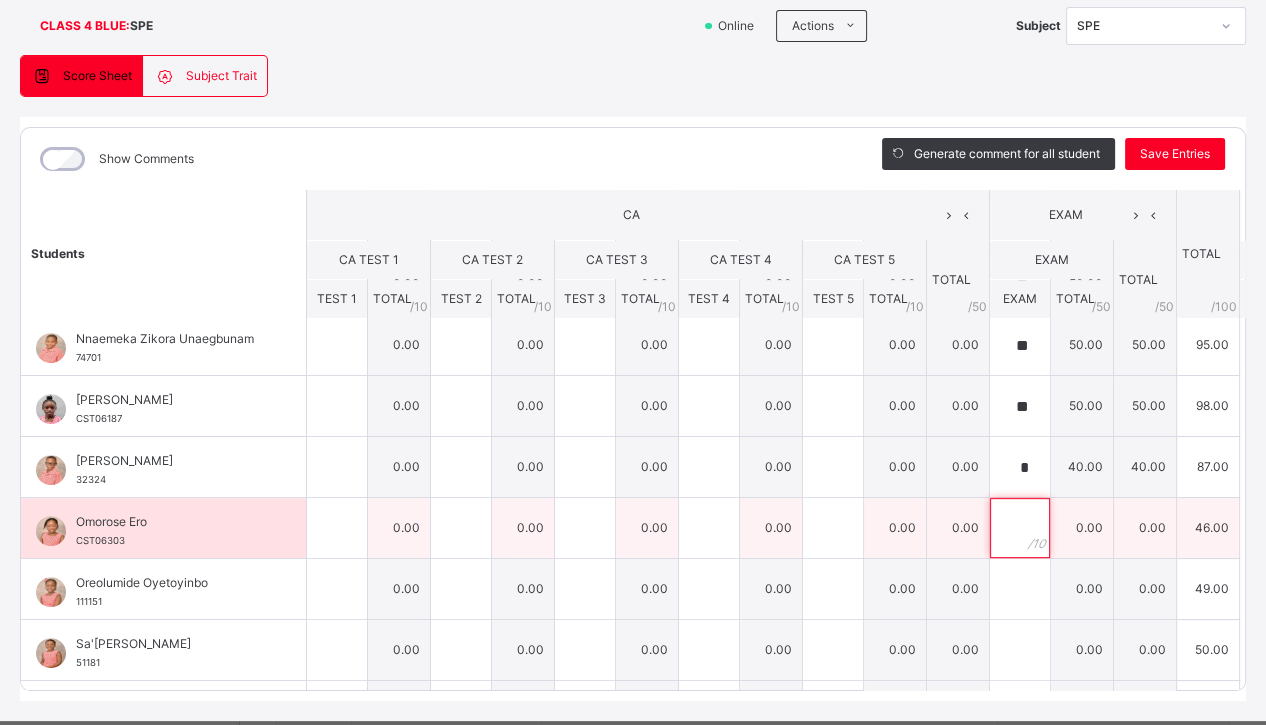 click at bounding box center (1020, 528) 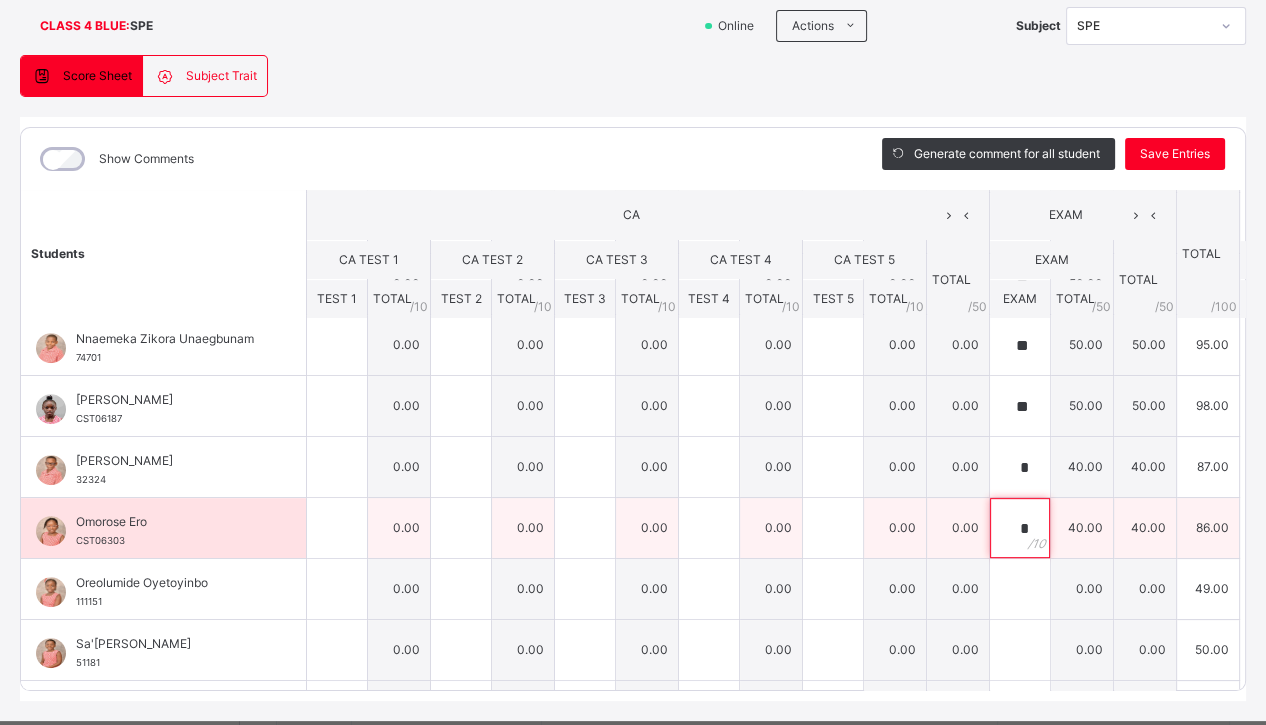 scroll, scrollTop: 906, scrollLeft: 0, axis: vertical 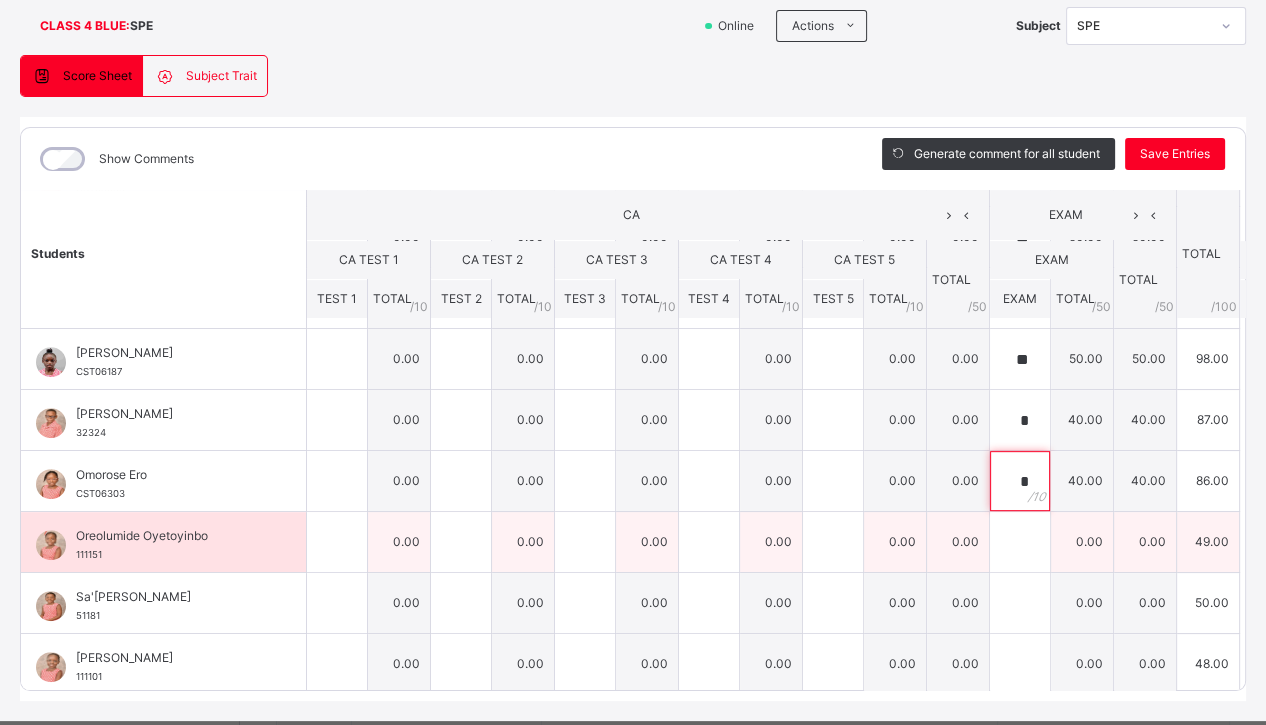 type on "*" 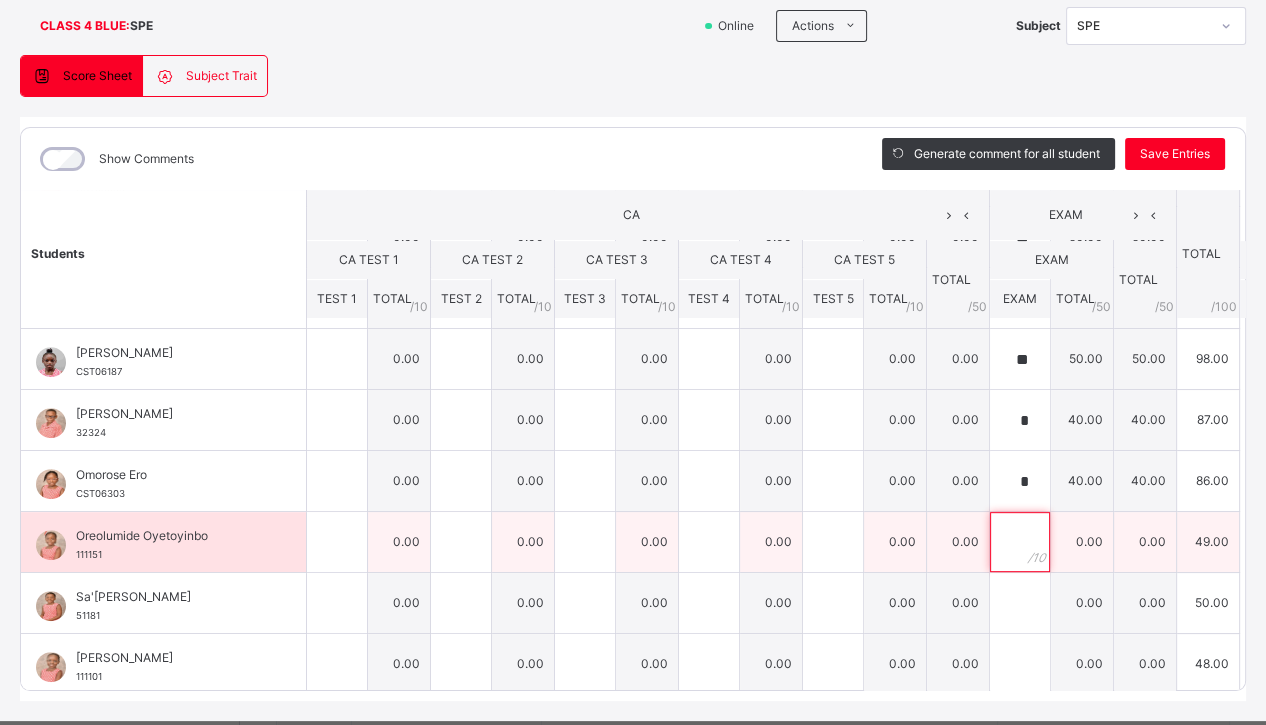 click at bounding box center [1020, 542] 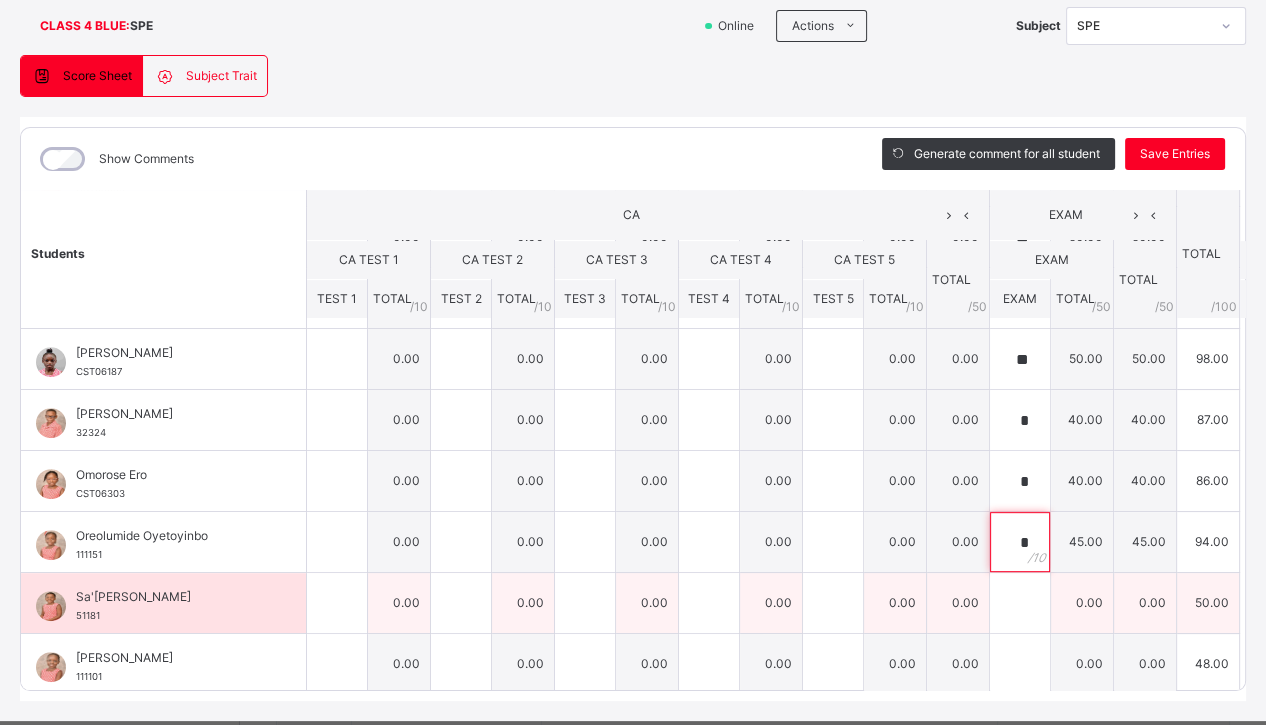 type on "*" 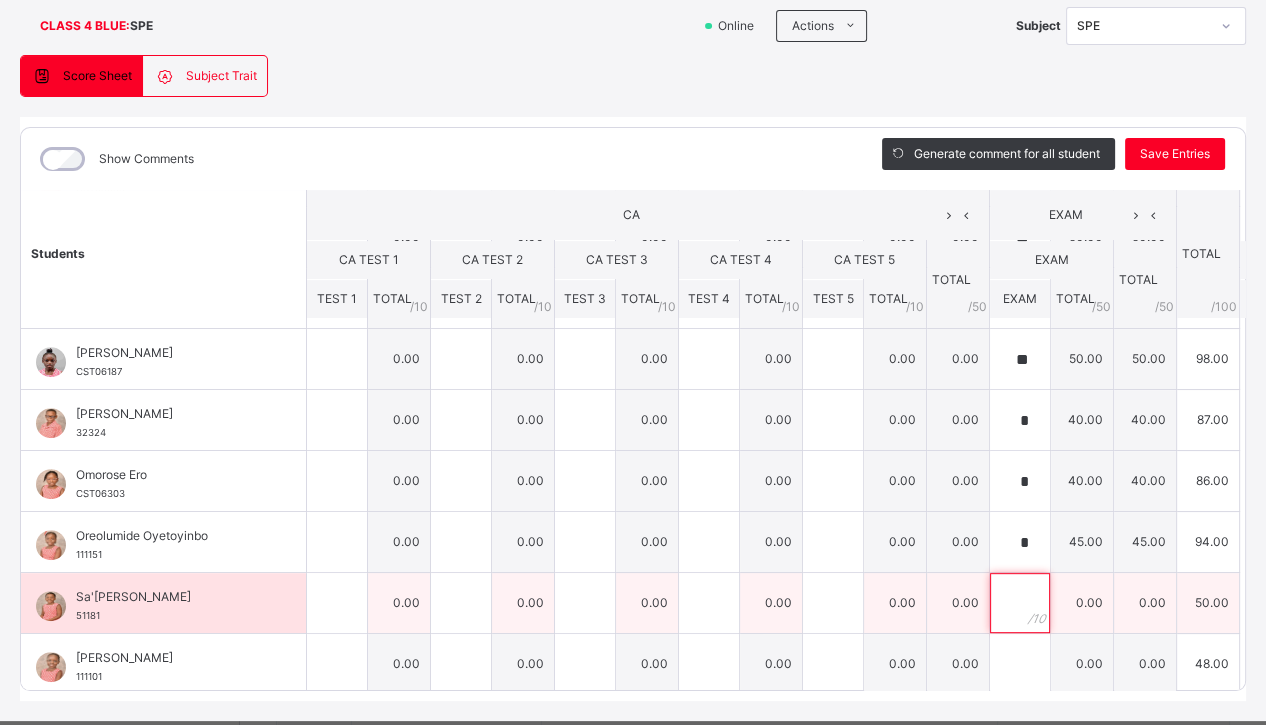 click at bounding box center (1020, 603) 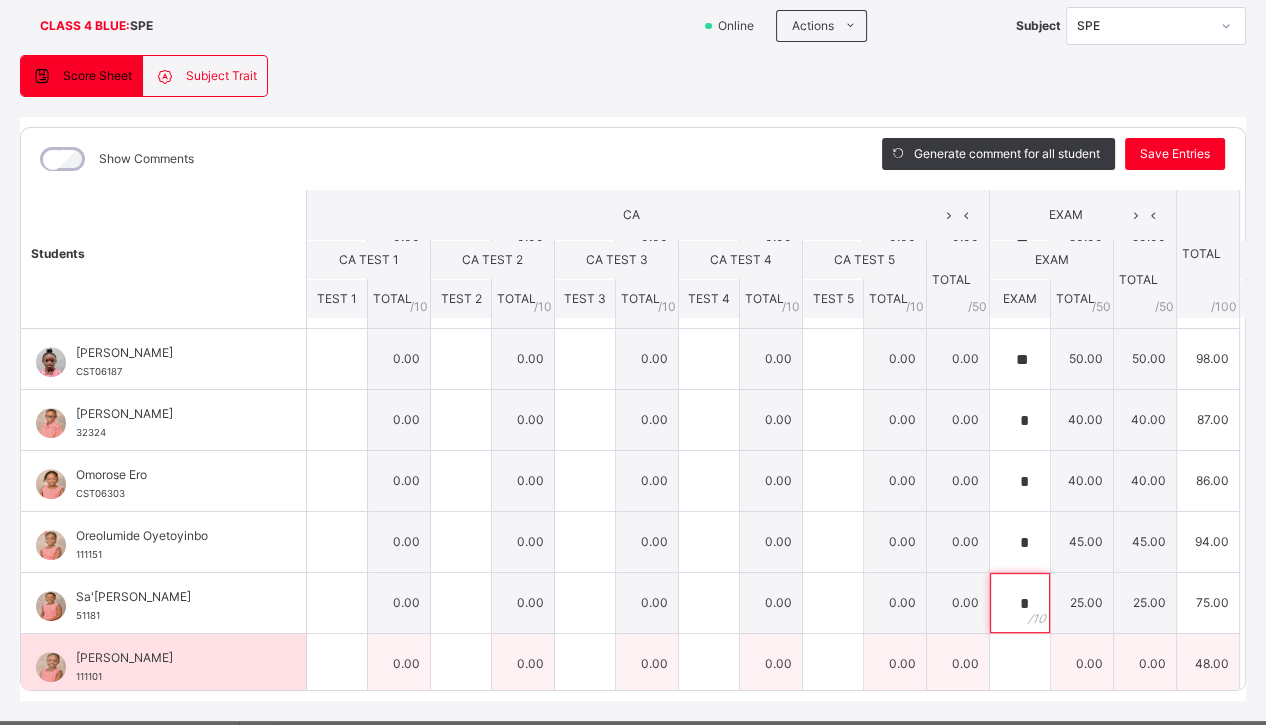 type on "*" 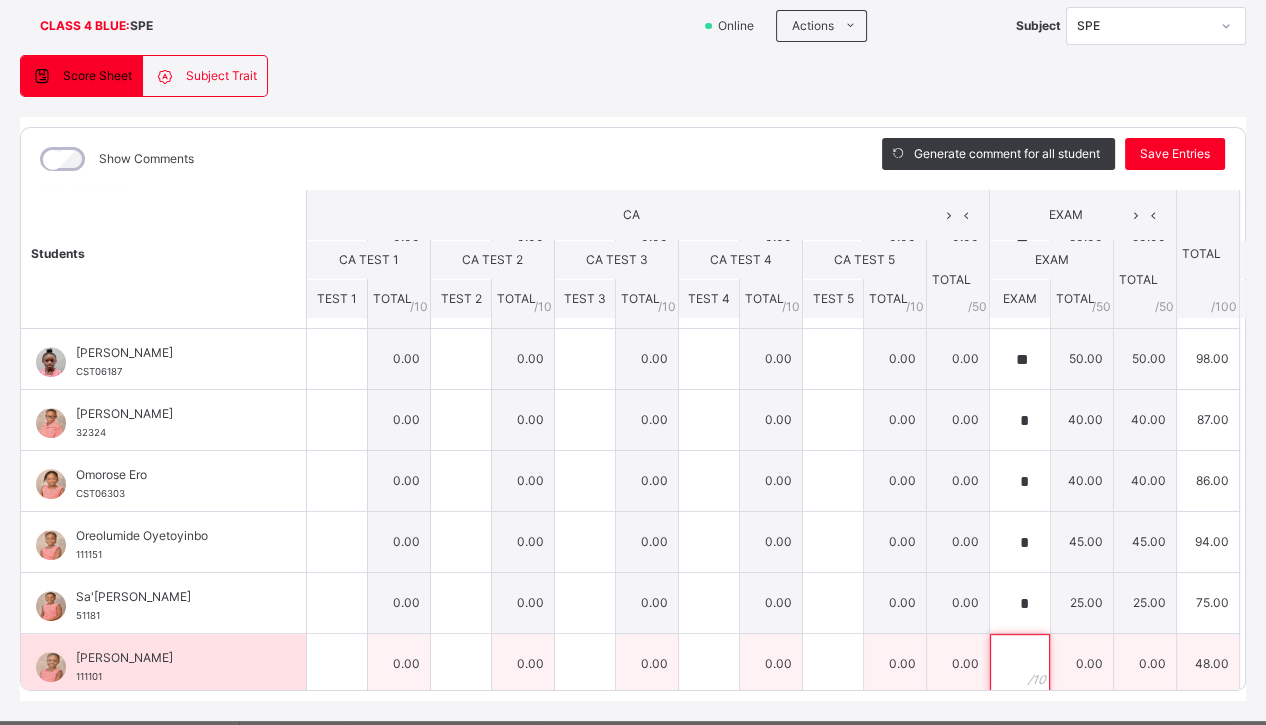 click at bounding box center (1020, 664) 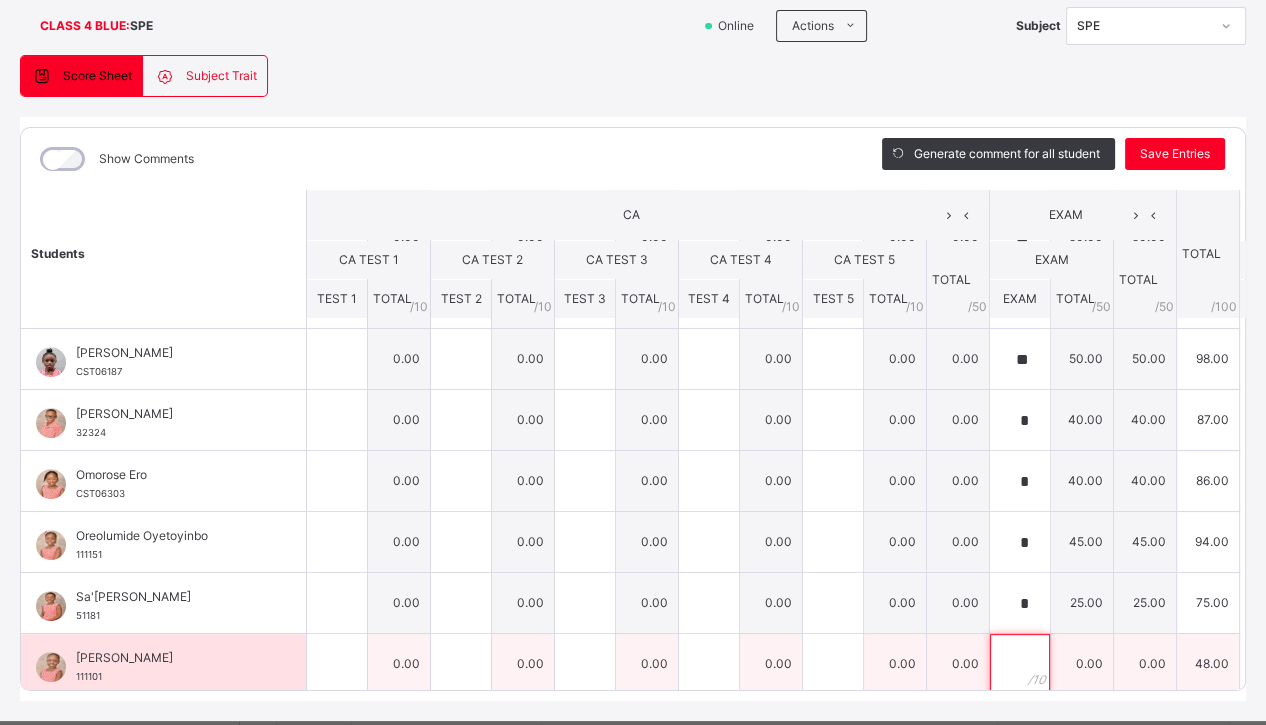 paste on "**" 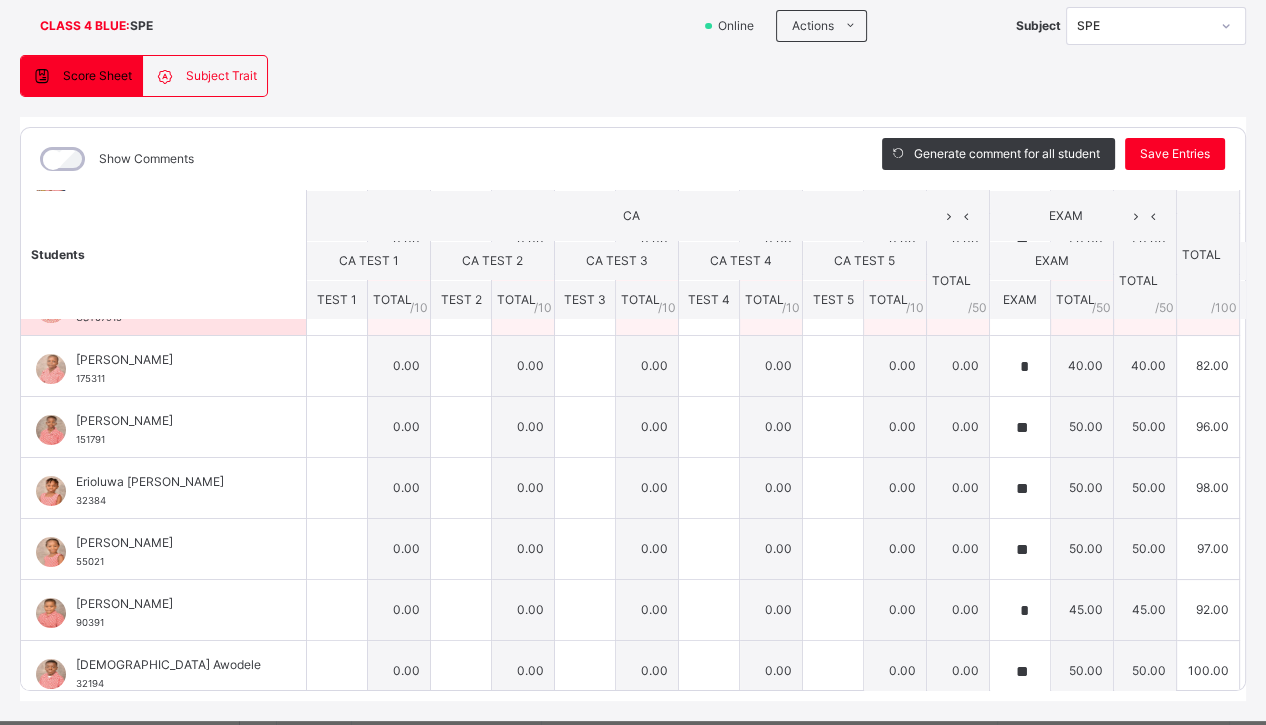 scroll, scrollTop: 188, scrollLeft: 0, axis: vertical 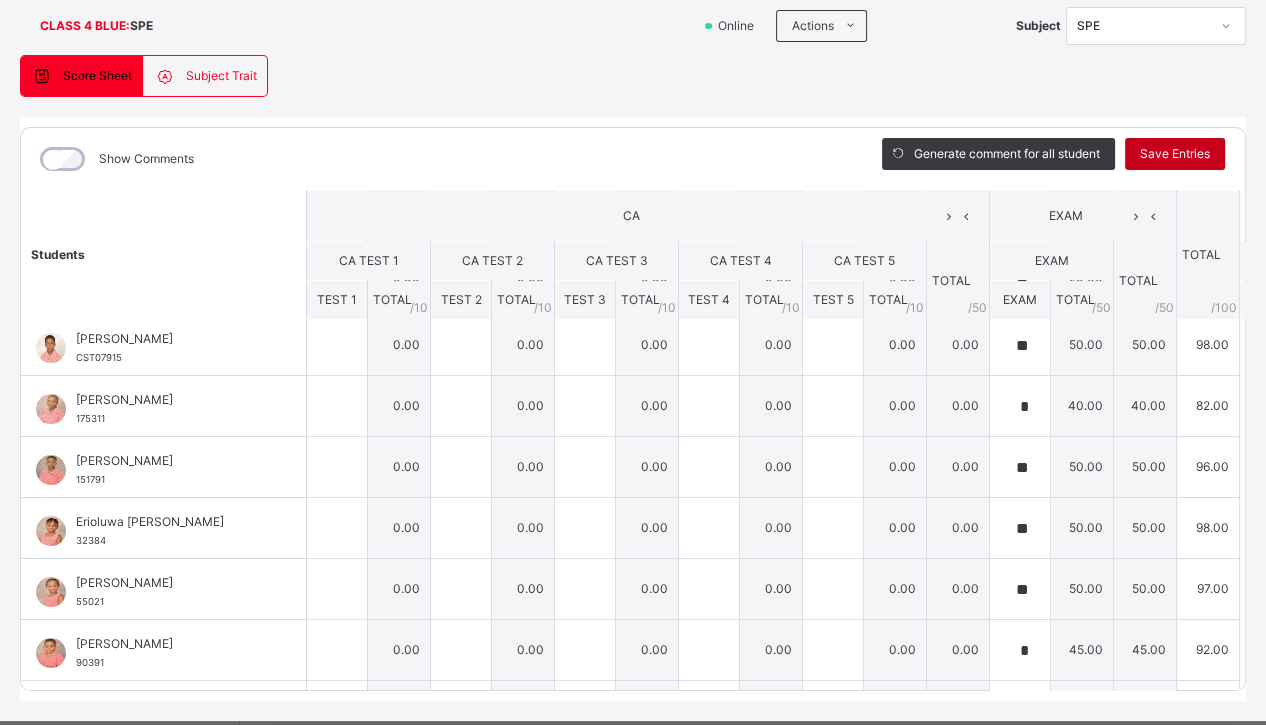type on "**" 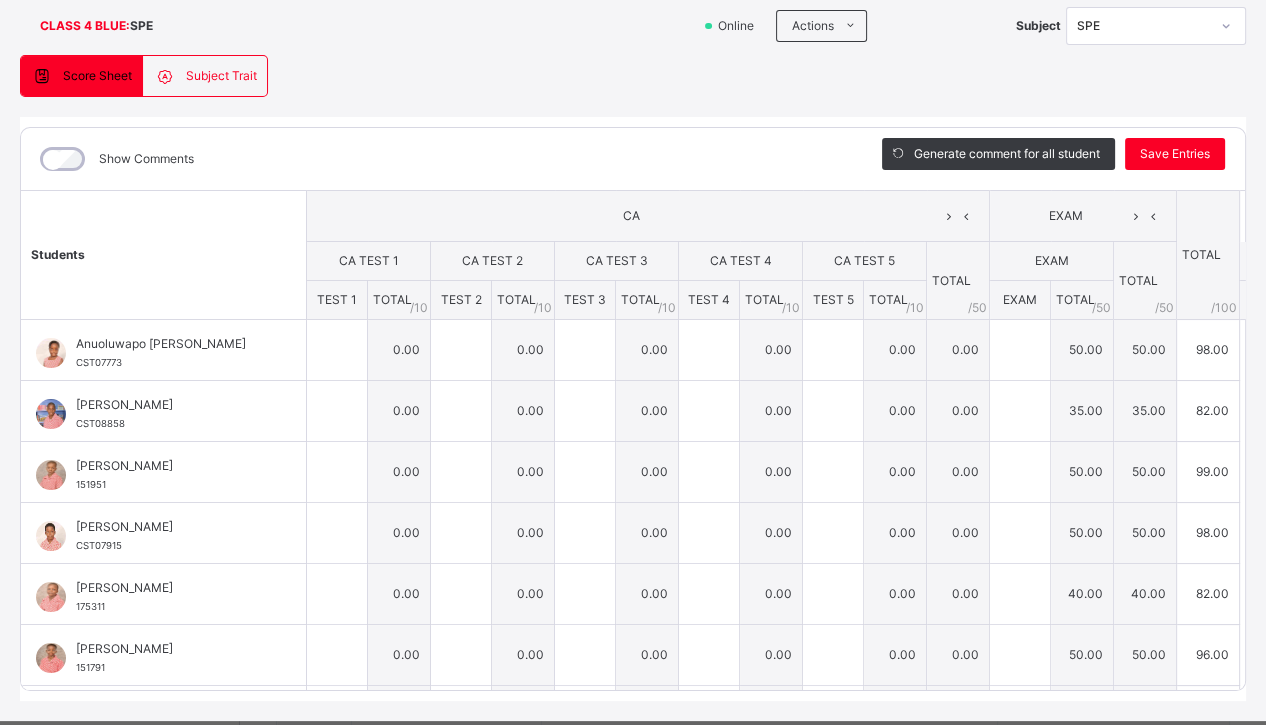 type on "**" 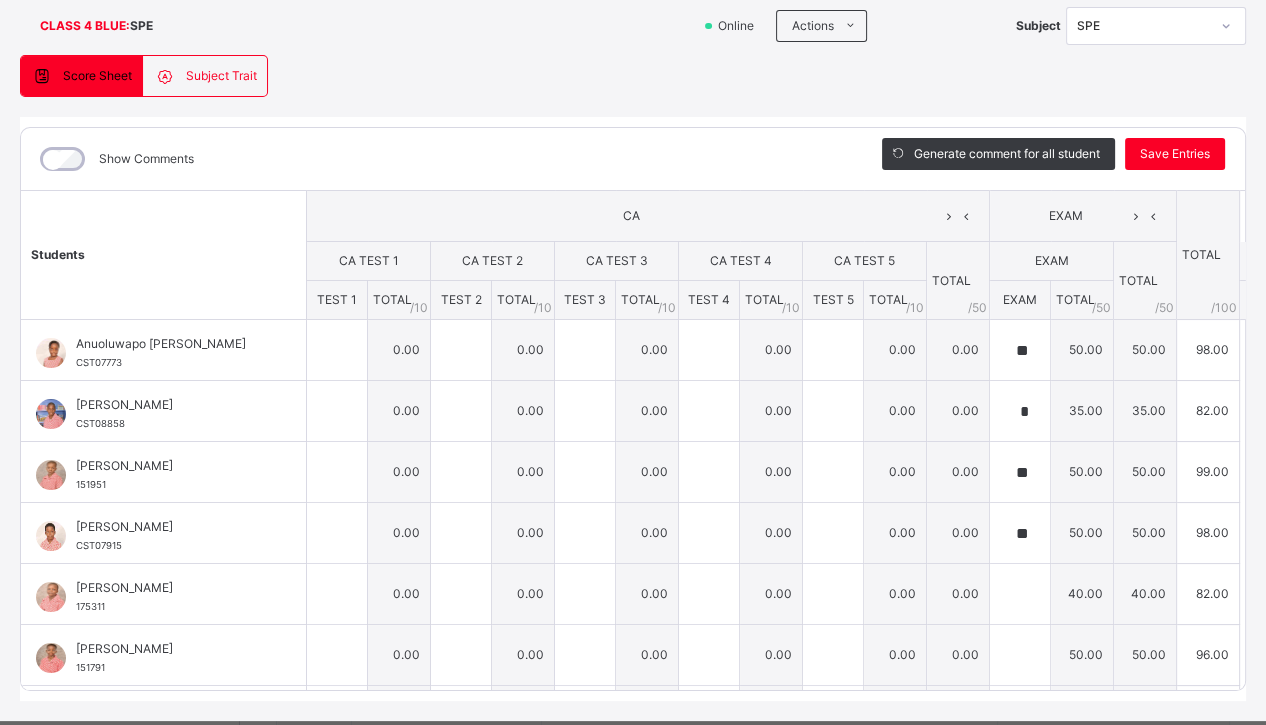 type on "*" 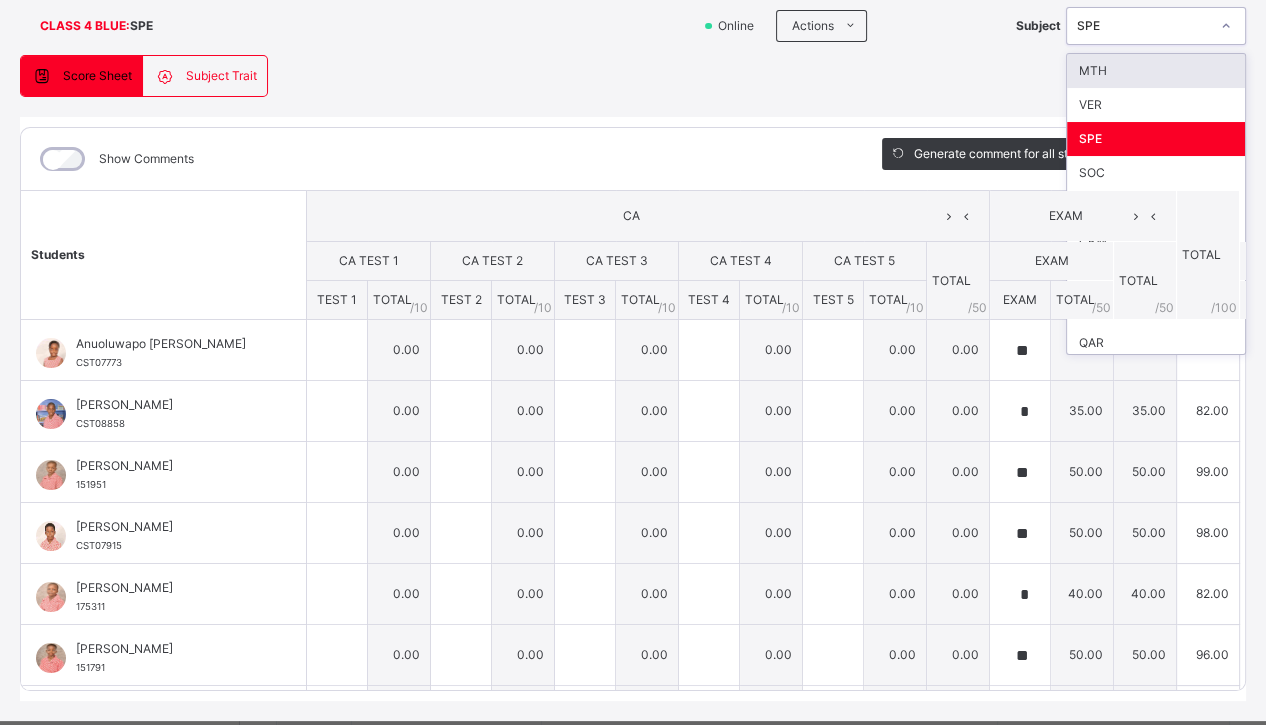 click on "SPE" at bounding box center [1143, 26] 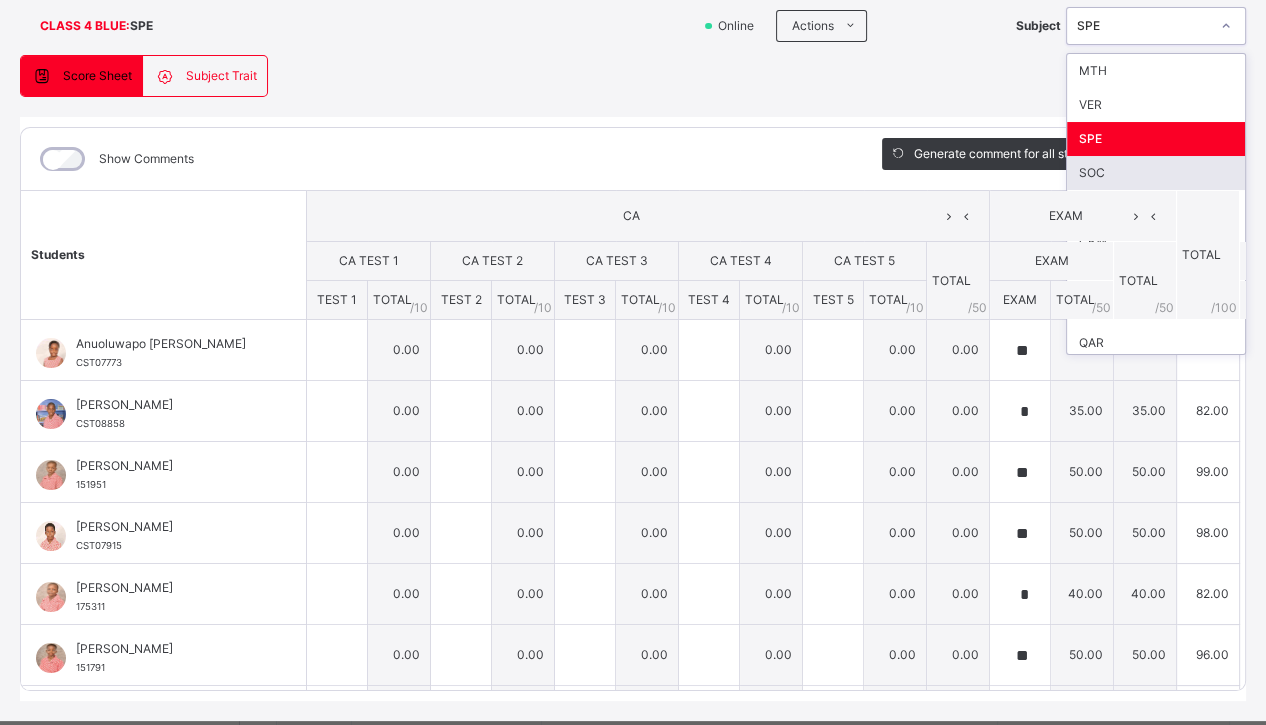 click on "SOC" at bounding box center [1156, 173] 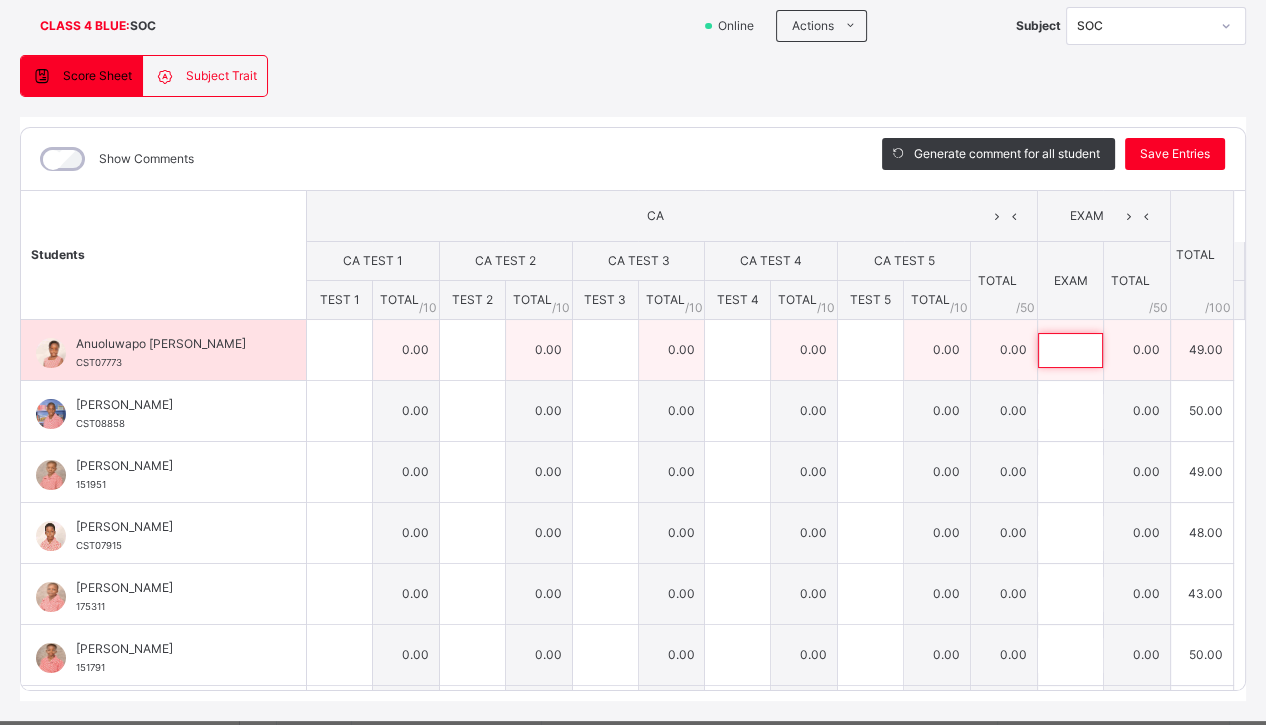 click at bounding box center [1070, 350] 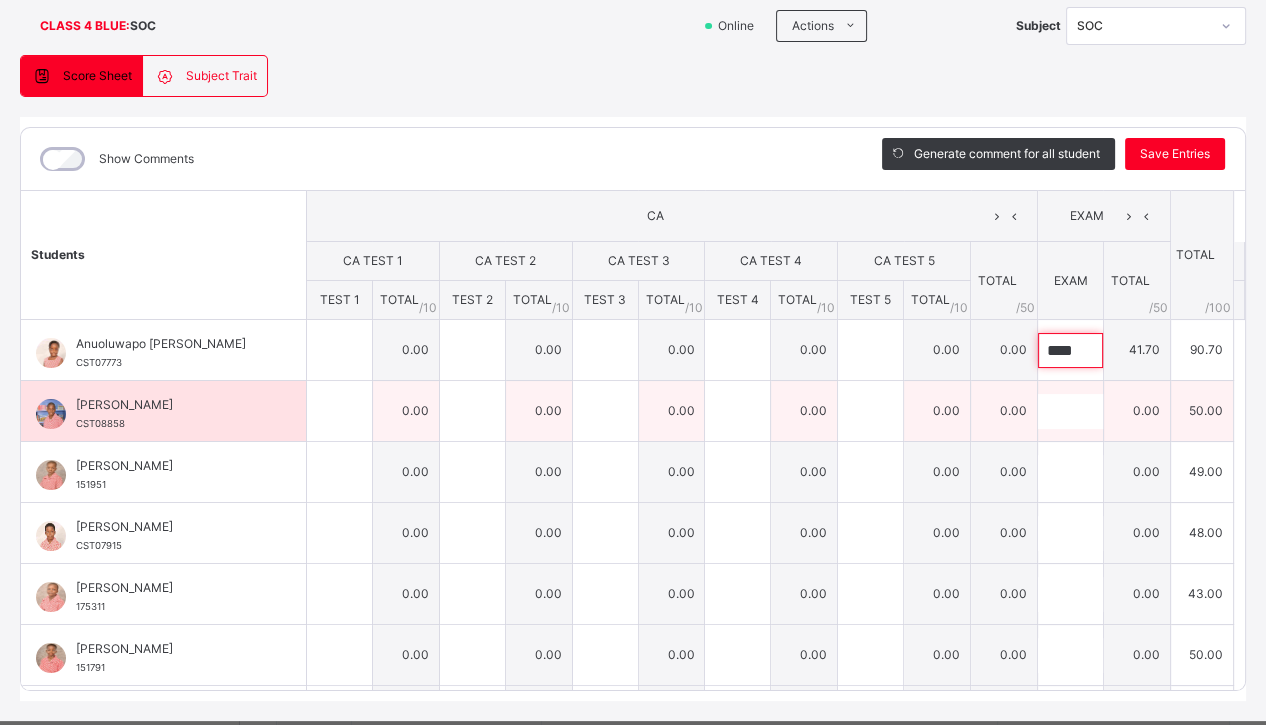 type on "****" 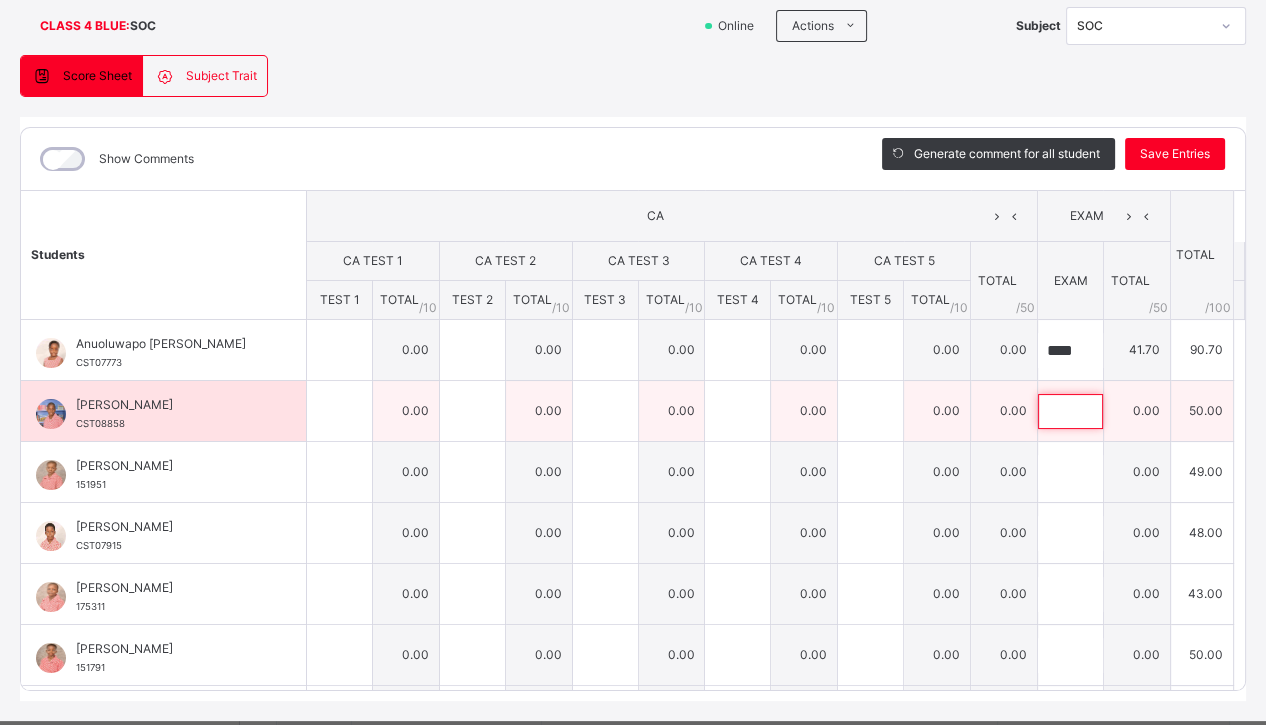 click at bounding box center (1070, 411) 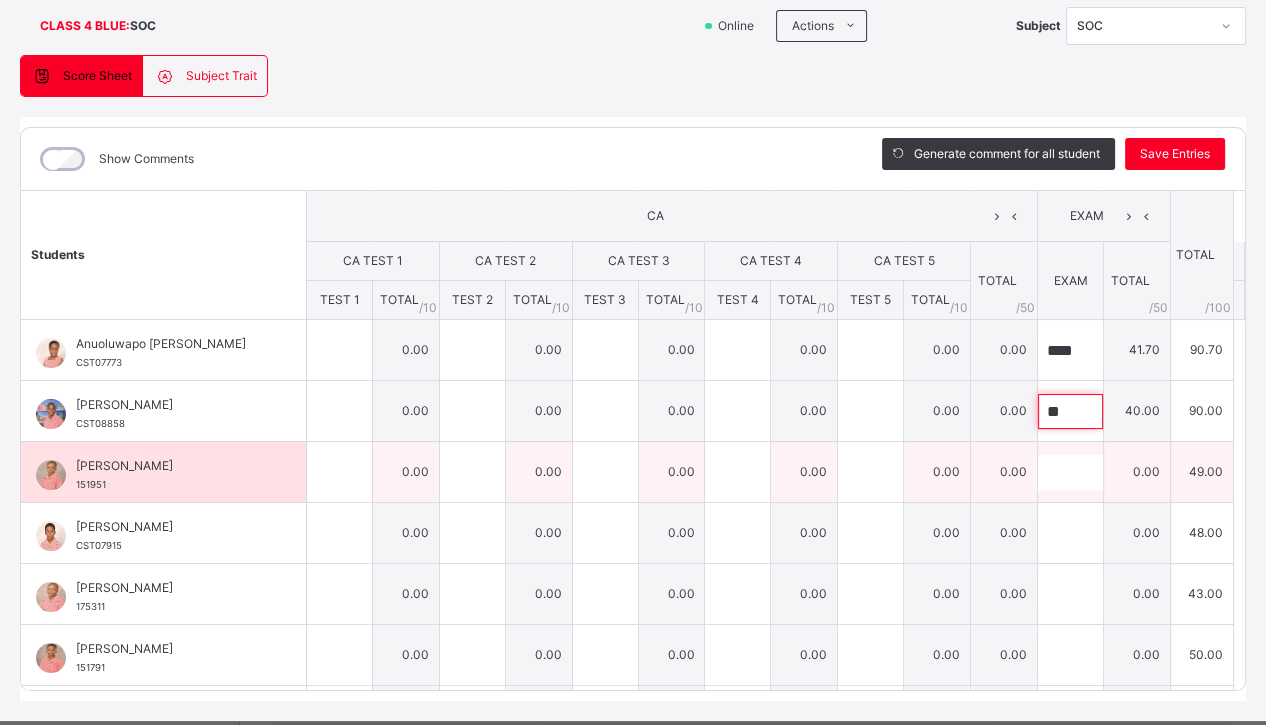type on "**" 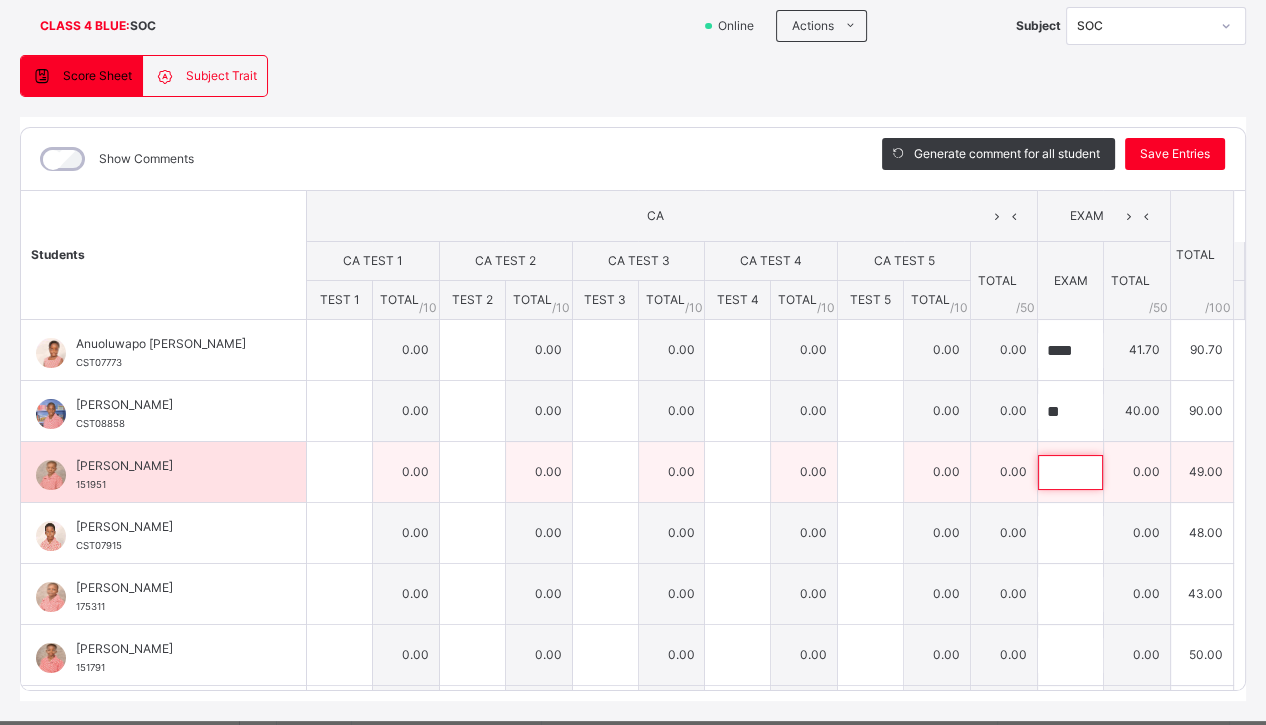 click at bounding box center (1070, 472) 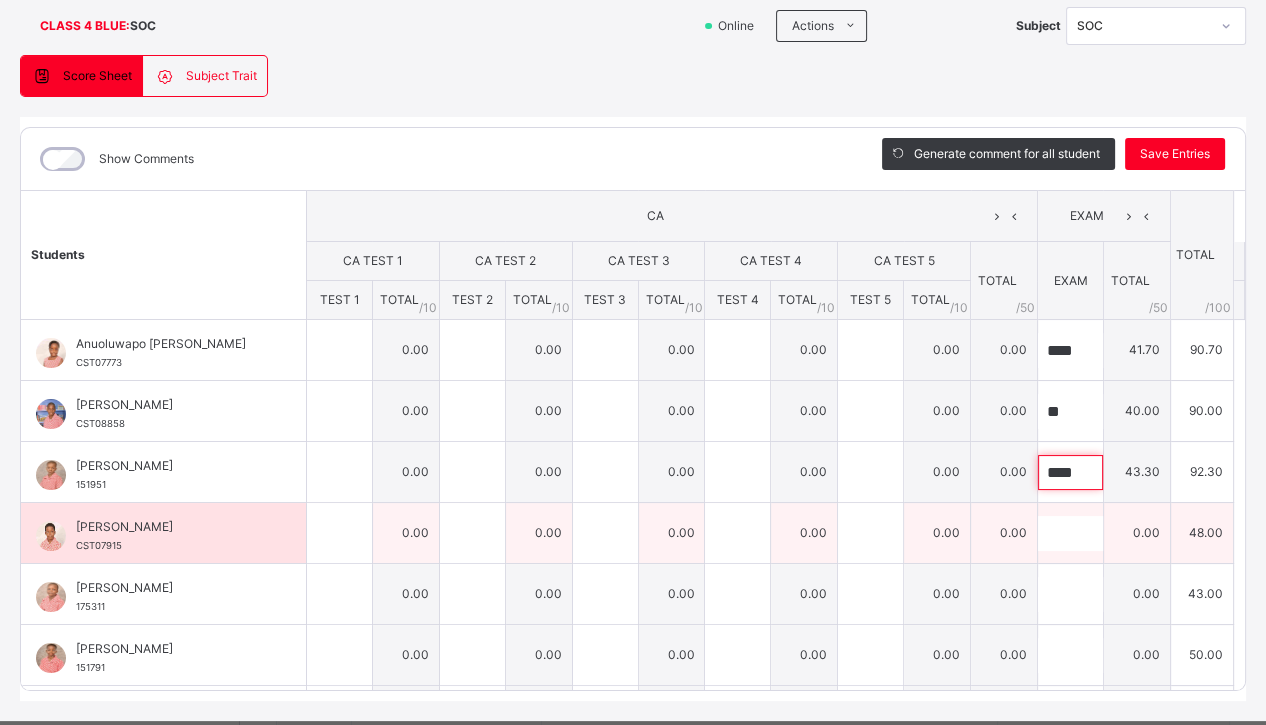 type on "****" 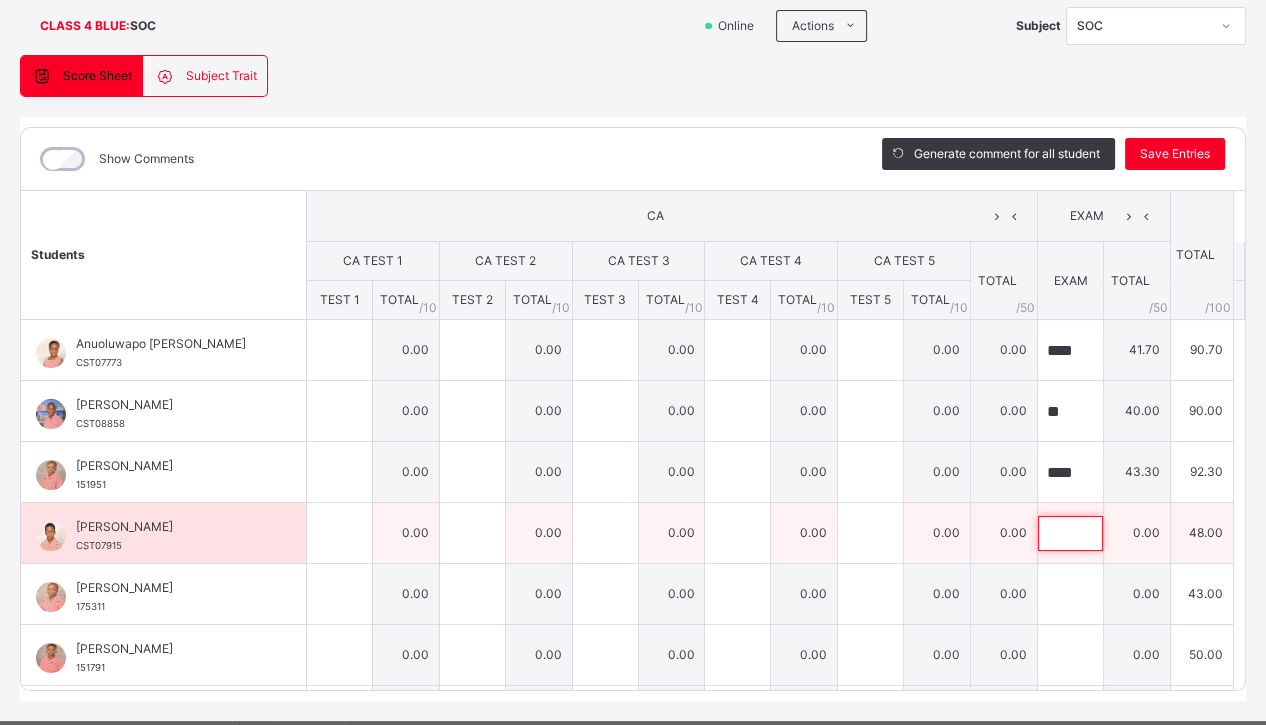 click at bounding box center (1070, 533) 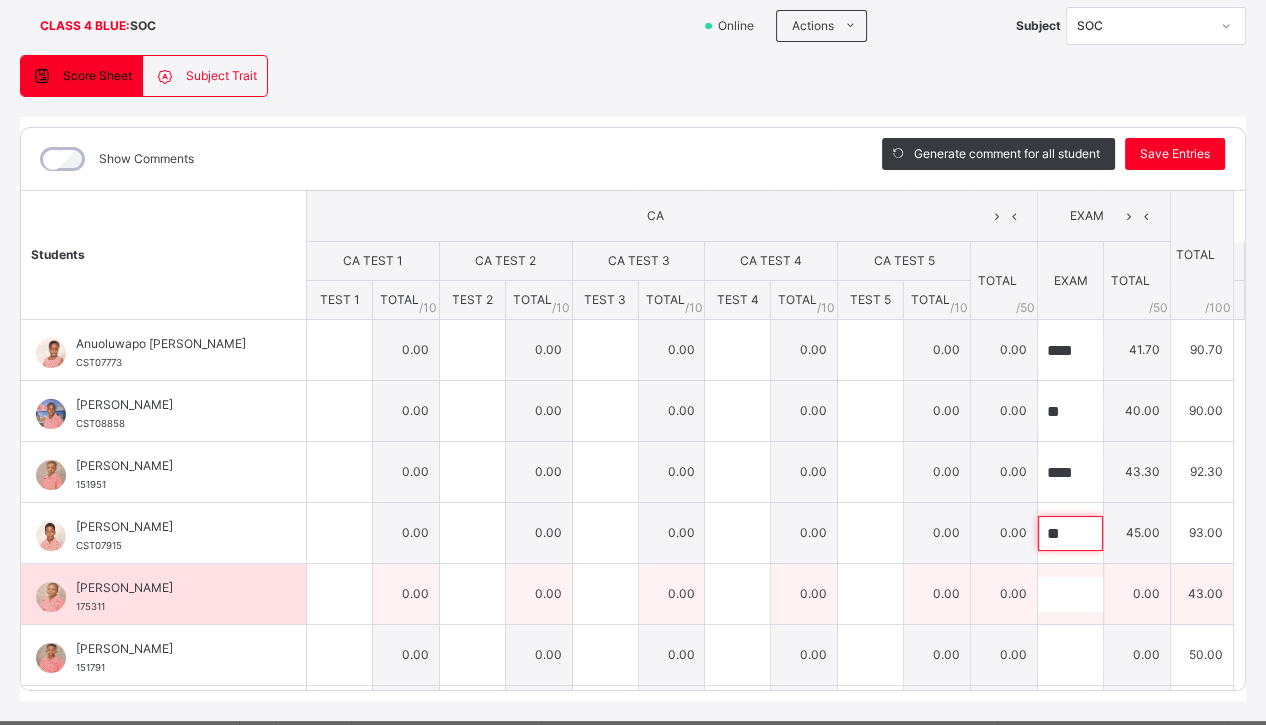 type on "**" 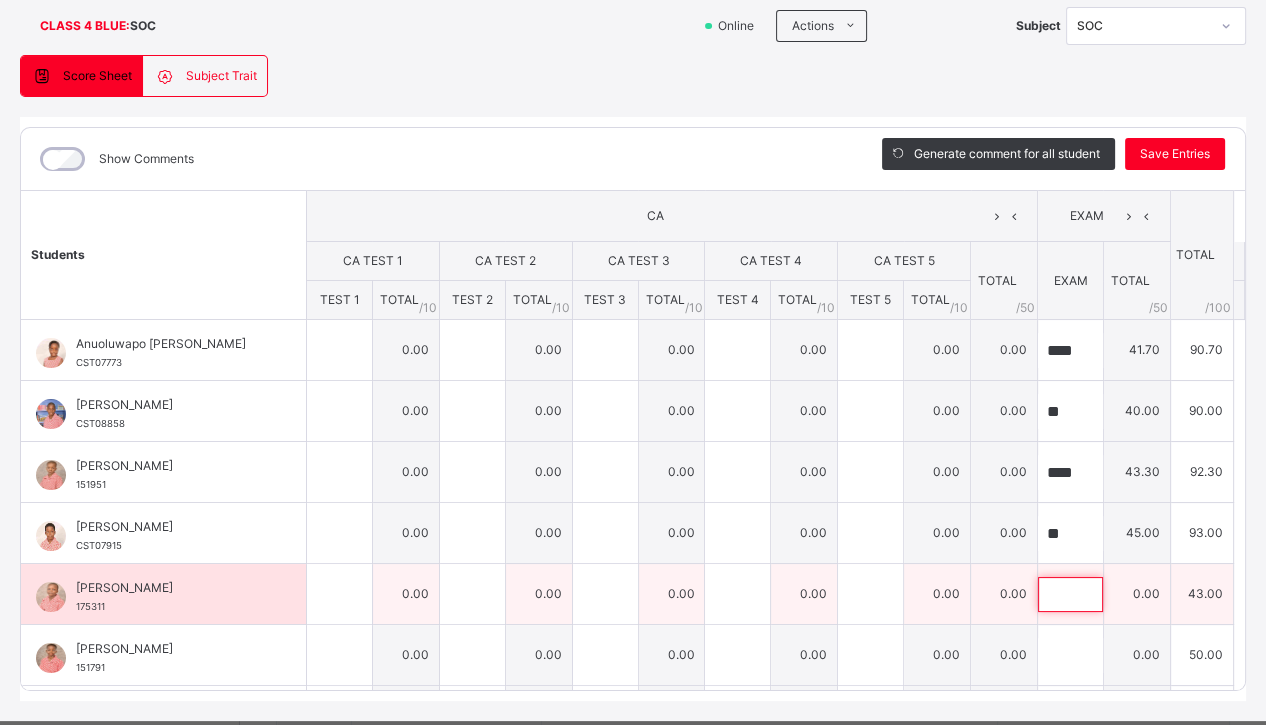 click at bounding box center (1070, 594) 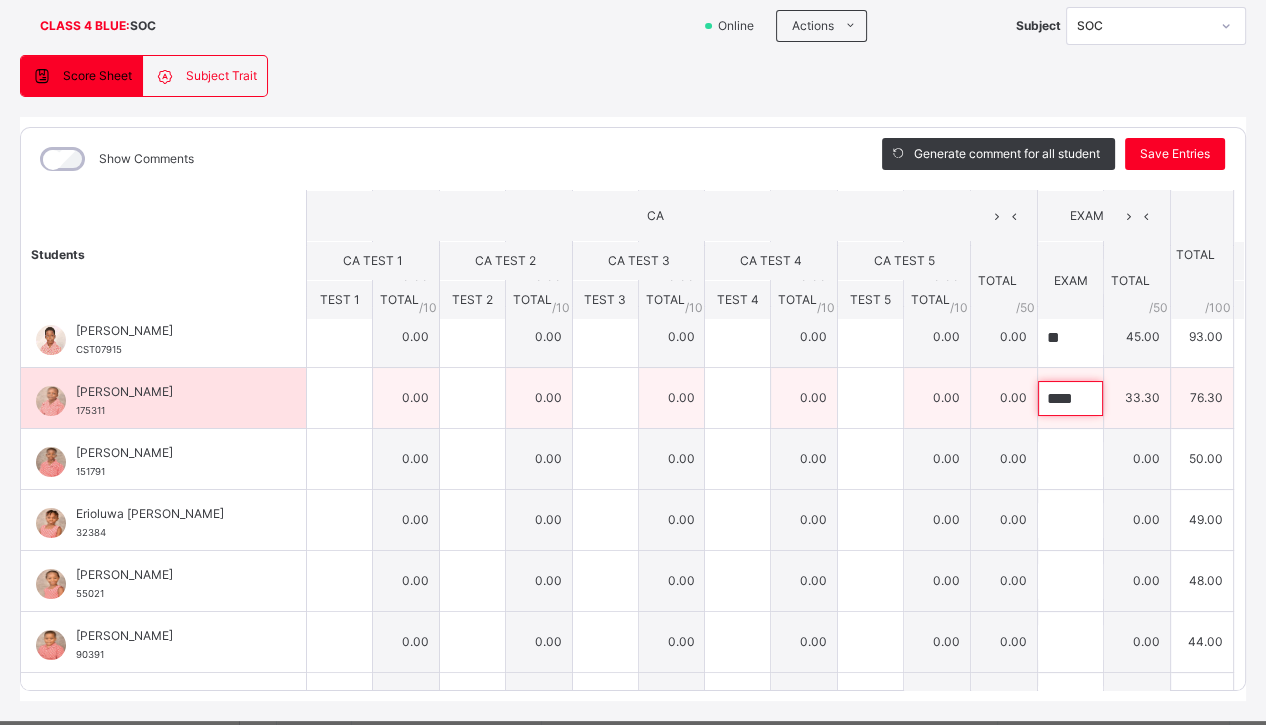 scroll, scrollTop: 204, scrollLeft: 0, axis: vertical 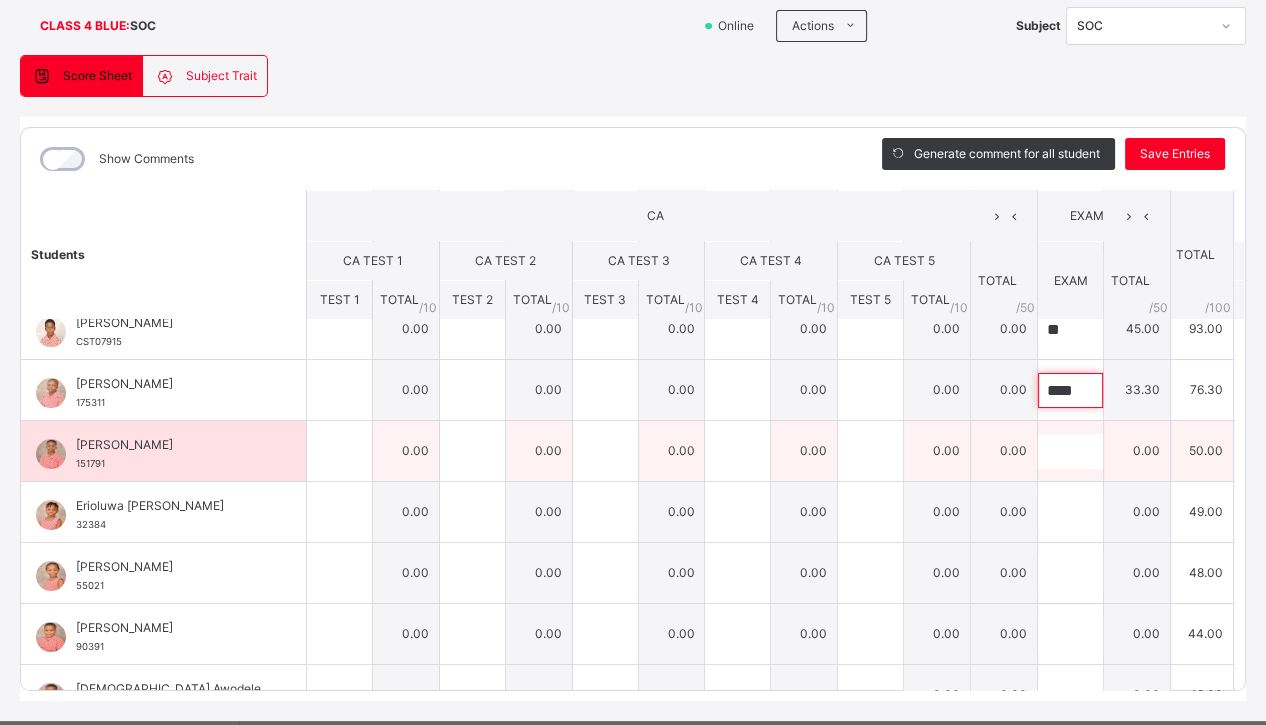 type on "****" 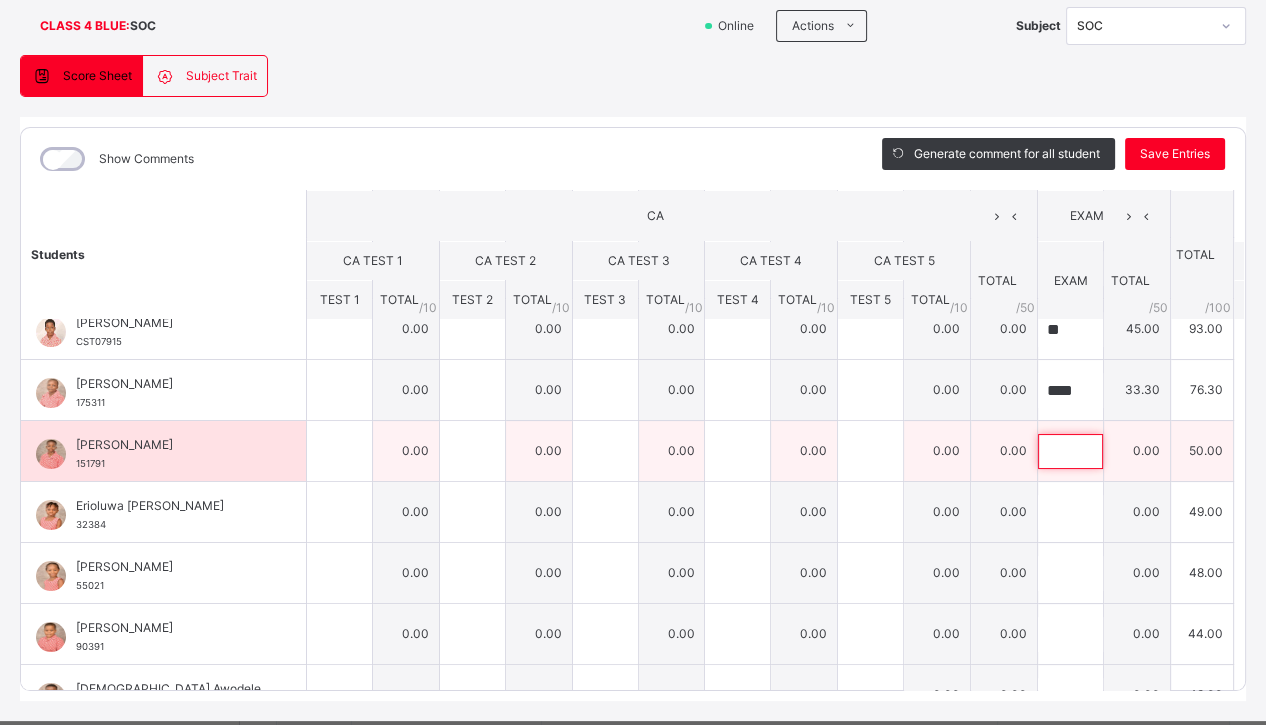 click at bounding box center (1070, 451) 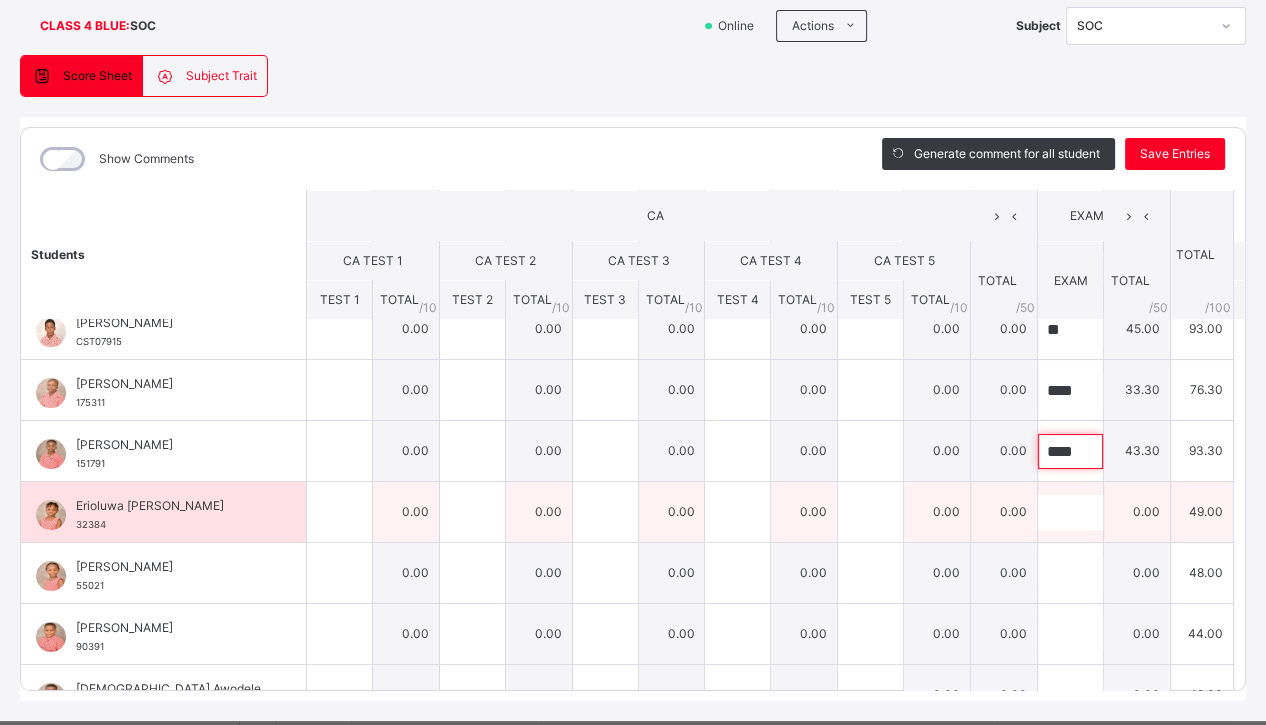 type on "****" 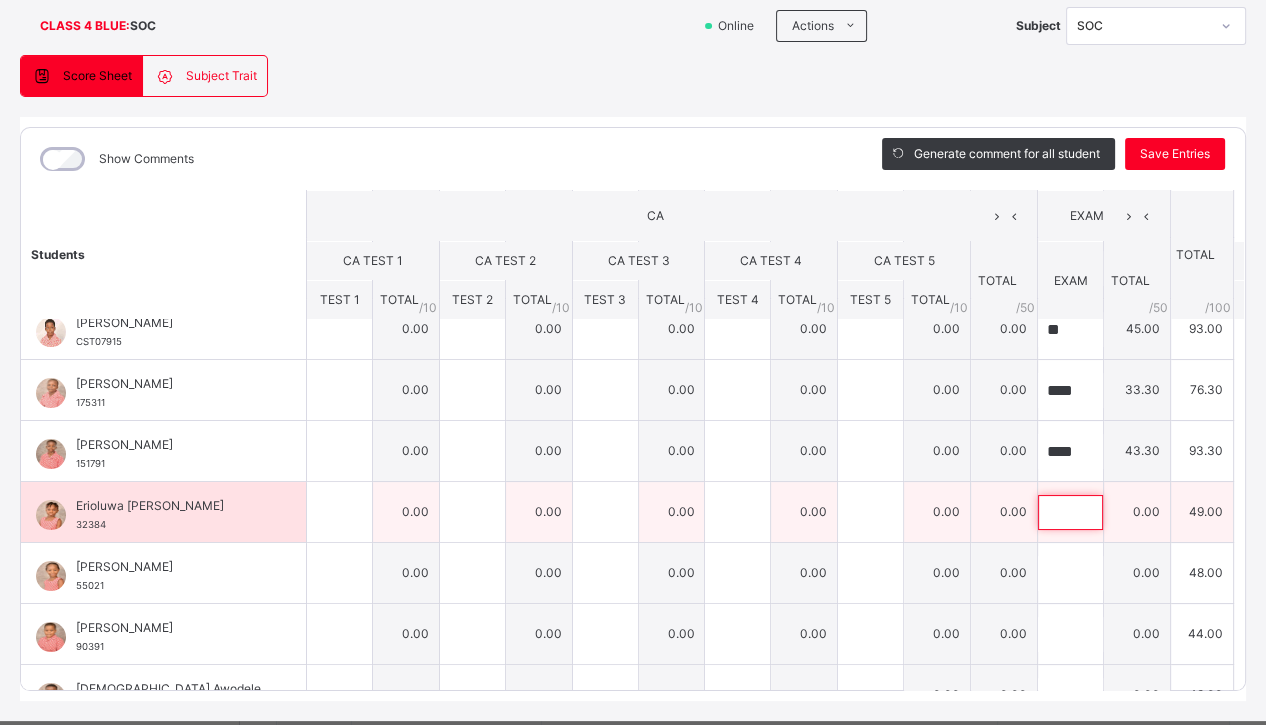 click at bounding box center (1070, 512) 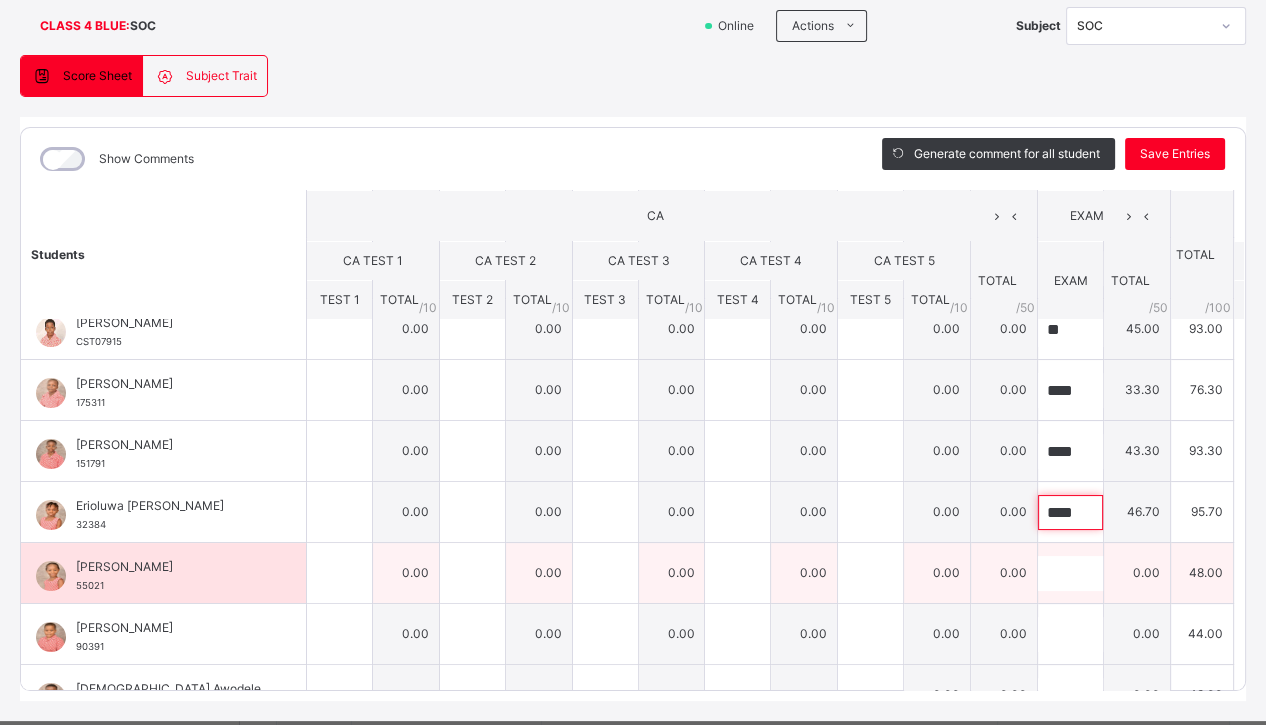 type on "****" 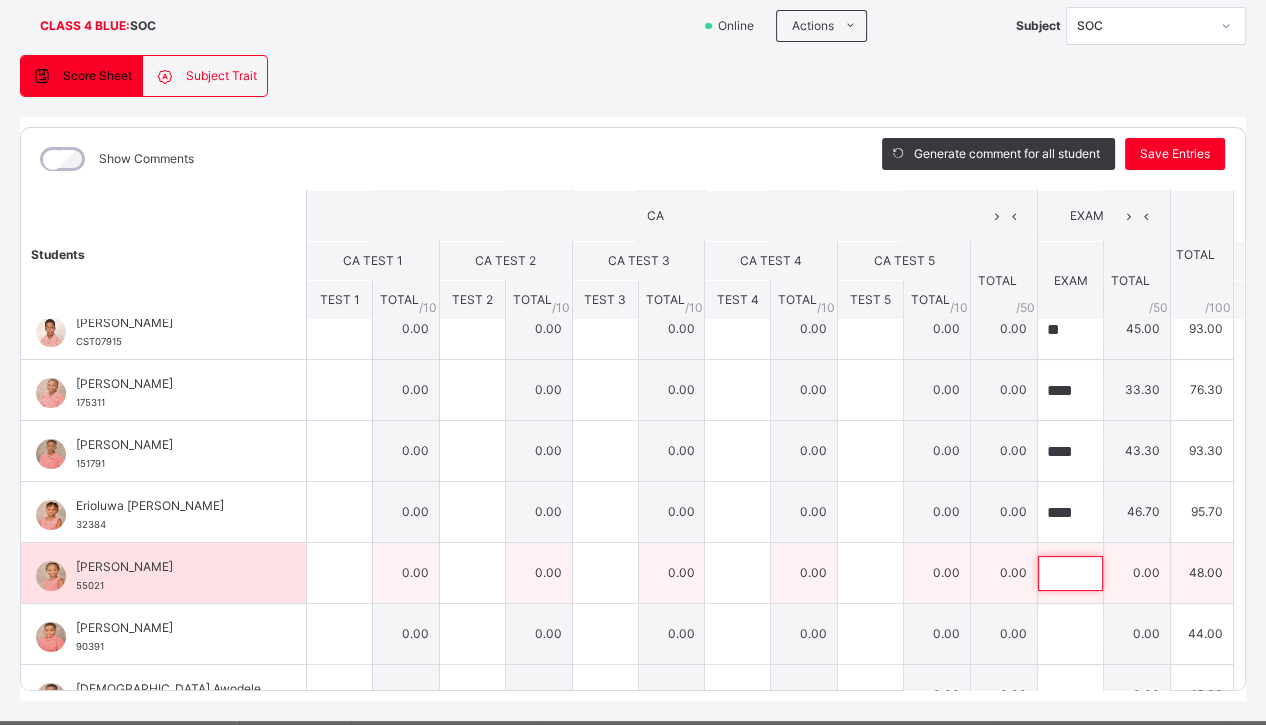 click at bounding box center (1070, 573) 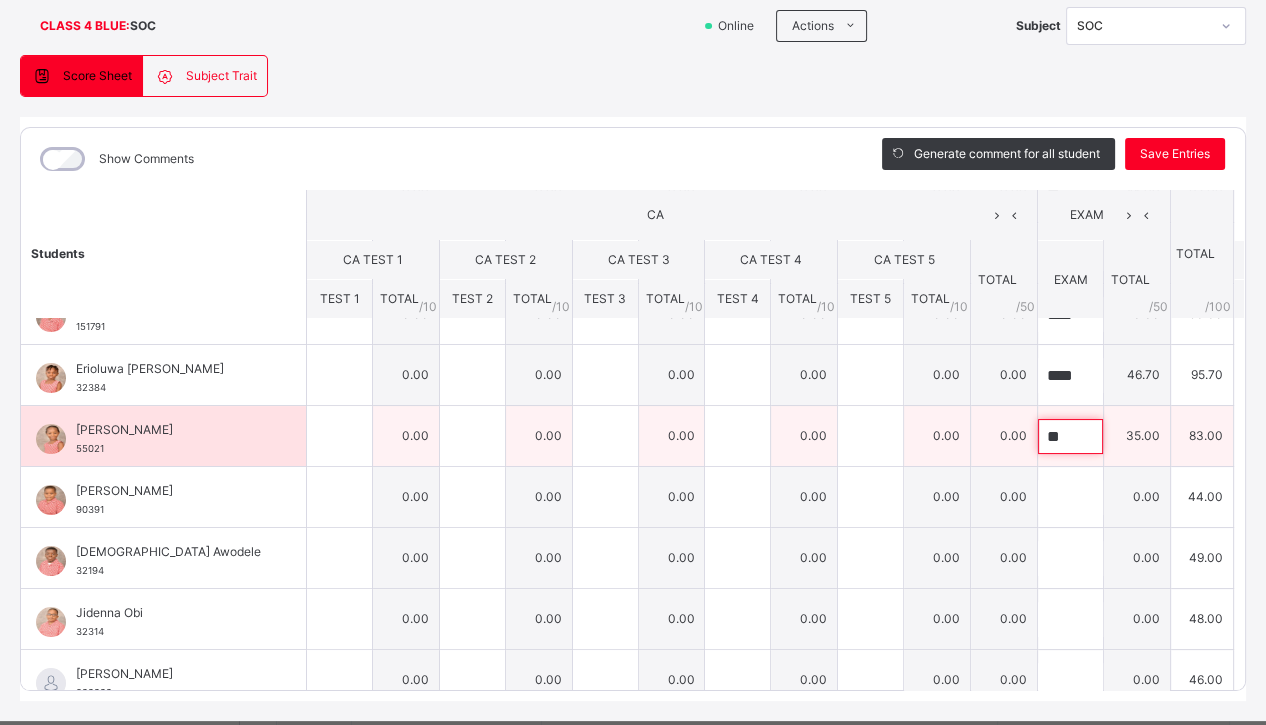 scroll, scrollTop: 342, scrollLeft: 0, axis: vertical 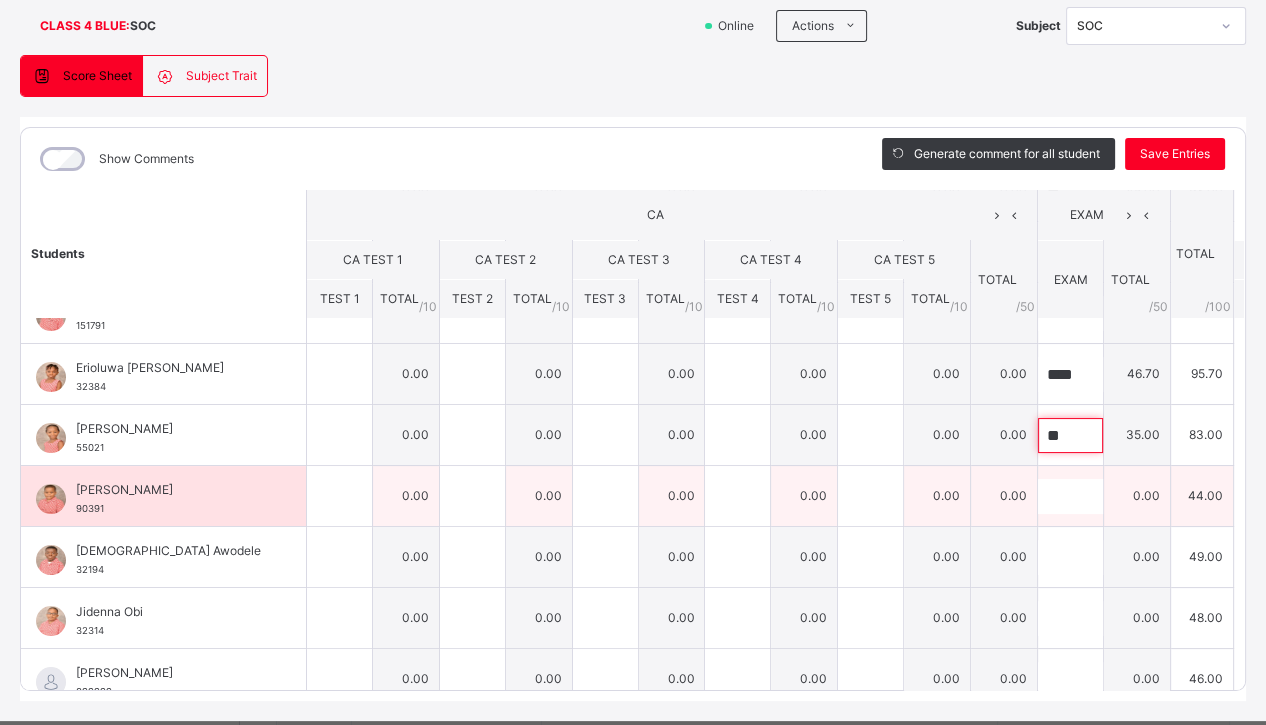 type on "**" 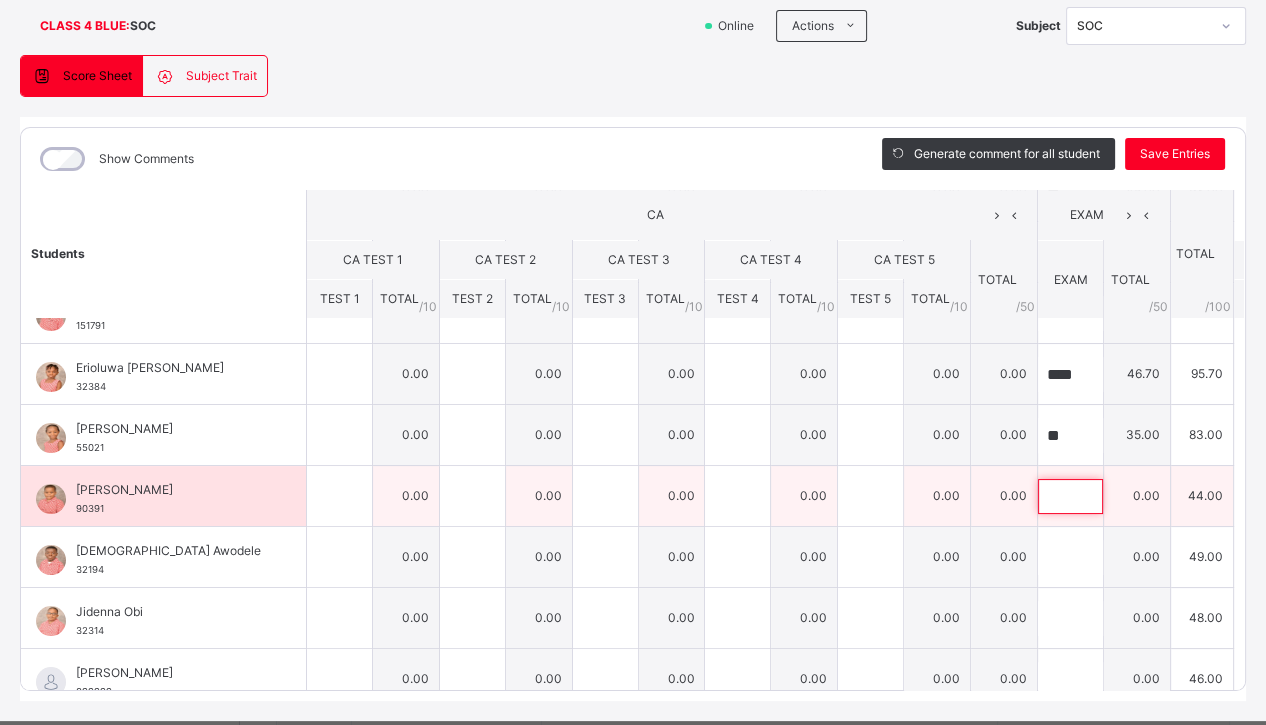 click at bounding box center [1070, 496] 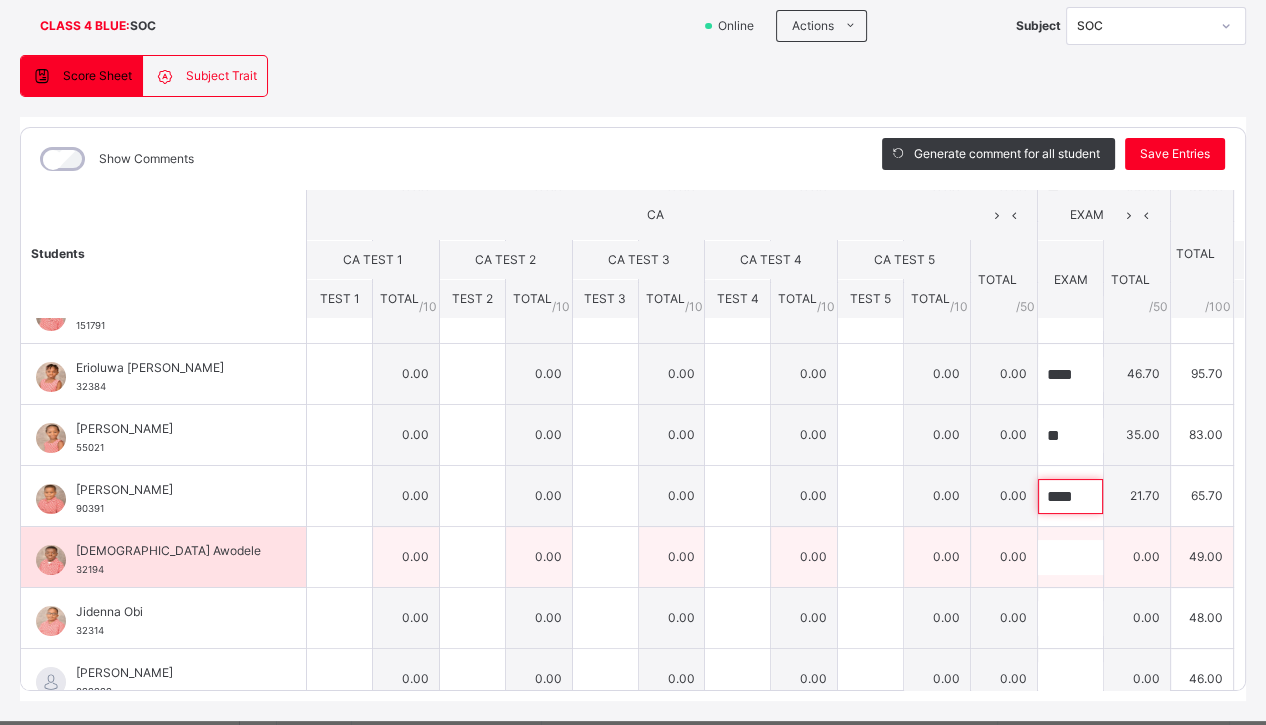 type on "****" 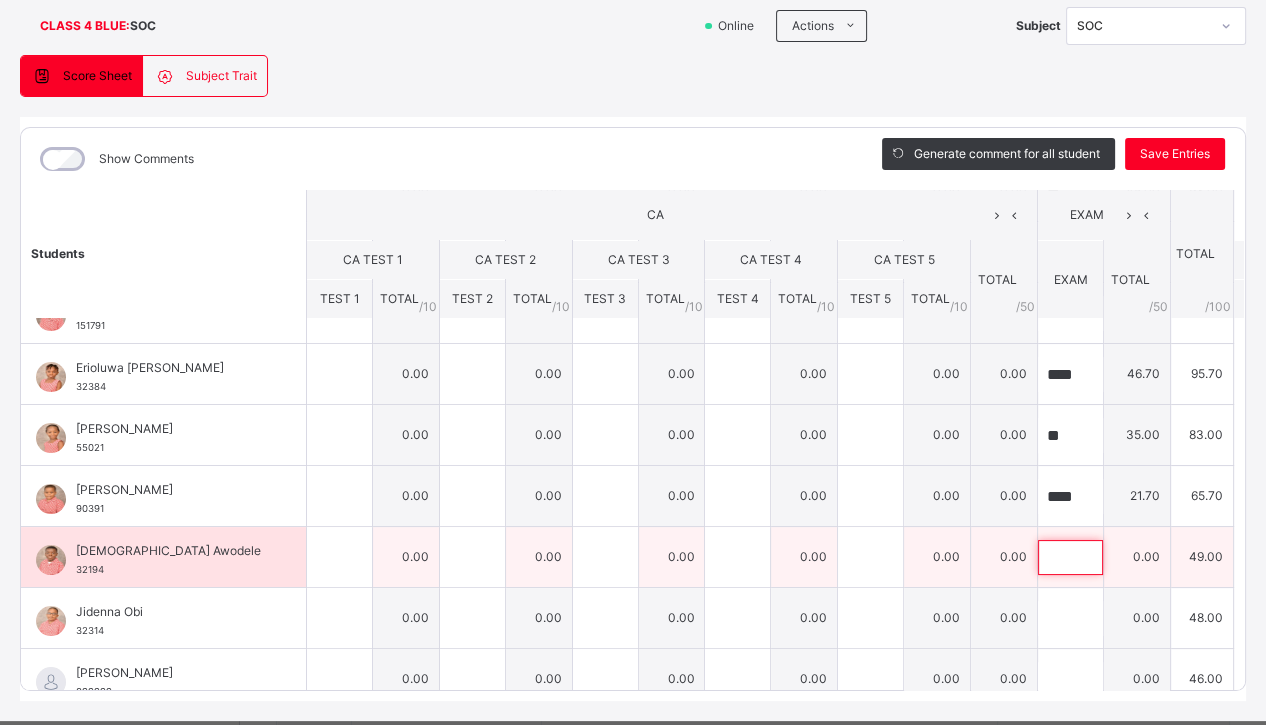 click at bounding box center (1070, 557) 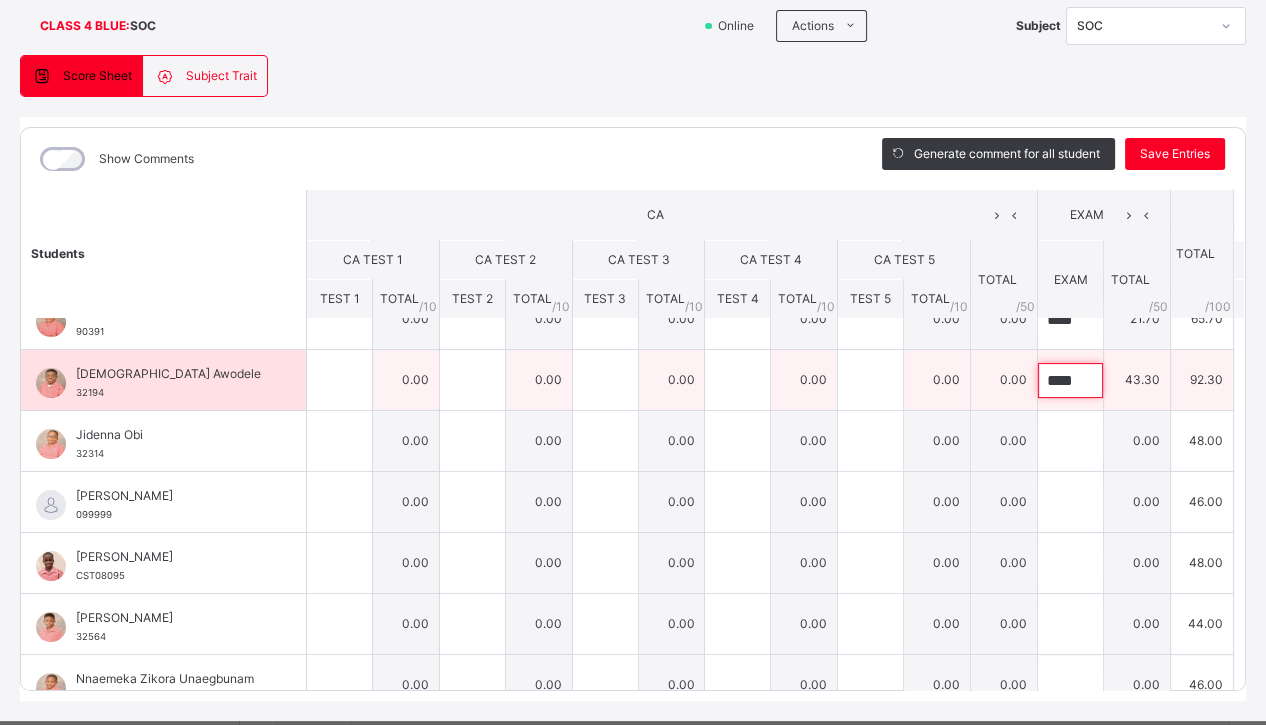 scroll, scrollTop: 520, scrollLeft: 0, axis: vertical 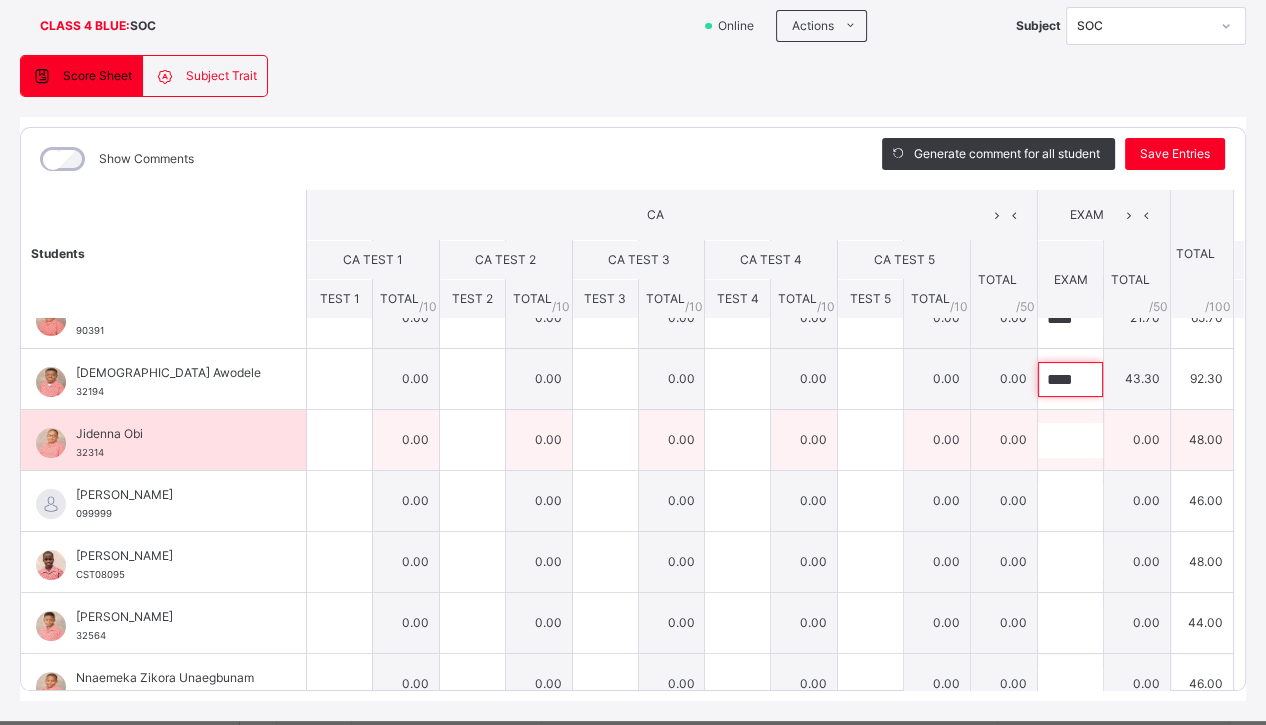 type on "****" 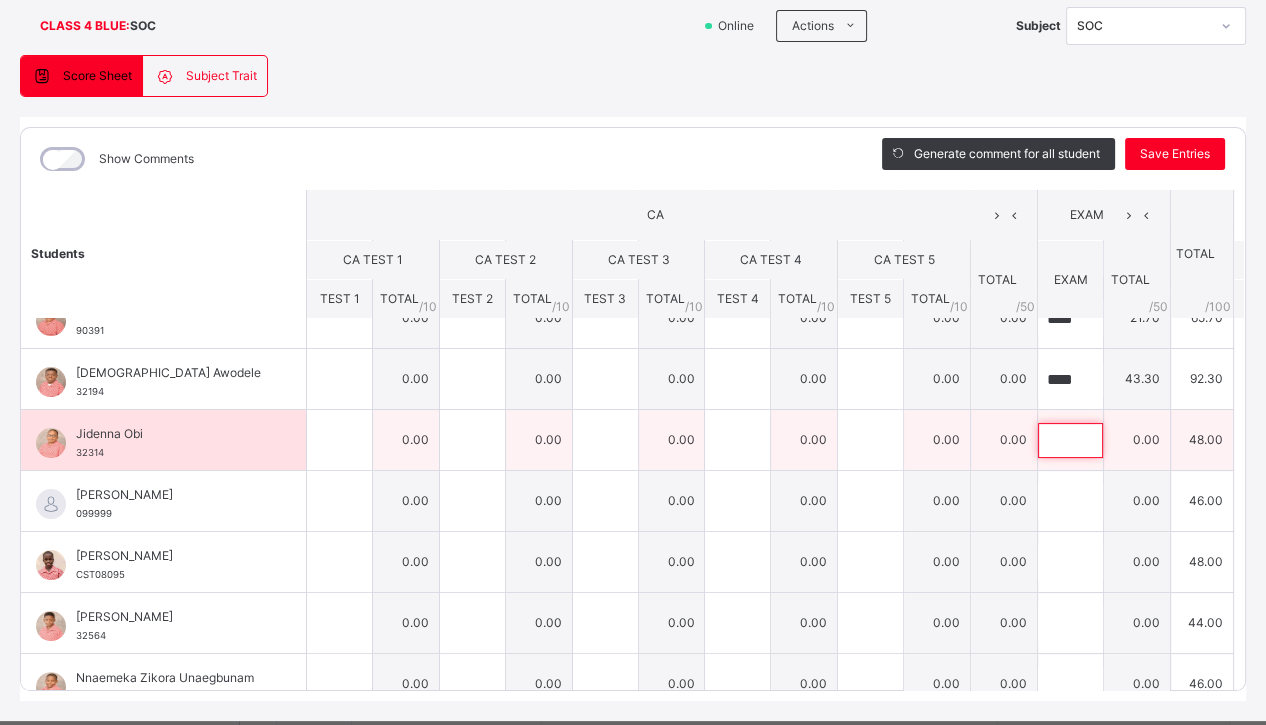 click at bounding box center [1070, 440] 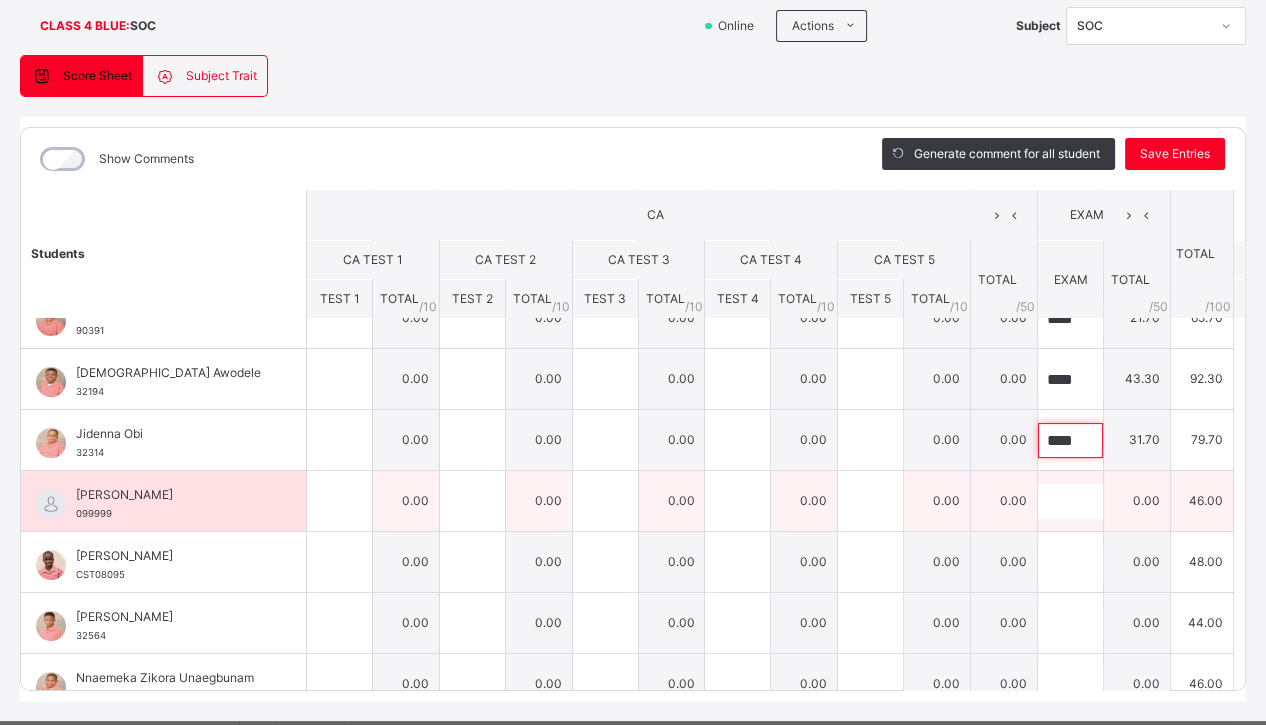 type on "****" 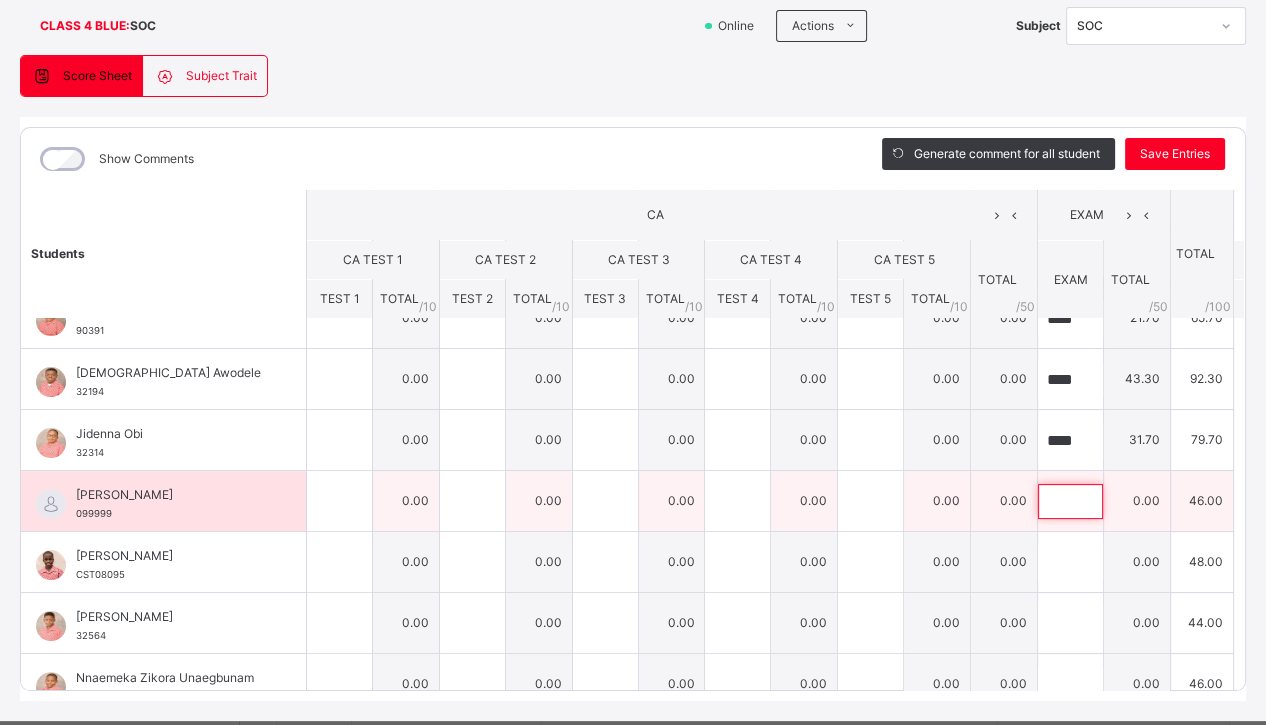 click at bounding box center [1070, 501] 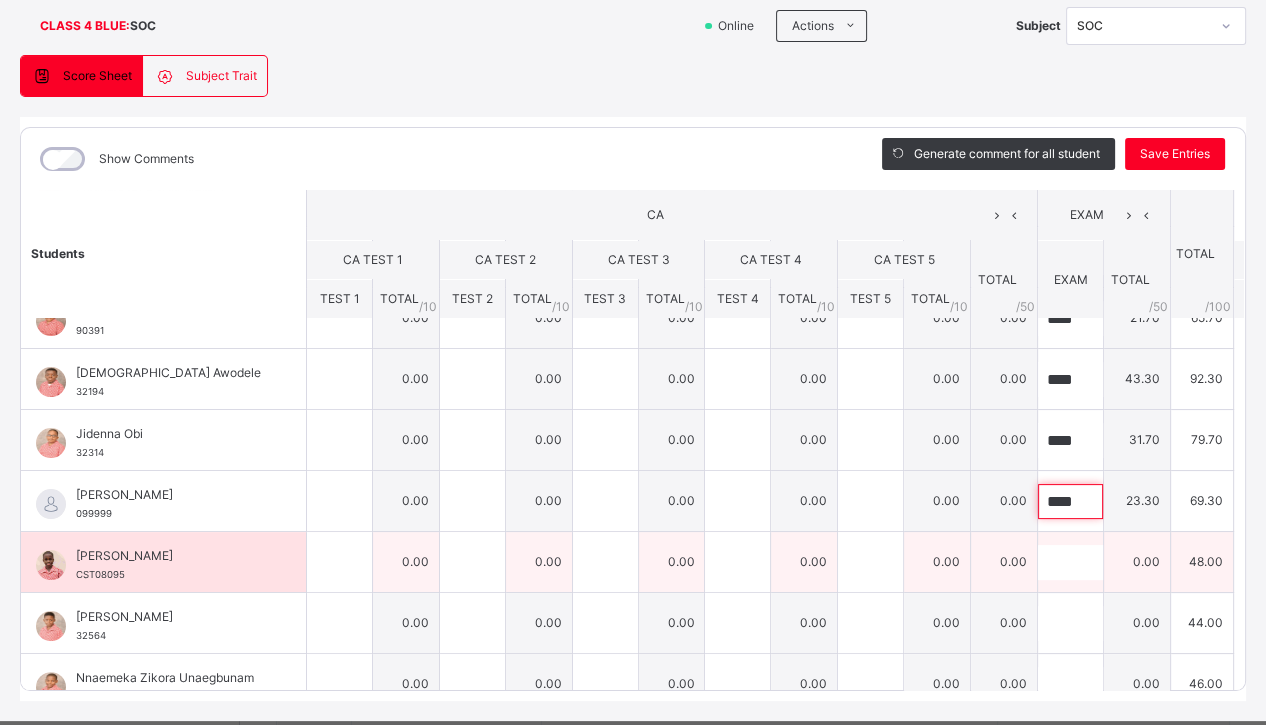 type on "****" 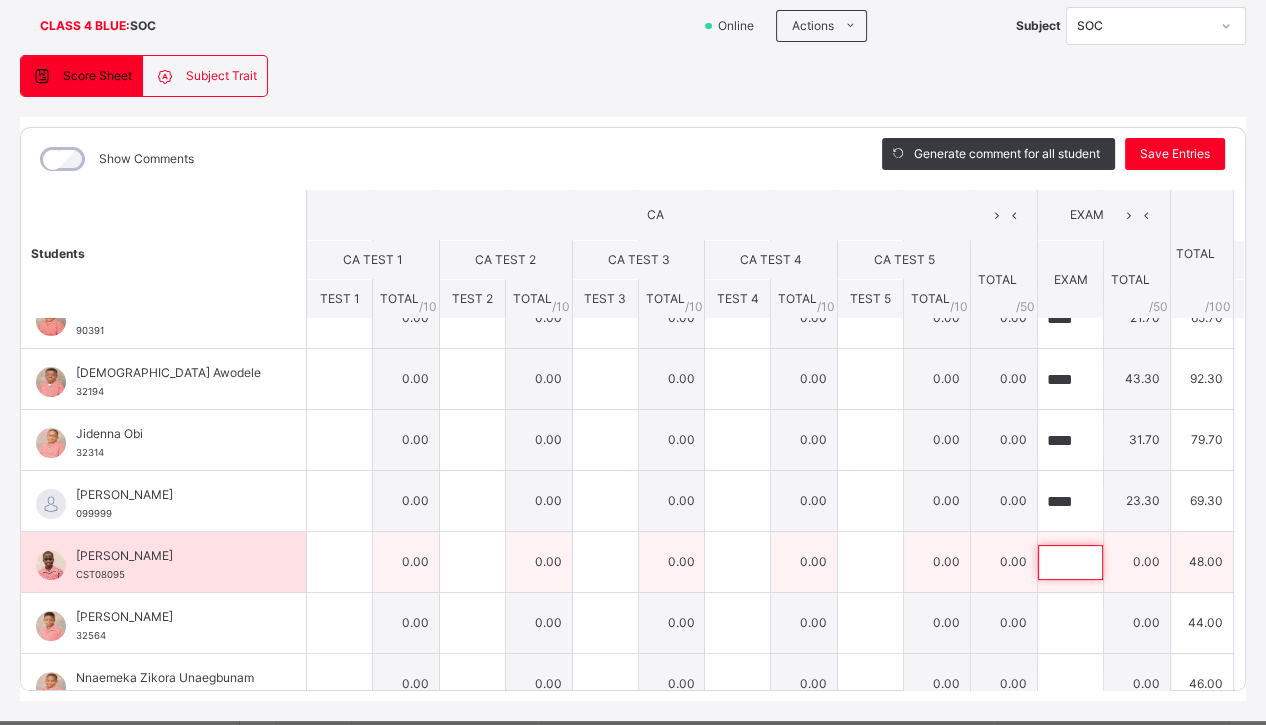 click at bounding box center (1070, 562) 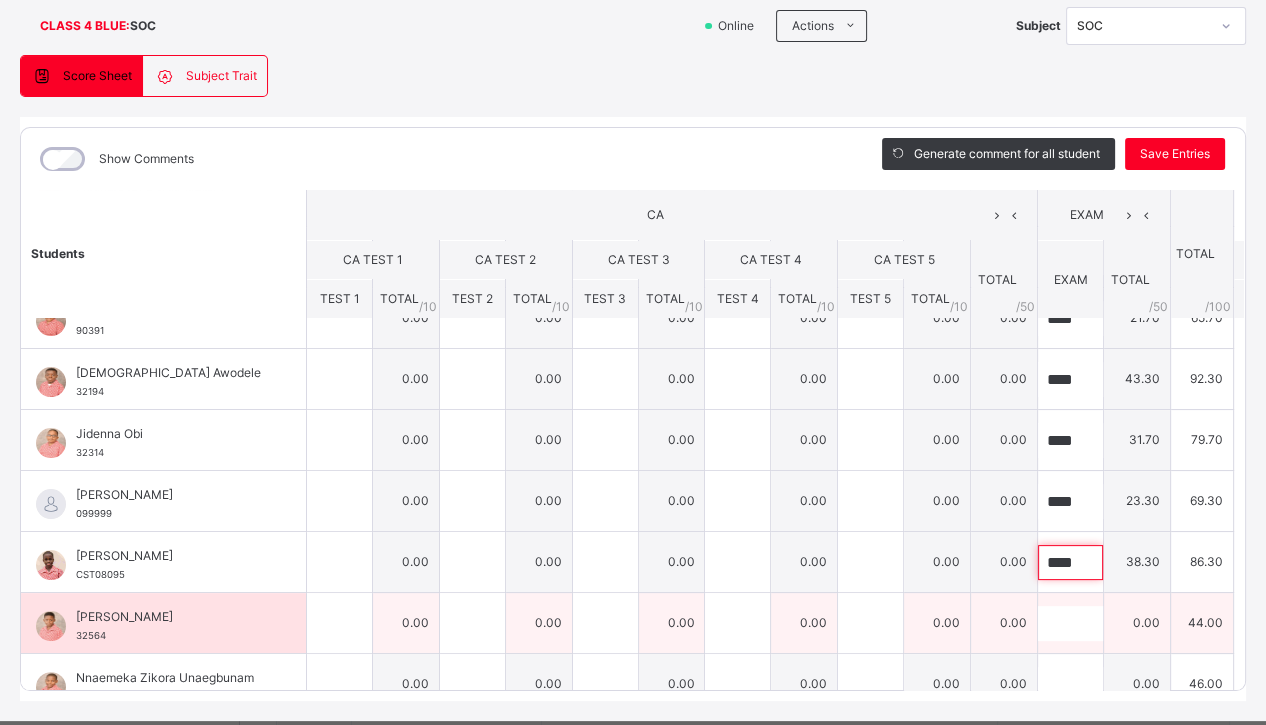 type on "****" 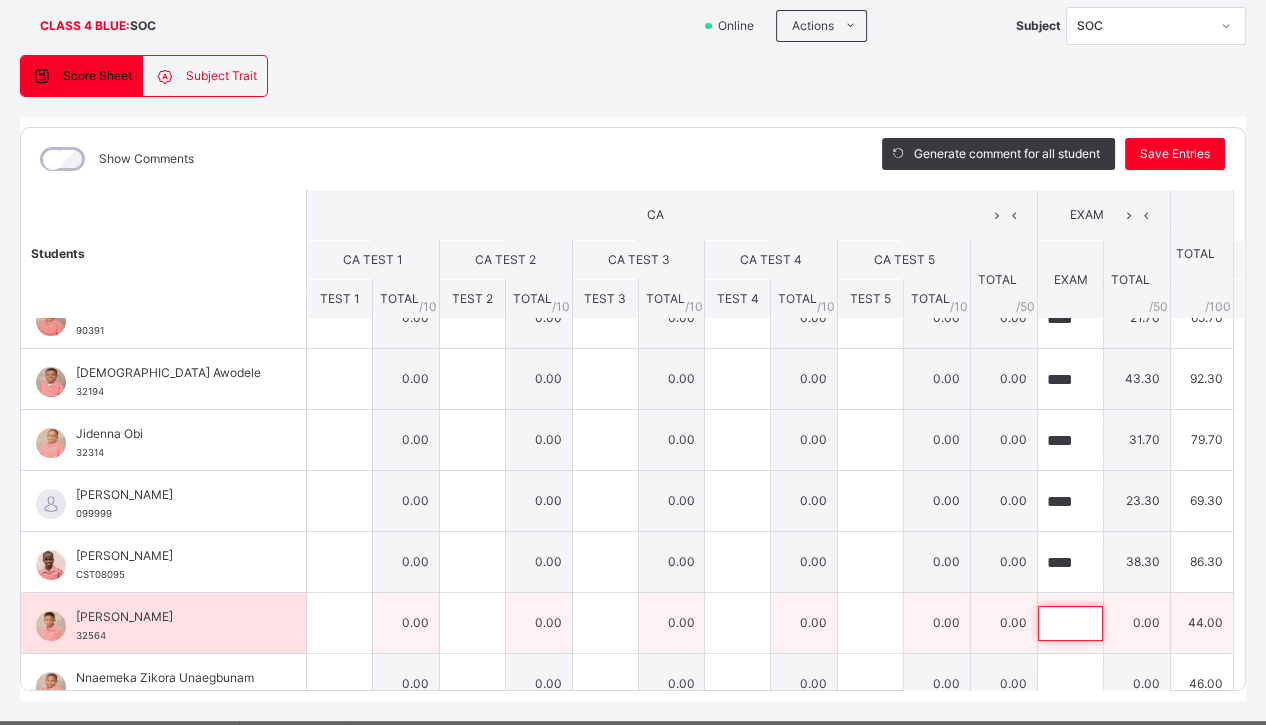 click at bounding box center [1070, 623] 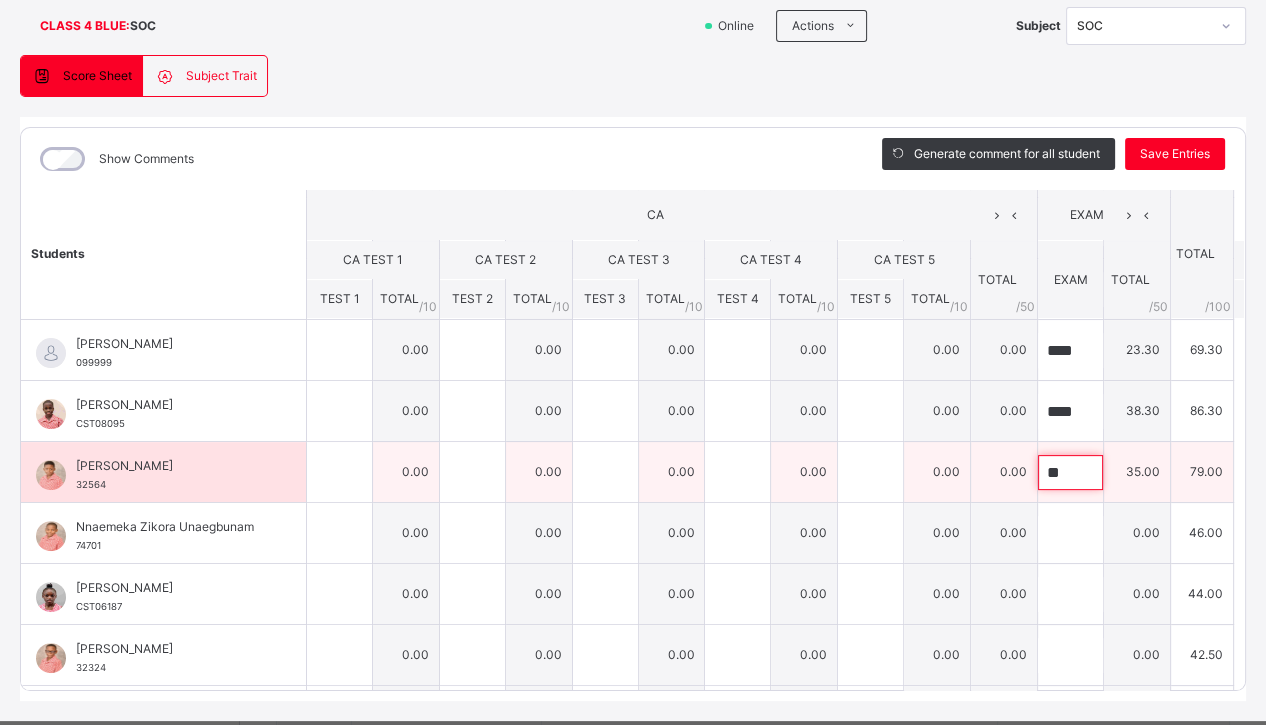 scroll, scrollTop: 672, scrollLeft: 0, axis: vertical 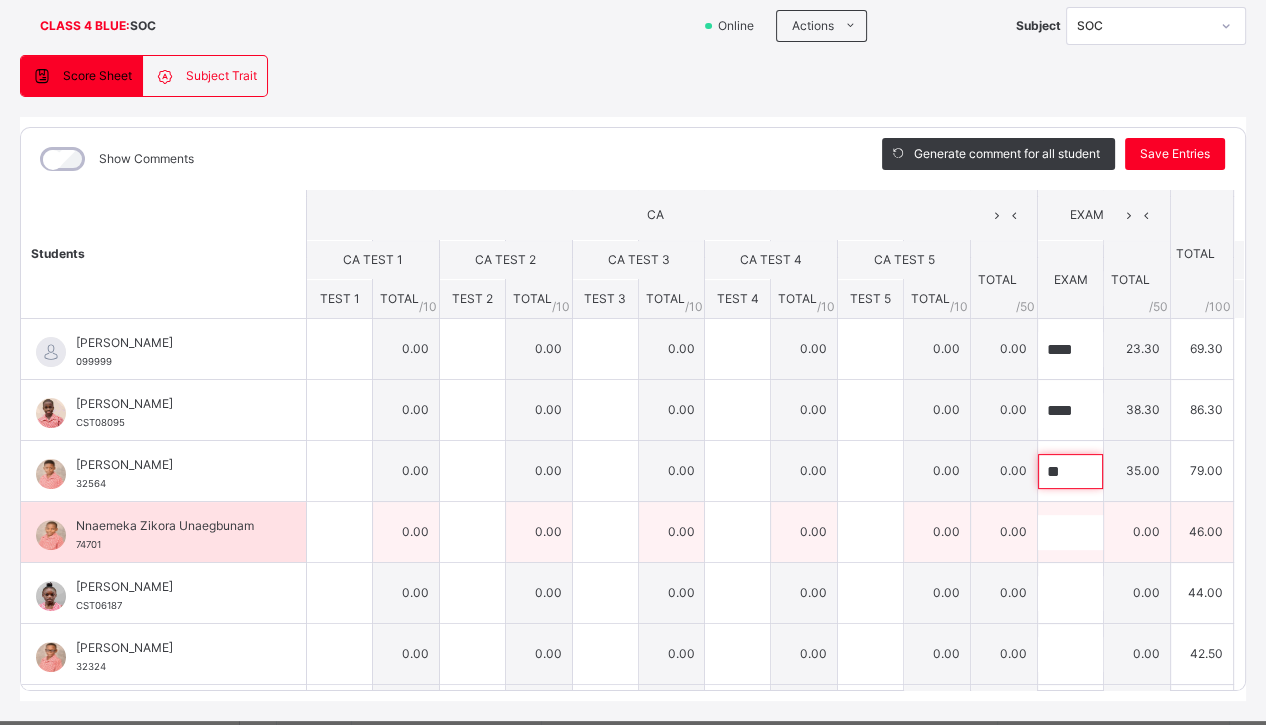 type on "**" 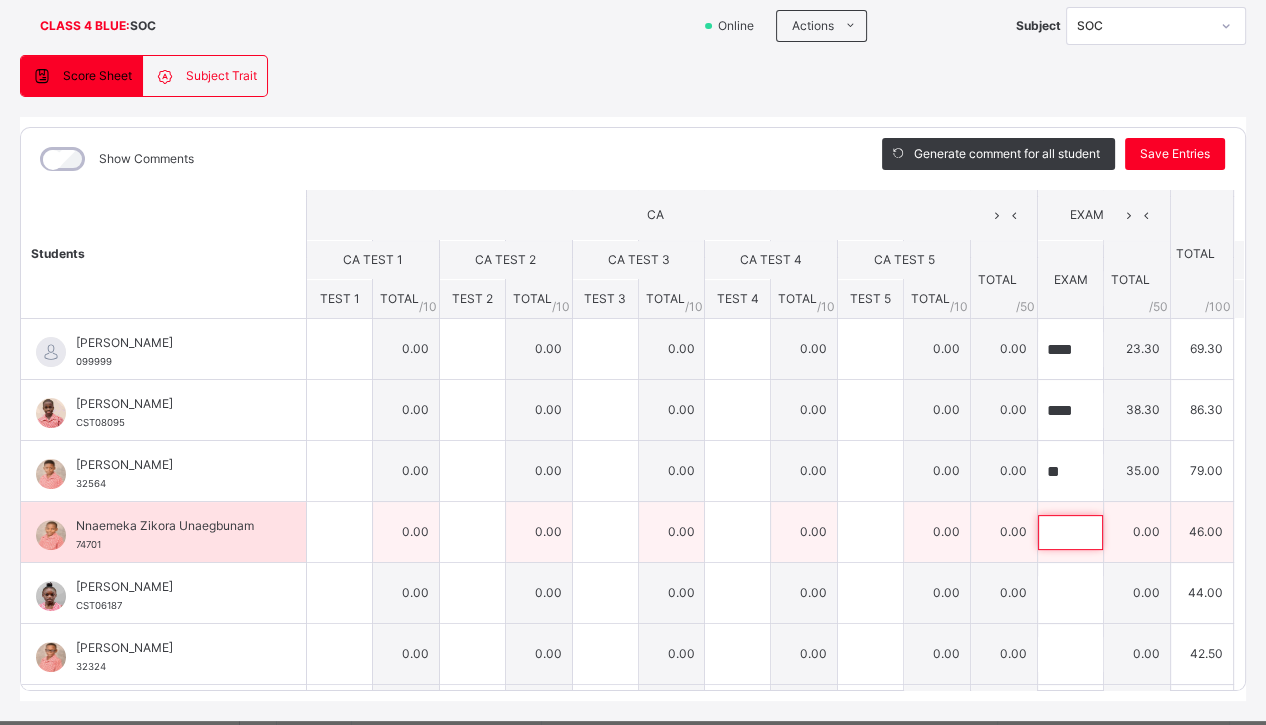 click at bounding box center (1070, 532) 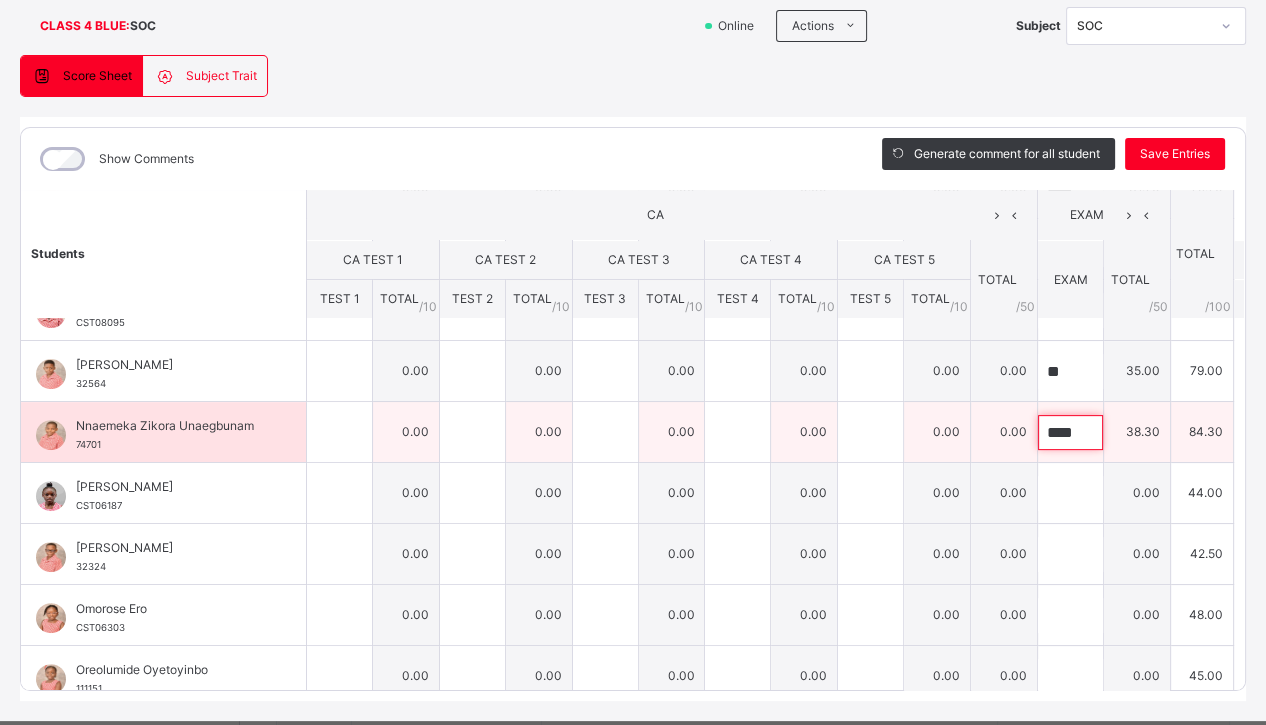 scroll, scrollTop: 792, scrollLeft: 0, axis: vertical 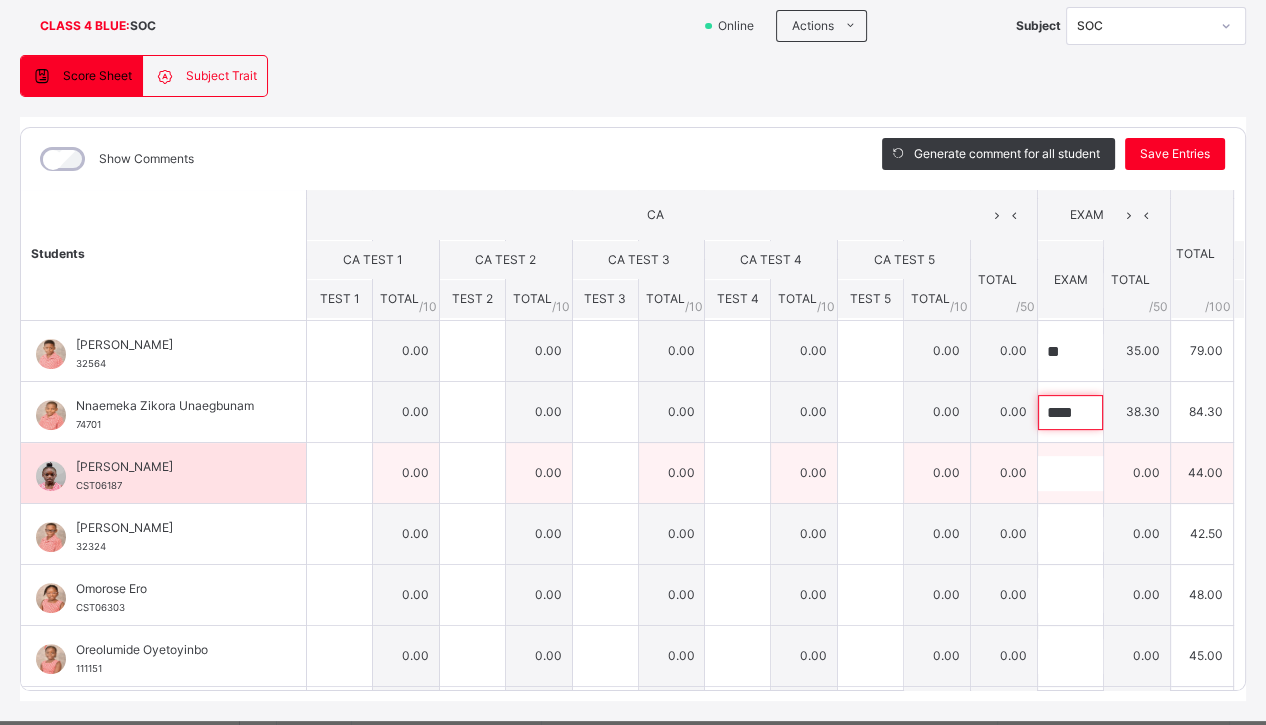 type on "****" 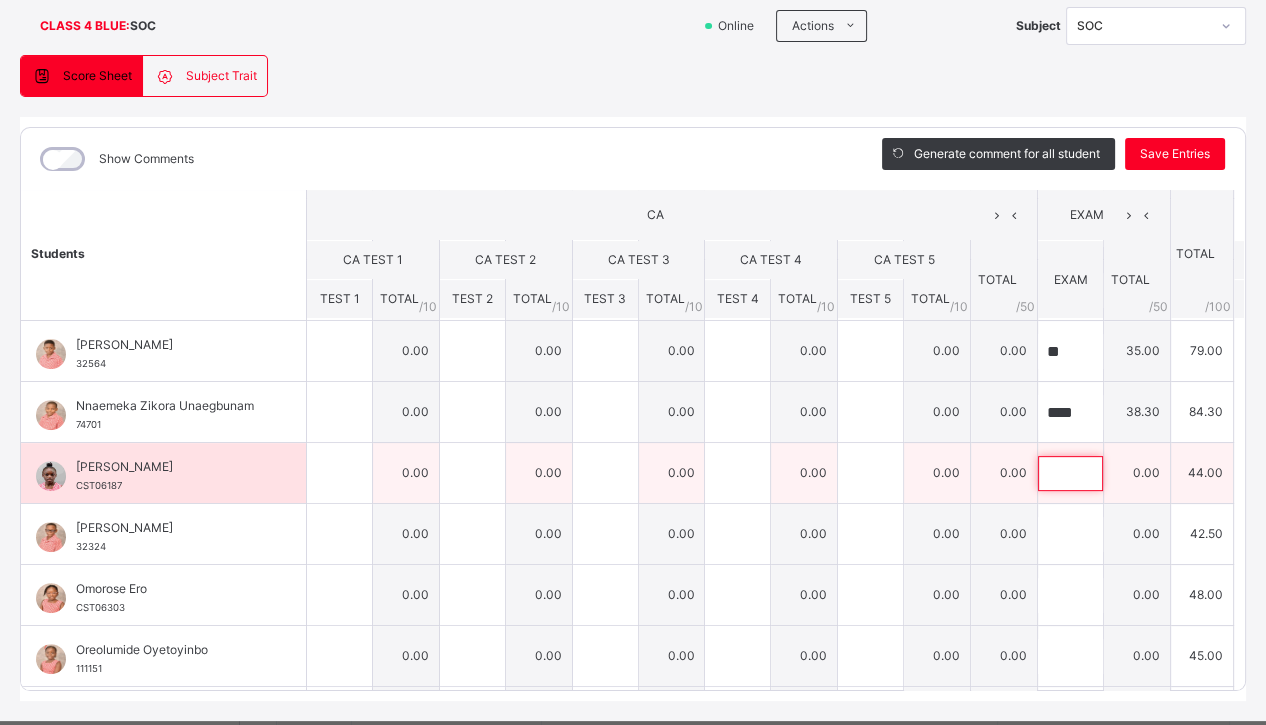 click at bounding box center [1070, 473] 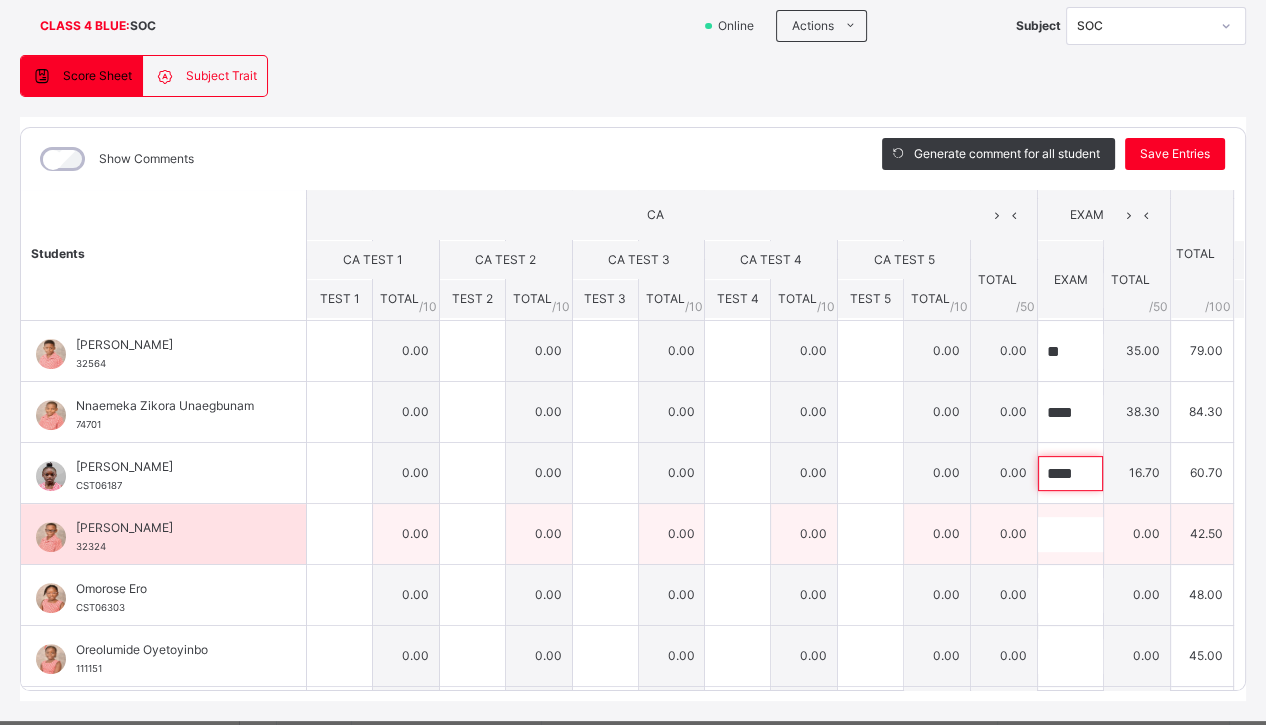 type on "****" 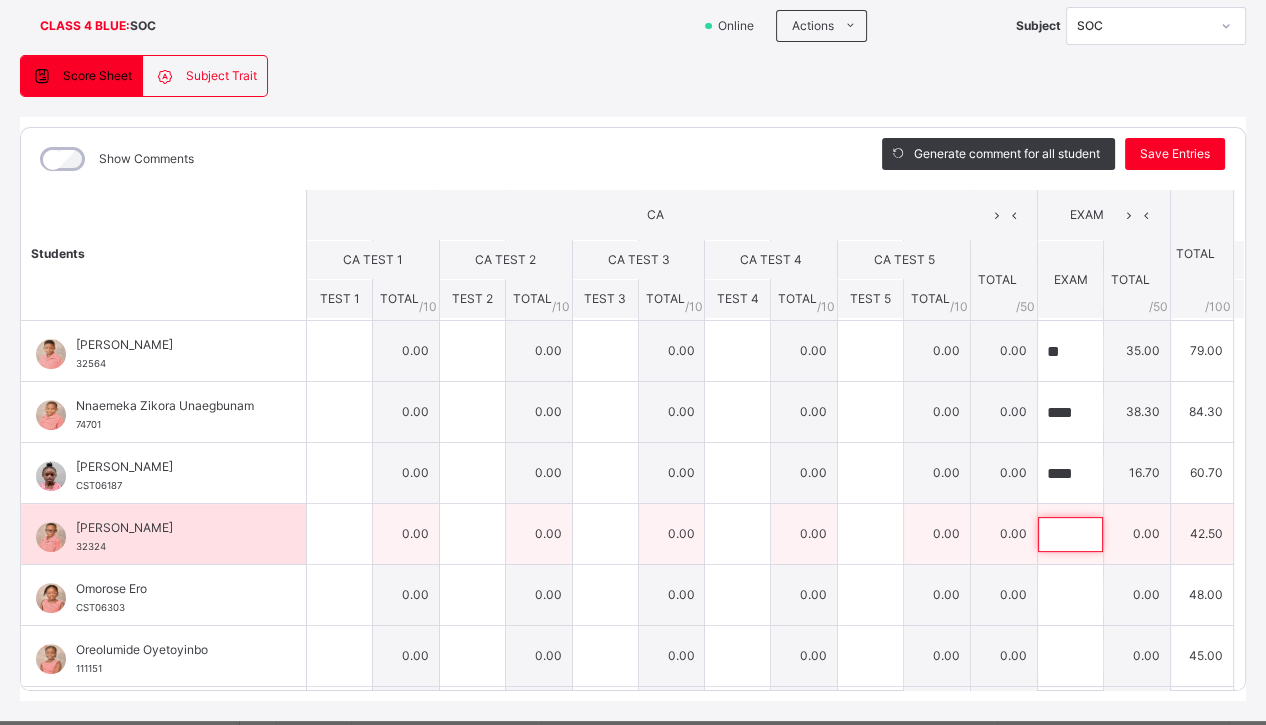 click at bounding box center (1070, 534) 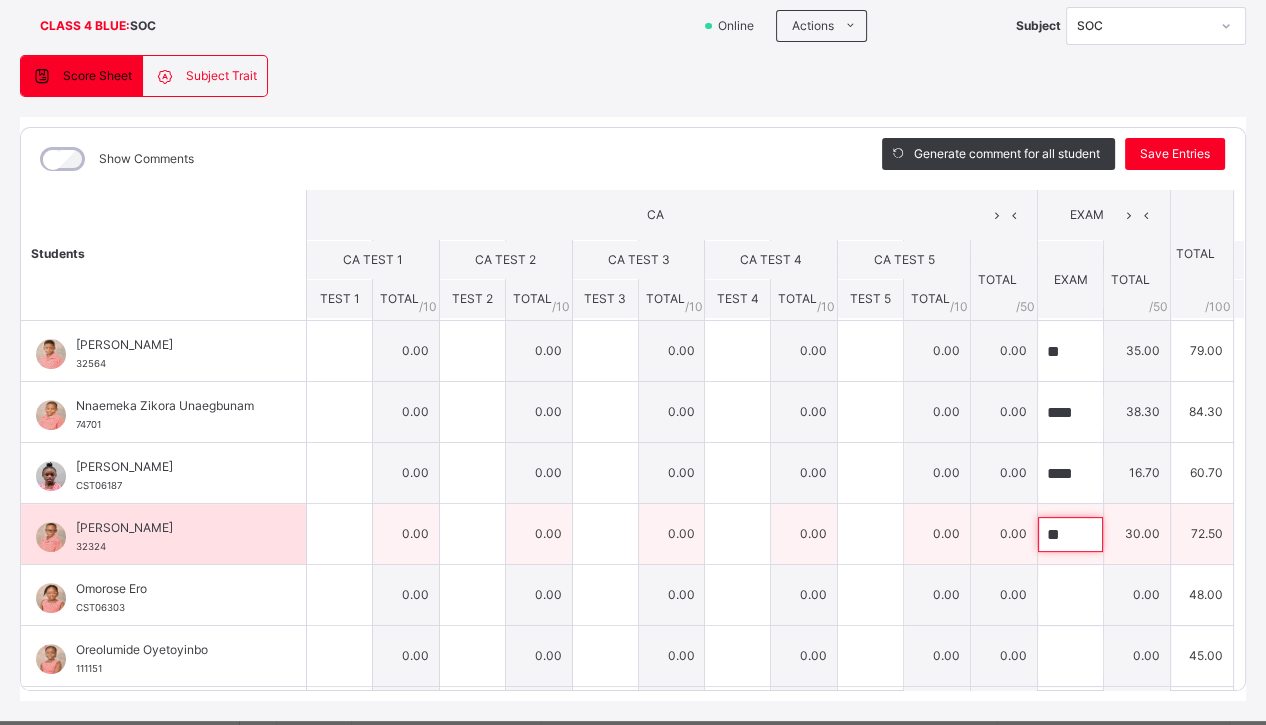 scroll, scrollTop: 906, scrollLeft: 0, axis: vertical 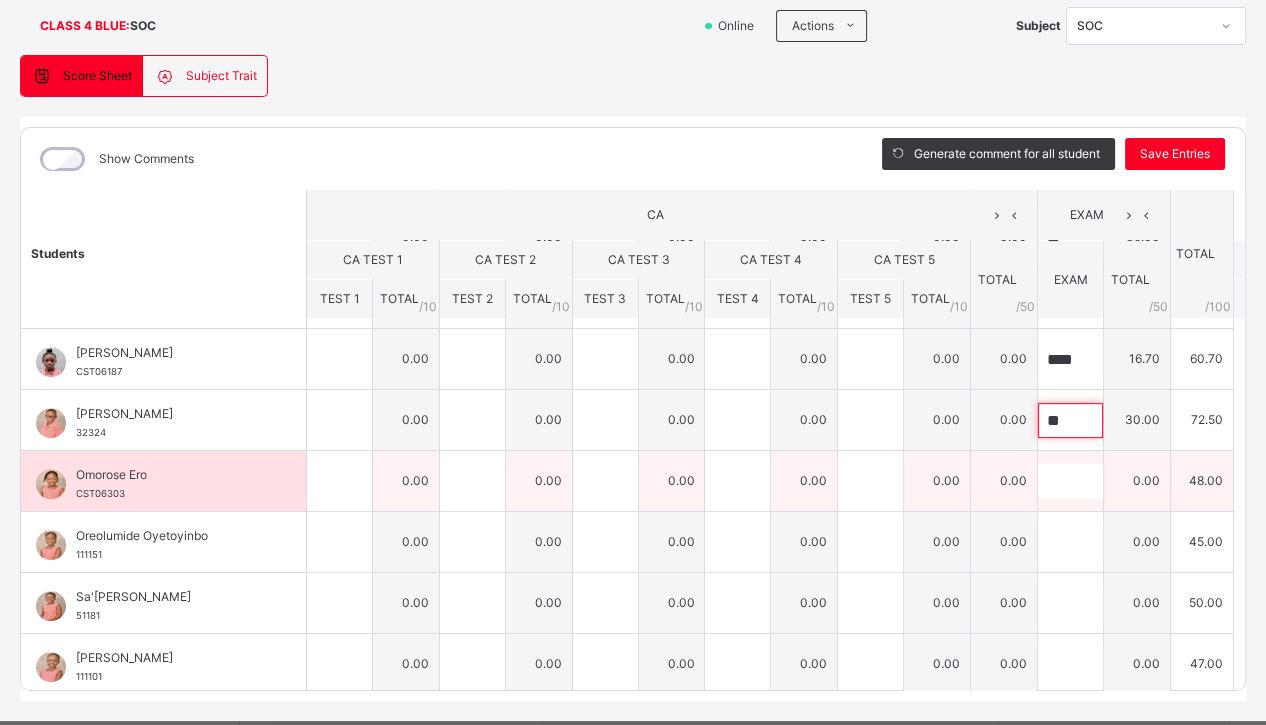 type on "**" 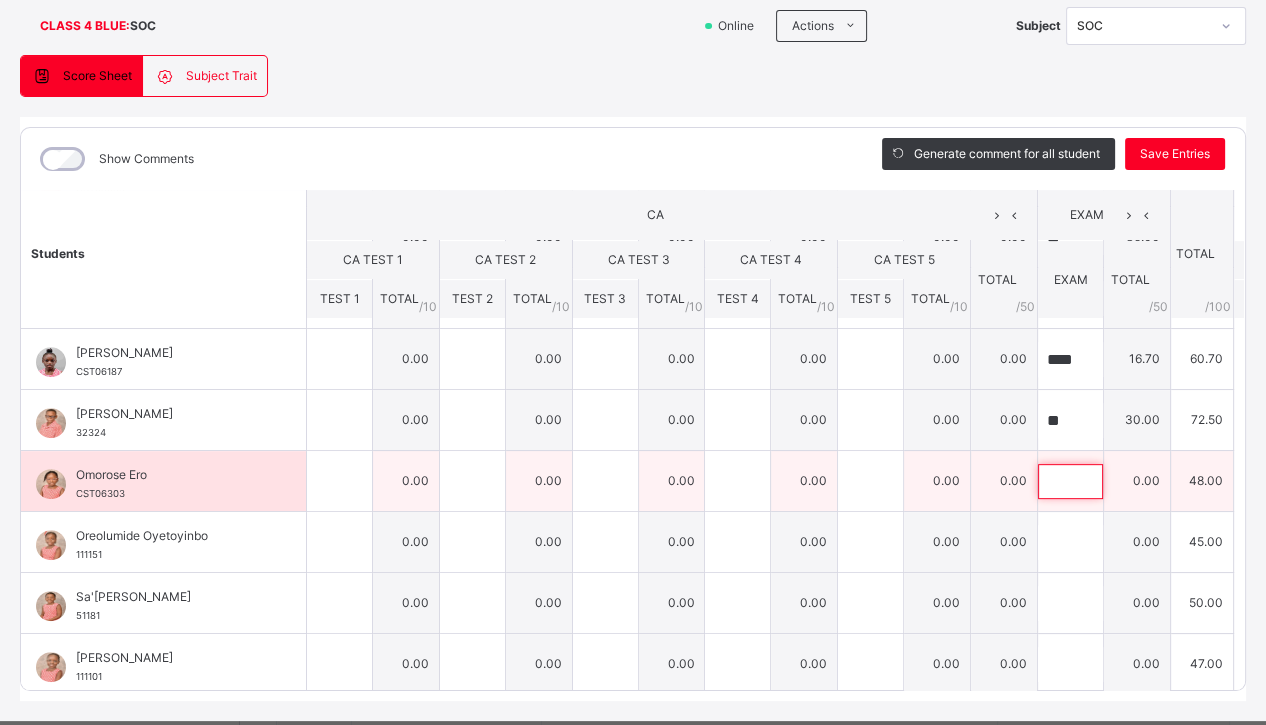 click at bounding box center (1070, 481) 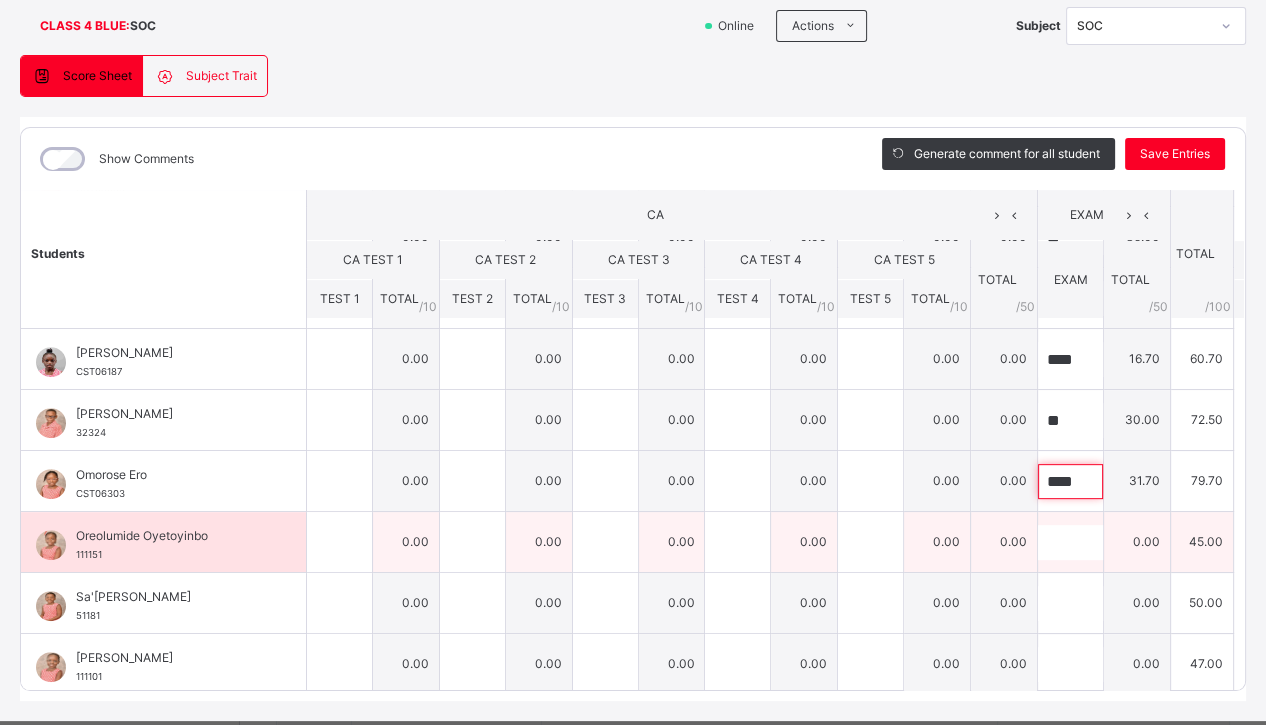 type on "****" 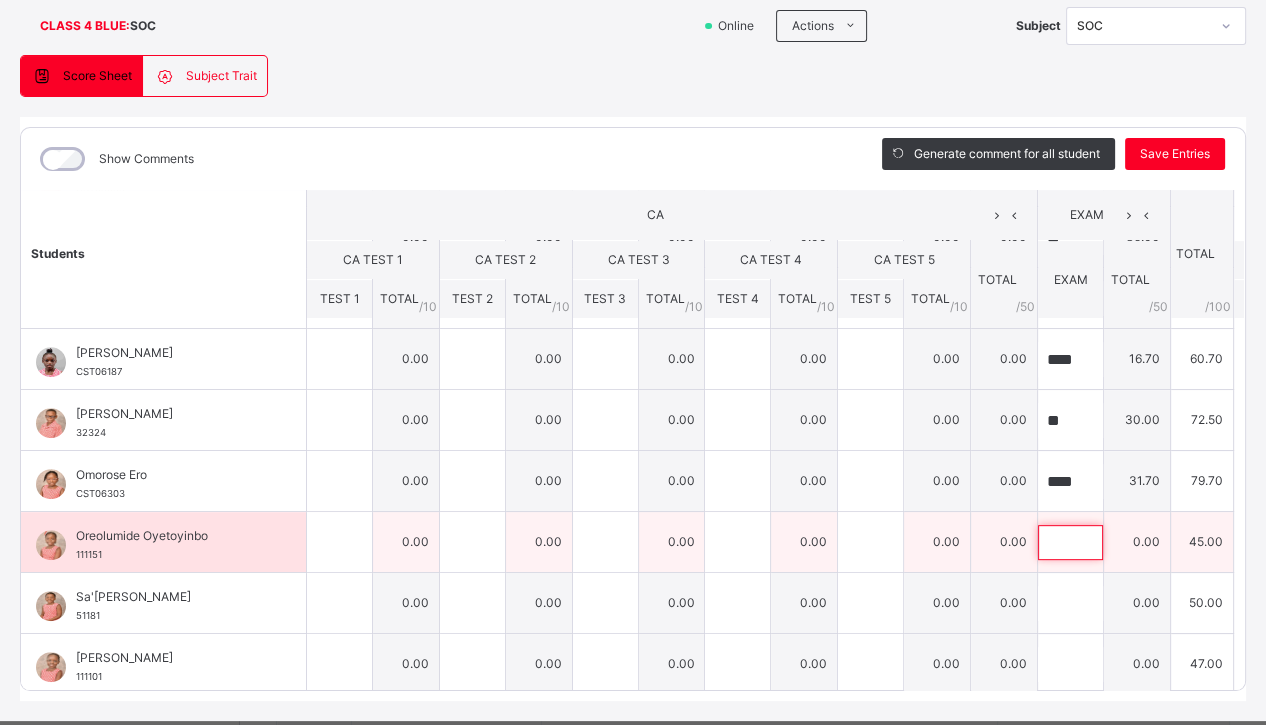 click at bounding box center [1070, 542] 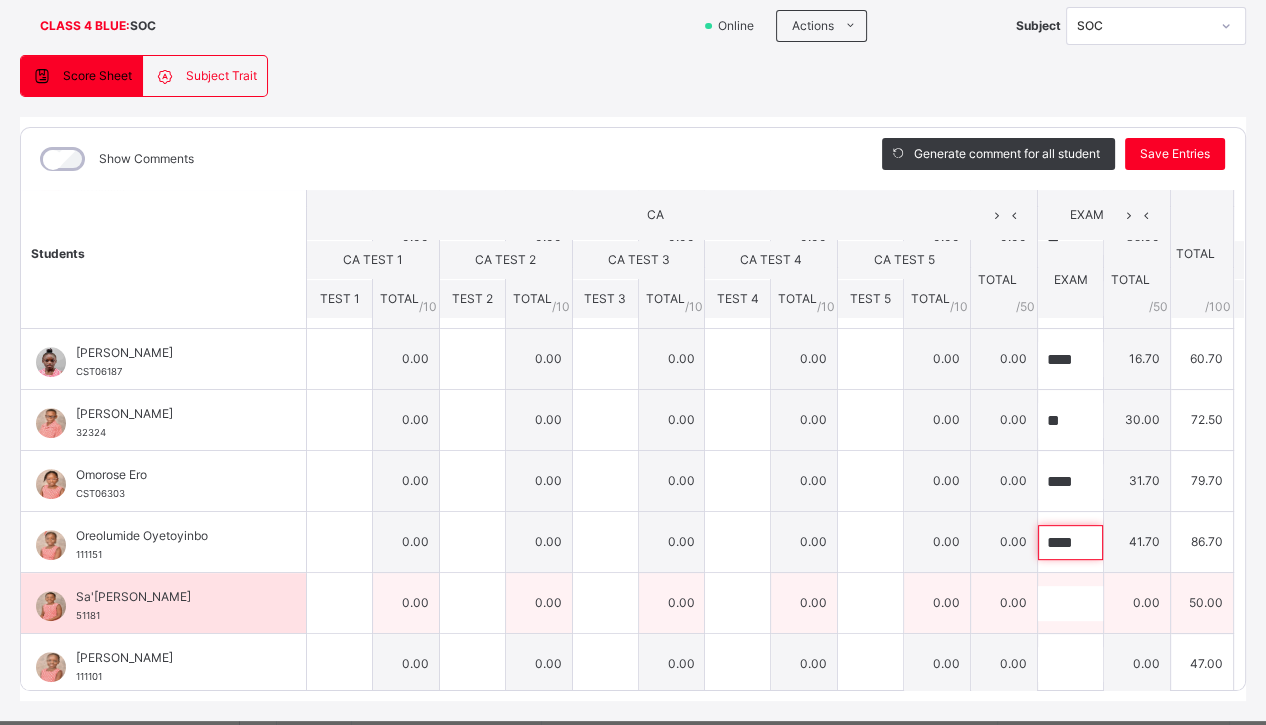 type on "****" 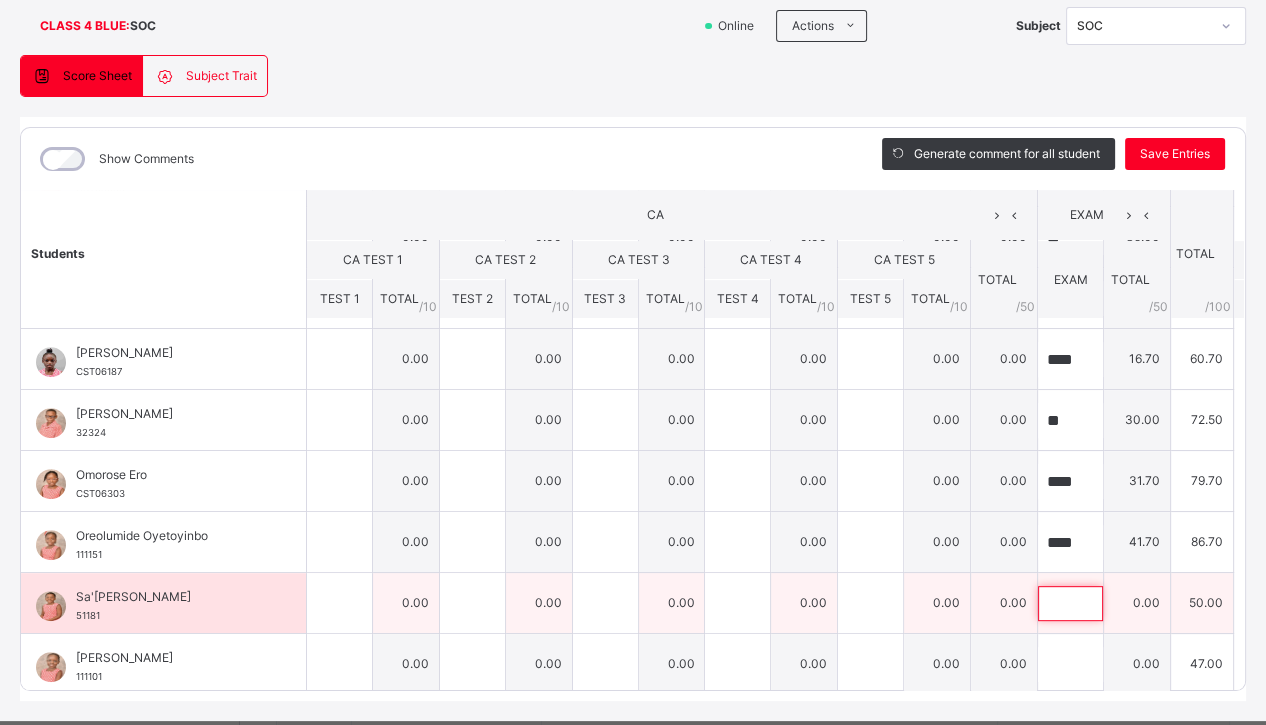 click at bounding box center (1070, 603) 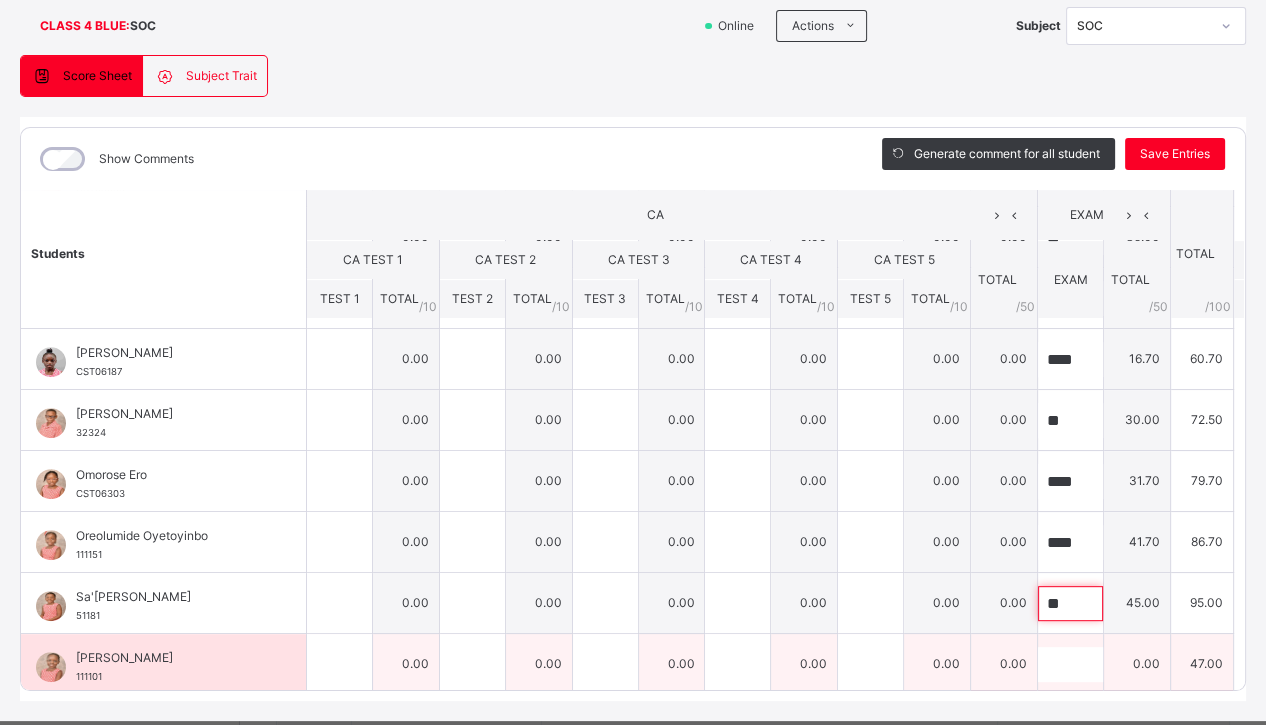 type on "**" 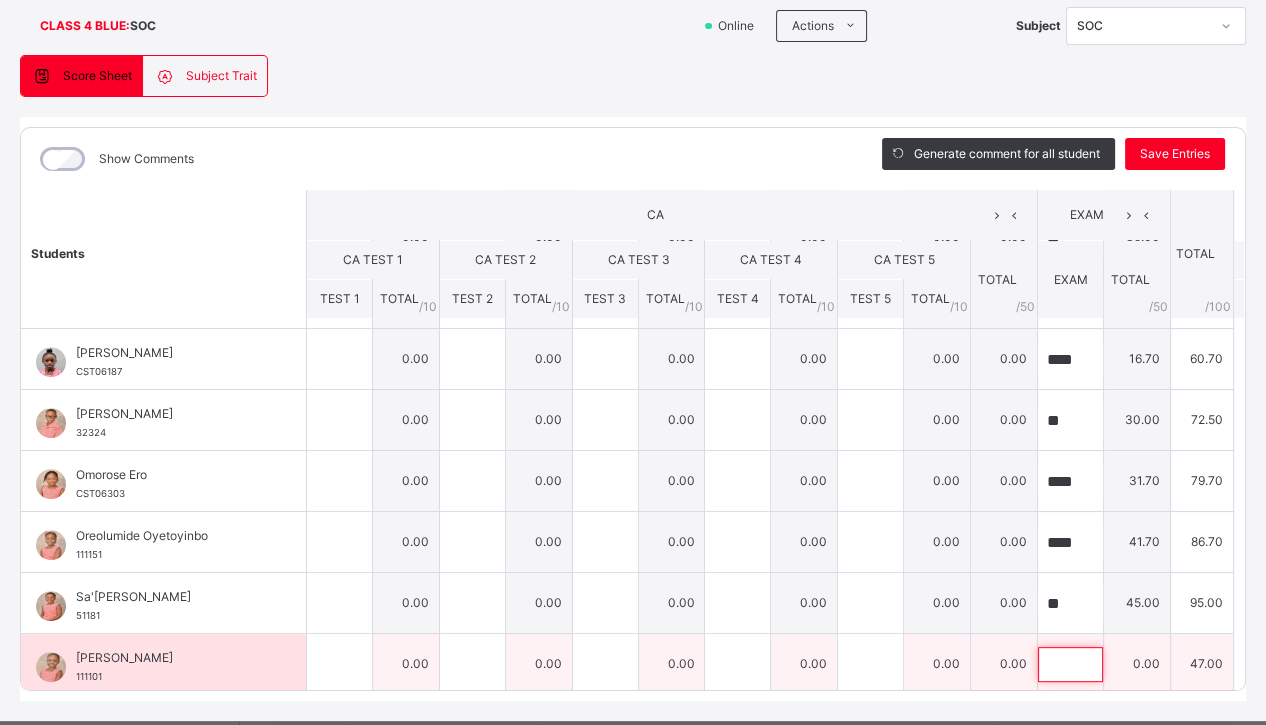 click at bounding box center [1070, 664] 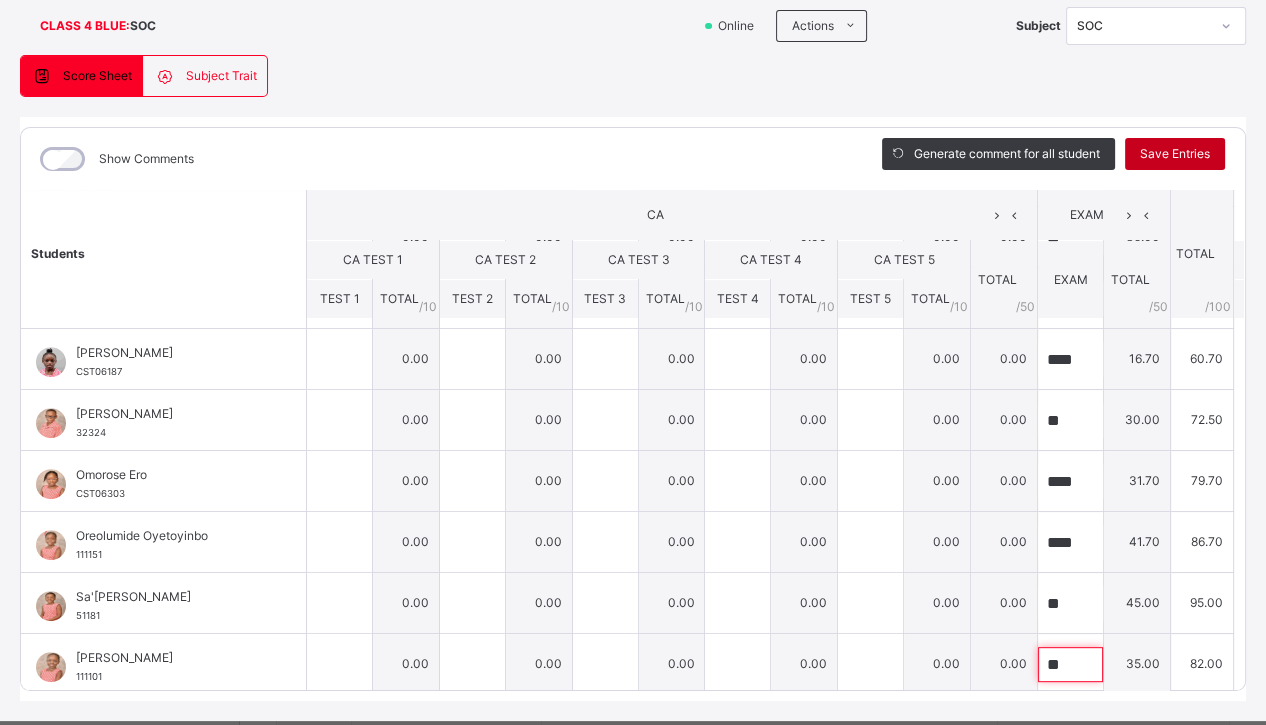 type on "**" 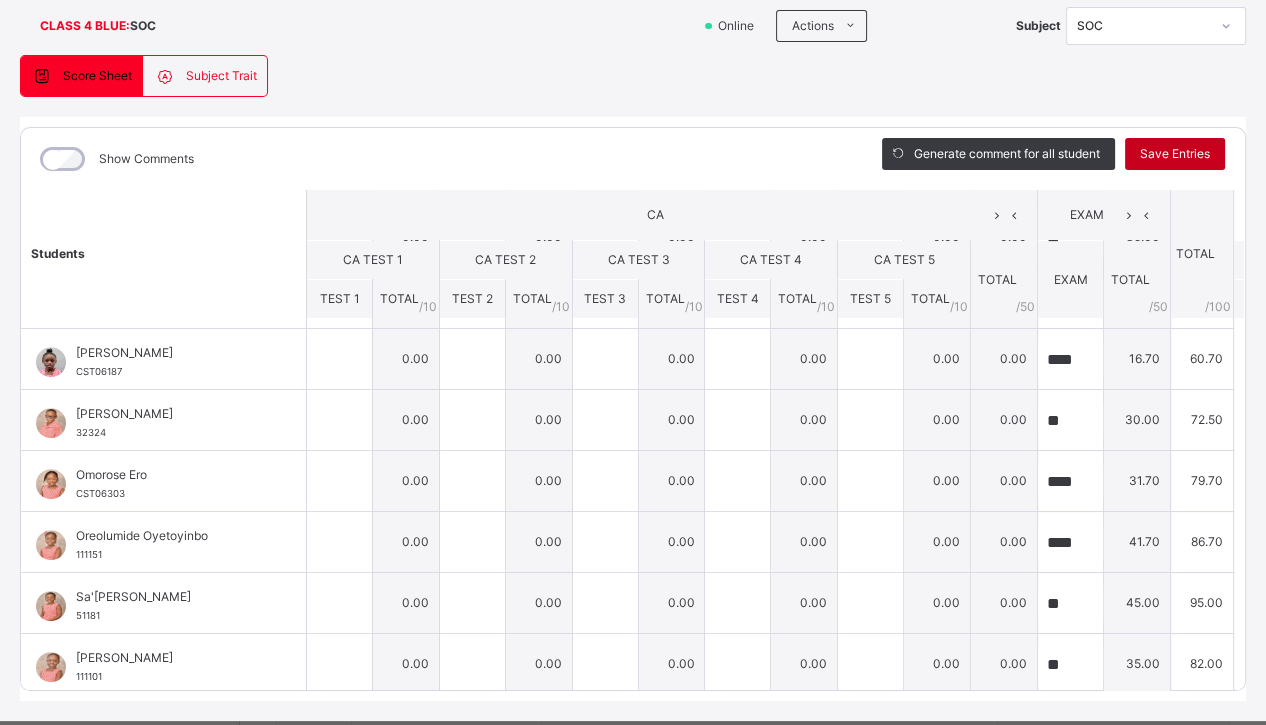click on "Save Entries" at bounding box center [1175, 154] 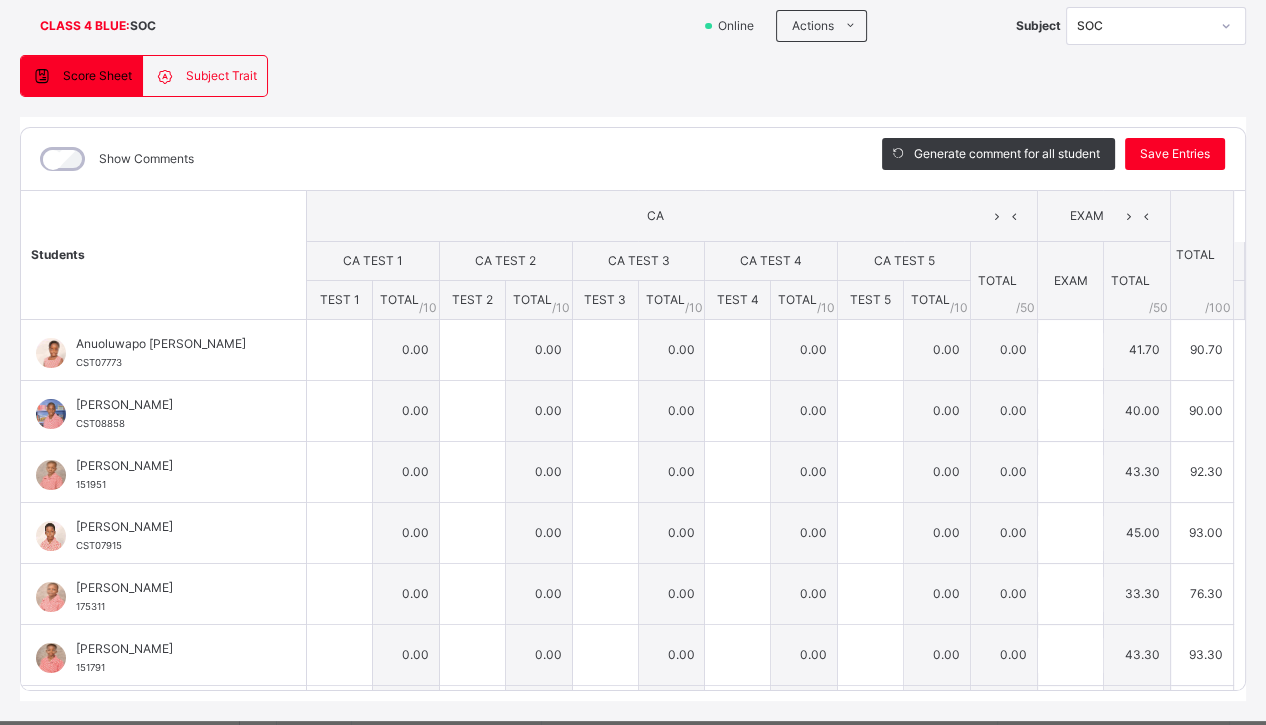 type on "****" 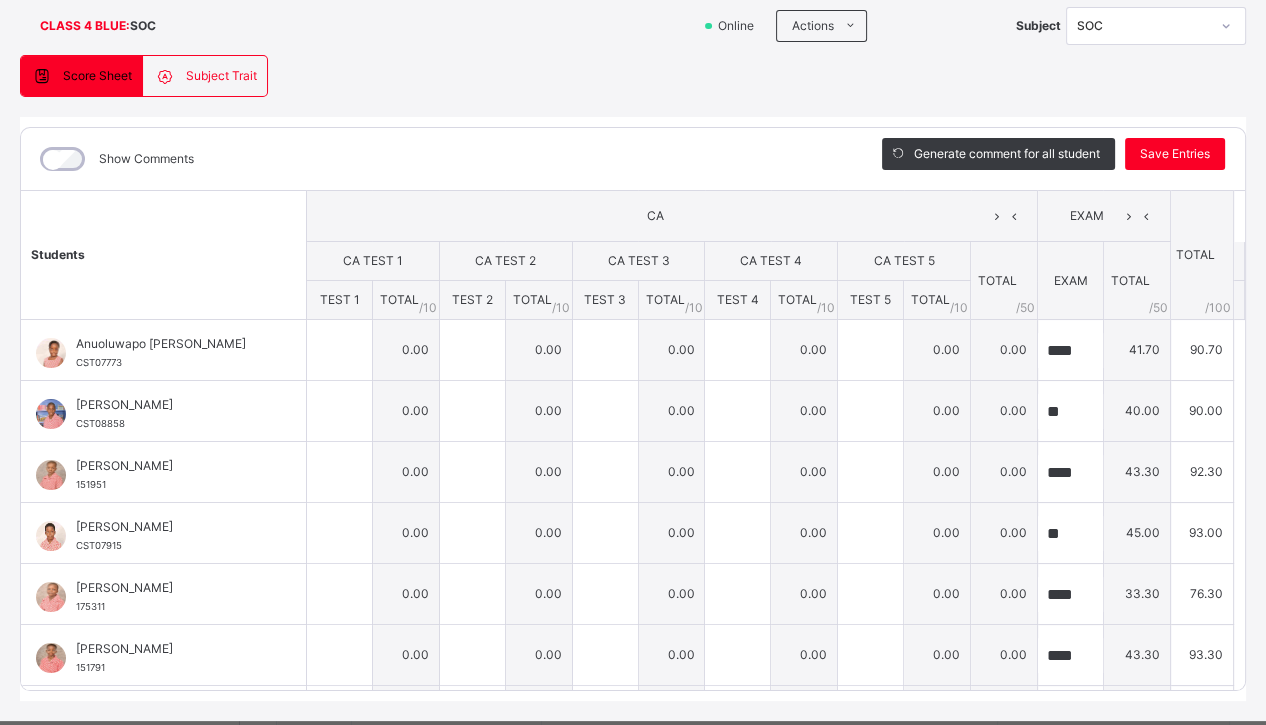 type on "****" 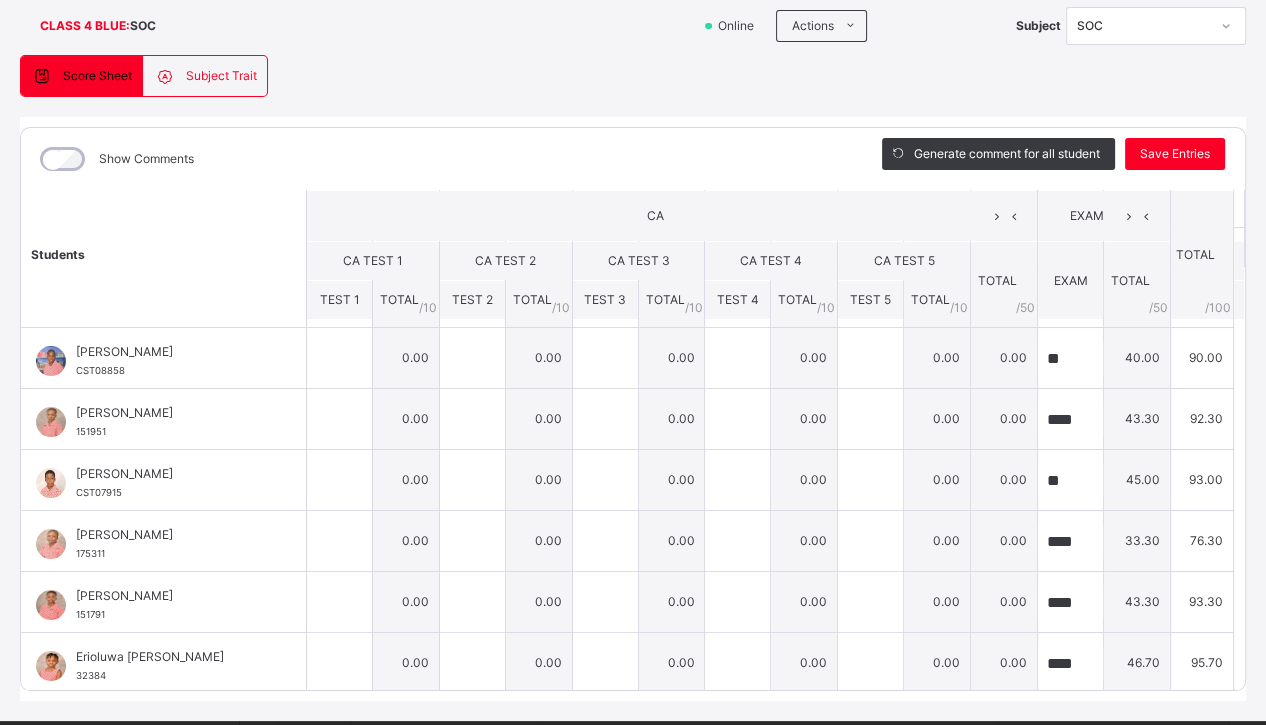 scroll, scrollTop: 0, scrollLeft: 0, axis: both 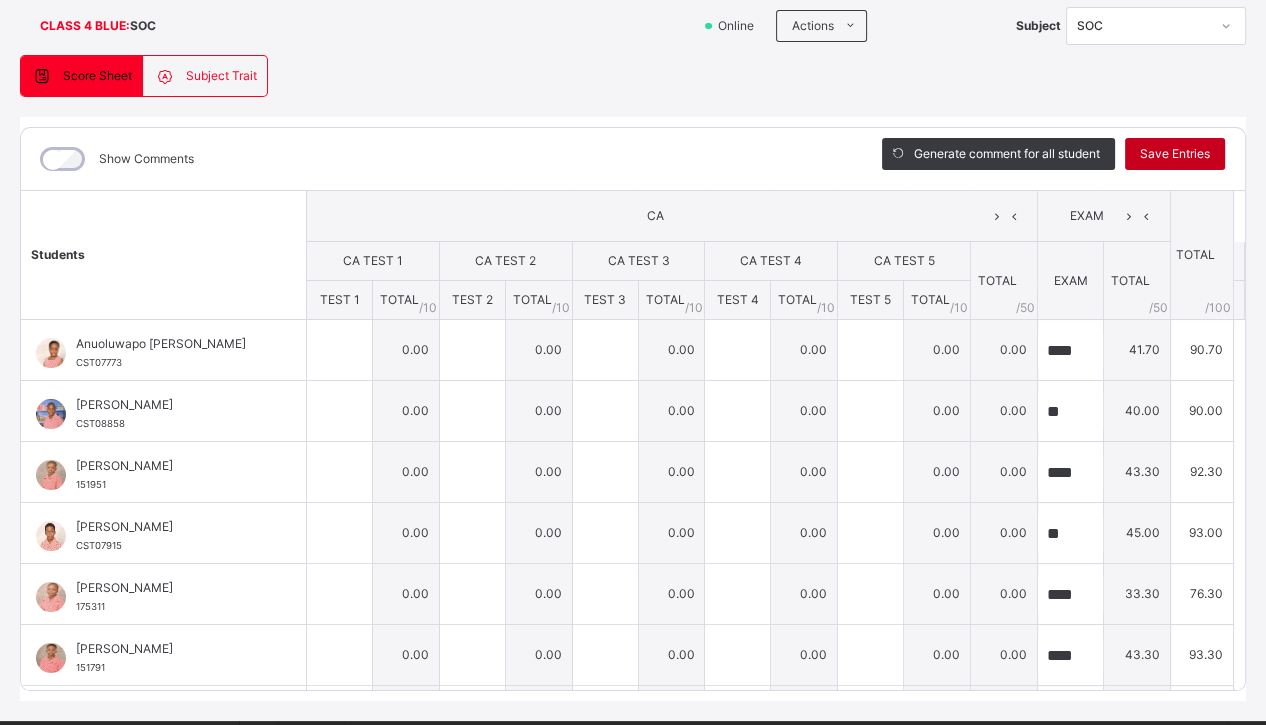 click on "Save Entries" at bounding box center [1175, 154] 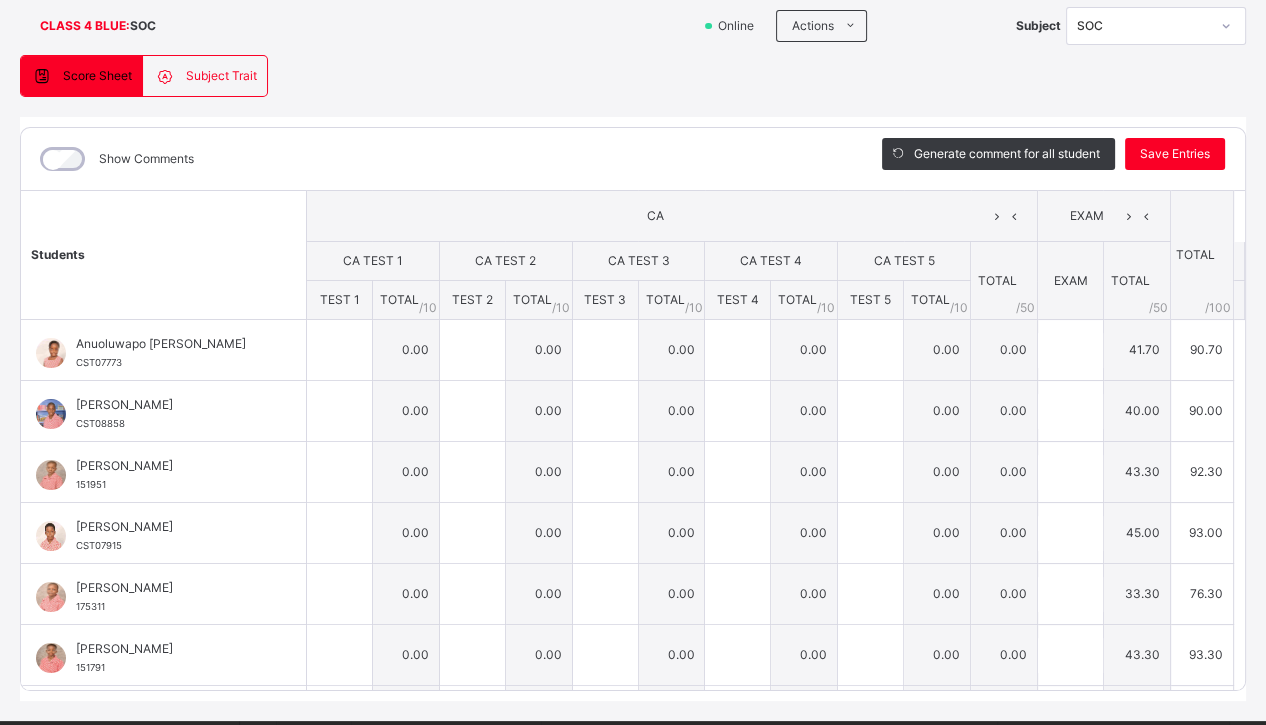 type on "****" 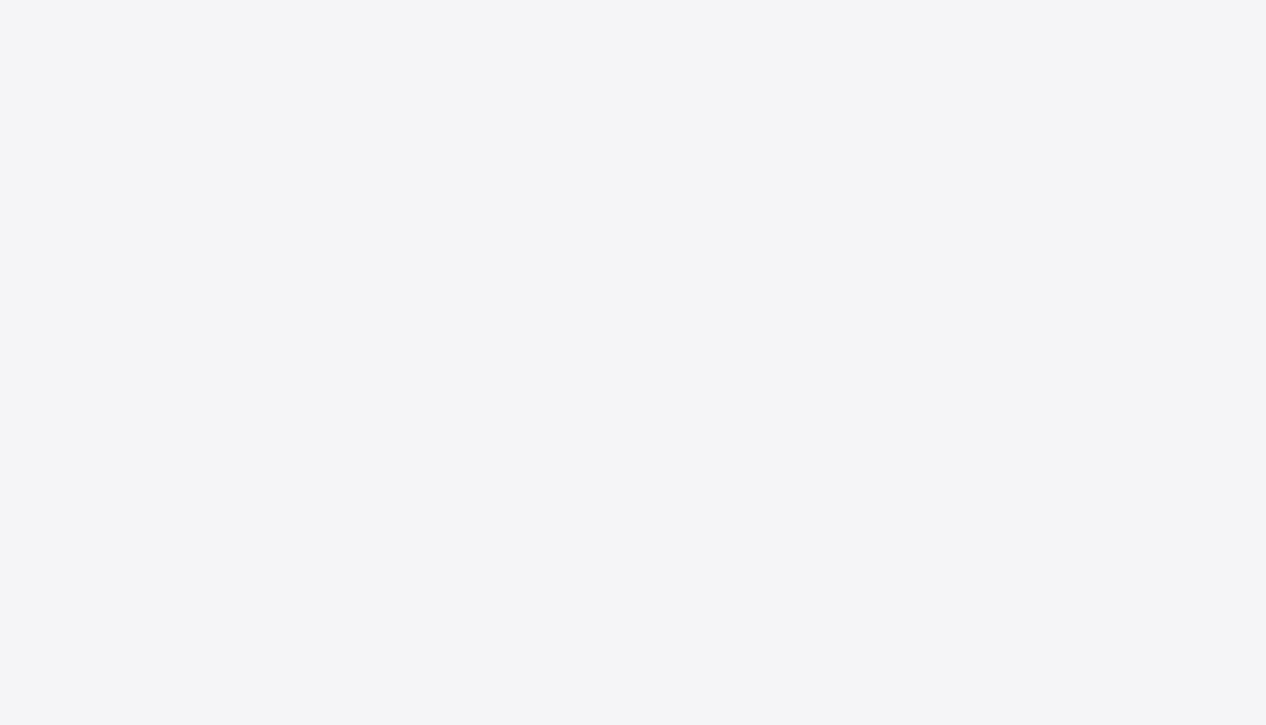 scroll, scrollTop: 0, scrollLeft: 0, axis: both 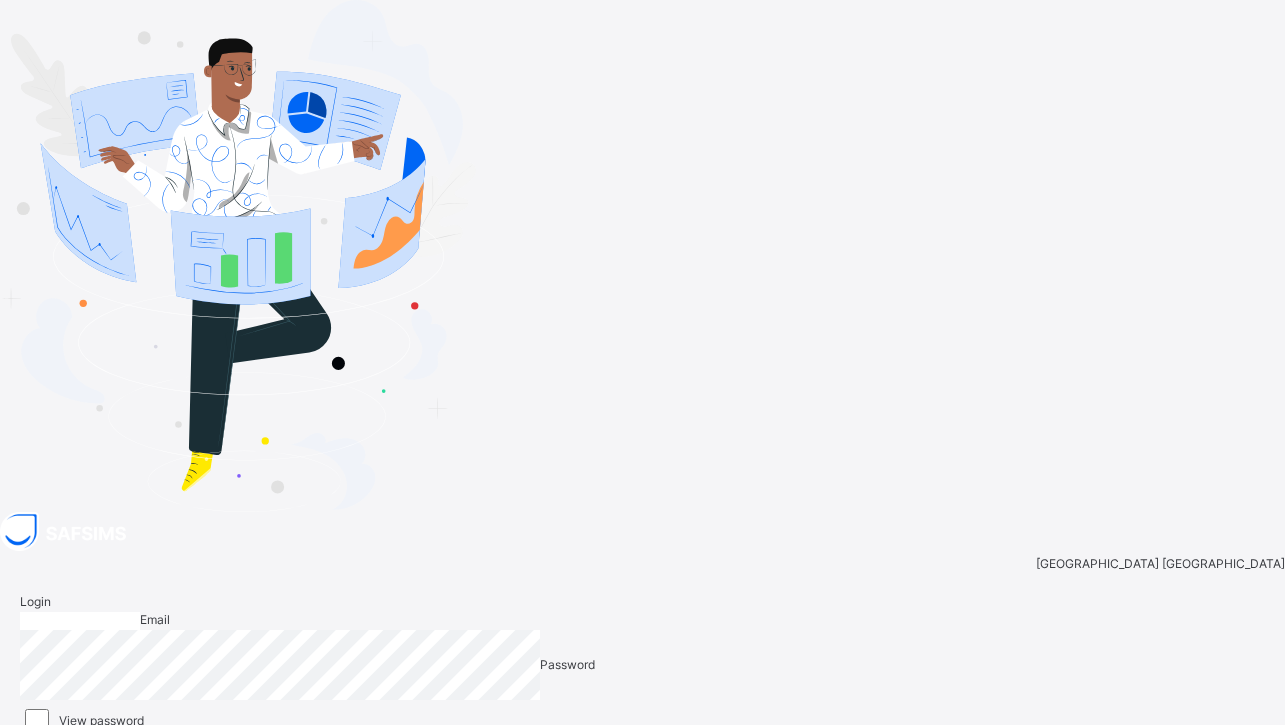 type on "**********" 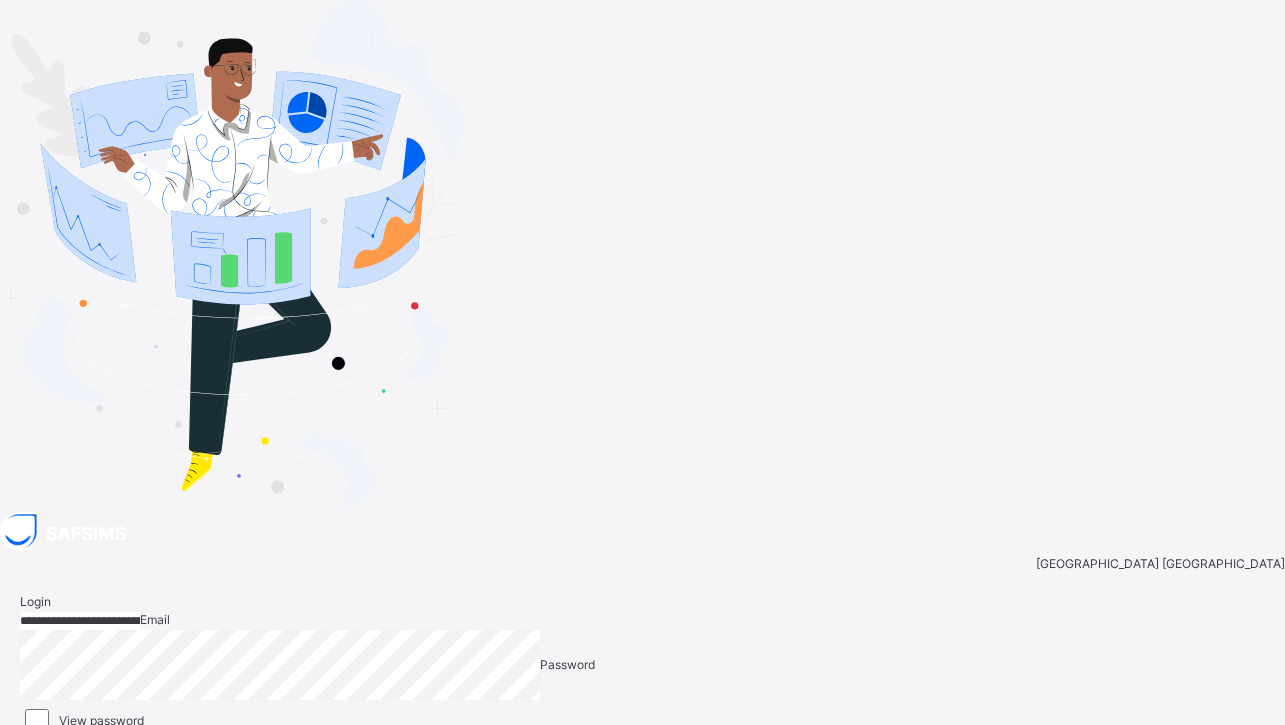 click on "Login" at bounding box center [1241, 801] 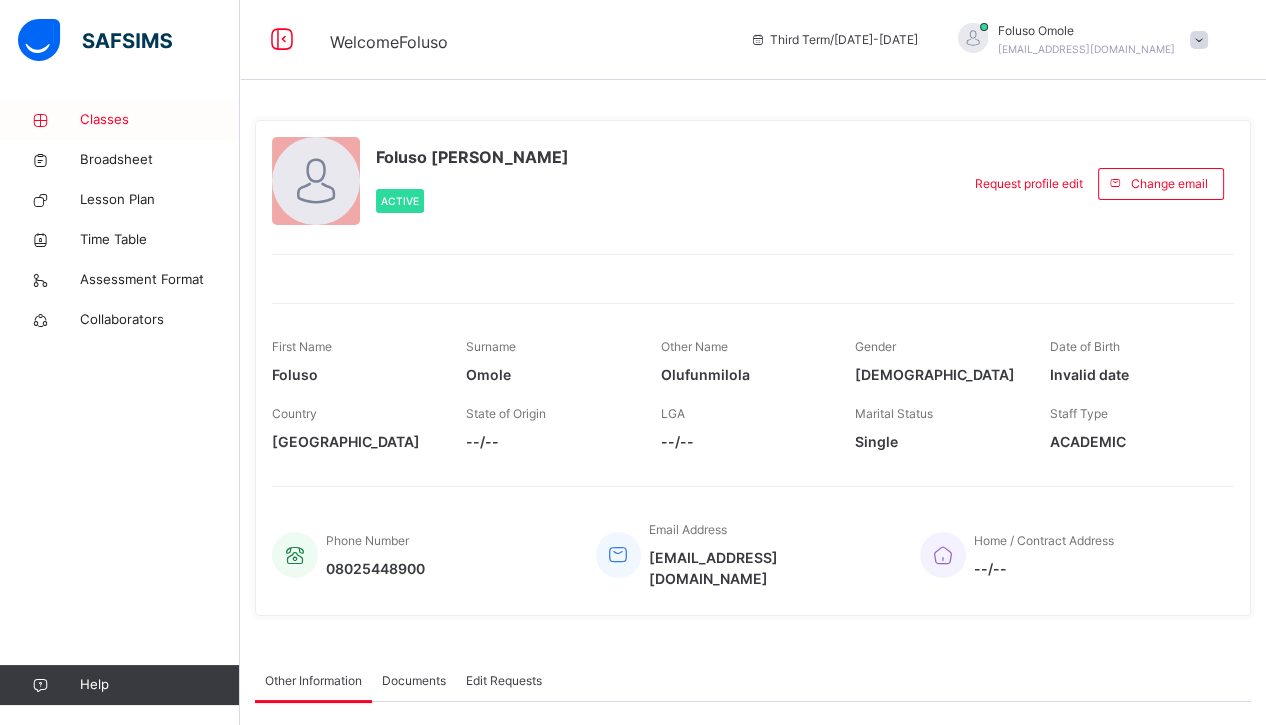 click on "Classes" at bounding box center (160, 120) 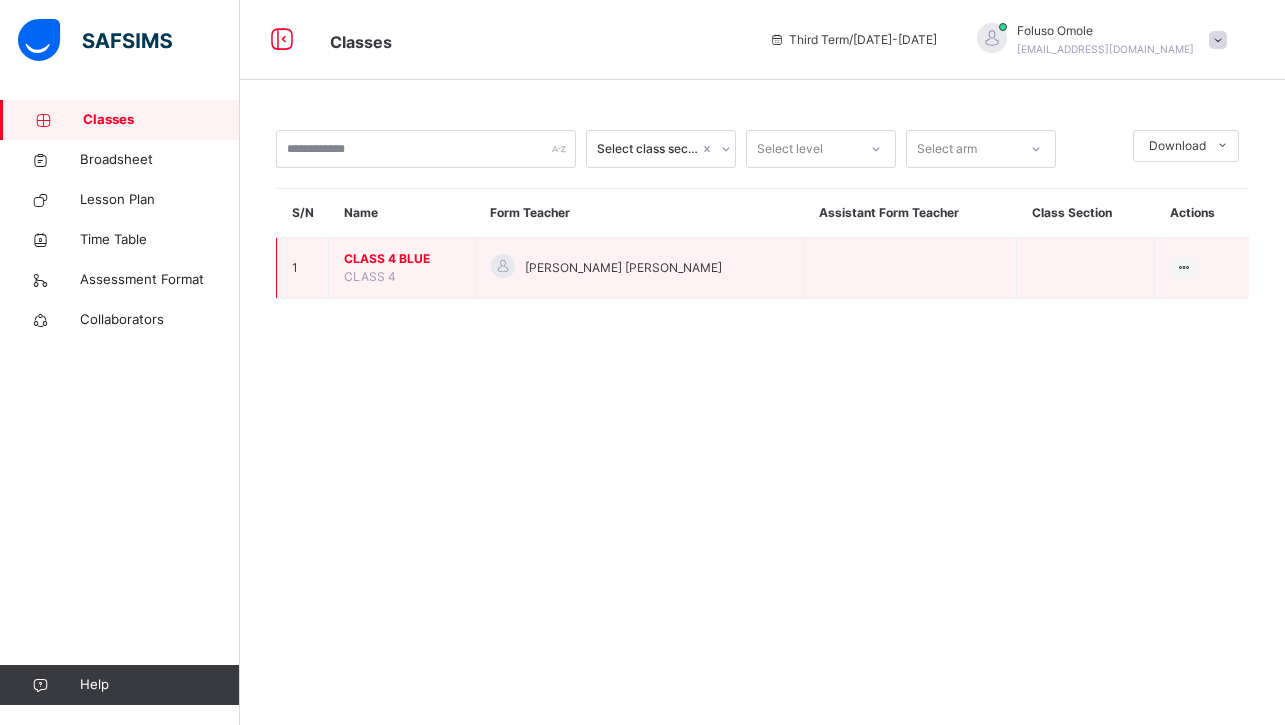 click on "CLASS 4   BLUE" at bounding box center [402, 259] 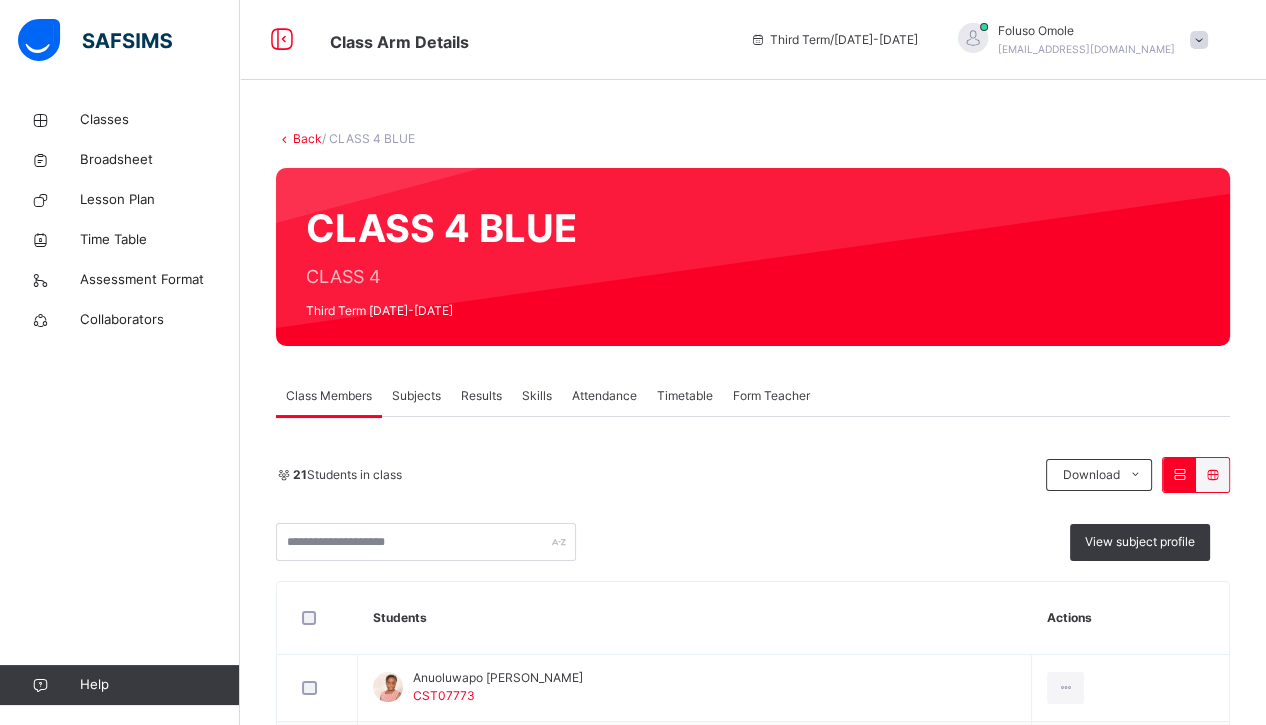 click on "Subjects" at bounding box center [416, 396] 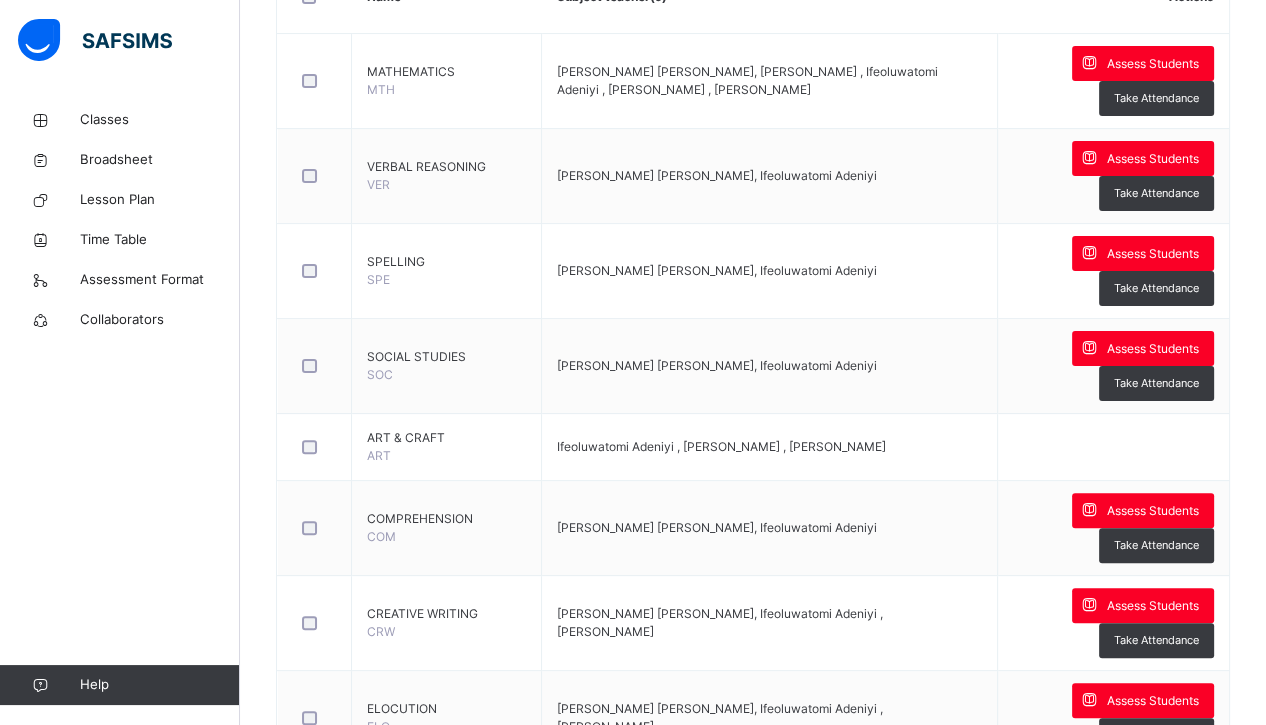 scroll, scrollTop: 540, scrollLeft: 0, axis: vertical 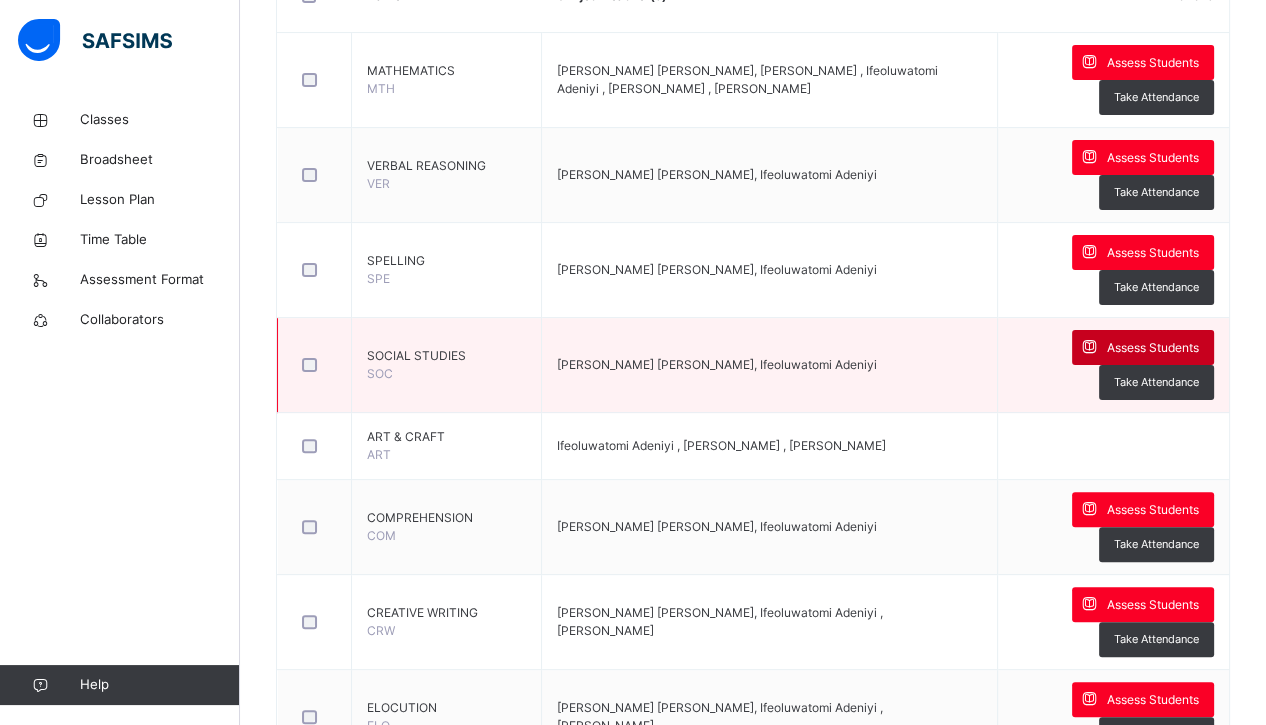 click on "Assess Students" at bounding box center [1153, 348] 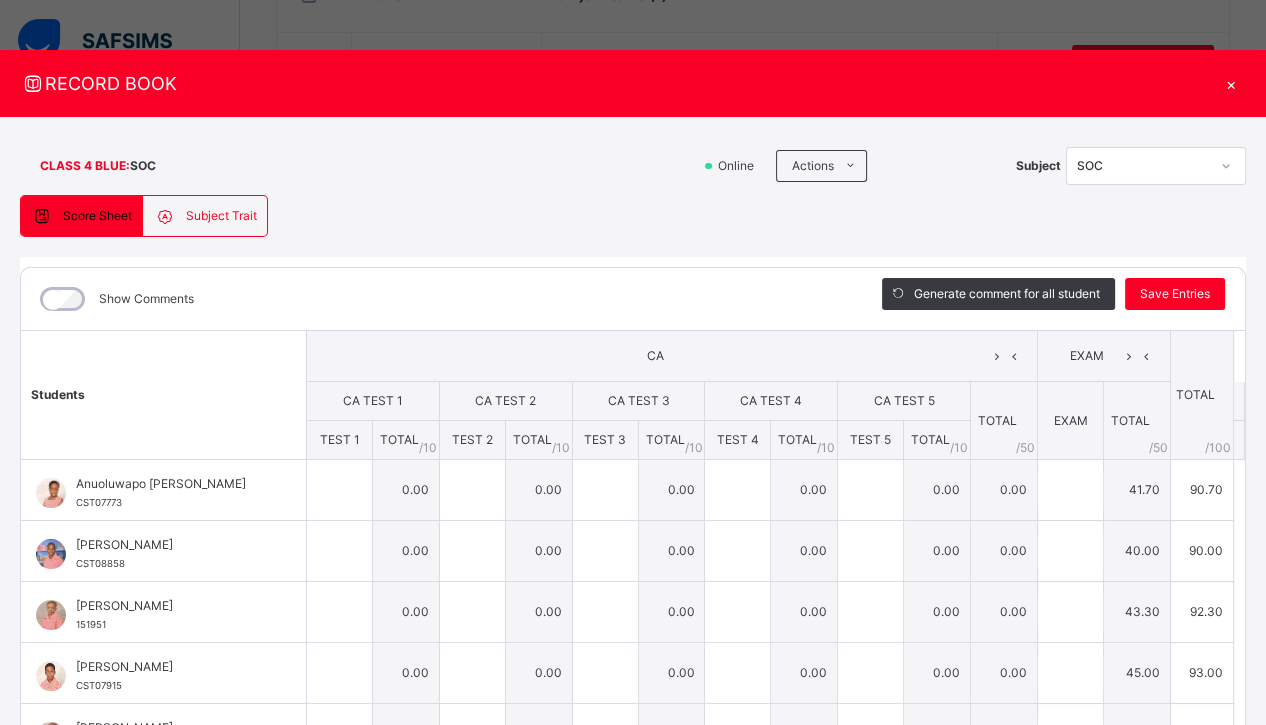 type on "****" 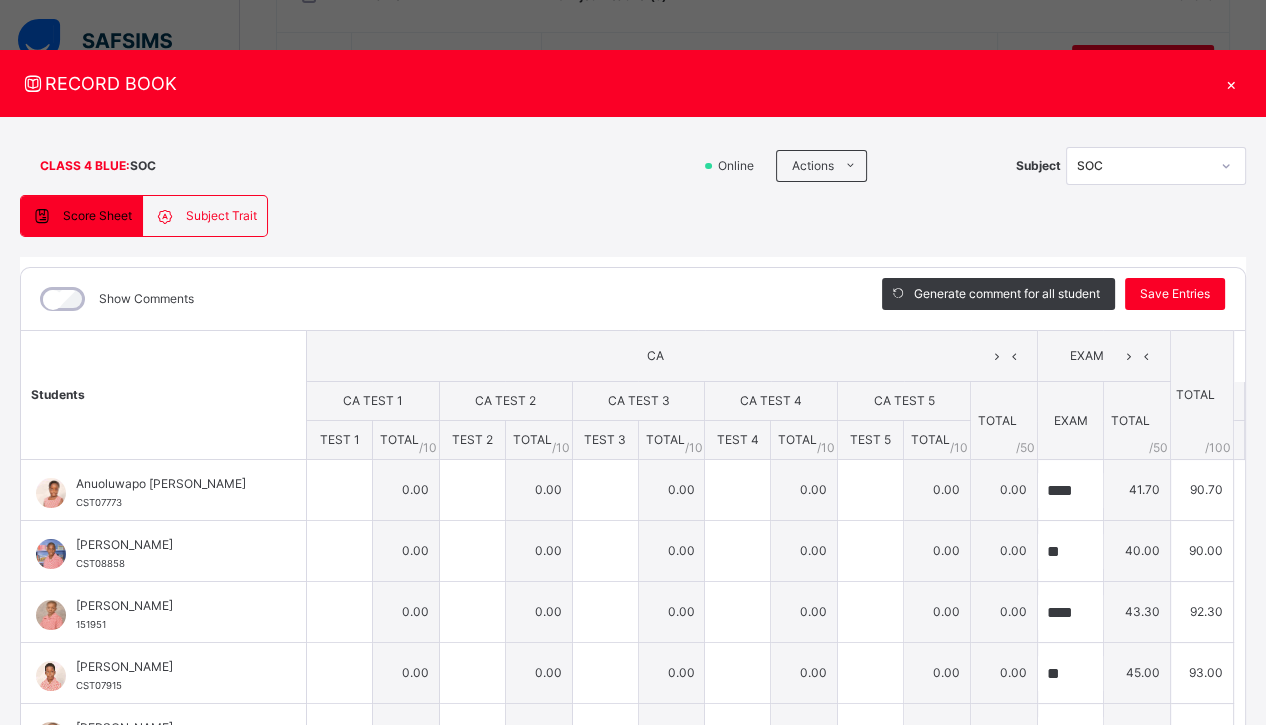 type on "****" 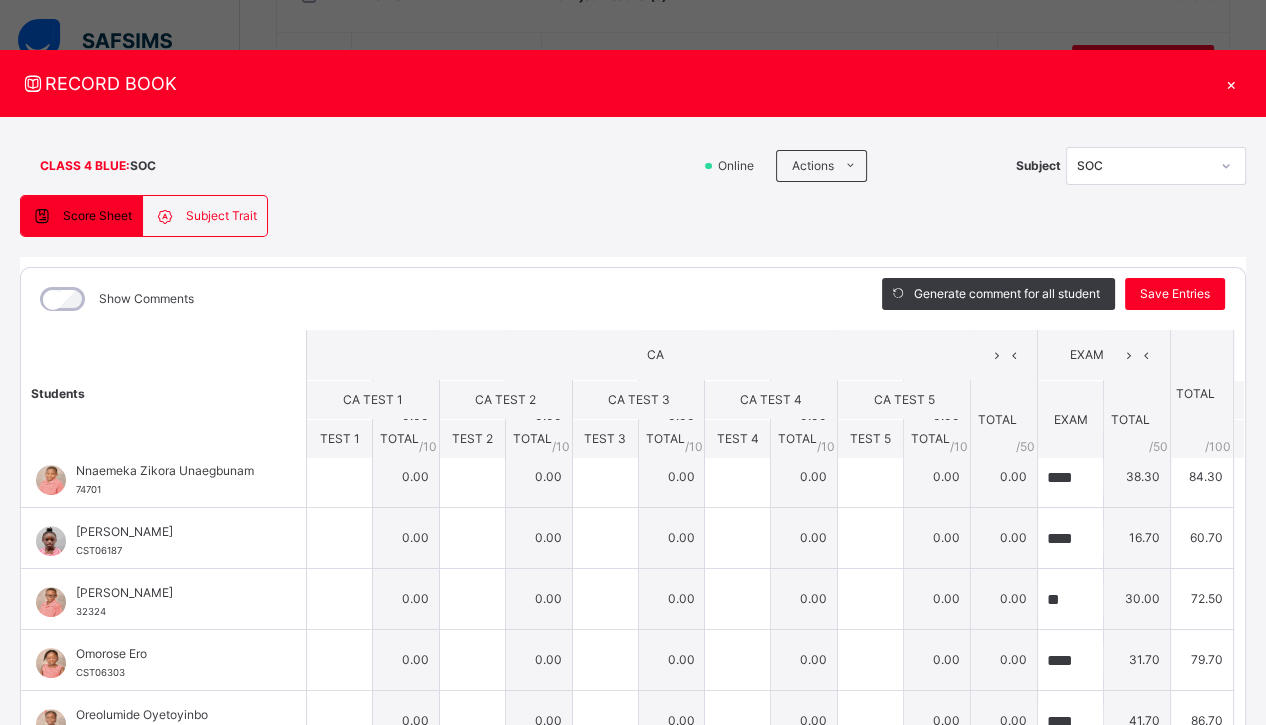 scroll, scrollTop: 906, scrollLeft: 0, axis: vertical 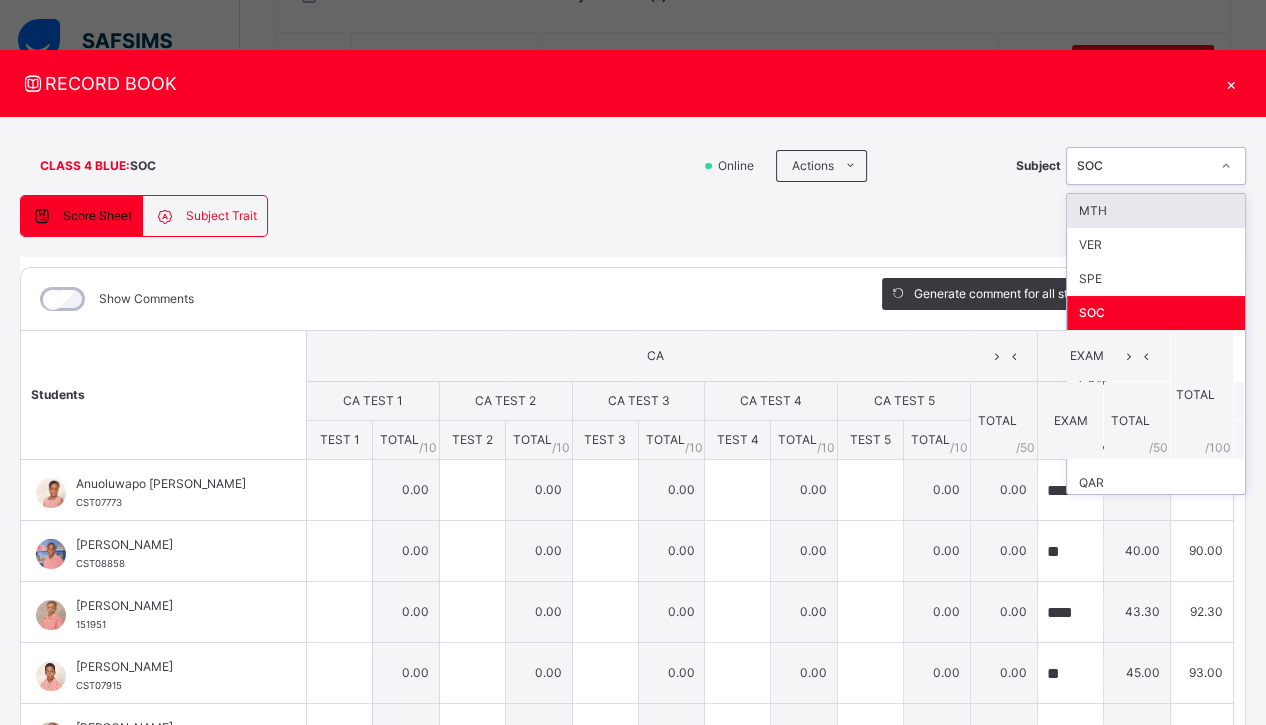 click on "SOC" at bounding box center (1143, 166) 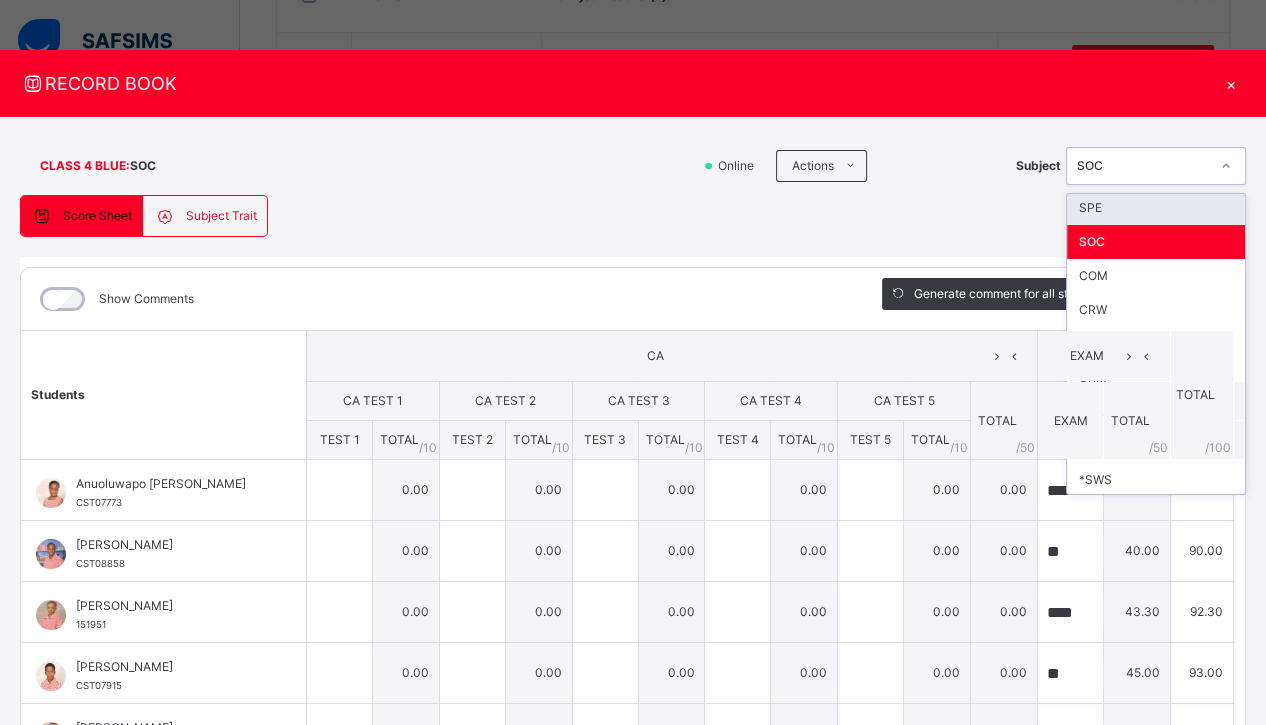 scroll, scrollTop: 74, scrollLeft: 0, axis: vertical 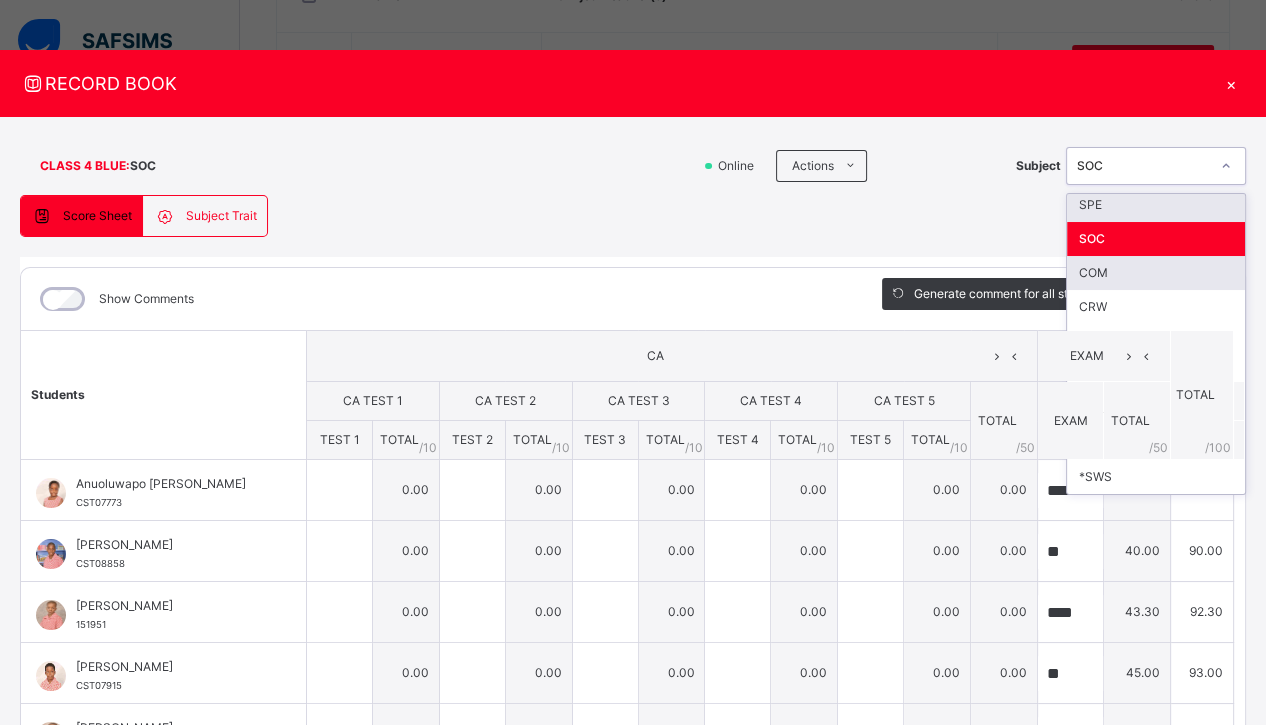 click on "COM" at bounding box center [1156, 273] 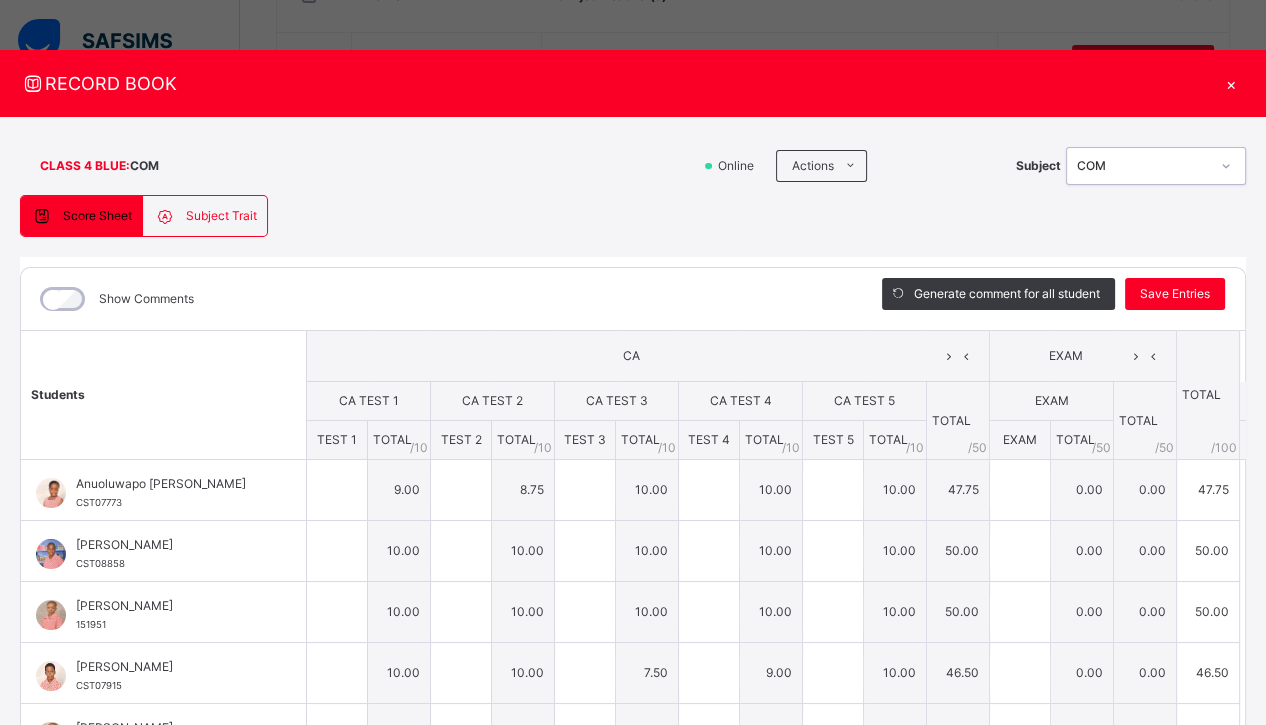 type on "**" 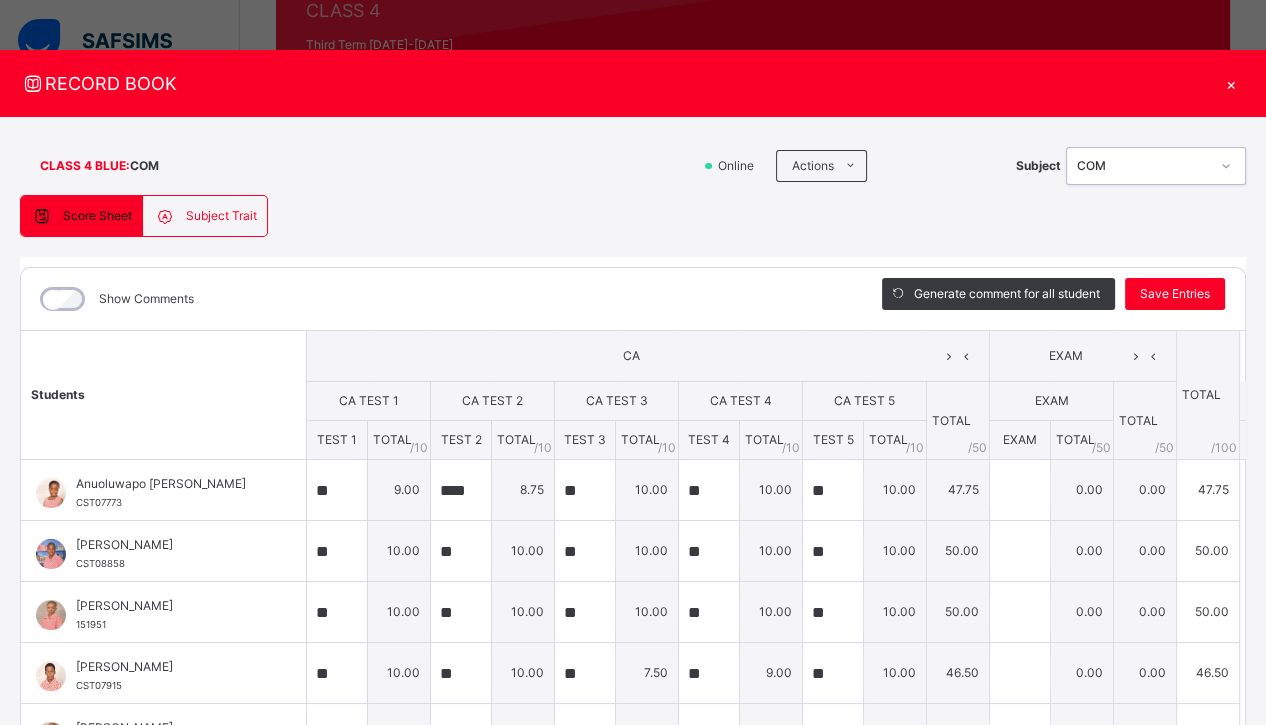 scroll, scrollTop: 246, scrollLeft: 0, axis: vertical 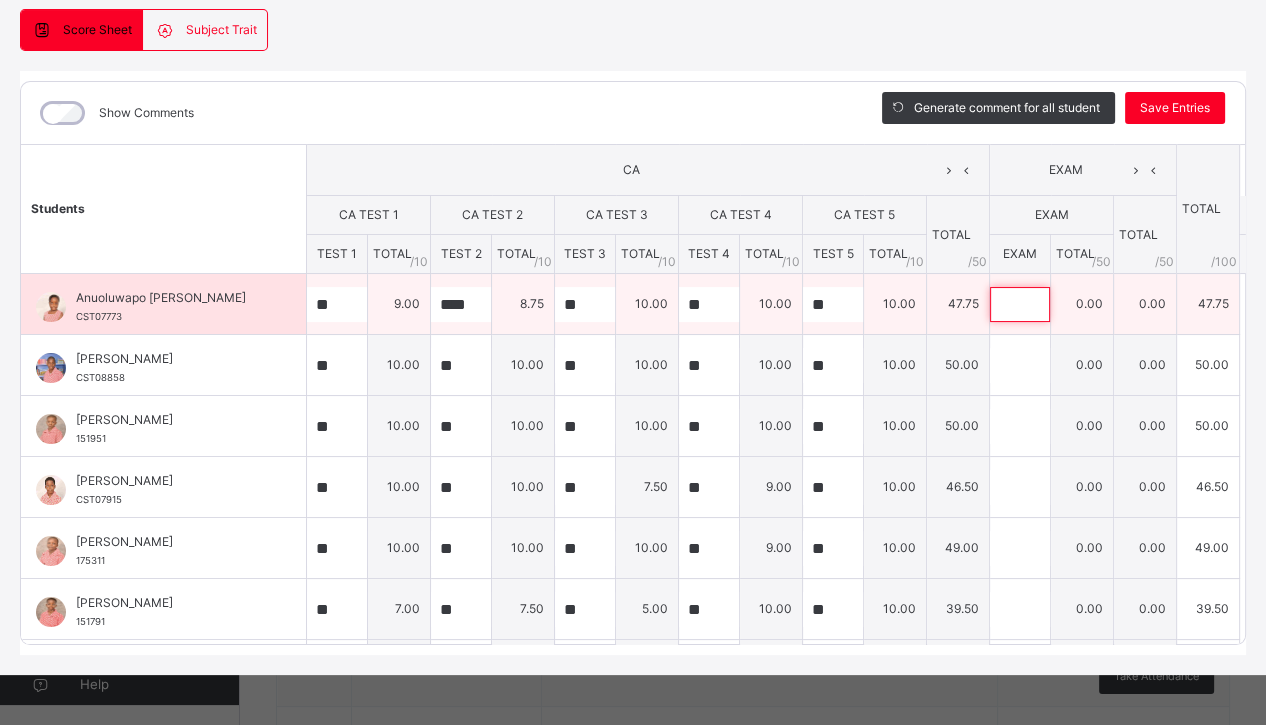 click at bounding box center (1020, 304) 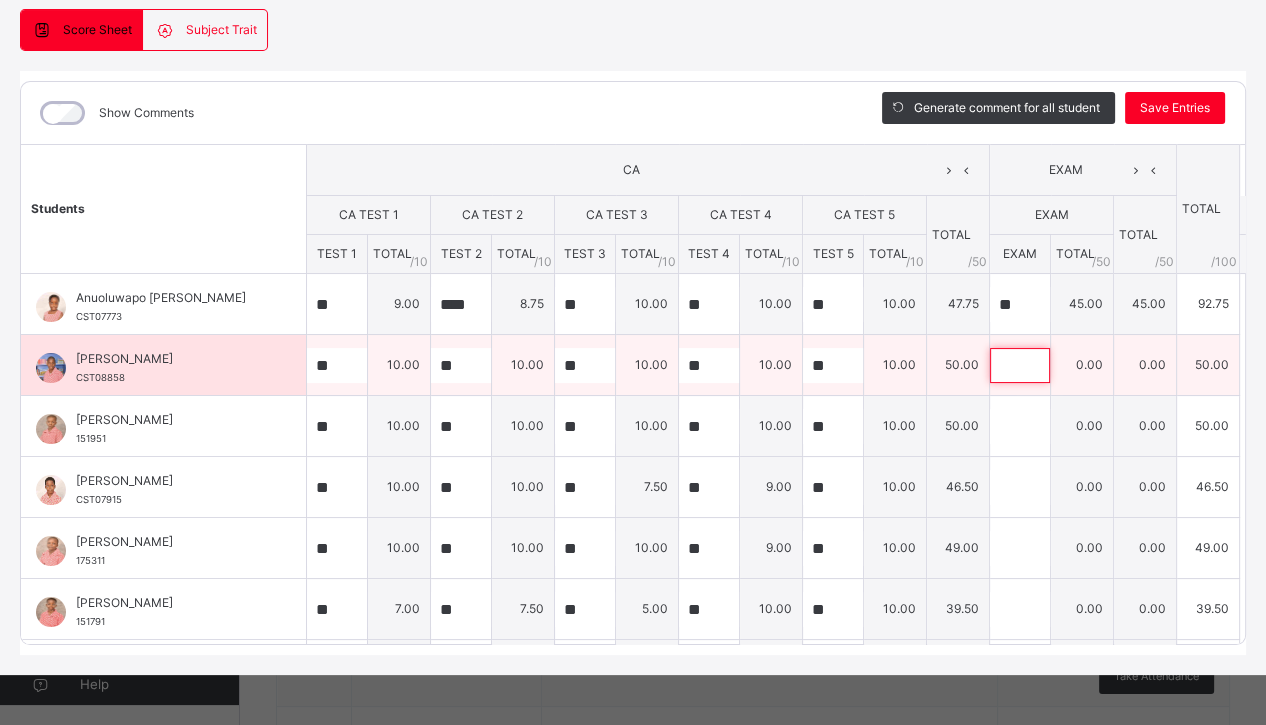 click at bounding box center (1020, 365) 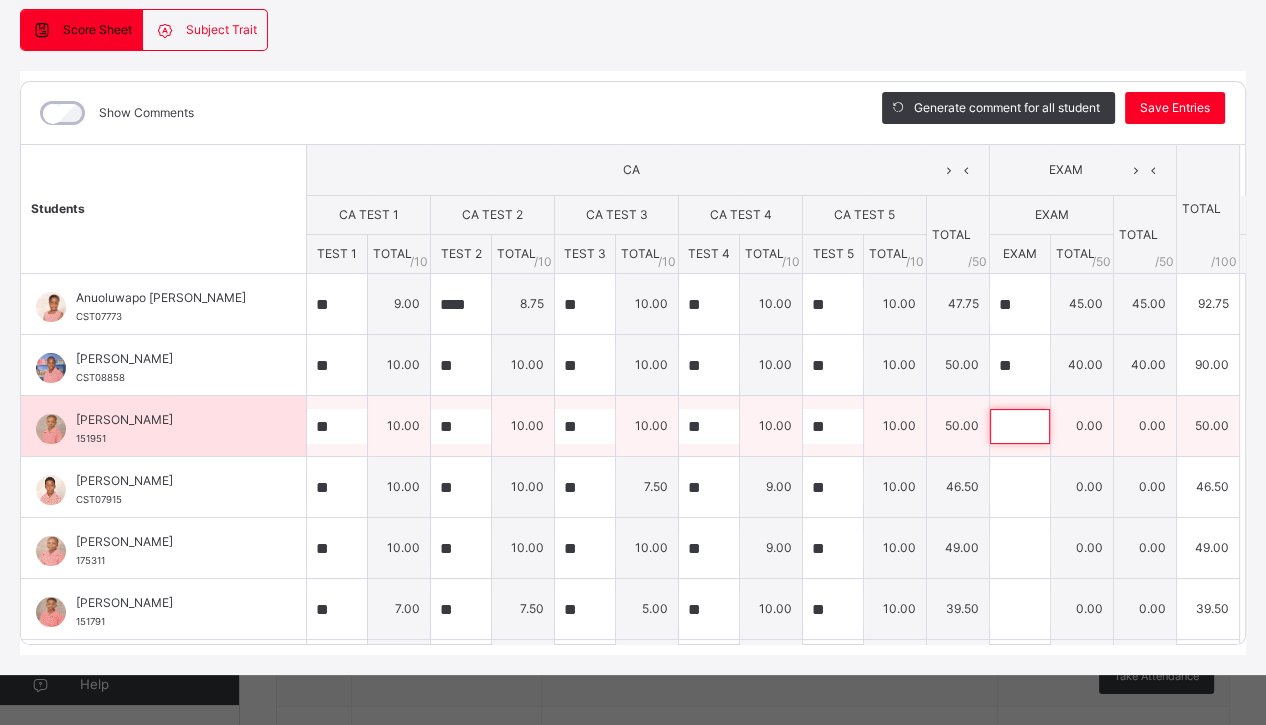 click at bounding box center [1020, 426] 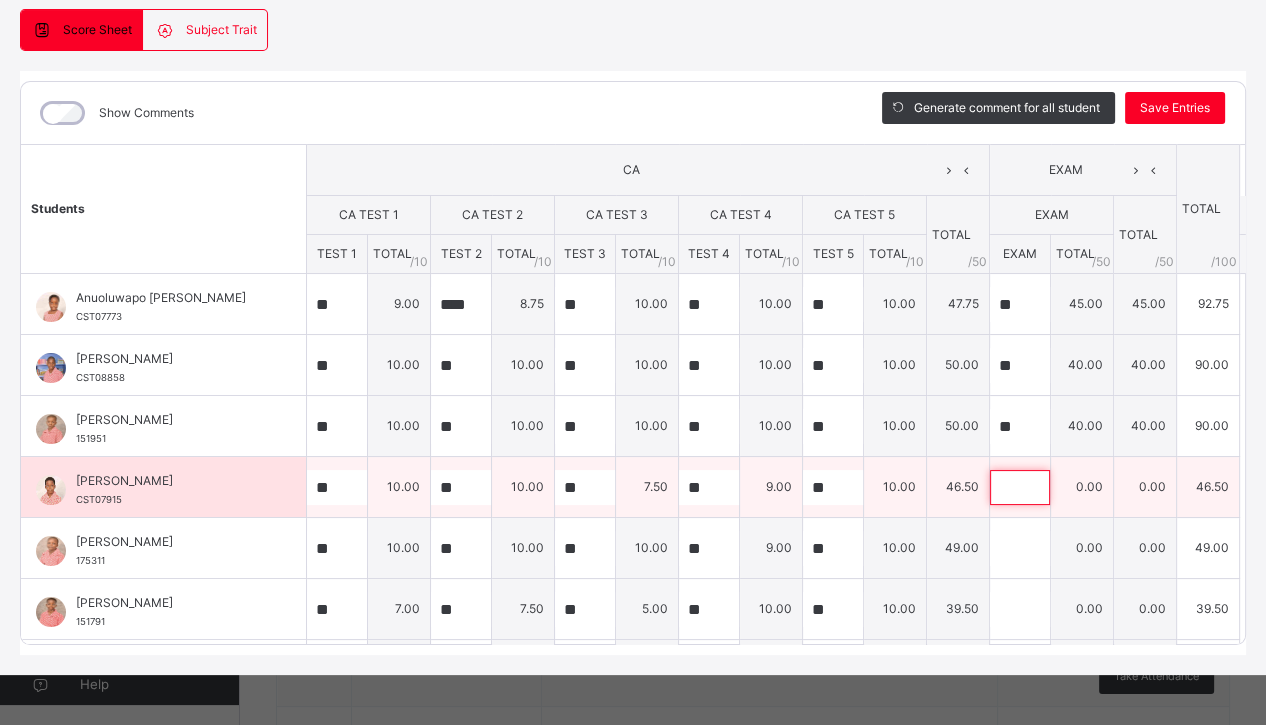 click at bounding box center [1020, 487] 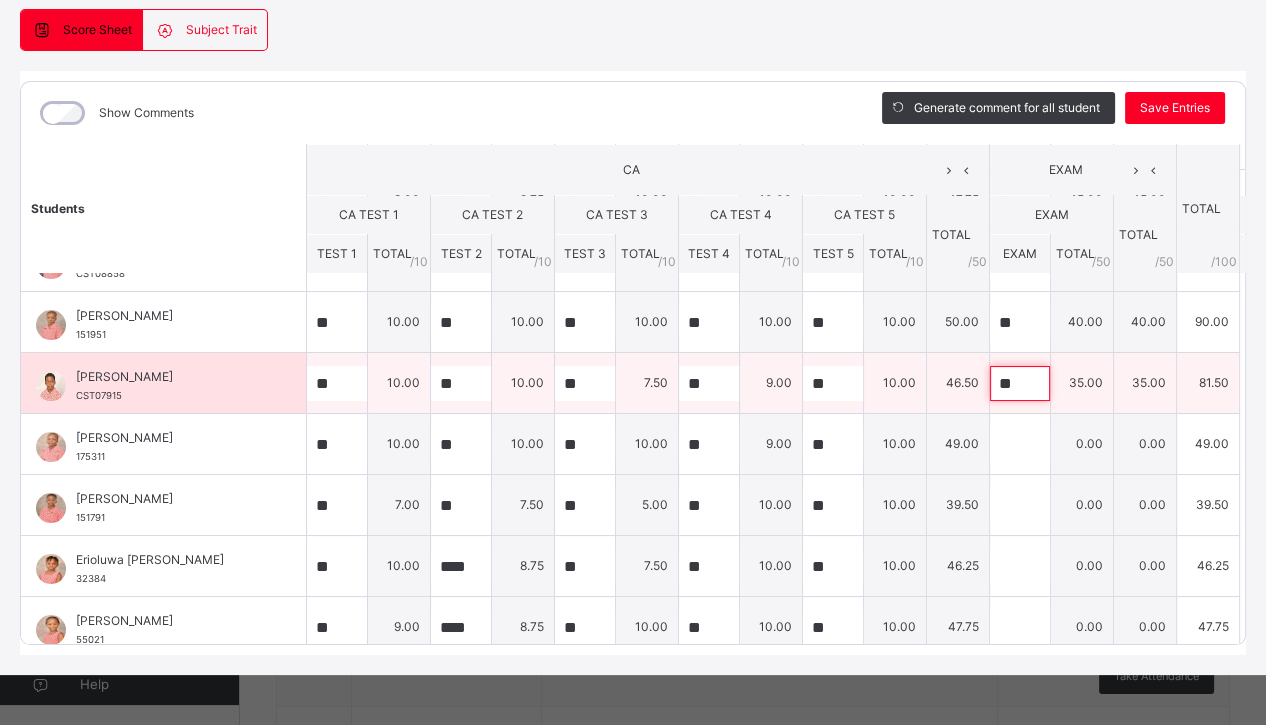 scroll, scrollTop: 122, scrollLeft: 0, axis: vertical 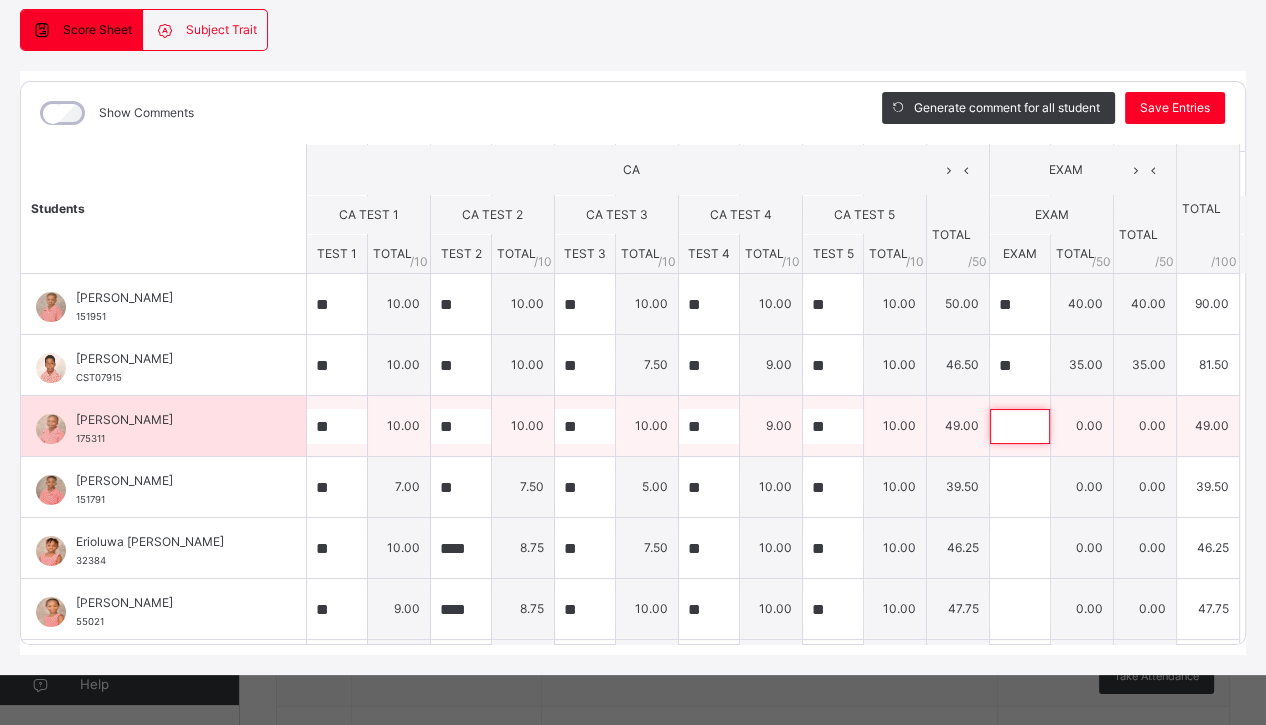 click at bounding box center (1020, 426) 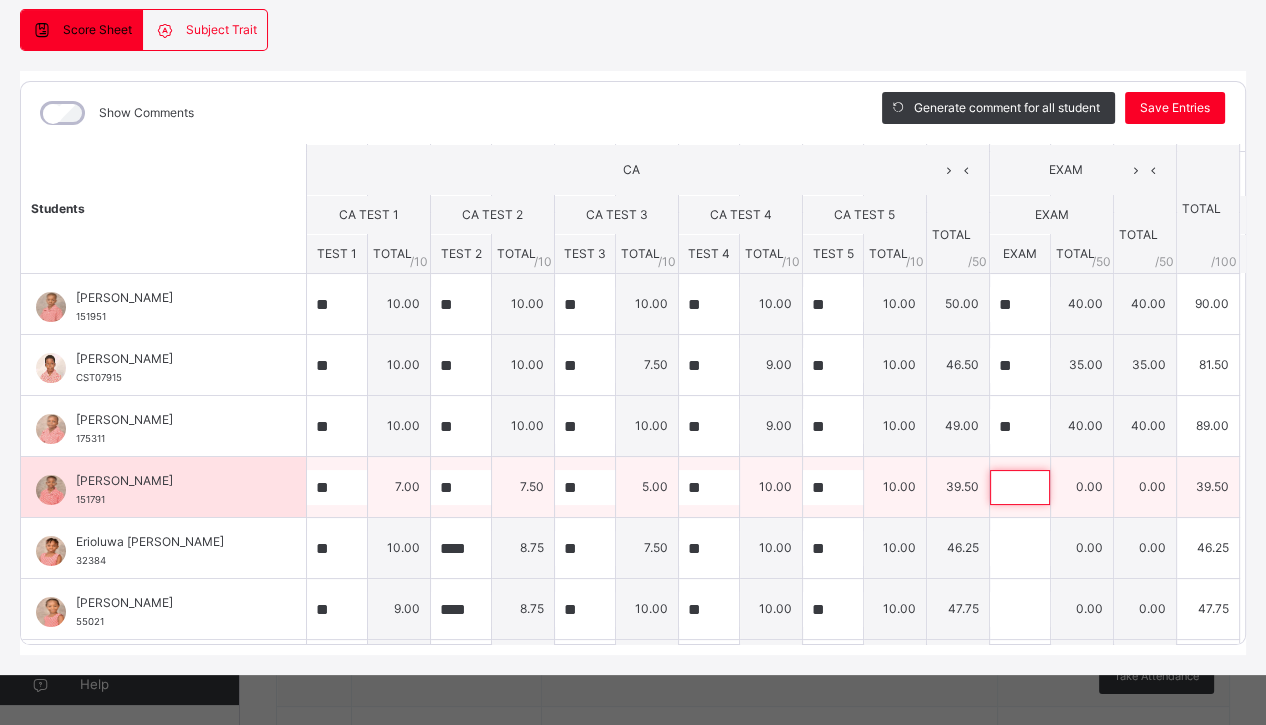 click at bounding box center [1020, 487] 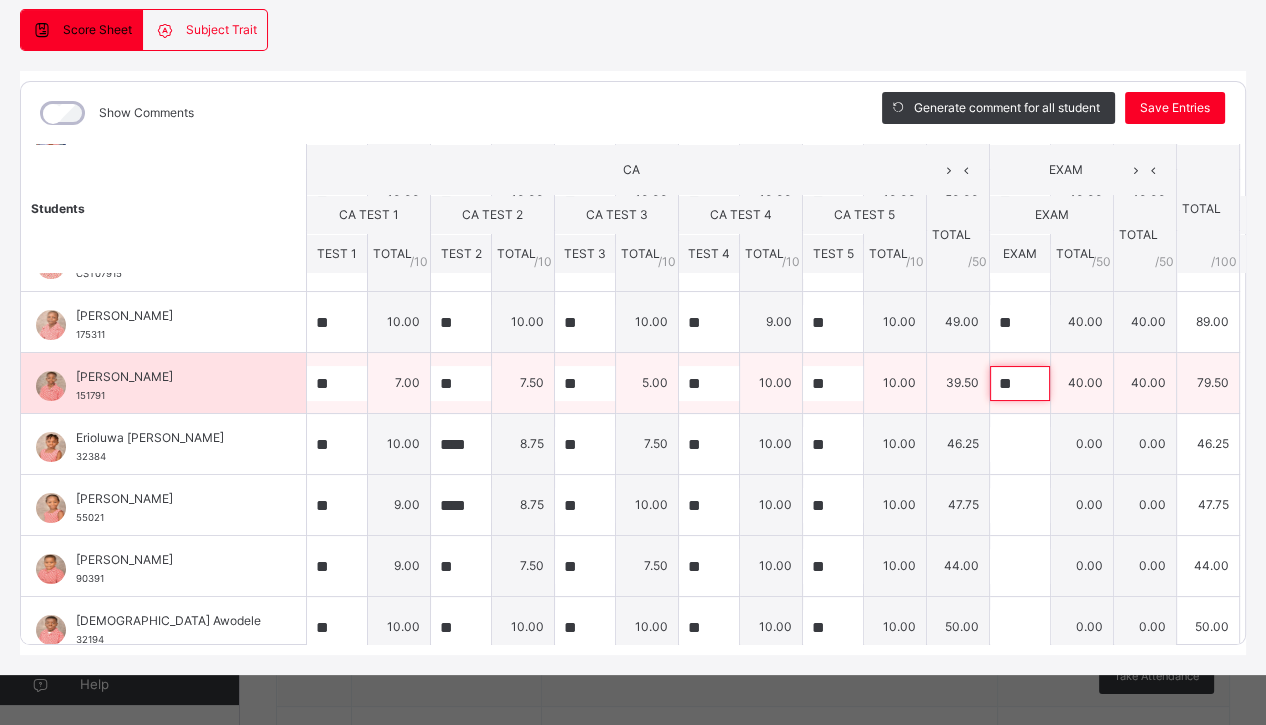 scroll, scrollTop: 227, scrollLeft: 0, axis: vertical 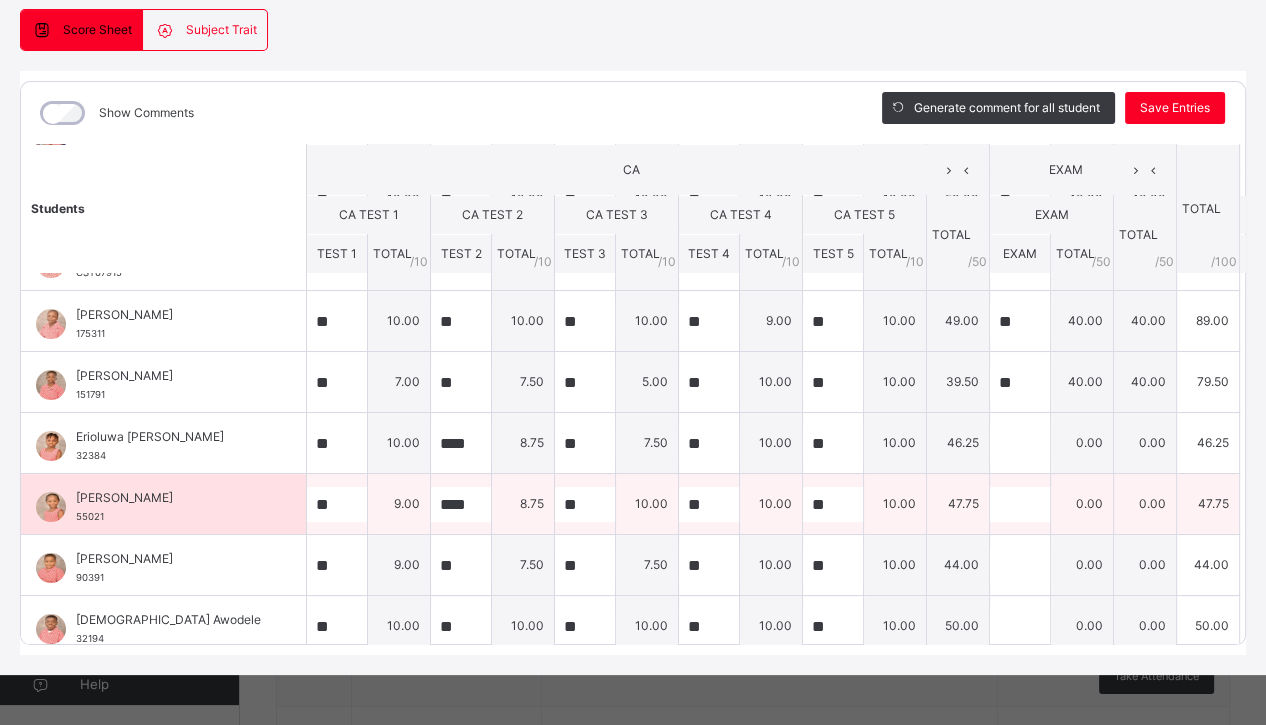 click at bounding box center [1020, 504] 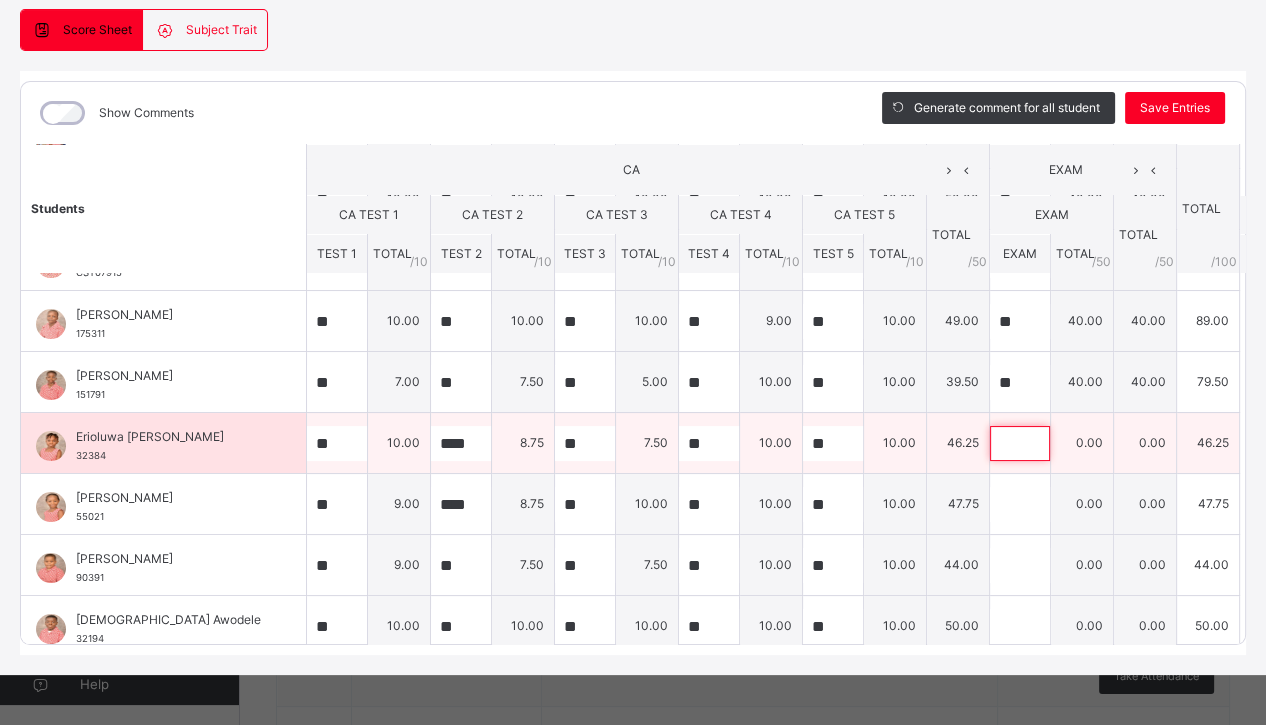 click at bounding box center [1020, 443] 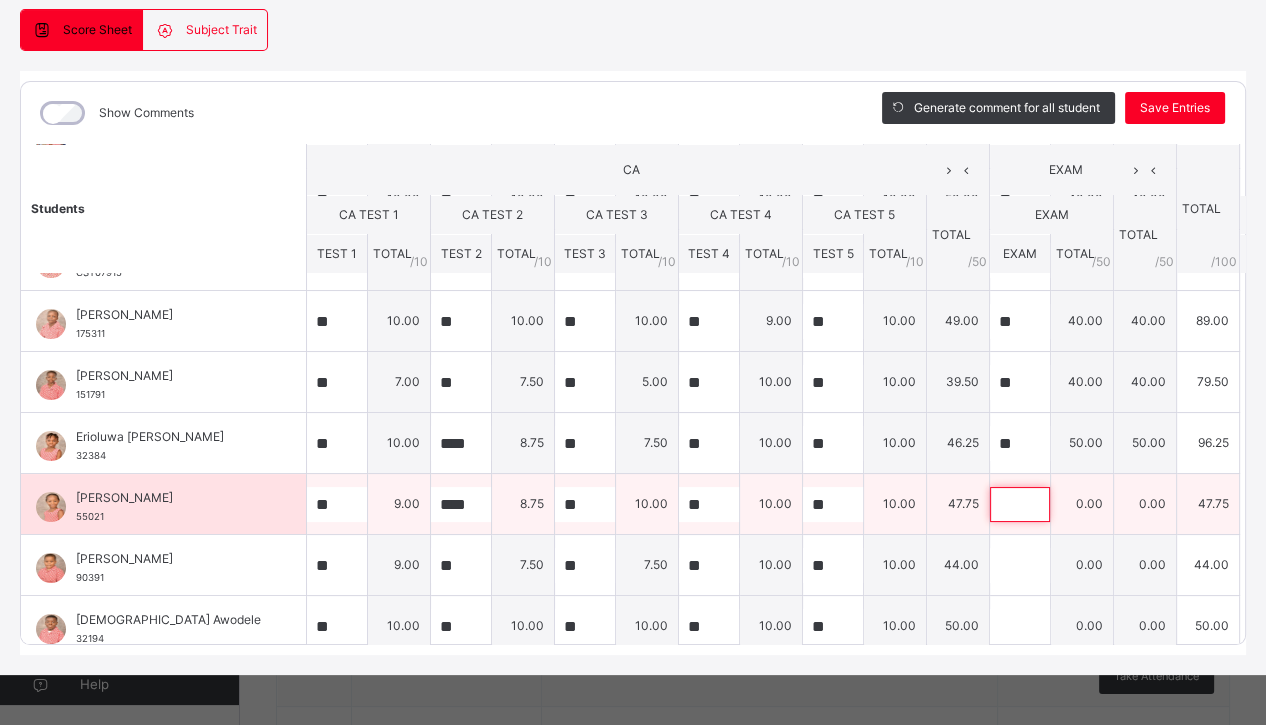 click at bounding box center (1020, 504) 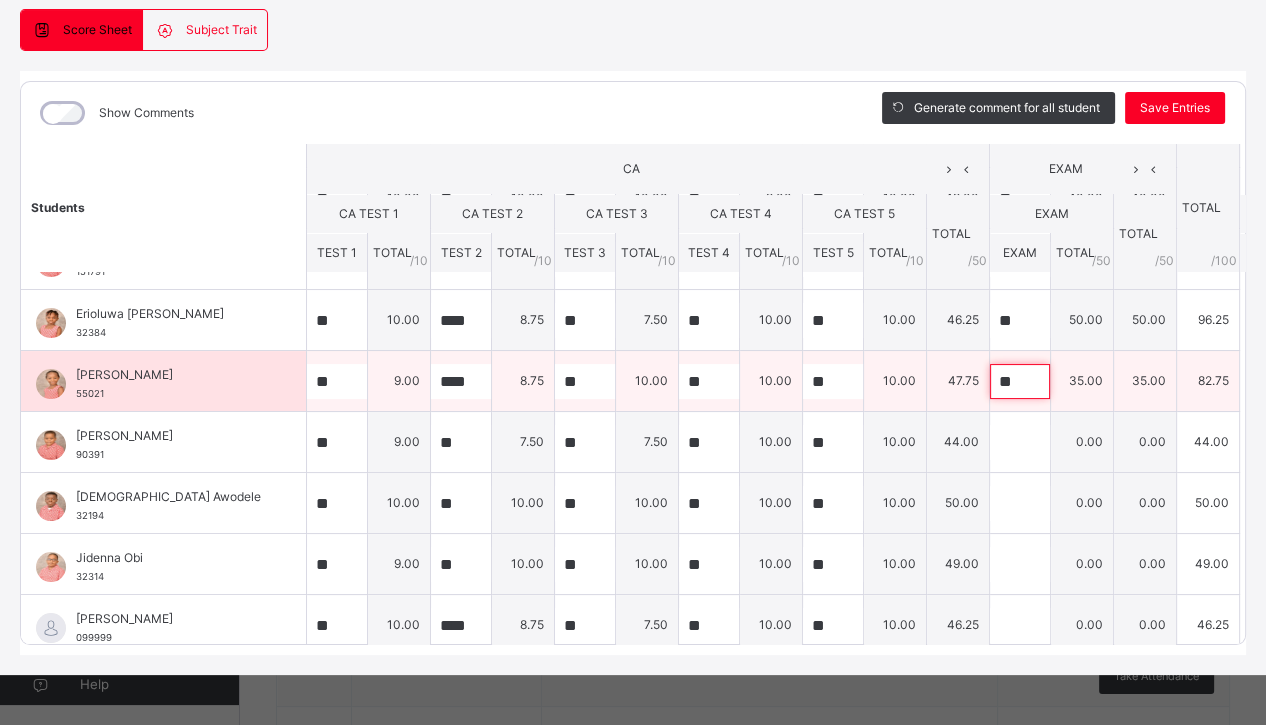 scroll, scrollTop: 352, scrollLeft: 0, axis: vertical 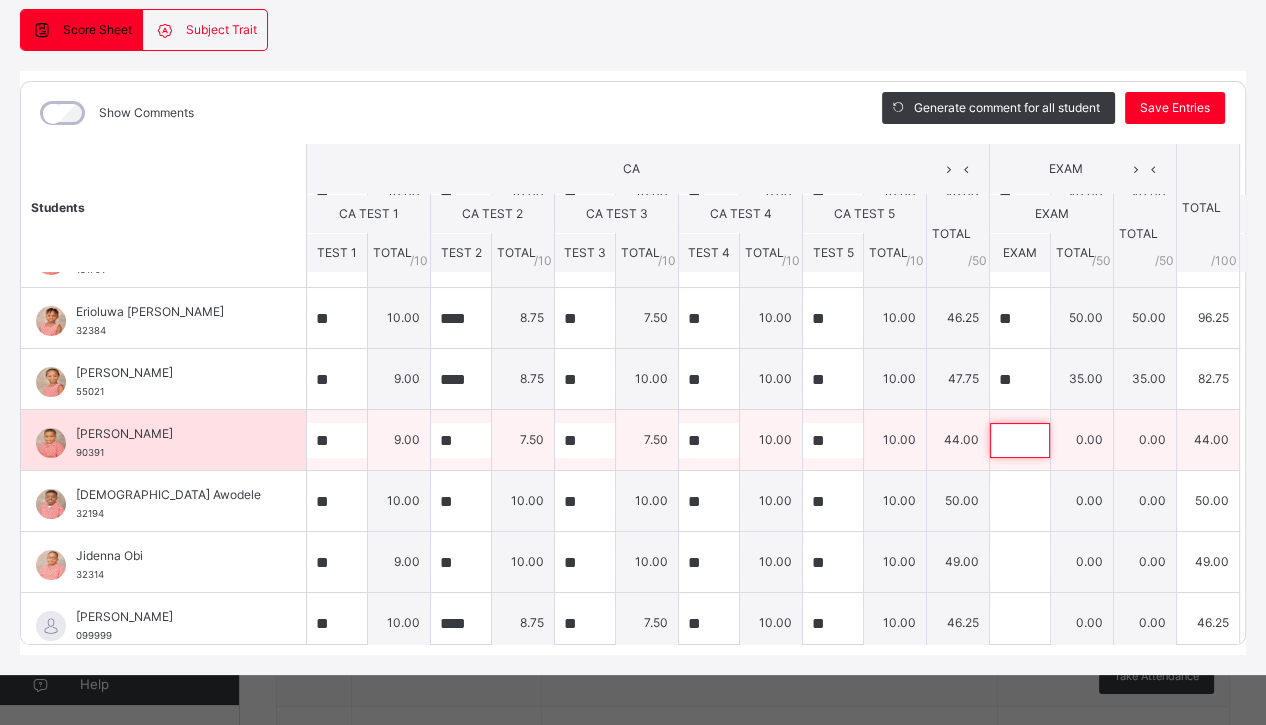 click at bounding box center (1020, 440) 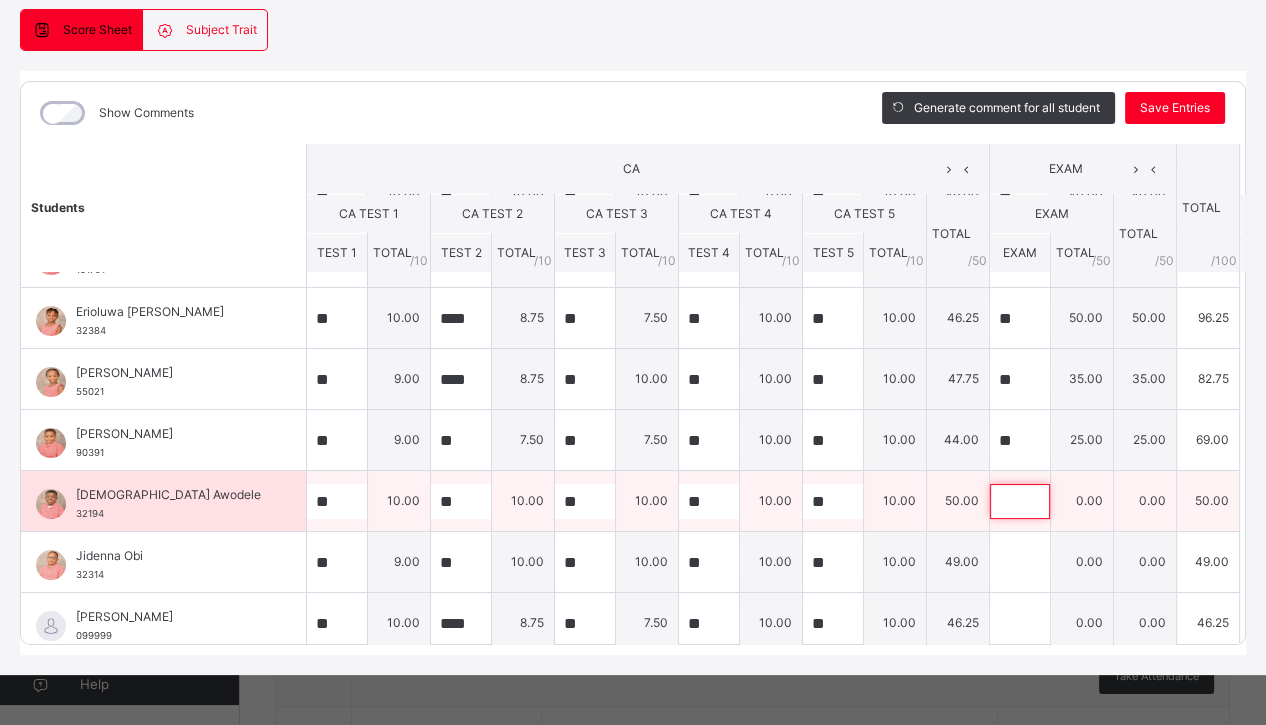 click at bounding box center [1020, 501] 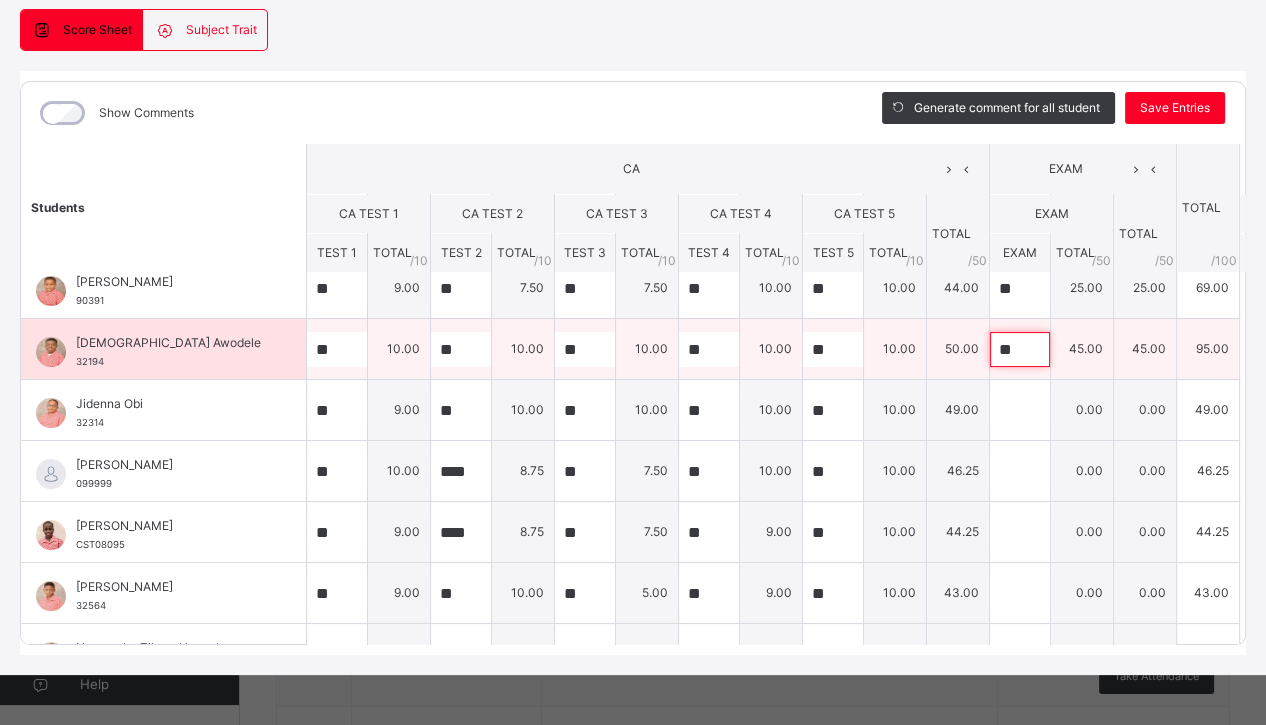 scroll, scrollTop: 512, scrollLeft: 0, axis: vertical 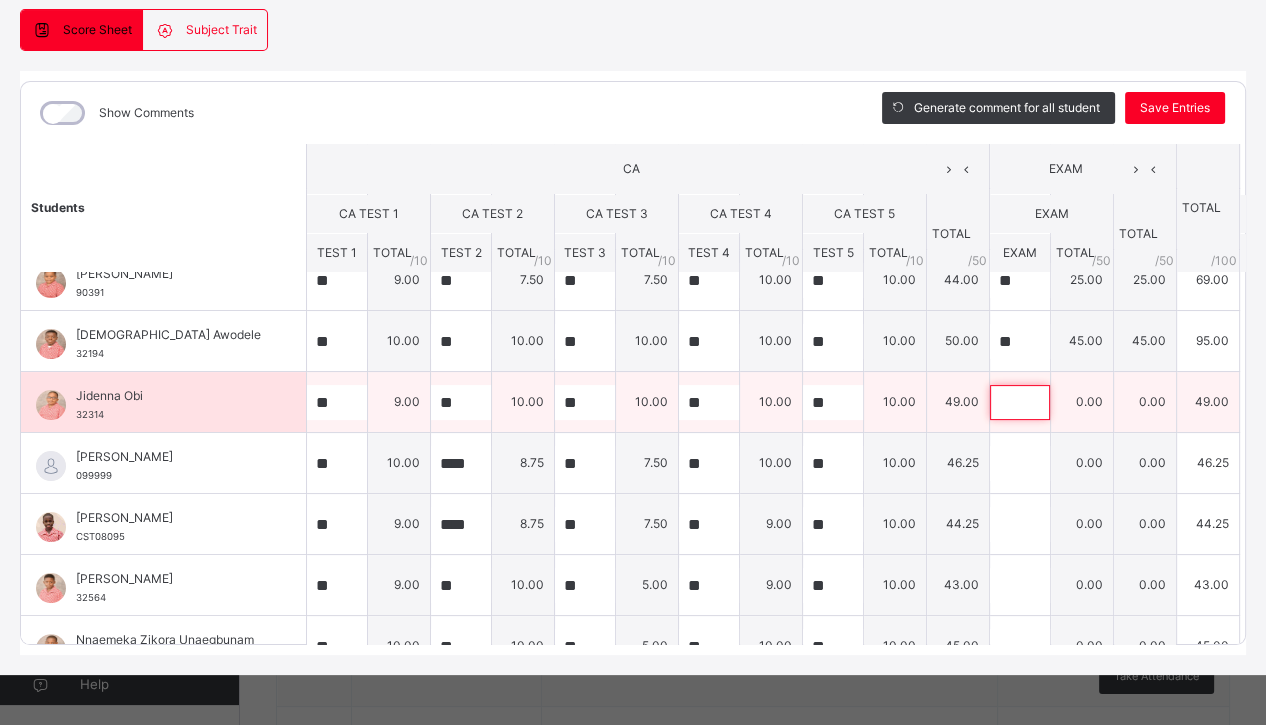 click at bounding box center (1020, 402) 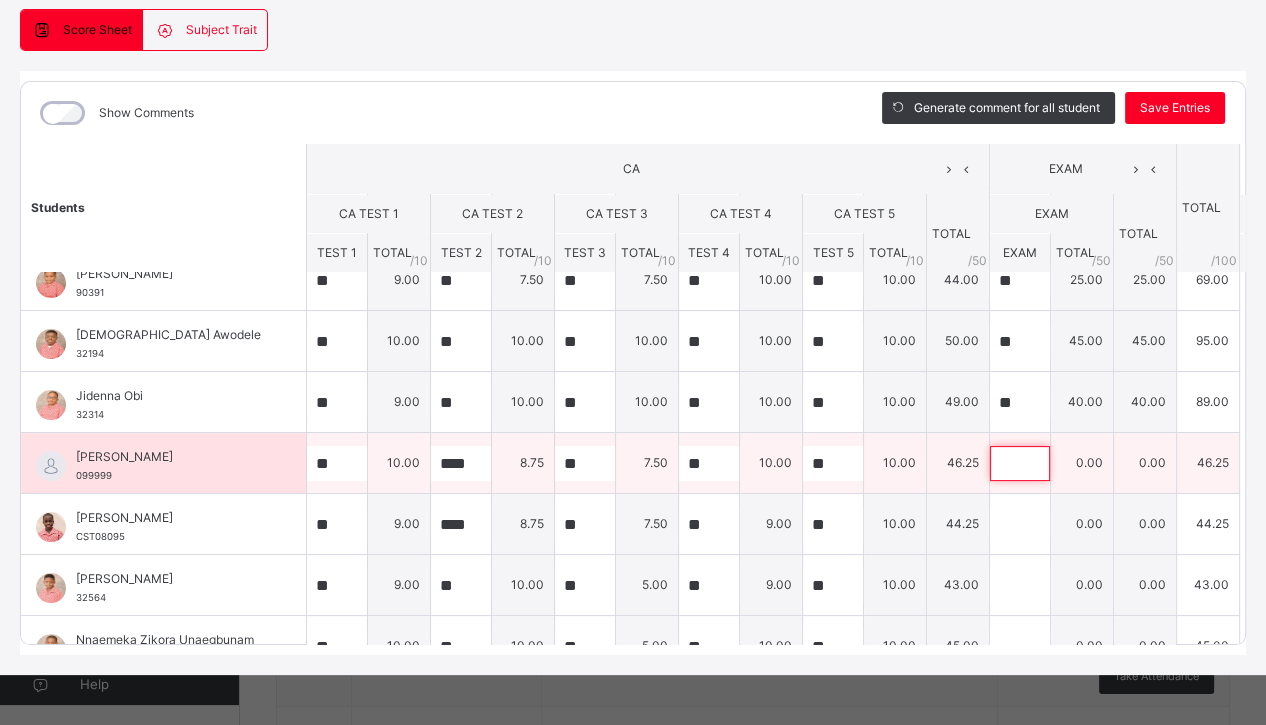 click at bounding box center [1020, 463] 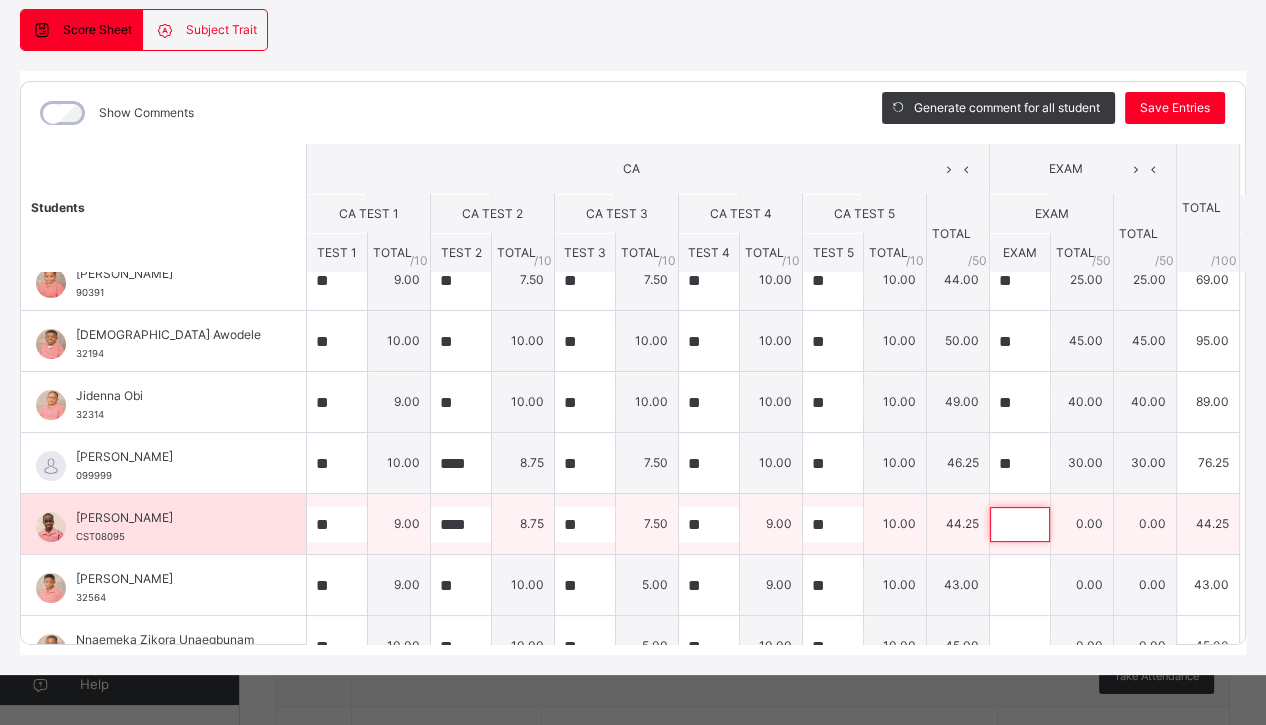 click at bounding box center (1020, 524) 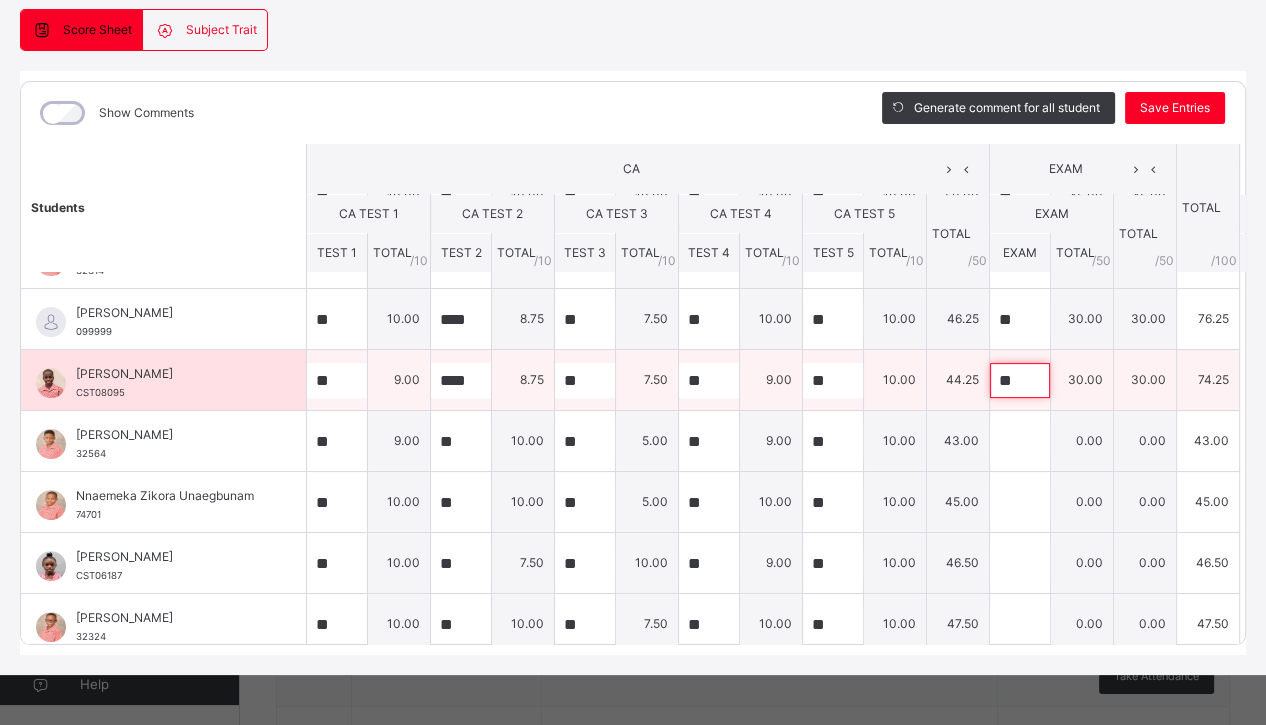 scroll, scrollTop: 660, scrollLeft: 0, axis: vertical 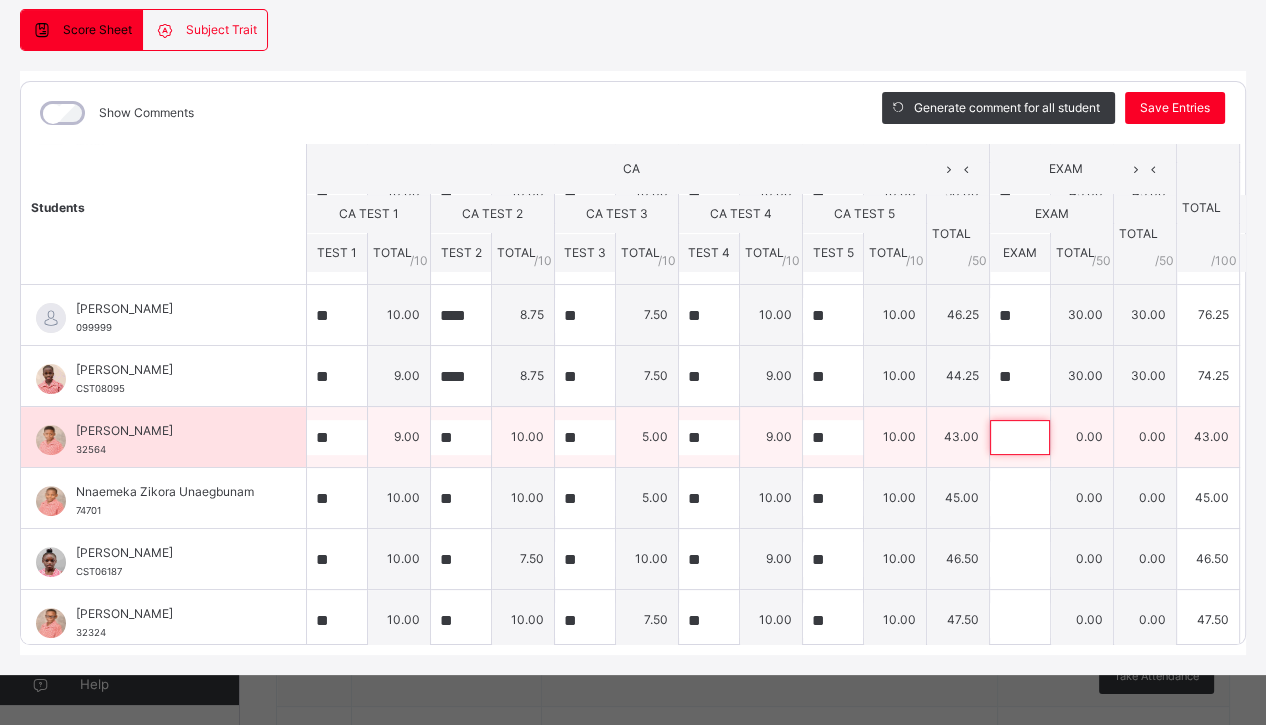 click at bounding box center (1020, 437) 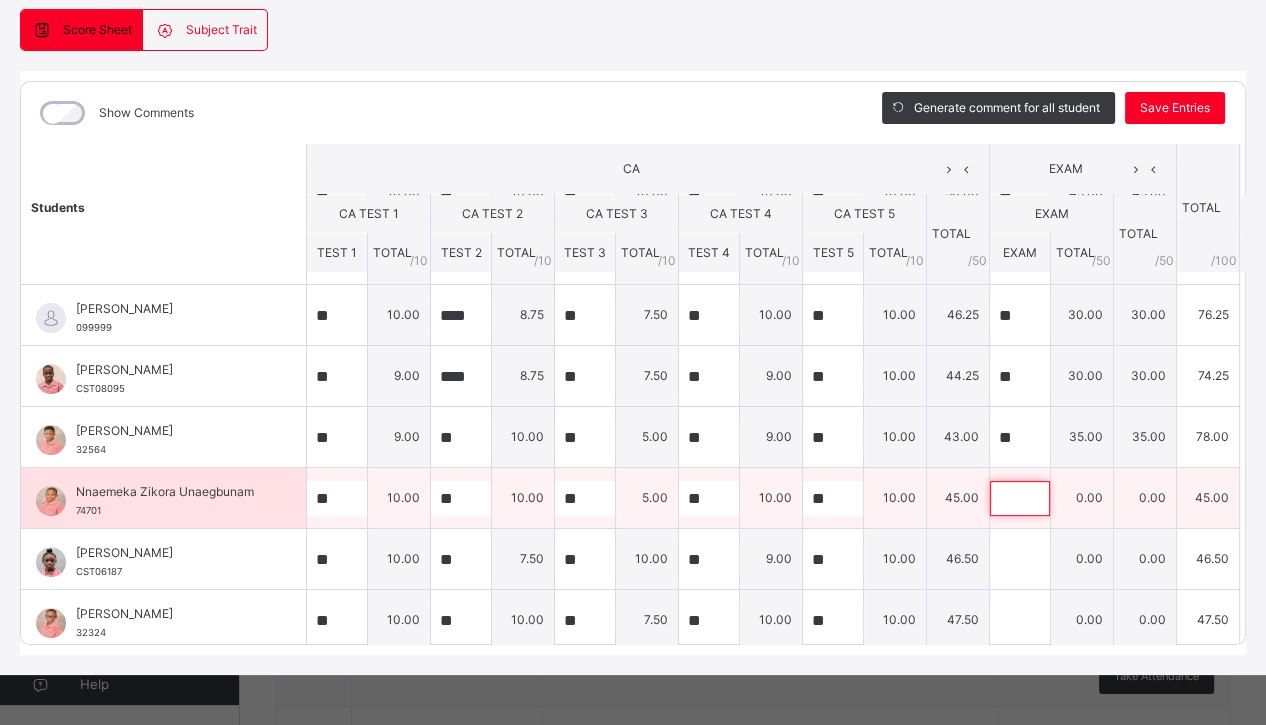 click at bounding box center (1020, 498) 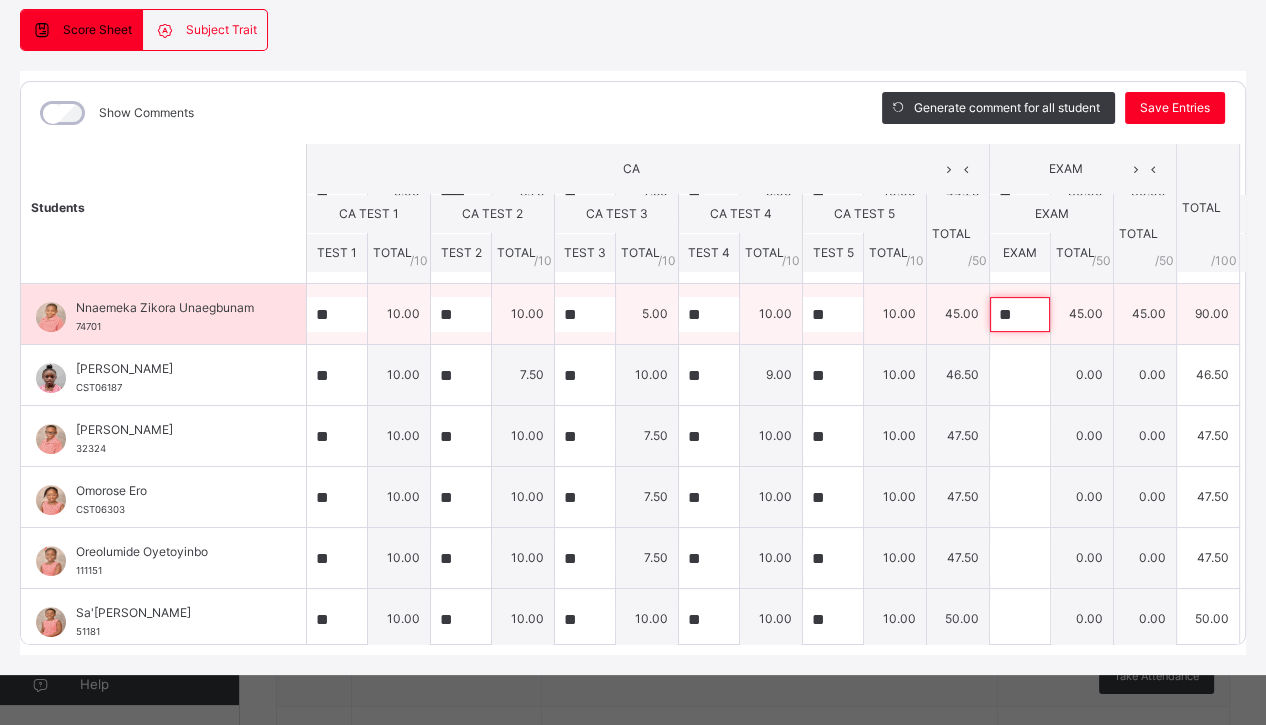 scroll, scrollTop: 859, scrollLeft: 0, axis: vertical 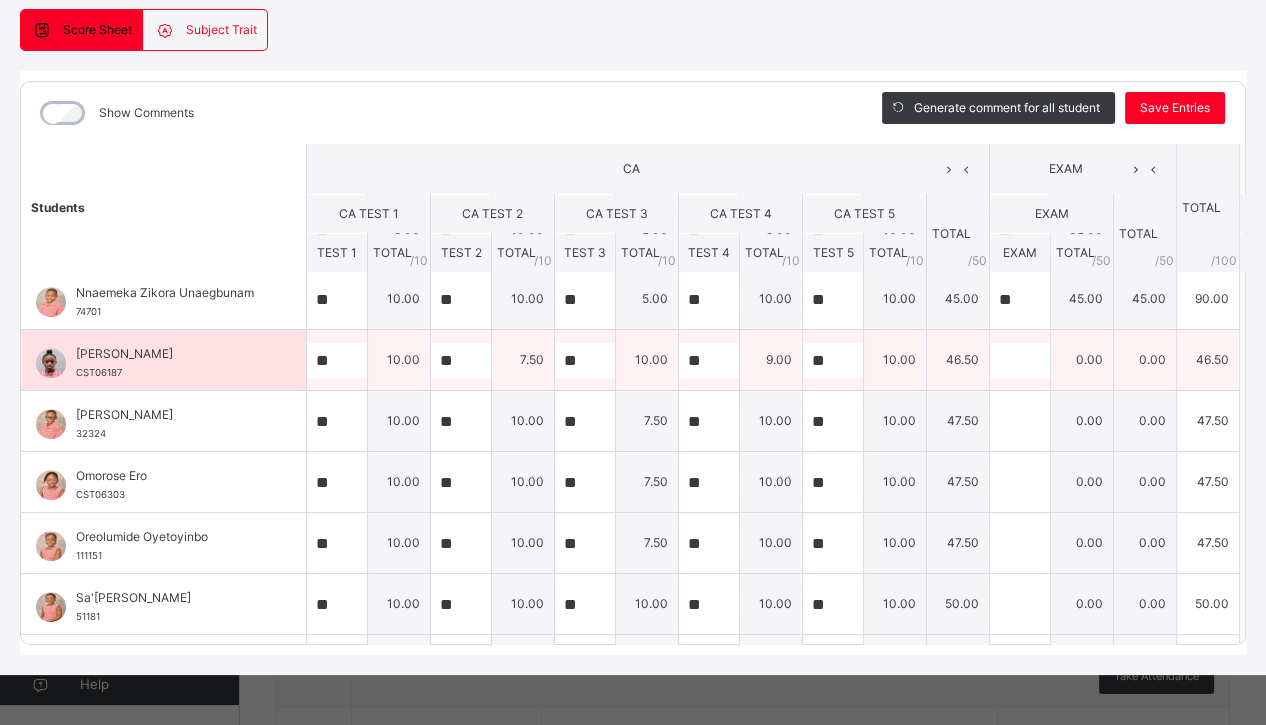 click at bounding box center [1020, 360] 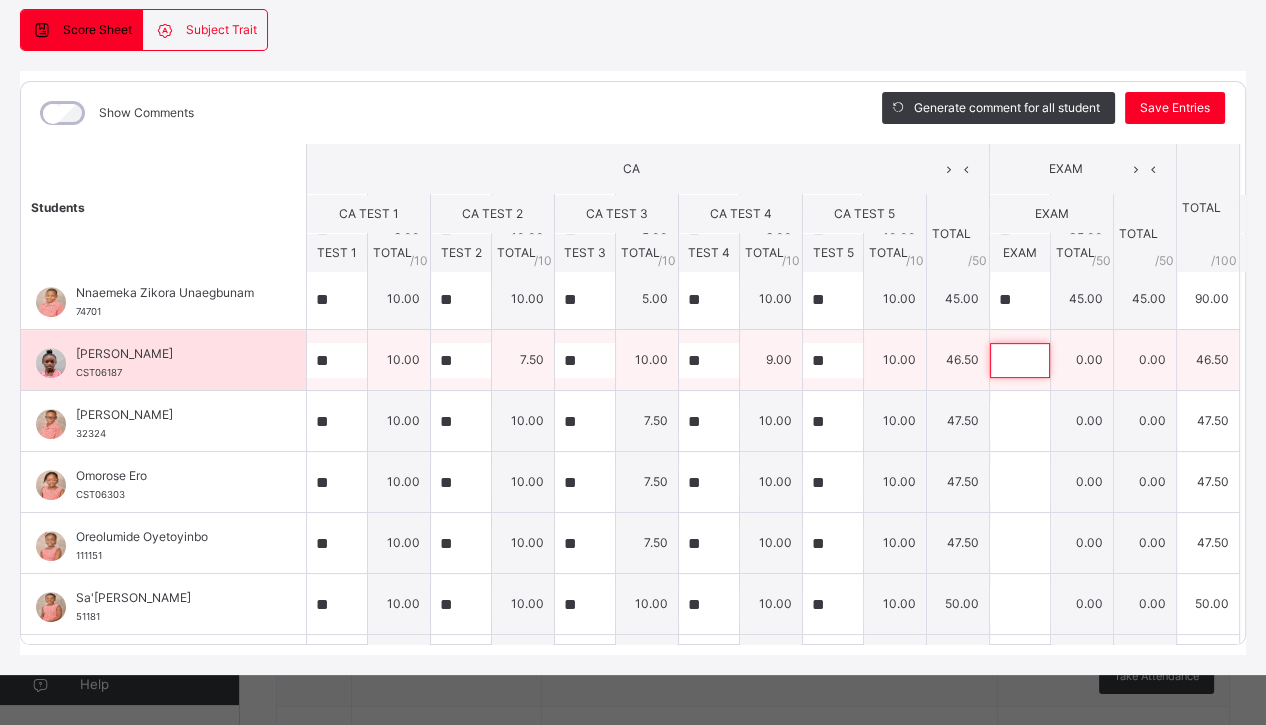 click at bounding box center [1020, 360] 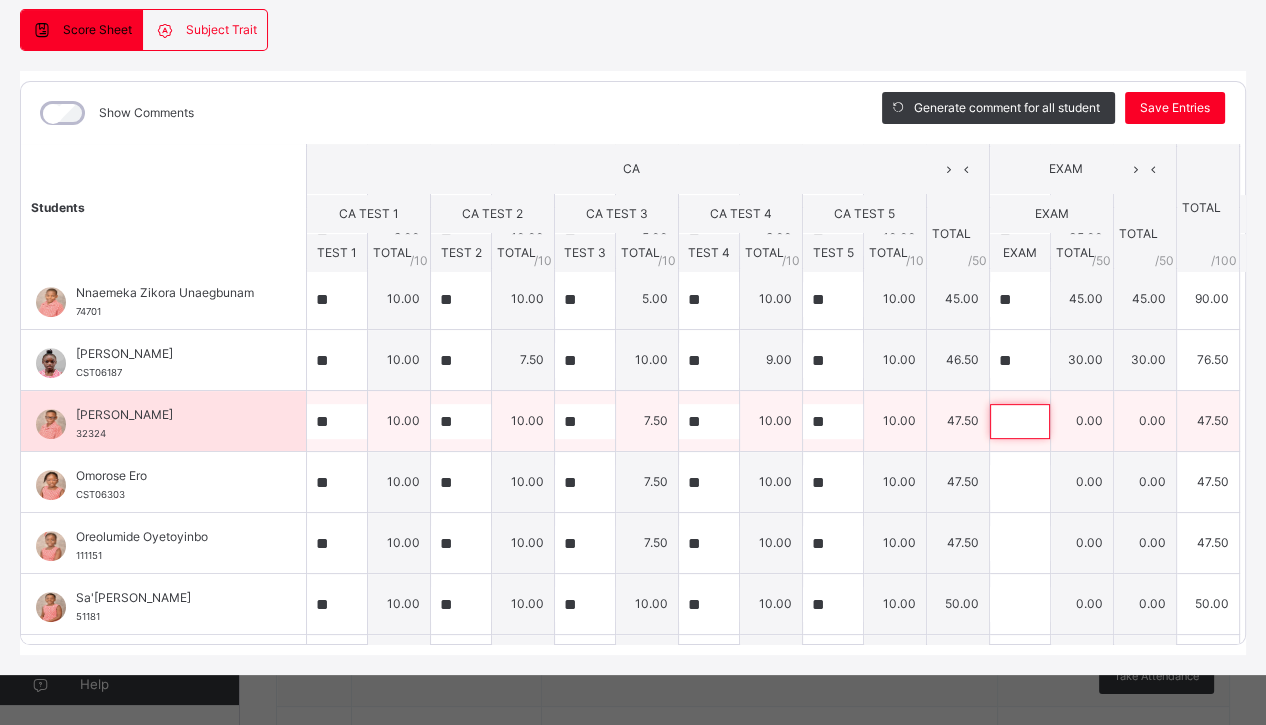 click at bounding box center (1020, 421) 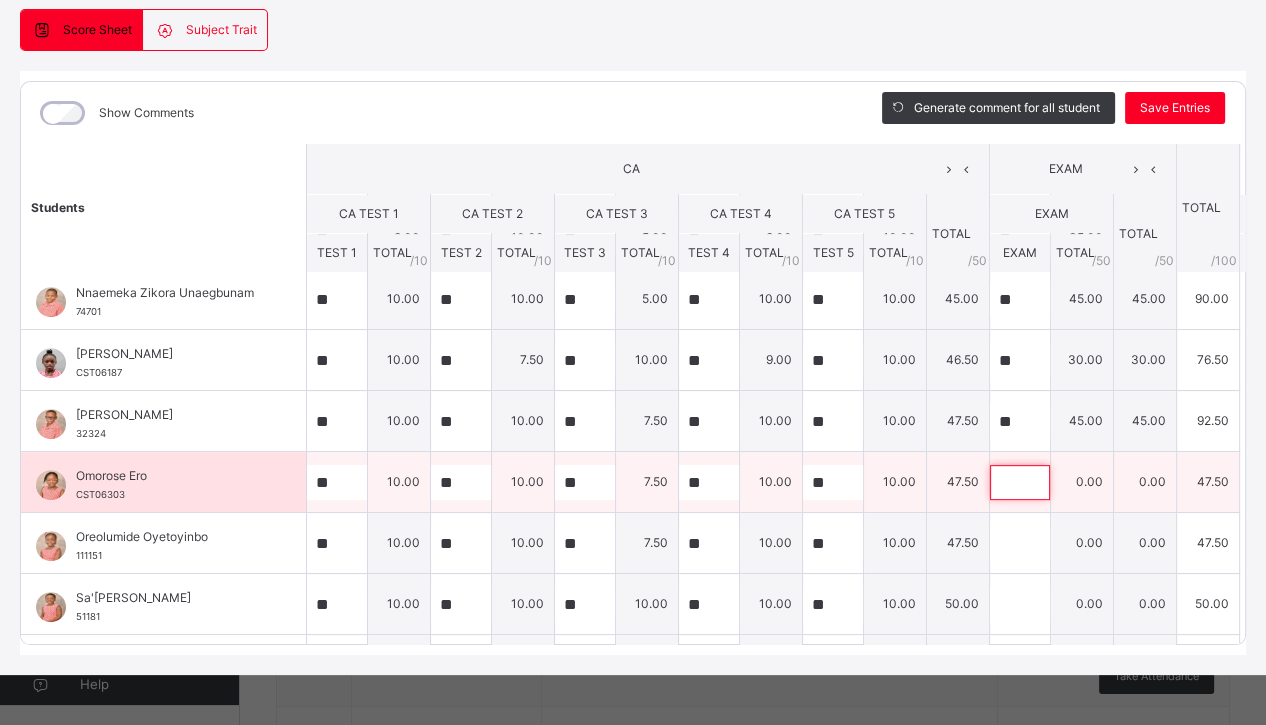 click at bounding box center [1020, 482] 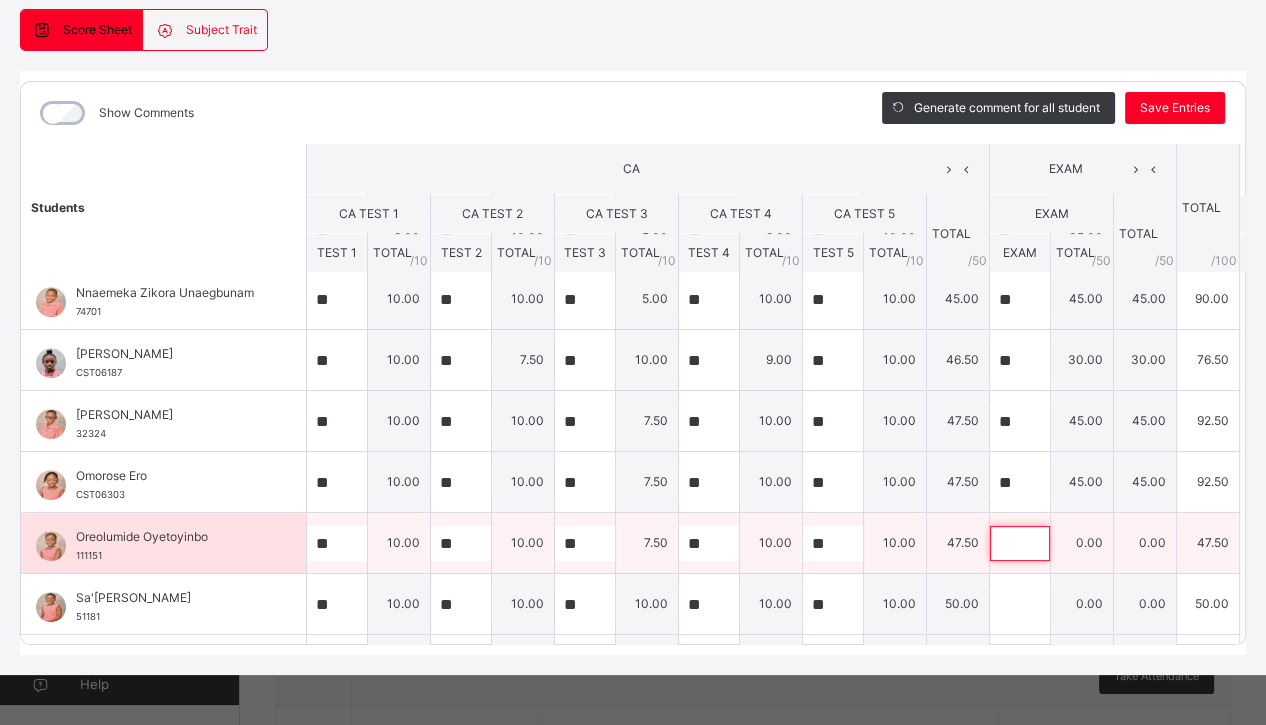 click at bounding box center (1020, 543) 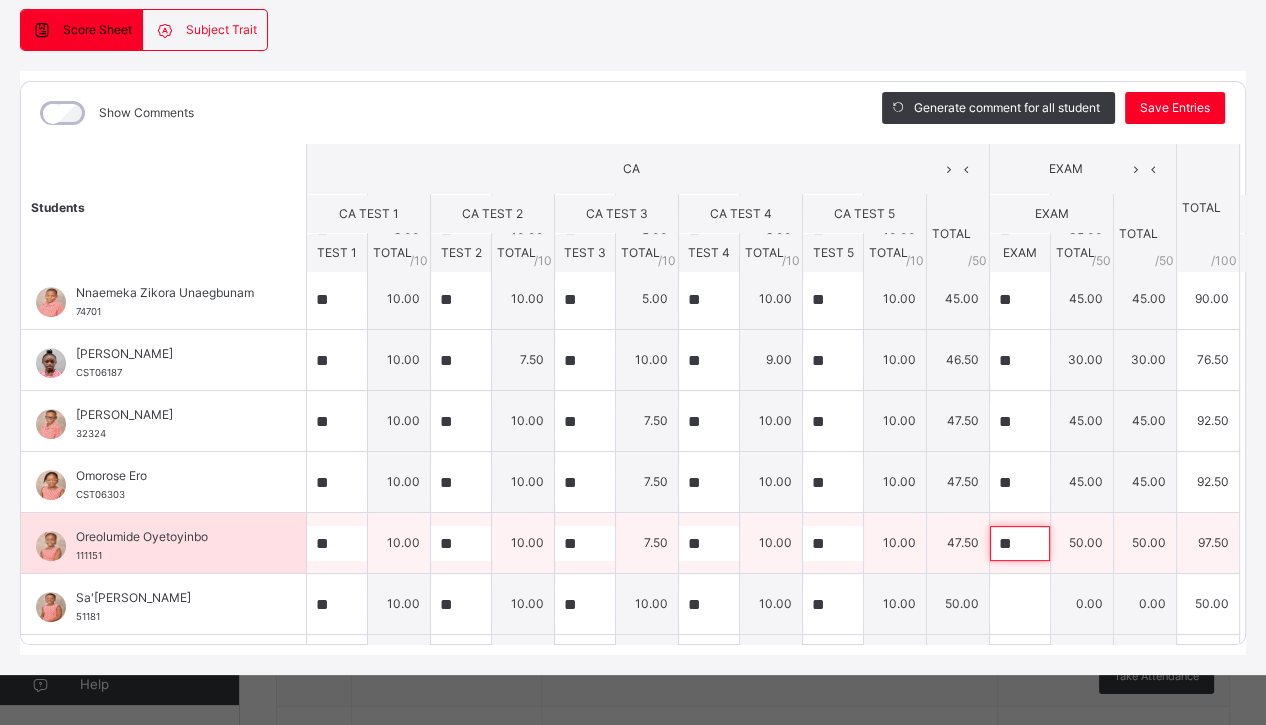 scroll, scrollTop: 906, scrollLeft: 0, axis: vertical 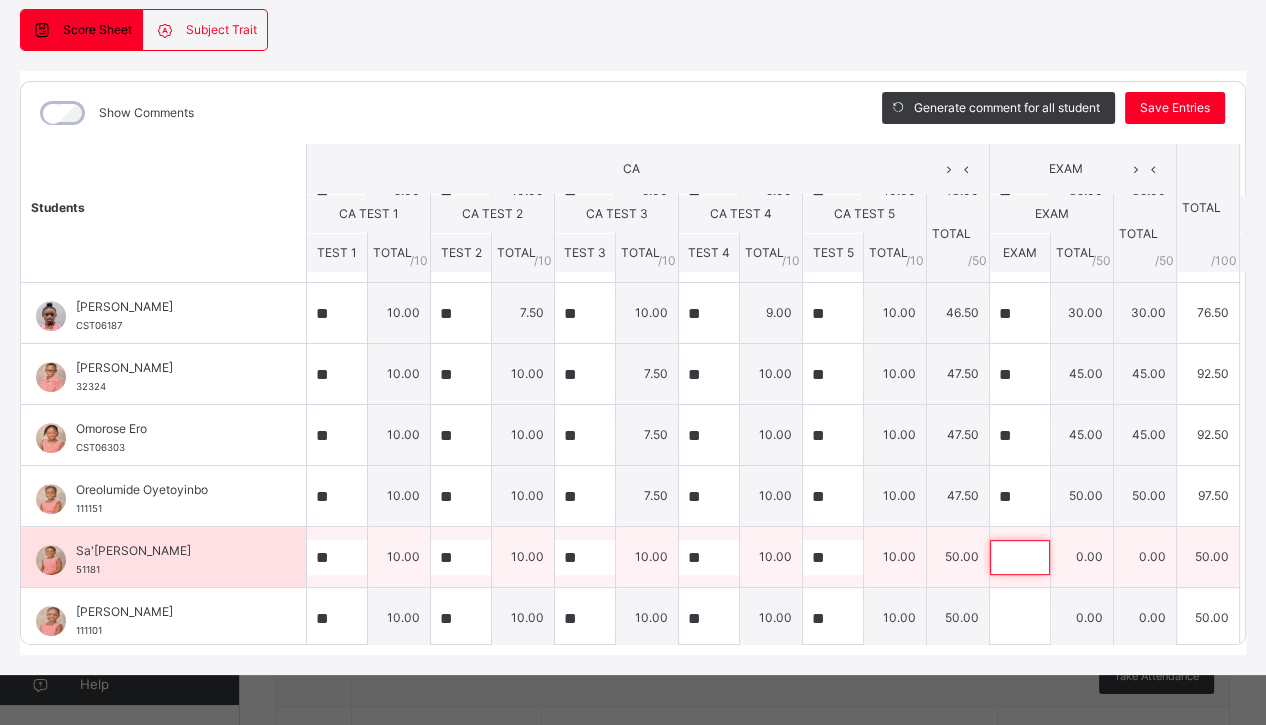 click at bounding box center [1020, 557] 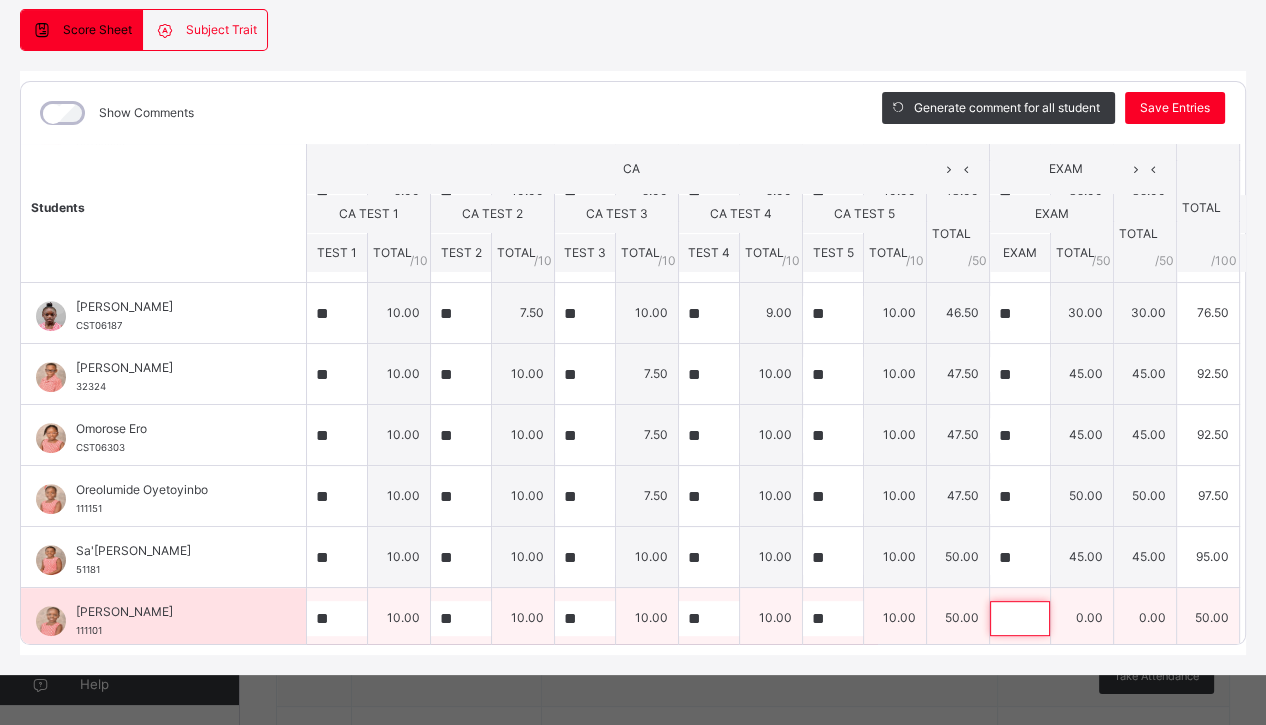 click at bounding box center [1020, 618] 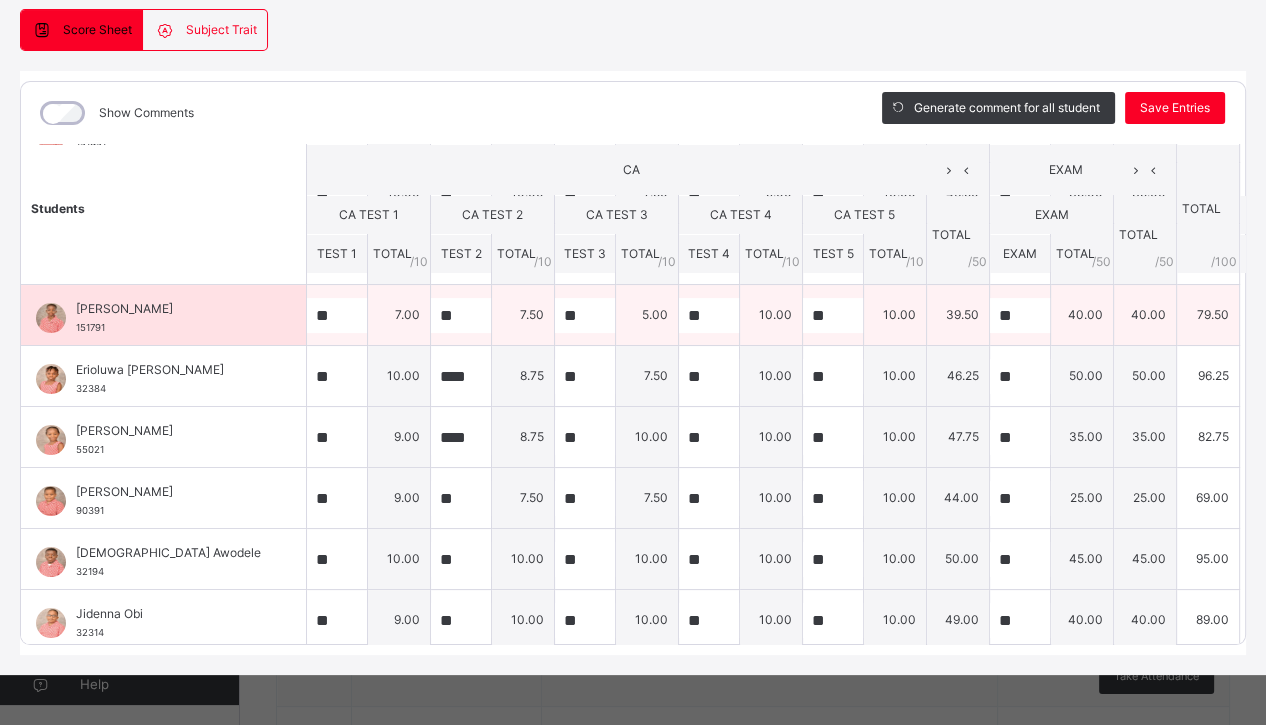 scroll, scrollTop: 271, scrollLeft: 0, axis: vertical 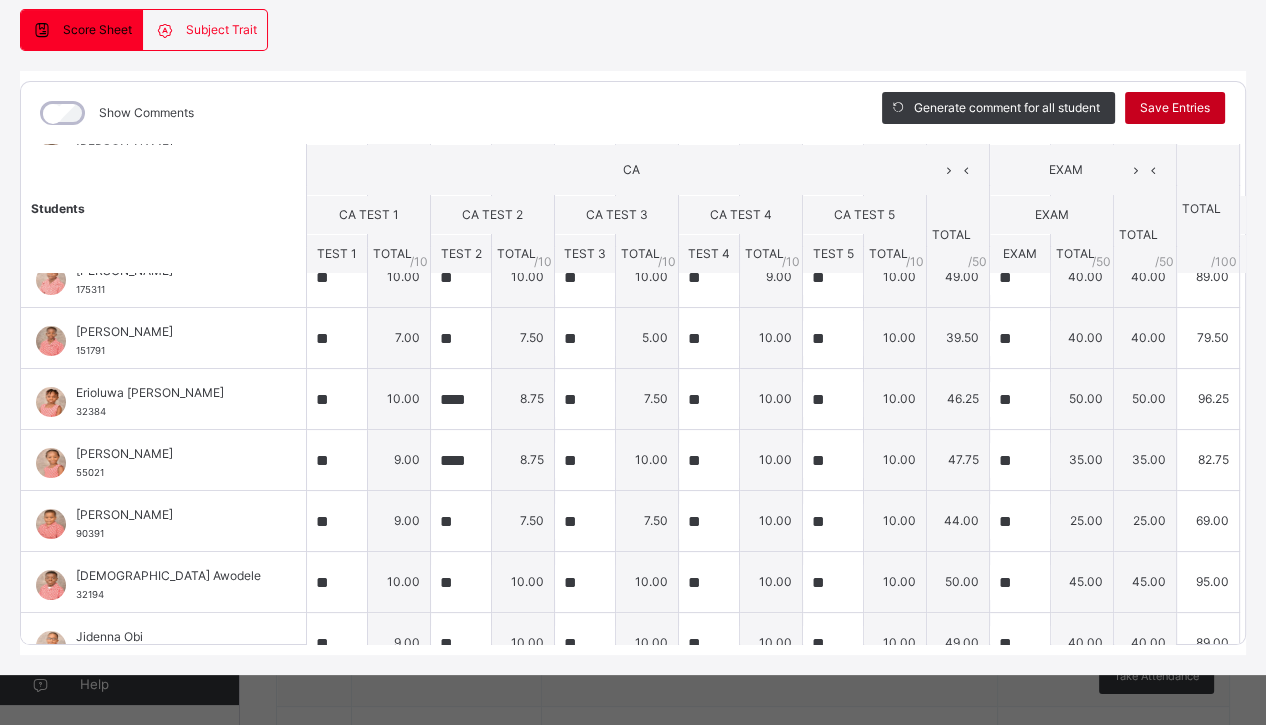 click on "Save Entries" at bounding box center [1175, 108] 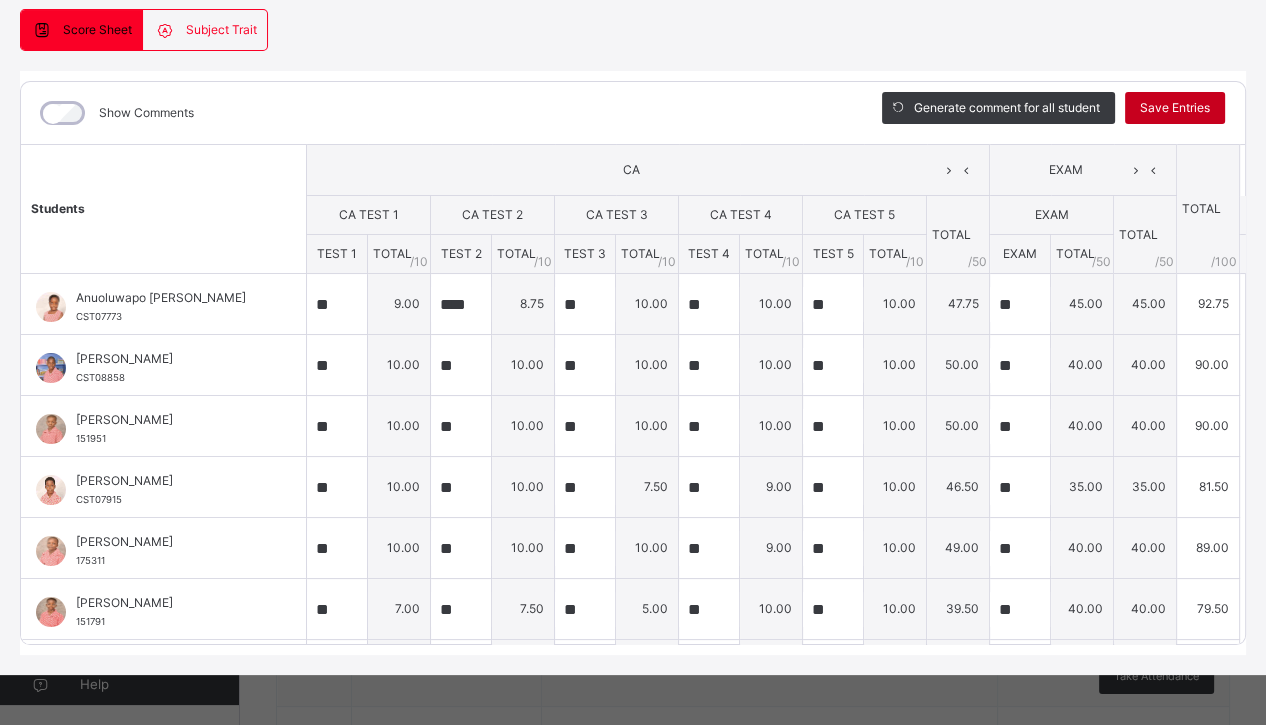 click on "Save Entries" at bounding box center [1175, 108] 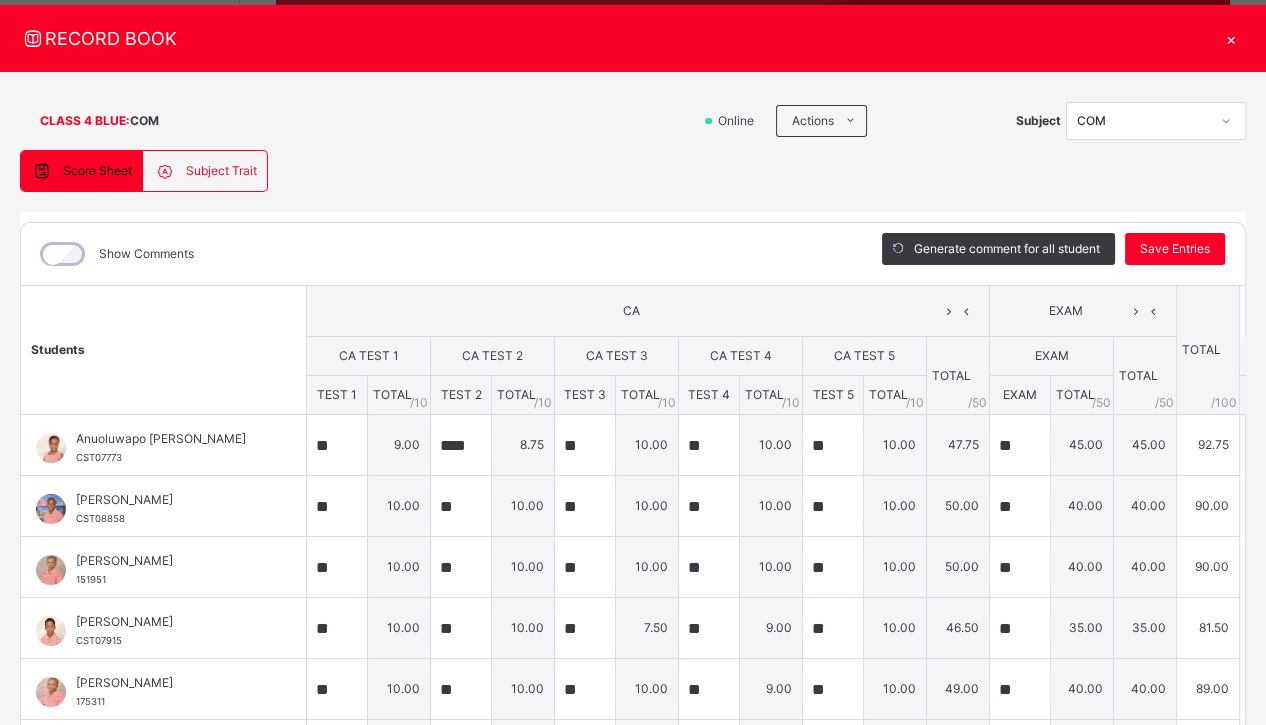 scroll, scrollTop: 0, scrollLeft: 13, axis: horizontal 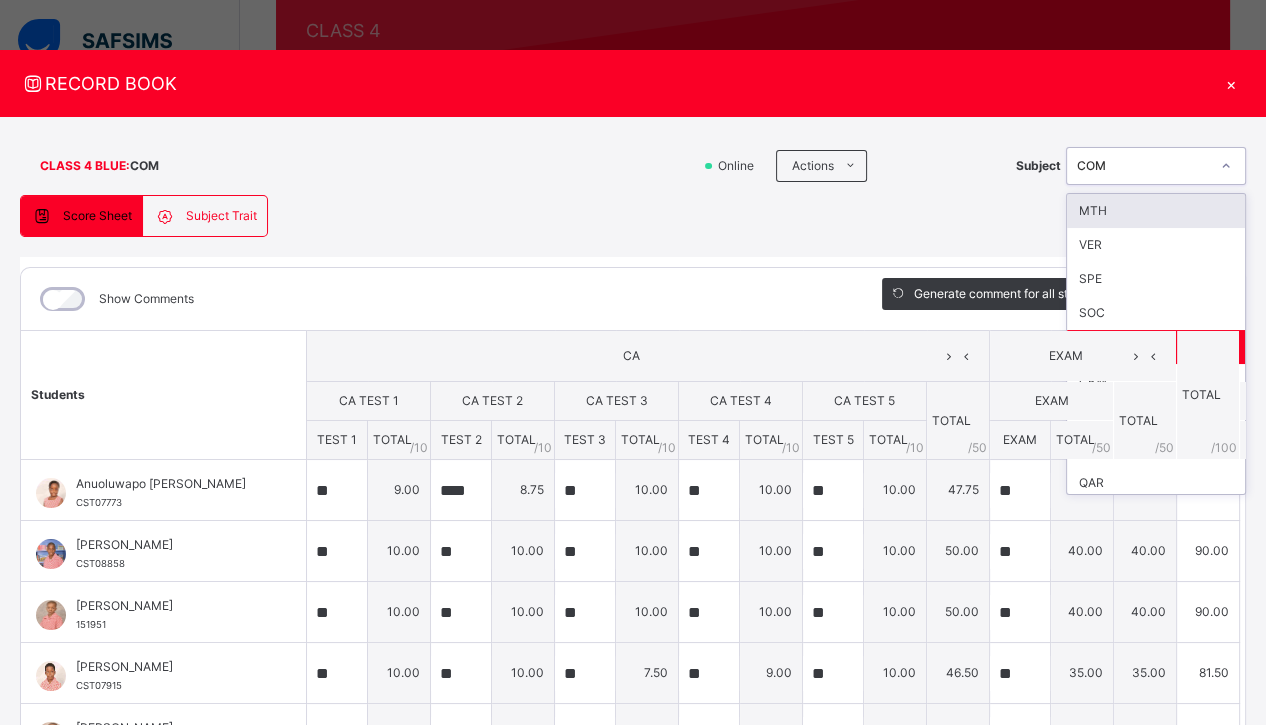 click on "COM" at bounding box center [1143, 166] 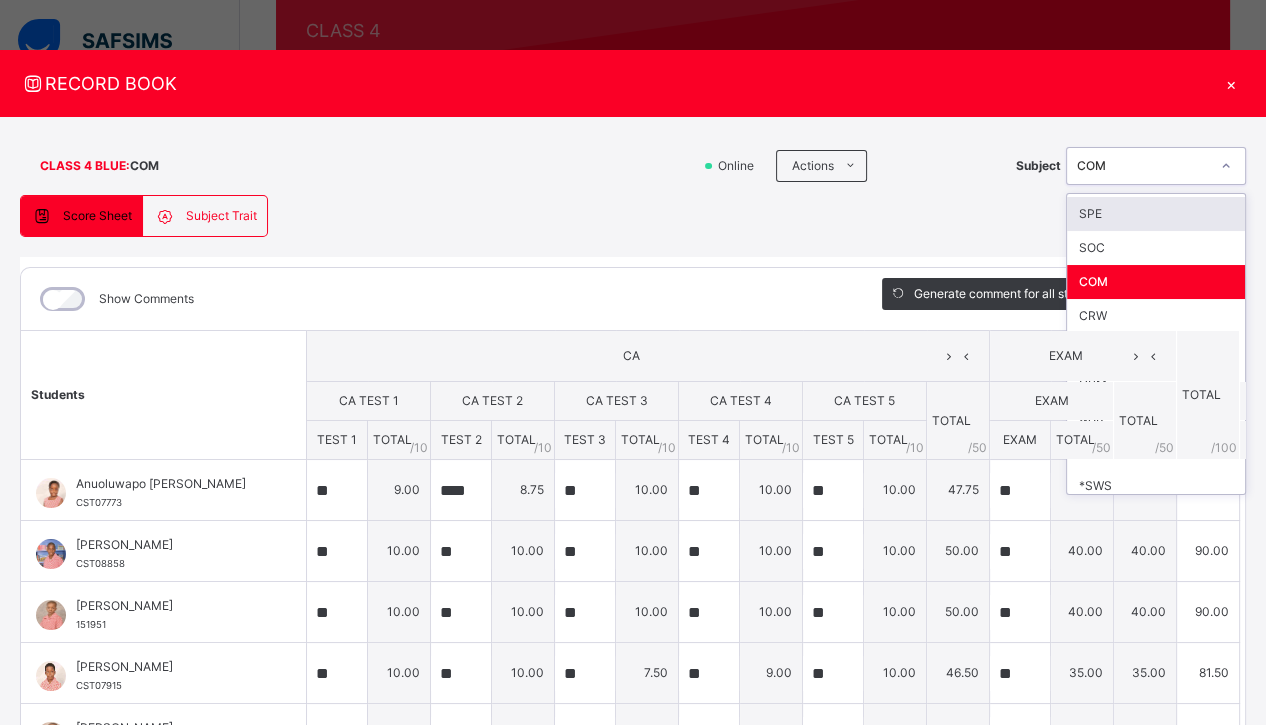 scroll, scrollTop: 74, scrollLeft: 0, axis: vertical 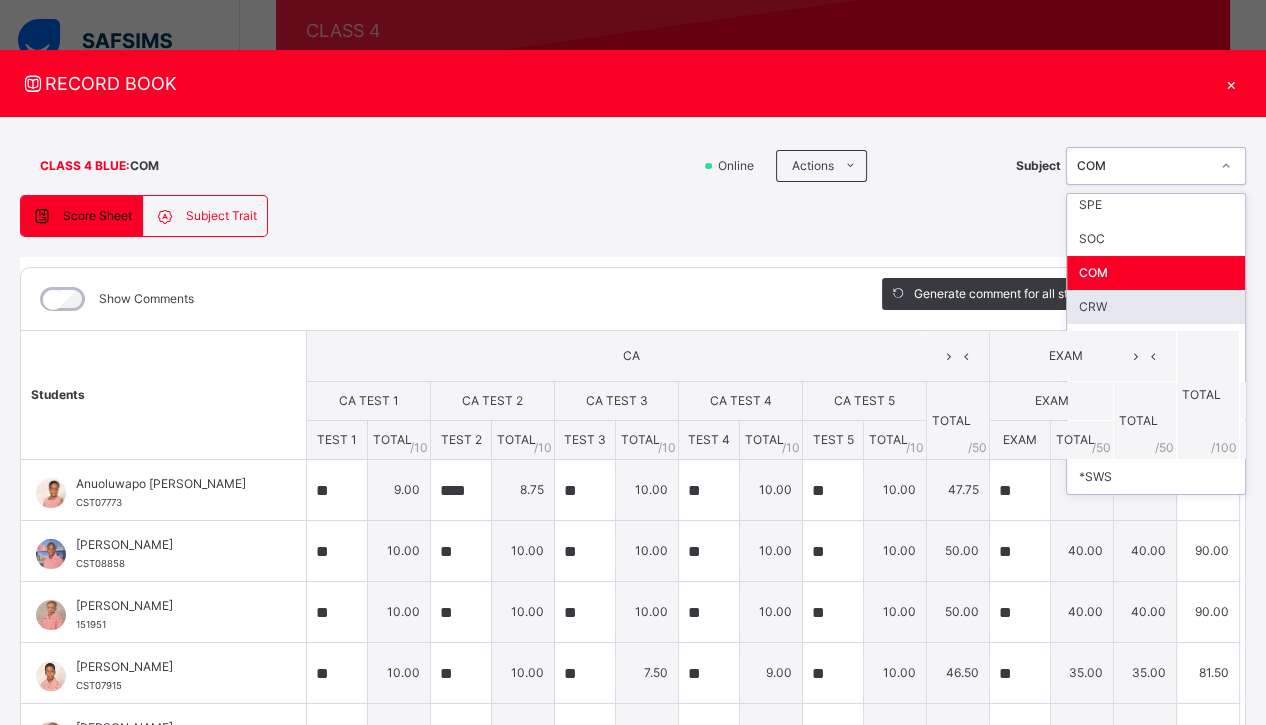 click on "CRW" at bounding box center (1156, 307) 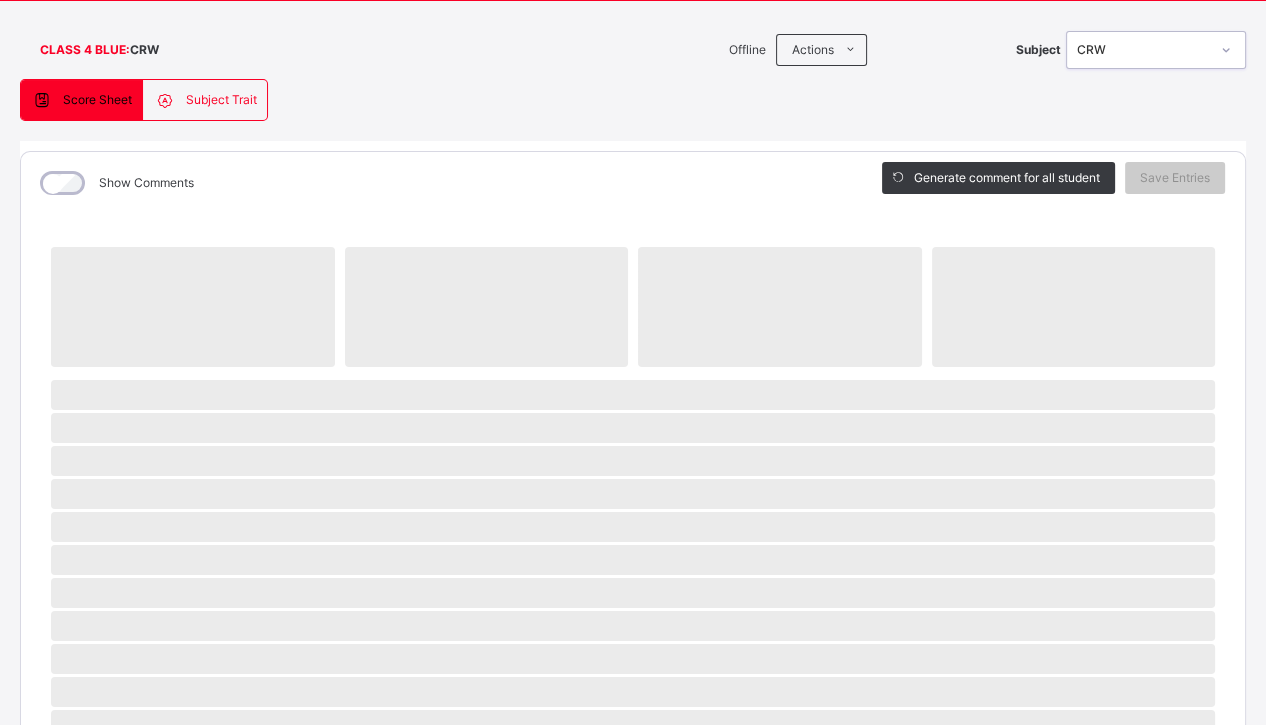 scroll, scrollTop: 117, scrollLeft: 0, axis: vertical 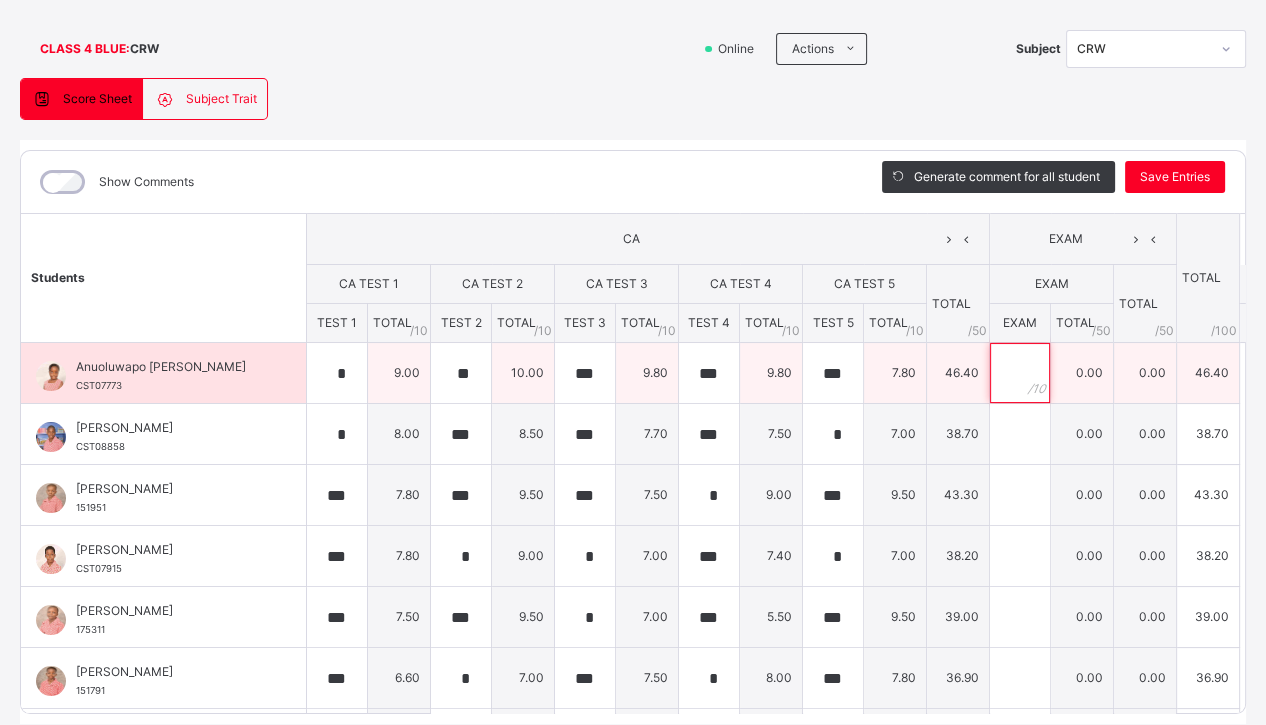 click at bounding box center [1020, 373] 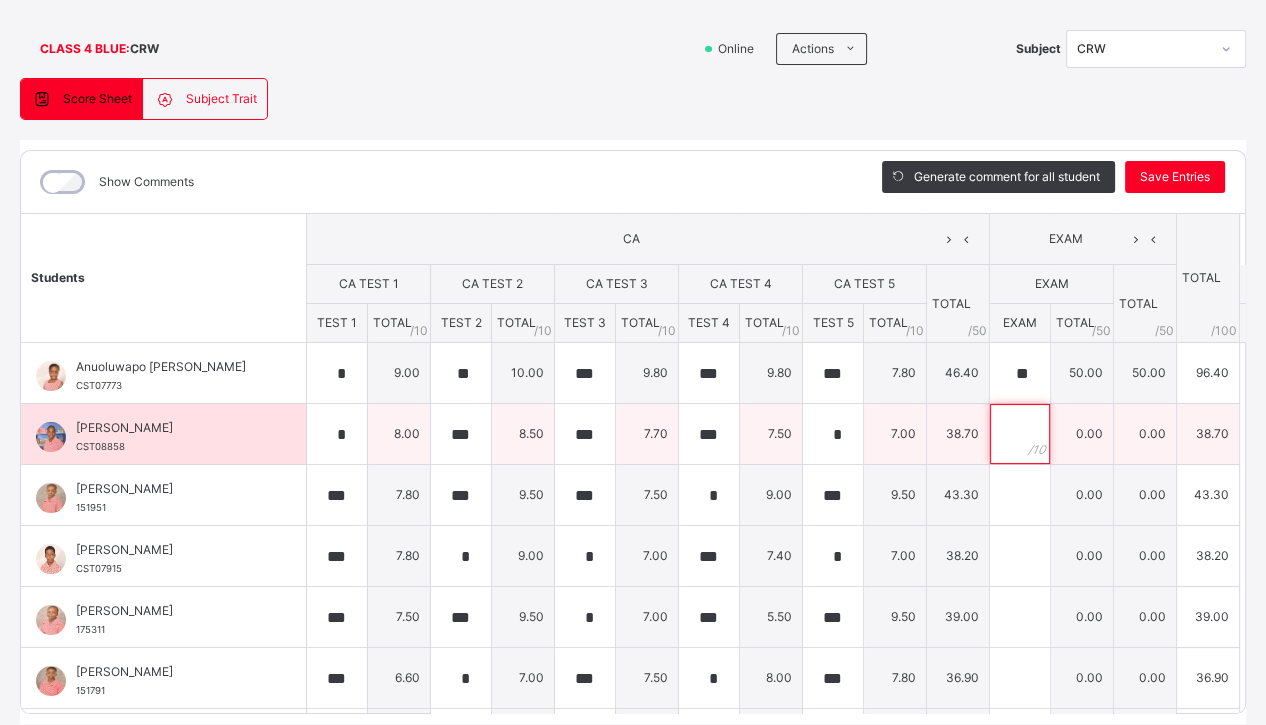 click at bounding box center [1020, 434] 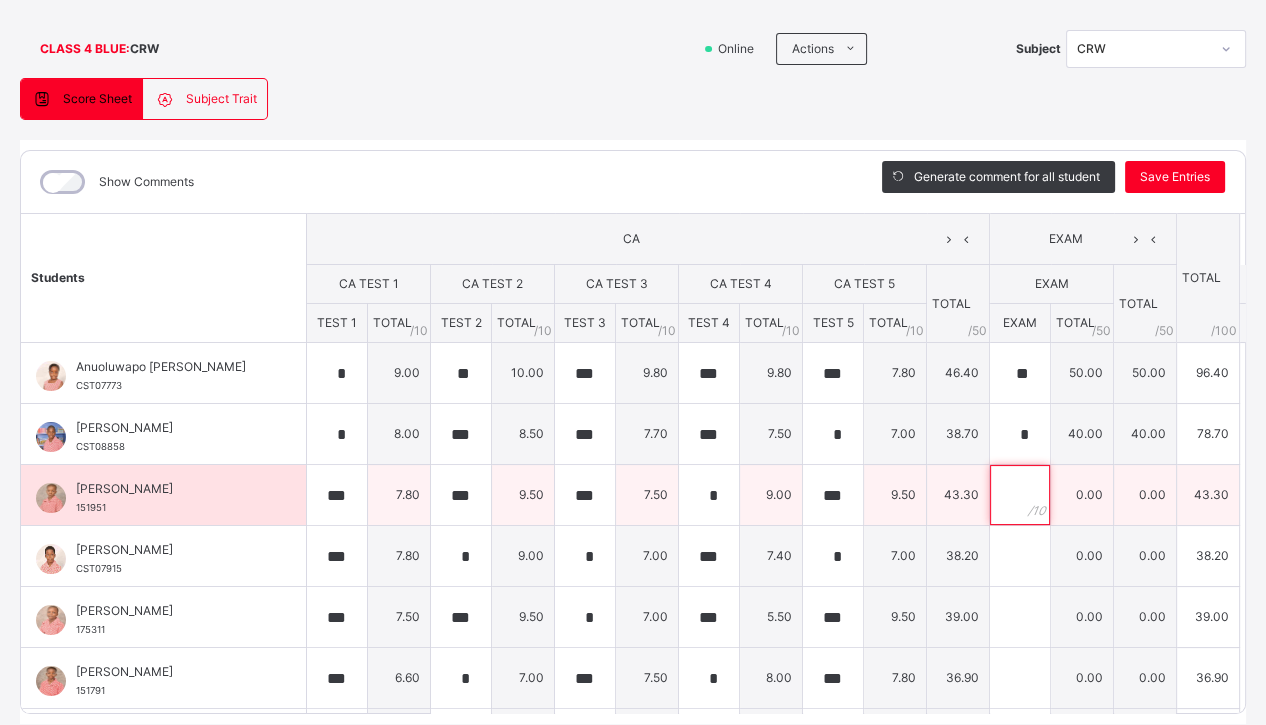 click at bounding box center [1020, 495] 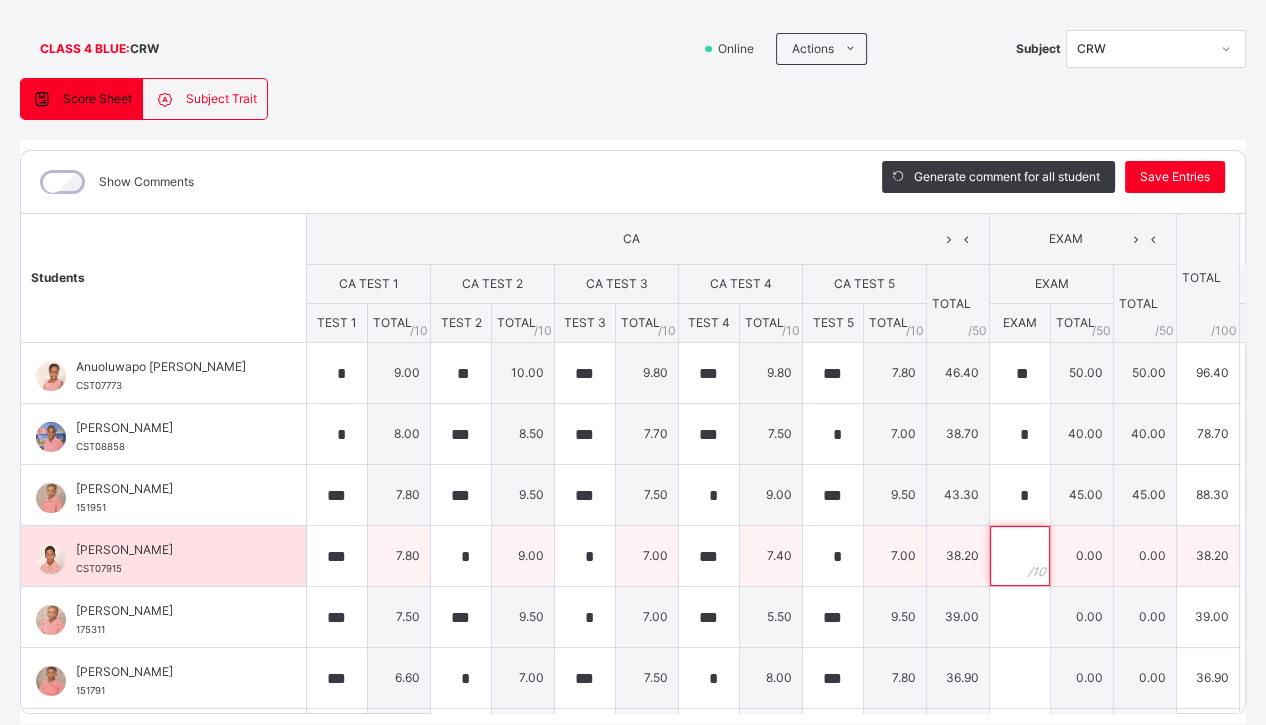 click at bounding box center [1020, 556] 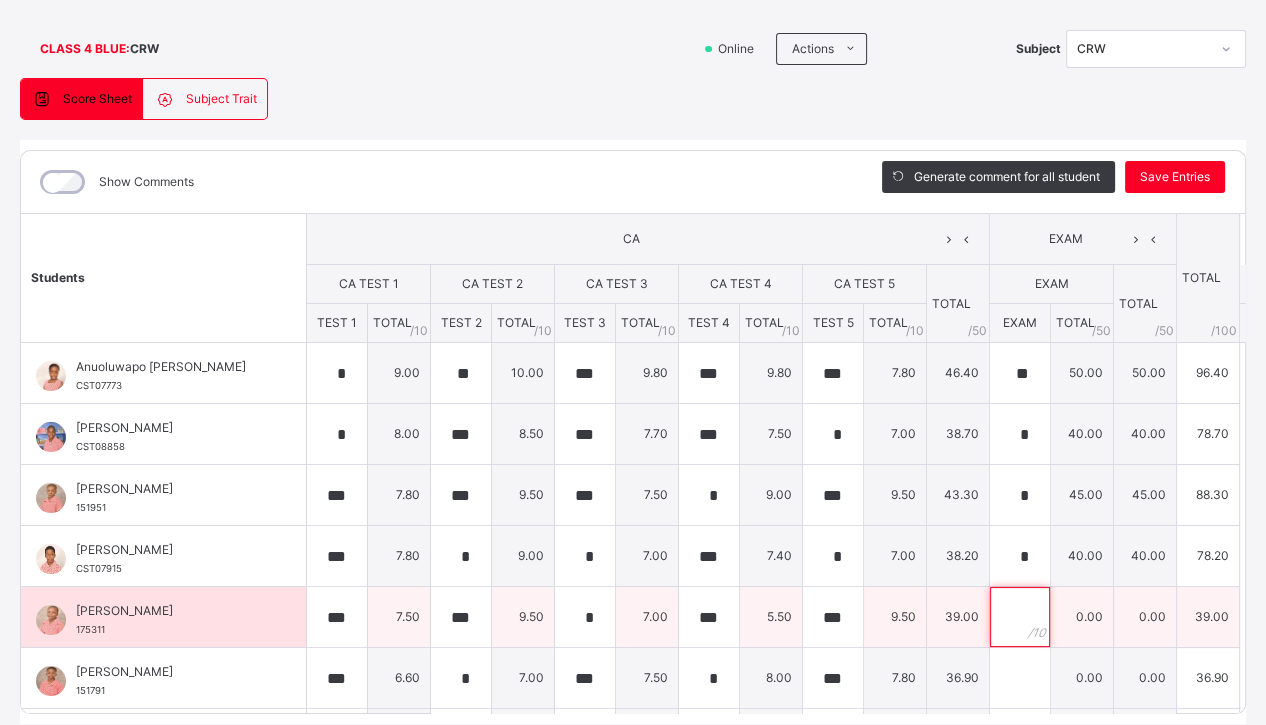 click at bounding box center [1020, 617] 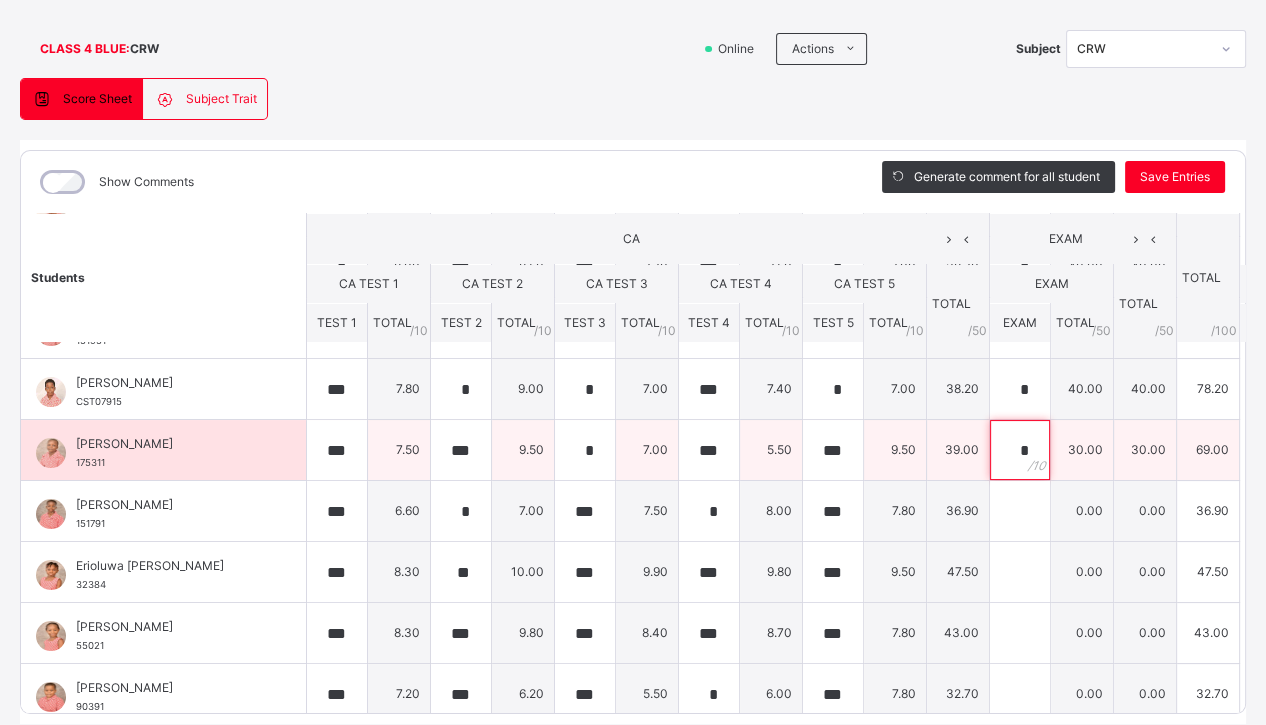 scroll, scrollTop: 172, scrollLeft: 0, axis: vertical 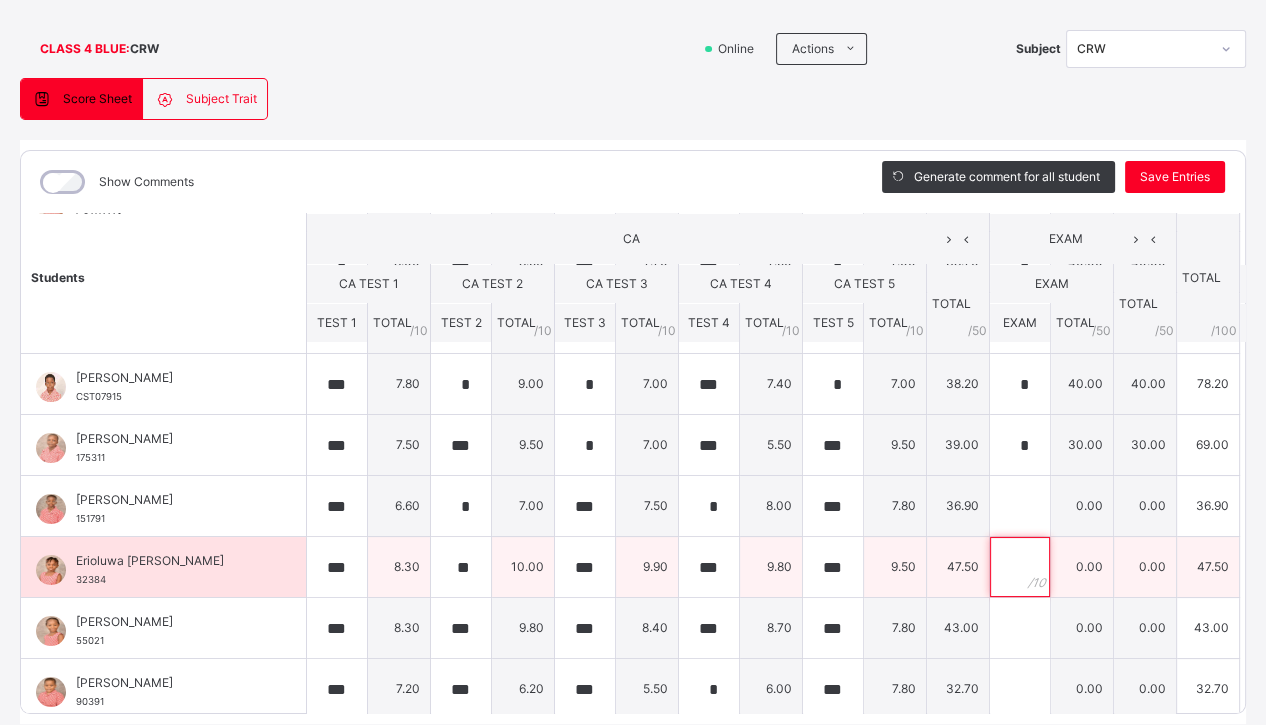 click at bounding box center (1020, 567) 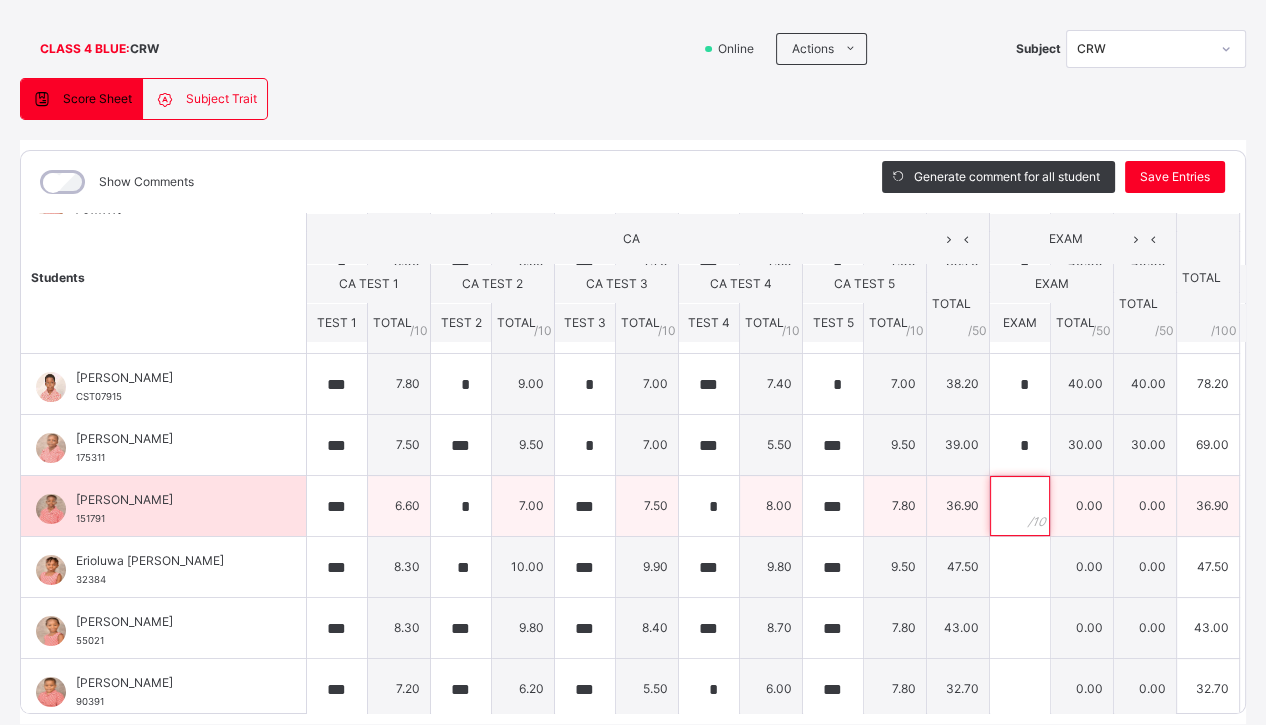 click at bounding box center [1020, 506] 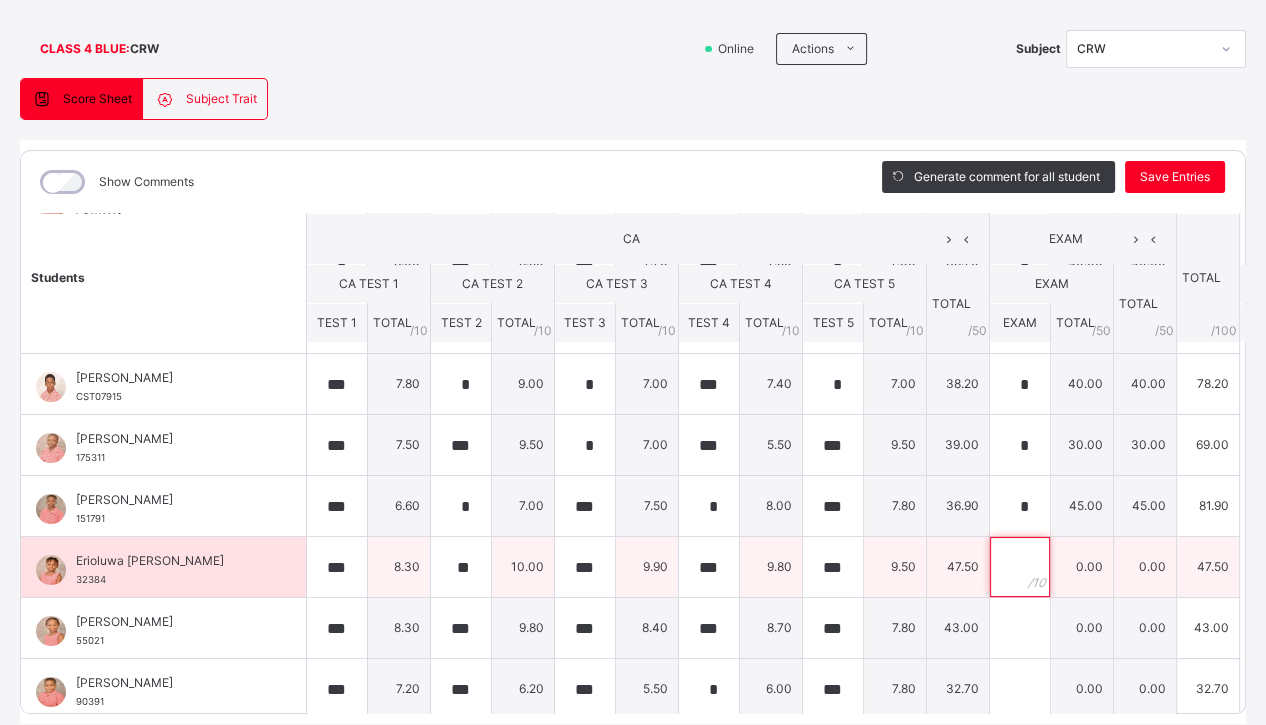 click at bounding box center (1020, 567) 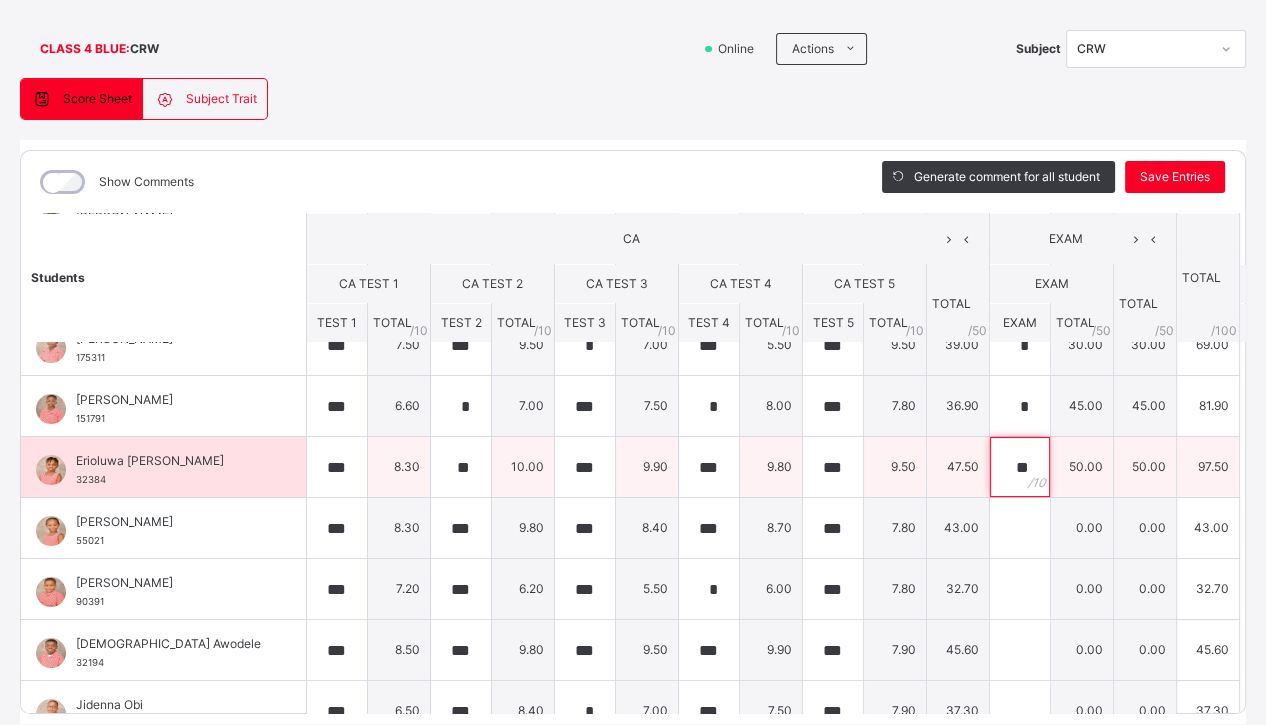 scroll, scrollTop: 276, scrollLeft: 0, axis: vertical 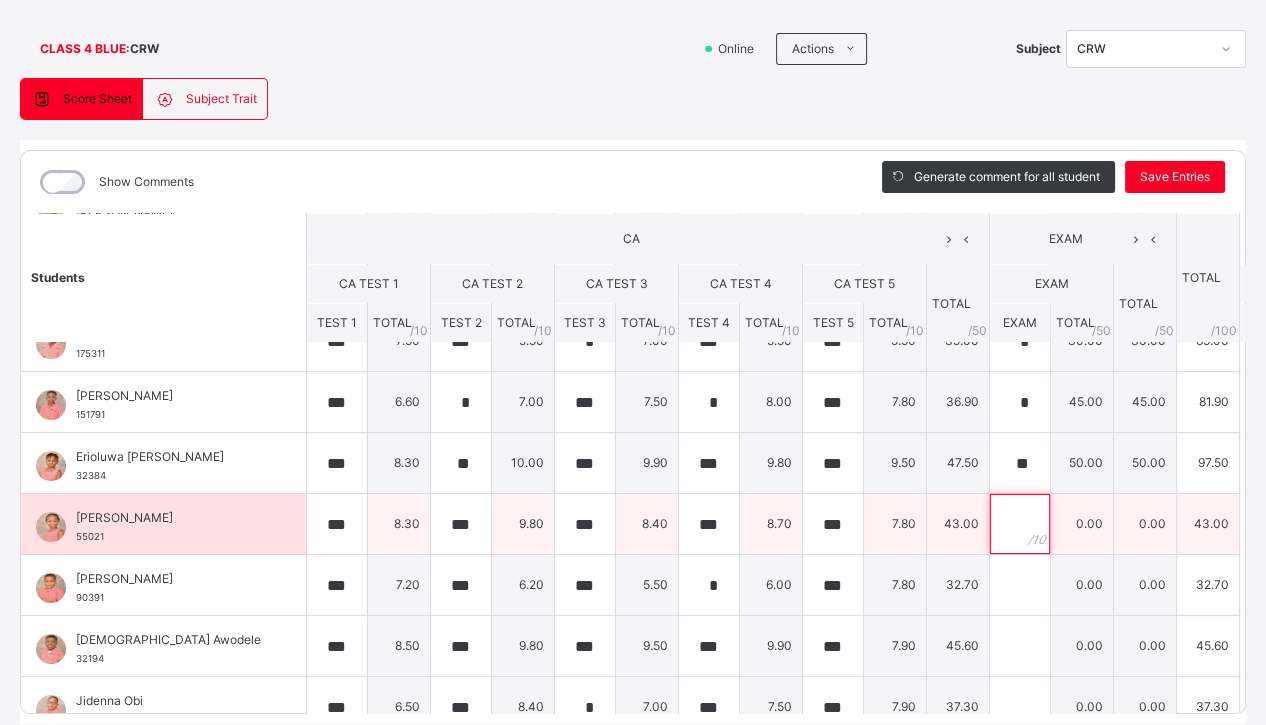 click at bounding box center [1020, 524] 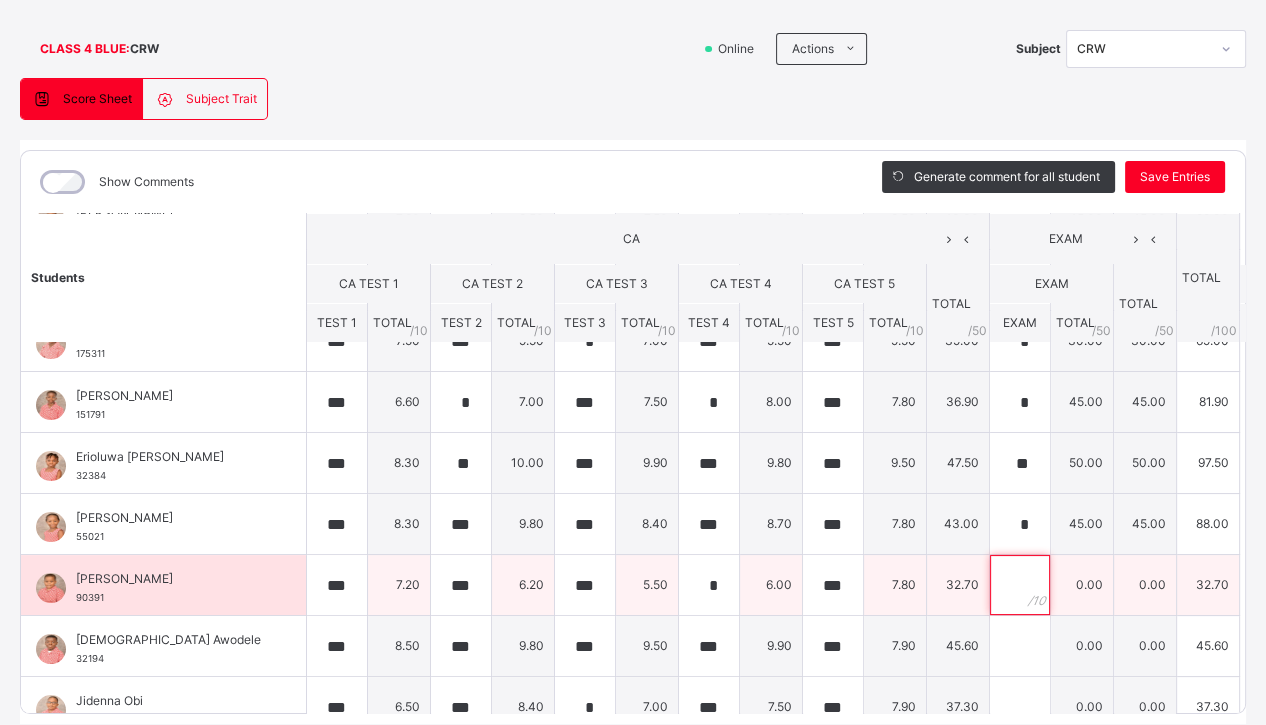 click at bounding box center [1020, 585] 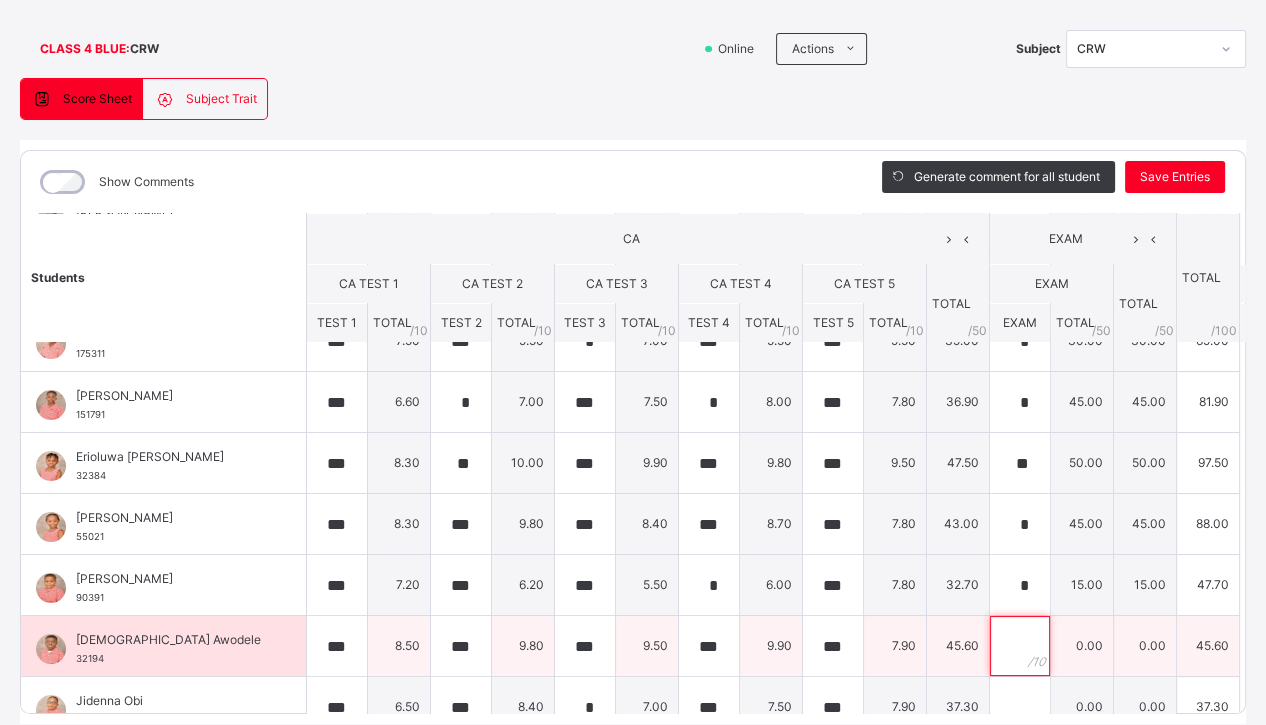 click at bounding box center [1020, 646] 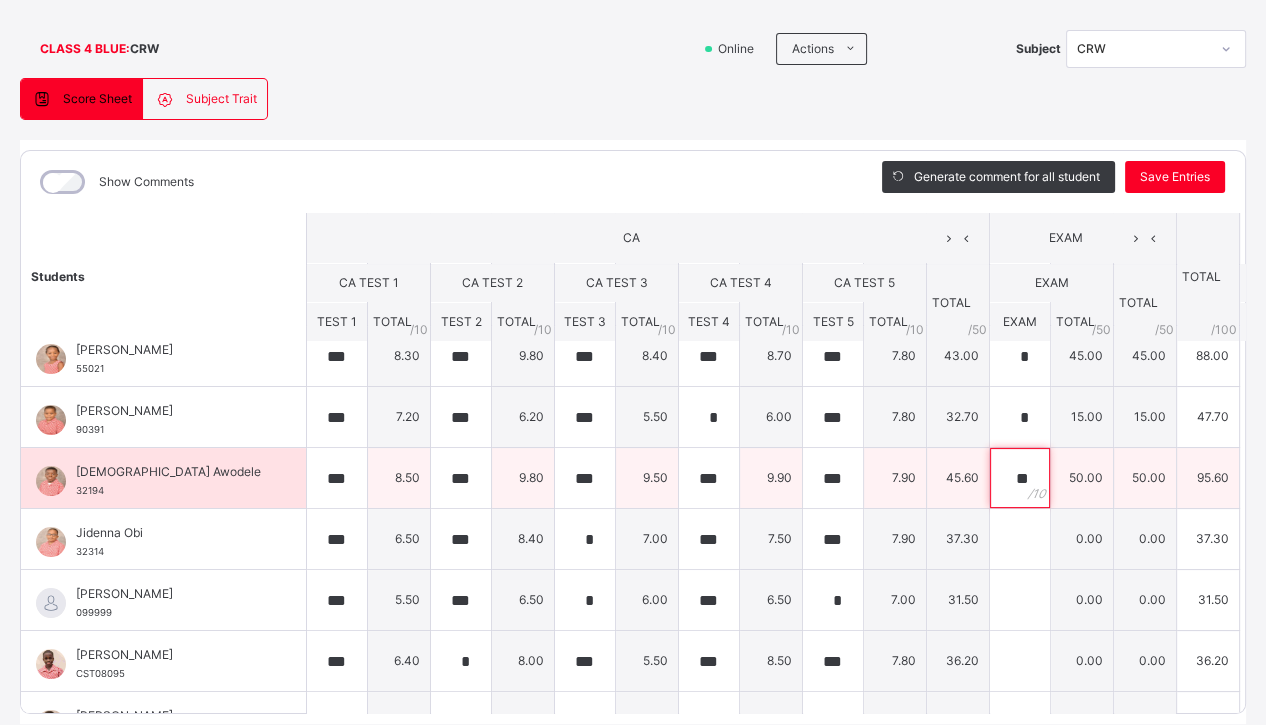scroll, scrollTop: 447, scrollLeft: 0, axis: vertical 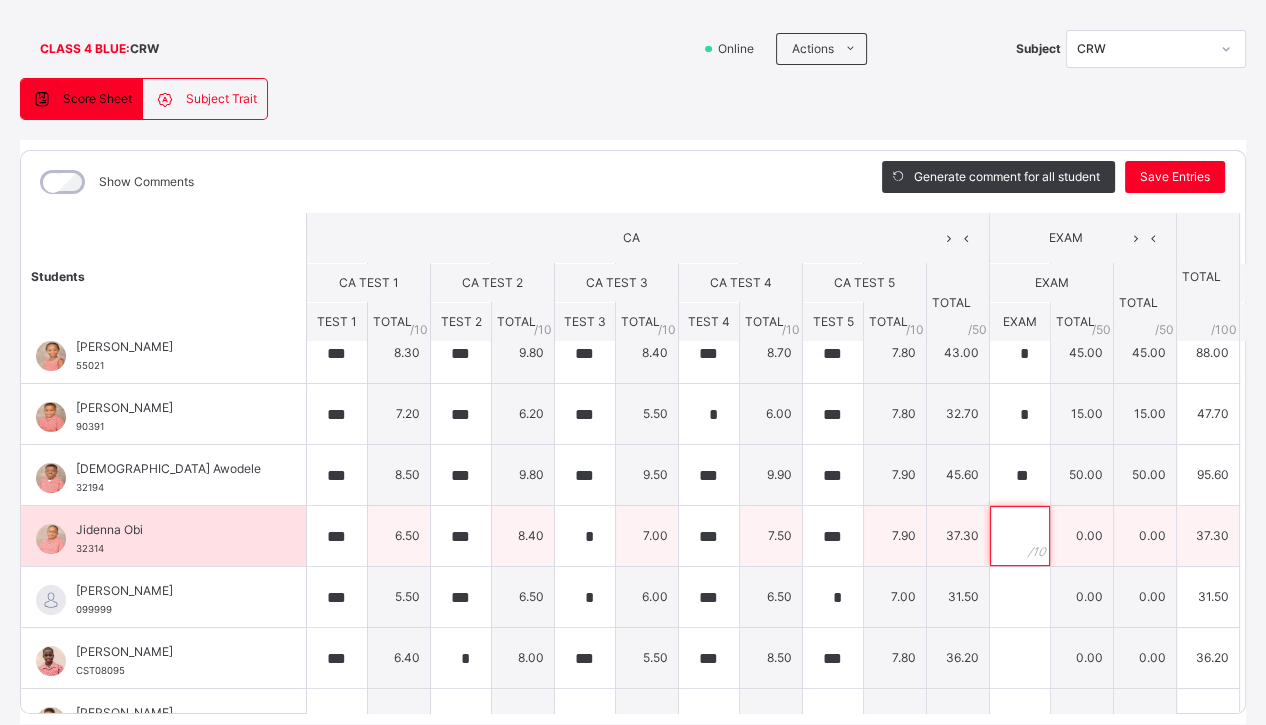 click at bounding box center [1020, 536] 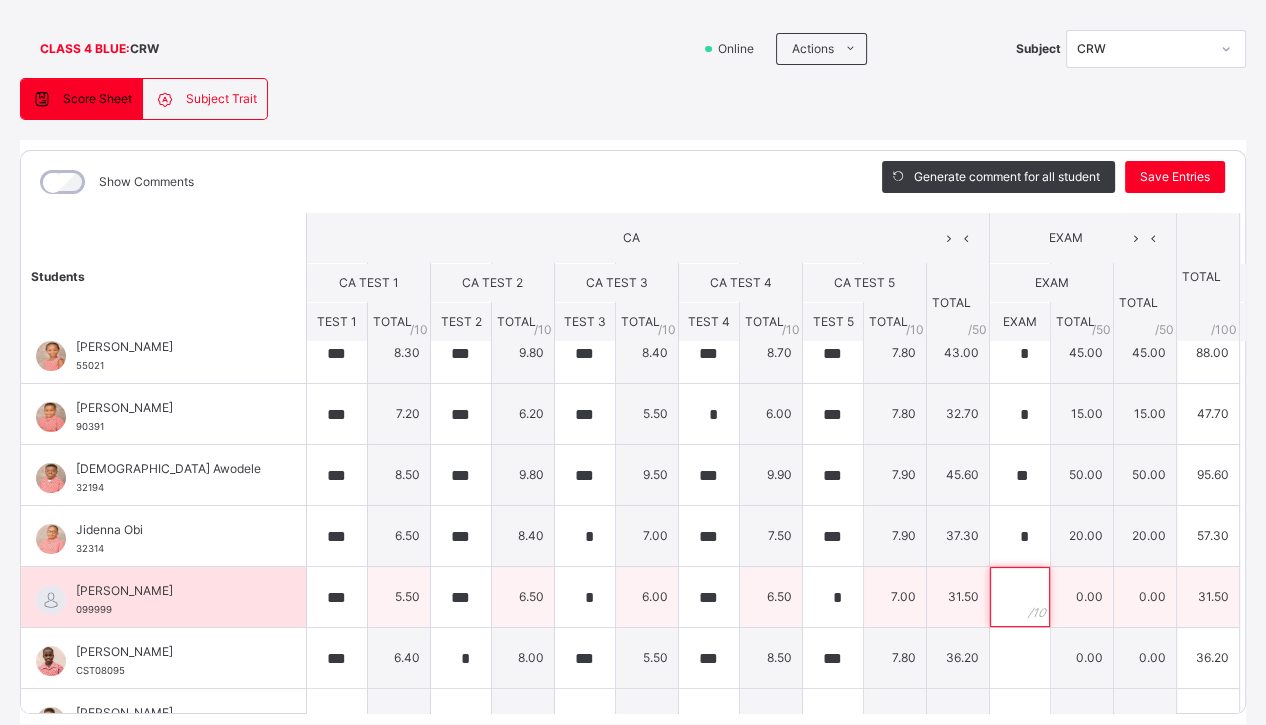 click at bounding box center [1020, 597] 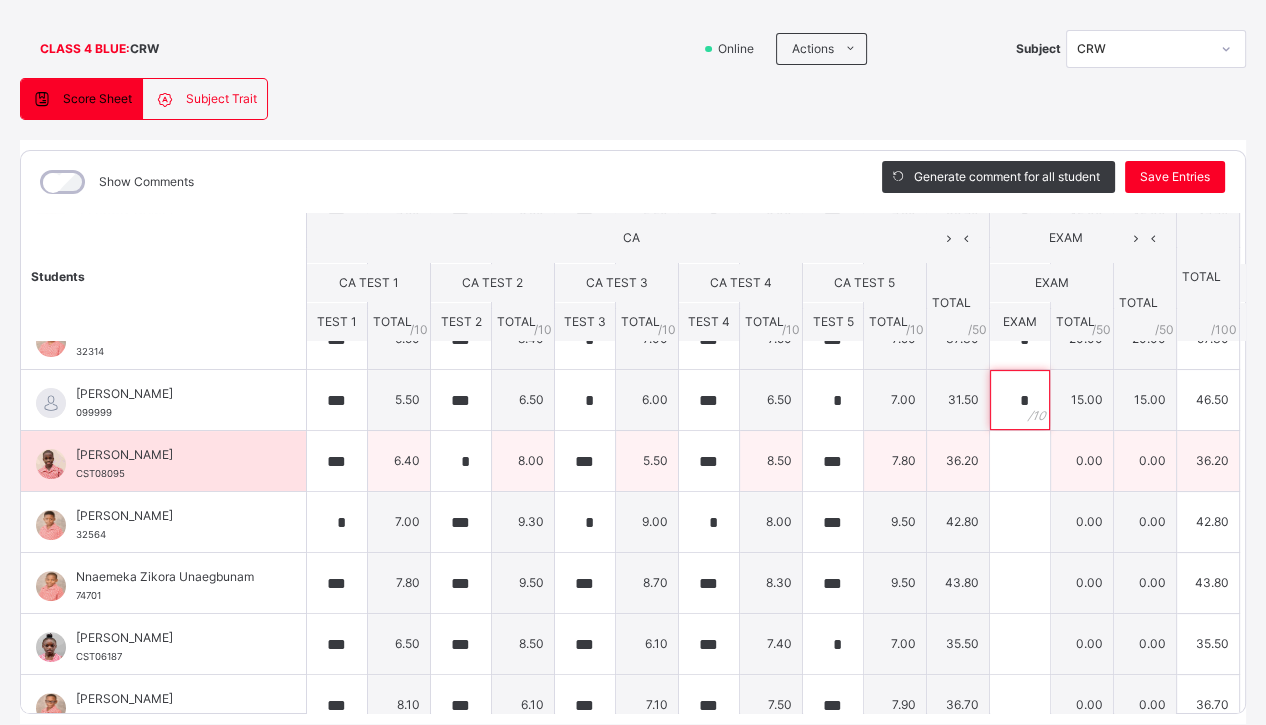 scroll, scrollTop: 645, scrollLeft: 0, axis: vertical 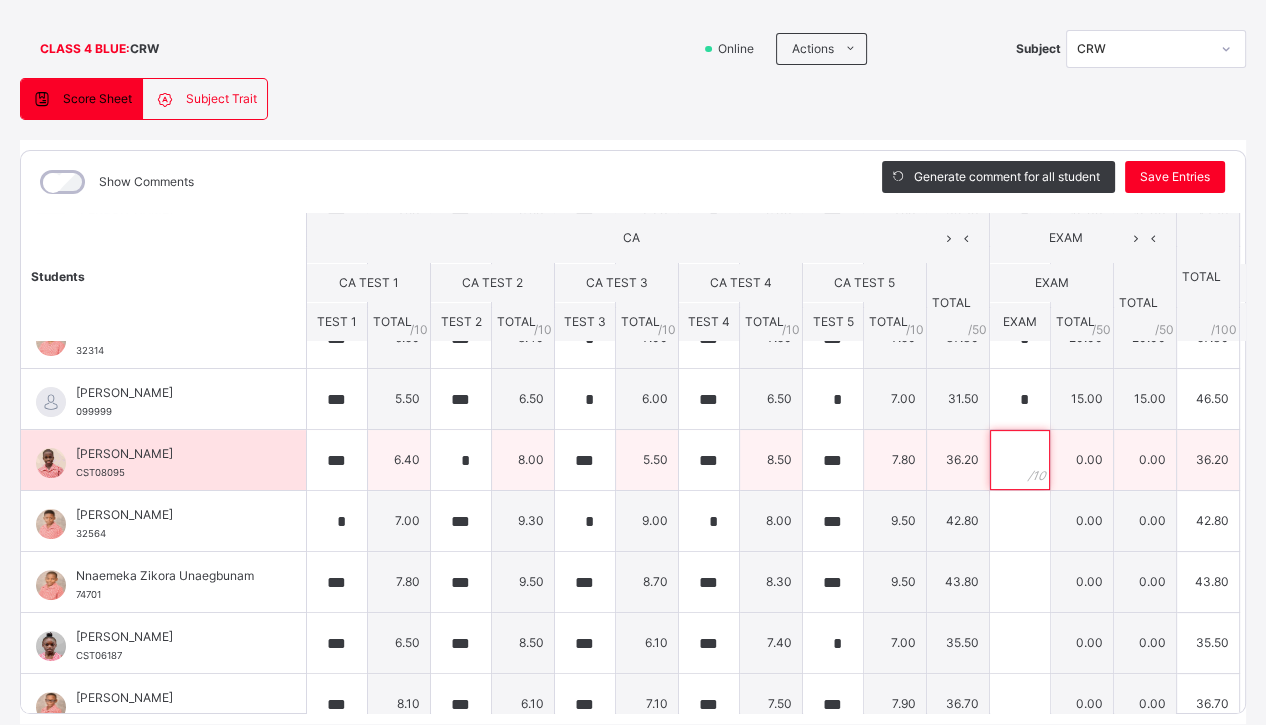 click at bounding box center [1020, 460] 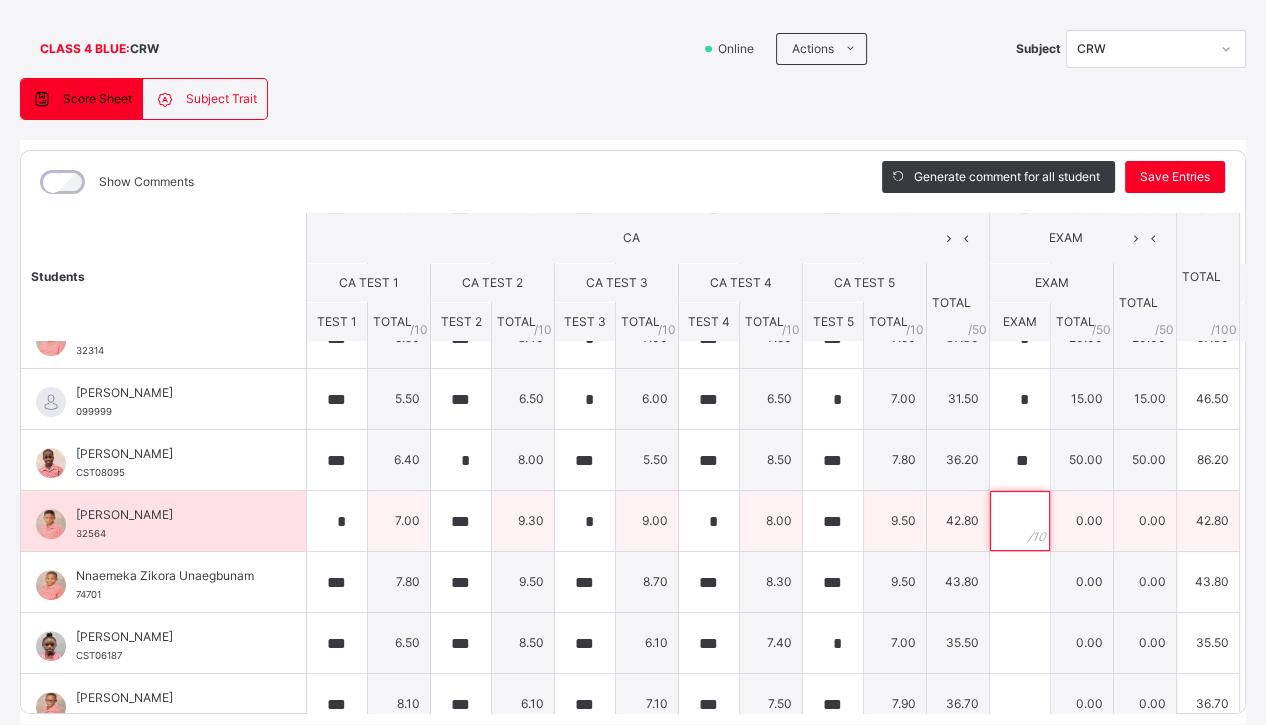 click at bounding box center (1020, 521) 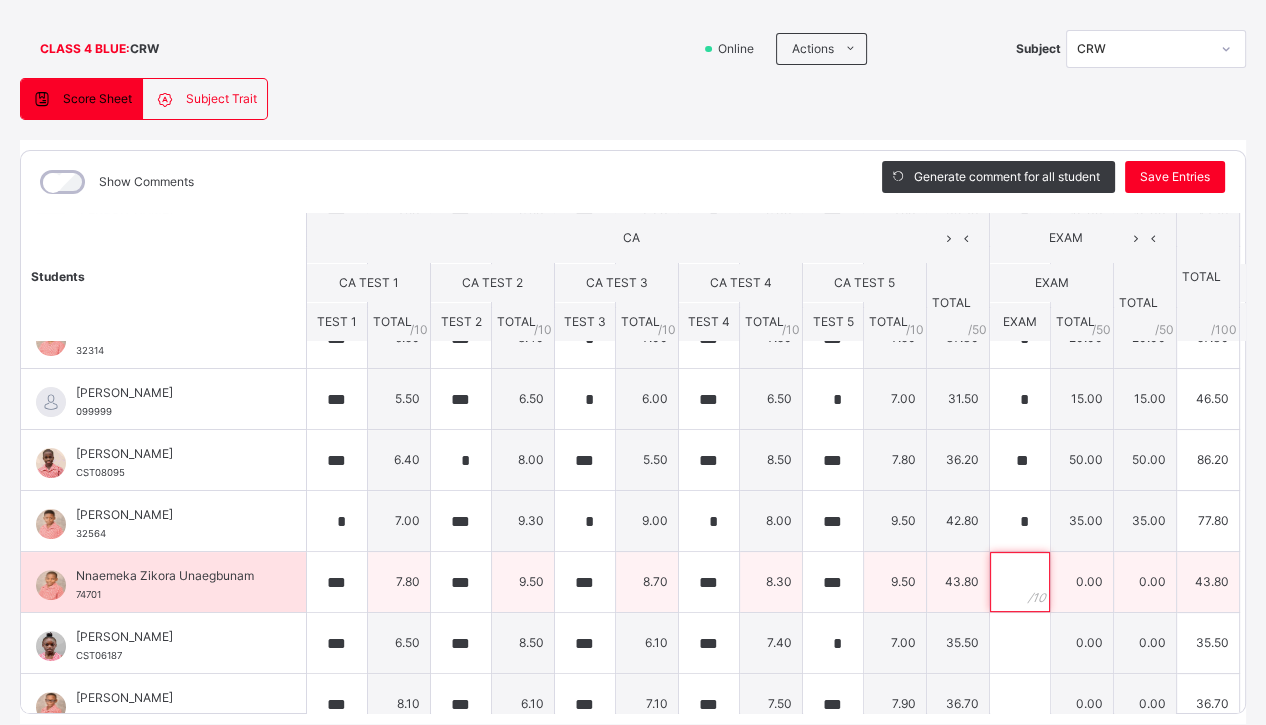 click at bounding box center [1020, 582] 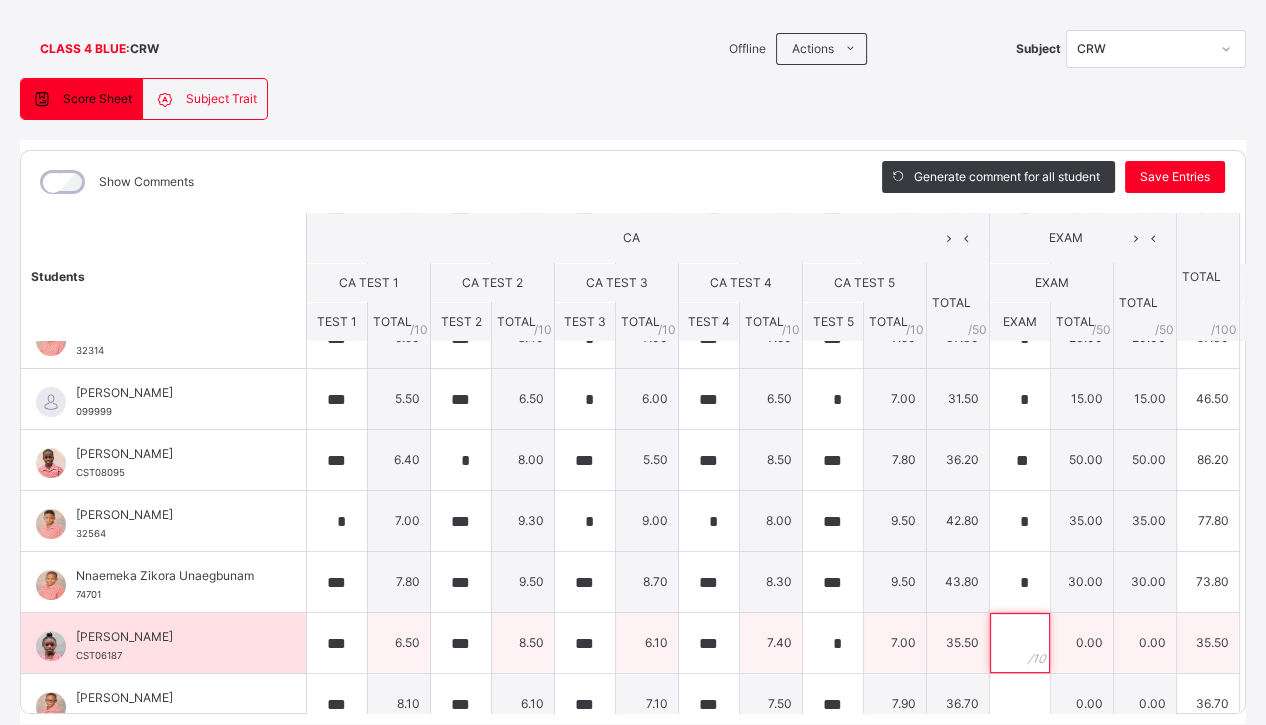 click at bounding box center [1020, 643] 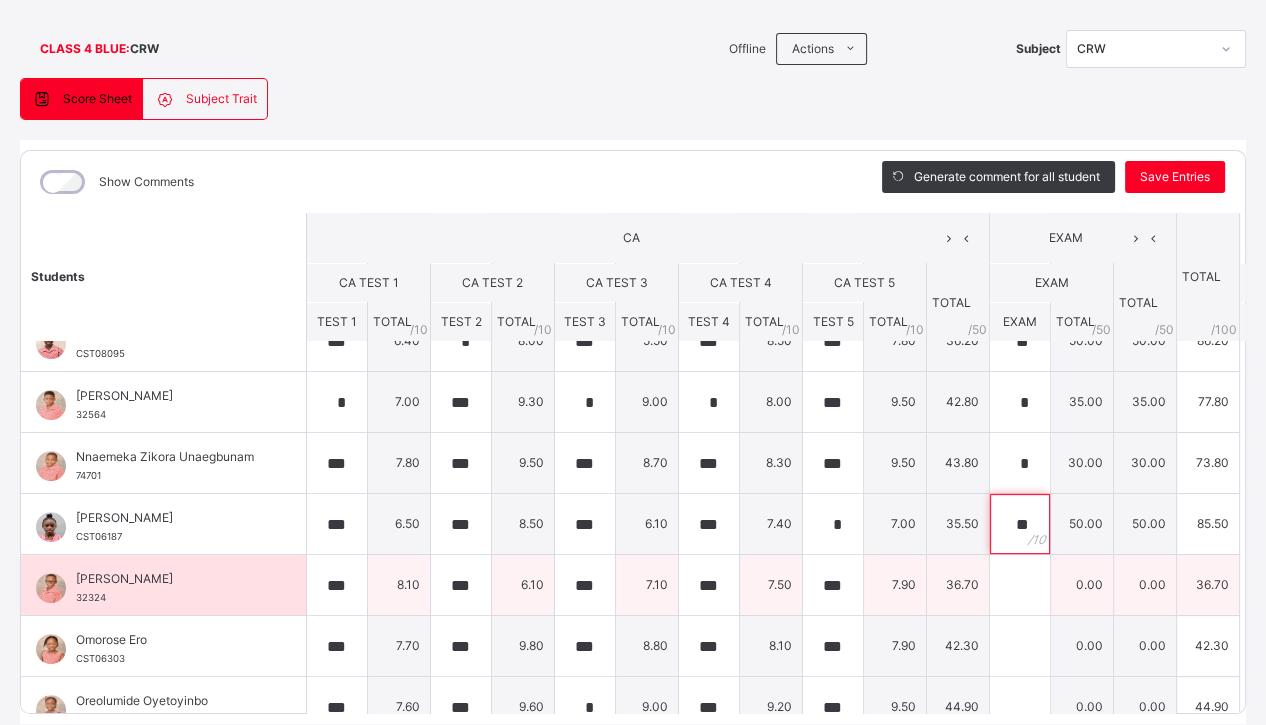 scroll, scrollTop: 765, scrollLeft: 0, axis: vertical 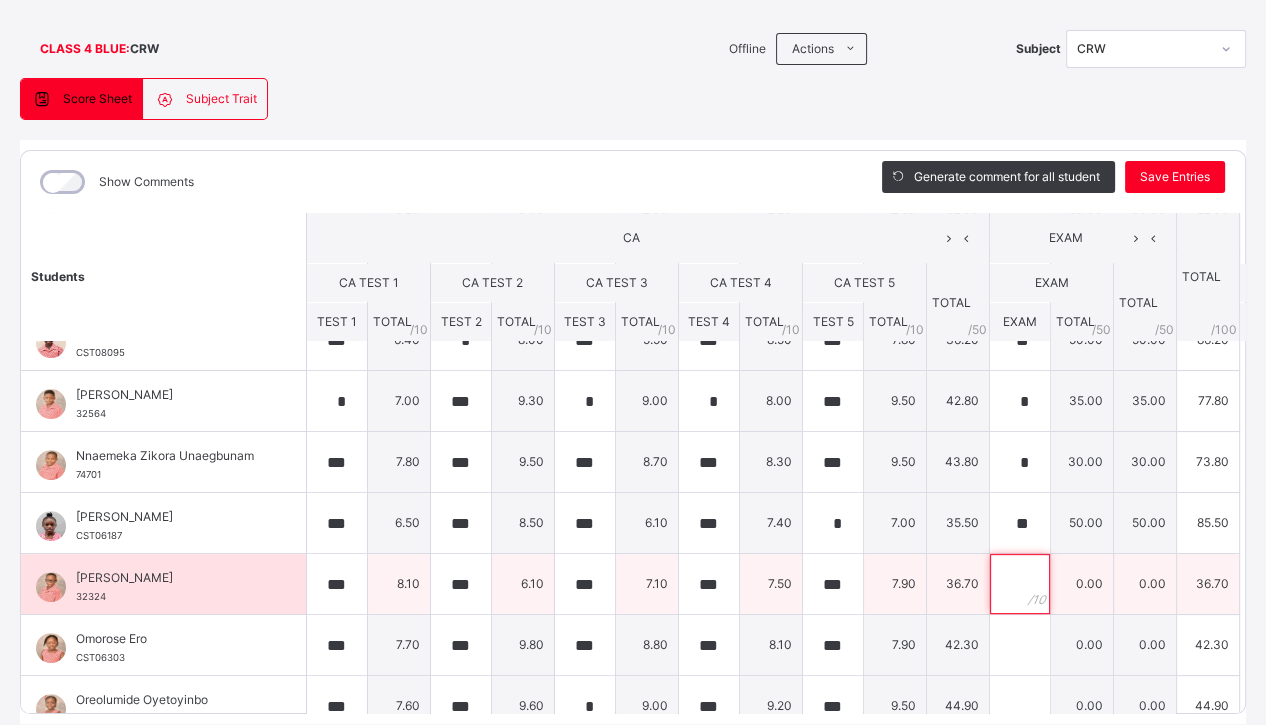 click at bounding box center (1020, 584) 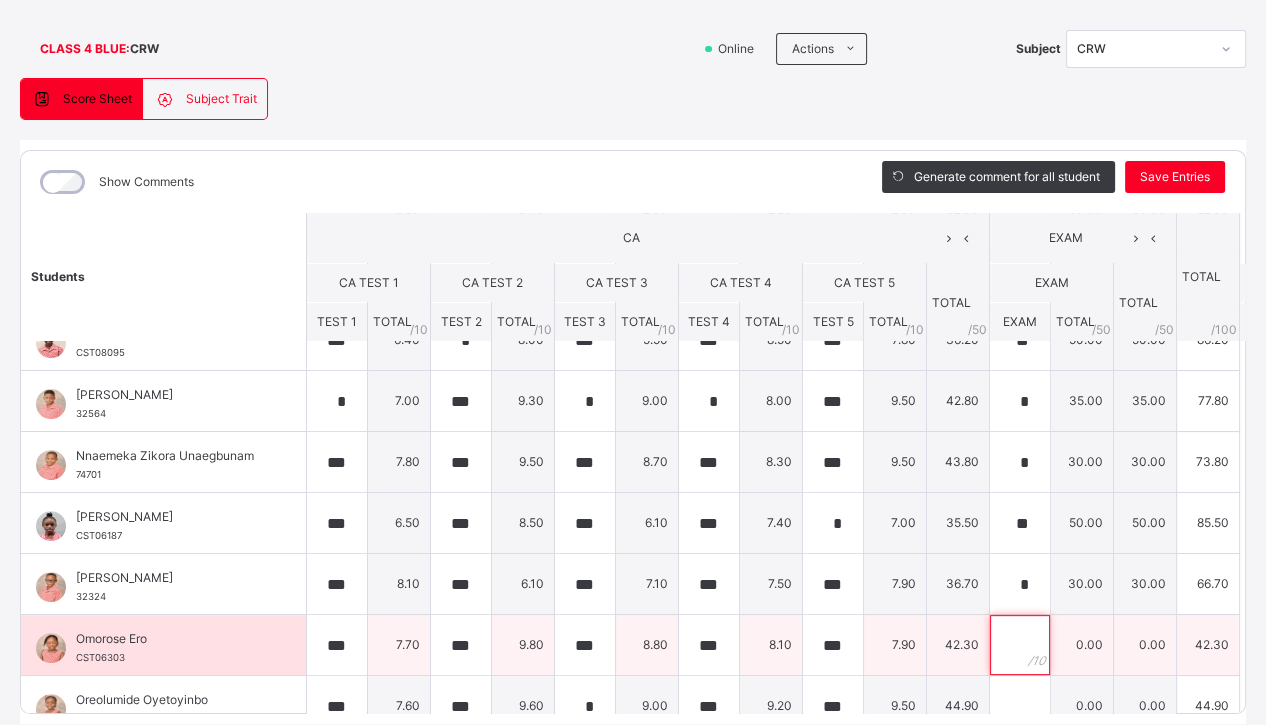 click at bounding box center [1020, 645] 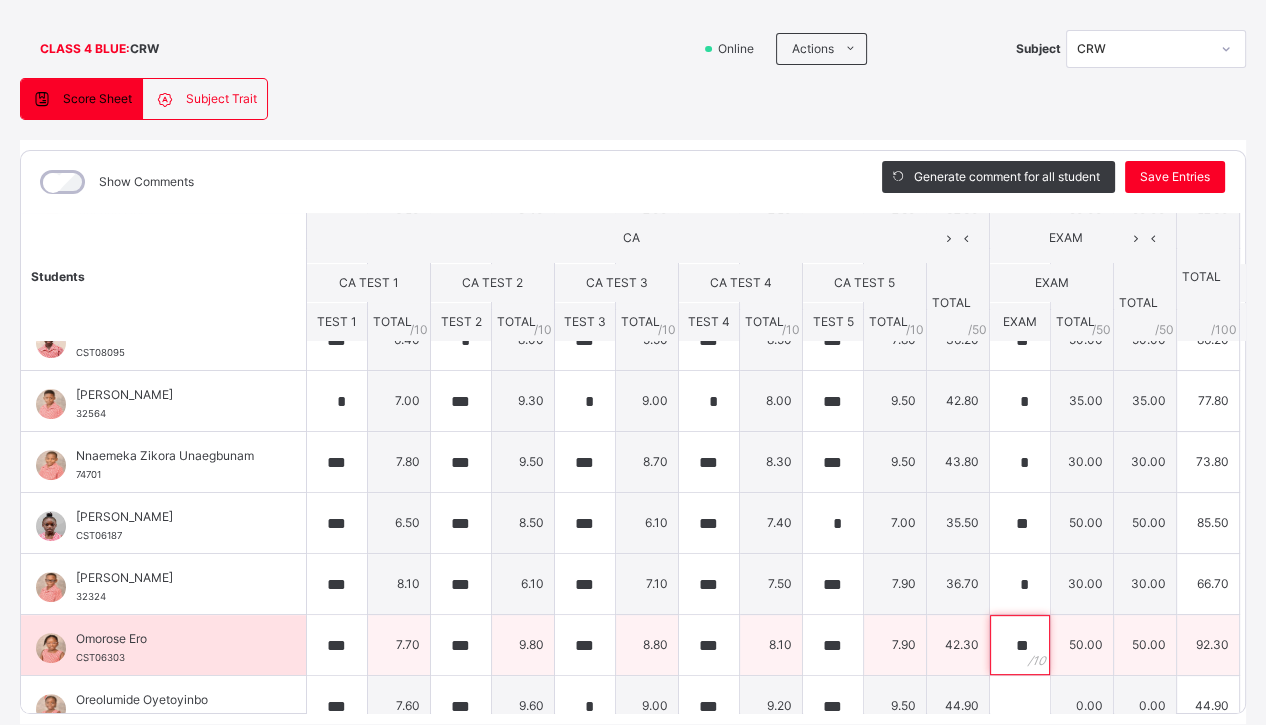 scroll, scrollTop: 906, scrollLeft: 0, axis: vertical 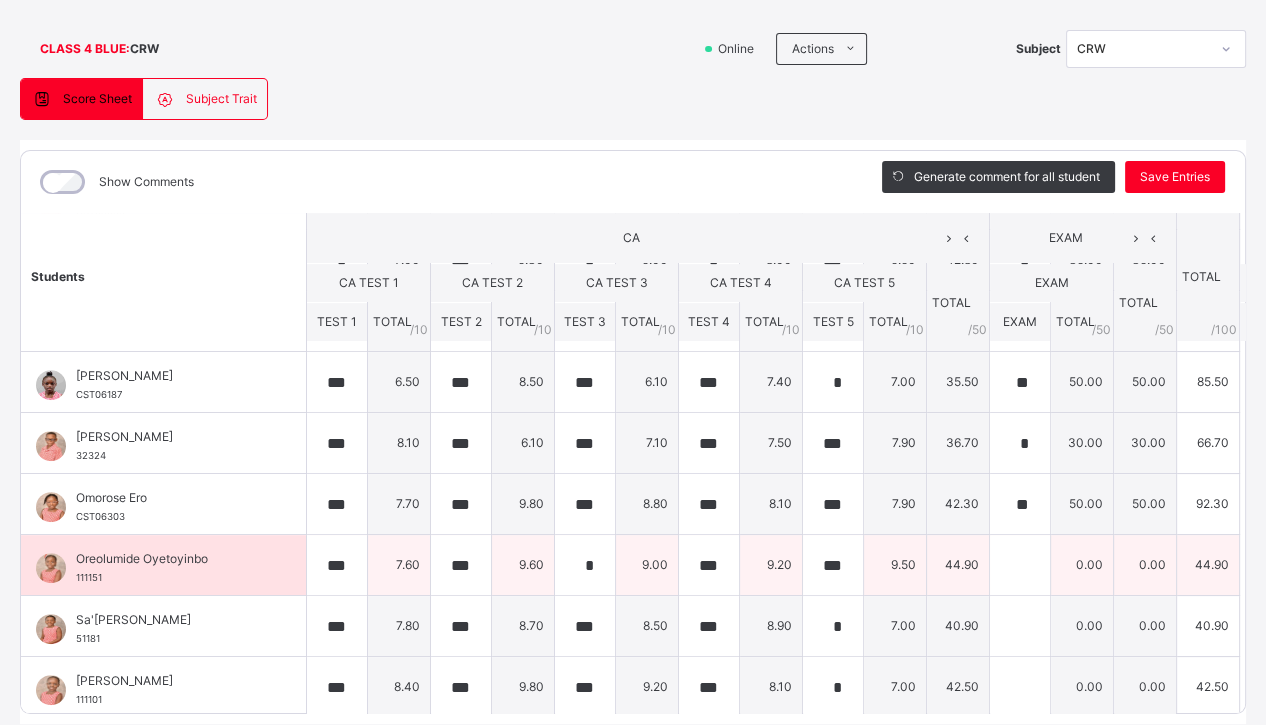 click on "44.90" at bounding box center (958, 565) 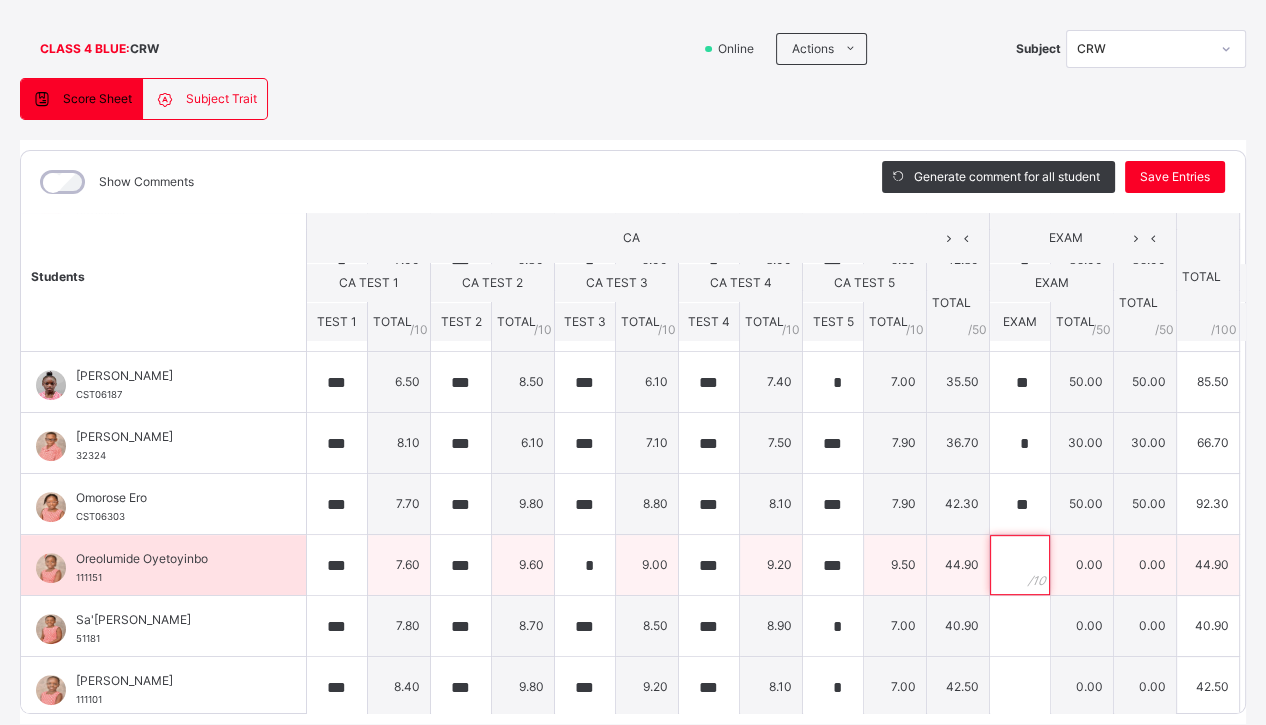 click at bounding box center [1020, 565] 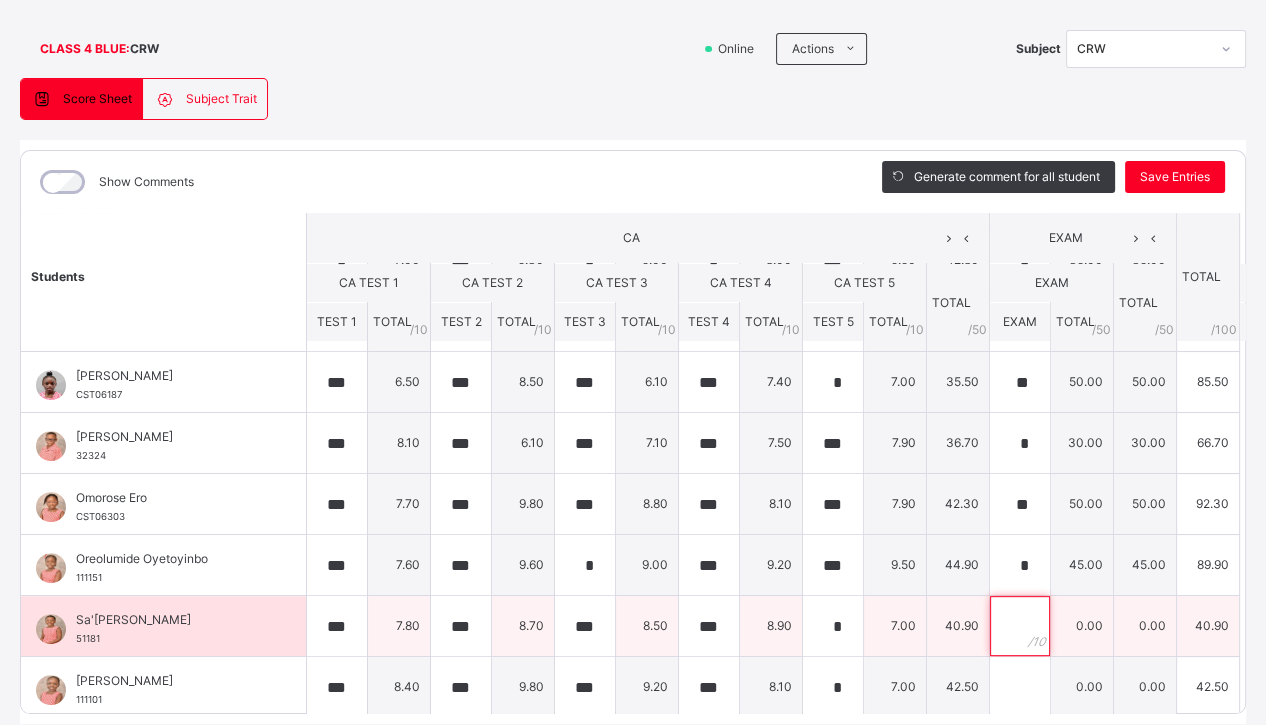 click at bounding box center (1020, 626) 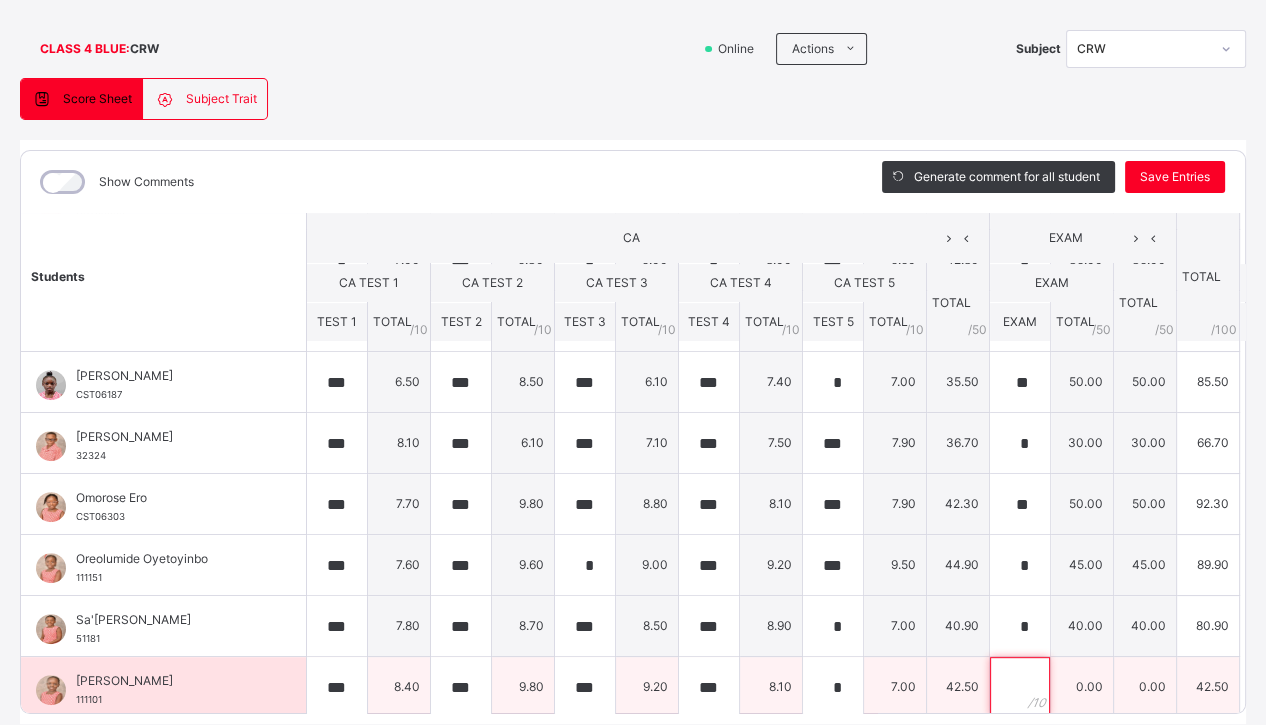 click at bounding box center [1020, 687] 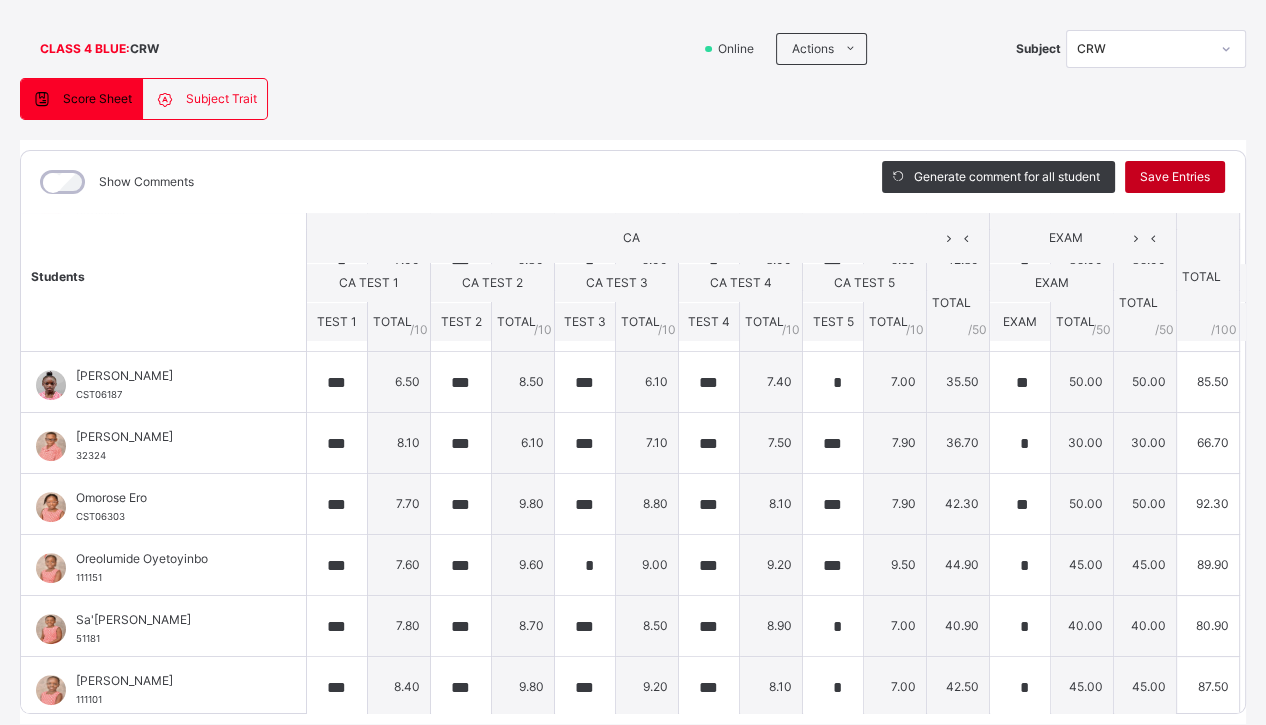click on "Save Entries" at bounding box center (1175, 177) 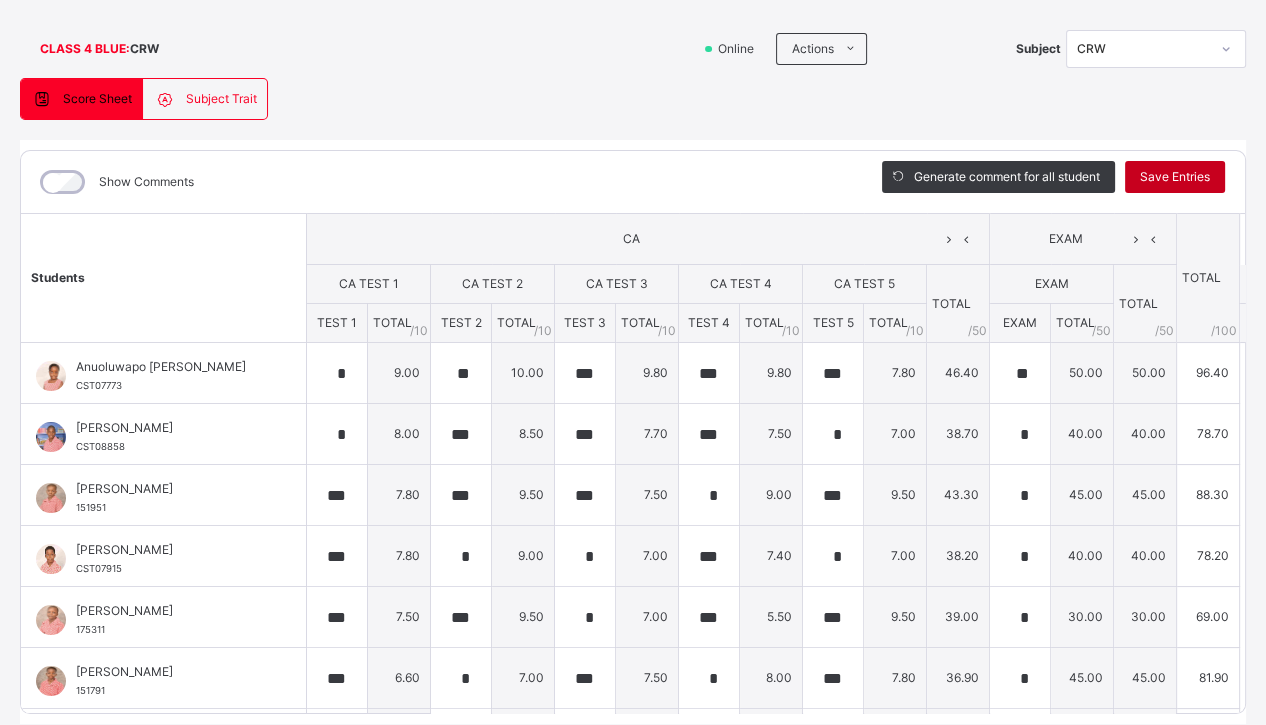 click on "Save Entries" at bounding box center [1175, 177] 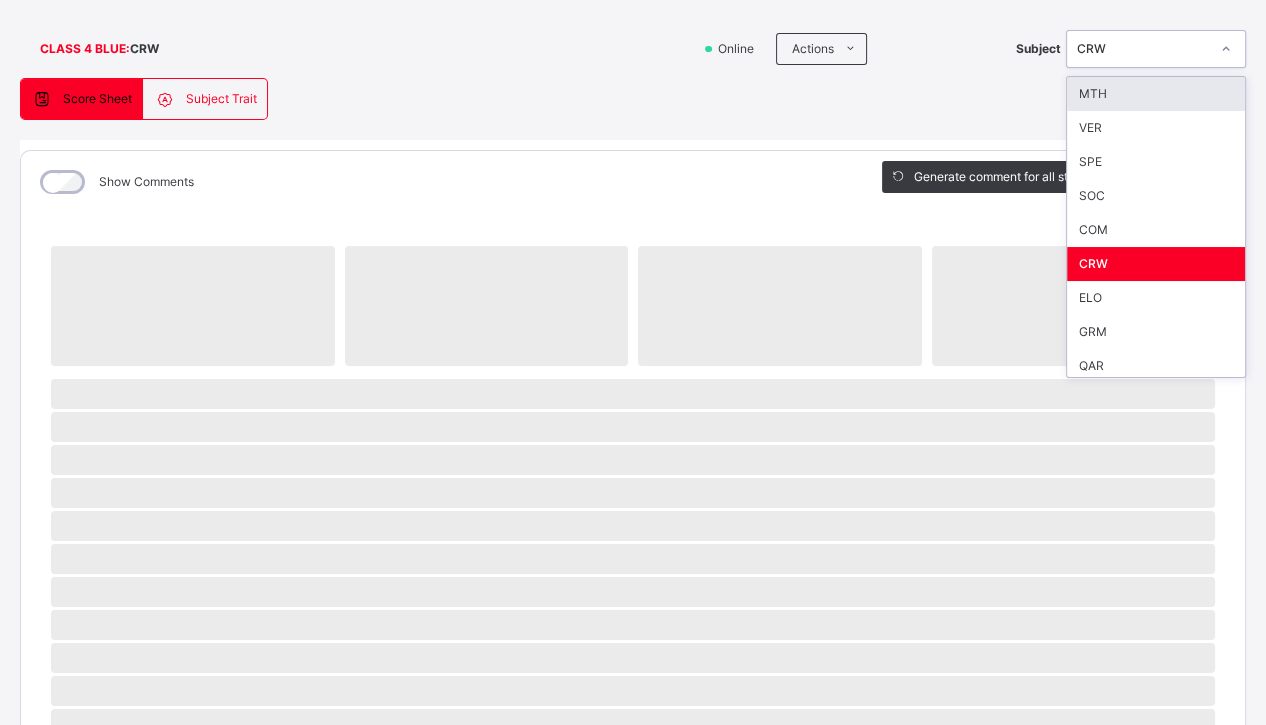 click on "CRW" at bounding box center (1143, 49) 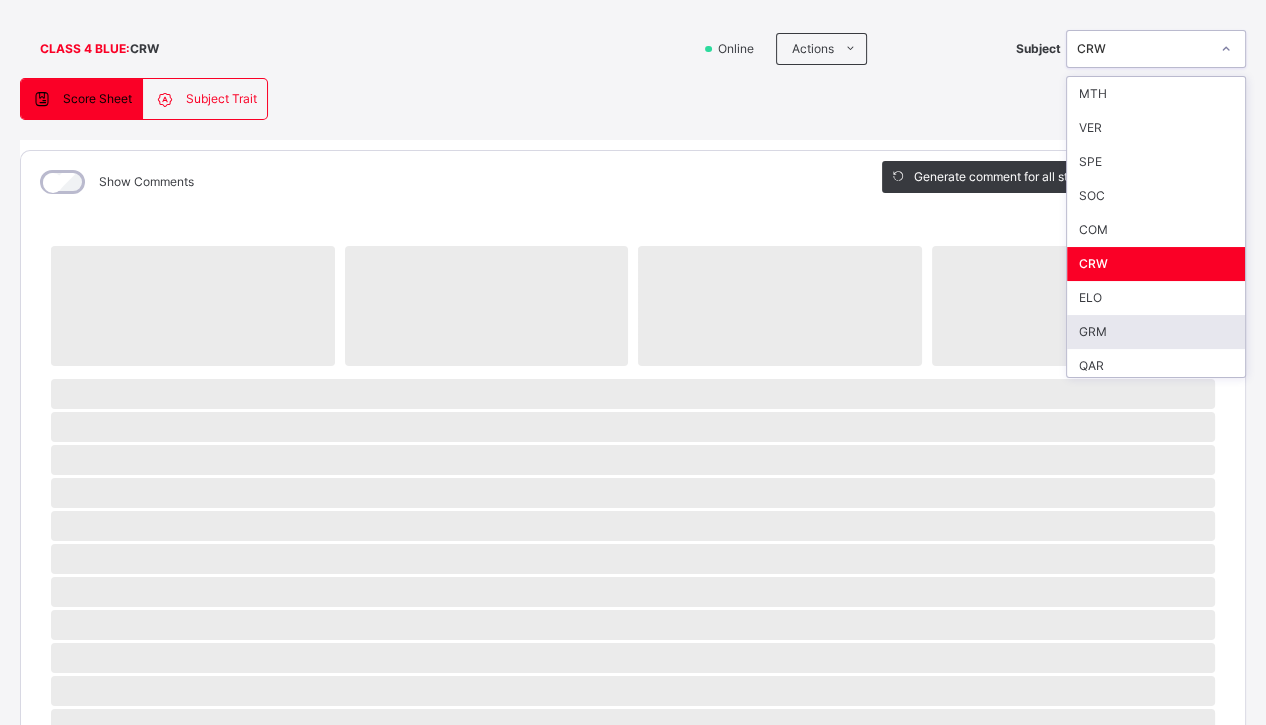 click on "GRM" at bounding box center [1156, 332] 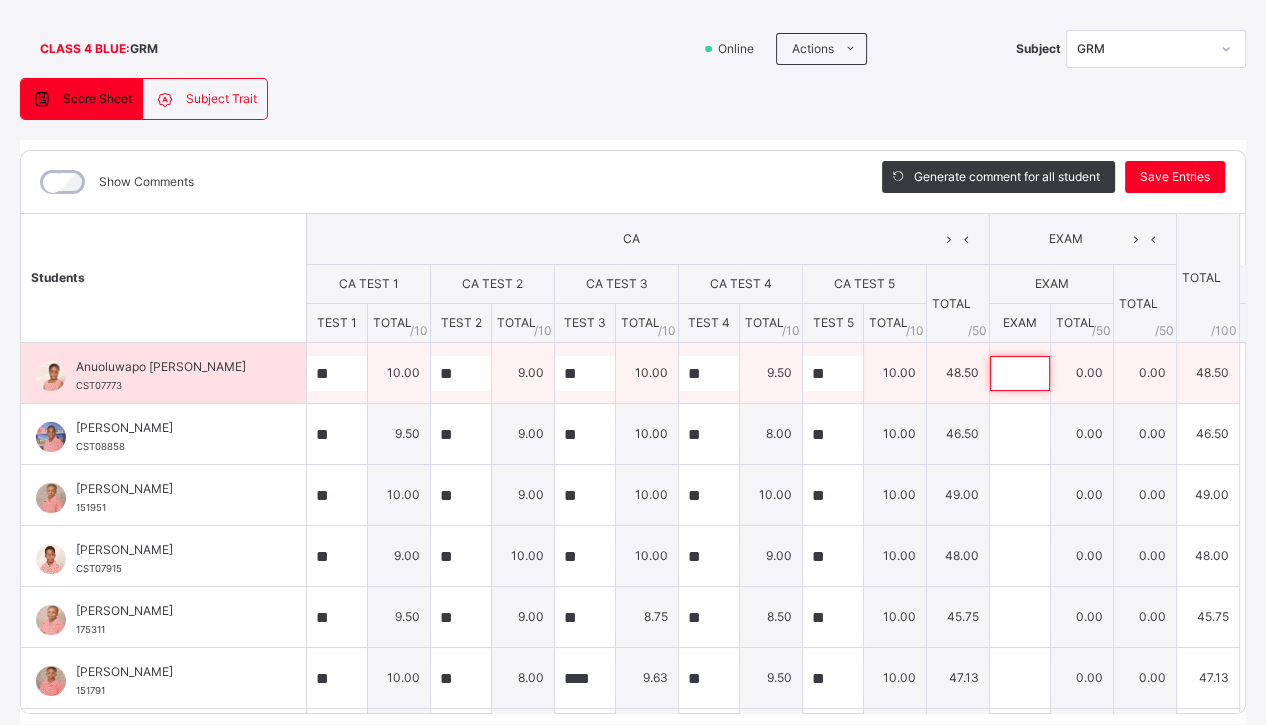 click at bounding box center (1020, 373) 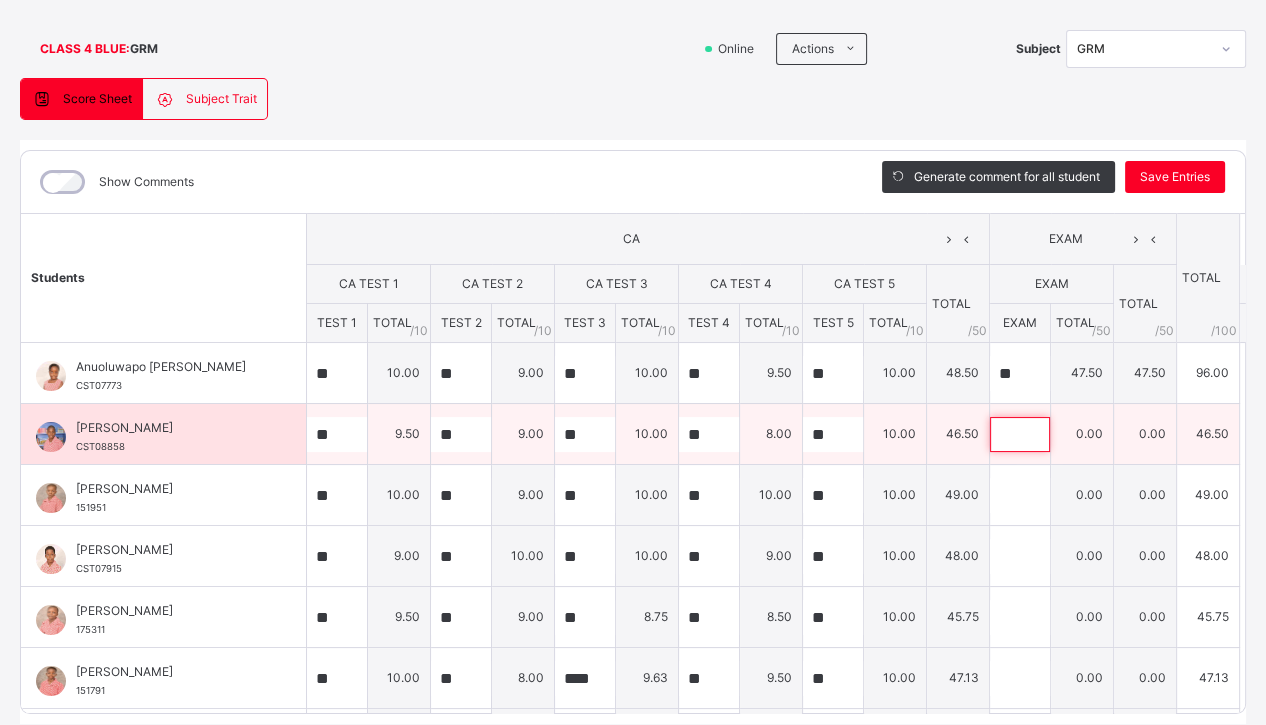 click at bounding box center (1020, 434) 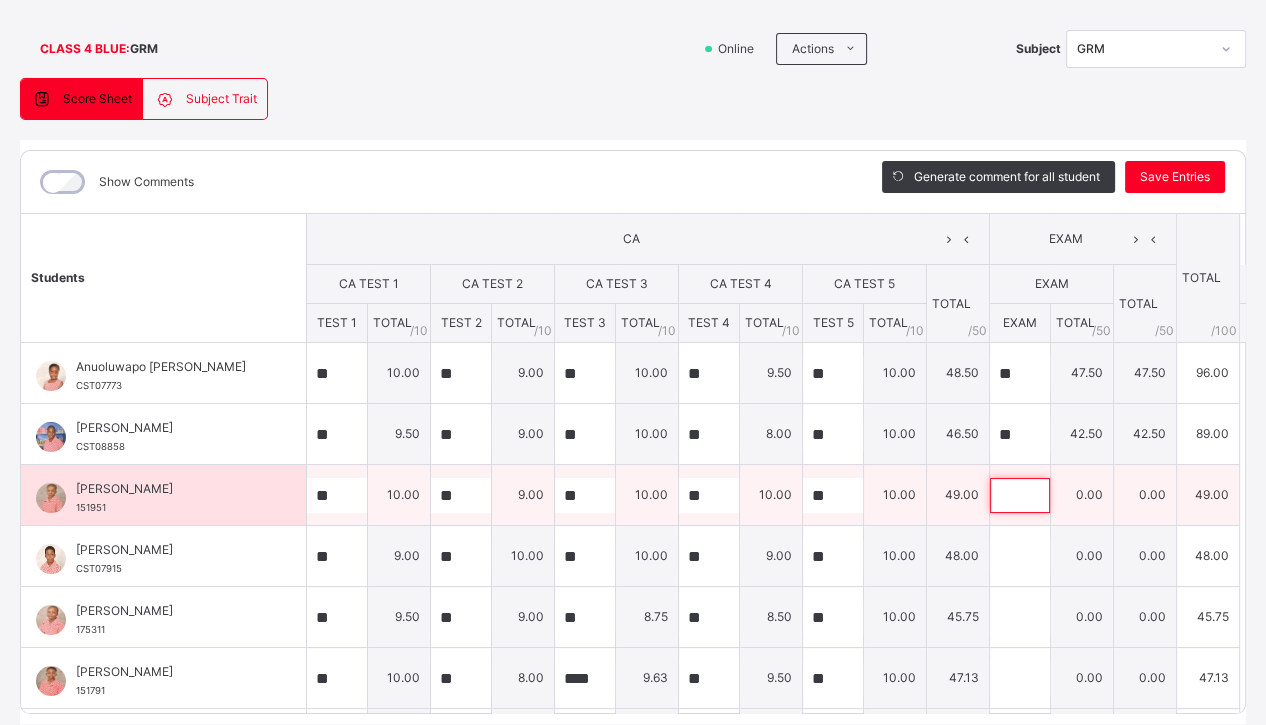 click at bounding box center (1020, 495) 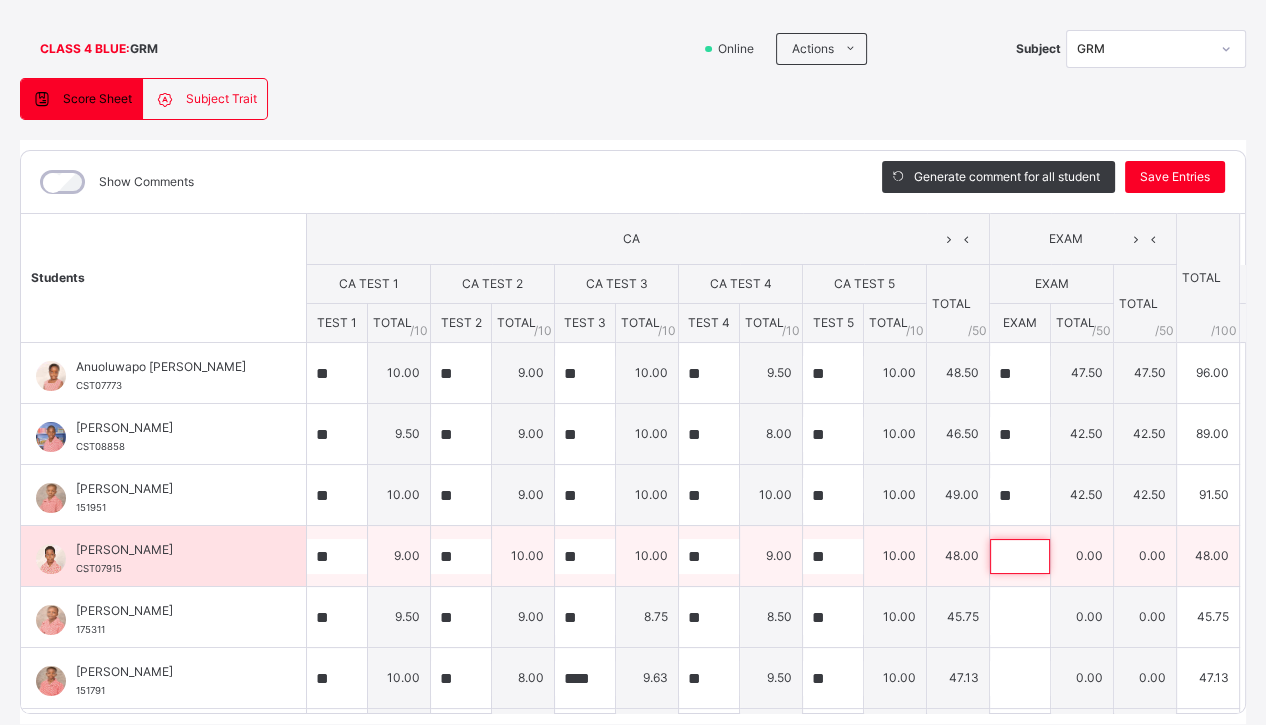 click at bounding box center [1020, 556] 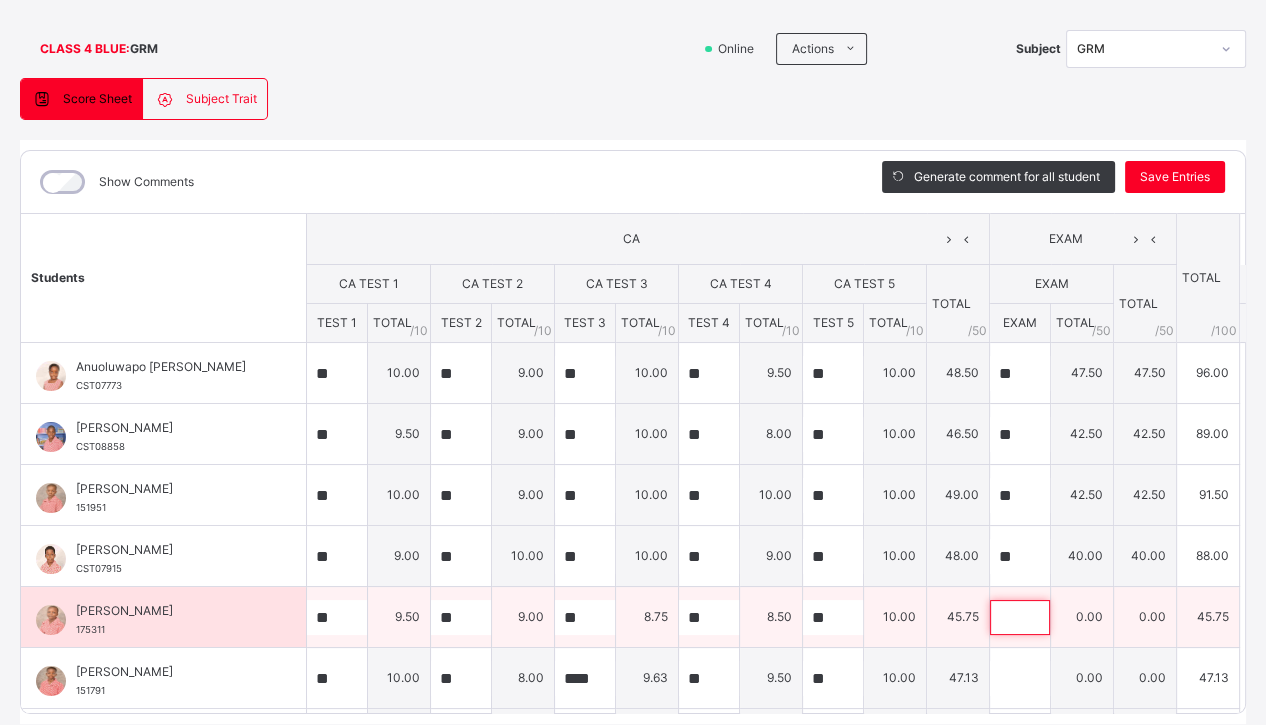 click at bounding box center (1020, 617) 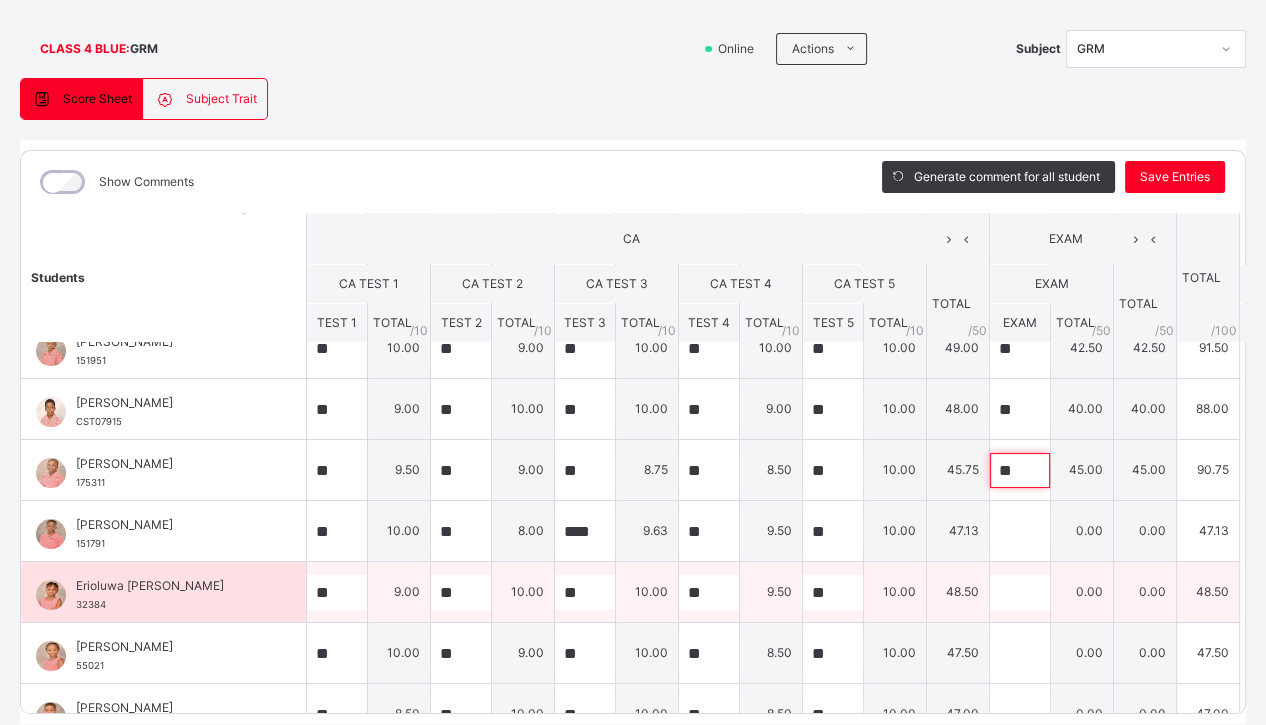 scroll, scrollTop: 149, scrollLeft: 0, axis: vertical 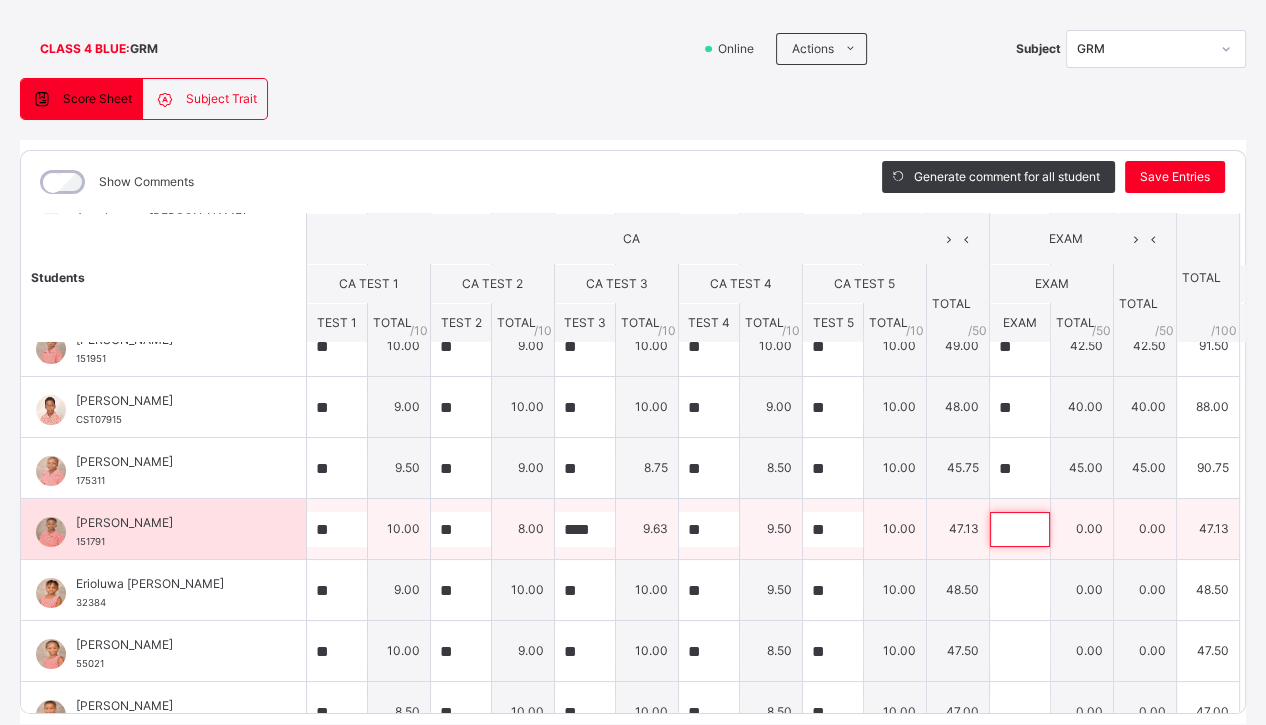 click at bounding box center [1020, 529] 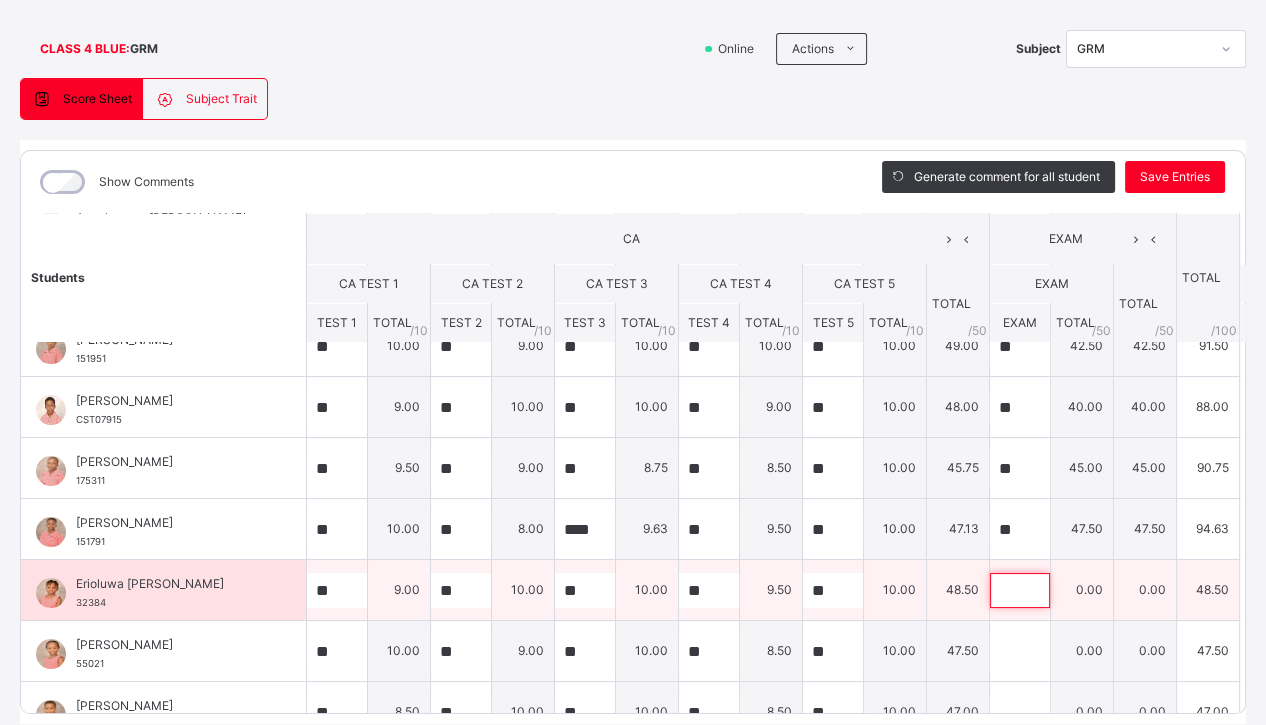 click at bounding box center (1020, 590) 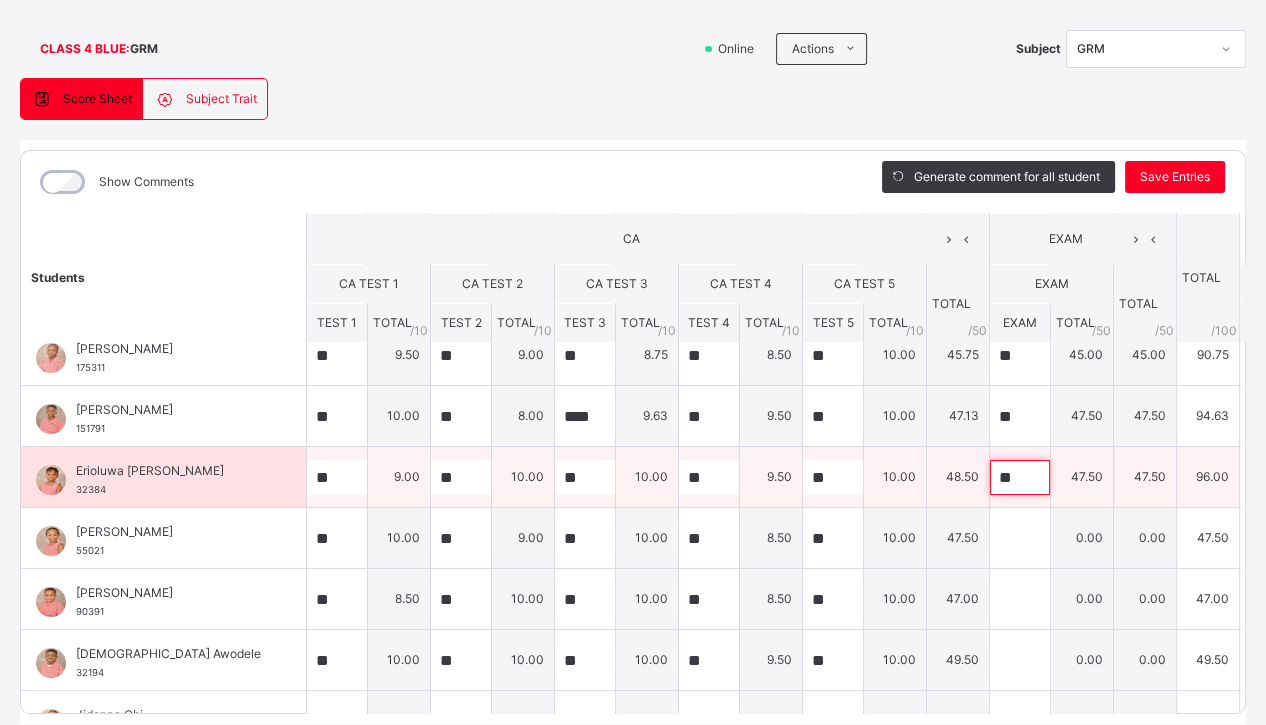 scroll, scrollTop: 270, scrollLeft: 0, axis: vertical 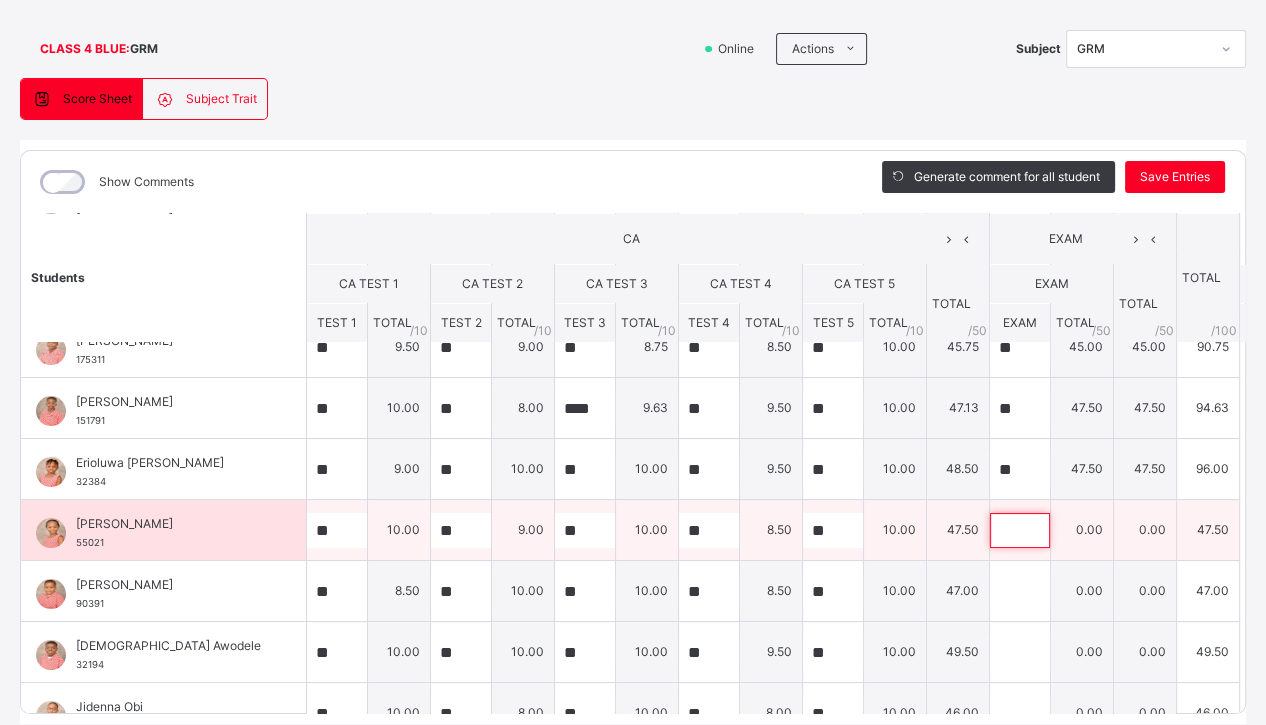 click at bounding box center [1020, 530] 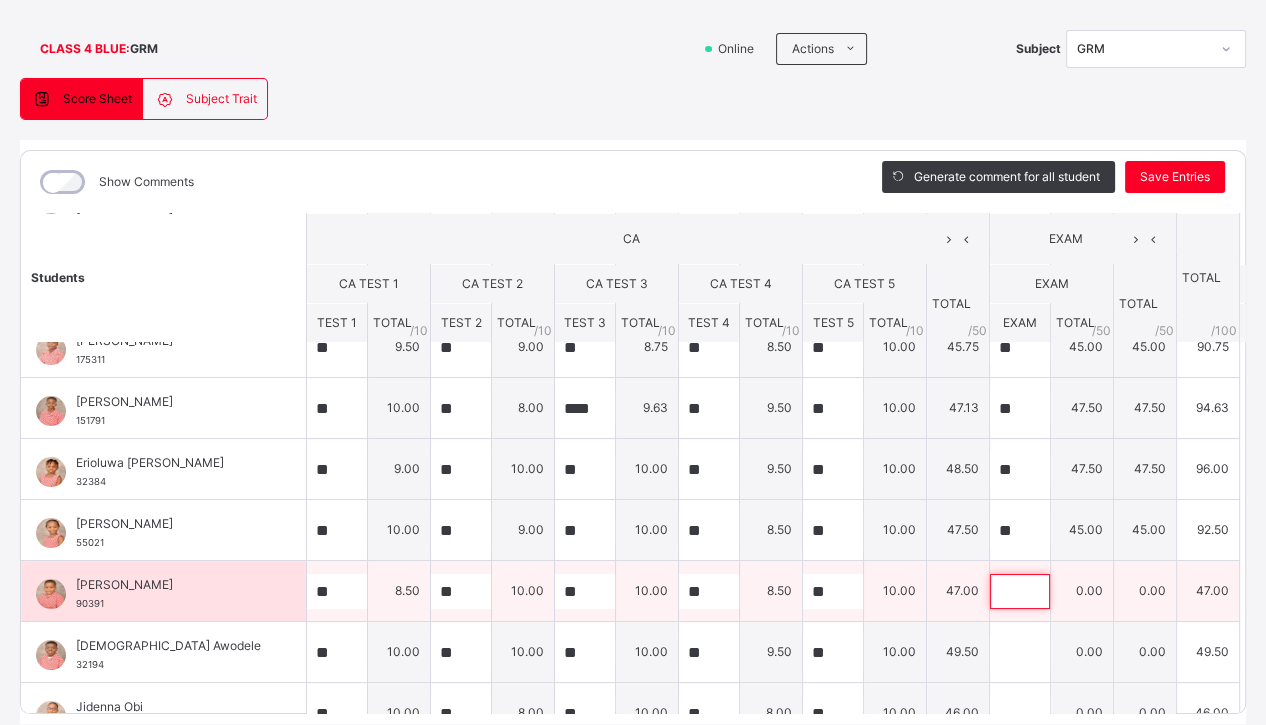 click at bounding box center [1020, 591] 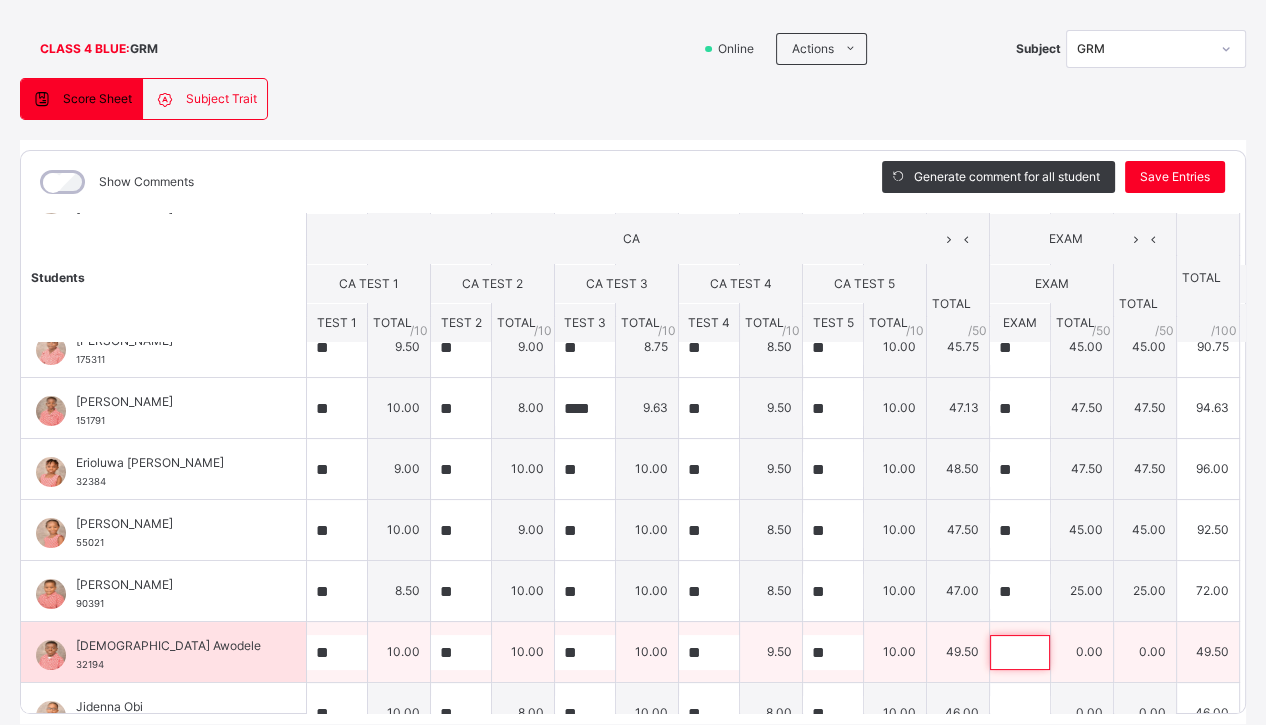 click at bounding box center (1020, 652) 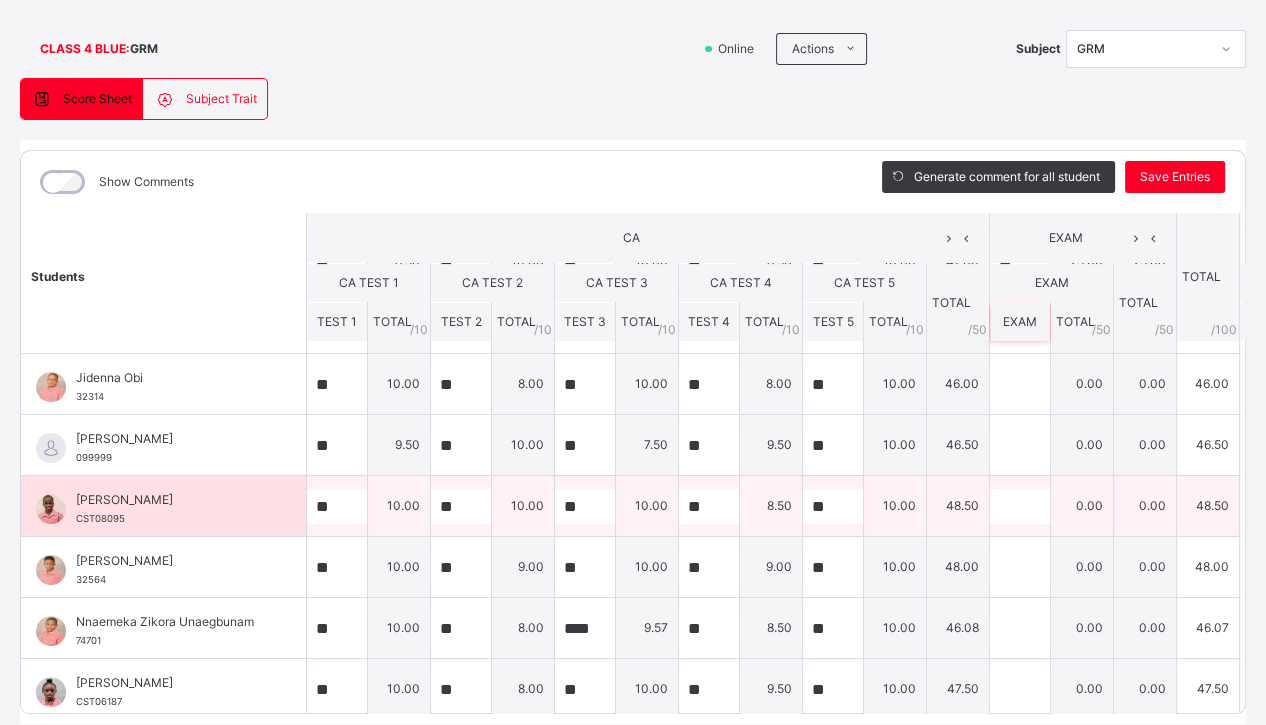 scroll, scrollTop: 602, scrollLeft: 0, axis: vertical 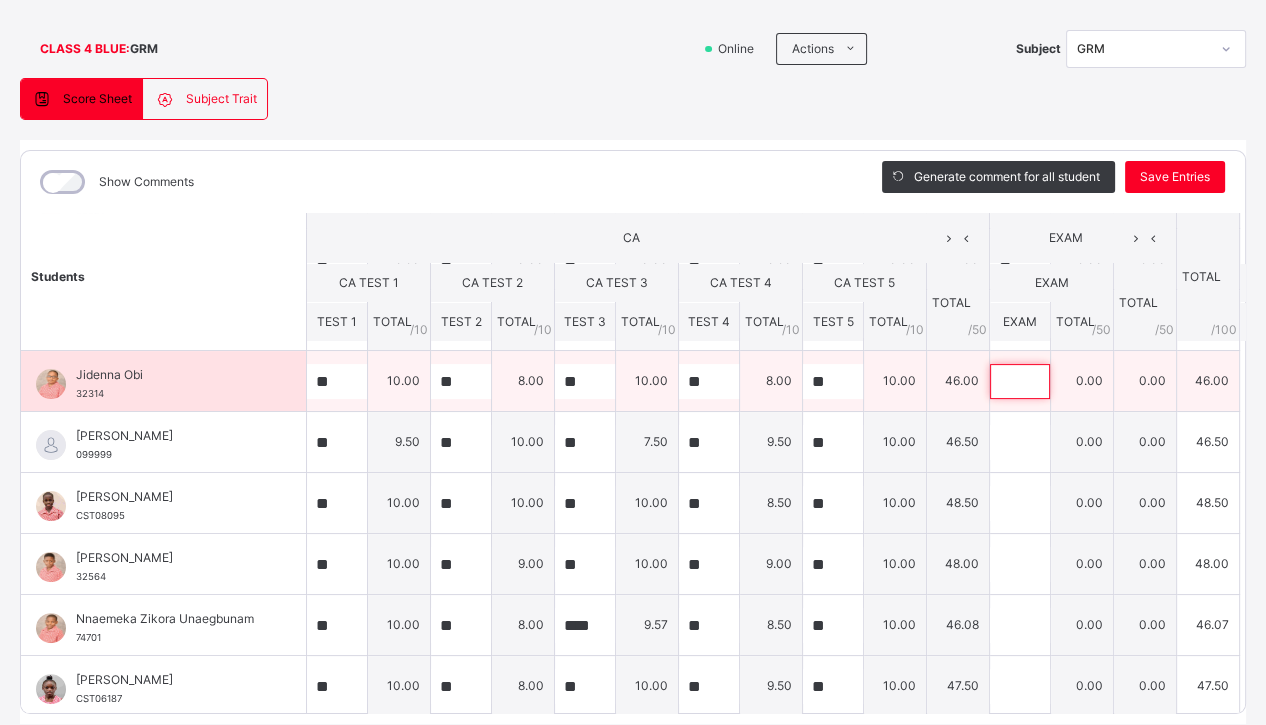 click at bounding box center (1020, 381) 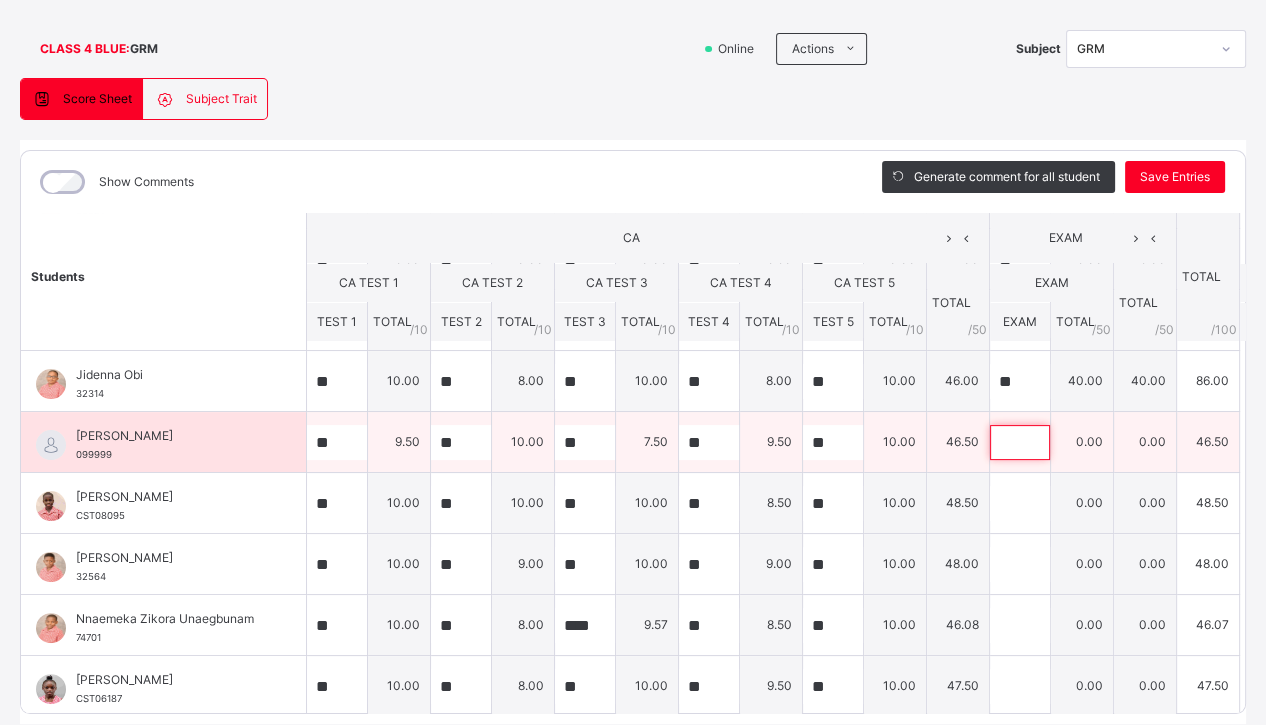 click at bounding box center (1020, 442) 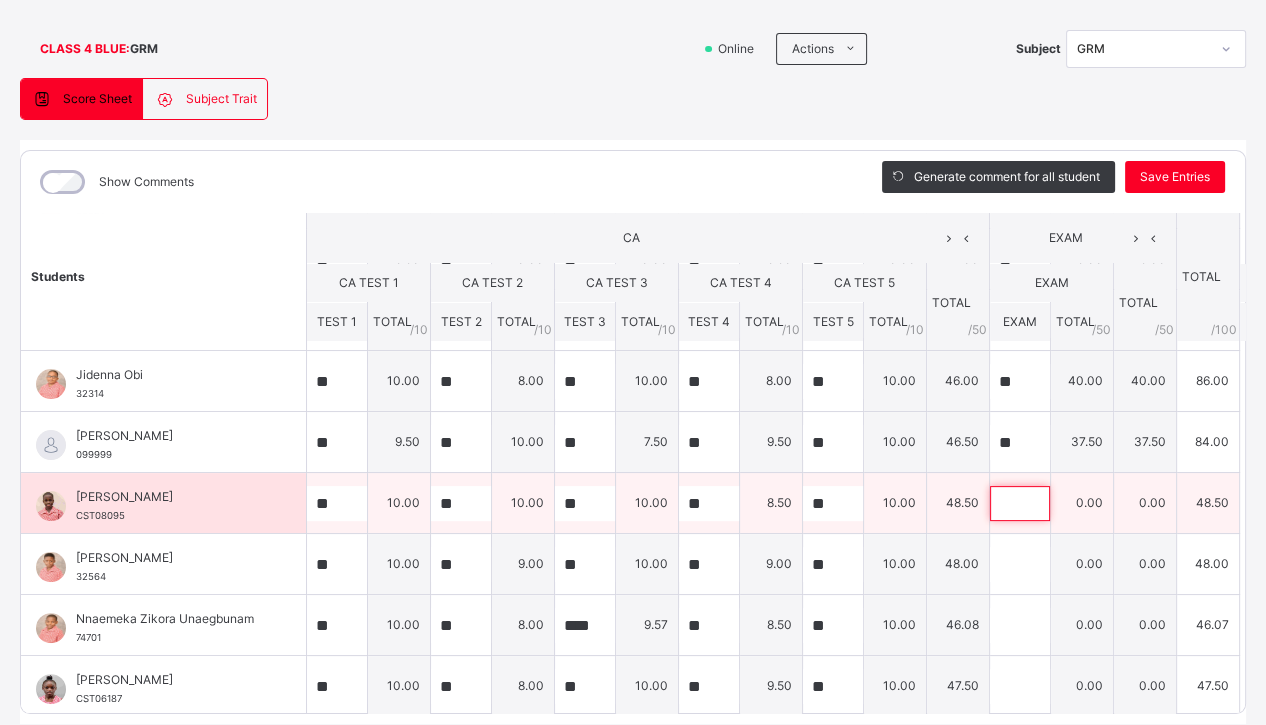 click at bounding box center (1020, 503) 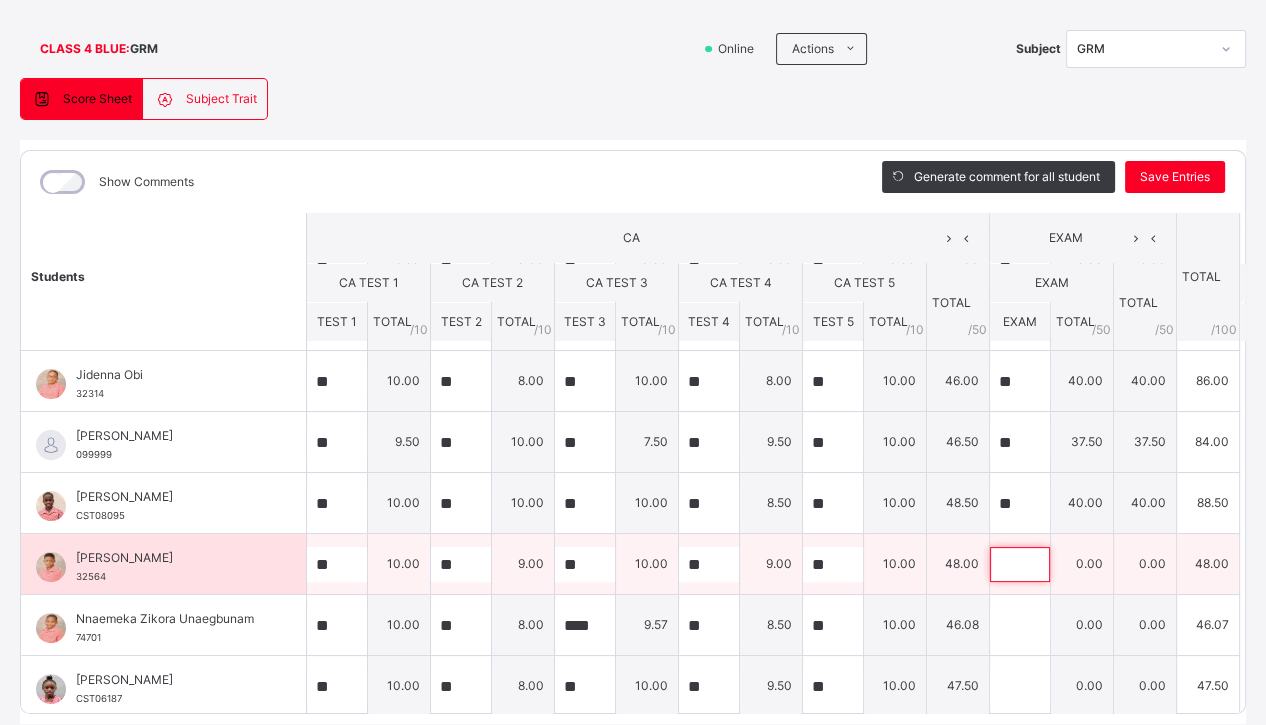 click at bounding box center (1020, 564) 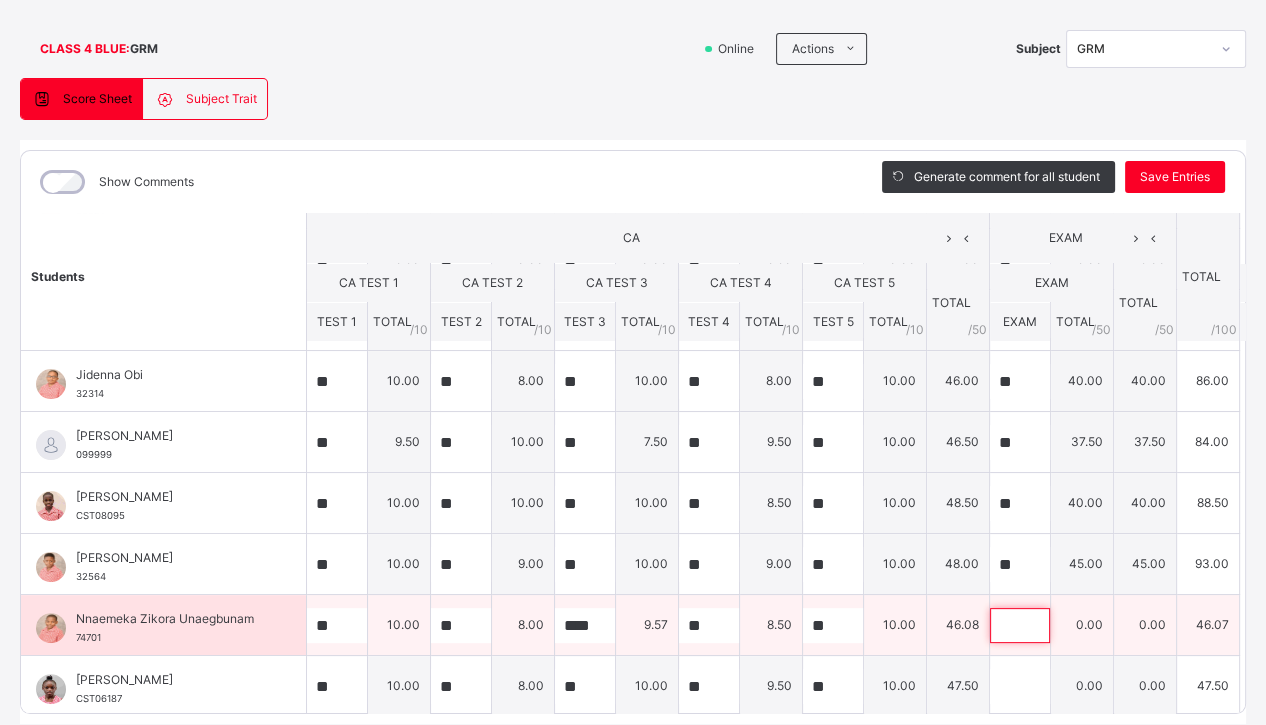 click at bounding box center (1020, 625) 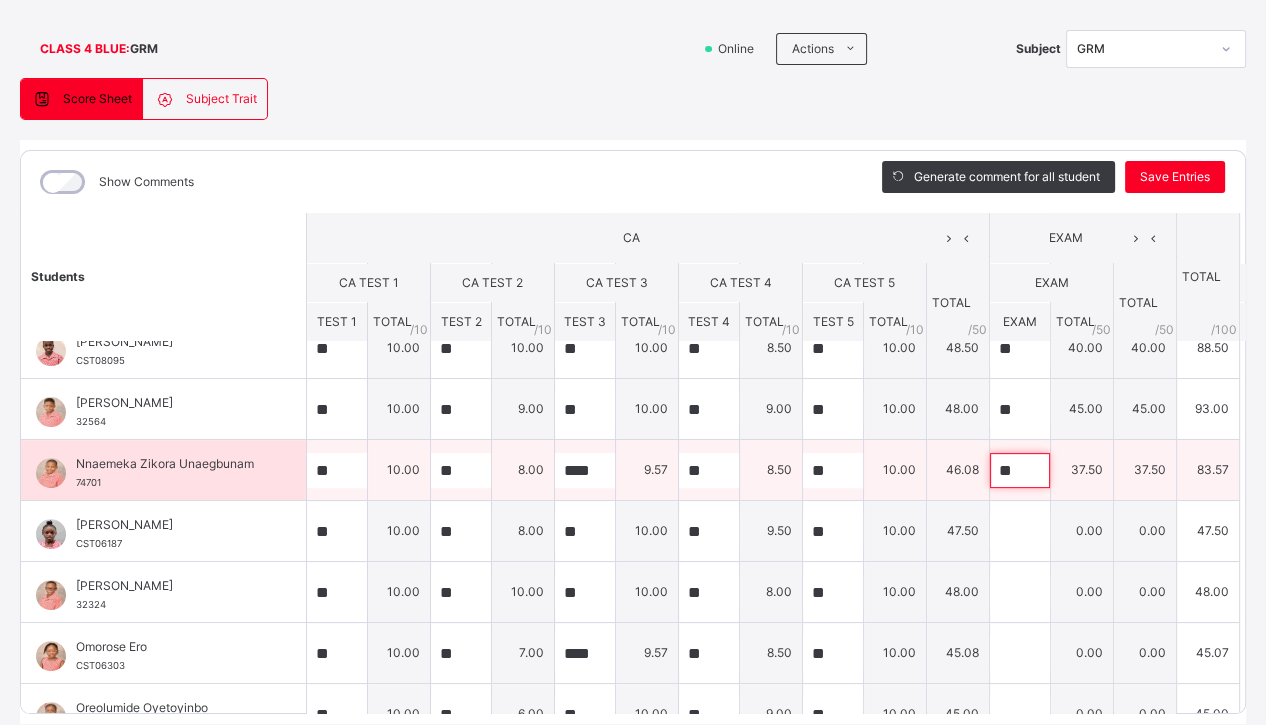 scroll, scrollTop: 761, scrollLeft: 0, axis: vertical 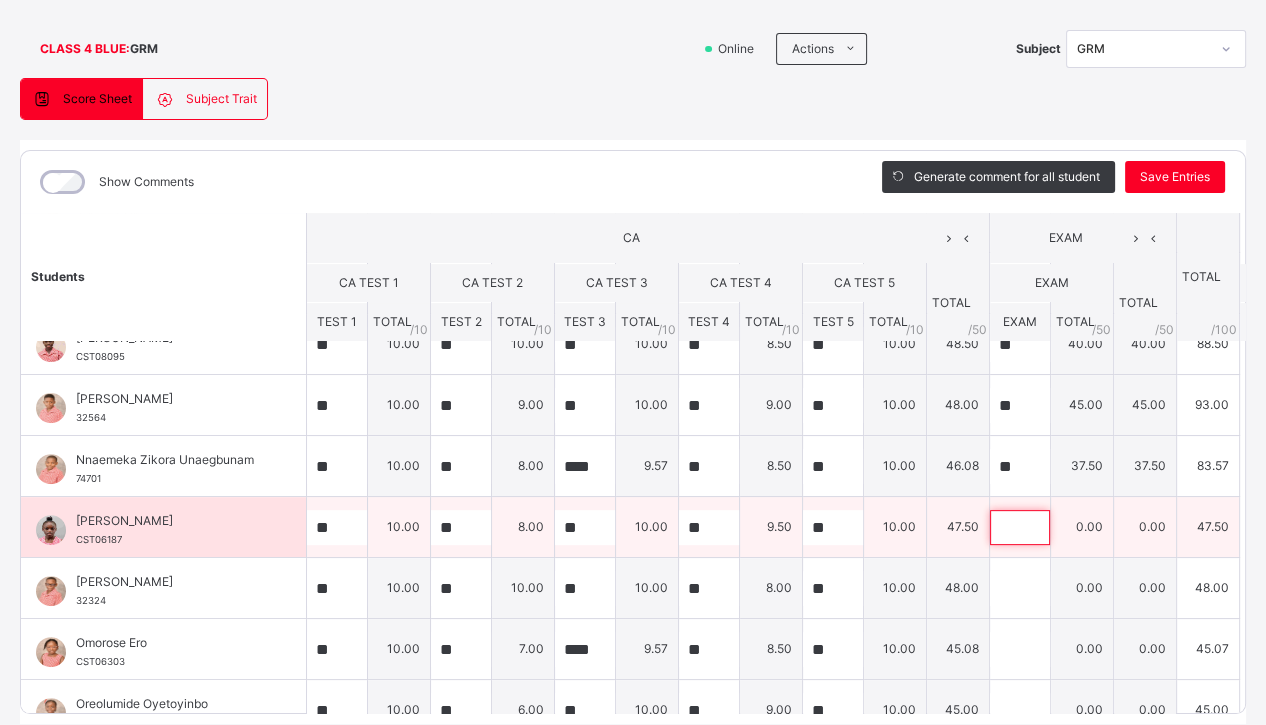 click at bounding box center [1020, 527] 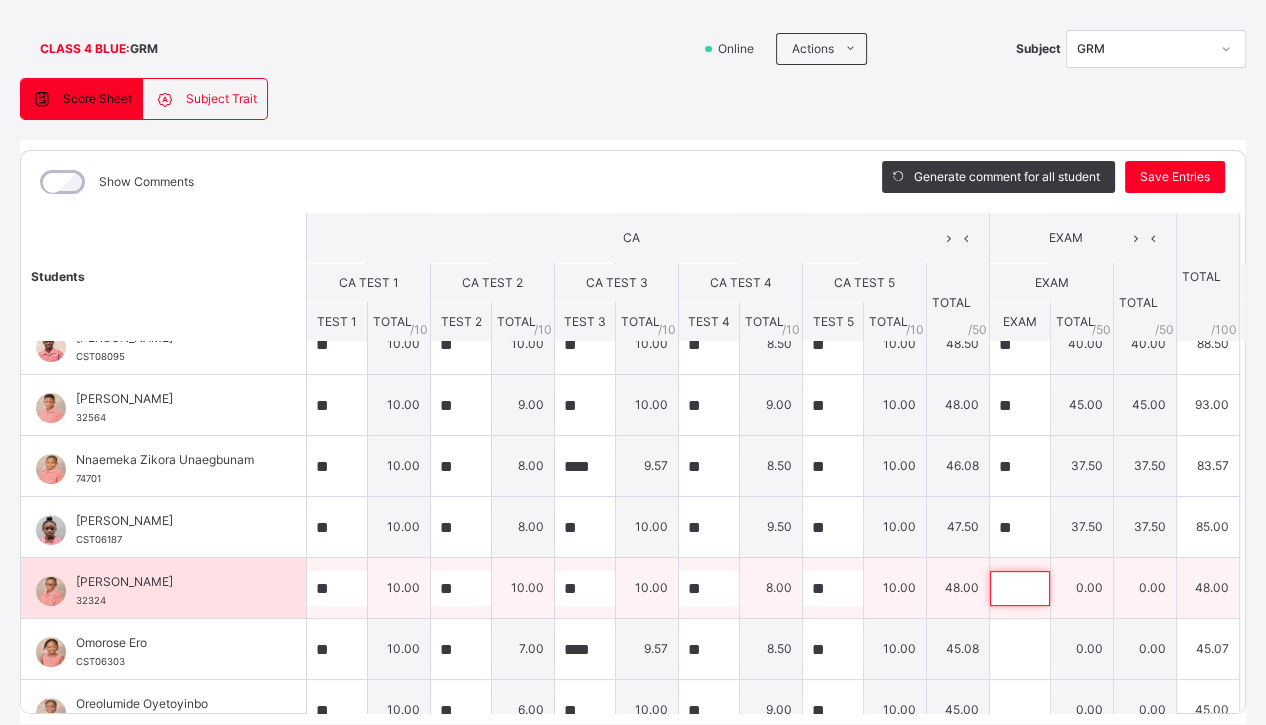 click at bounding box center (1020, 588) 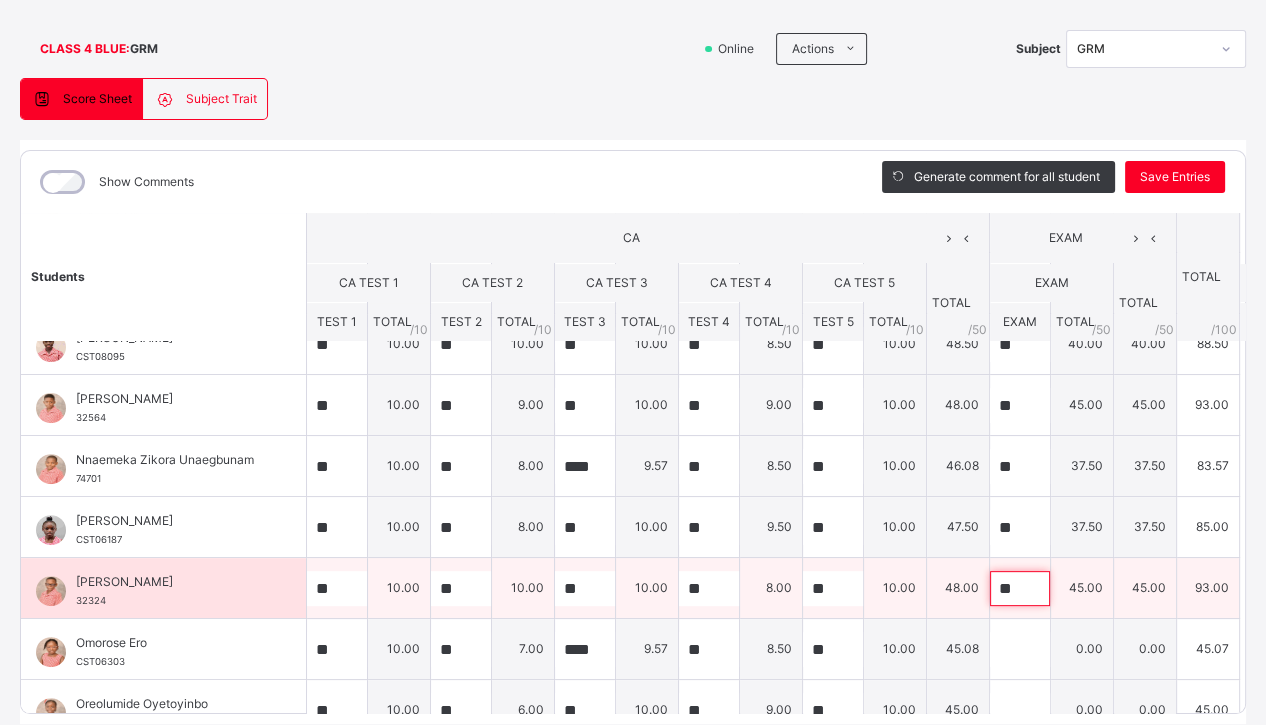 scroll, scrollTop: 906, scrollLeft: 0, axis: vertical 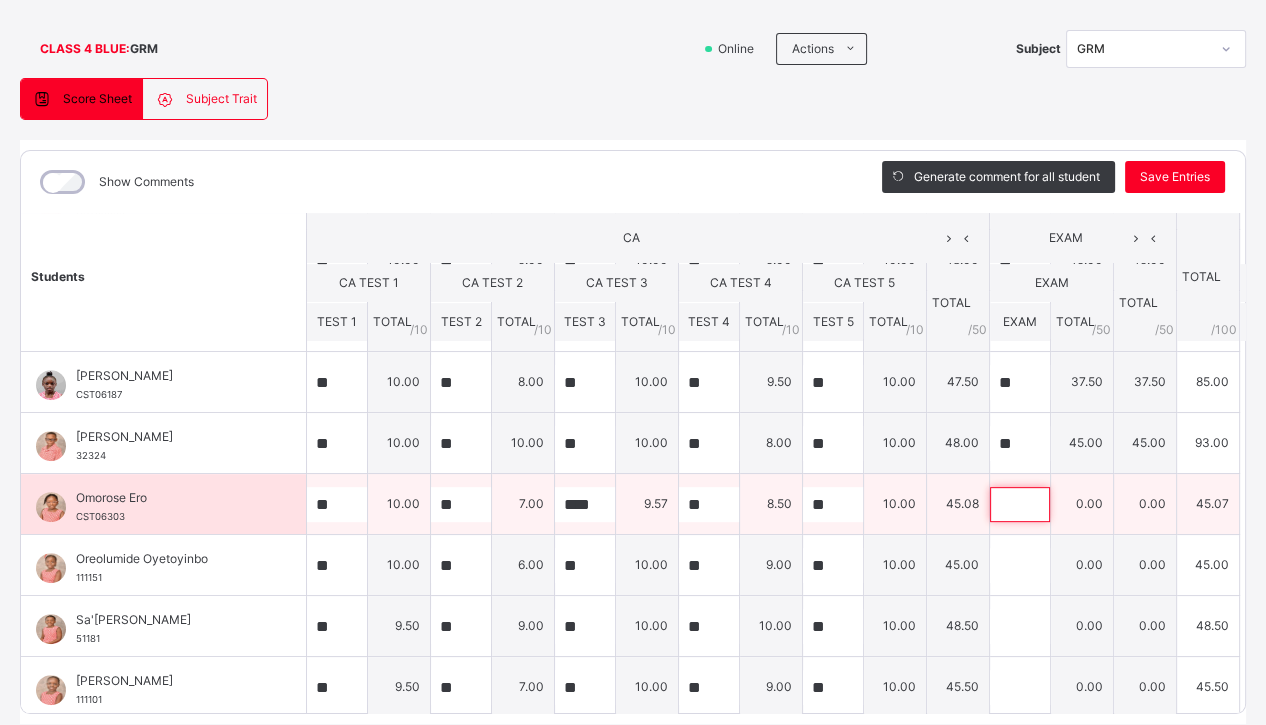 click at bounding box center (1020, 504) 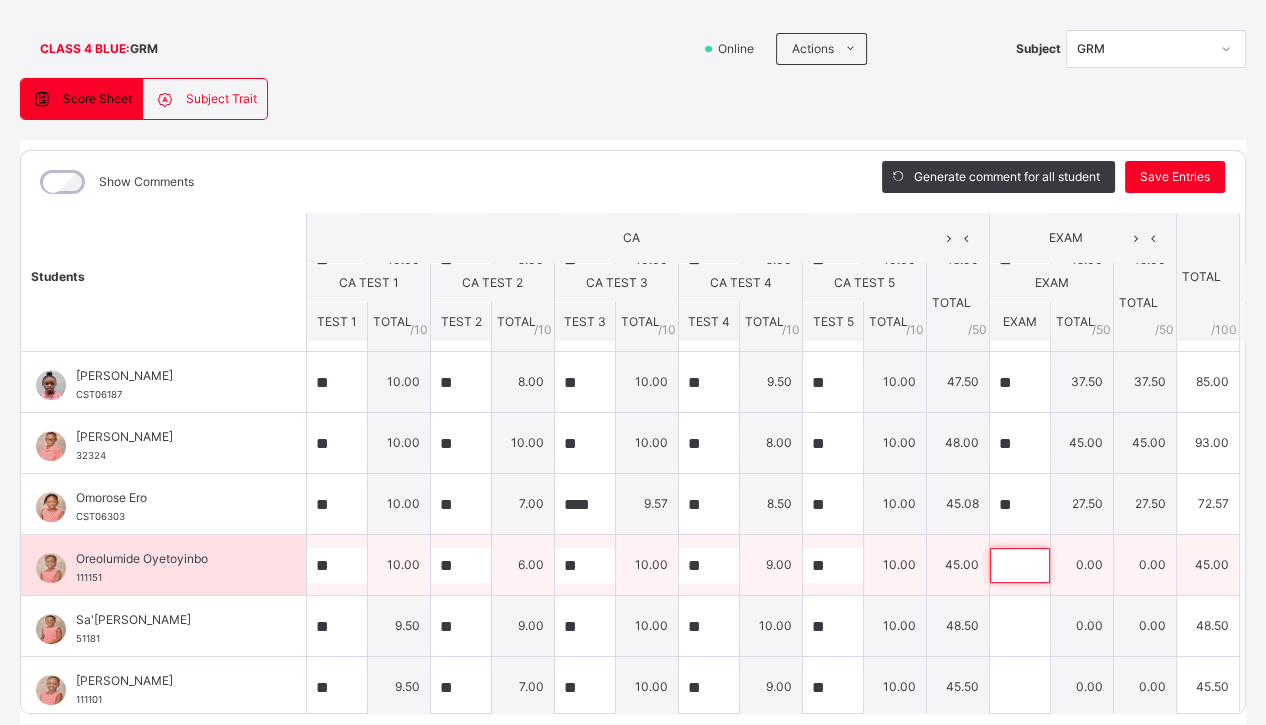 click at bounding box center [1020, 565] 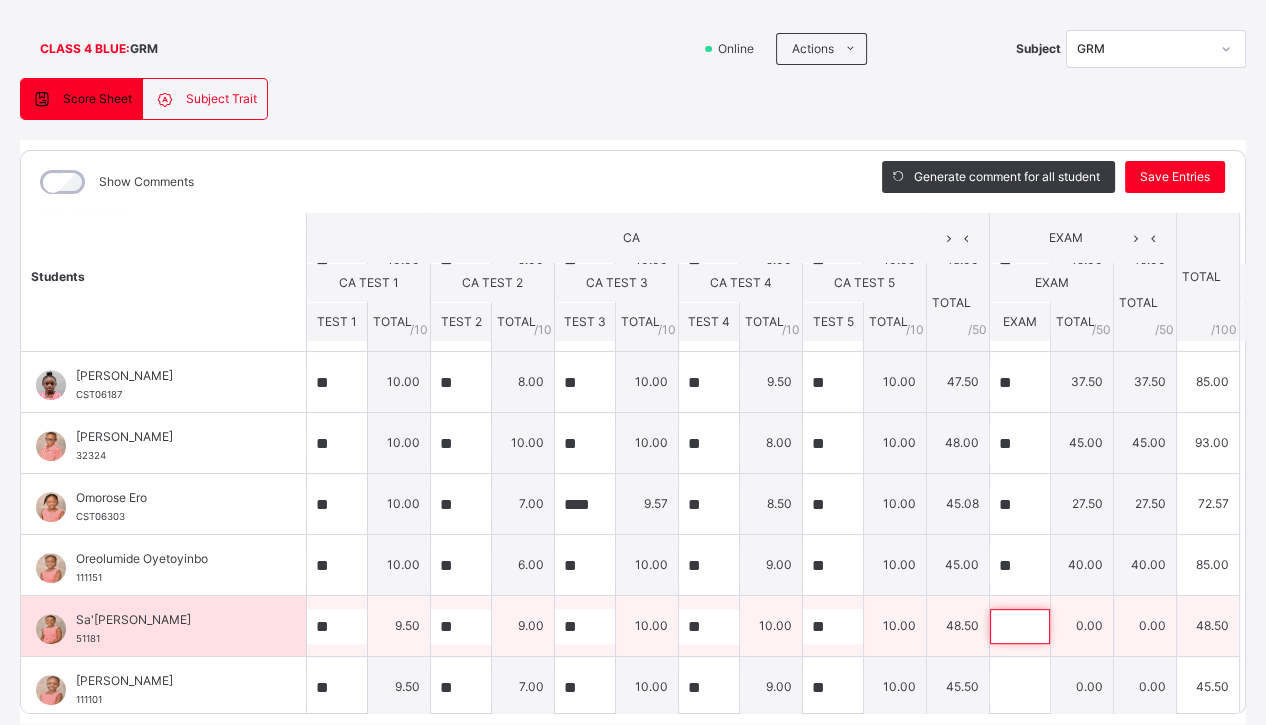 click at bounding box center (1020, 626) 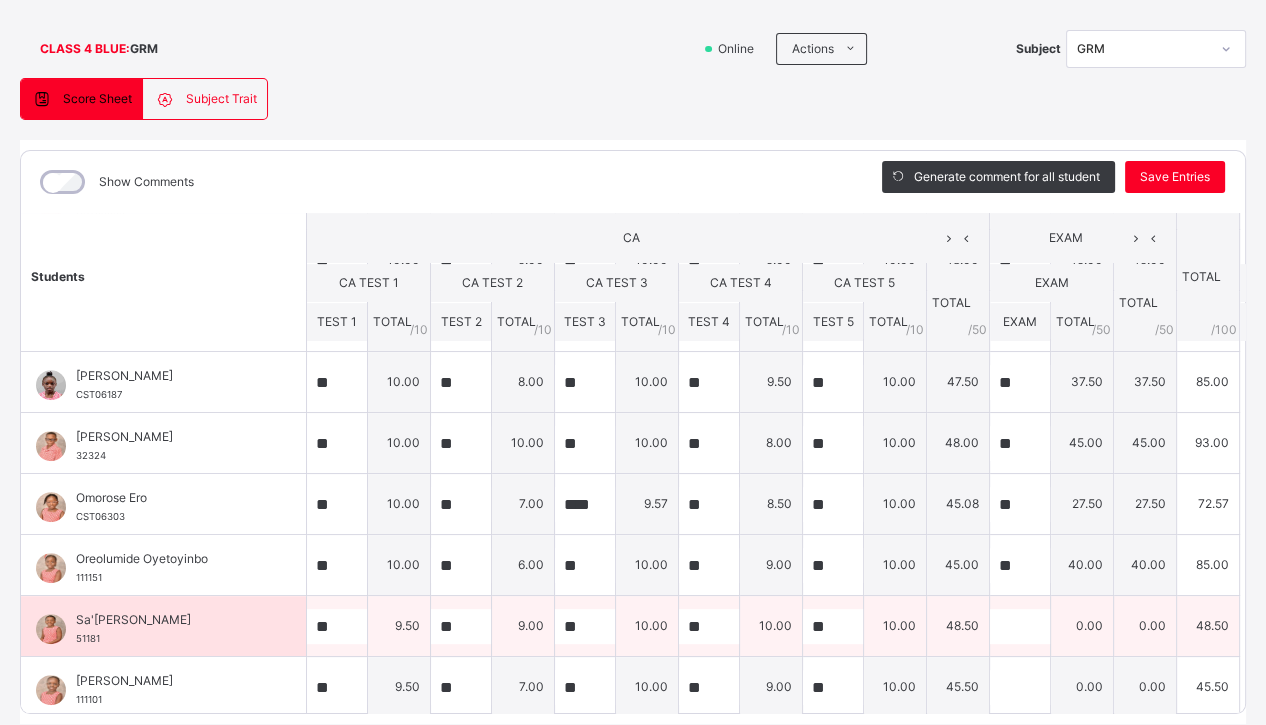 click at bounding box center [1020, 626] 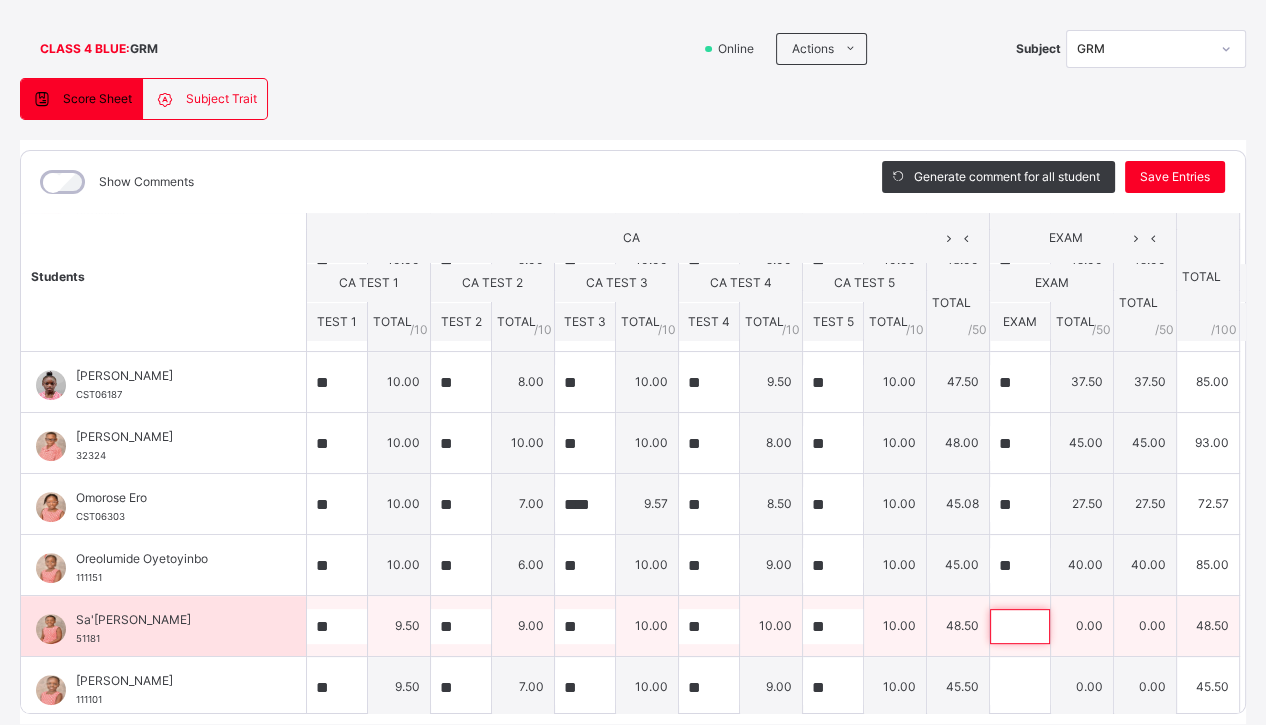 click at bounding box center [1020, 626] 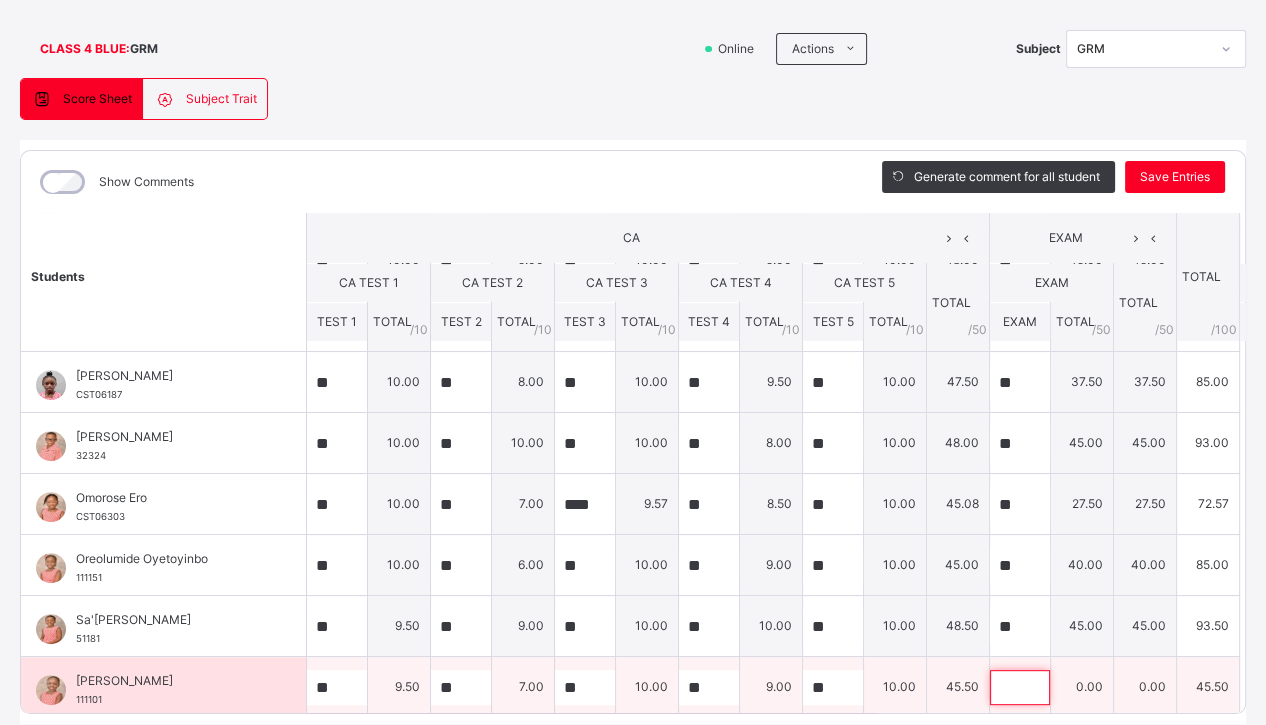 click at bounding box center [1020, 687] 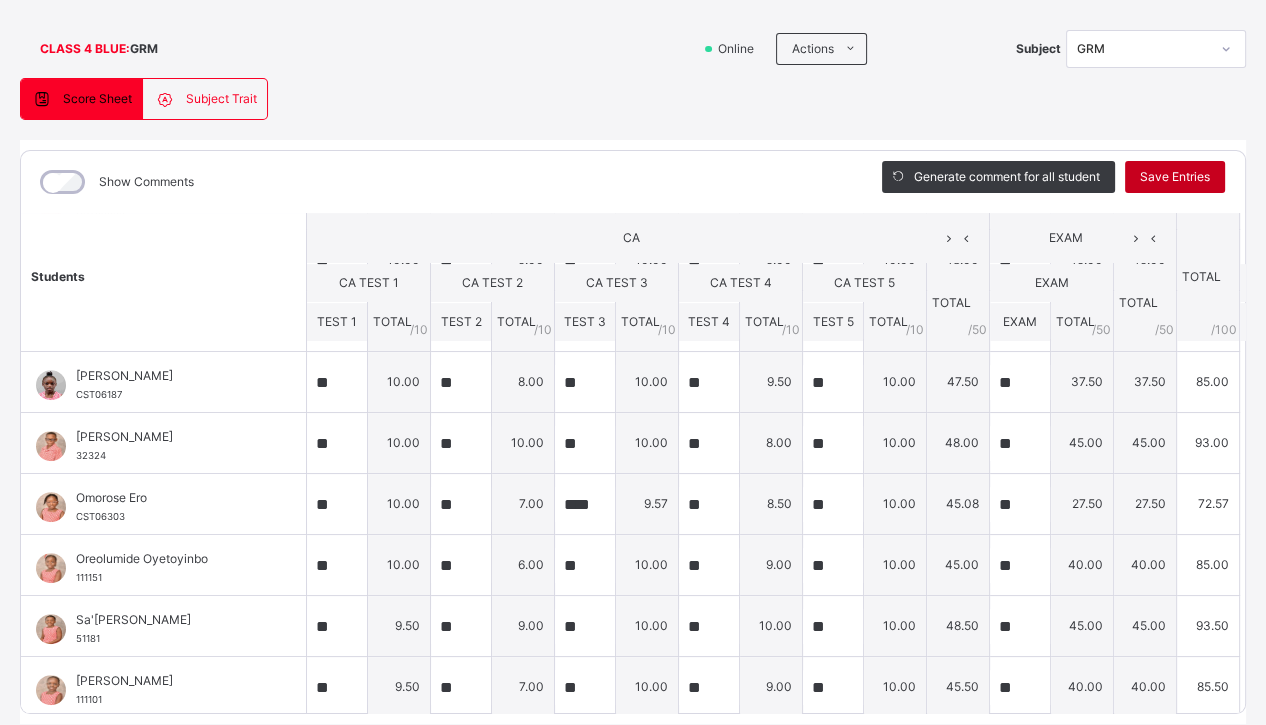 click on "Save Entries" at bounding box center [1175, 177] 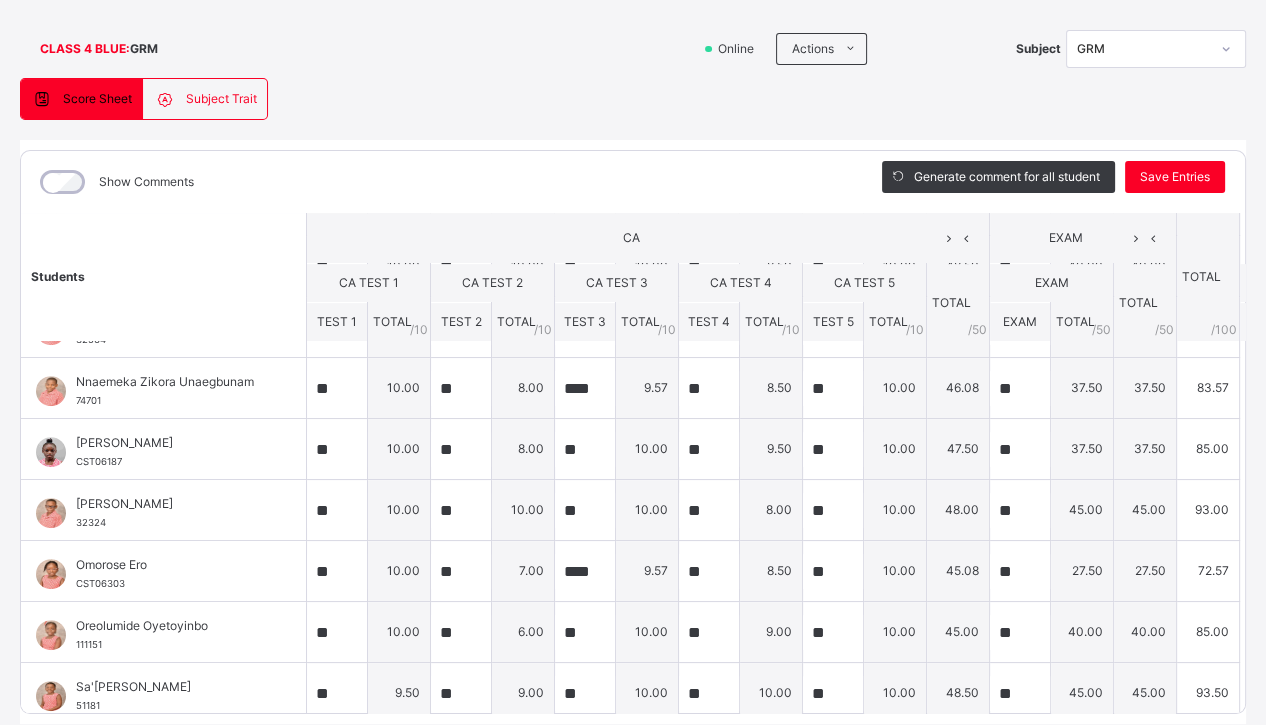scroll, scrollTop: 906, scrollLeft: 0, axis: vertical 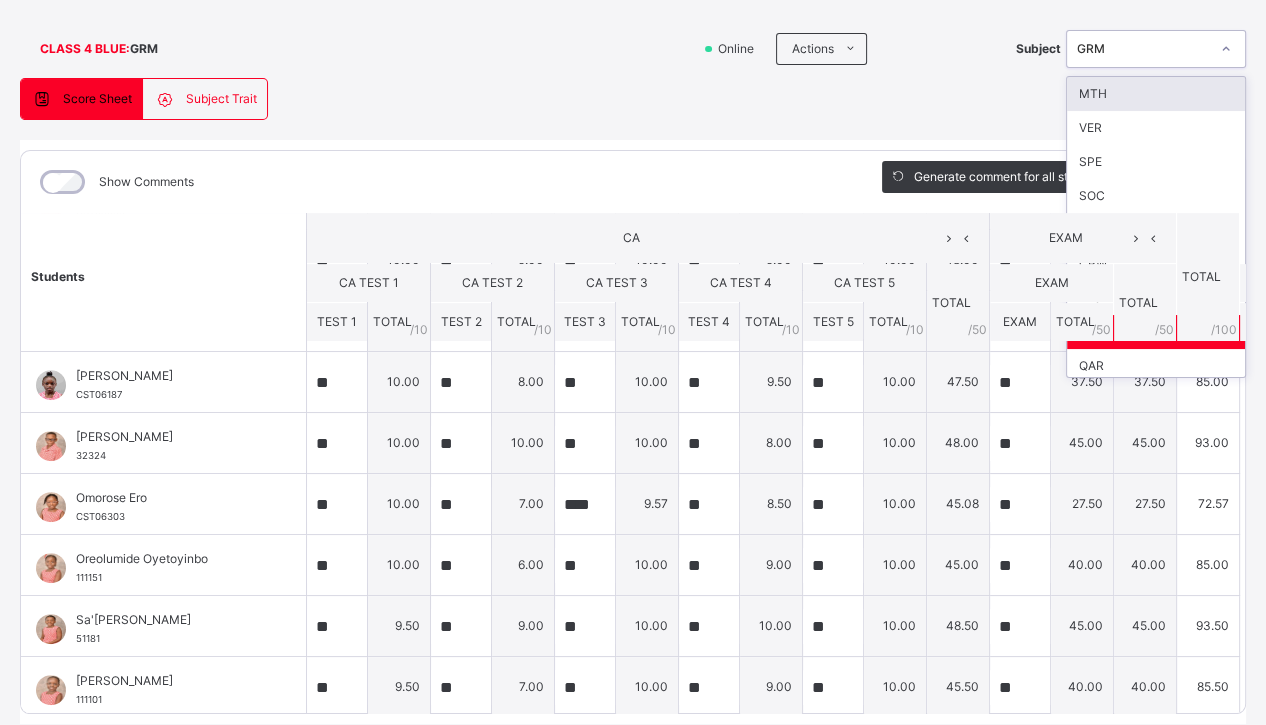 click on "GRM" at bounding box center (1137, 49) 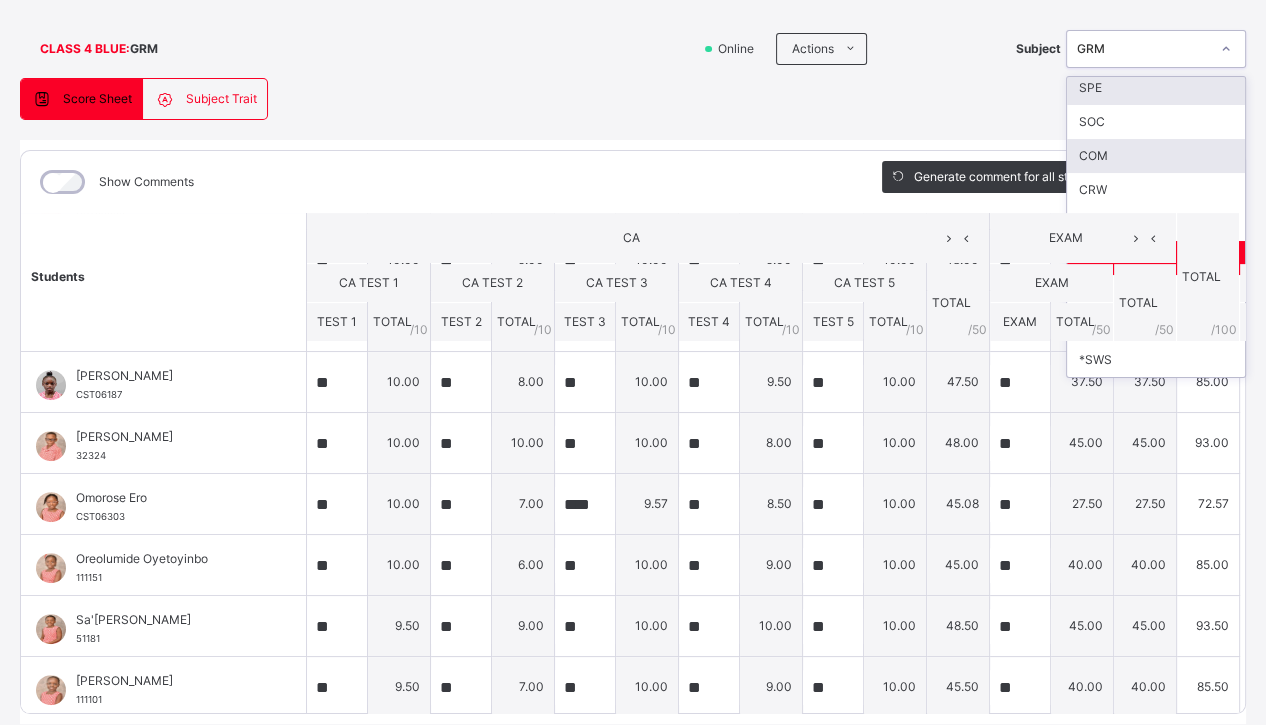 scroll, scrollTop: 74, scrollLeft: 0, axis: vertical 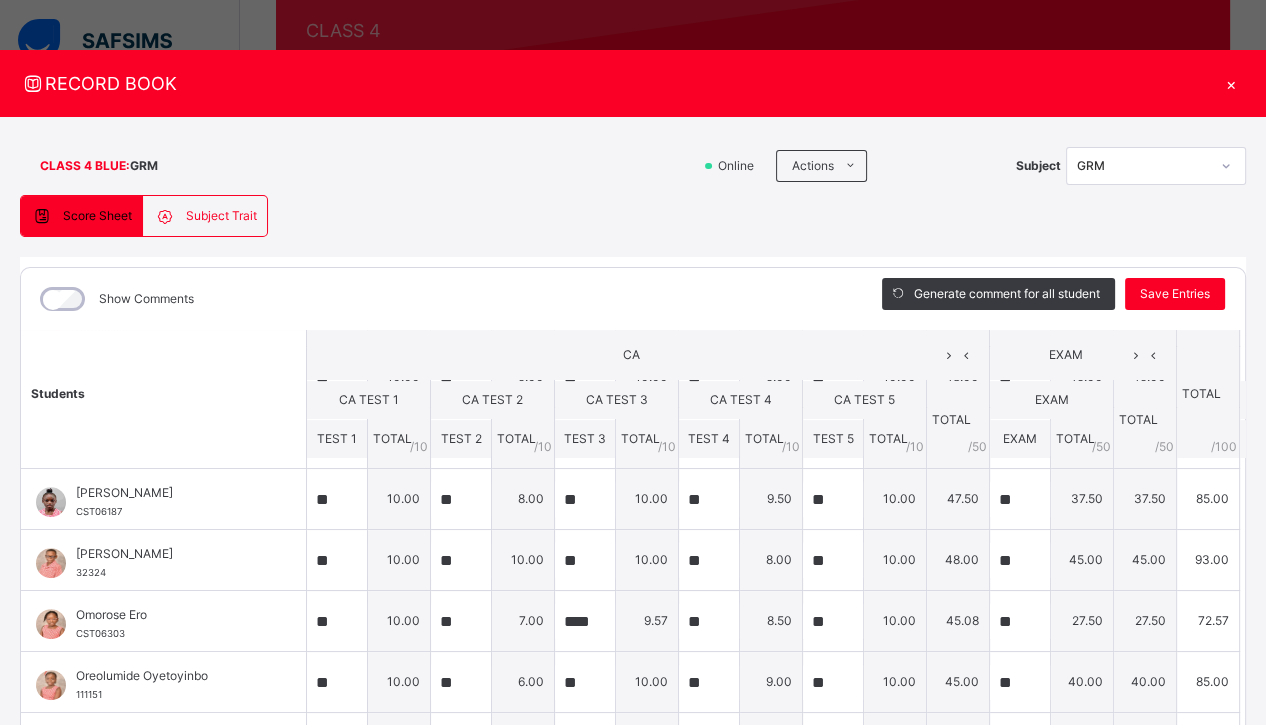 click on "×" at bounding box center (1231, 83) 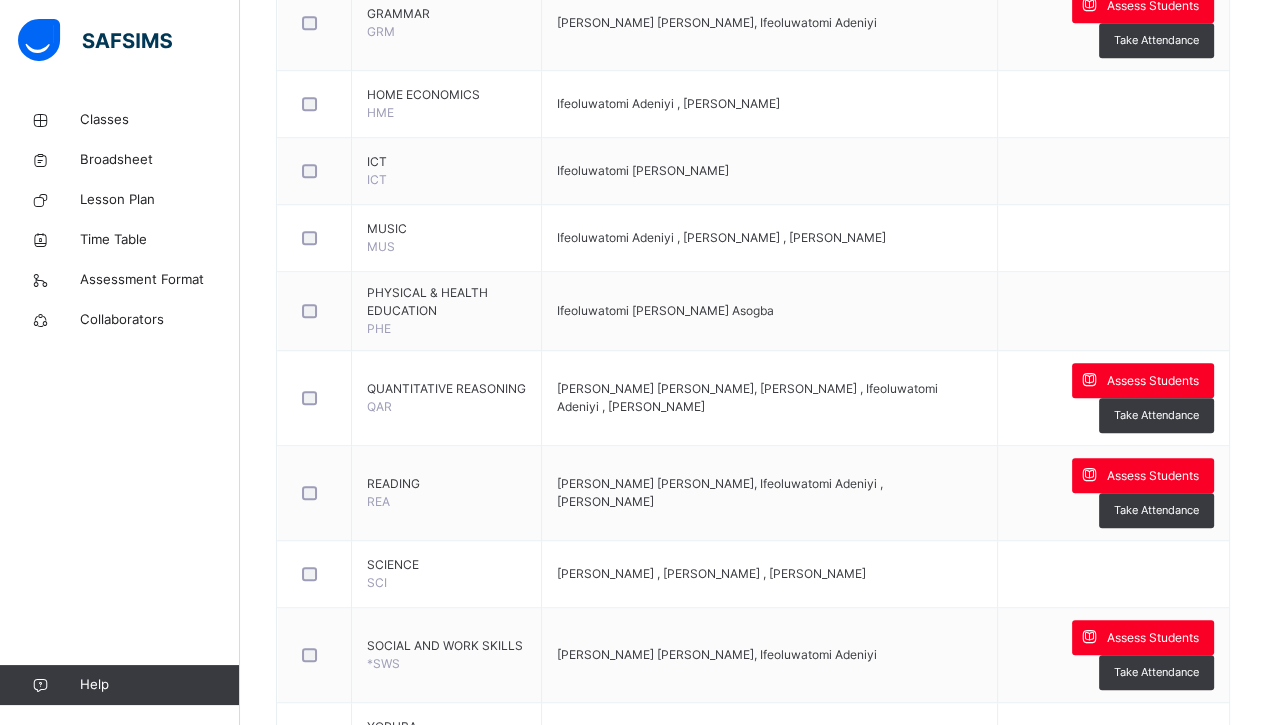 scroll, scrollTop: 1486, scrollLeft: 0, axis: vertical 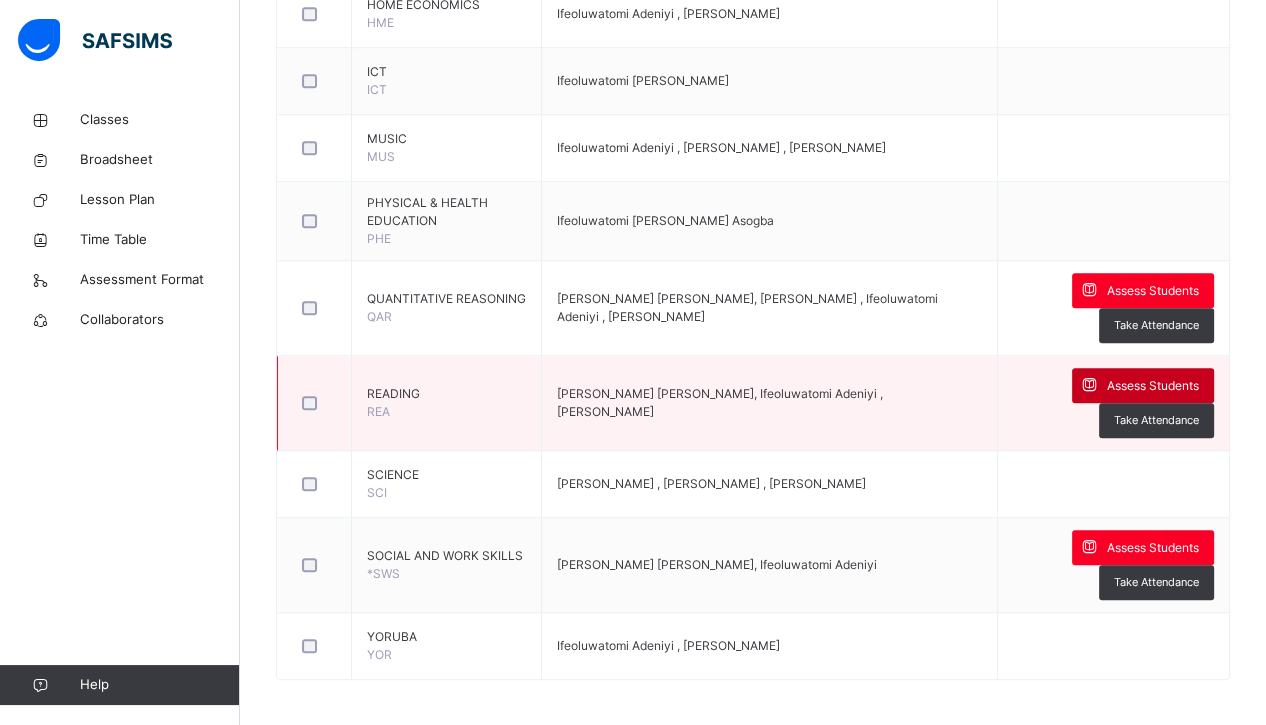 click on "Assess Students" at bounding box center [1153, 386] 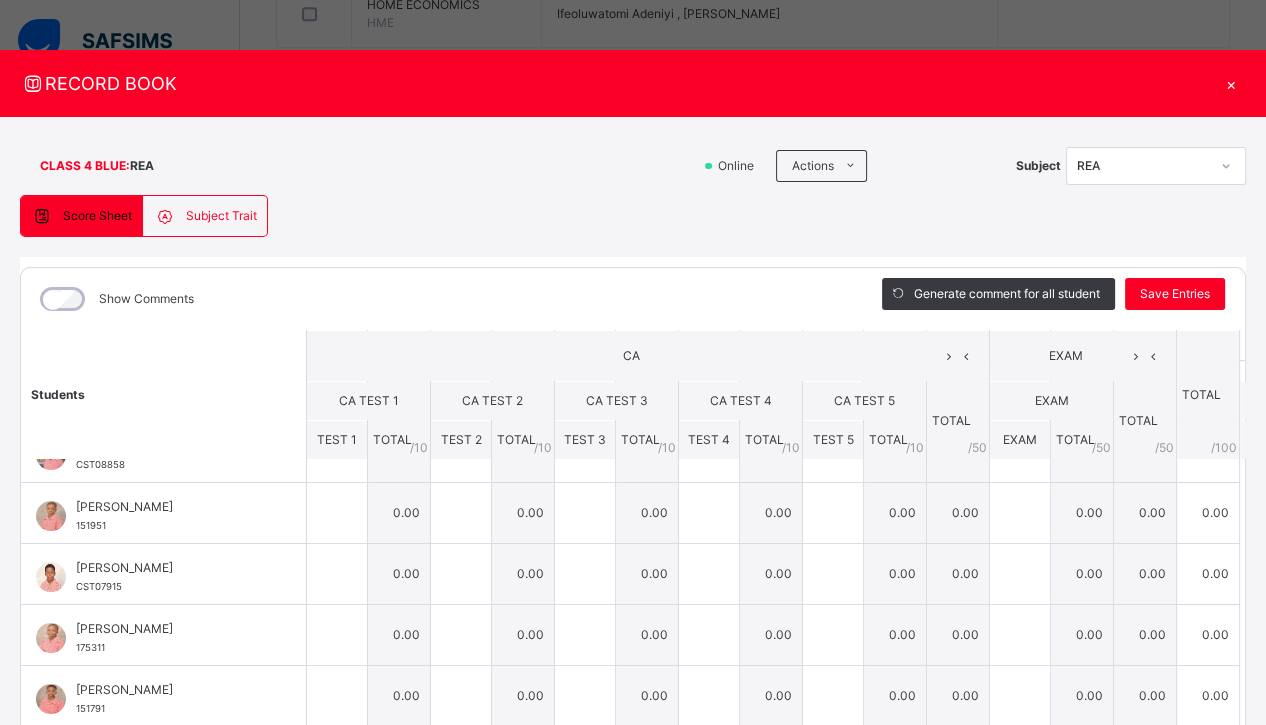 scroll, scrollTop: 0, scrollLeft: 0, axis: both 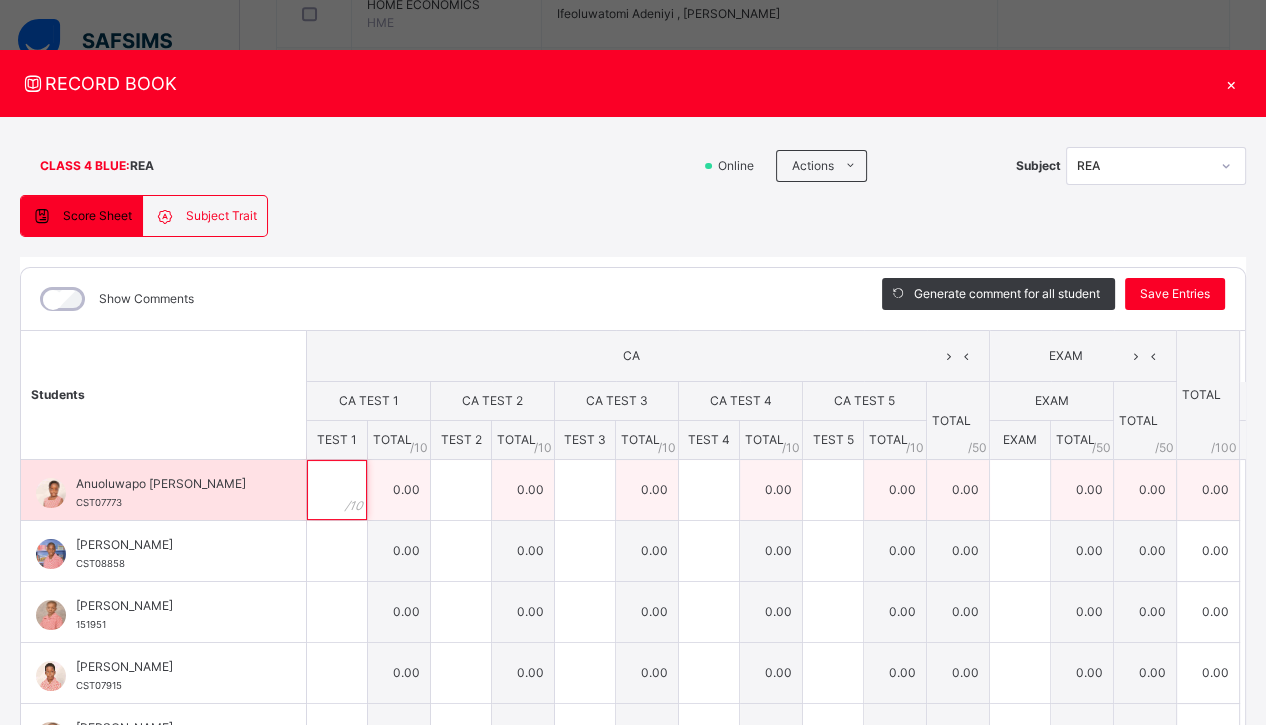 click at bounding box center (337, 490) 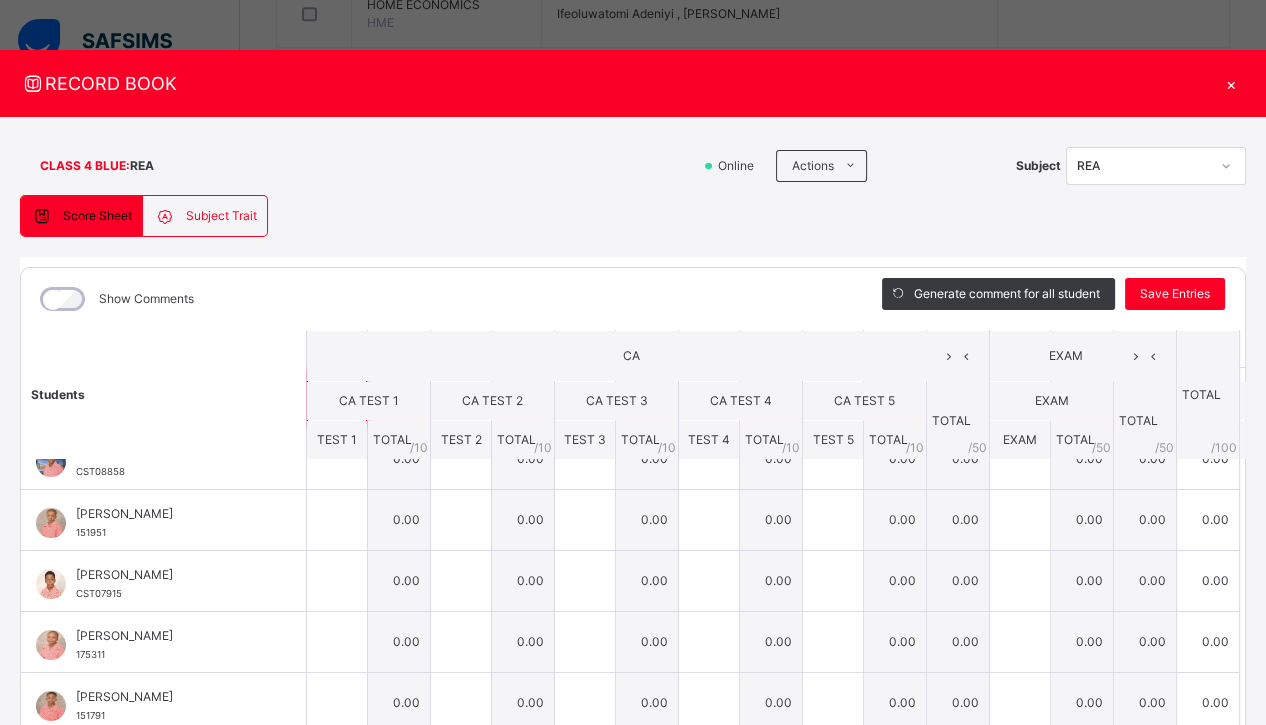 scroll, scrollTop: 0, scrollLeft: 0, axis: both 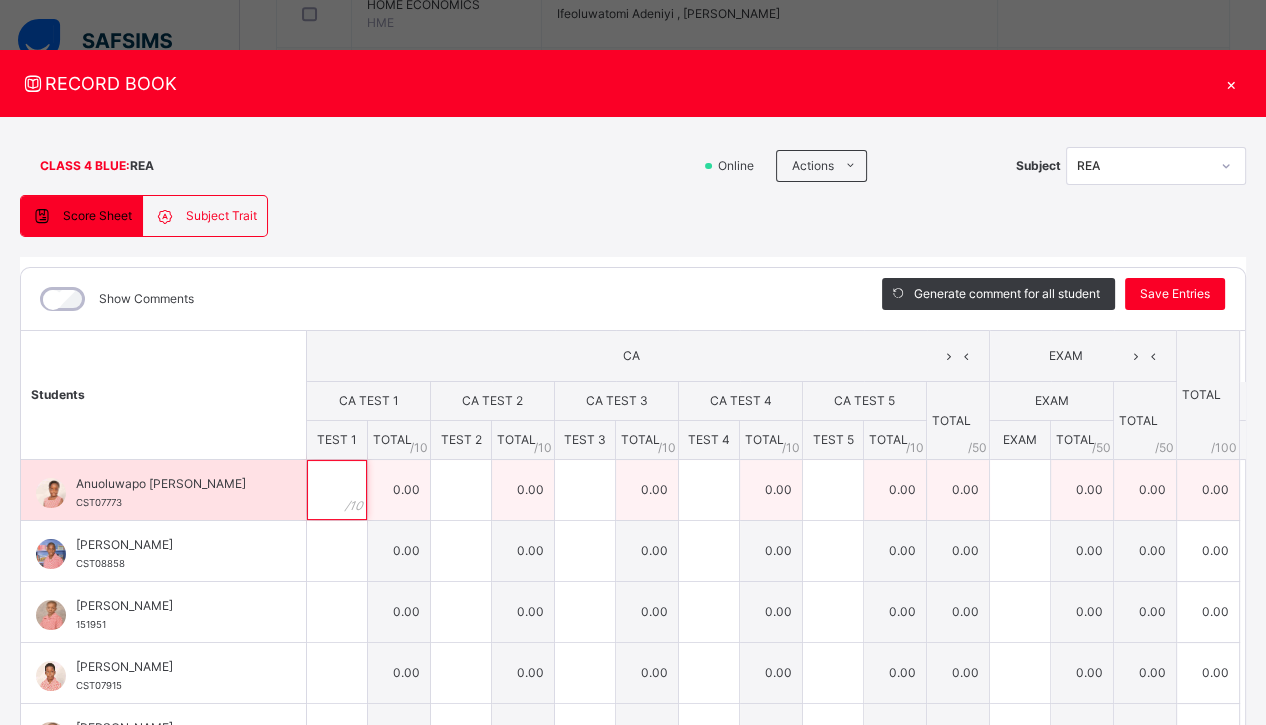 click at bounding box center (337, 490) 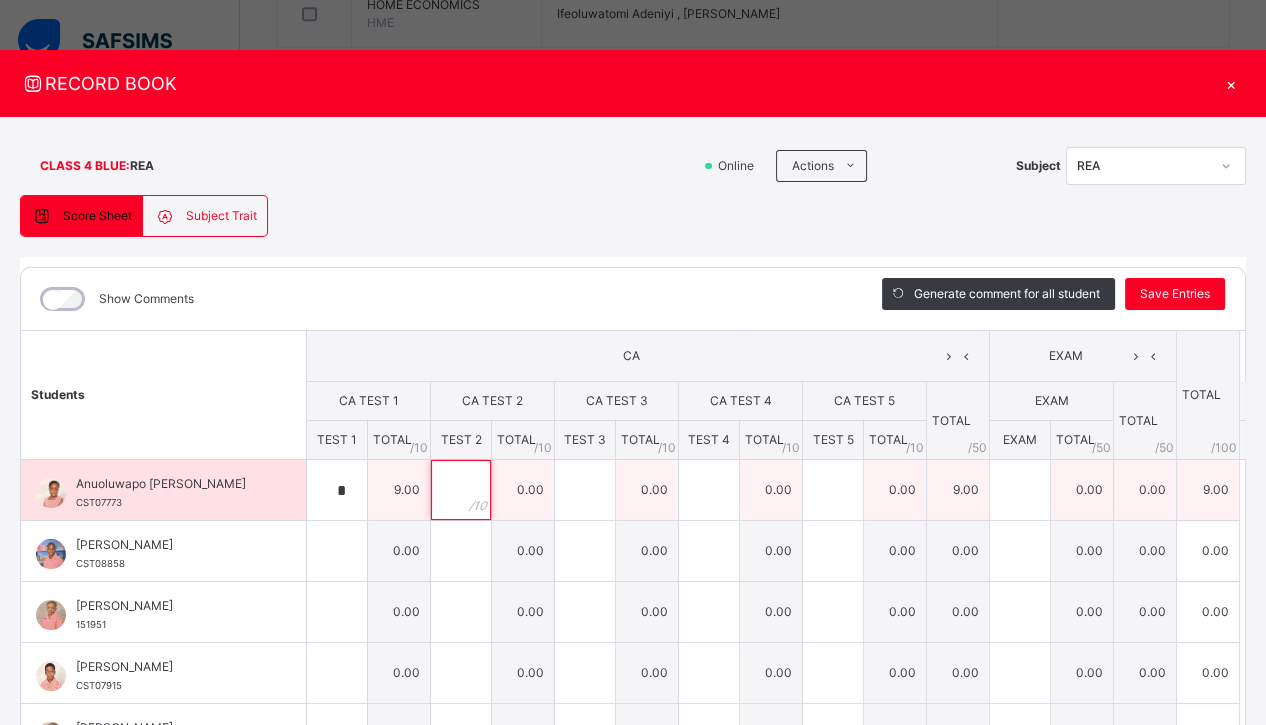 click at bounding box center (461, 490) 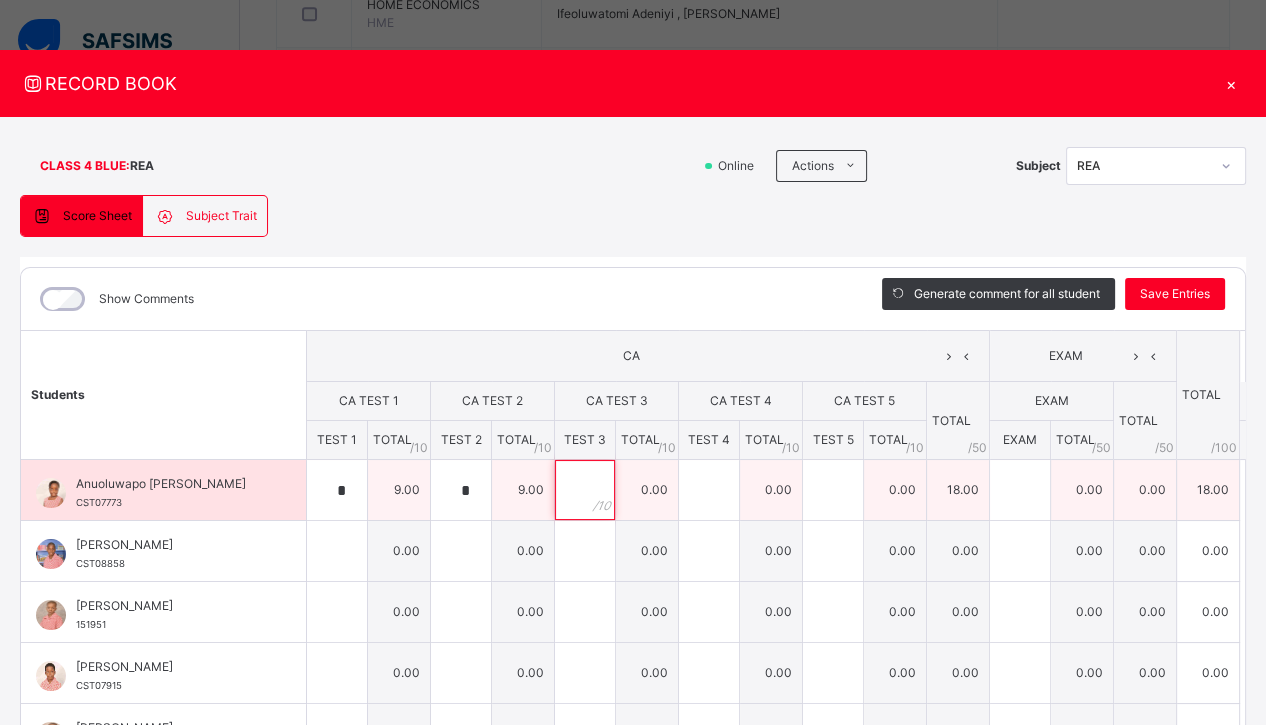 click at bounding box center (585, 490) 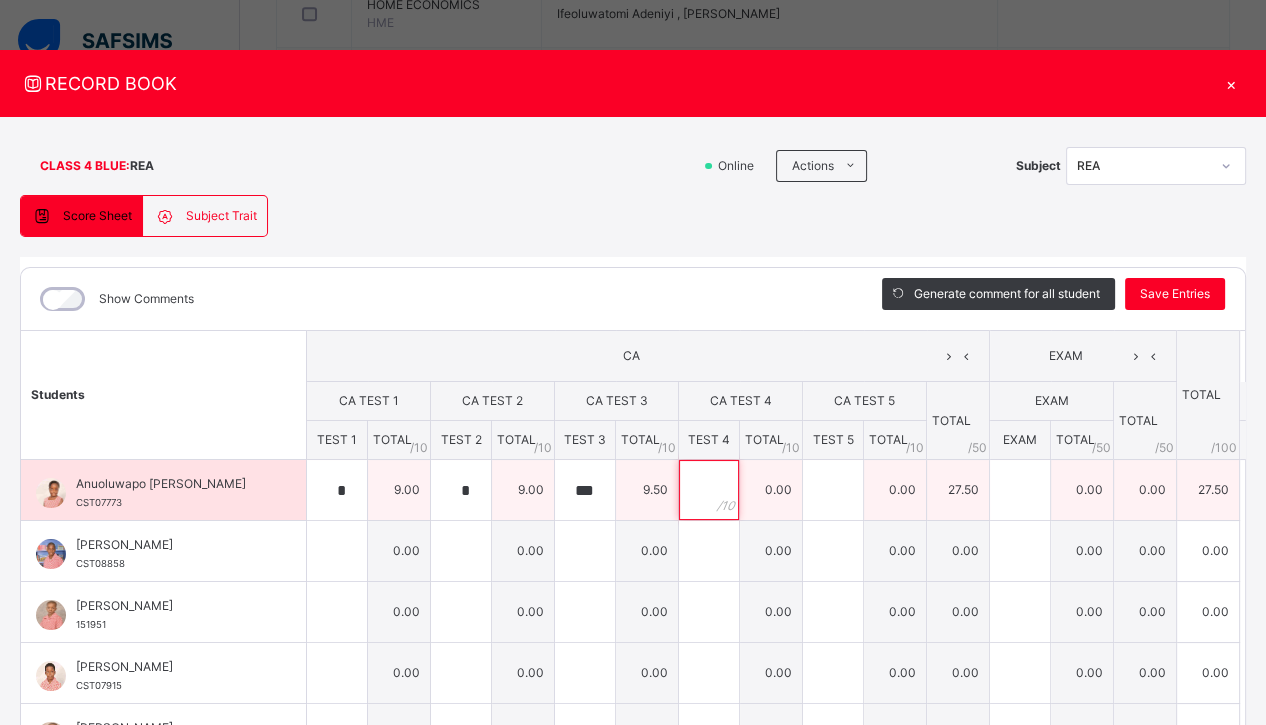 click at bounding box center [709, 490] 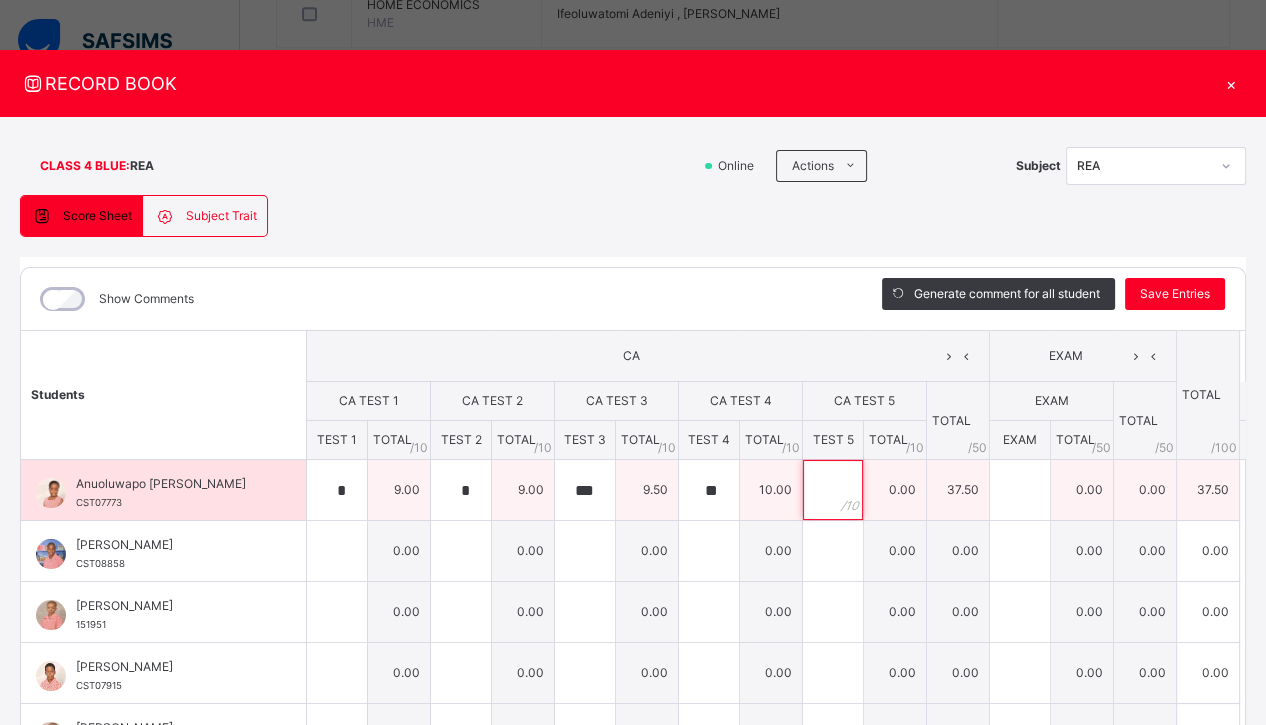 click at bounding box center (833, 490) 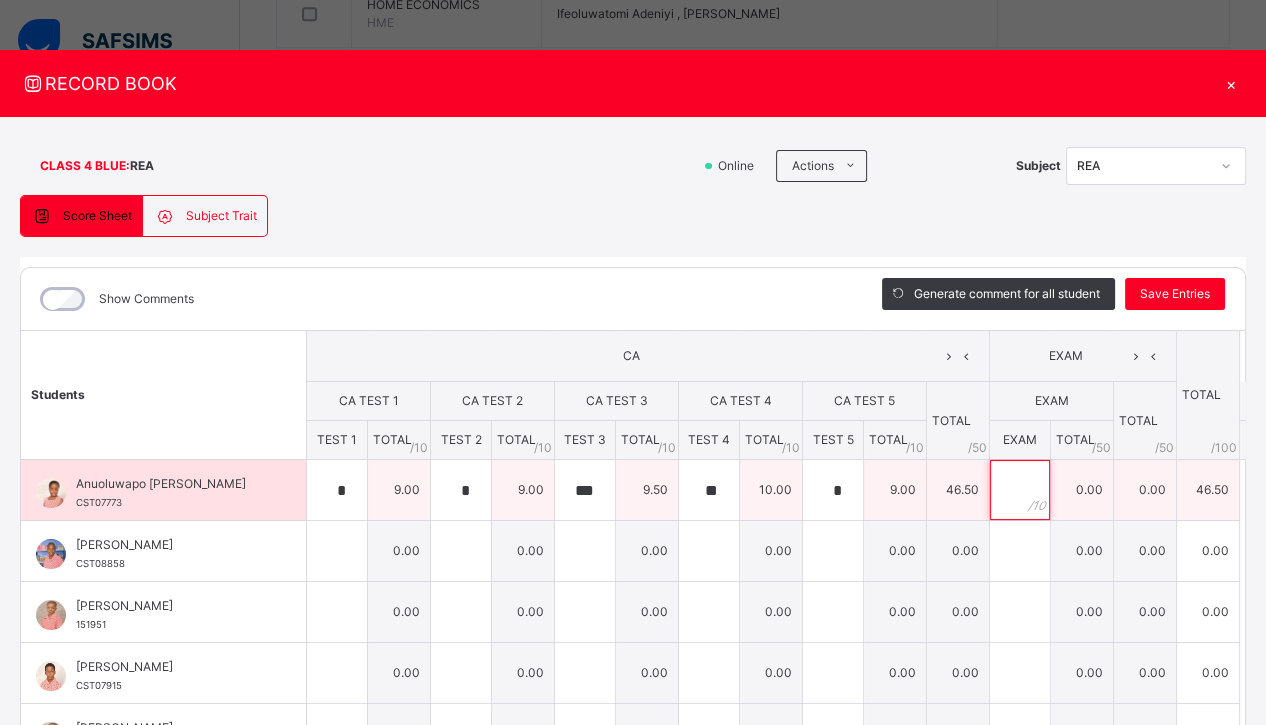click at bounding box center (1020, 490) 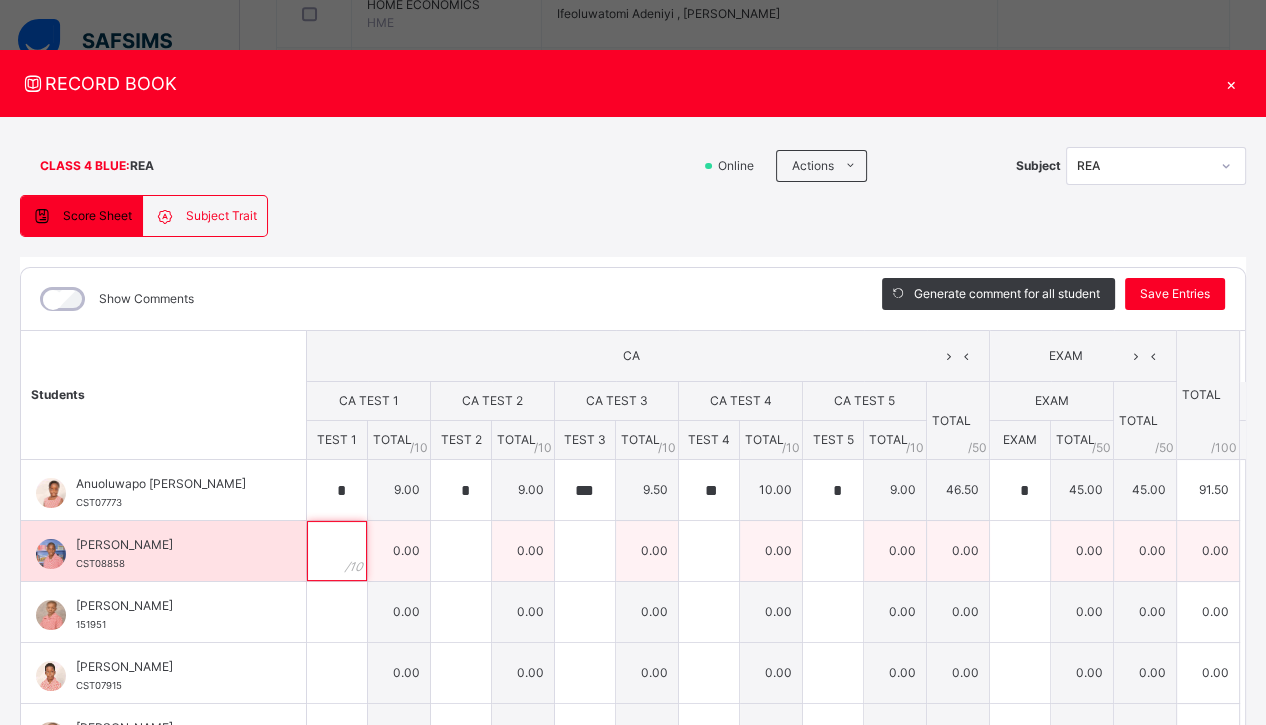click at bounding box center [337, 551] 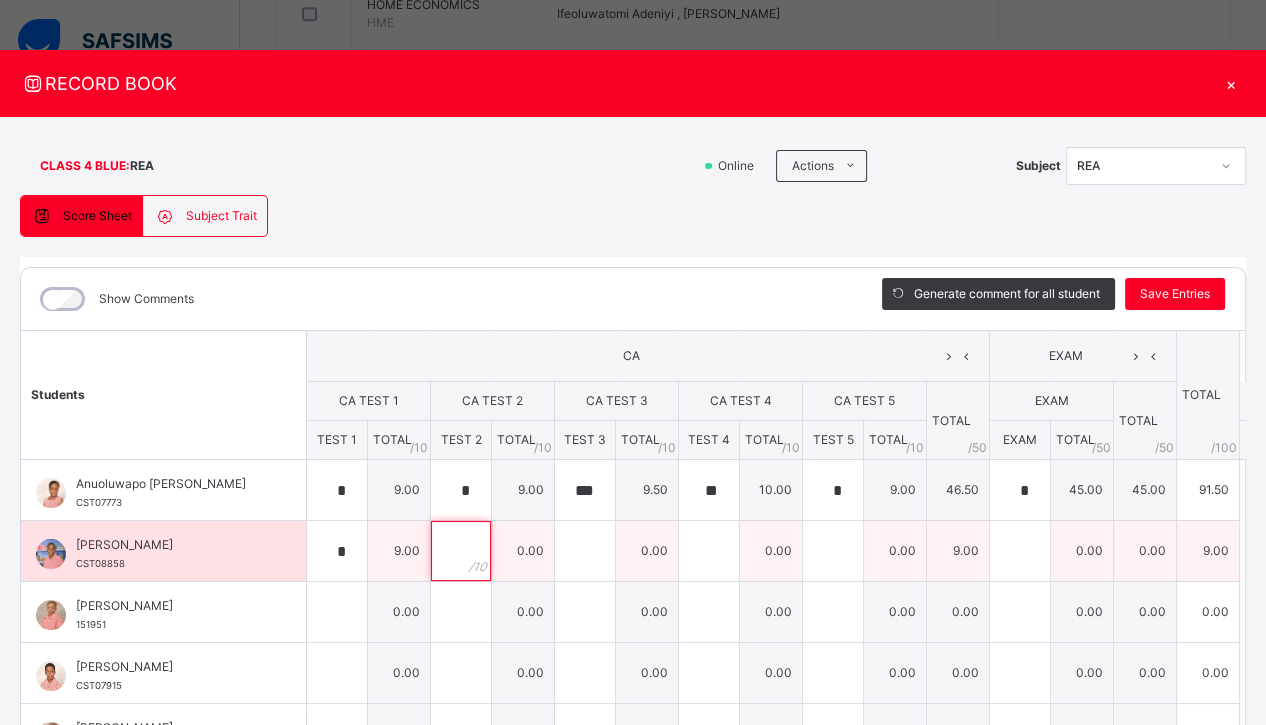 click at bounding box center (461, 551) 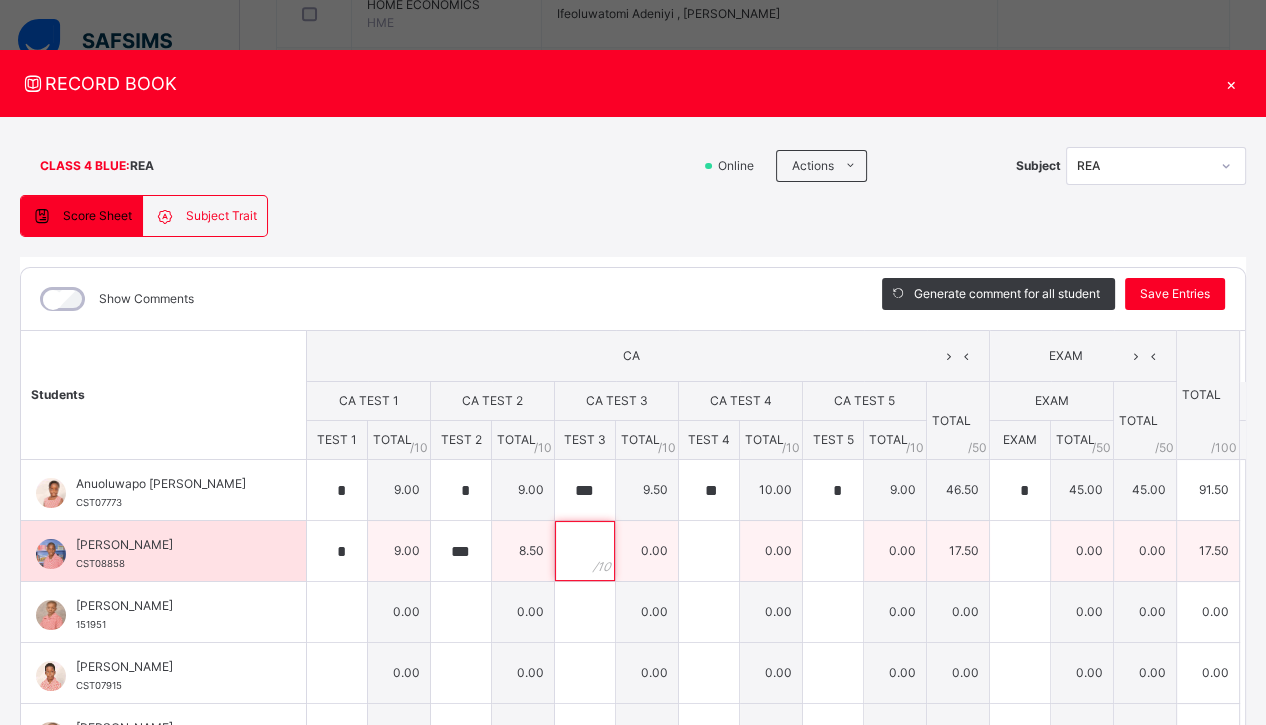 click at bounding box center [585, 551] 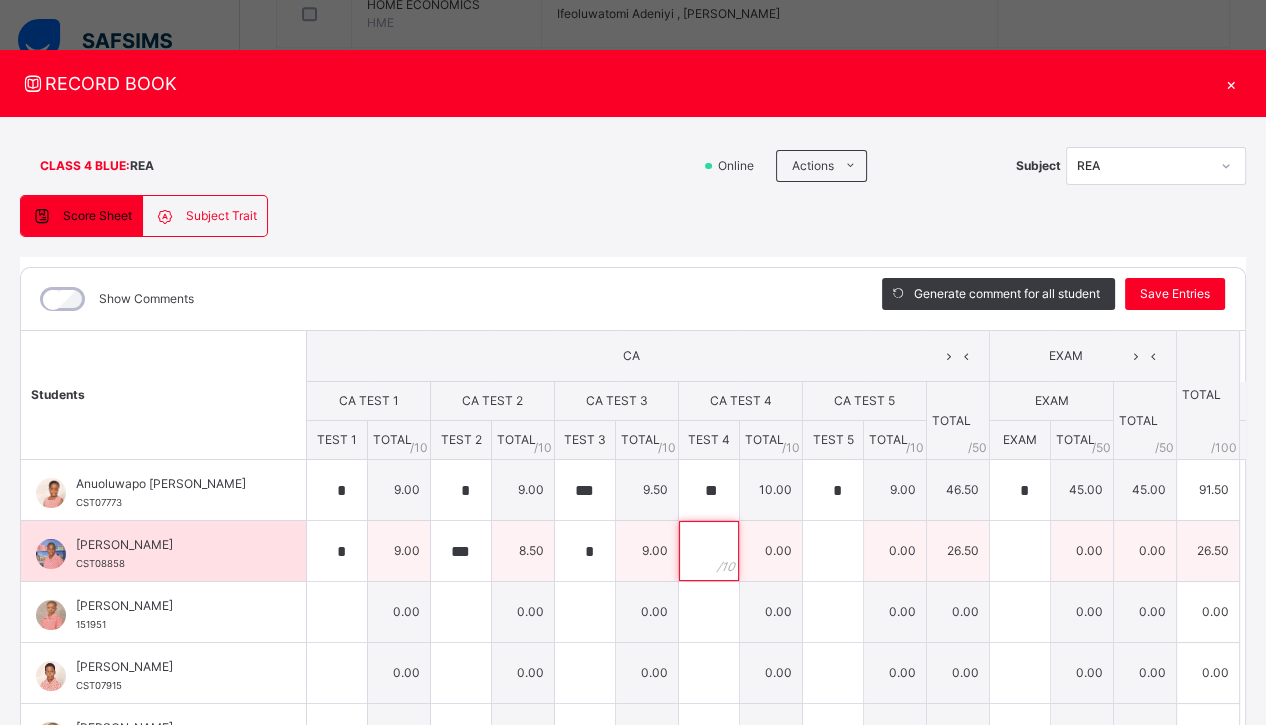 click at bounding box center (709, 551) 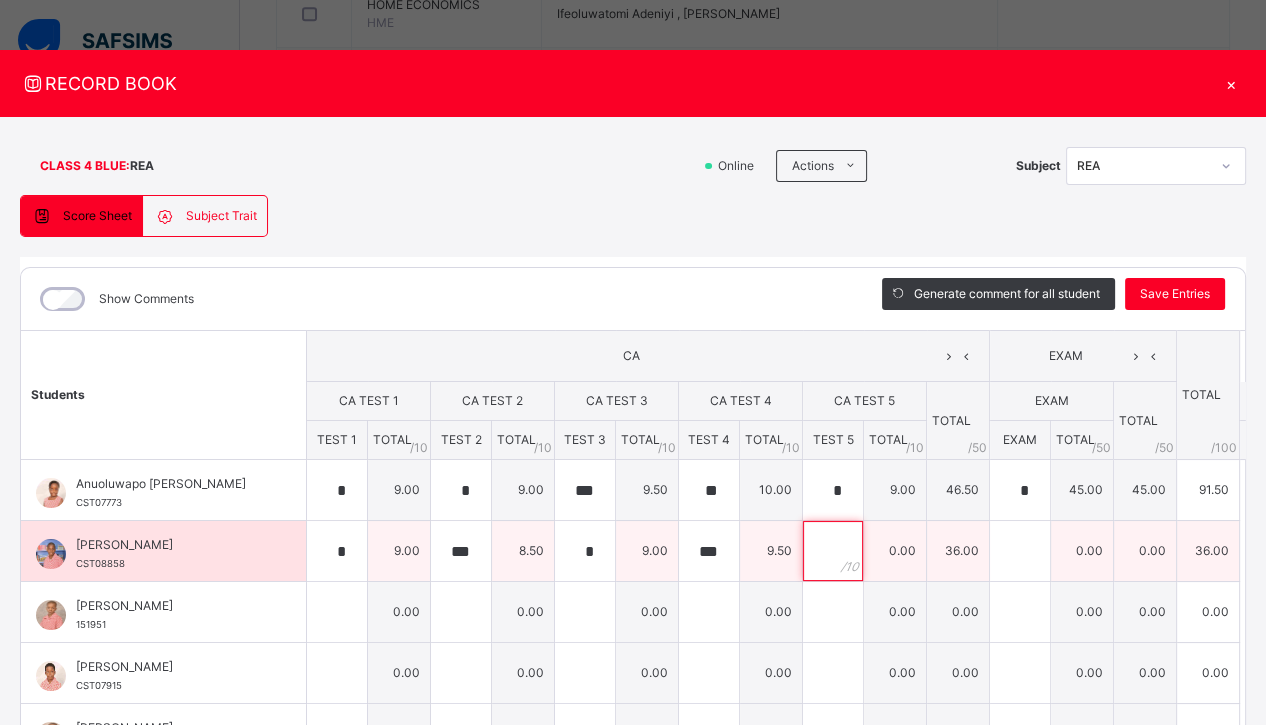 click at bounding box center (833, 551) 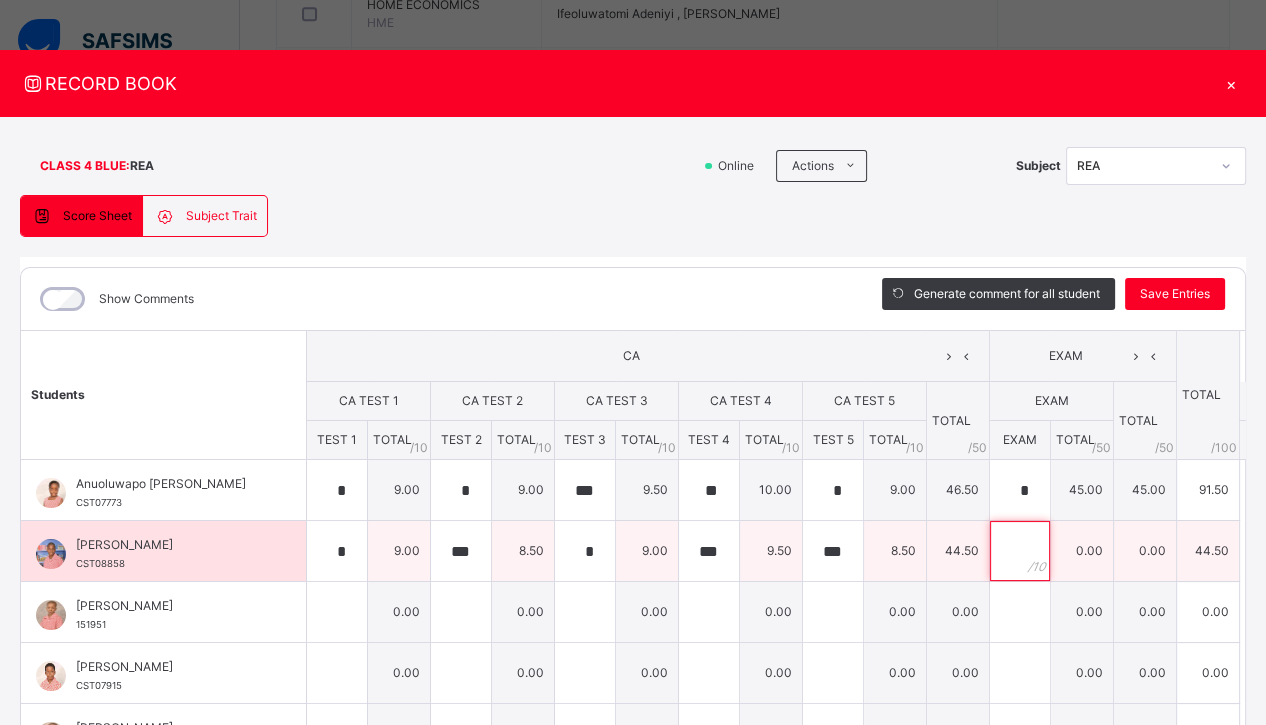 click at bounding box center (1020, 551) 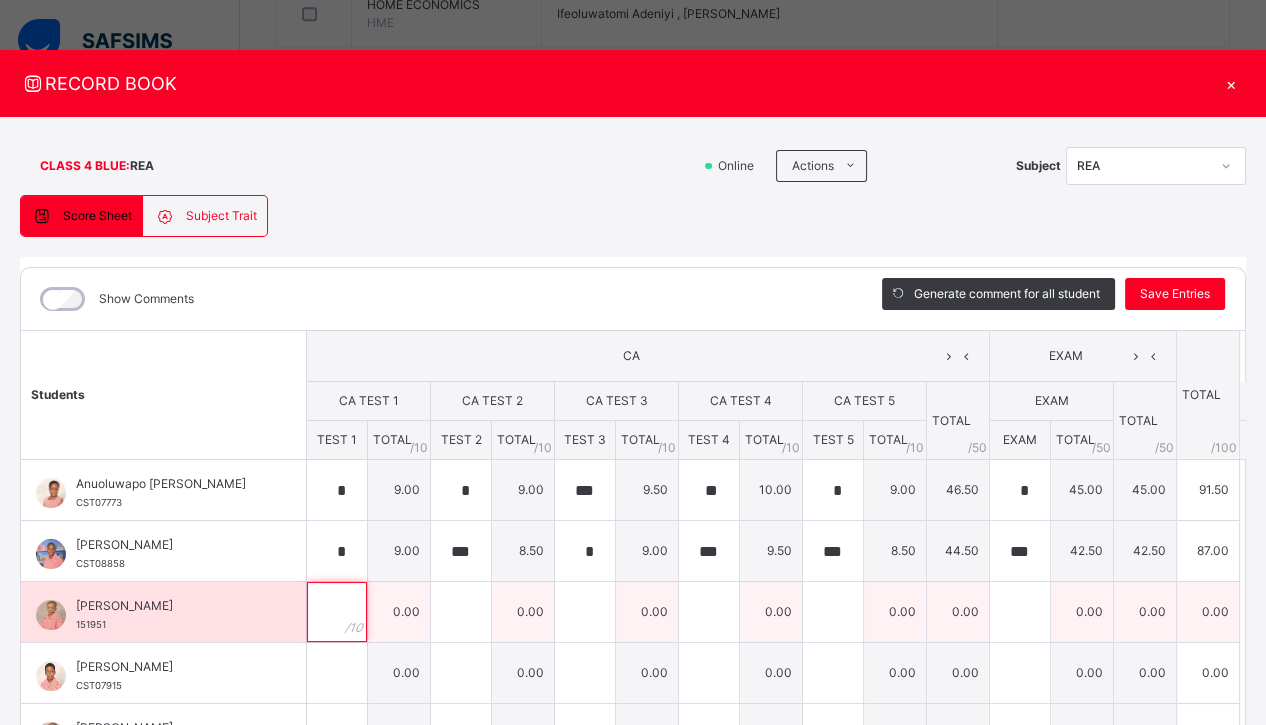click at bounding box center [337, 612] 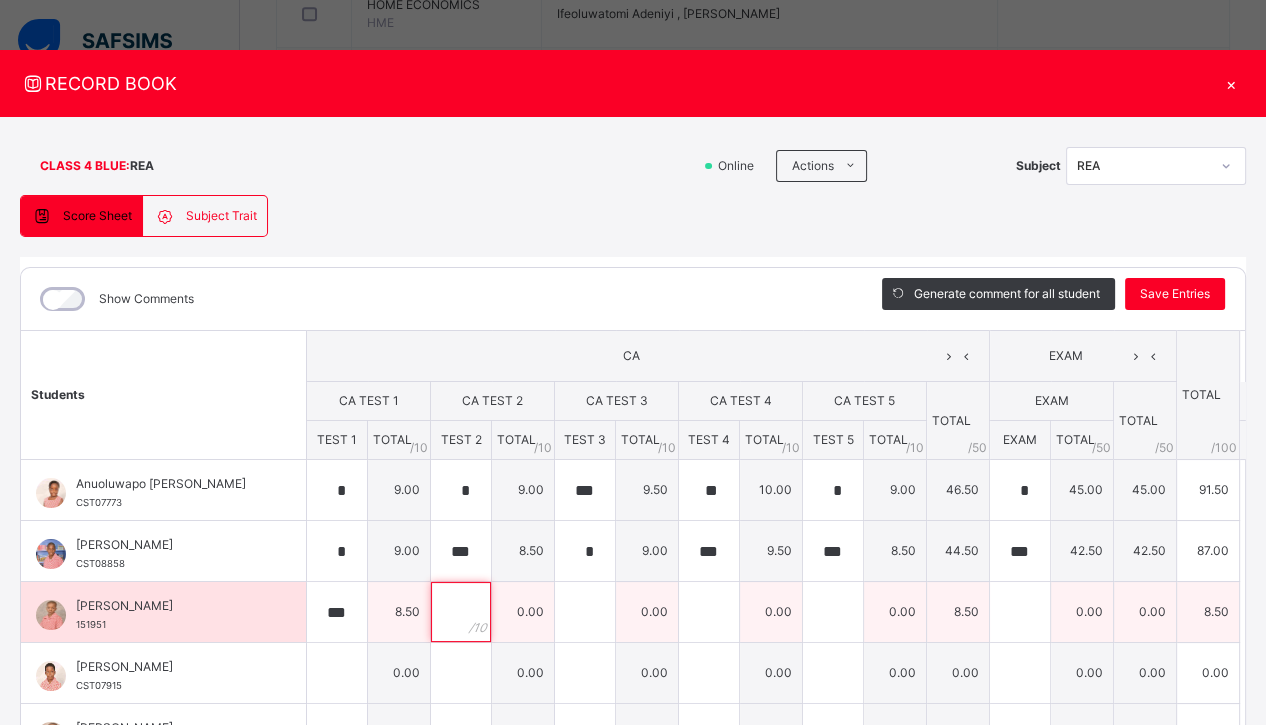 click at bounding box center (461, 612) 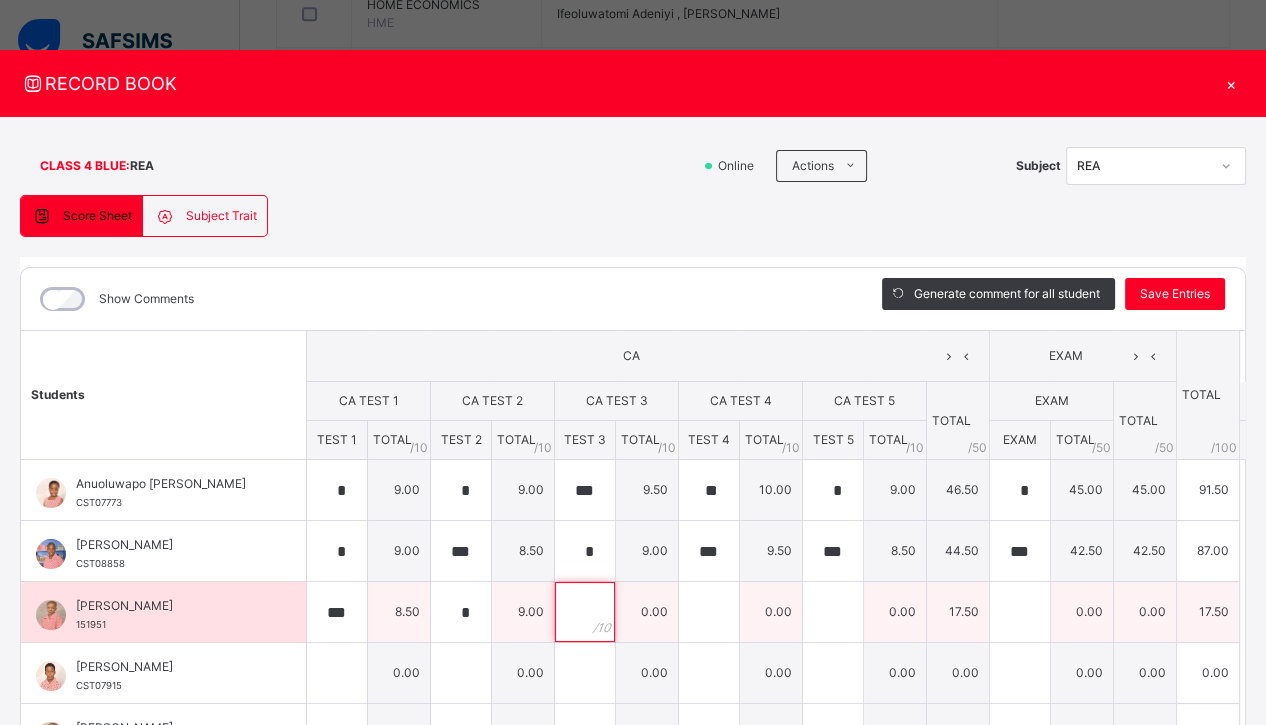 click at bounding box center [585, 612] 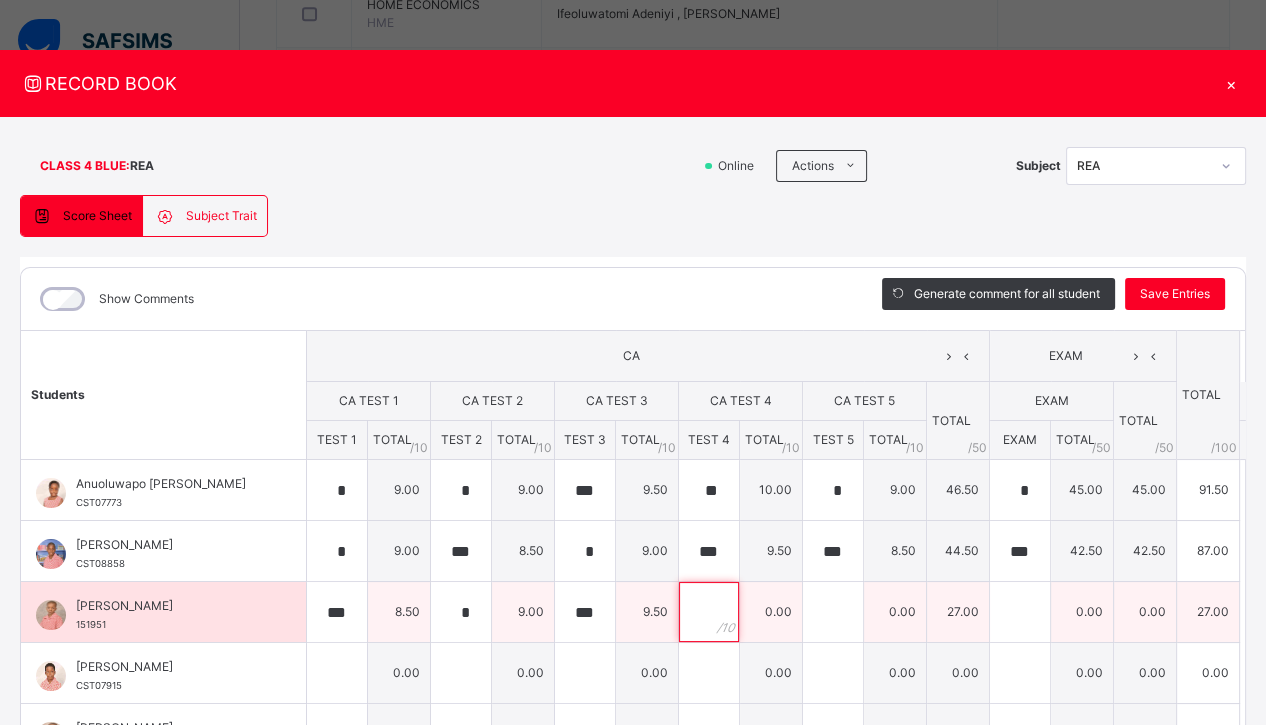 click at bounding box center (709, 612) 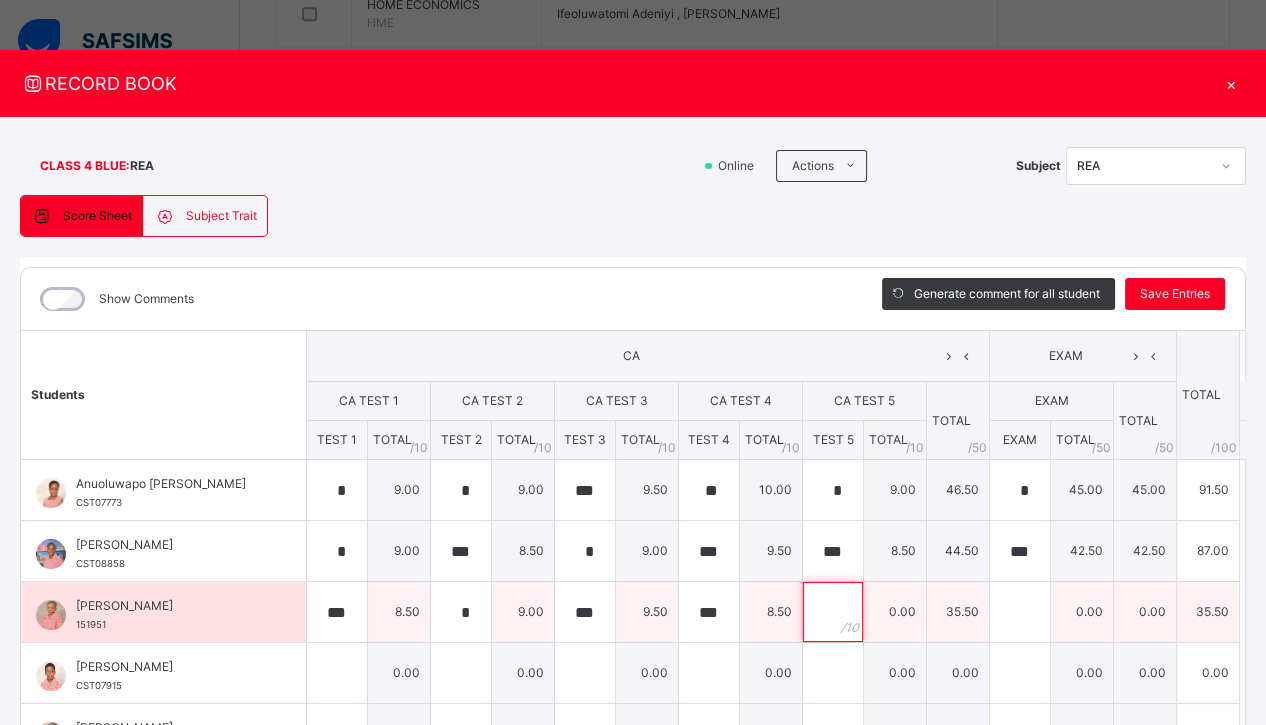 click at bounding box center [833, 612] 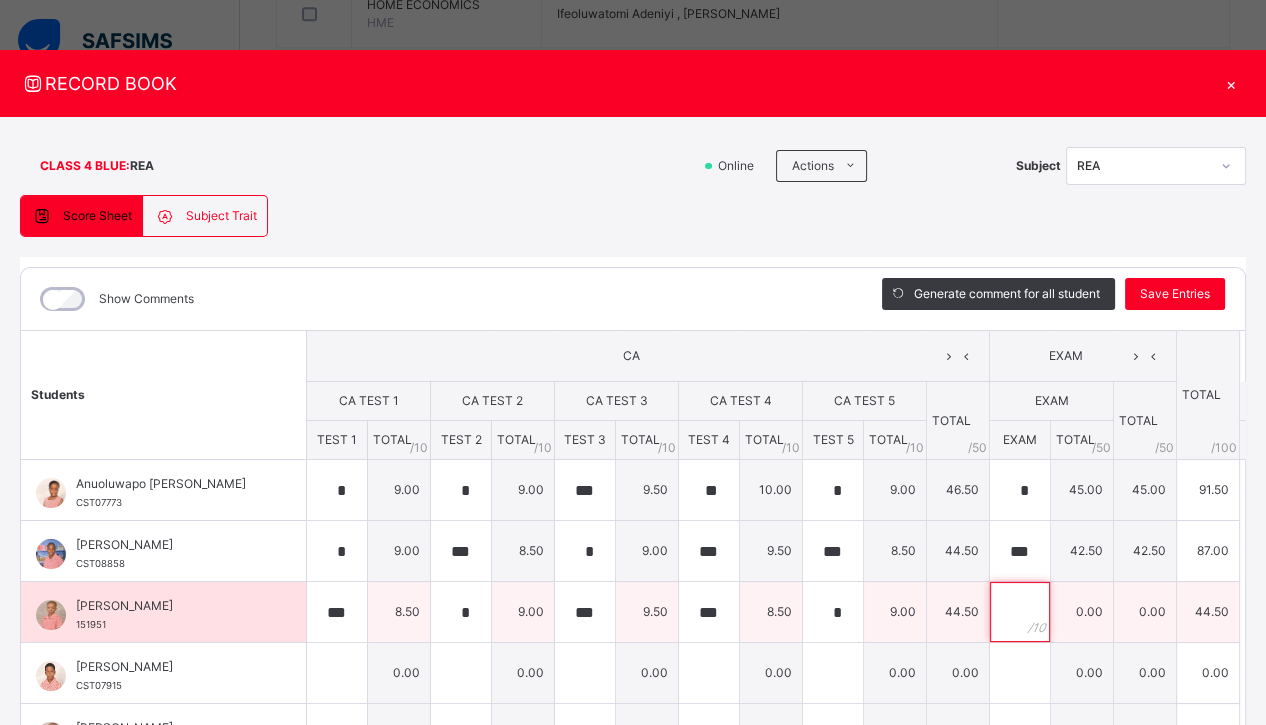 click at bounding box center [1020, 612] 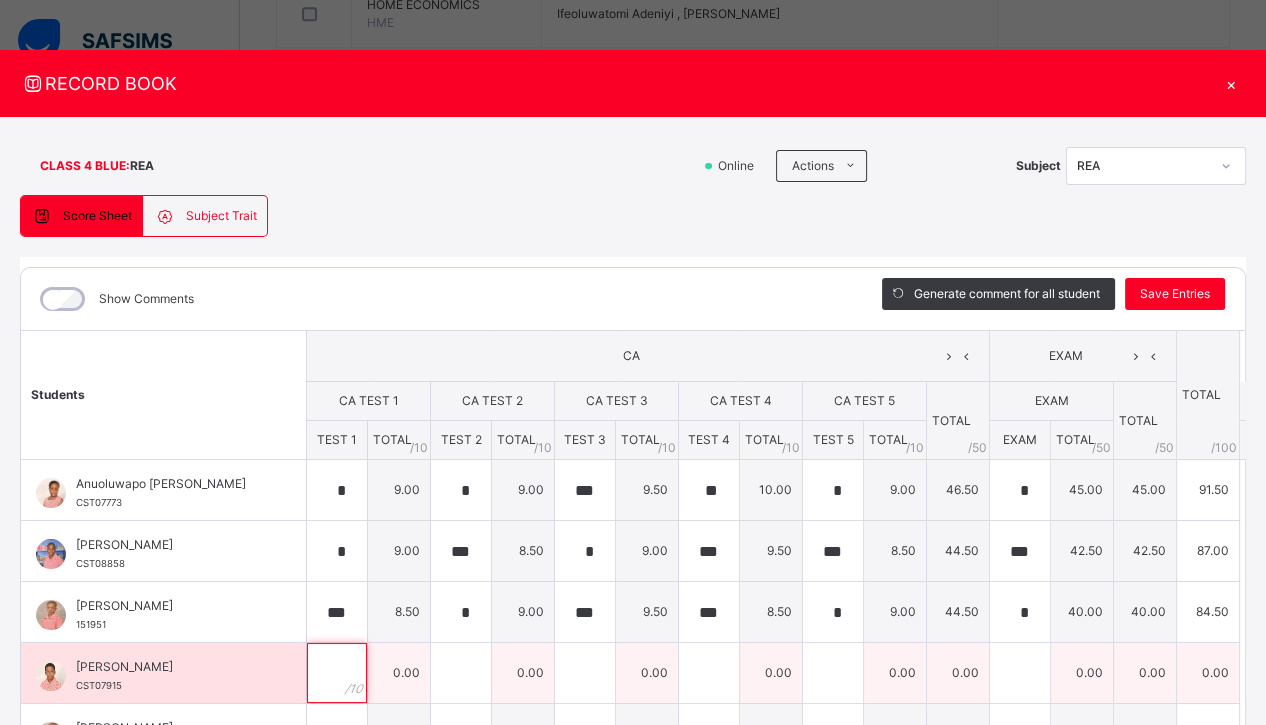 click at bounding box center [337, 673] 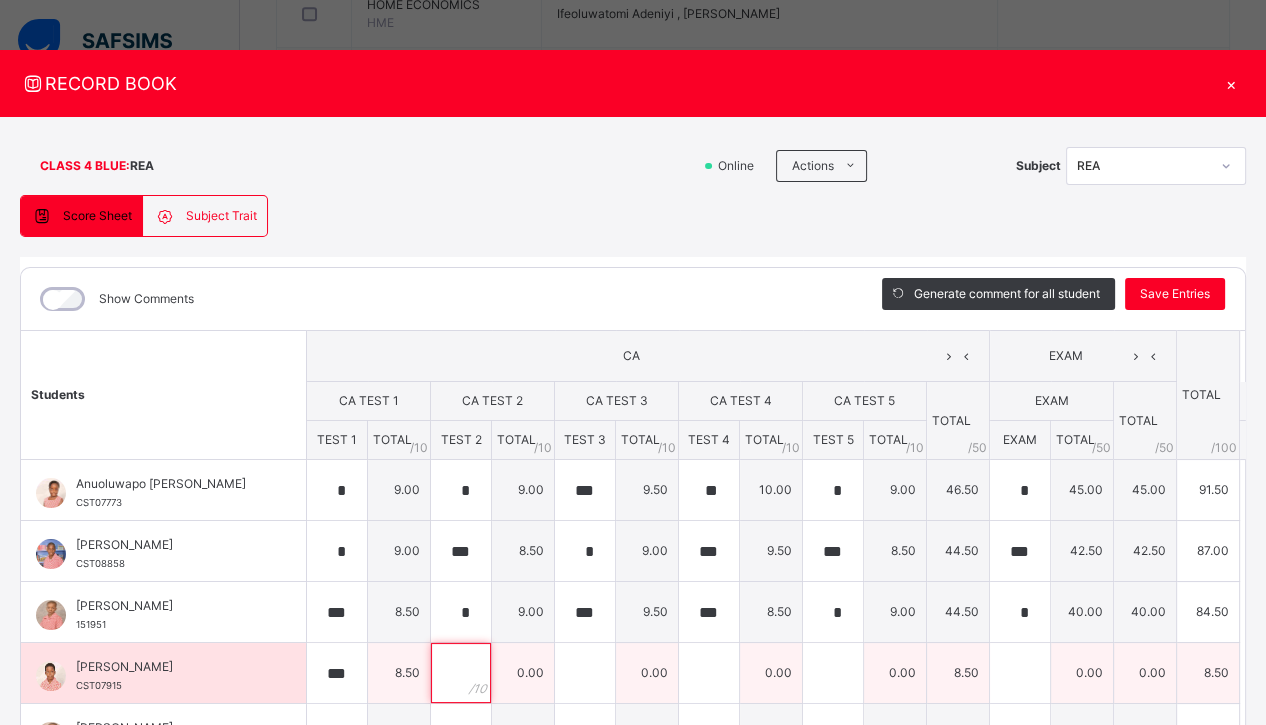 click at bounding box center (461, 673) 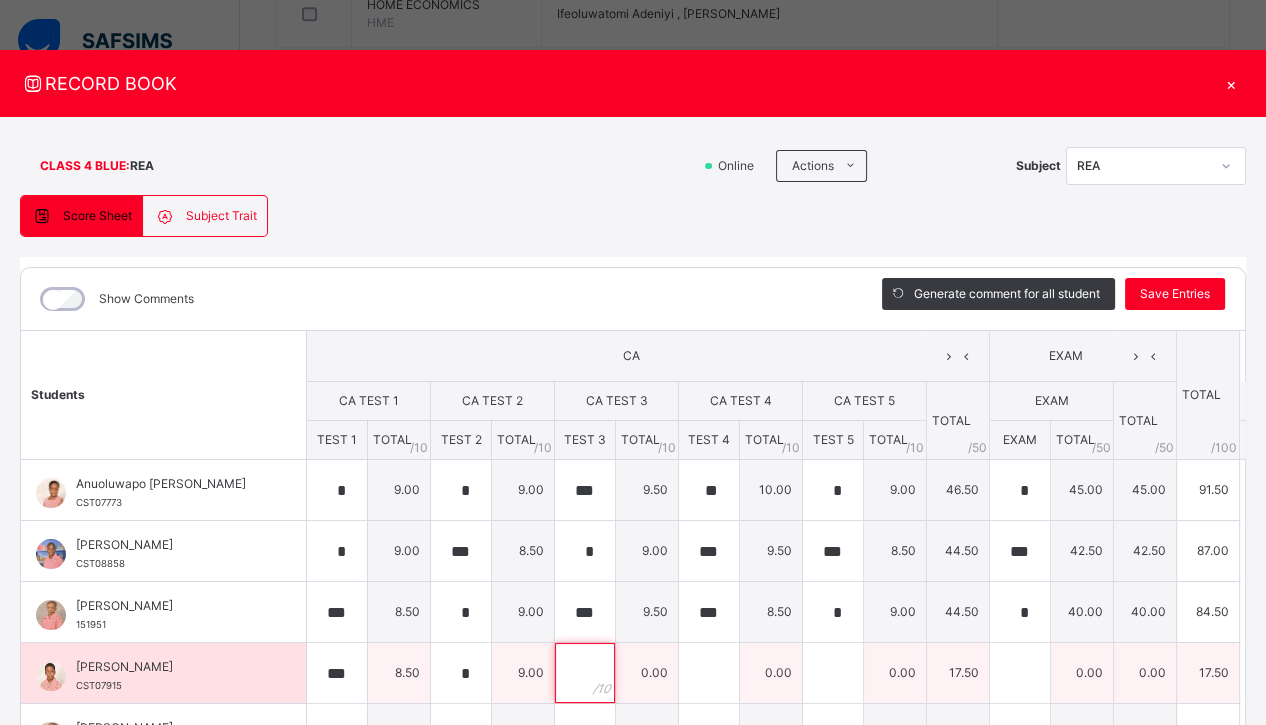 click at bounding box center [585, 673] 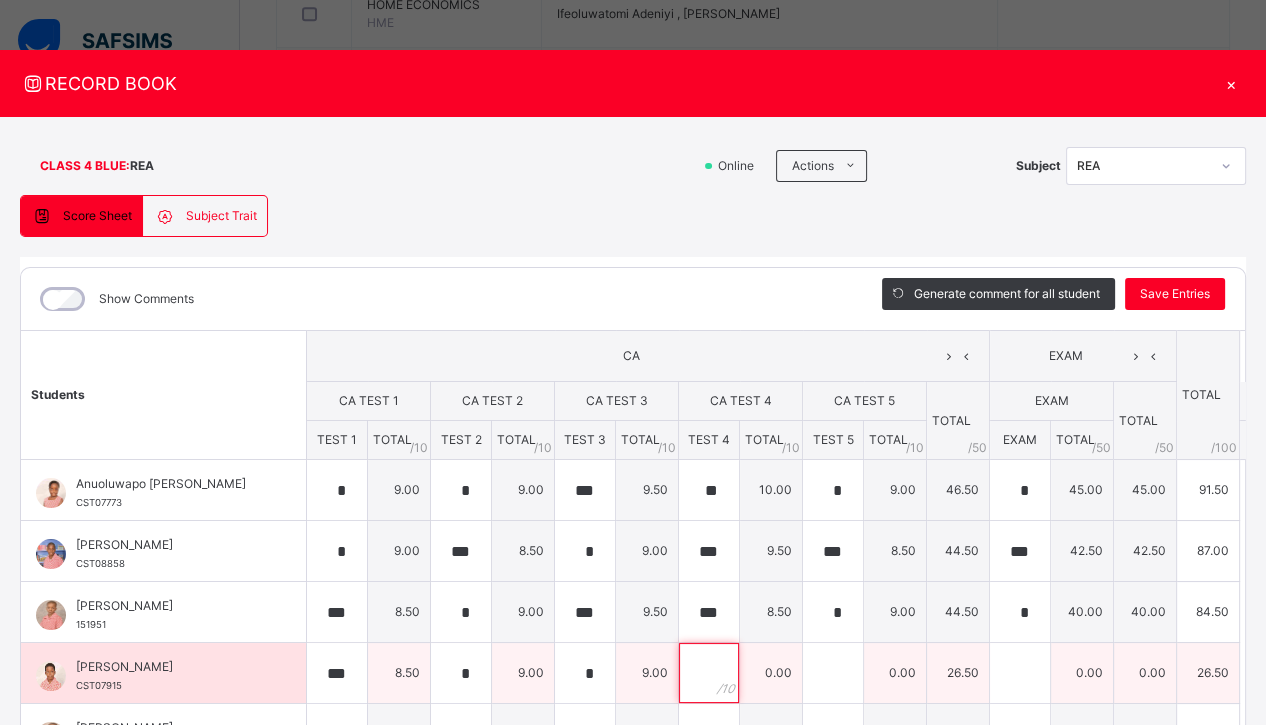 click at bounding box center (709, 673) 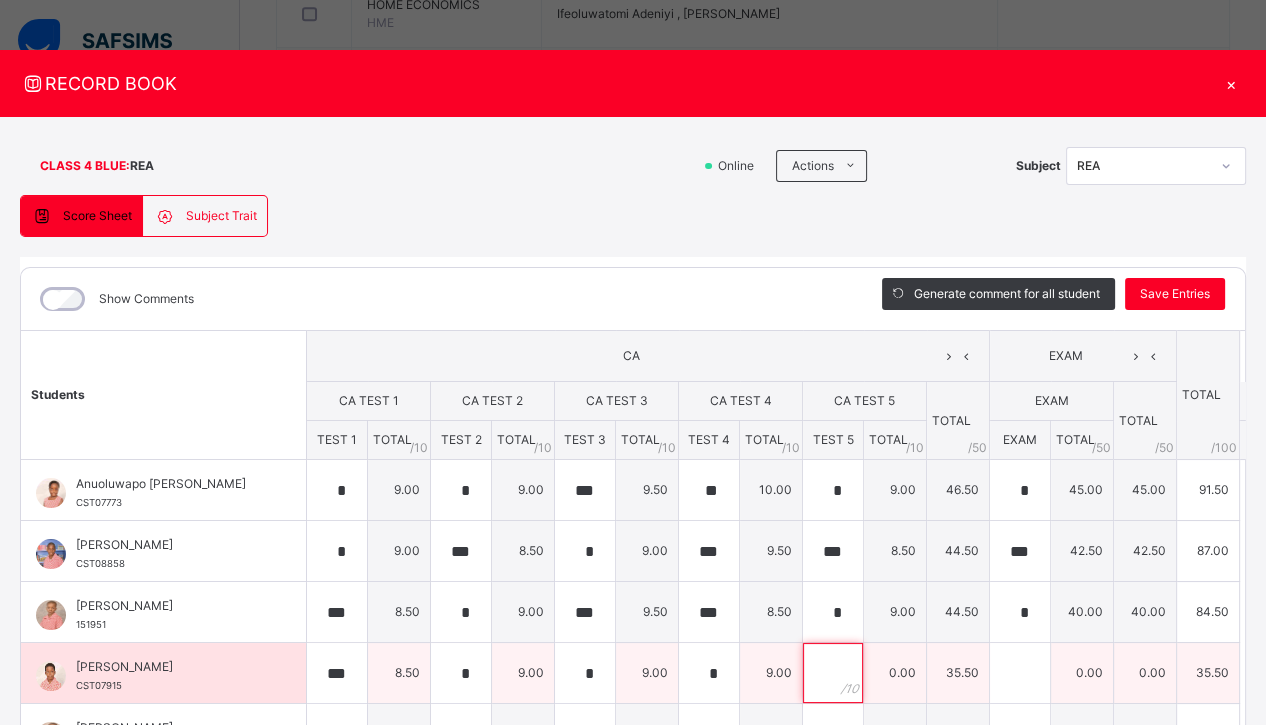 click at bounding box center [833, 673] 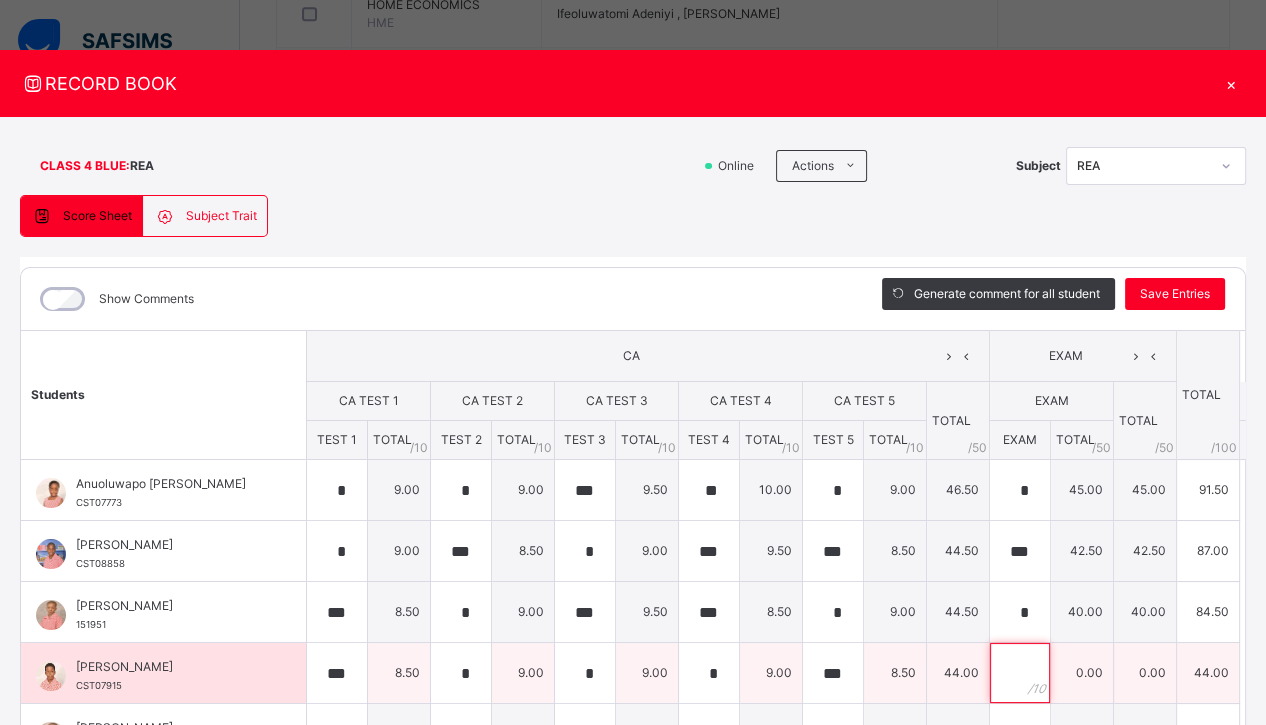 click at bounding box center [1020, 673] 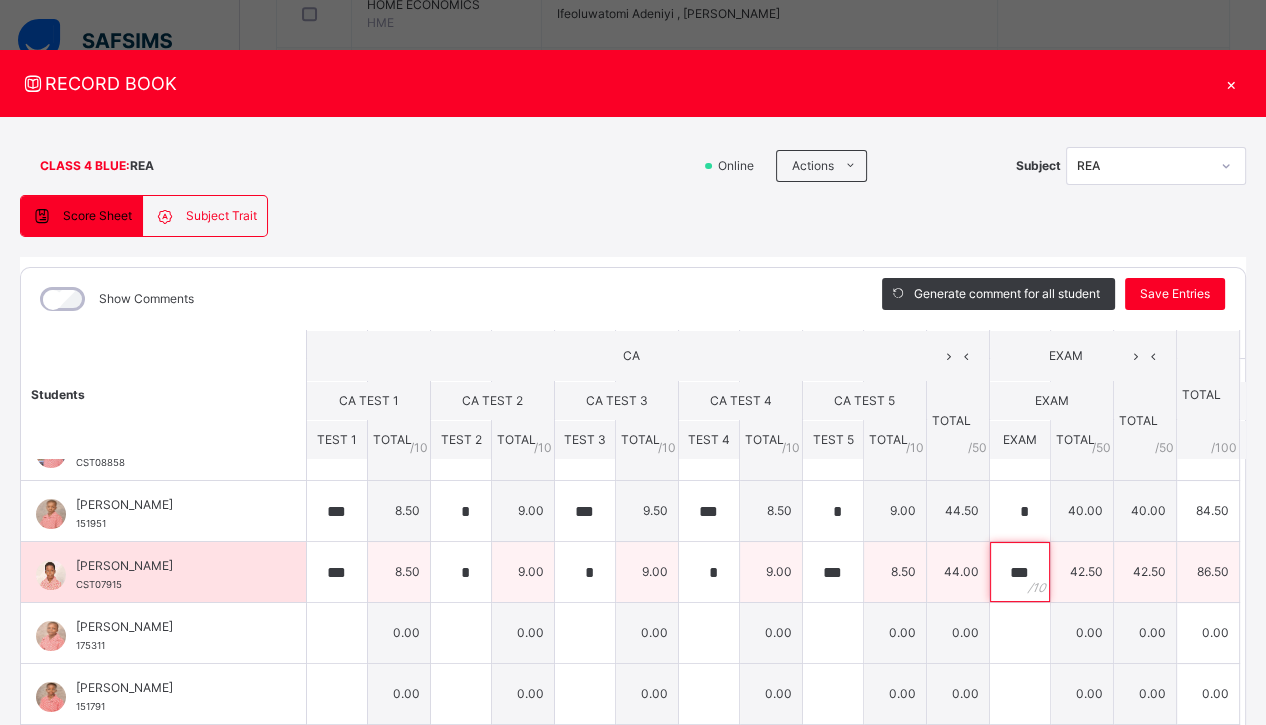 scroll, scrollTop: 109, scrollLeft: 0, axis: vertical 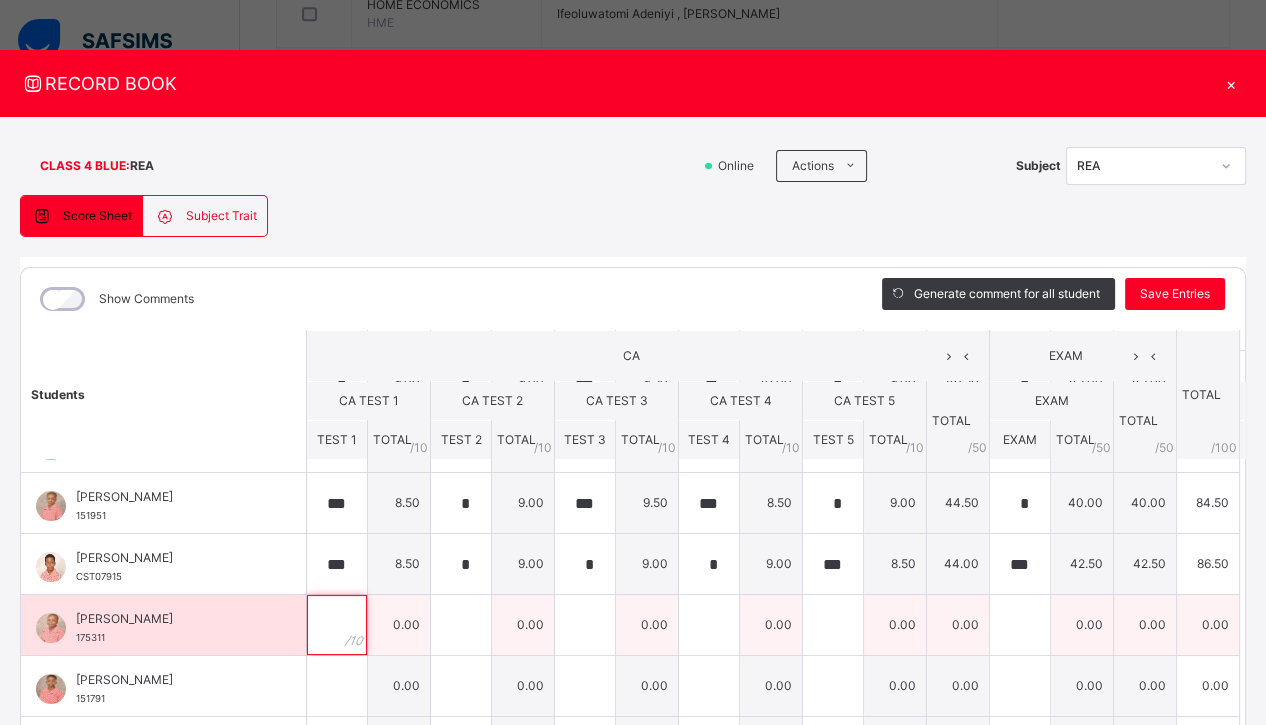 click at bounding box center (337, 625) 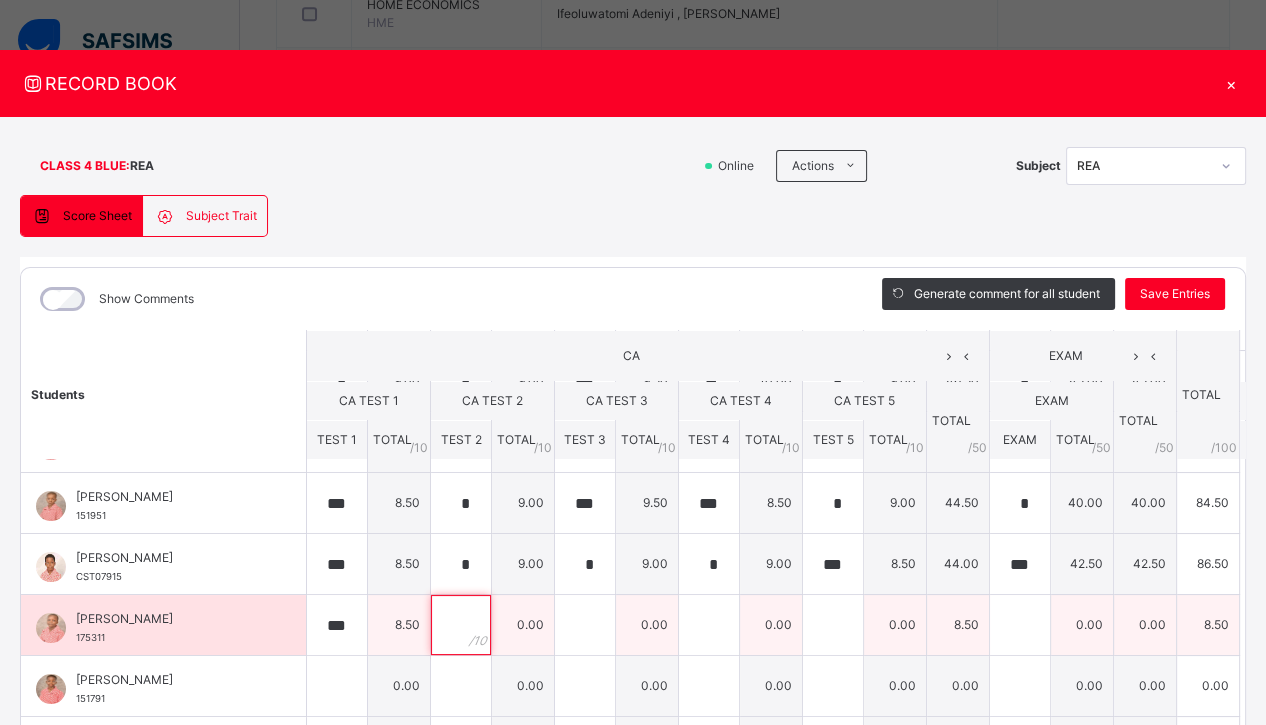 click at bounding box center (461, 625) 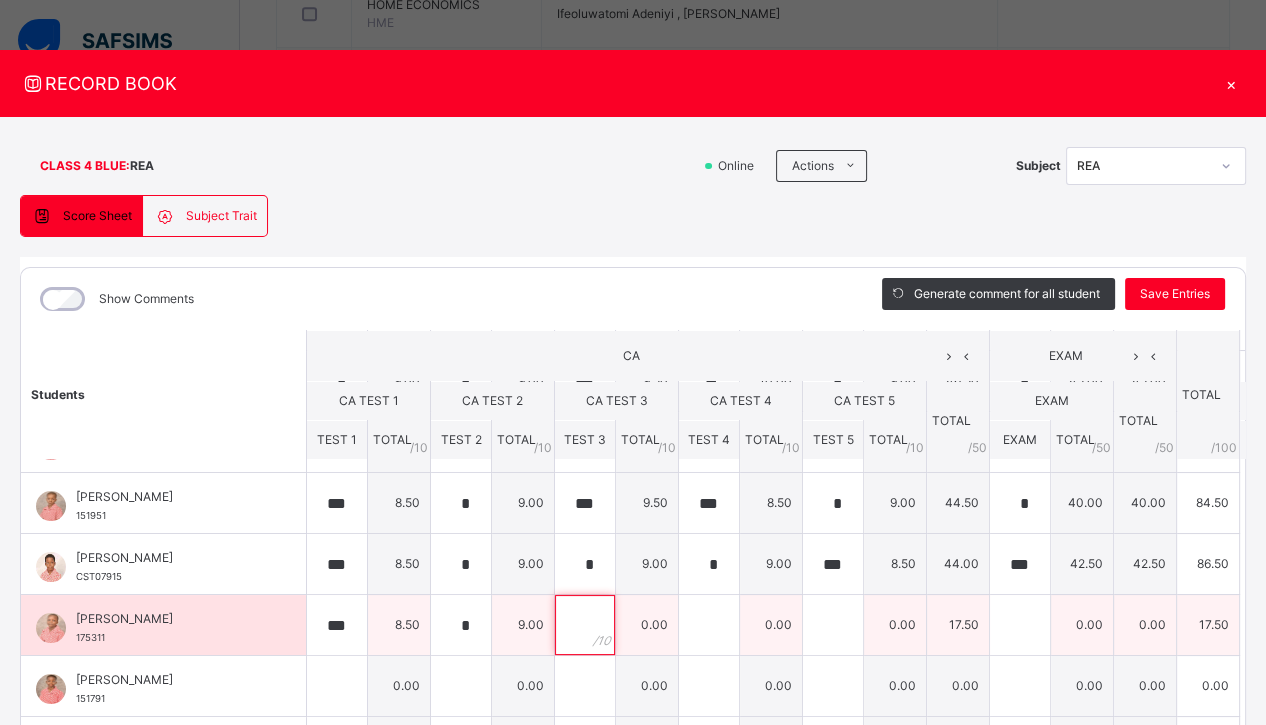 click at bounding box center [585, 625] 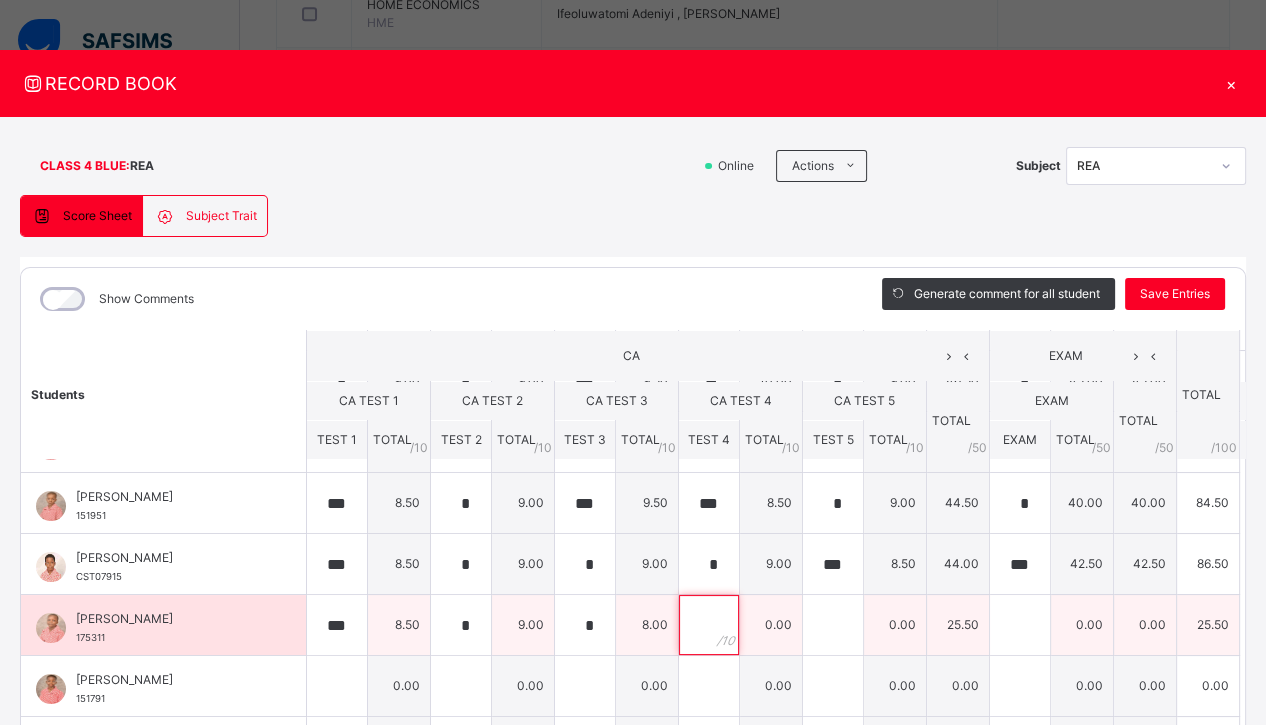 click at bounding box center [709, 625] 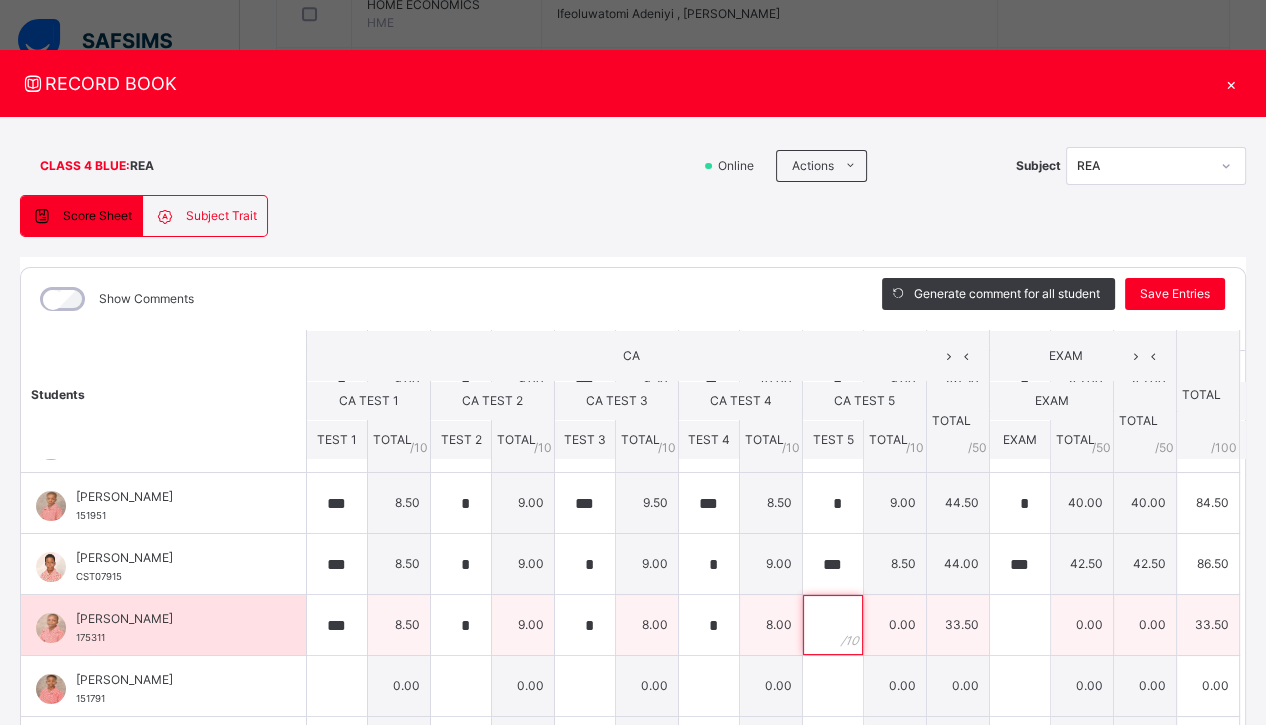 click at bounding box center (833, 625) 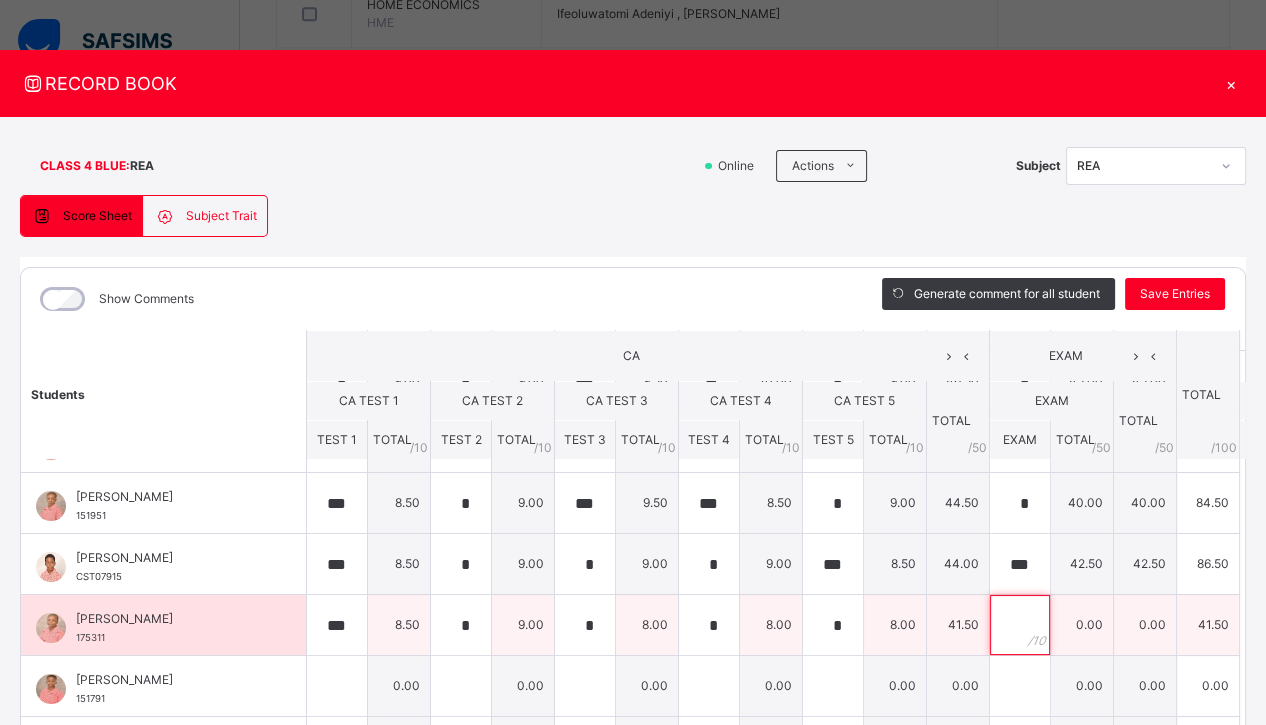 click at bounding box center (1020, 625) 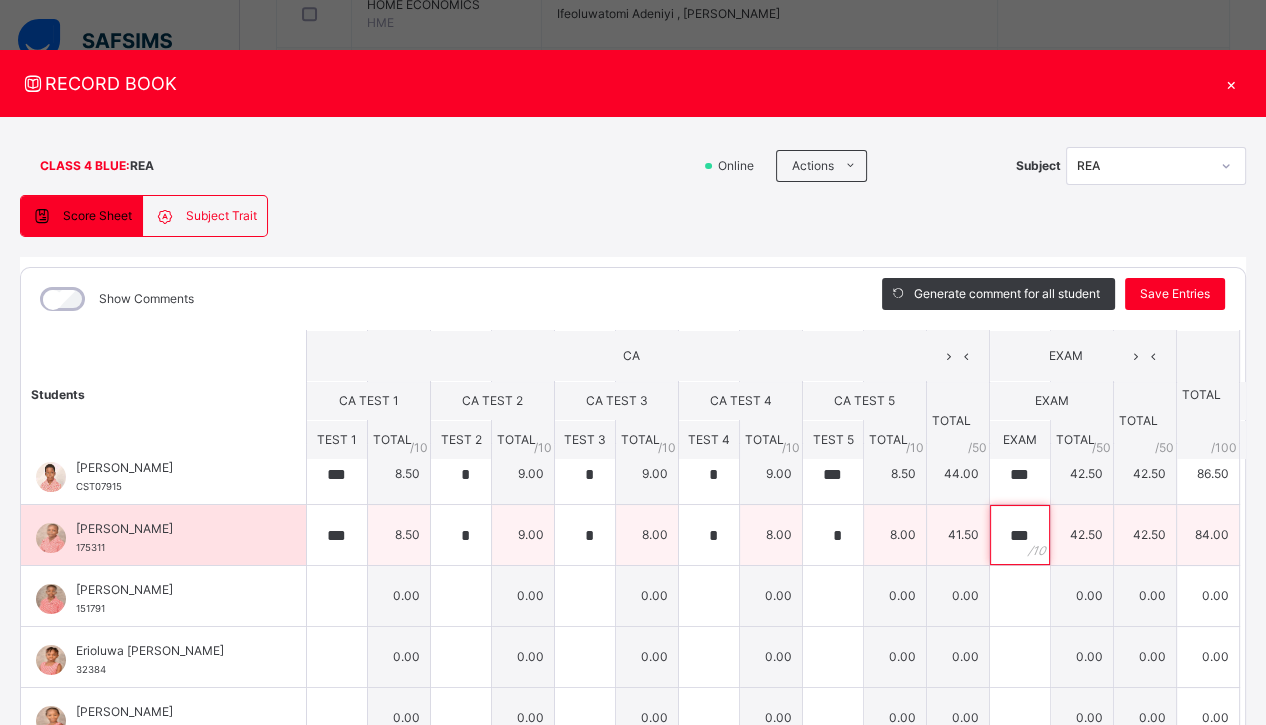 scroll, scrollTop: 199, scrollLeft: 0, axis: vertical 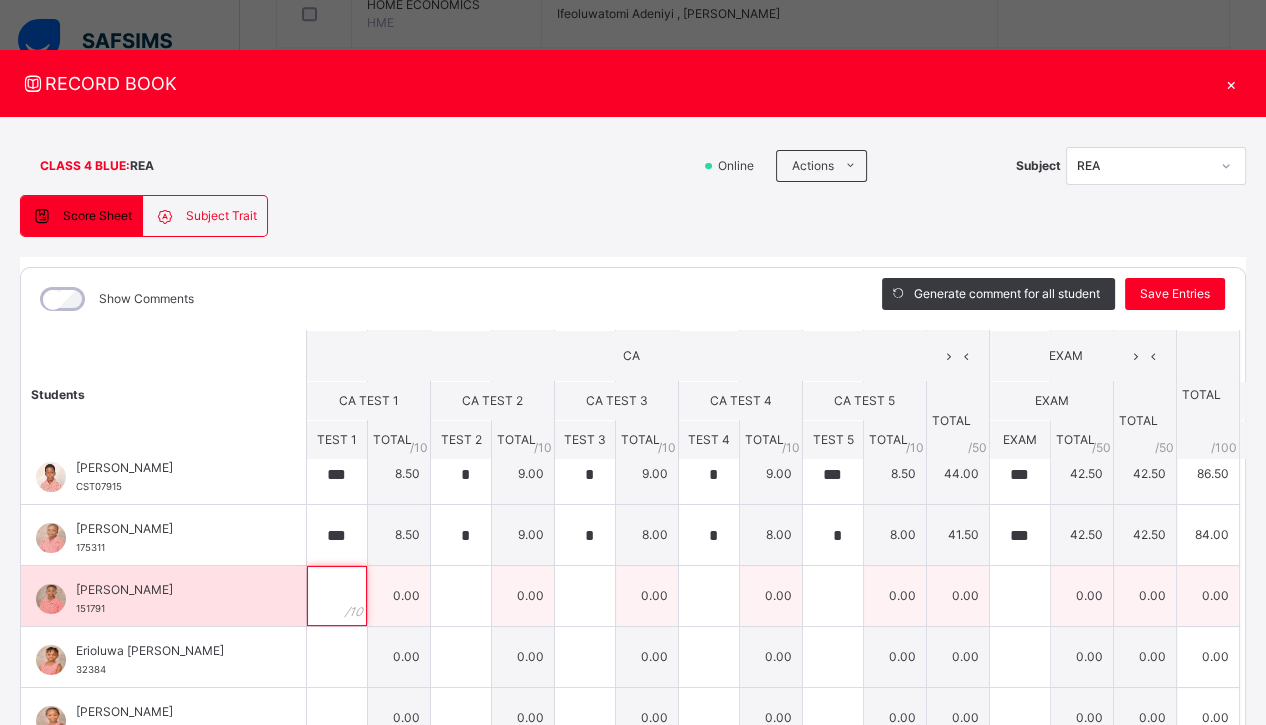 click at bounding box center [337, 596] 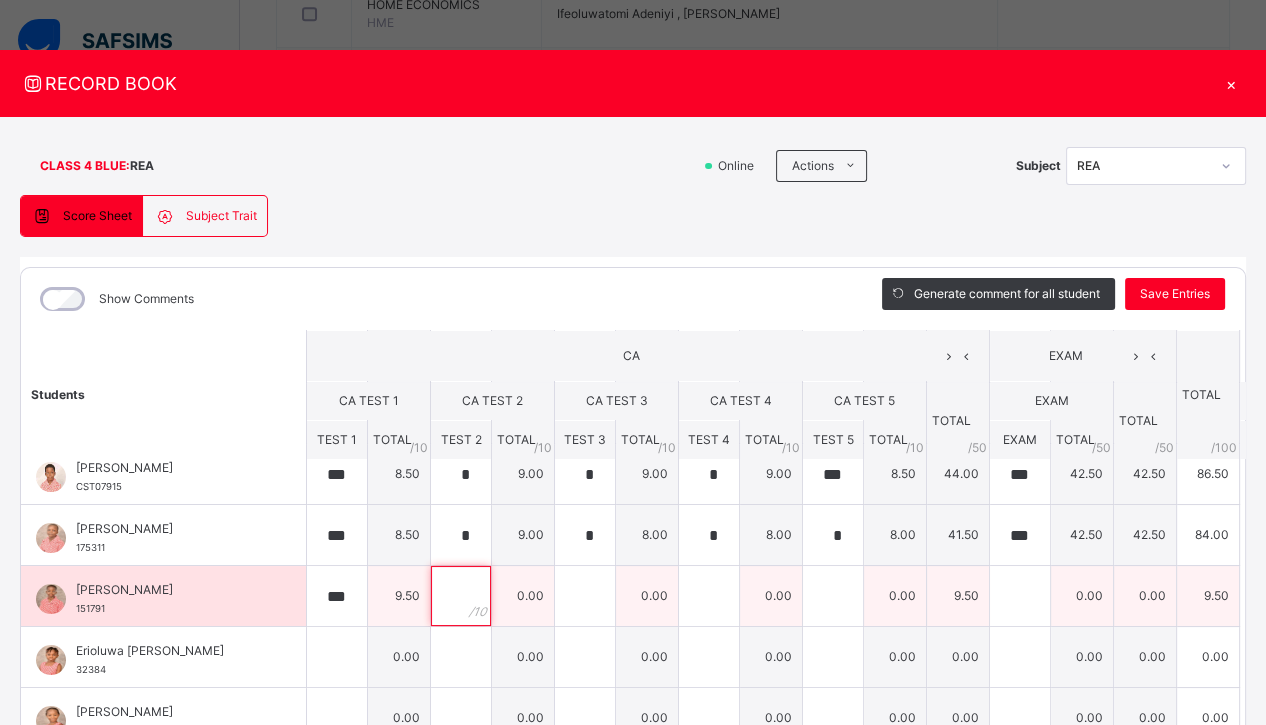 click at bounding box center (461, 596) 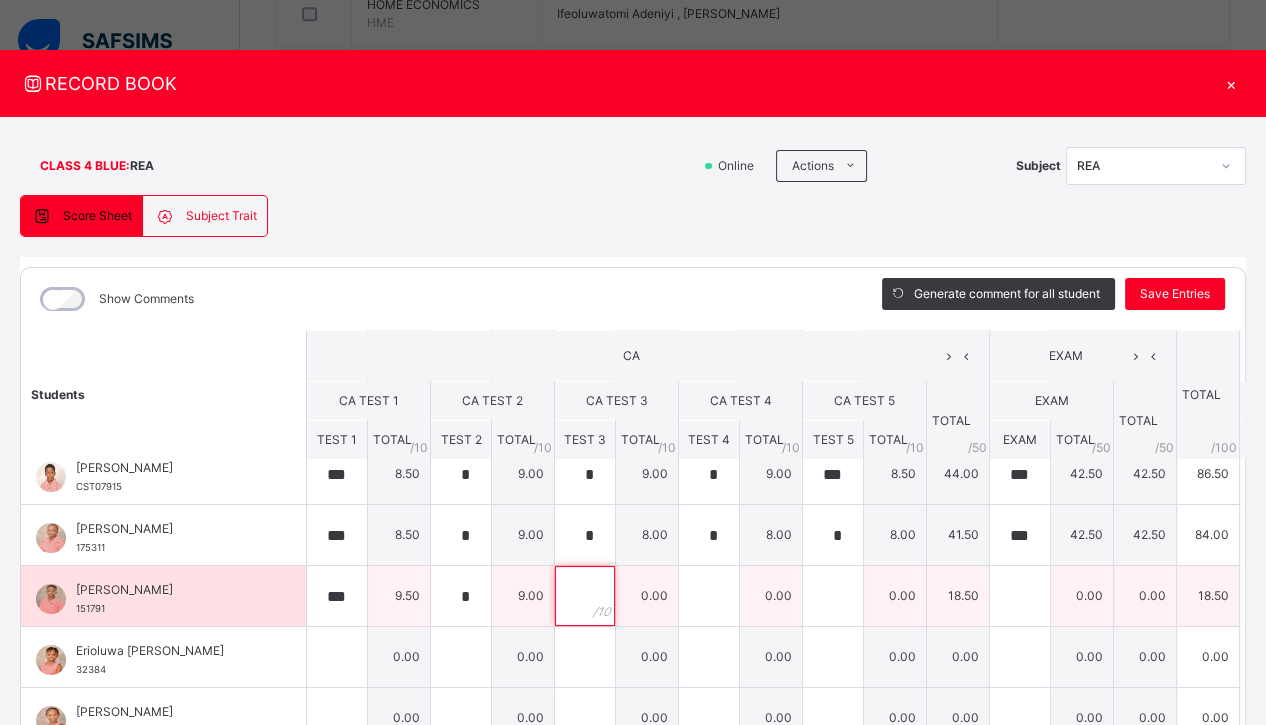 click at bounding box center (585, 596) 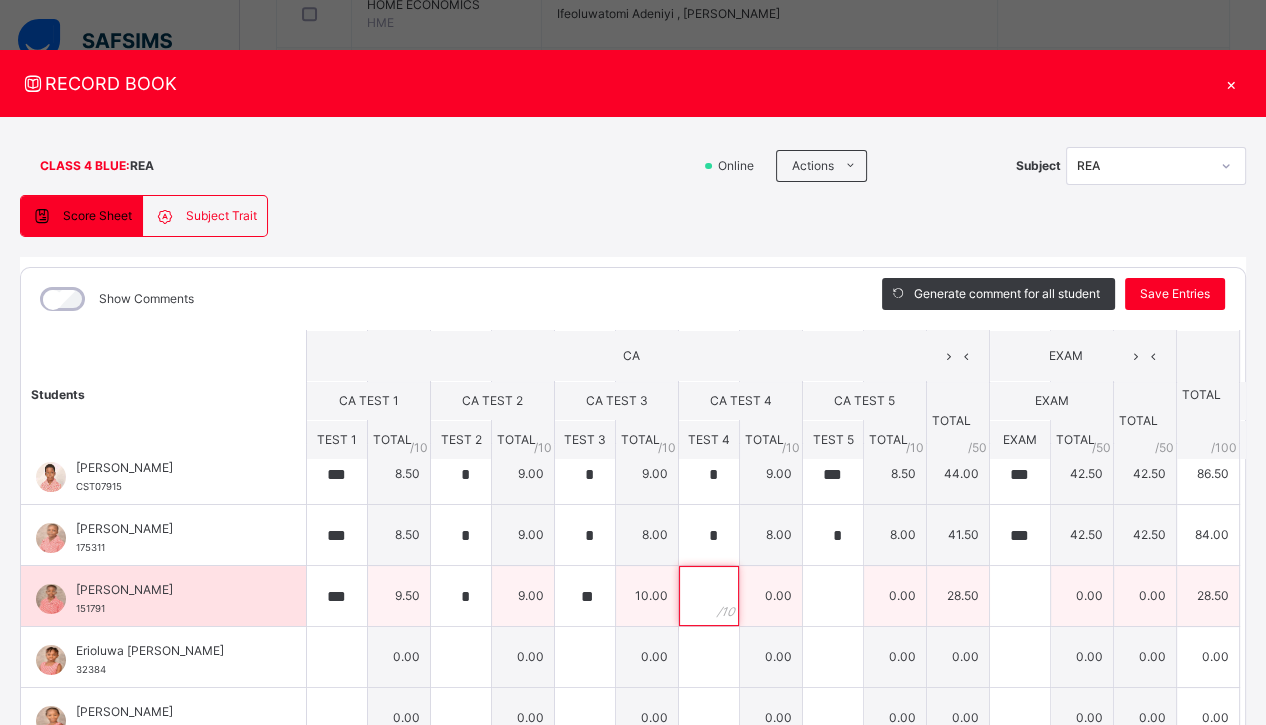 click at bounding box center (709, 596) 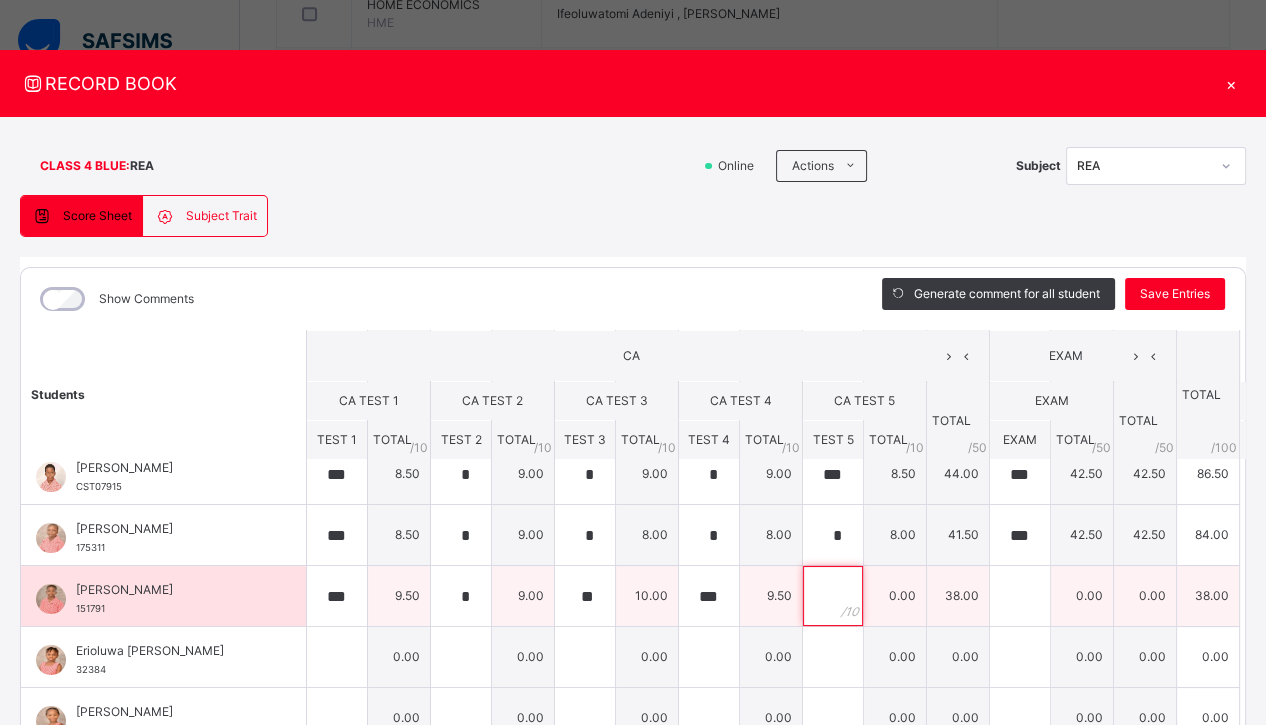 click at bounding box center [833, 596] 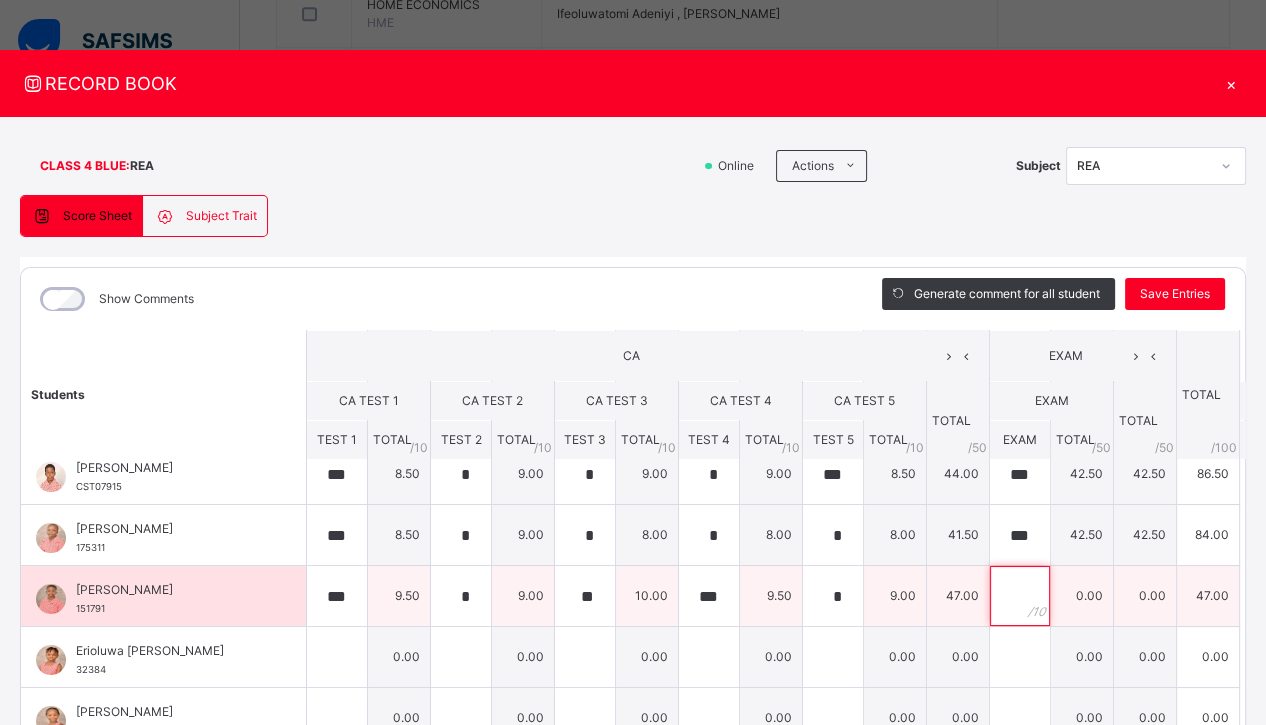 click at bounding box center [1020, 596] 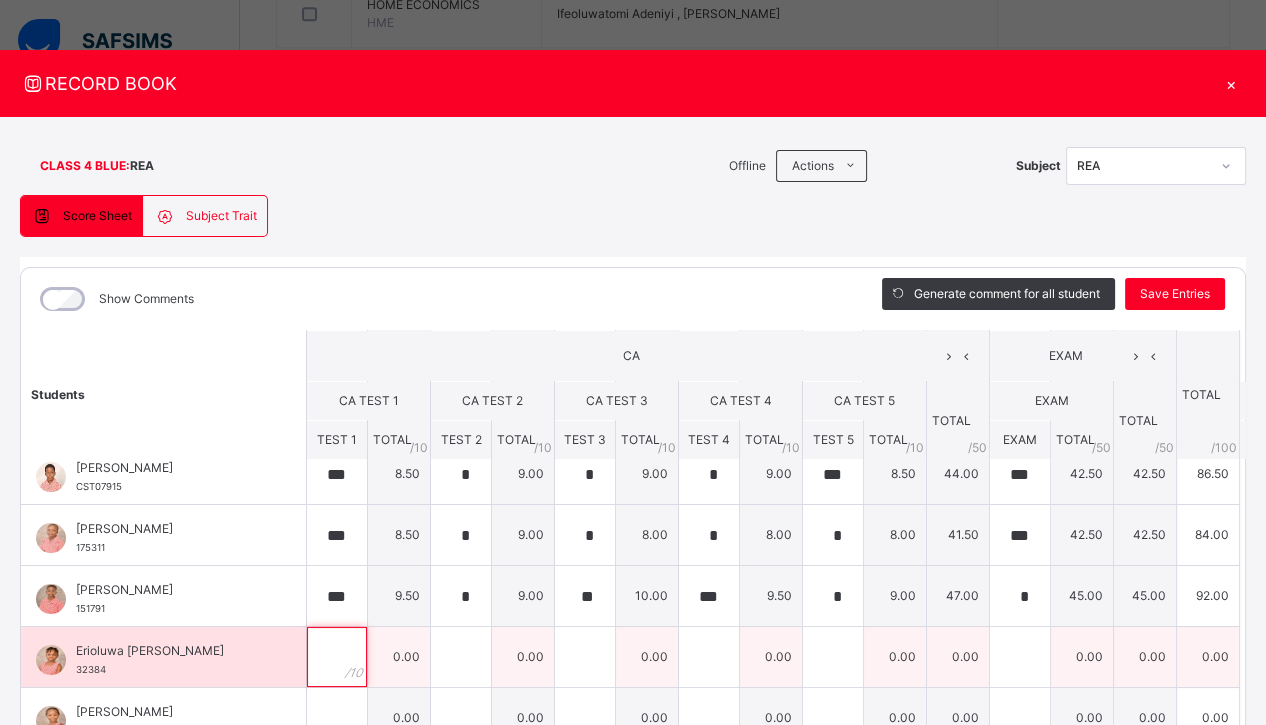 click at bounding box center (337, 657) 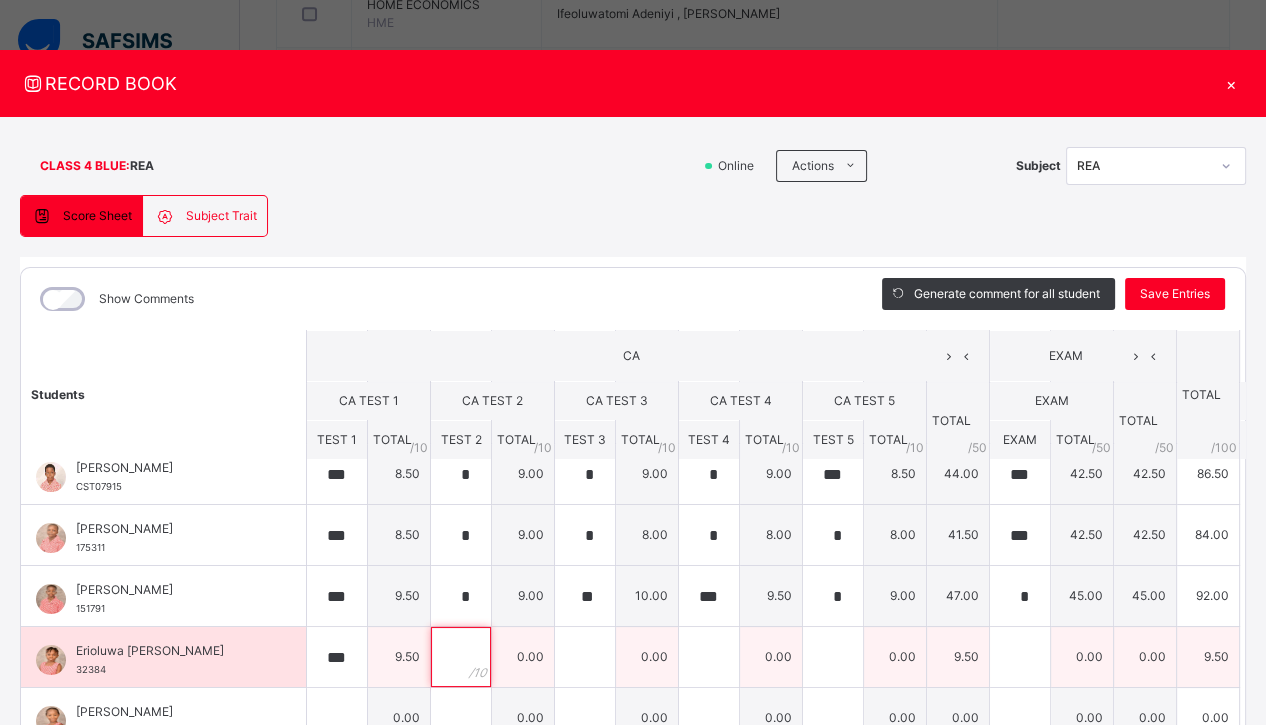 click at bounding box center (461, 657) 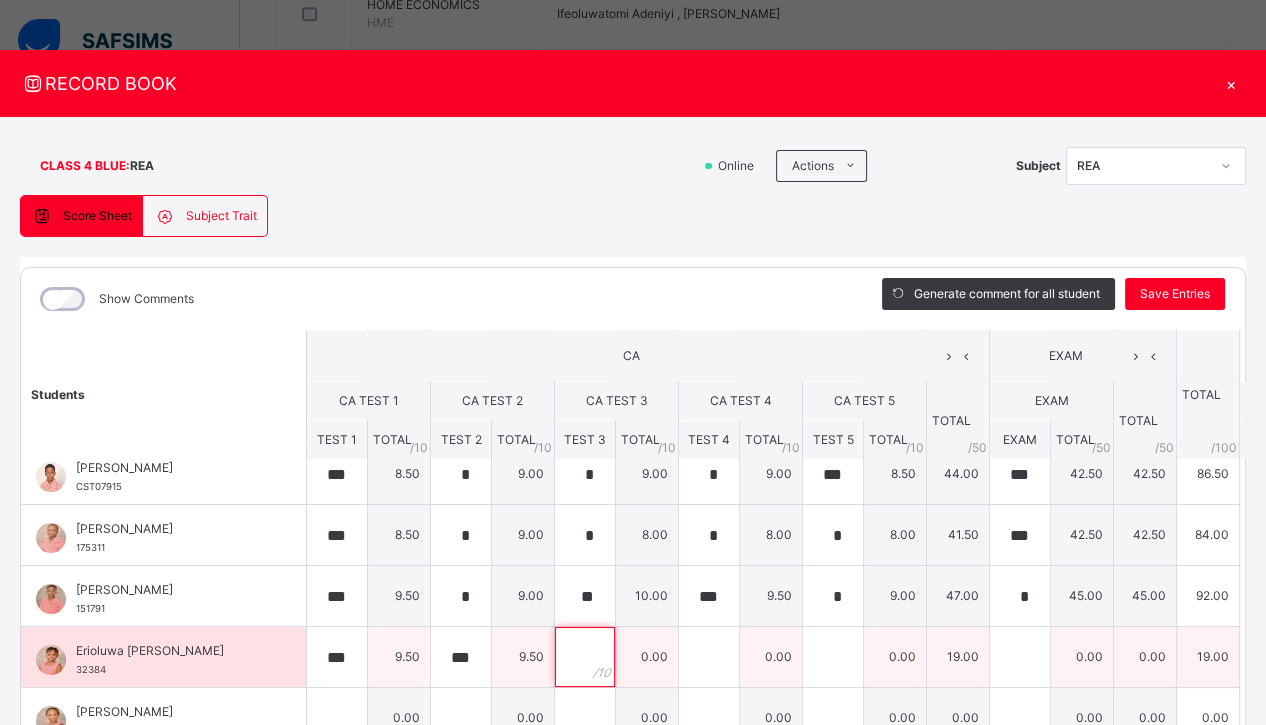 click at bounding box center [585, 657] 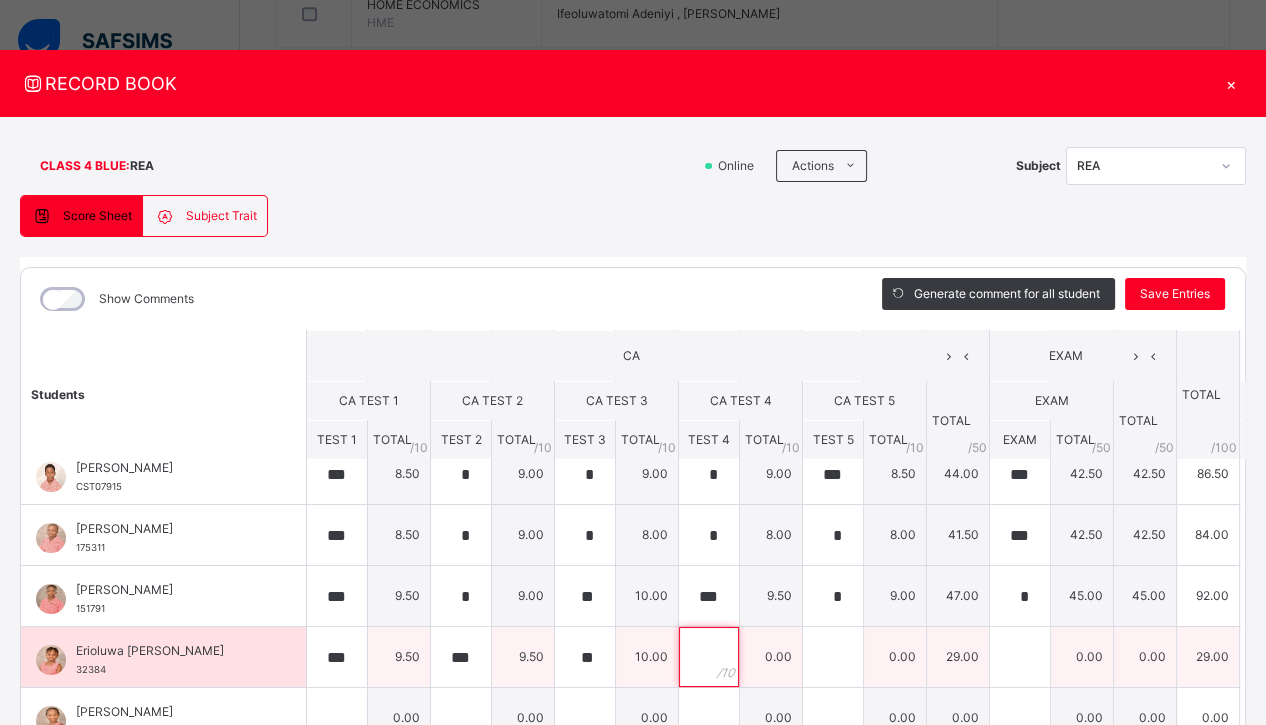 click at bounding box center (709, 657) 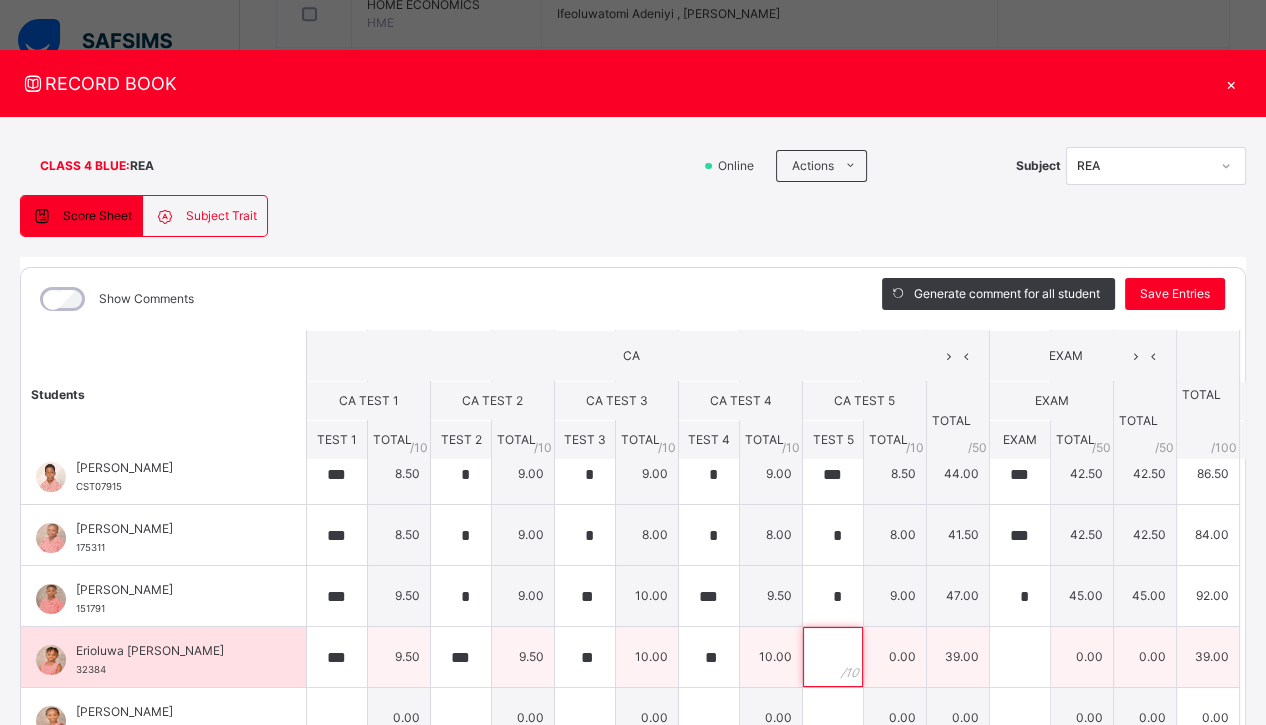 click at bounding box center (833, 657) 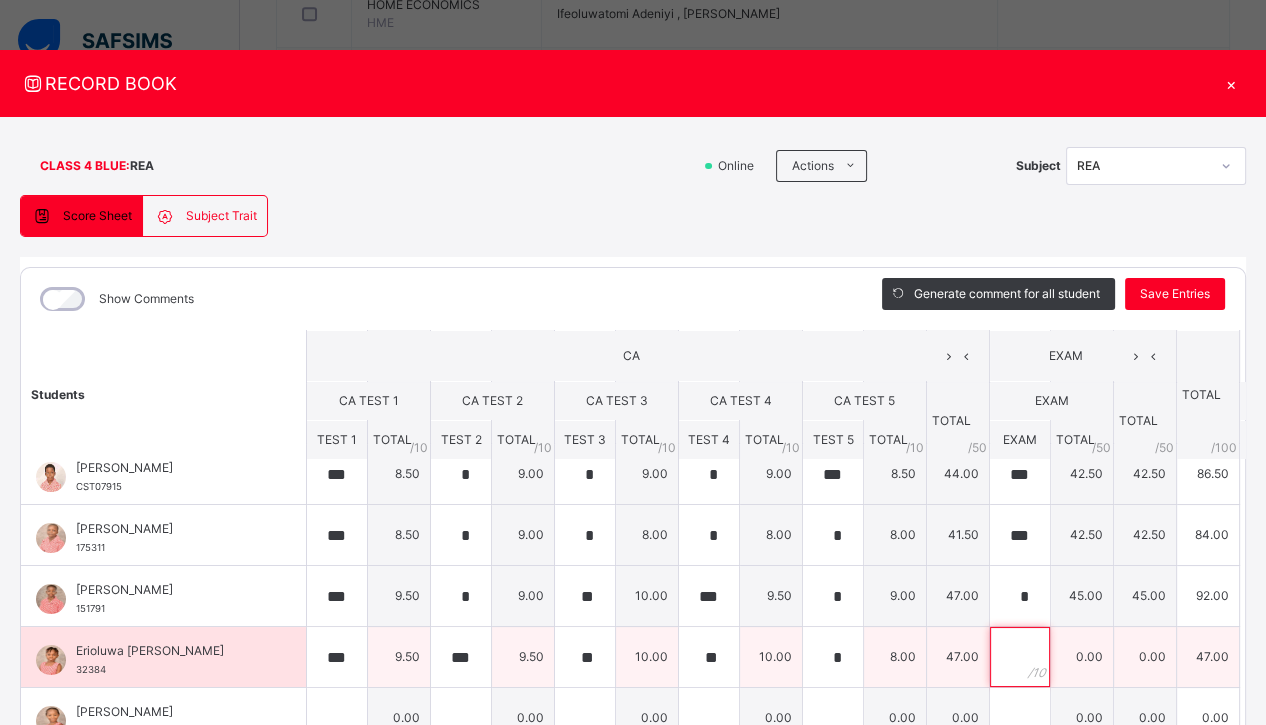 click at bounding box center (1020, 657) 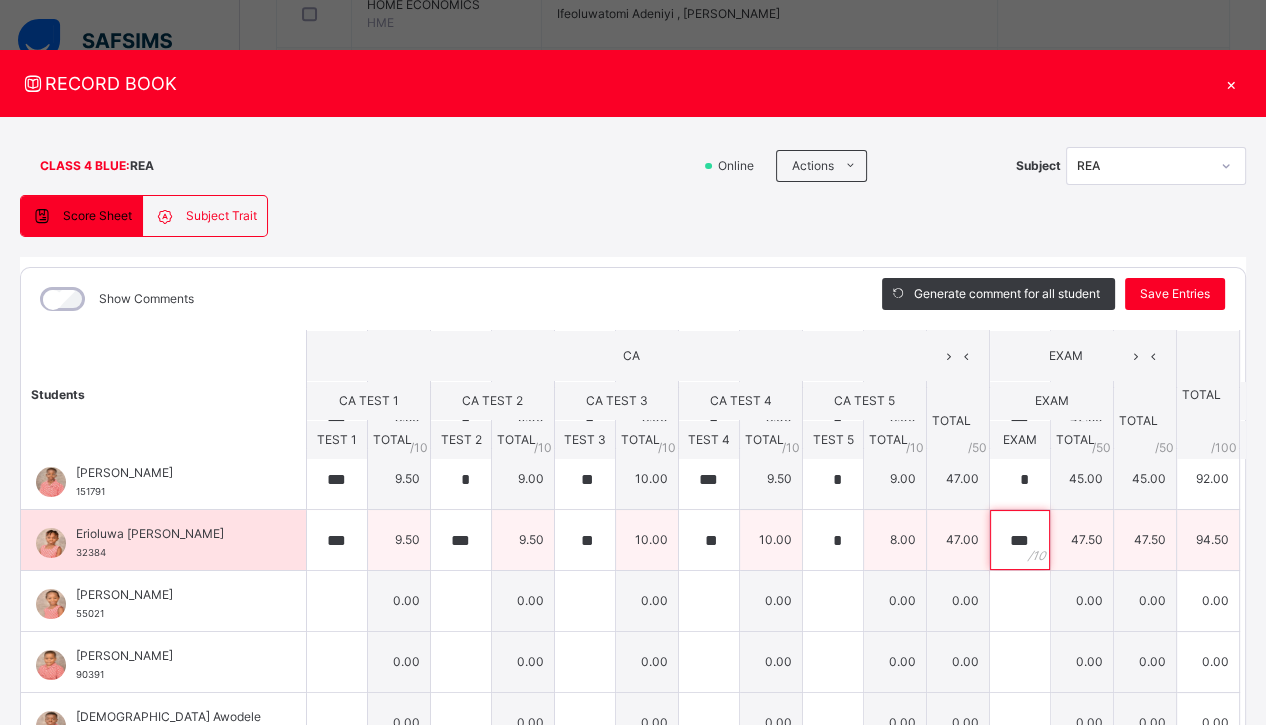 scroll, scrollTop: 317, scrollLeft: 0, axis: vertical 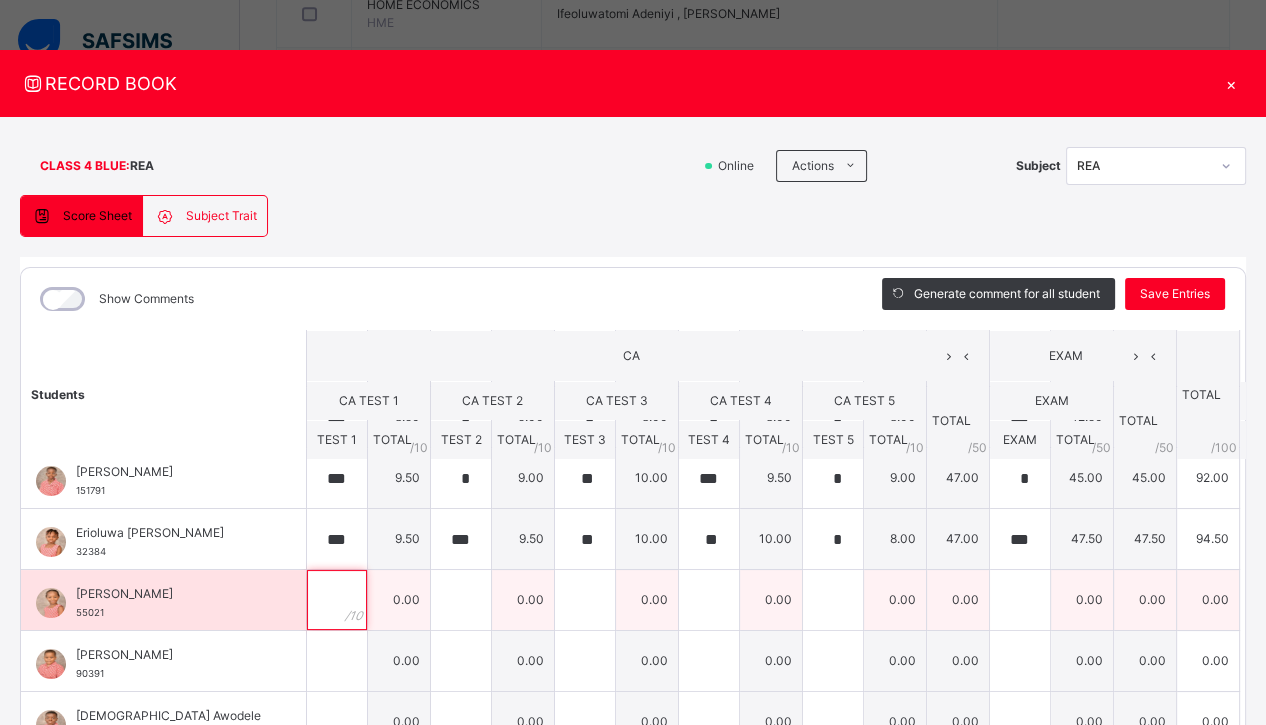 click at bounding box center [337, 600] 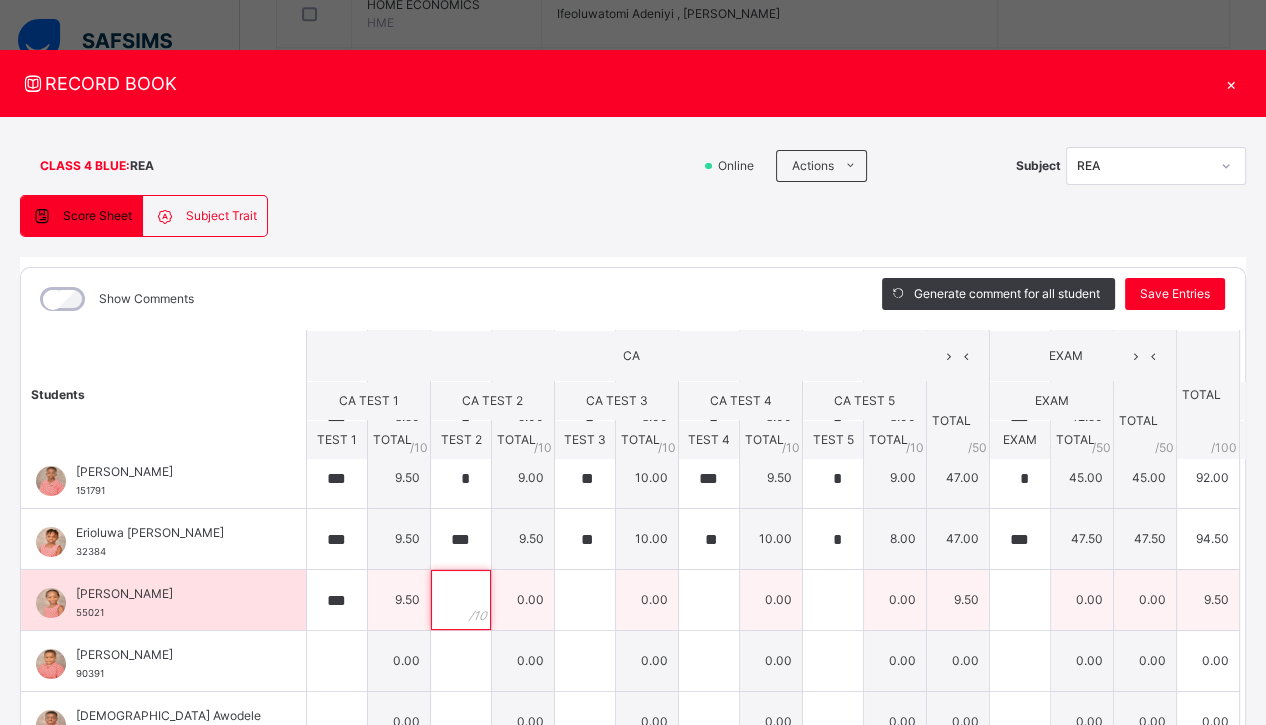 click at bounding box center [461, 600] 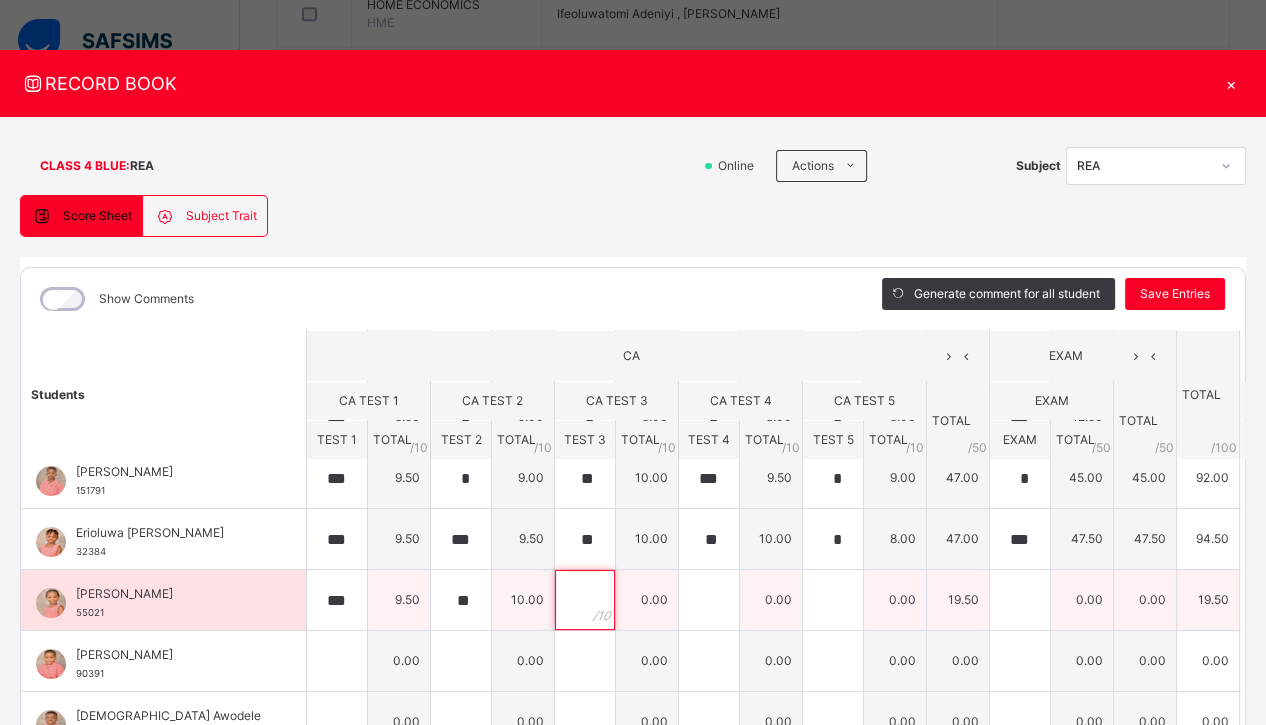click at bounding box center (585, 600) 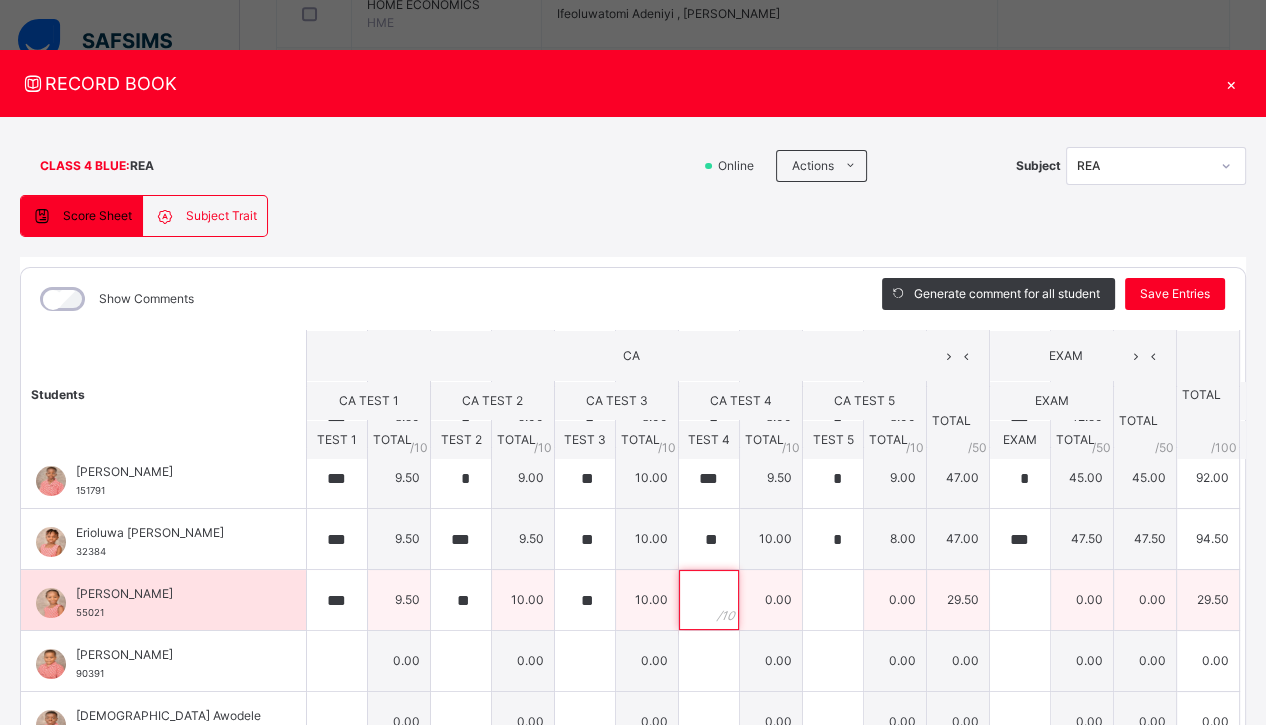 click at bounding box center [709, 600] 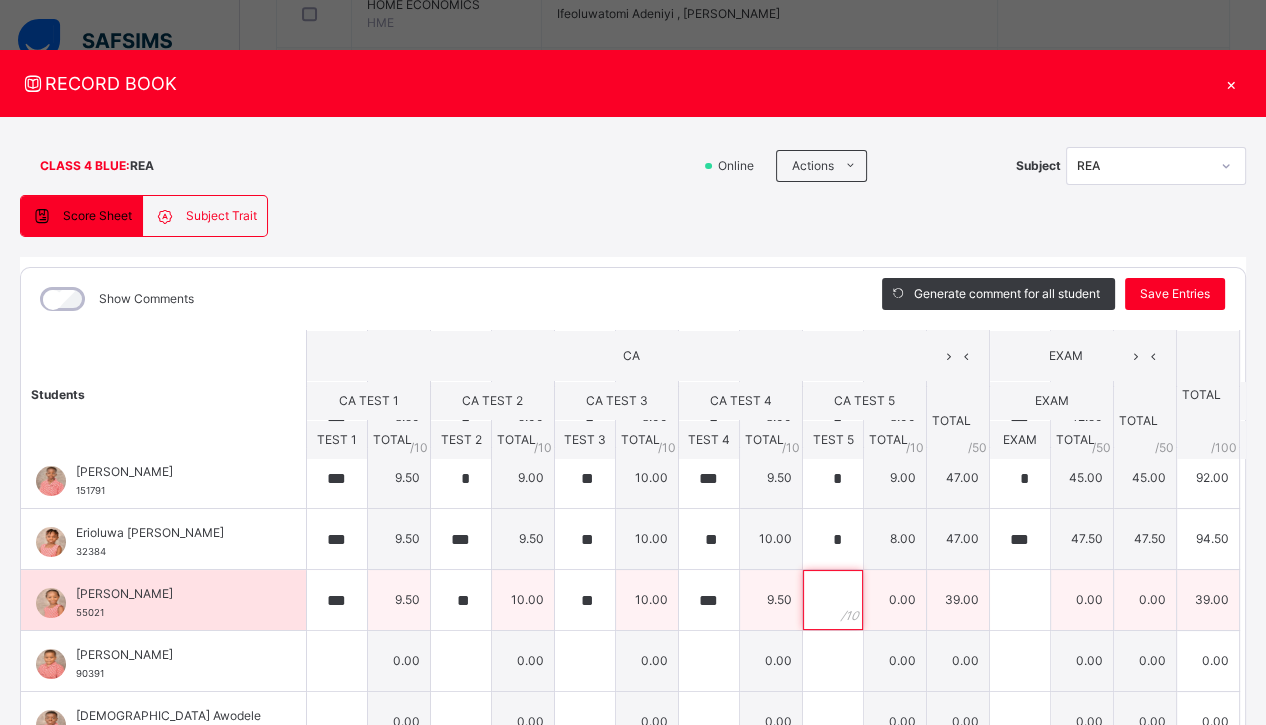 click at bounding box center [833, 600] 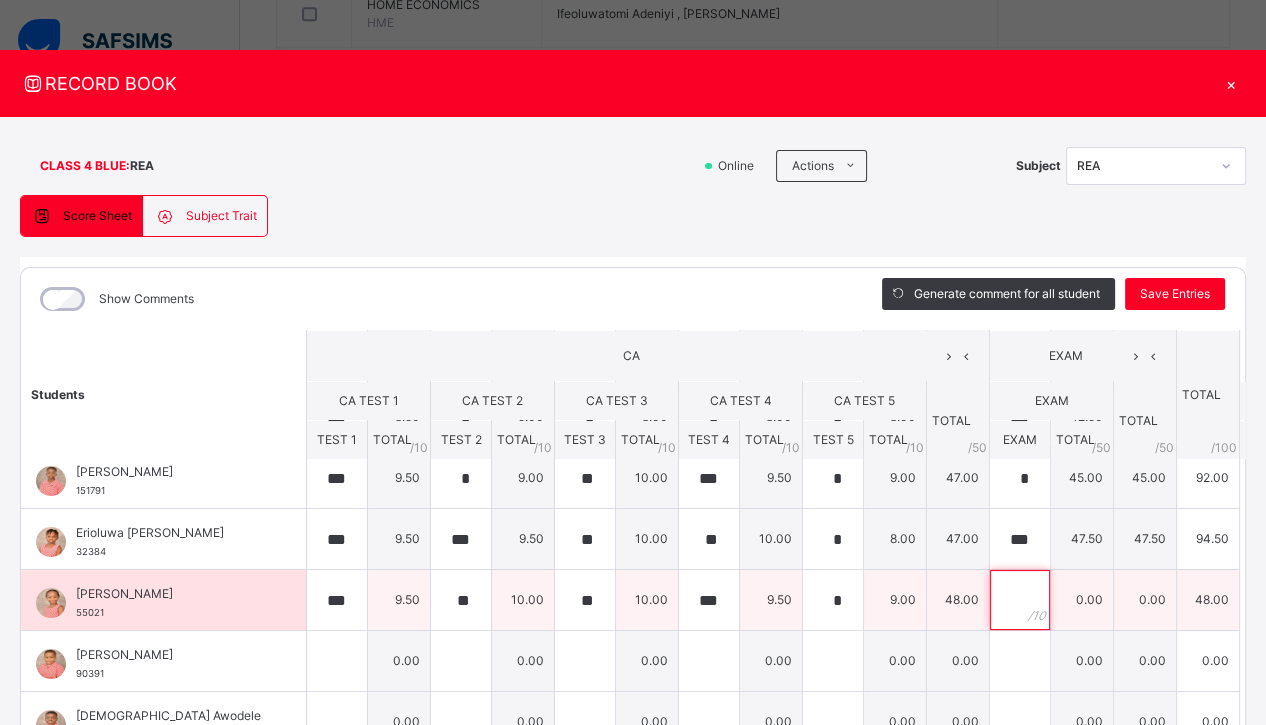 click at bounding box center (1020, 600) 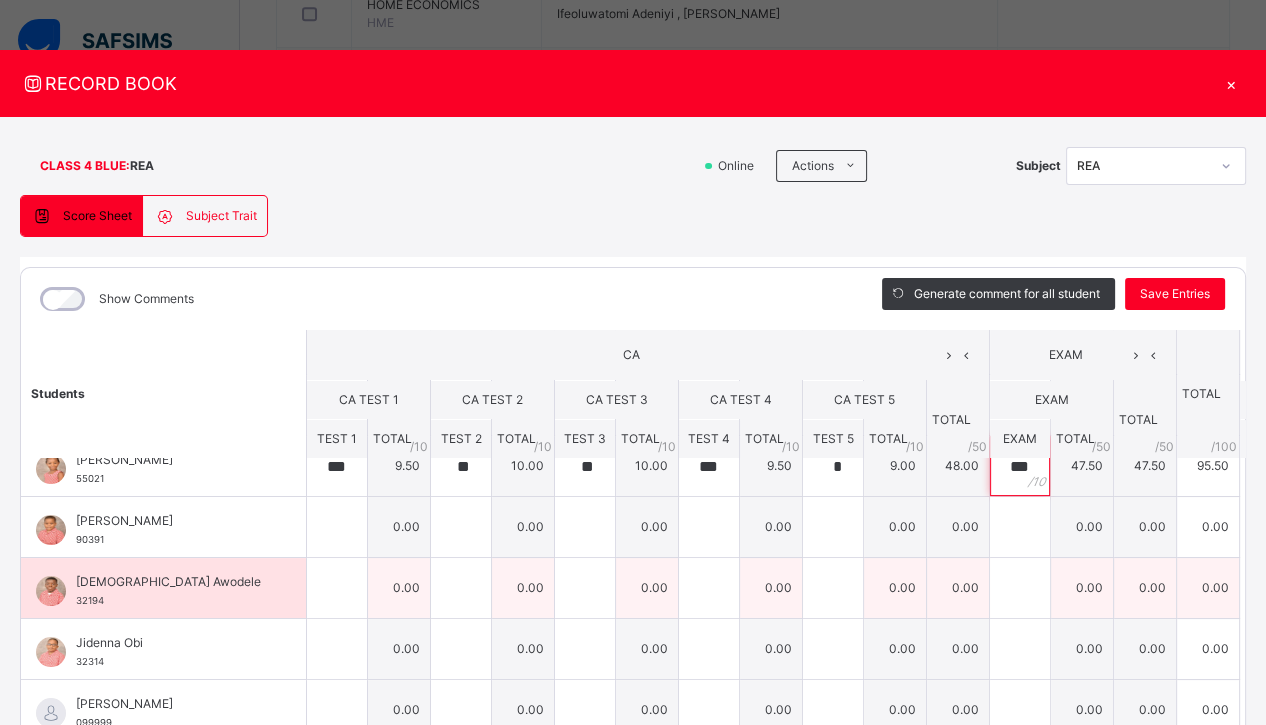 scroll, scrollTop: 452, scrollLeft: 0, axis: vertical 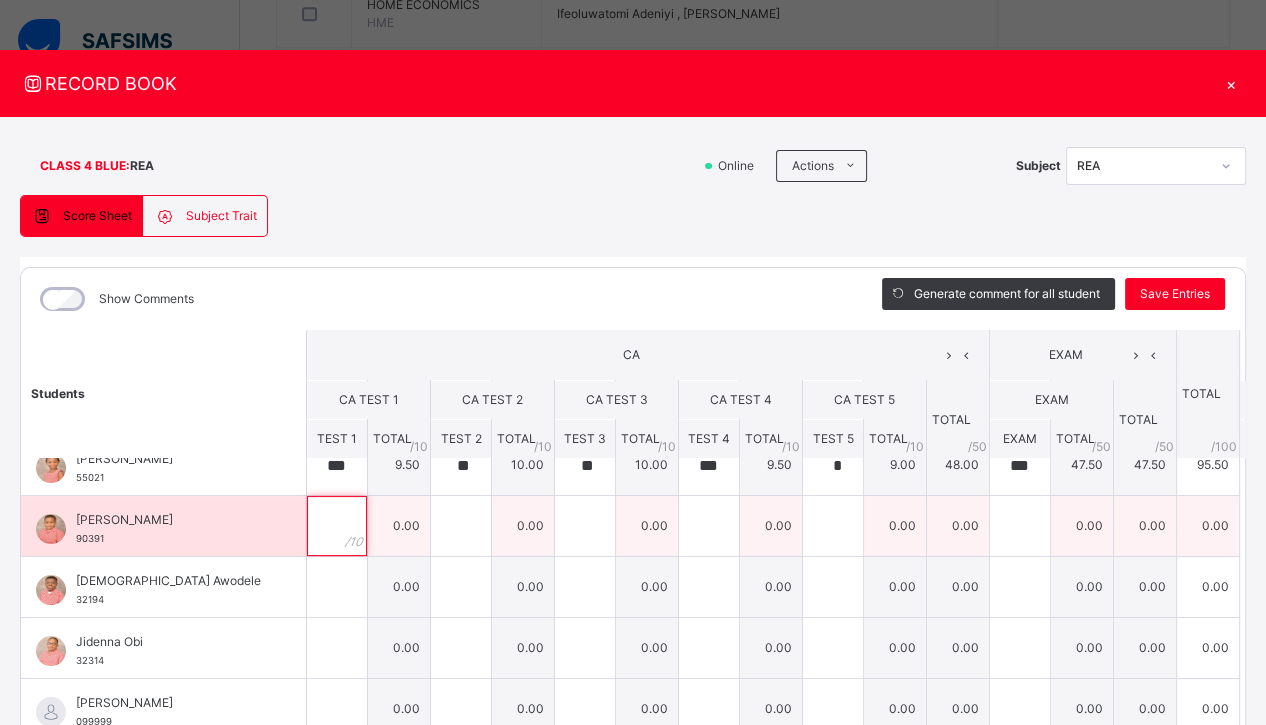 click at bounding box center [337, 526] 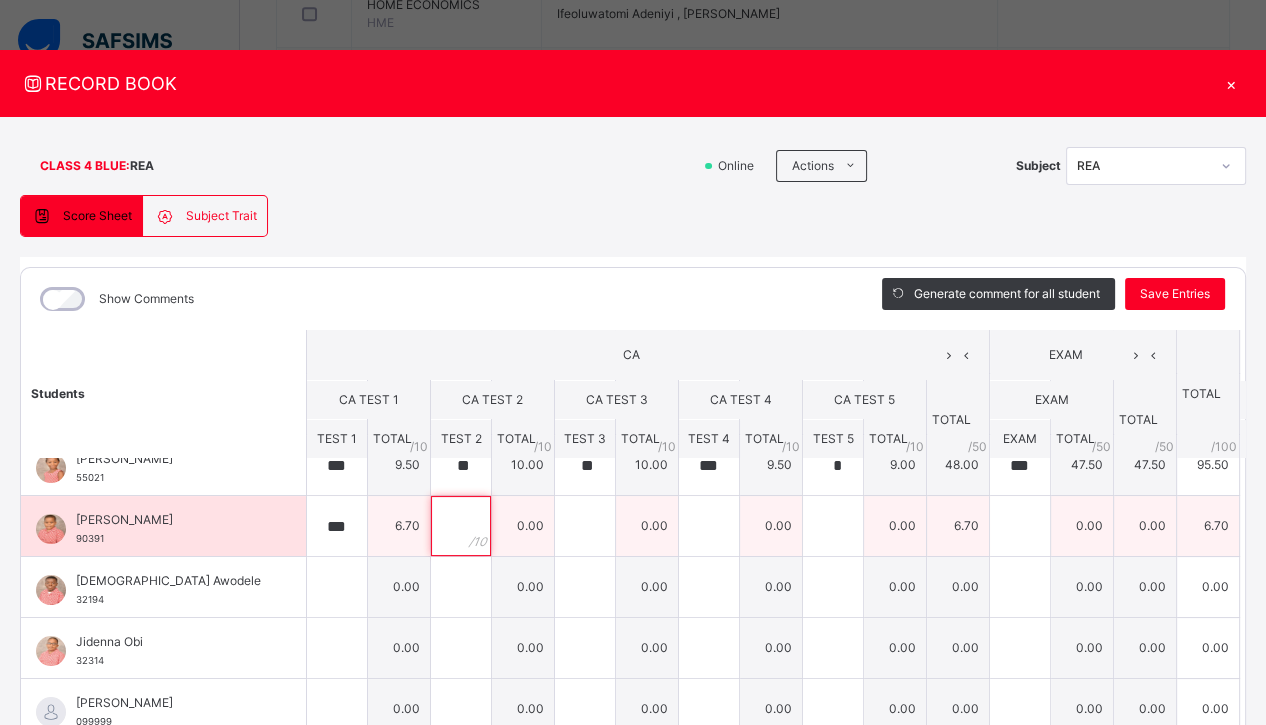 click at bounding box center [461, 526] 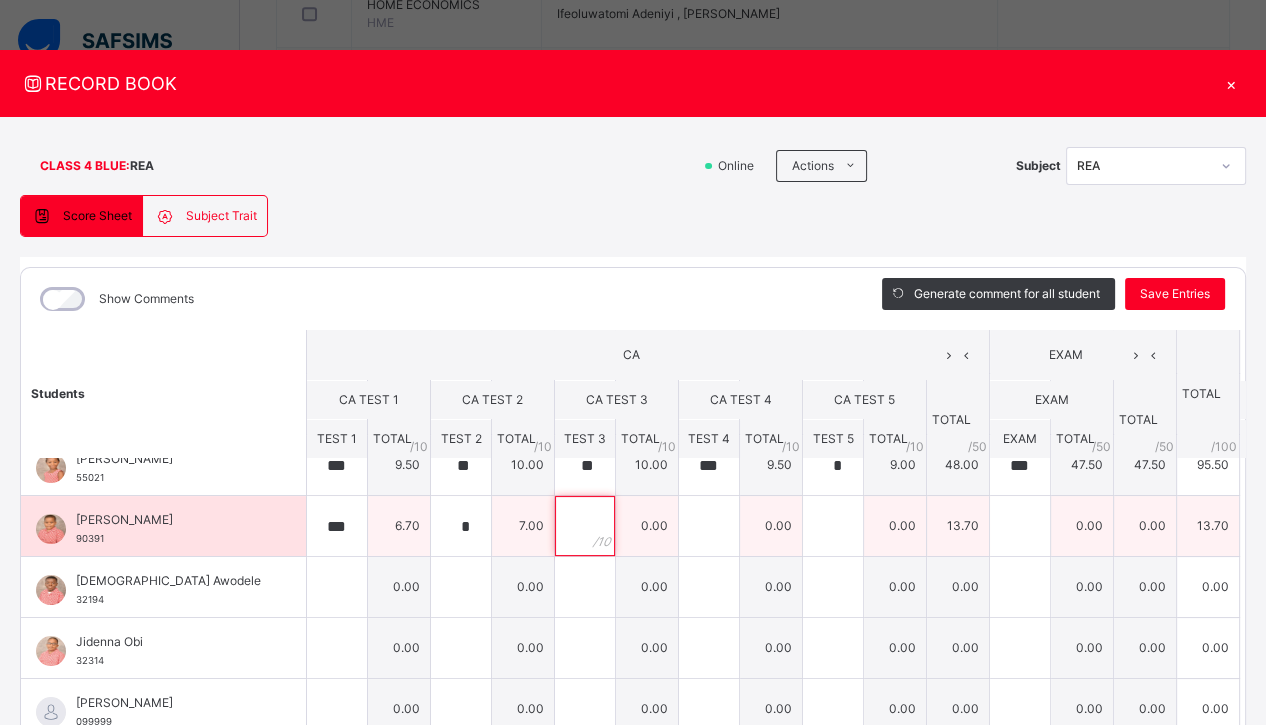 click at bounding box center (585, 526) 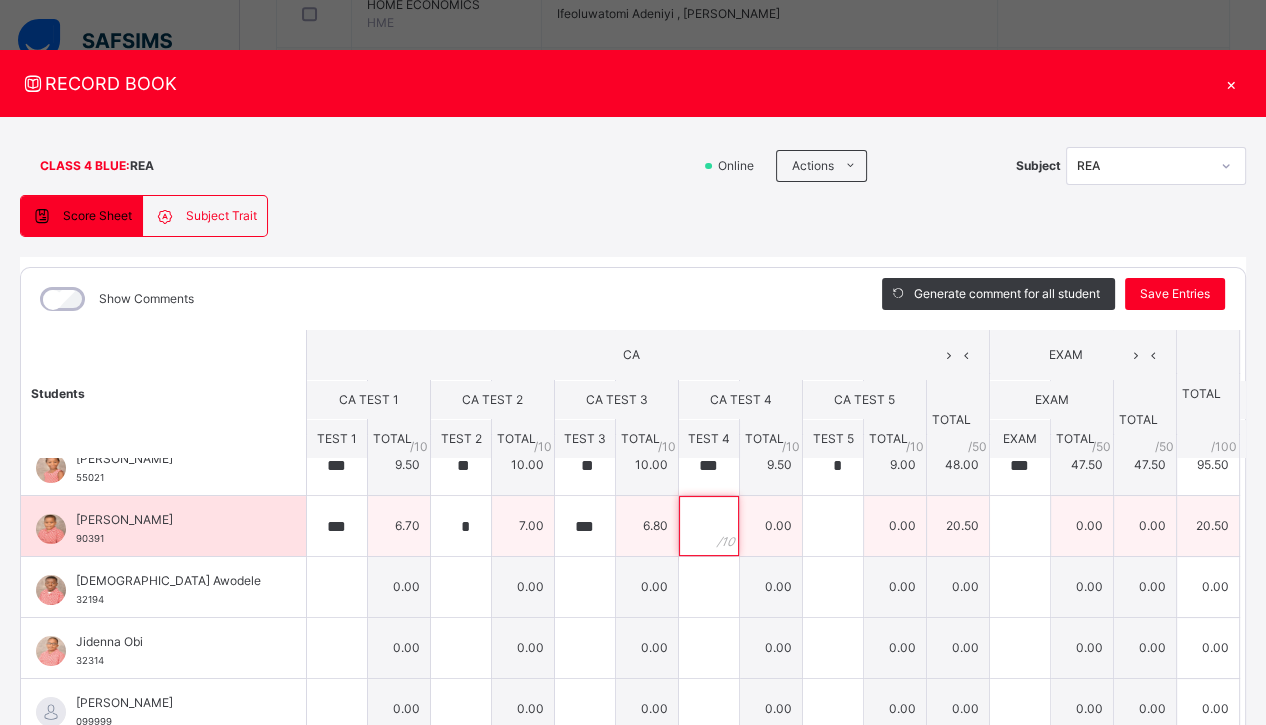 click at bounding box center [709, 526] 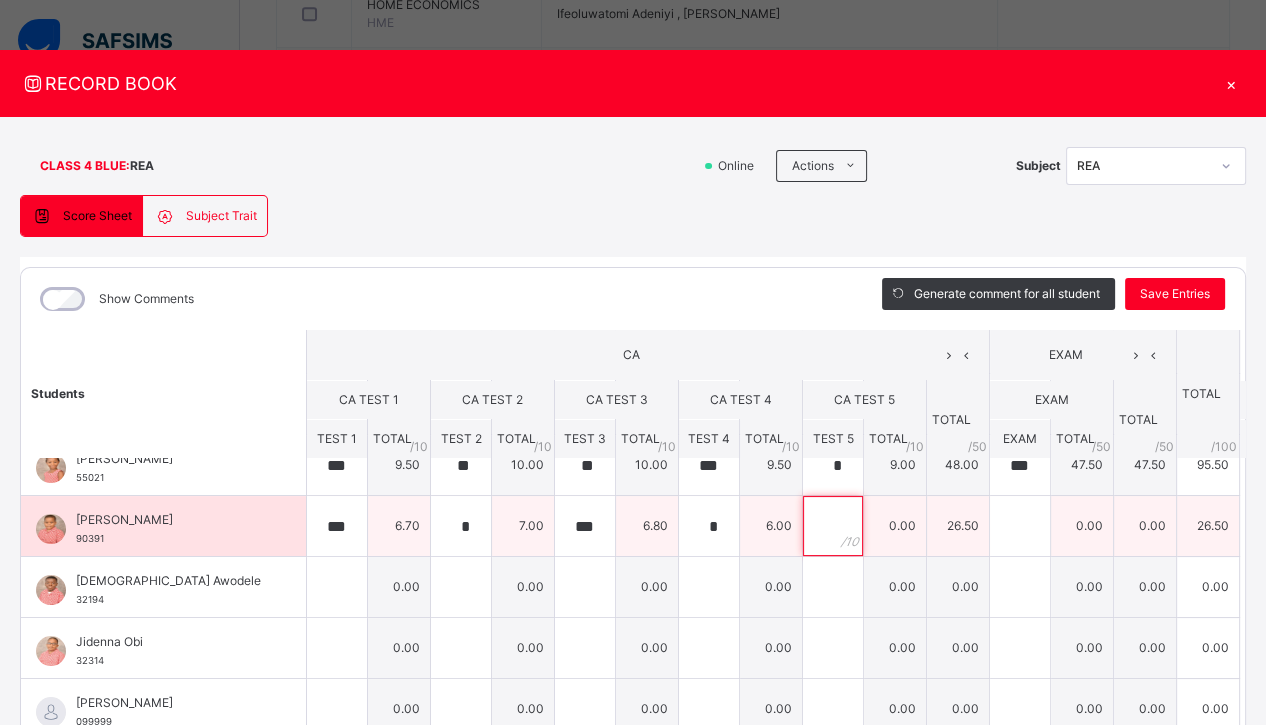 click at bounding box center (833, 526) 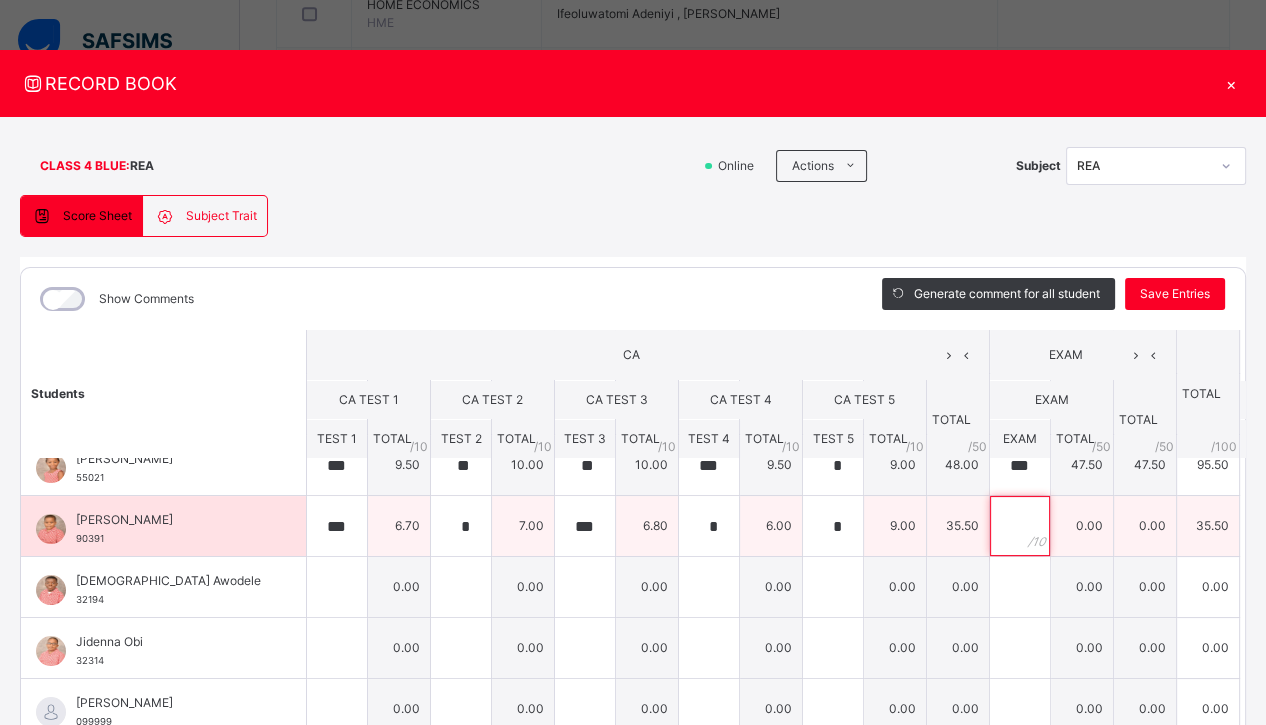 click at bounding box center [1020, 526] 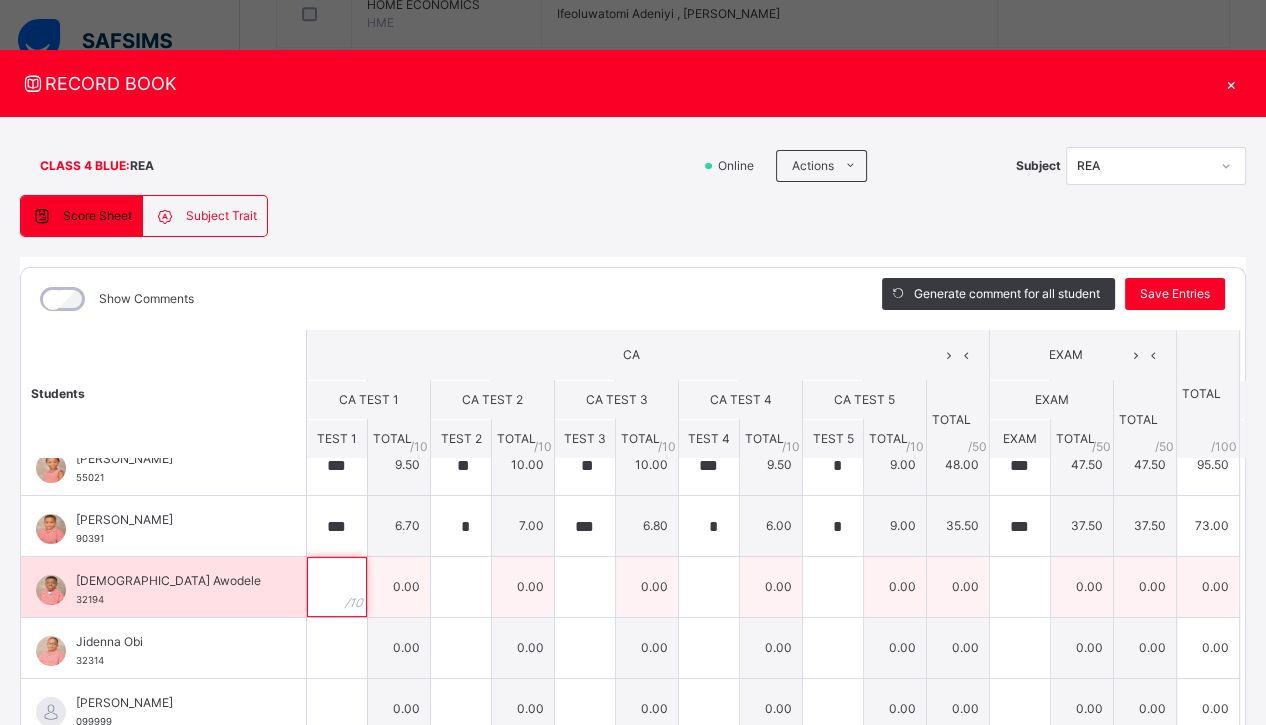click at bounding box center [337, 587] 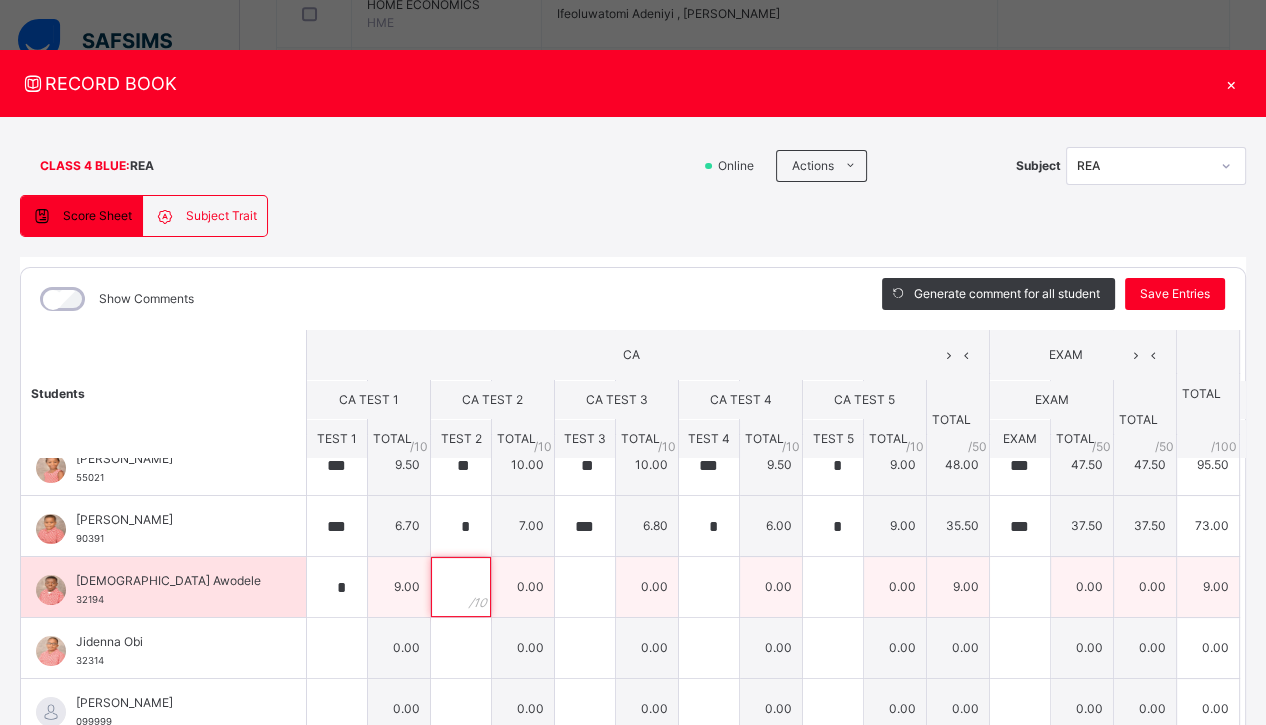 click at bounding box center [461, 587] 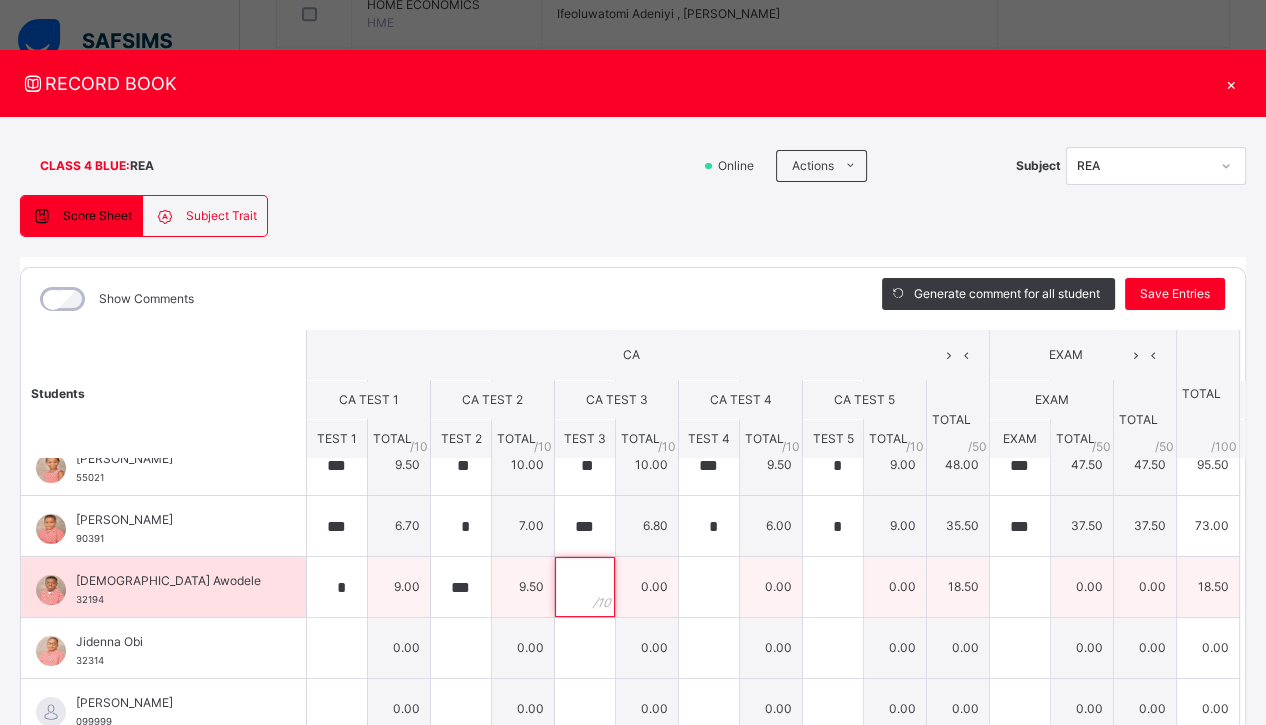 click at bounding box center [585, 587] 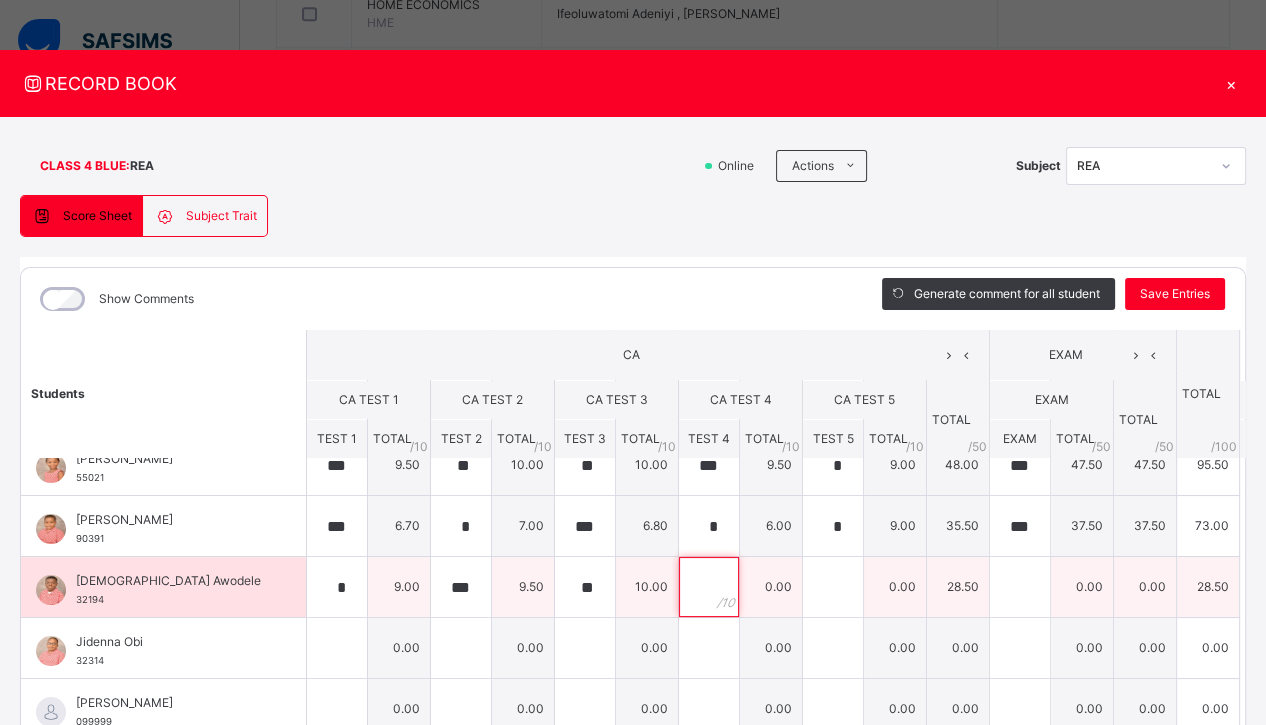 click at bounding box center (709, 587) 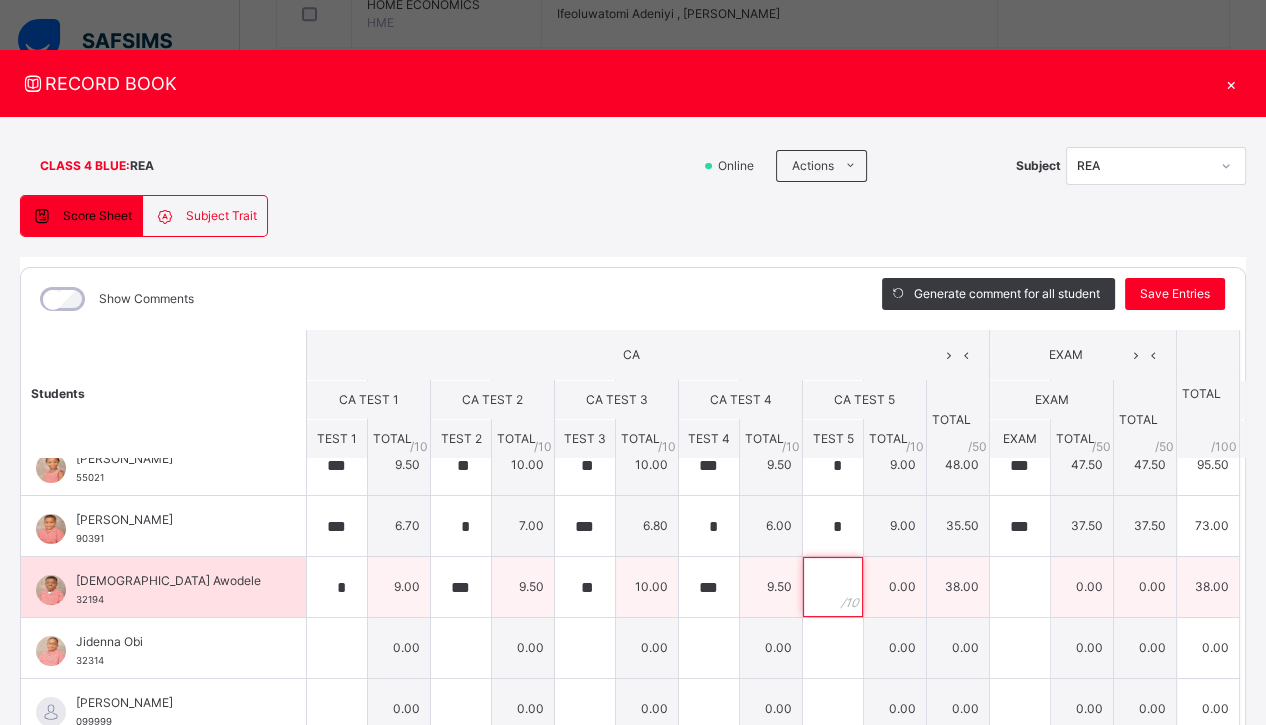 click at bounding box center (833, 587) 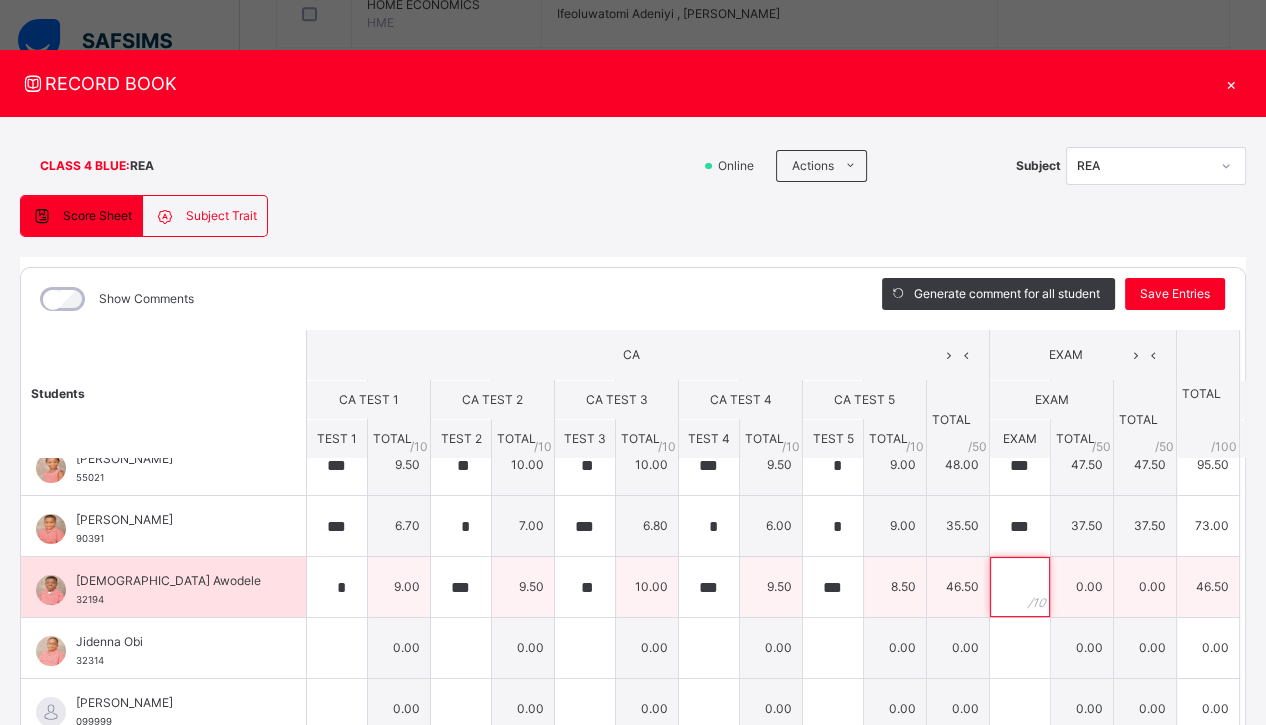 click at bounding box center [1020, 587] 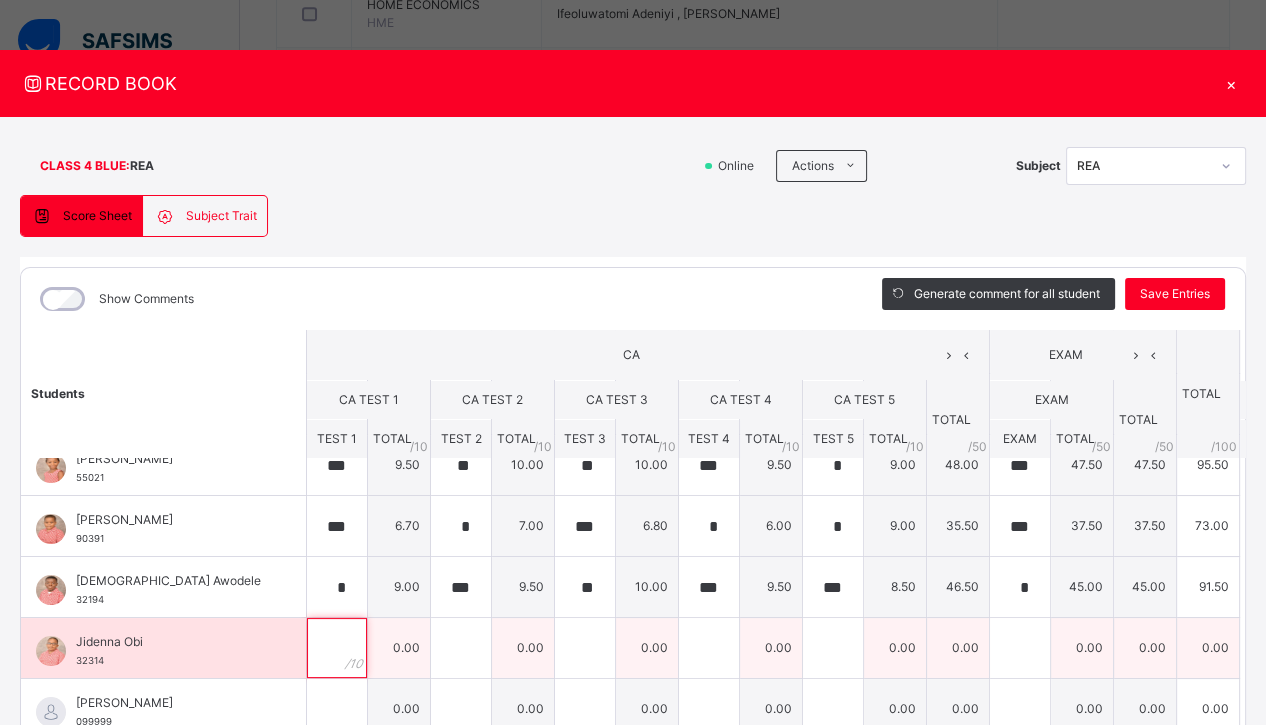 click at bounding box center (337, 648) 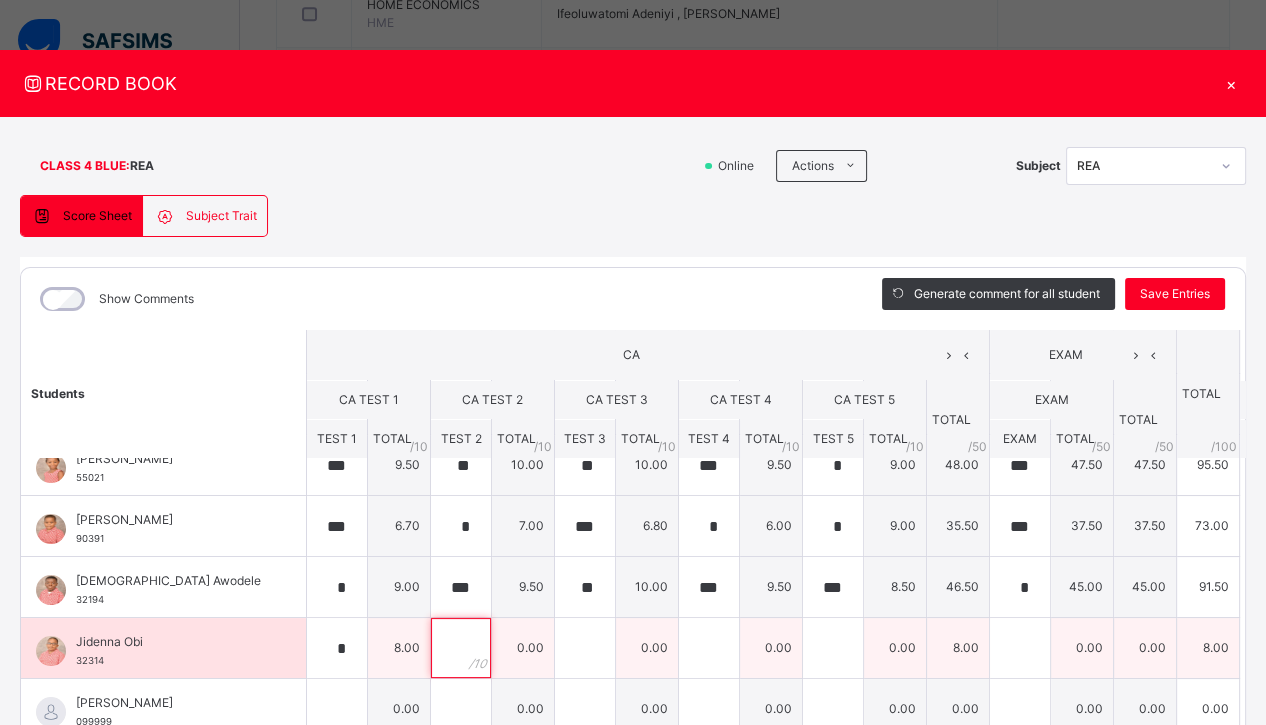 click at bounding box center [461, 648] 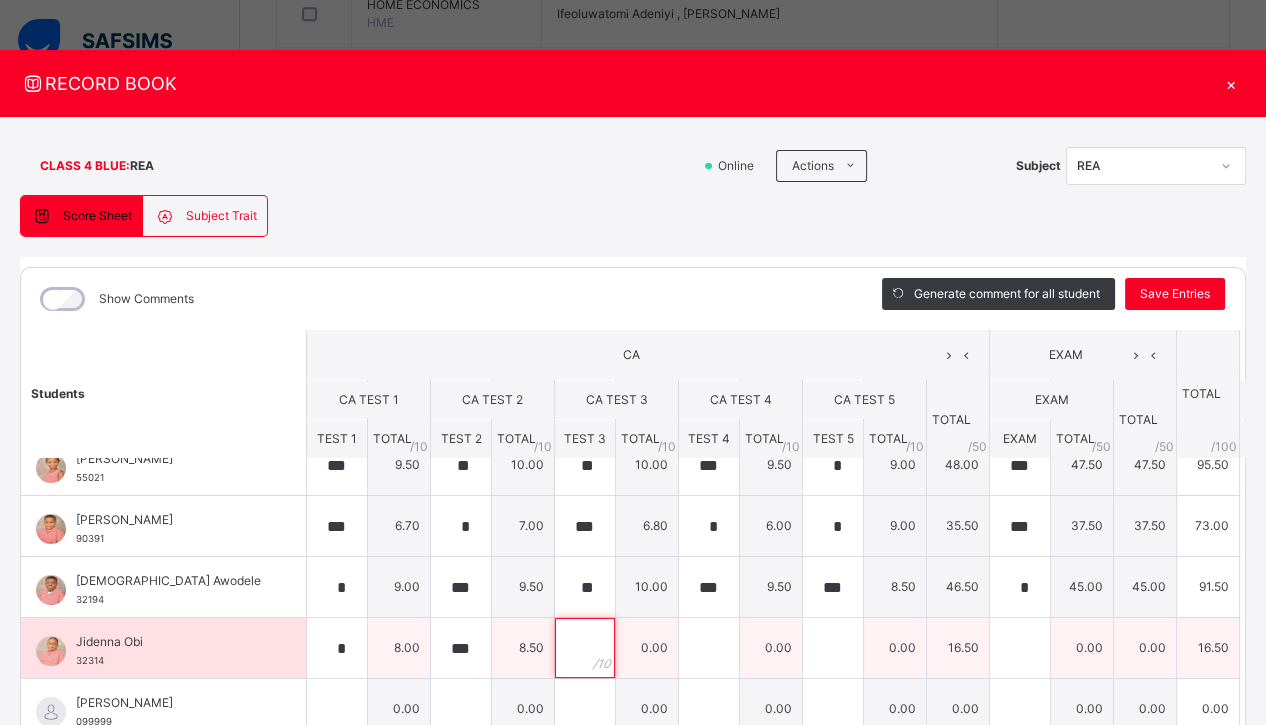 click at bounding box center (585, 648) 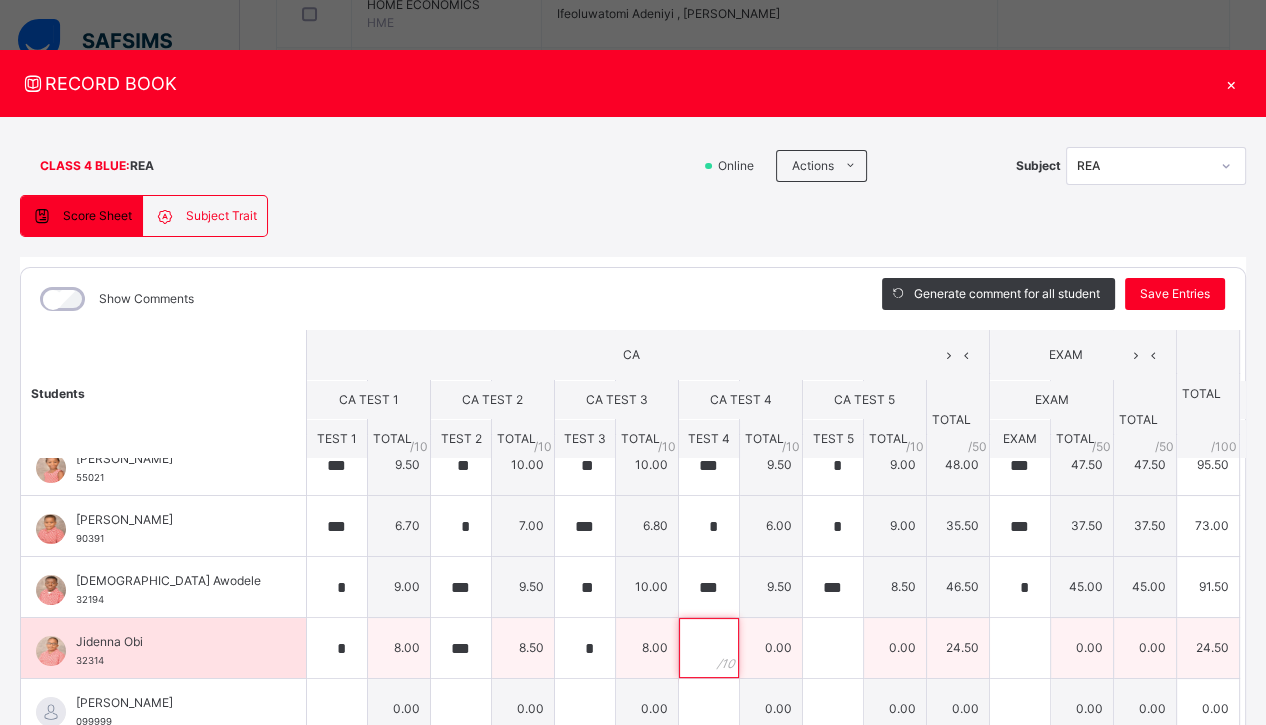 click at bounding box center (709, 648) 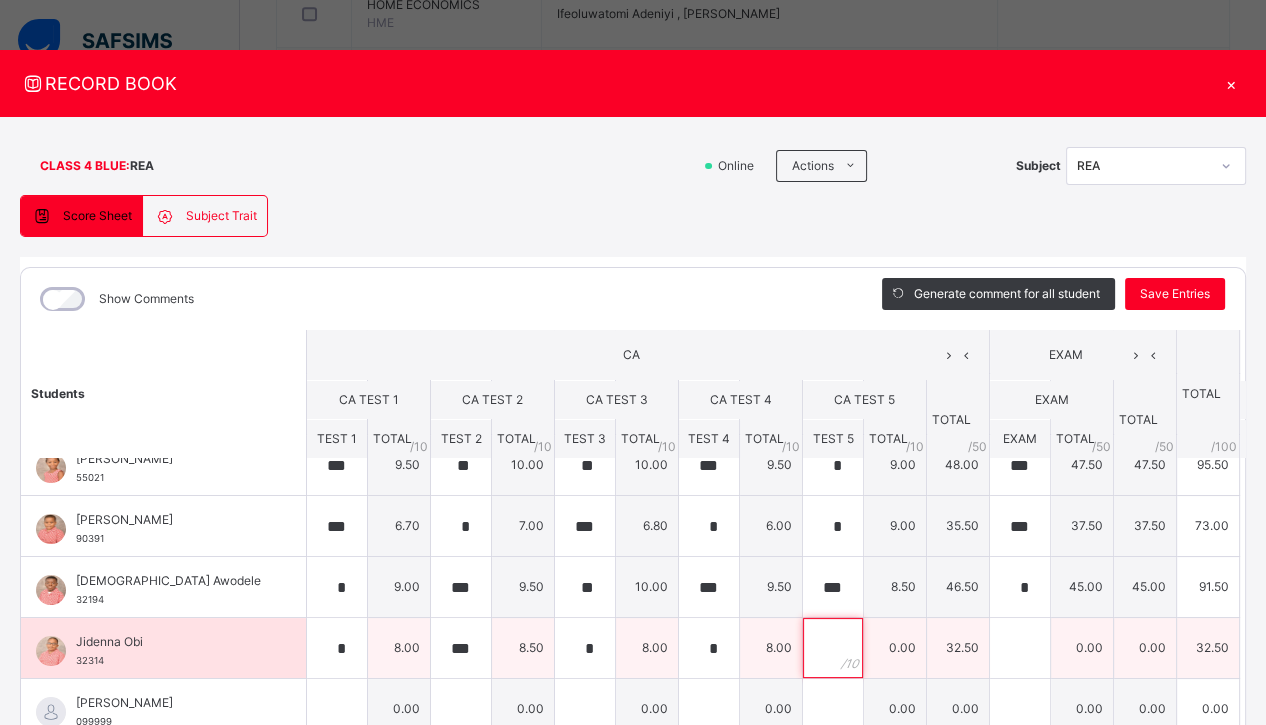 click at bounding box center (833, 648) 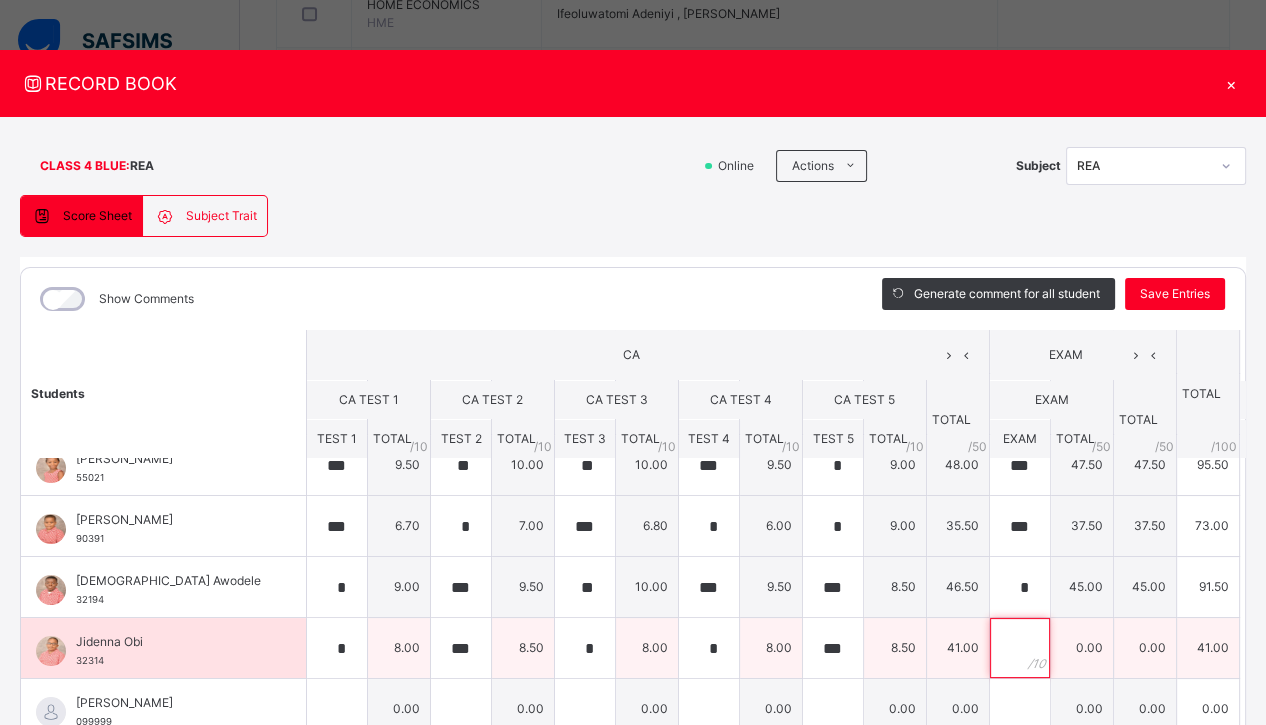 click at bounding box center (1020, 648) 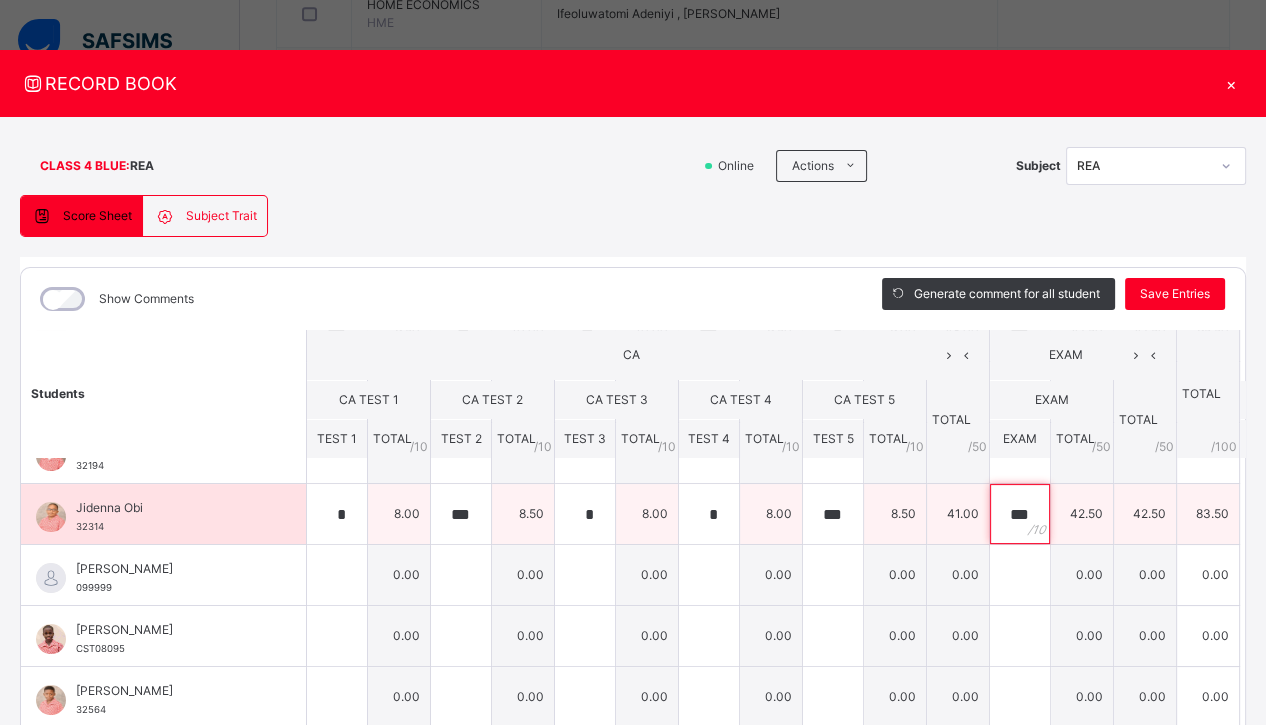 scroll, scrollTop: 587, scrollLeft: 0, axis: vertical 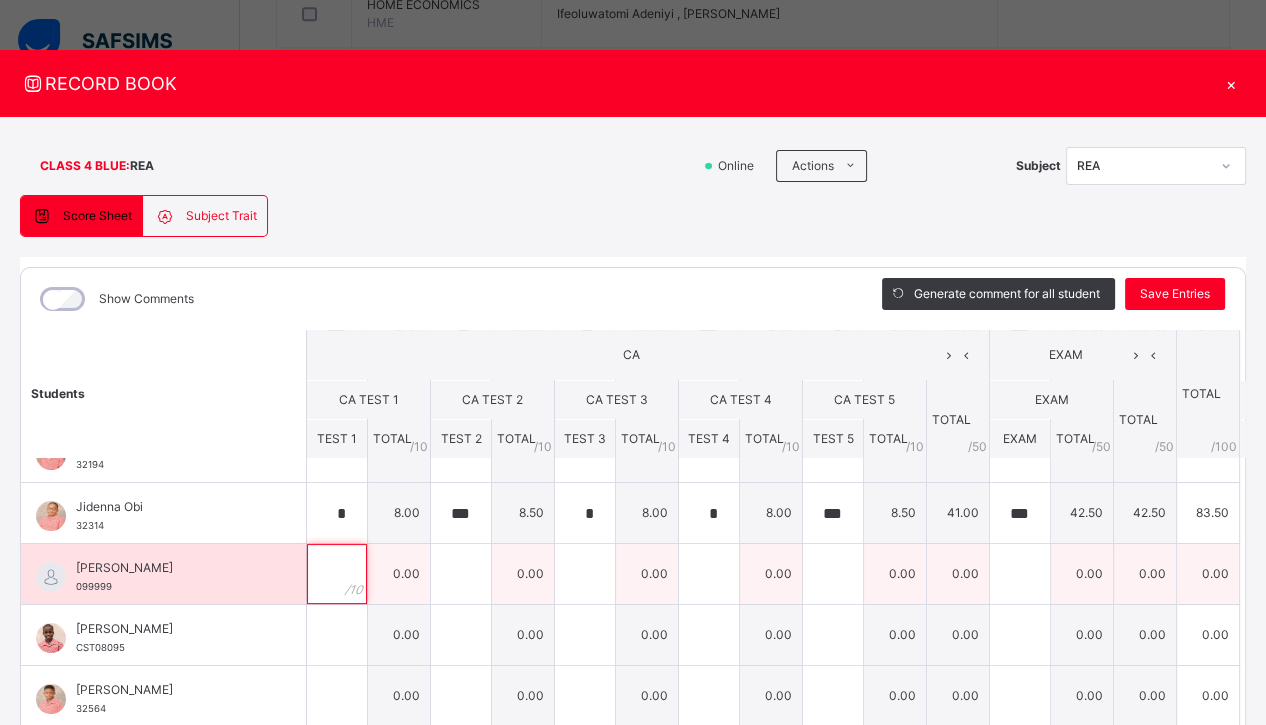 click at bounding box center [337, 574] 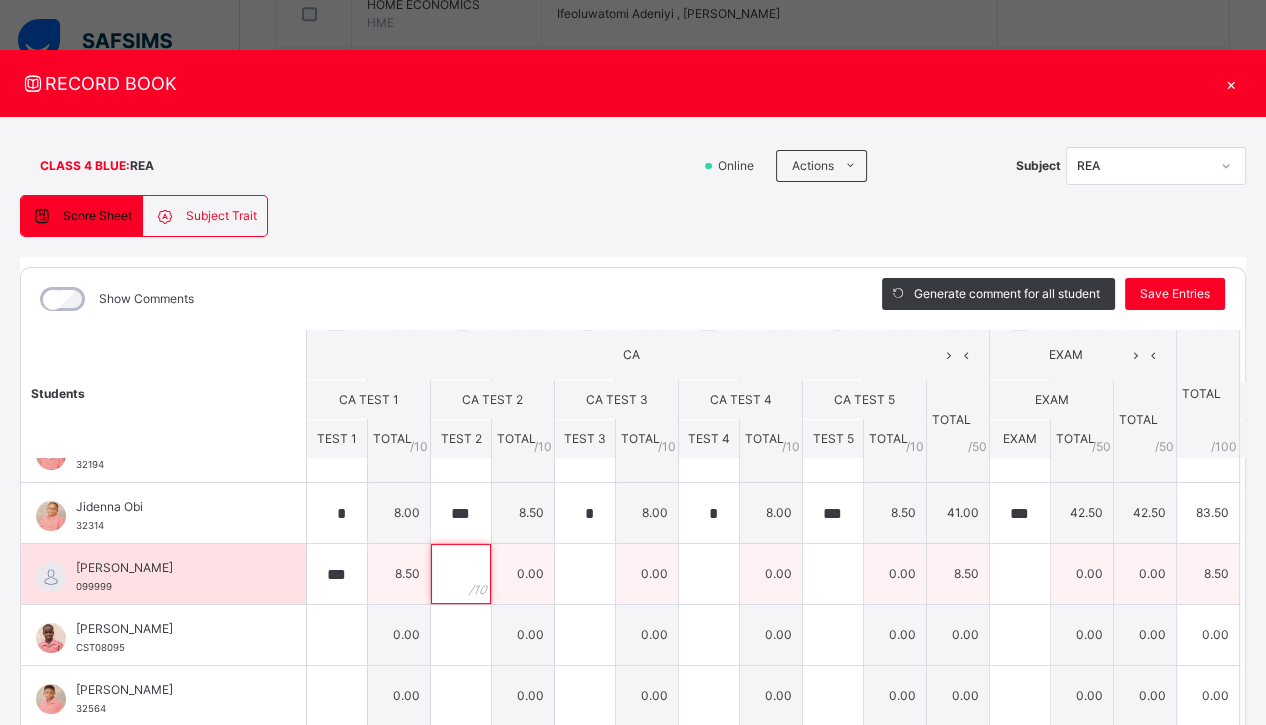click at bounding box center [461, 574] 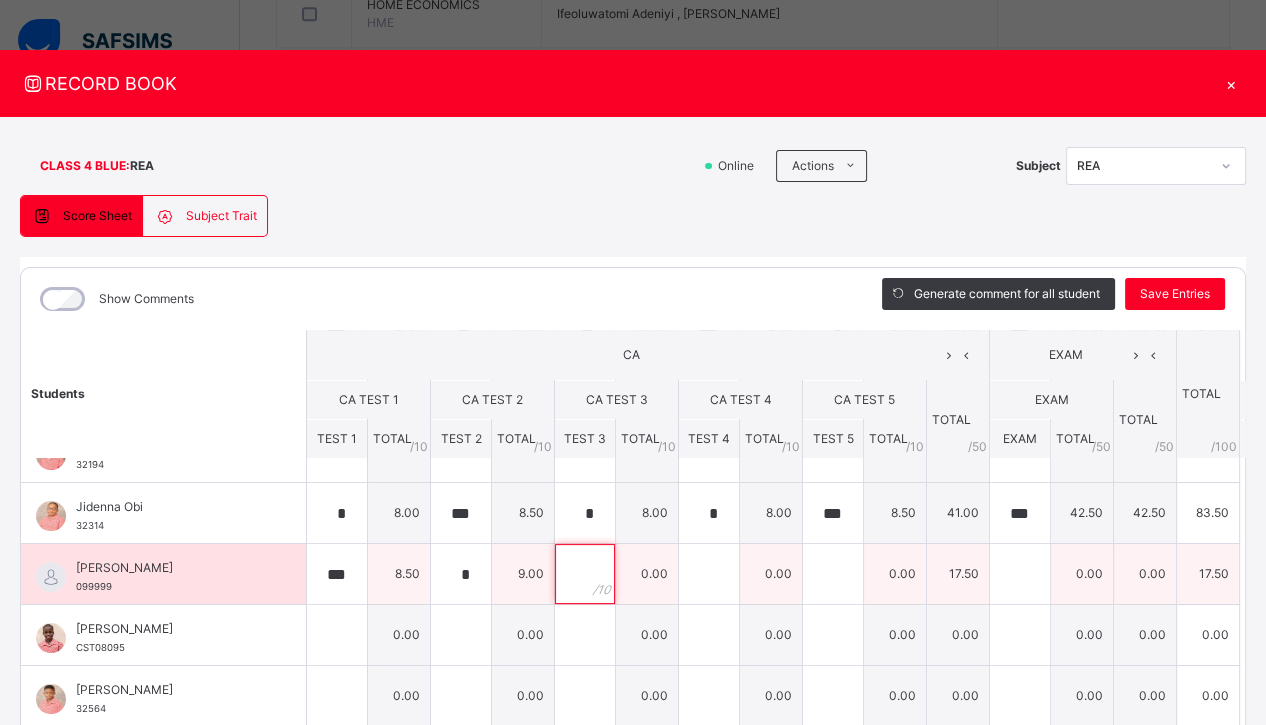 click at bounding box center (585, 574) 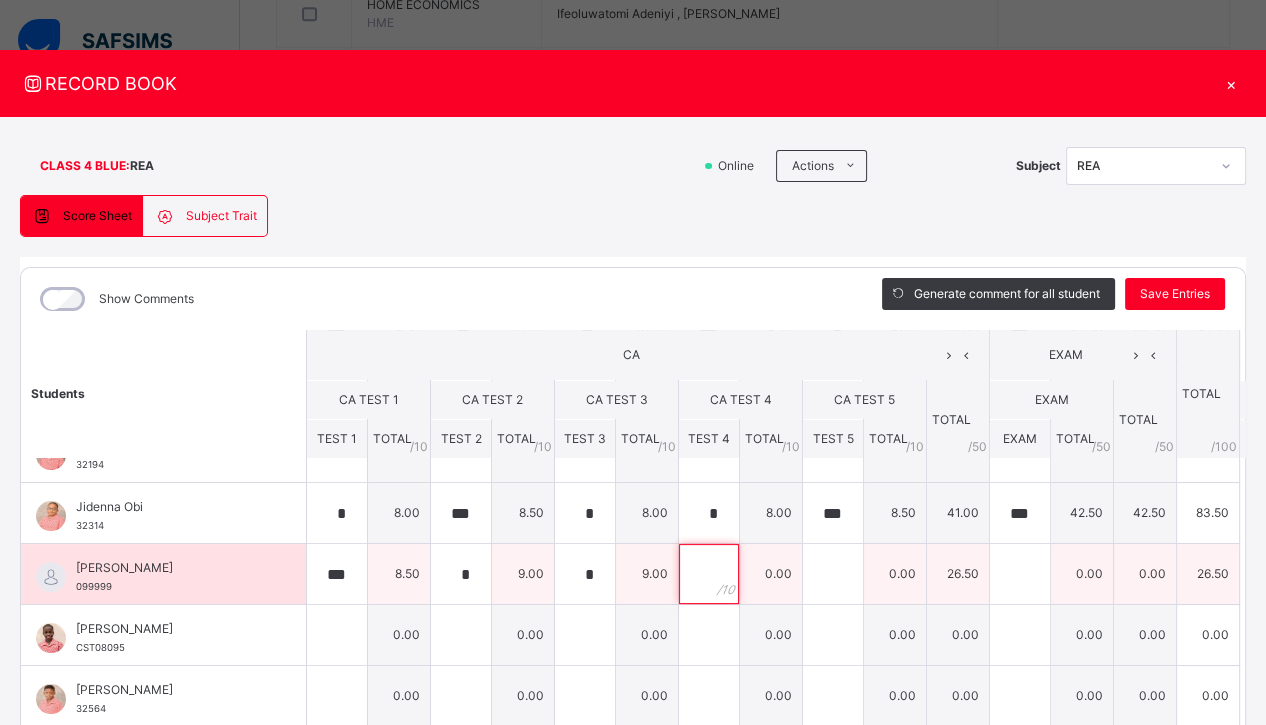 click at bounding box center (709, 574) 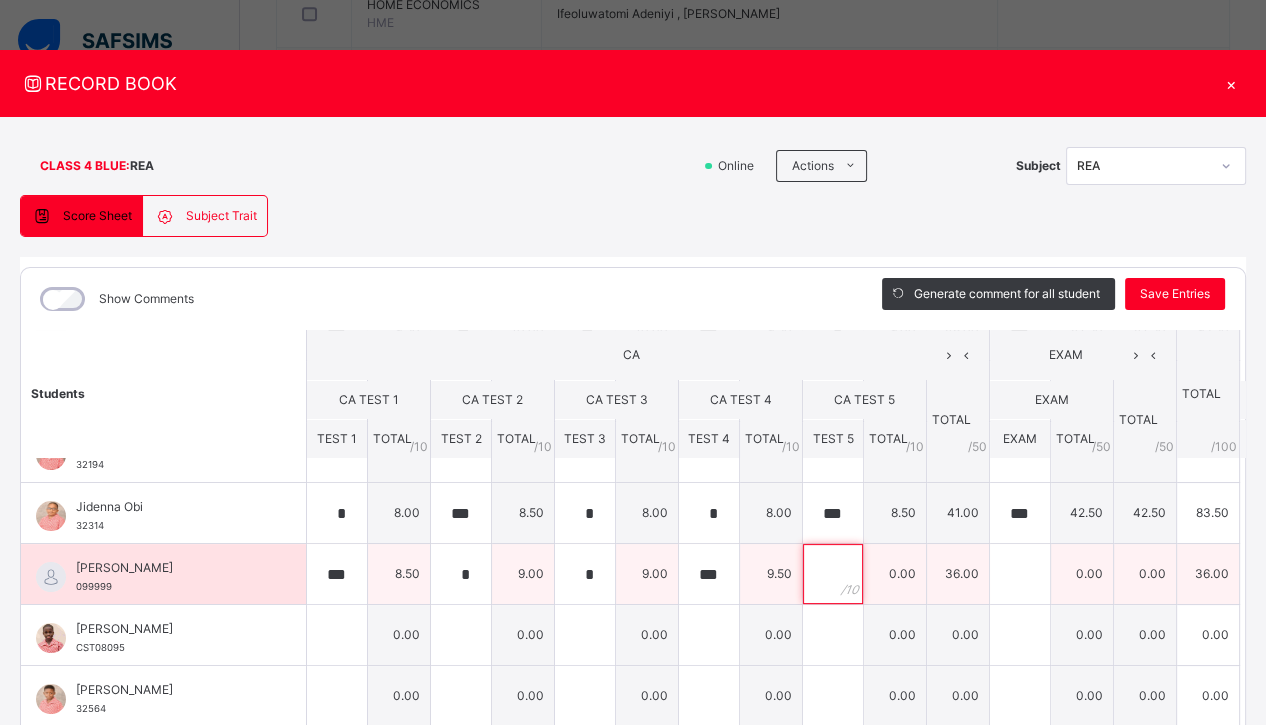 click at bounding box center (833, 574) 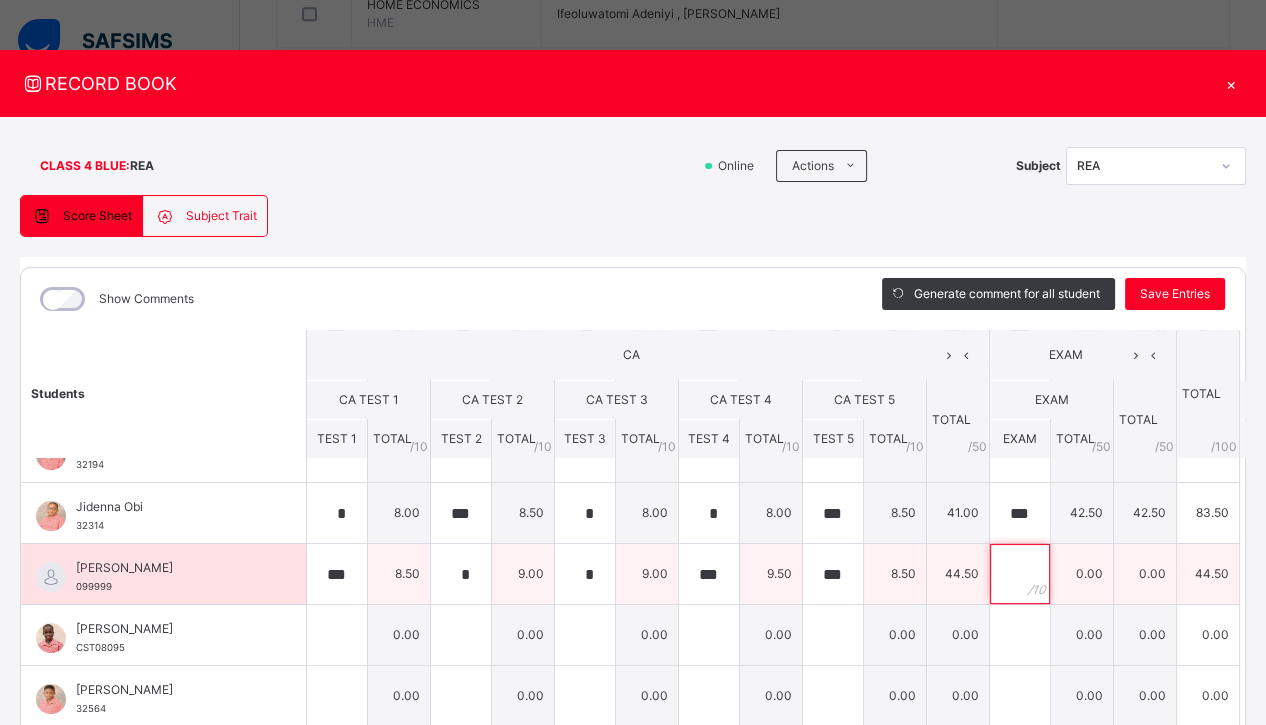 click at bounding box center (1020, 574) 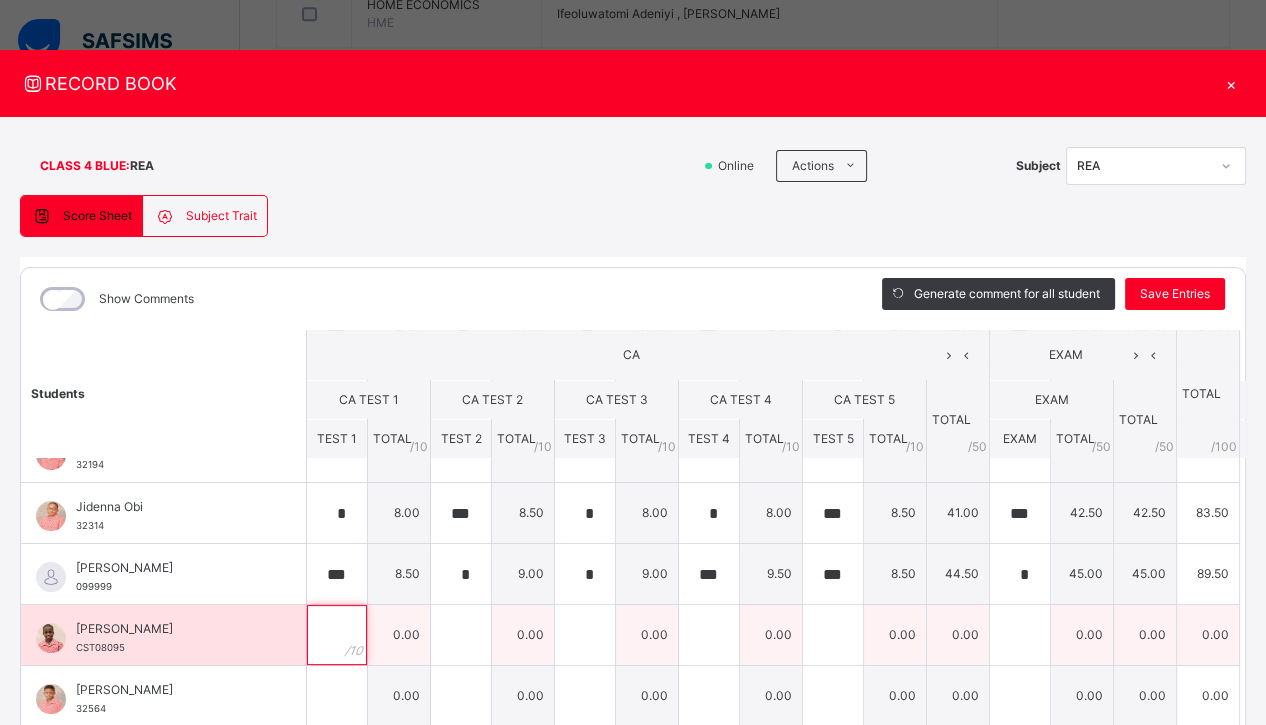 click at bounding box center (337, 635) 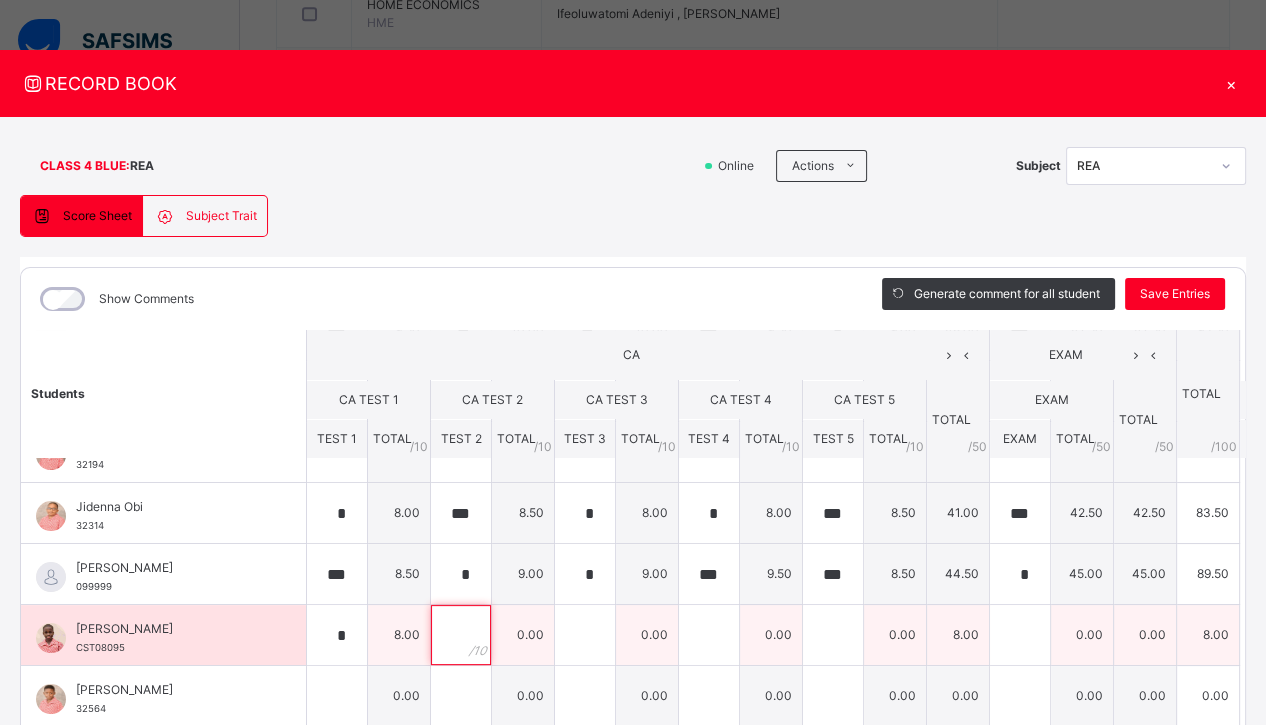 click at bounding box center (461, 635) 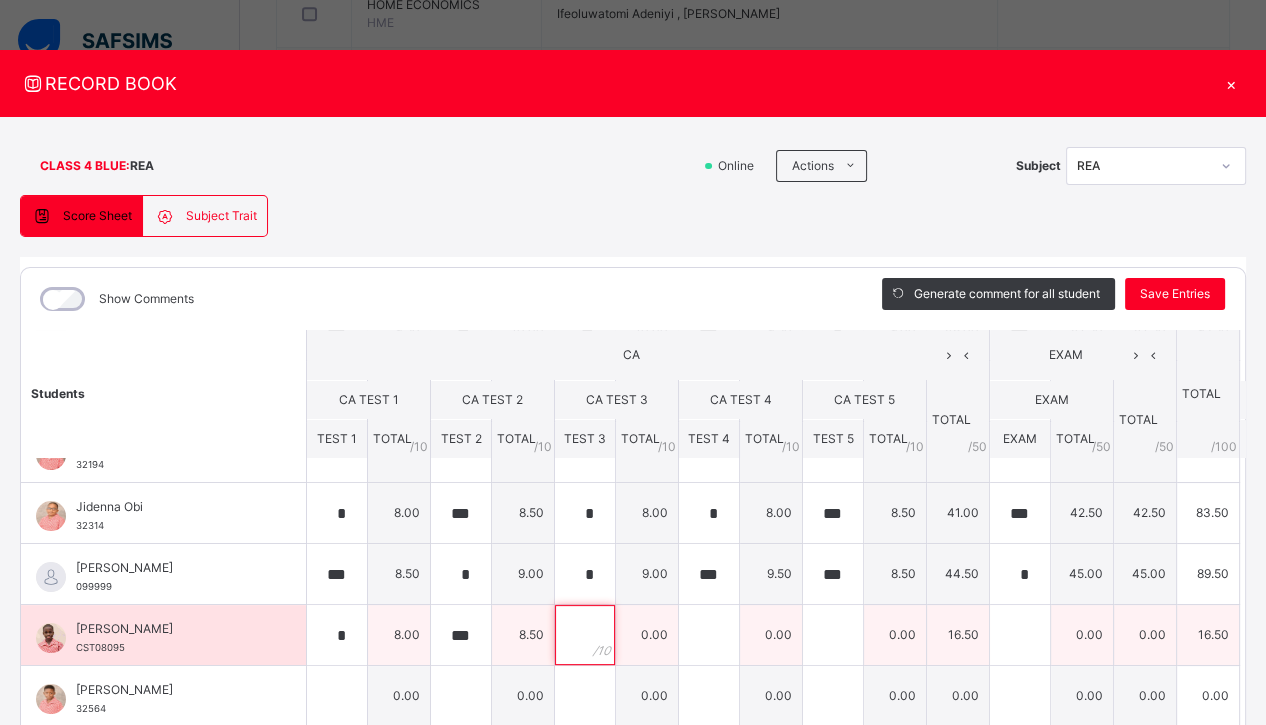 click at bounding box center [585, 635] 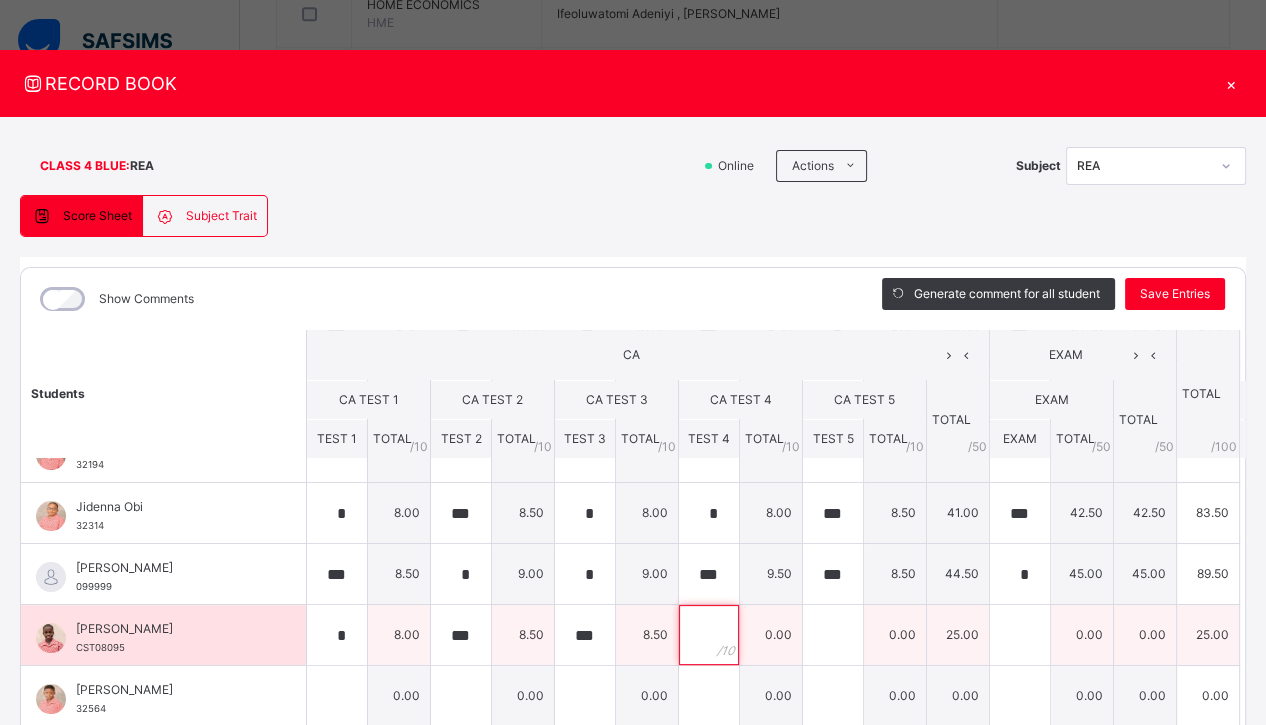 click at bounding box center [709, 635] 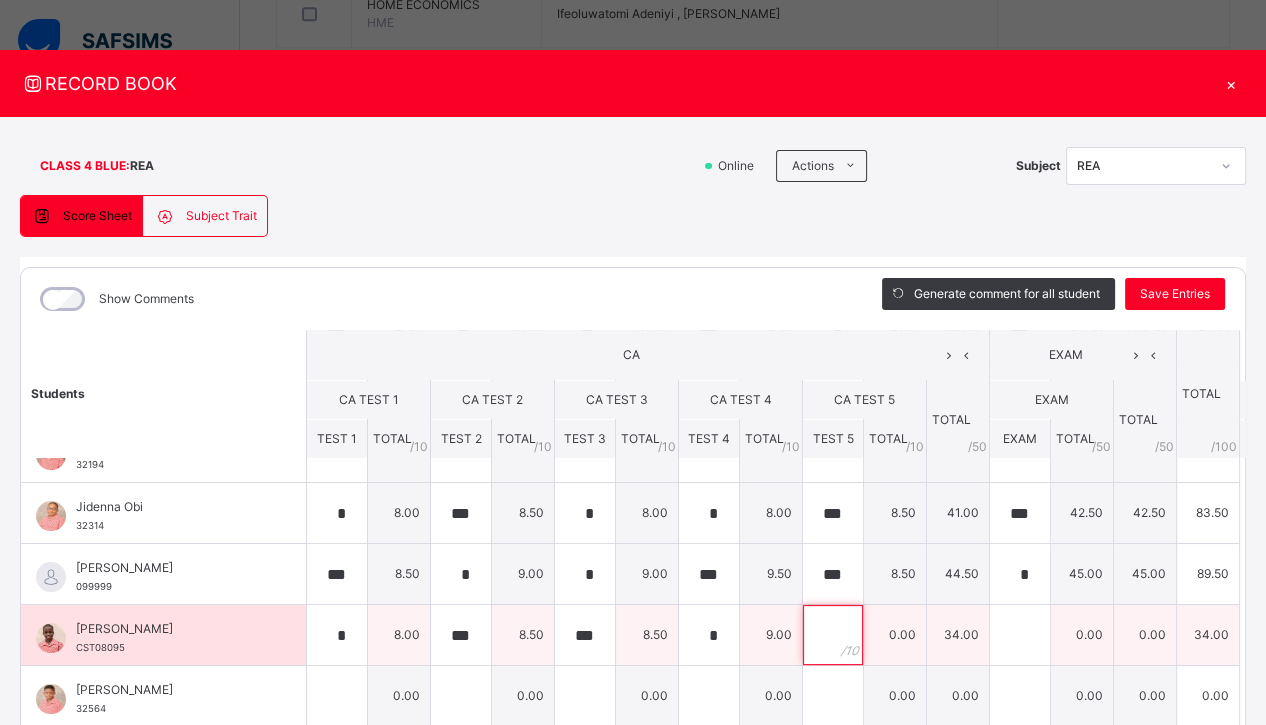 click at bounding box center (833, 635) 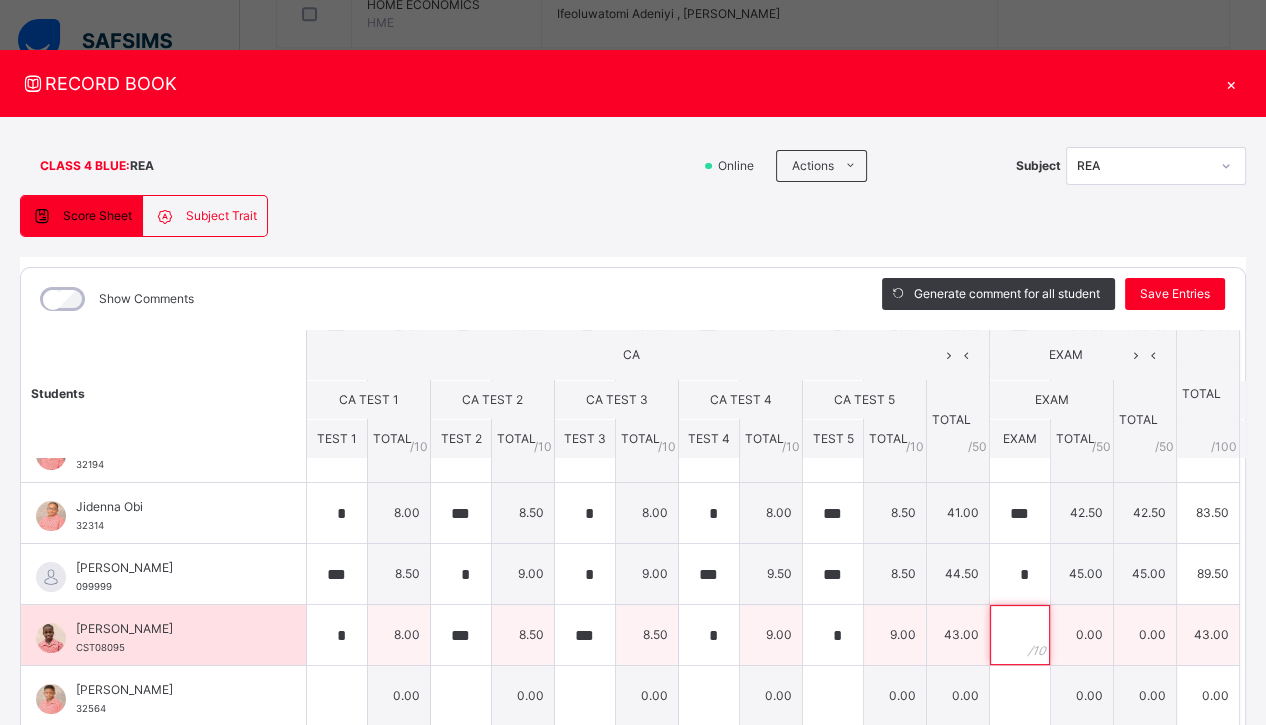 click at bounding box center [1020, 635] 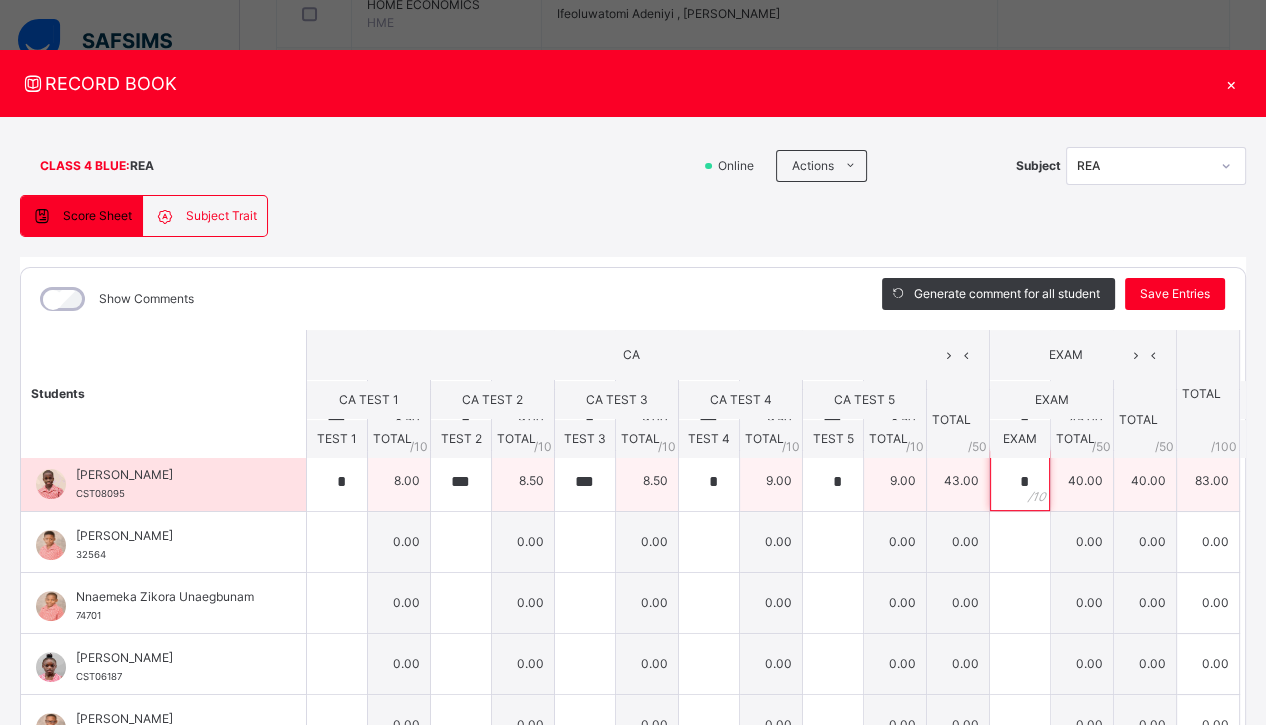 scroll, scrollTop: 755, scrollLeft: 0, axis: vertical 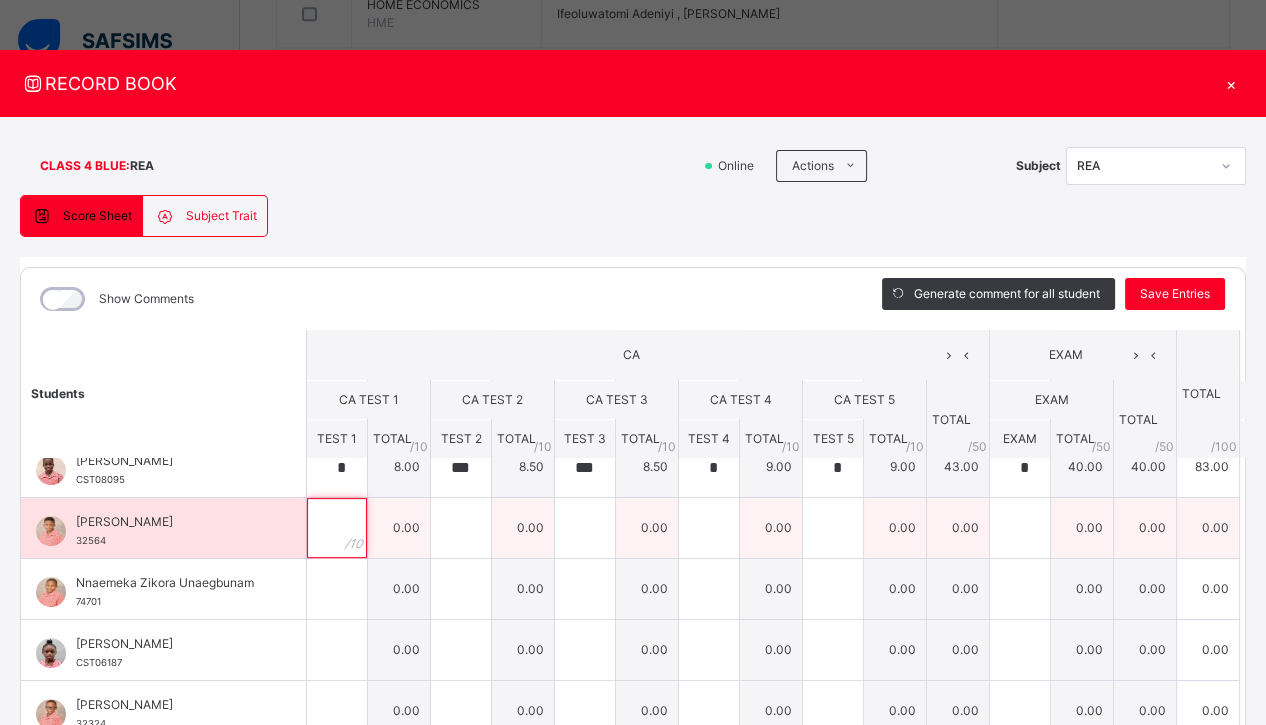 click at bounding box center [337, 528] 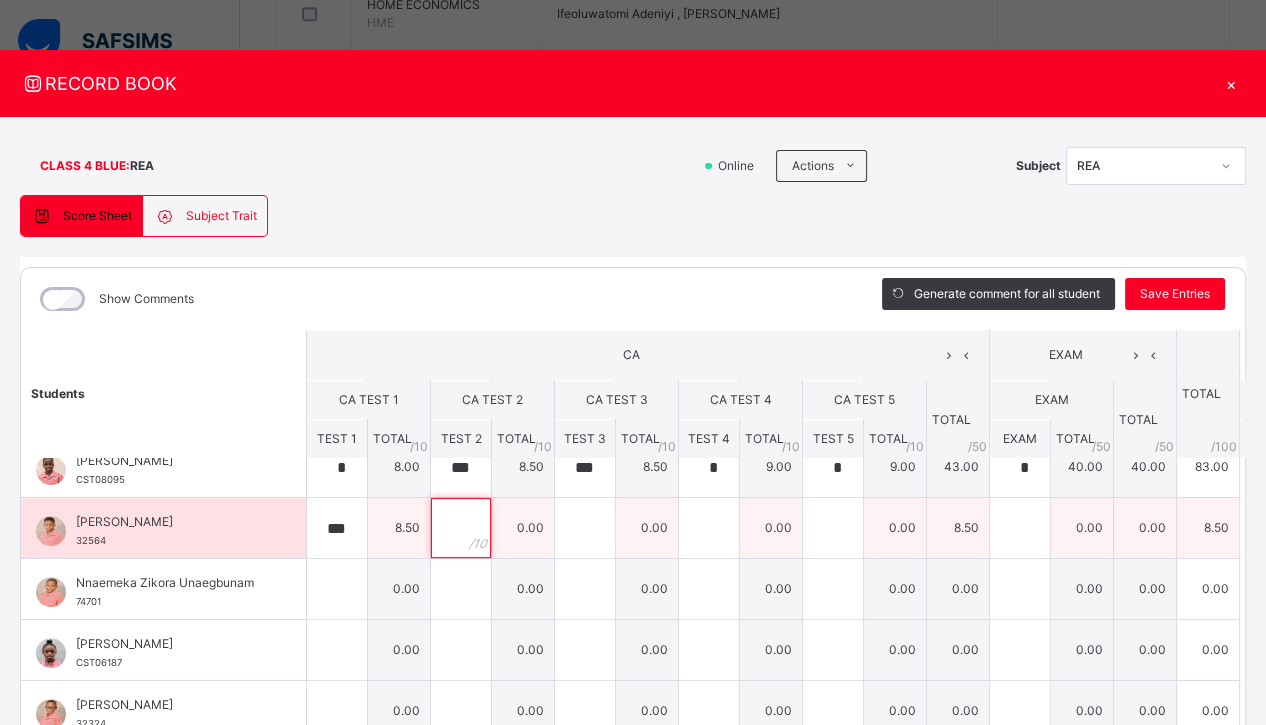 click at bounding box center (461, 528) 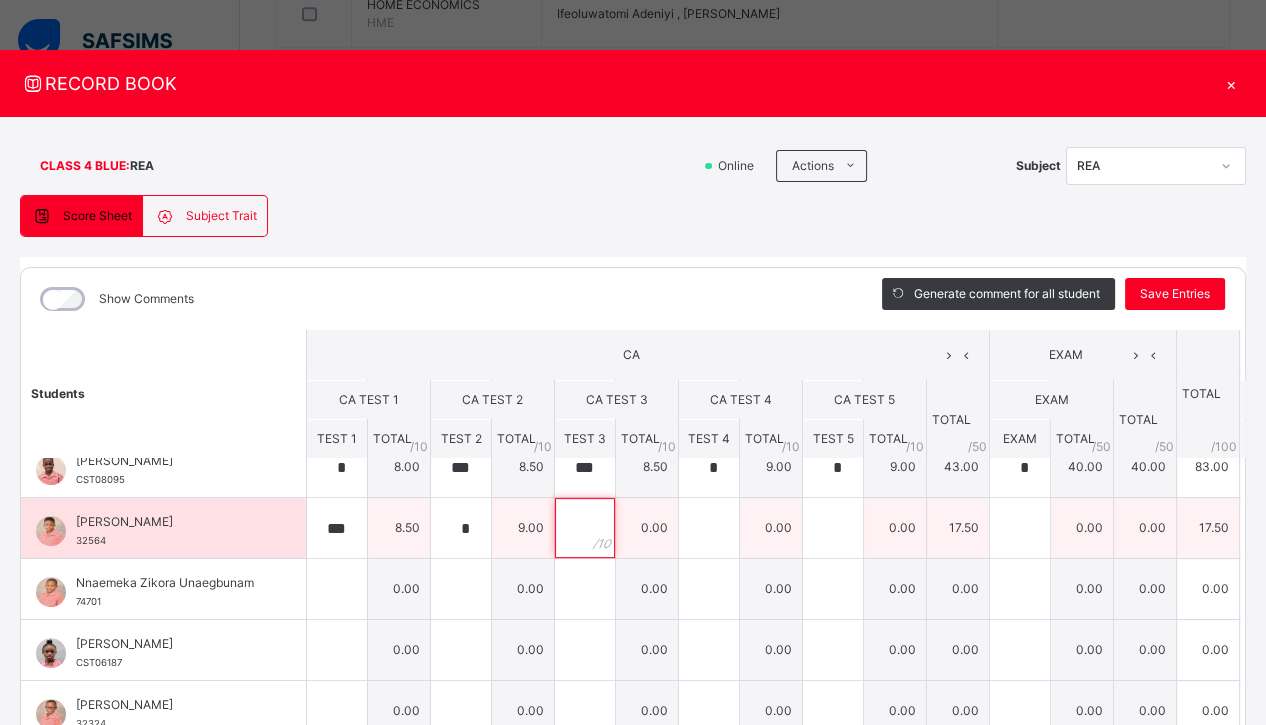 click at bounding box center [585, 528] 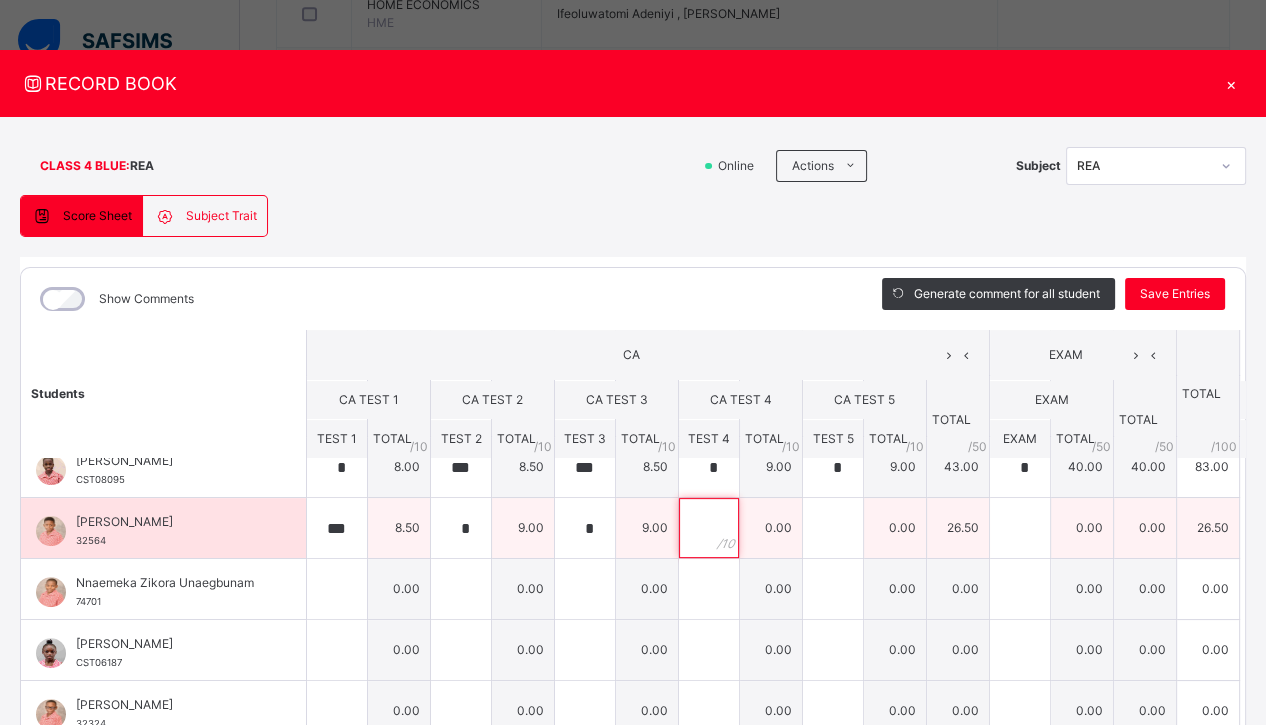 click at bounding box center [709, 528] 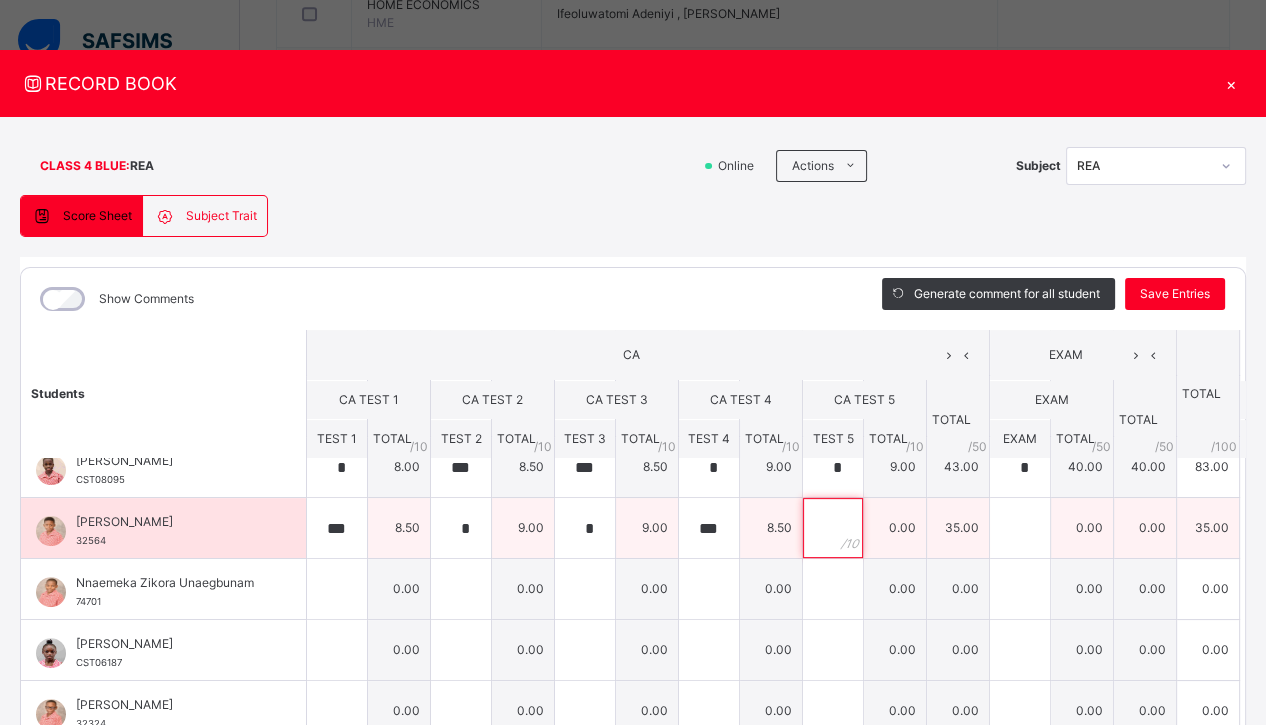 click at bounding box center (833, 528) 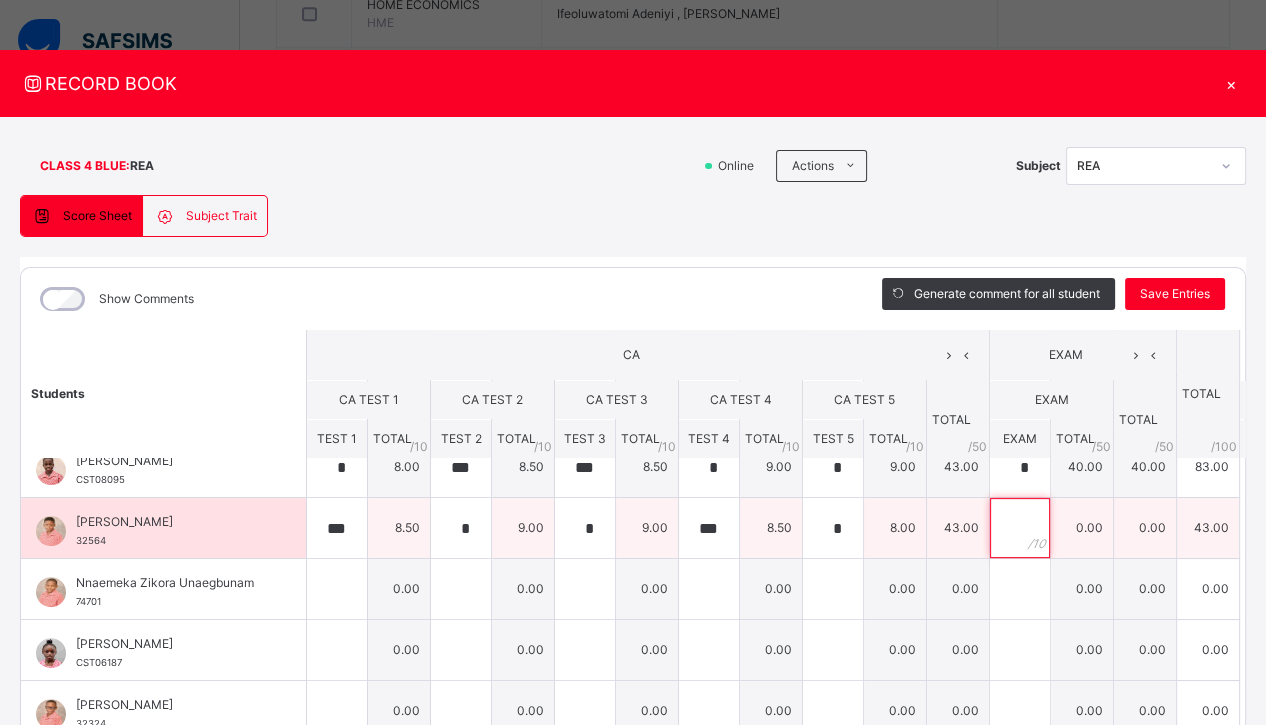 click at bounding box center (1020, 528) 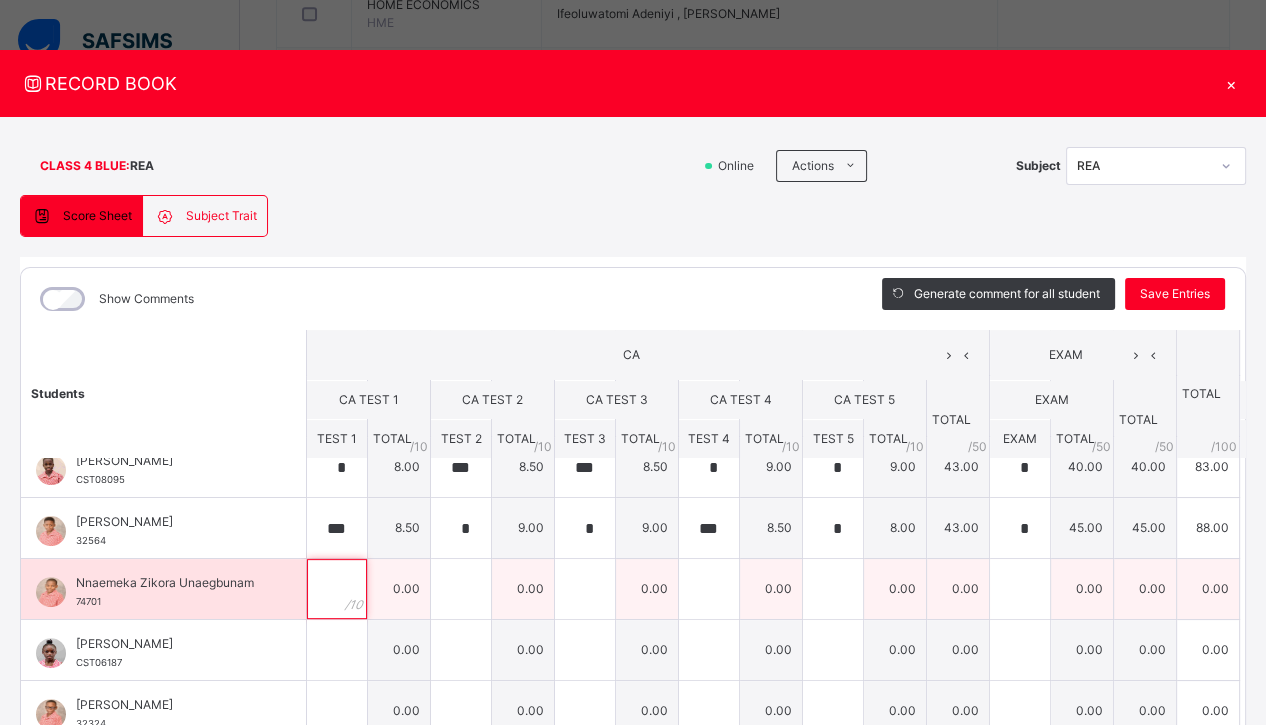 click at bounding box center (337, 589) 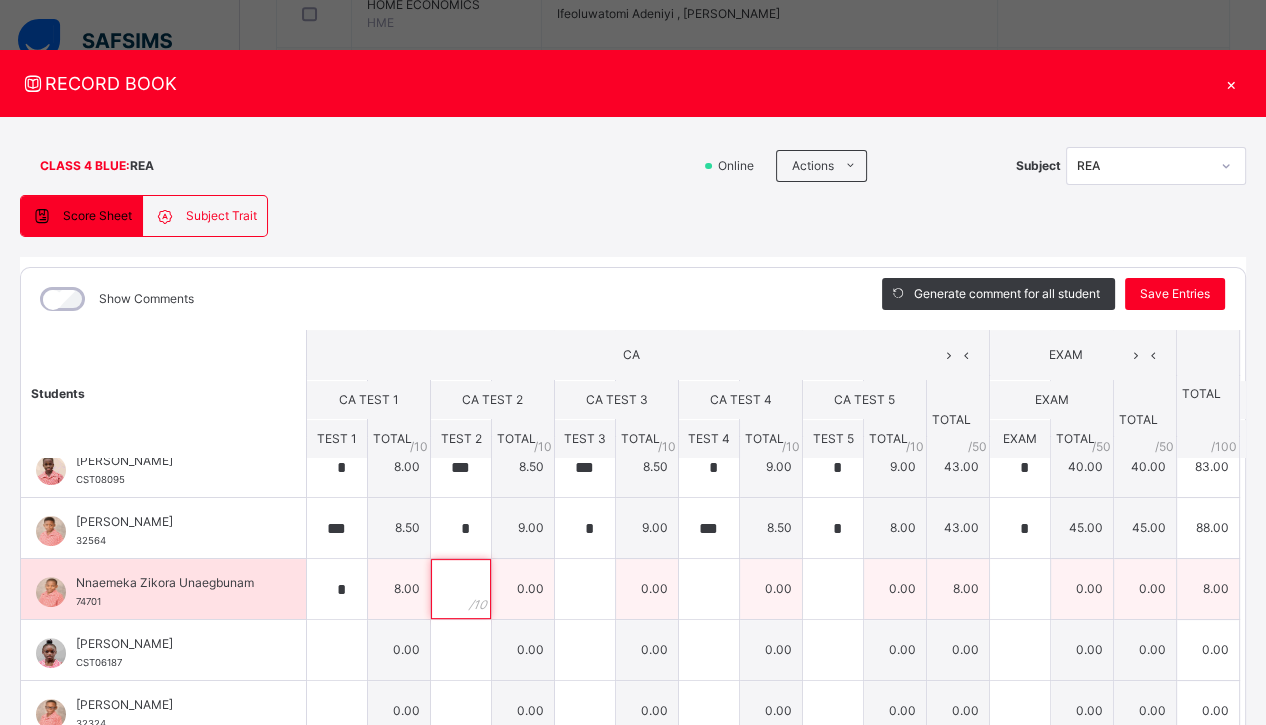 click at bounding box center [461, 589] 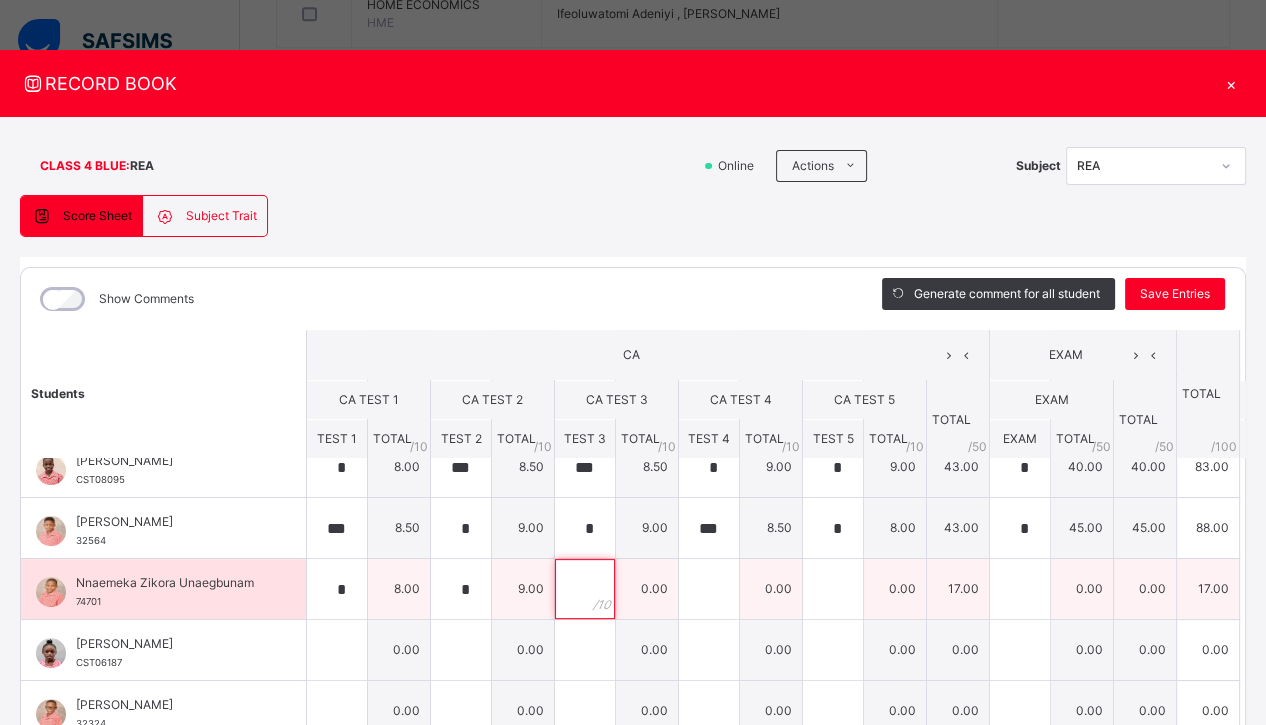 click at bounding box center (585, 589) 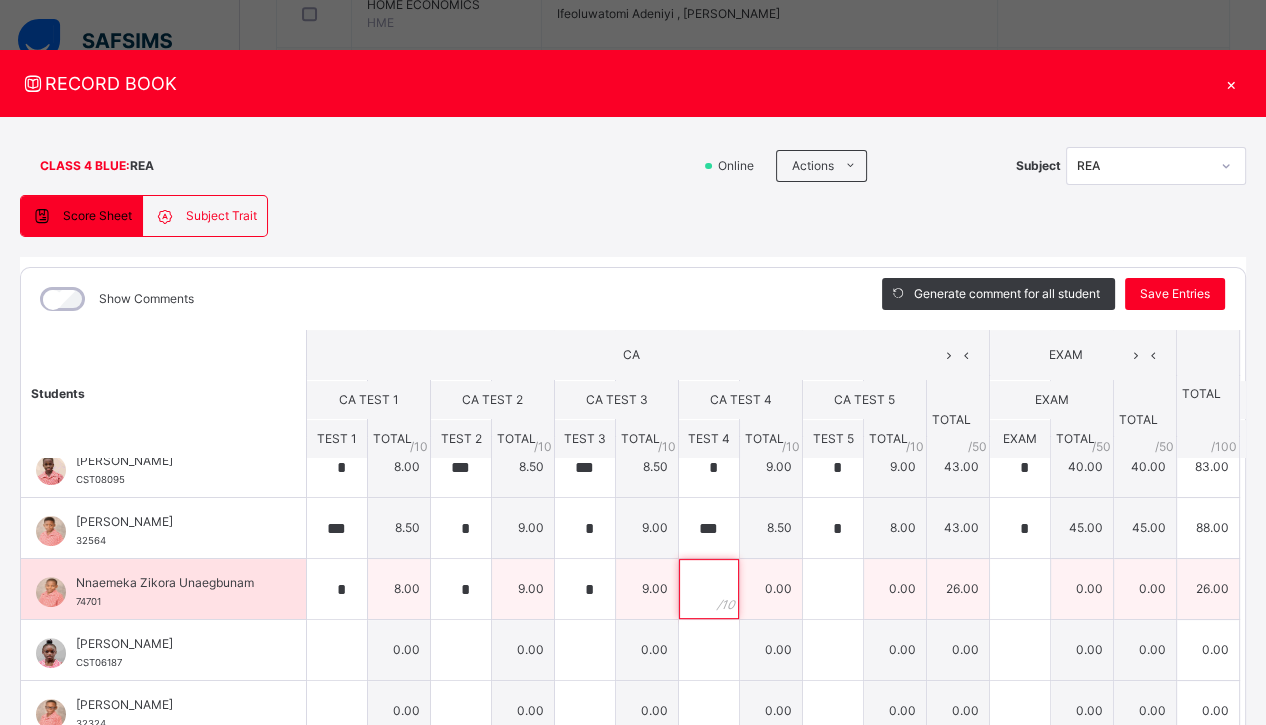 click at bounding box center [709, 589] 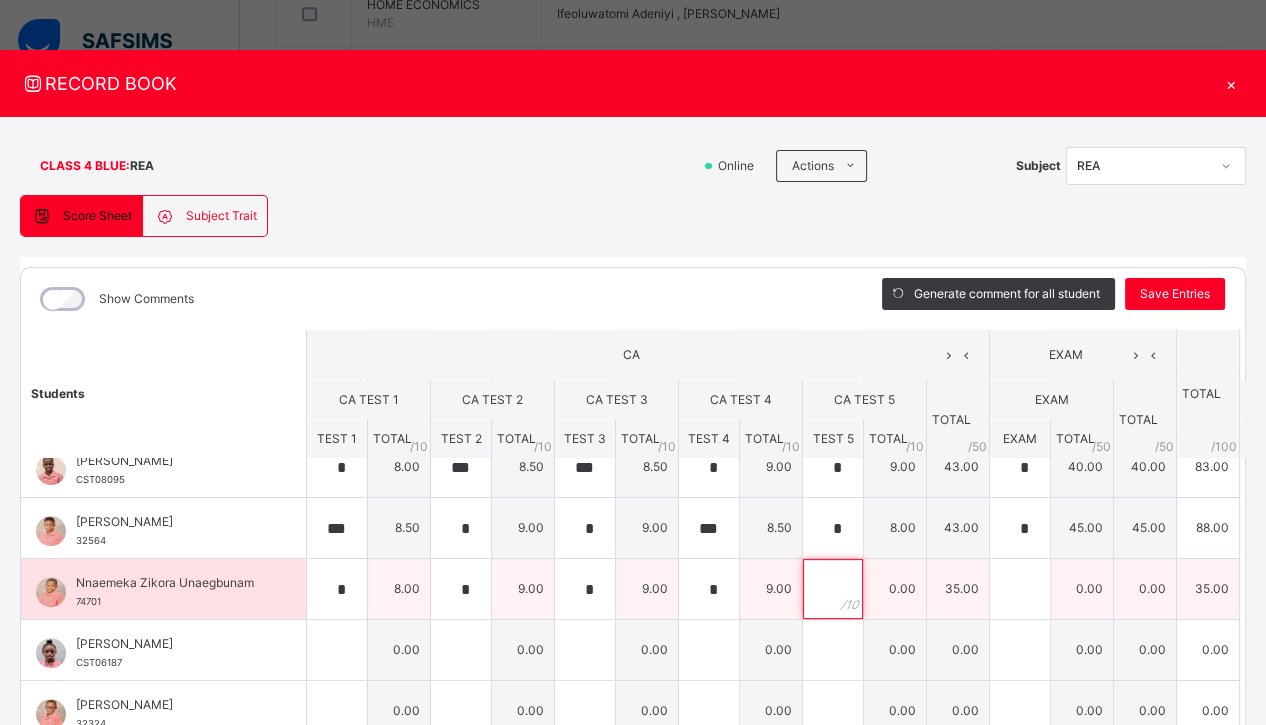 click at bounding box center (833, 589) 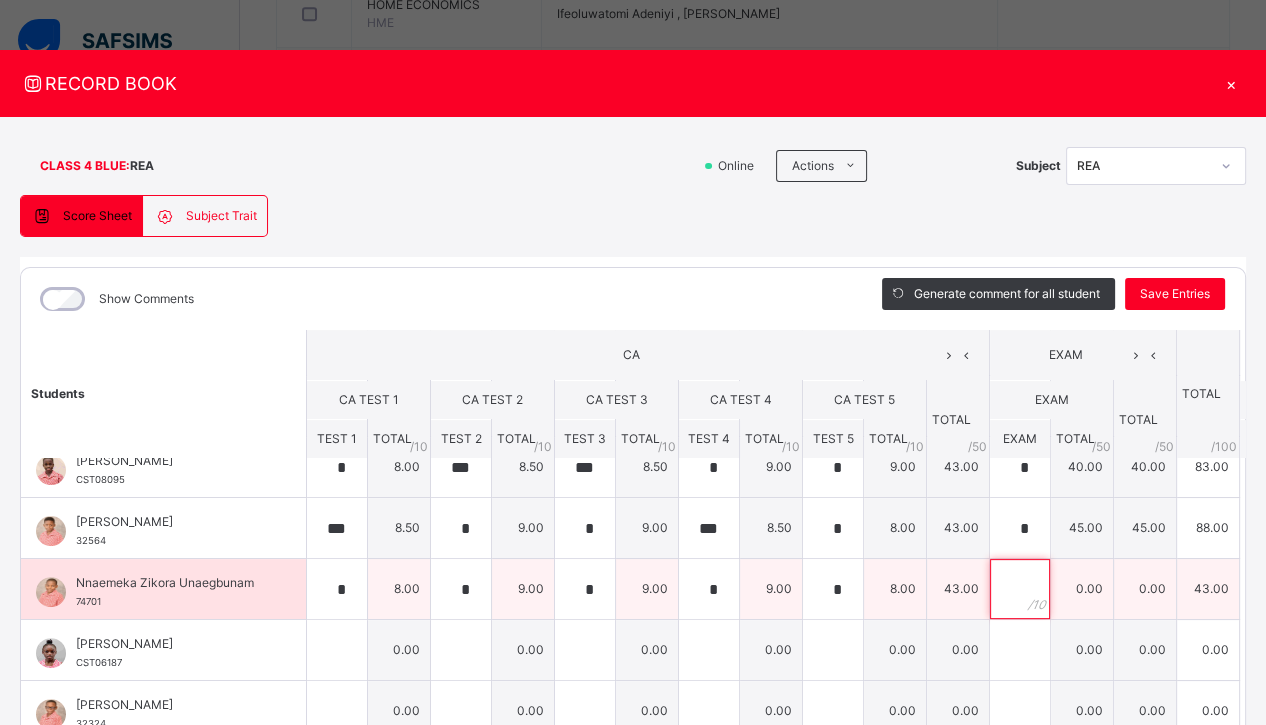 click at bounding box center [1020, 589] 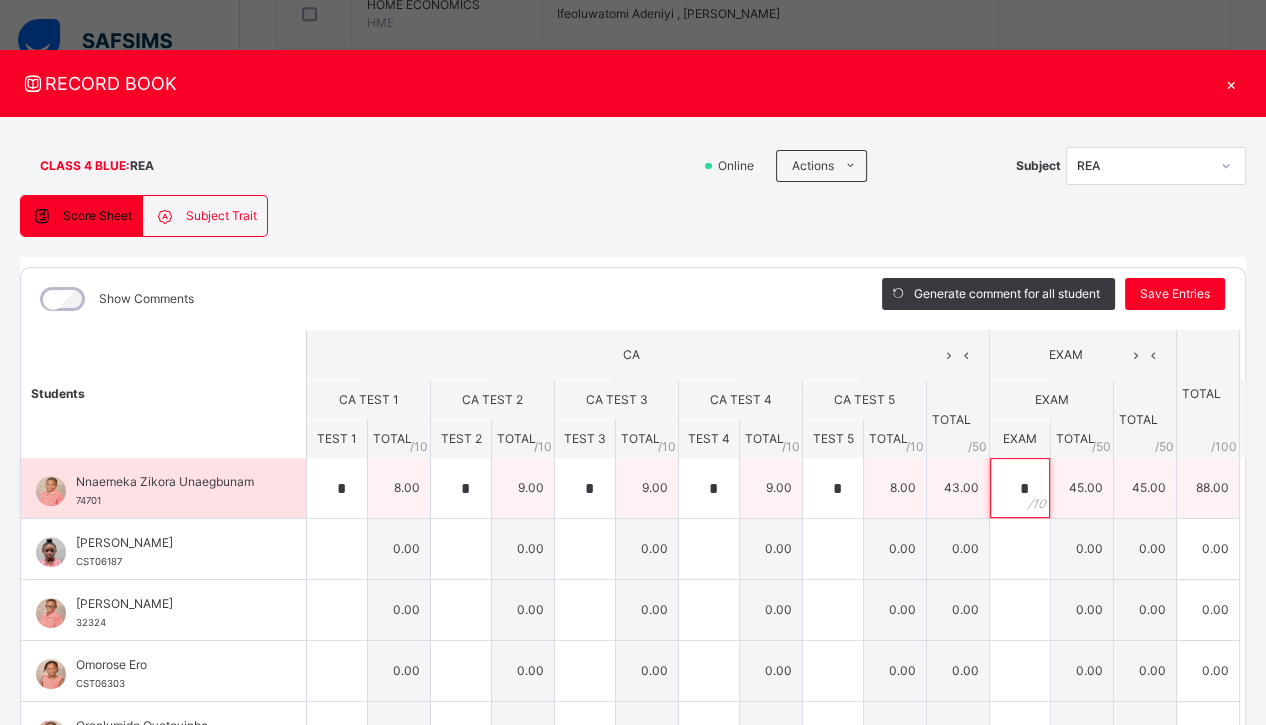 scroll, scrollTop: 866, scrollLeft: 0, axis: vertical 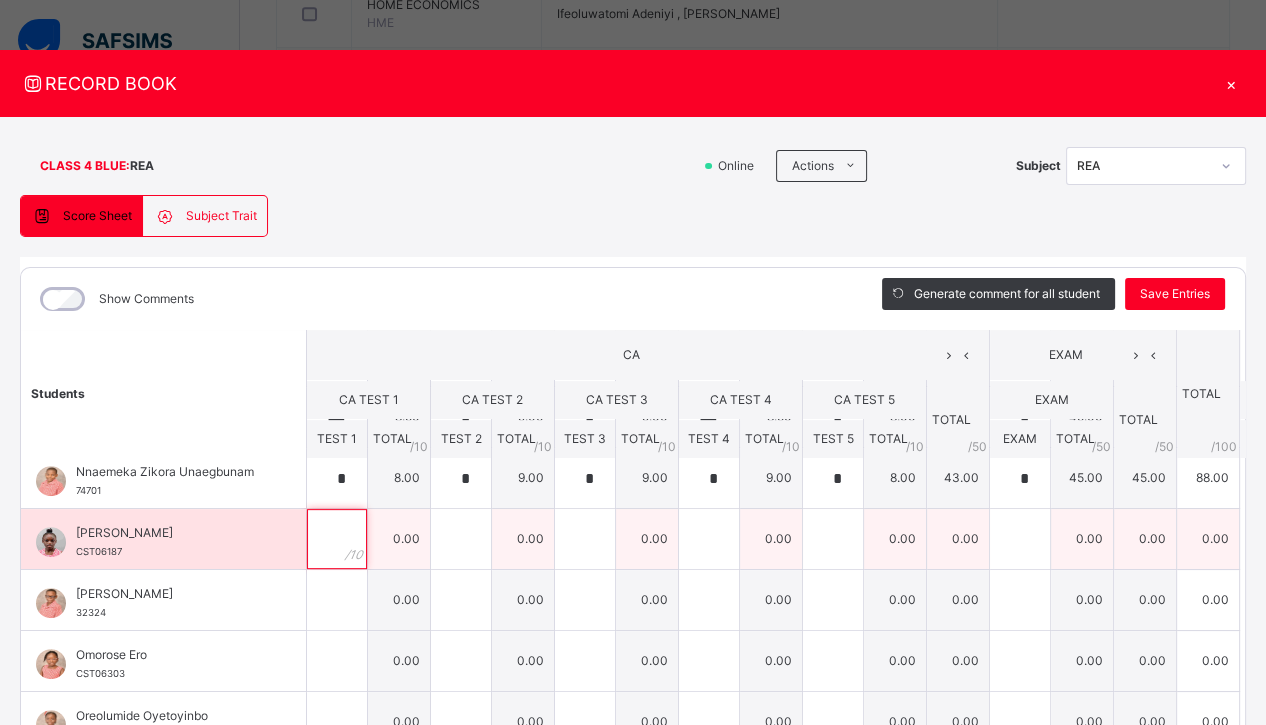 click at bounding box center [337, 539] 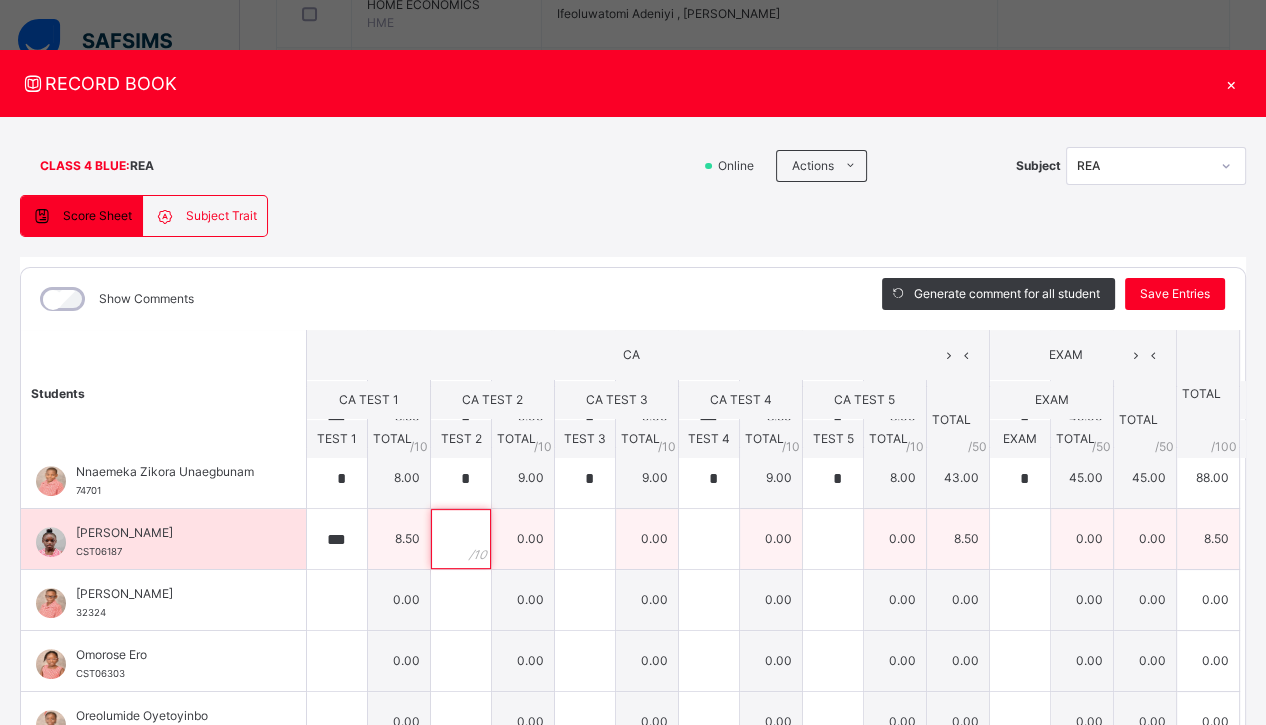 click at bounding box center [461, 539] 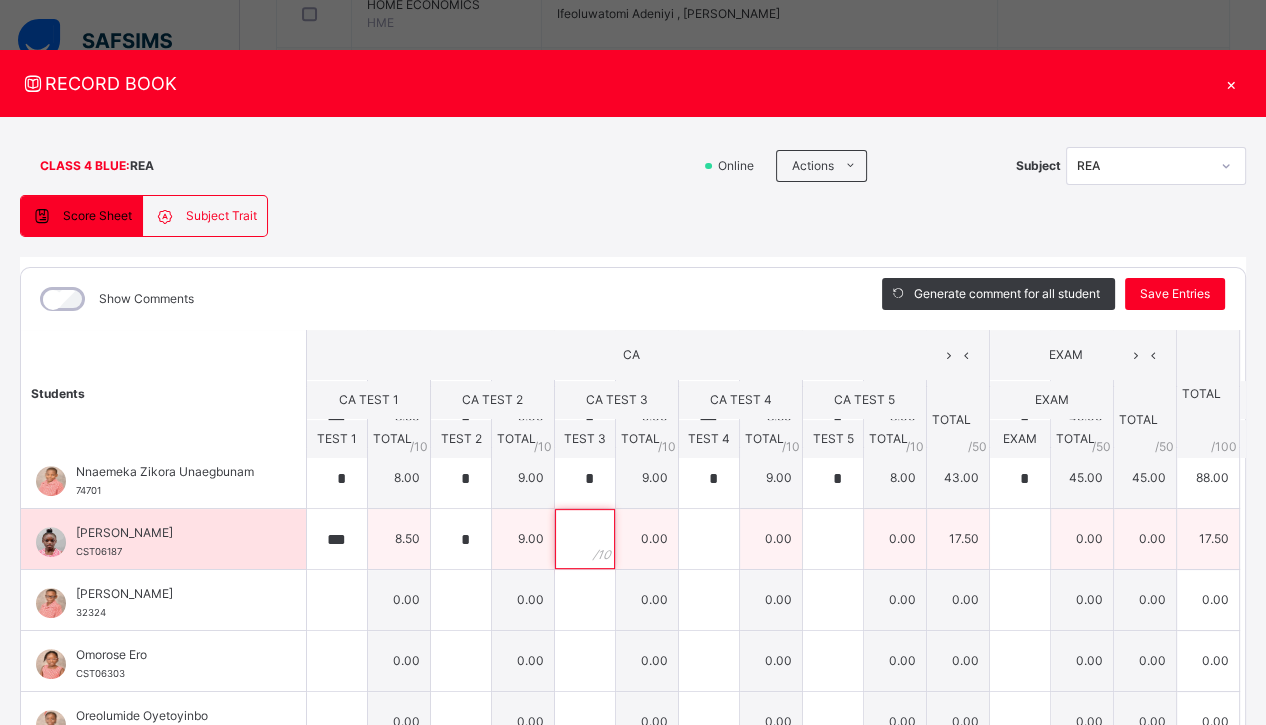 click at bounding box center (585, 539) 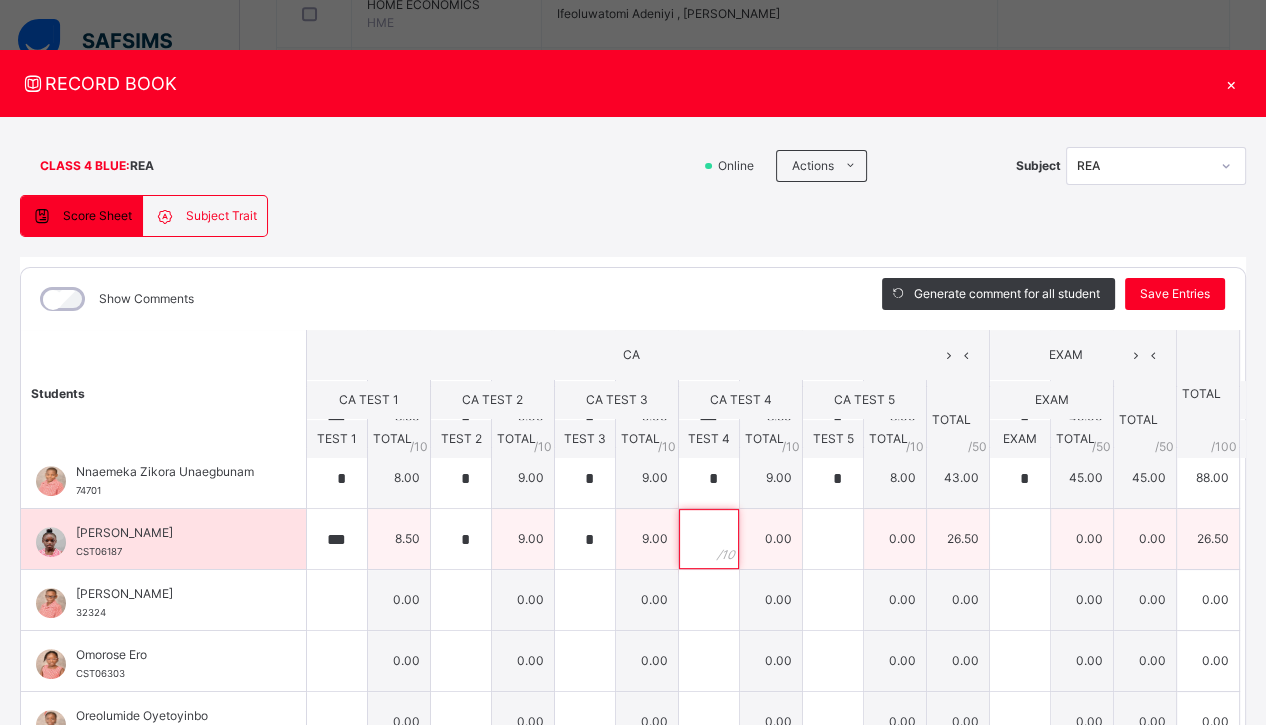 click at bounding box center (709, 539) 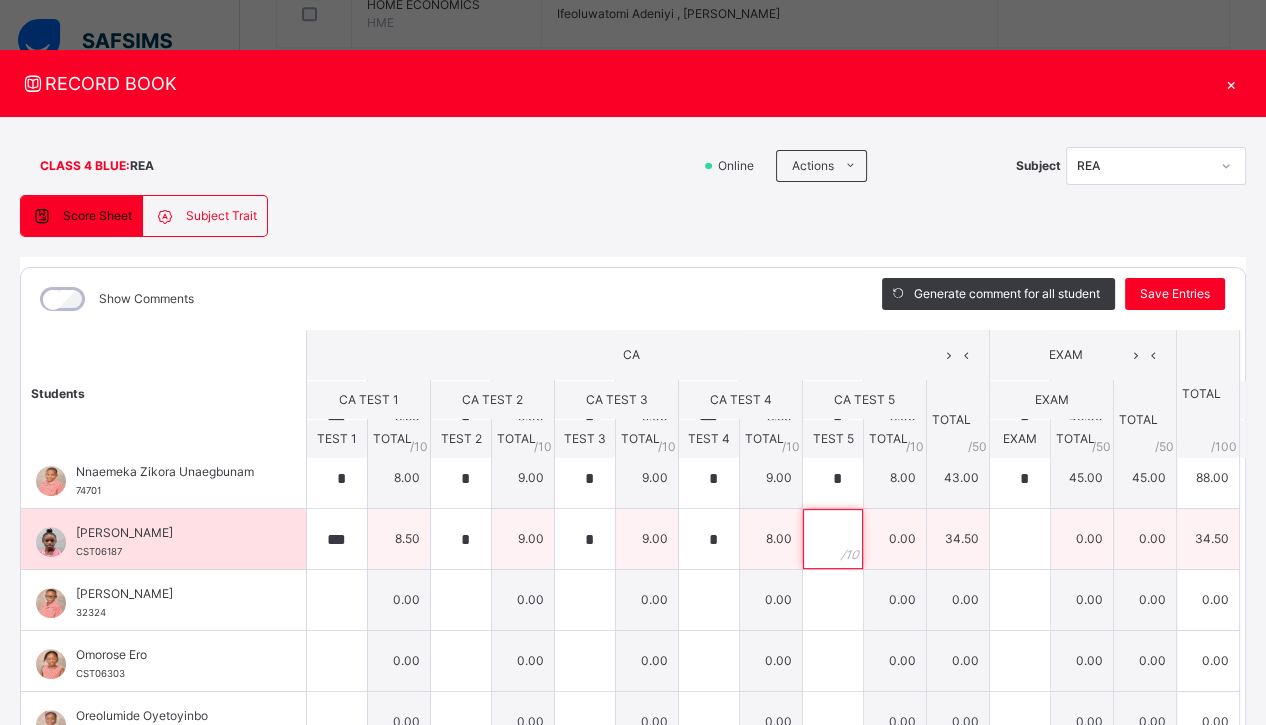 click at bounding box center [833, 539] 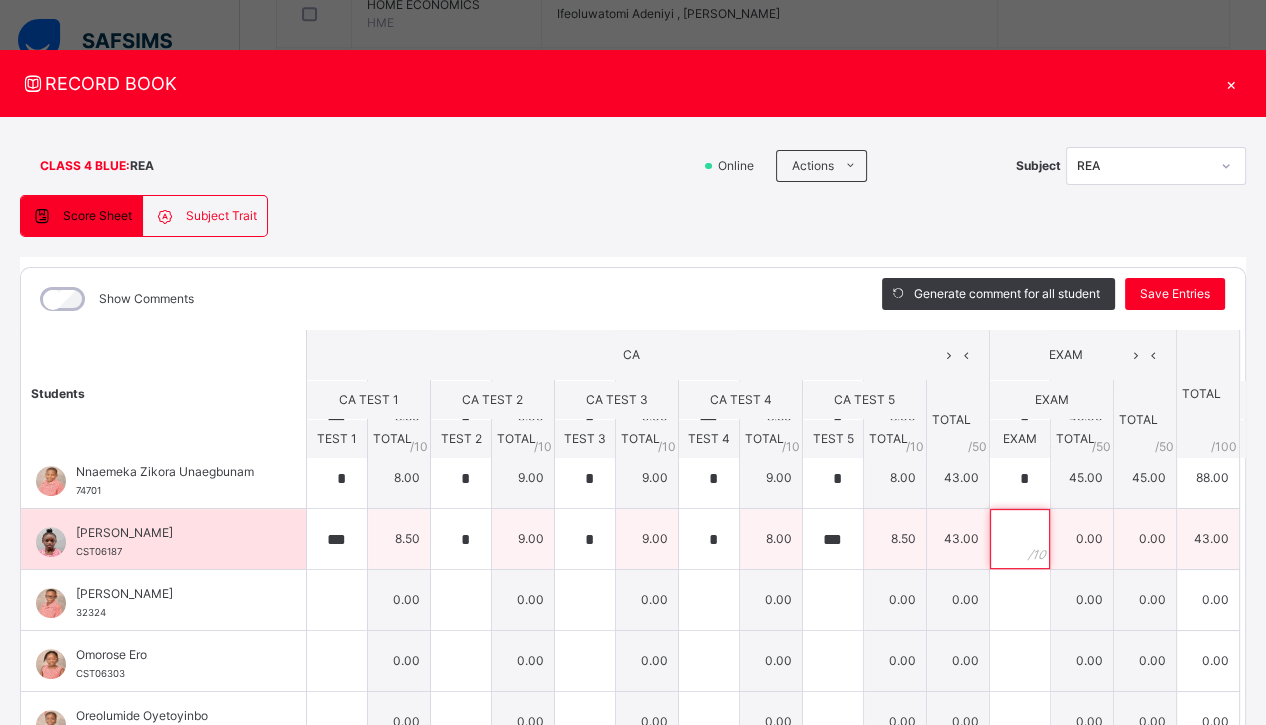 click at bounding box center [1020, 539] 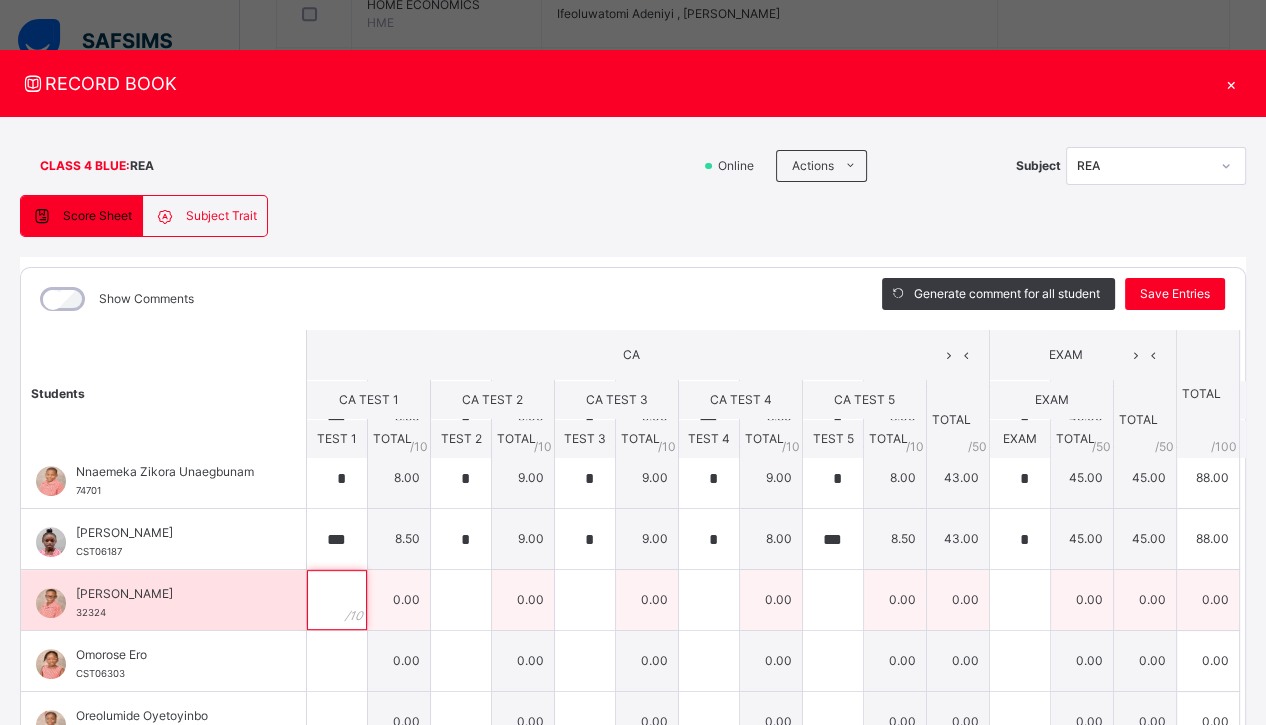 click at bounding box center (337, 600) 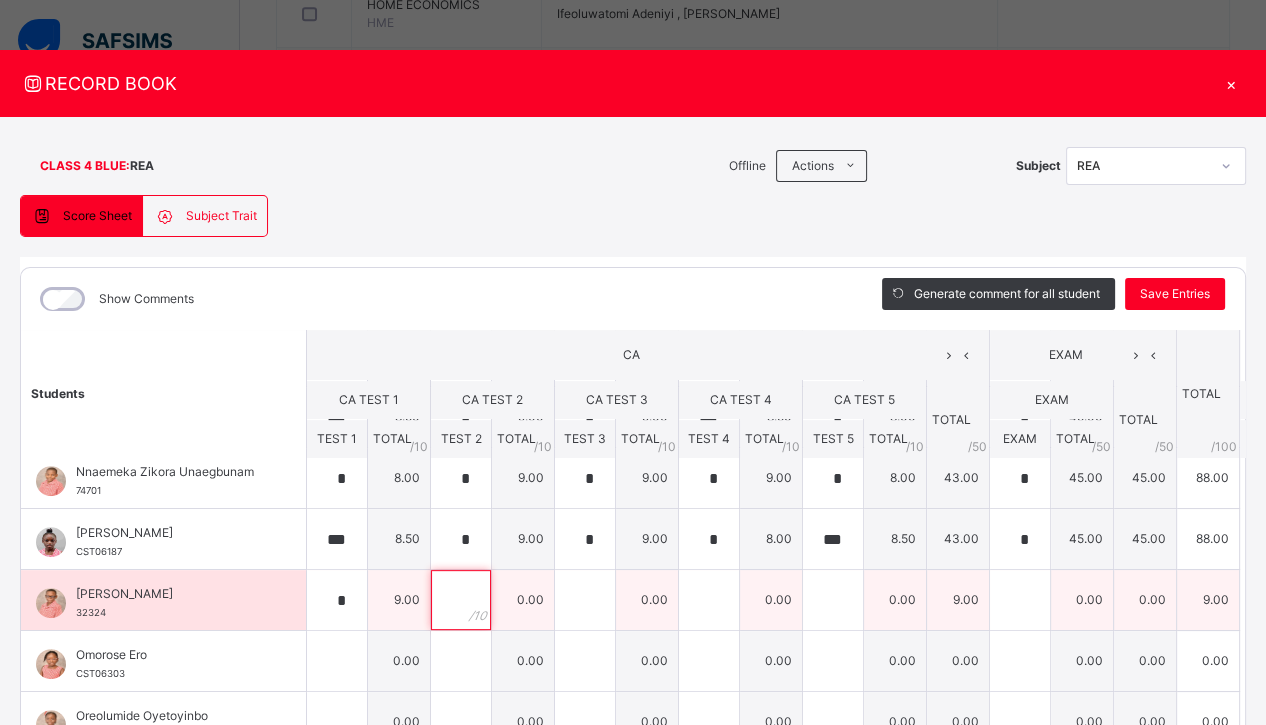 click at bounding box center (461, 600) 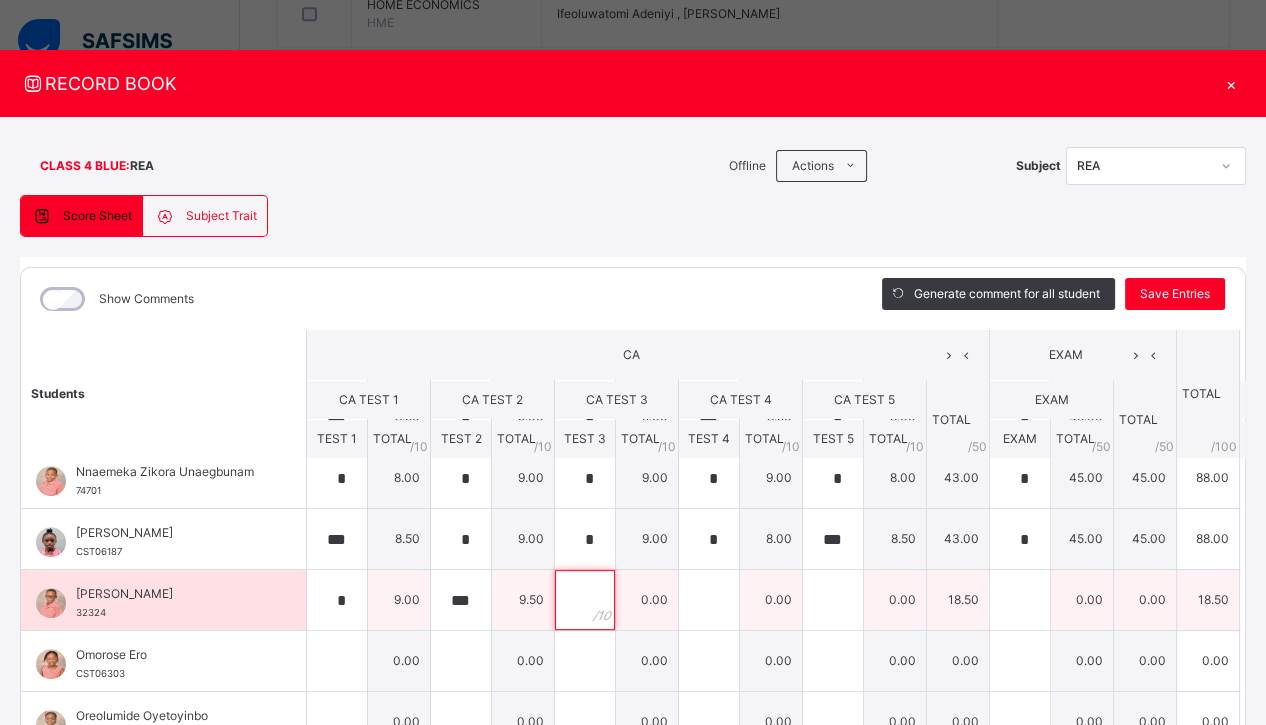 click at bounding box center [585, 600] 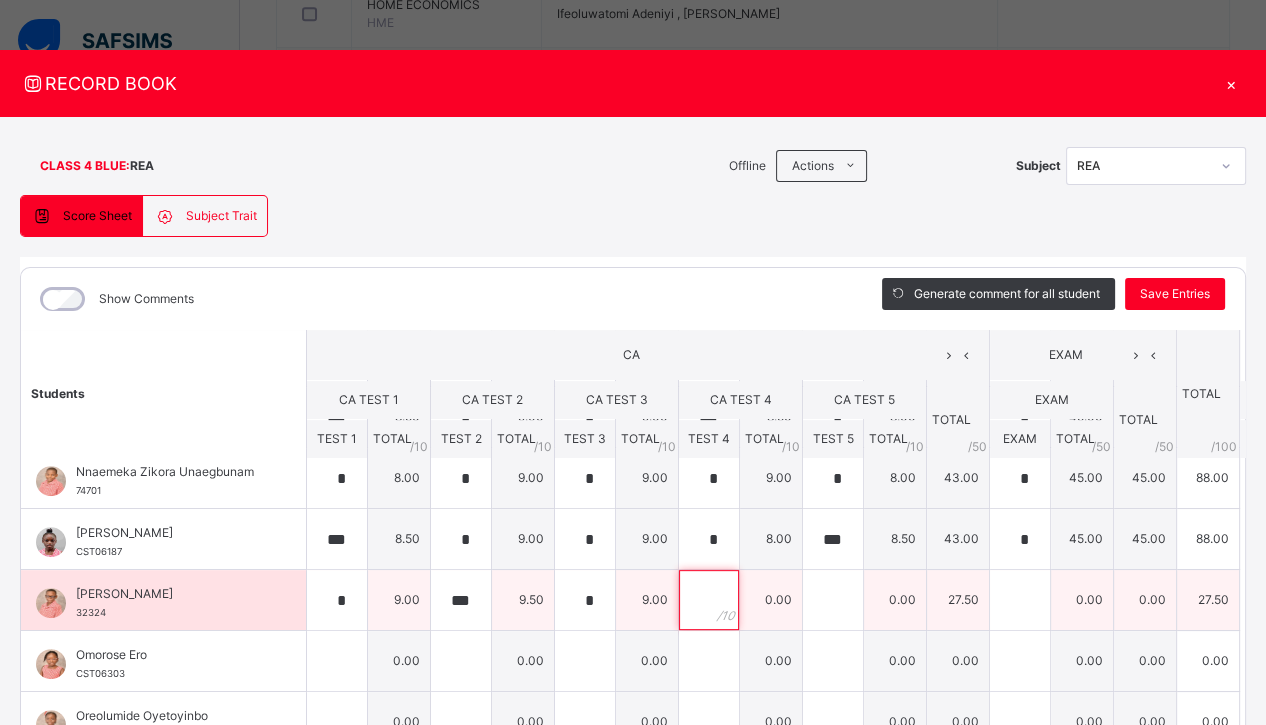 click at bounding box center (709, 600) 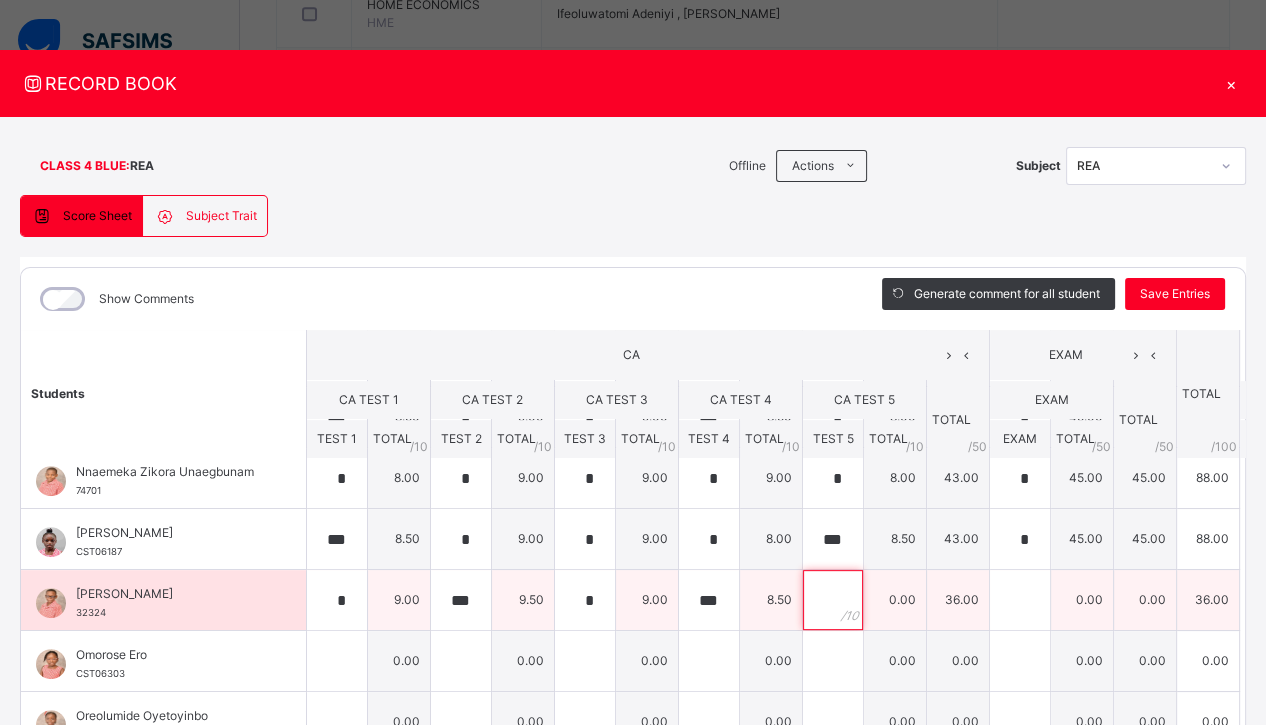 click at bounding box center (833, 600) 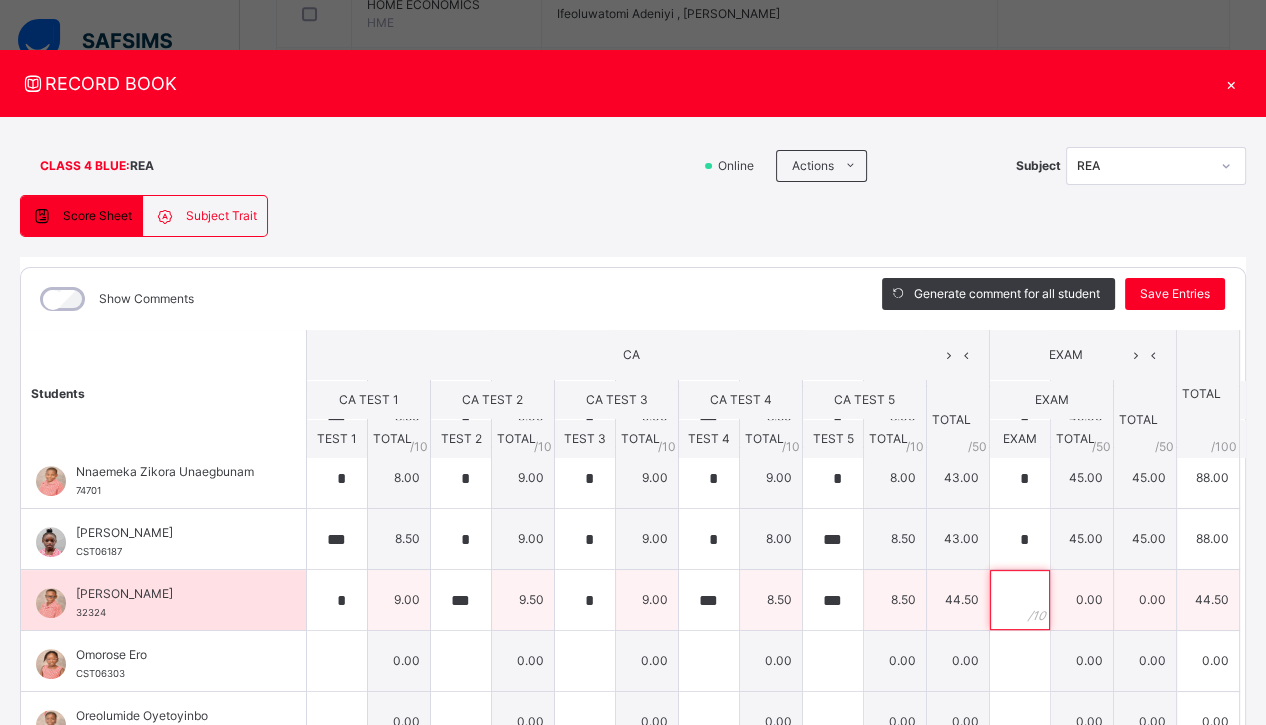 click at bounding box center (1020, 600) 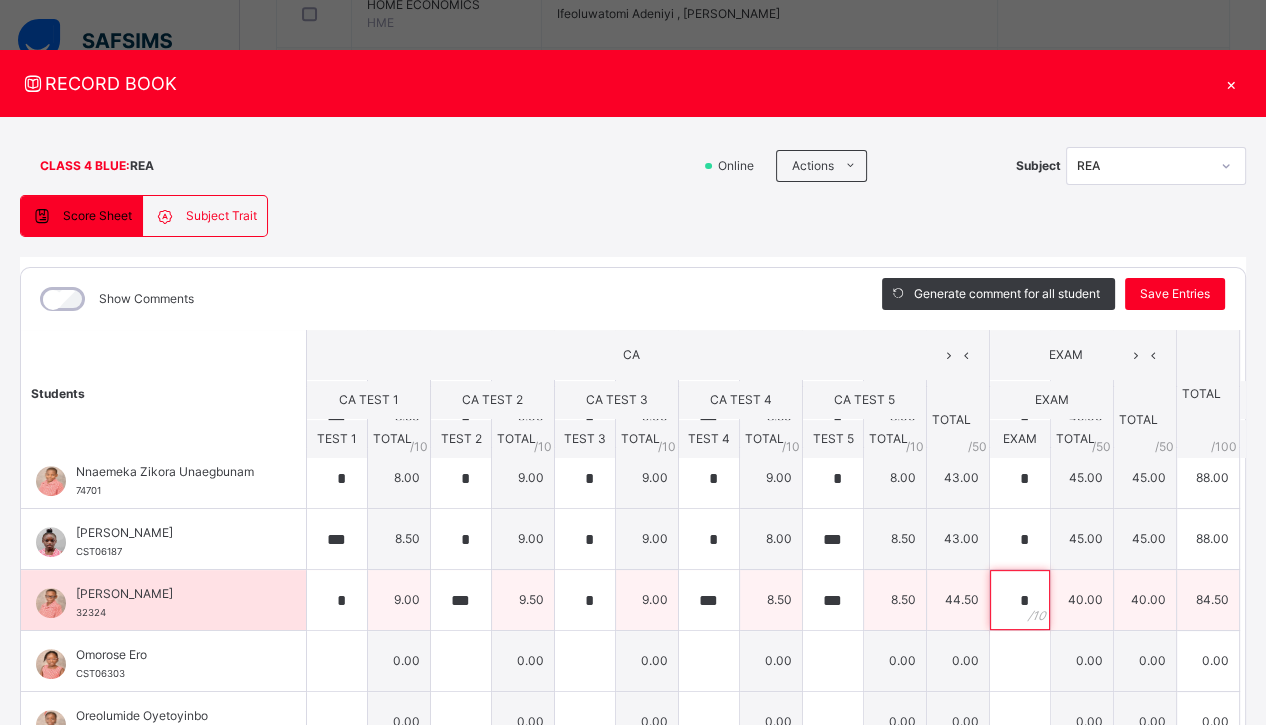 scroll, scrollTop: 906, scrollLeft: 0, axis: vertical 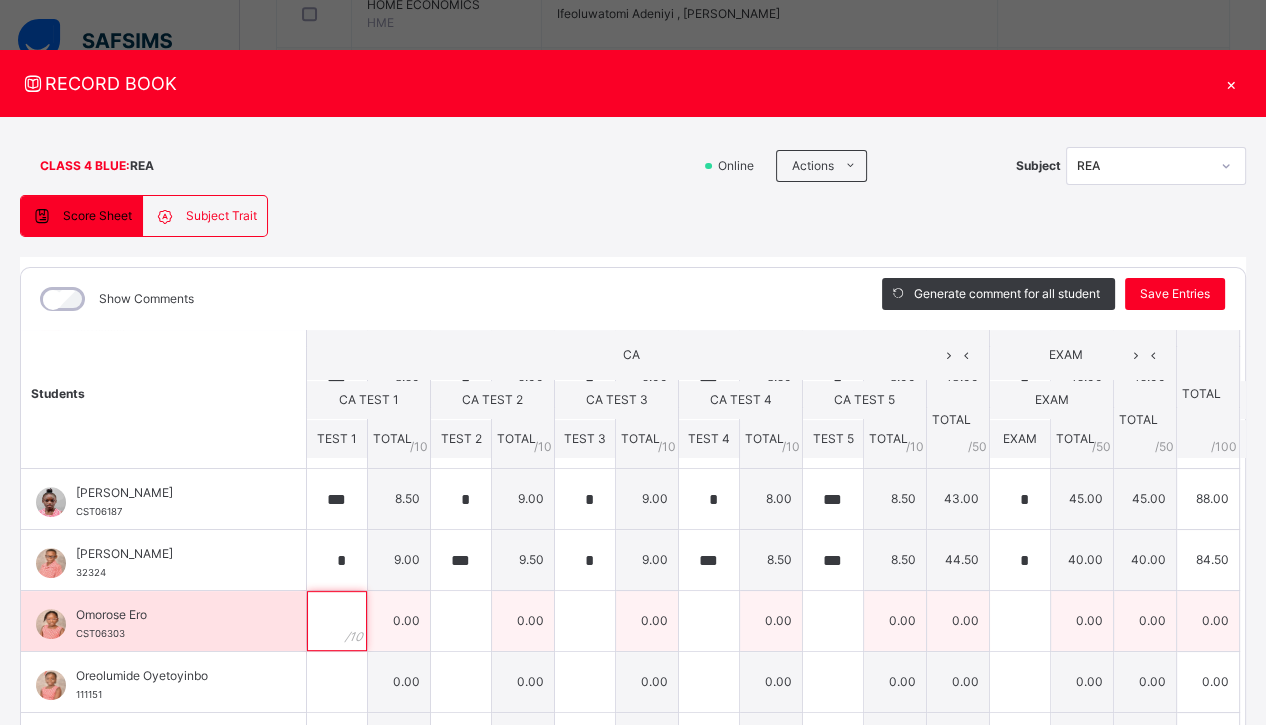 click at bounding box center (337, 621) 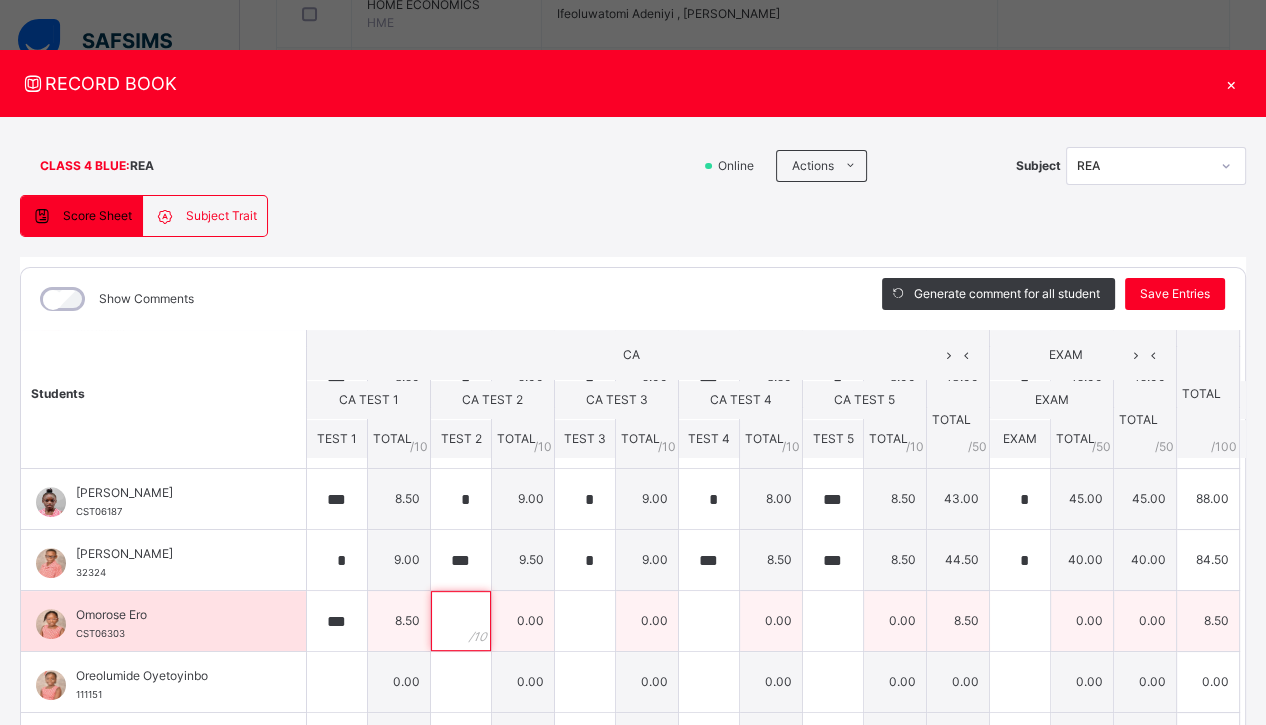 click at bounding box center [461, 621] 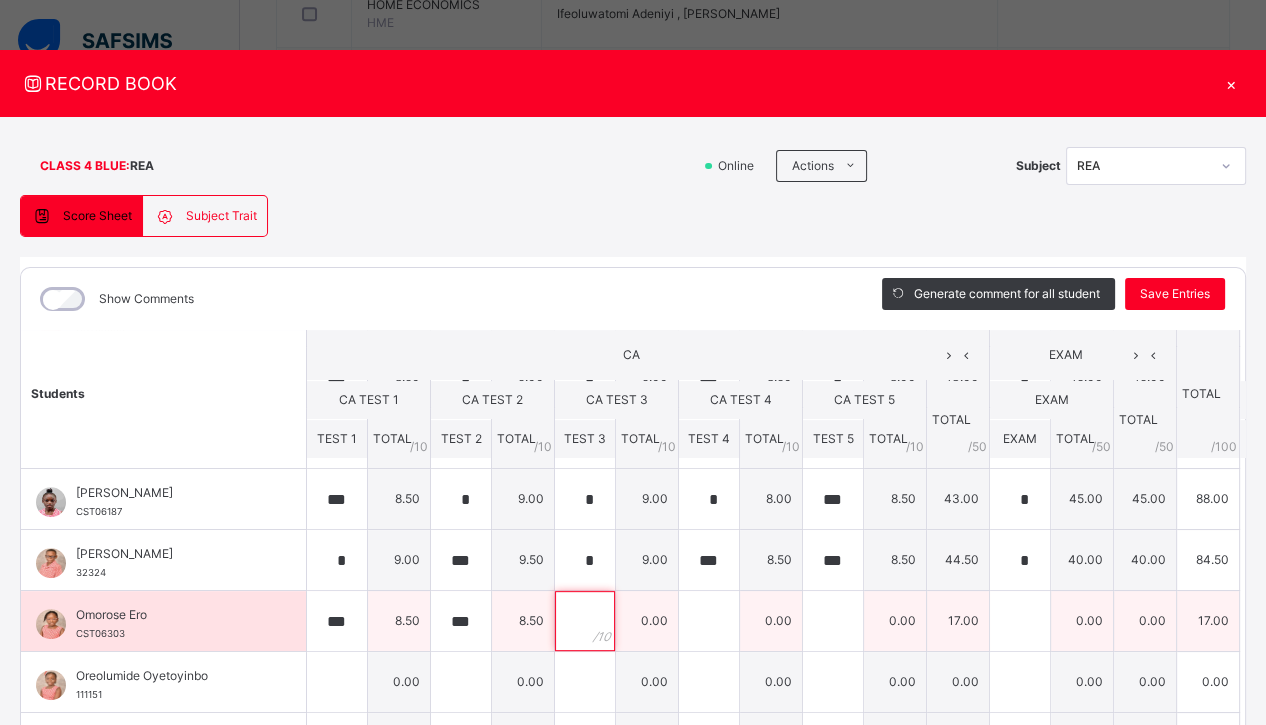 click at bounding box center [585, 621] 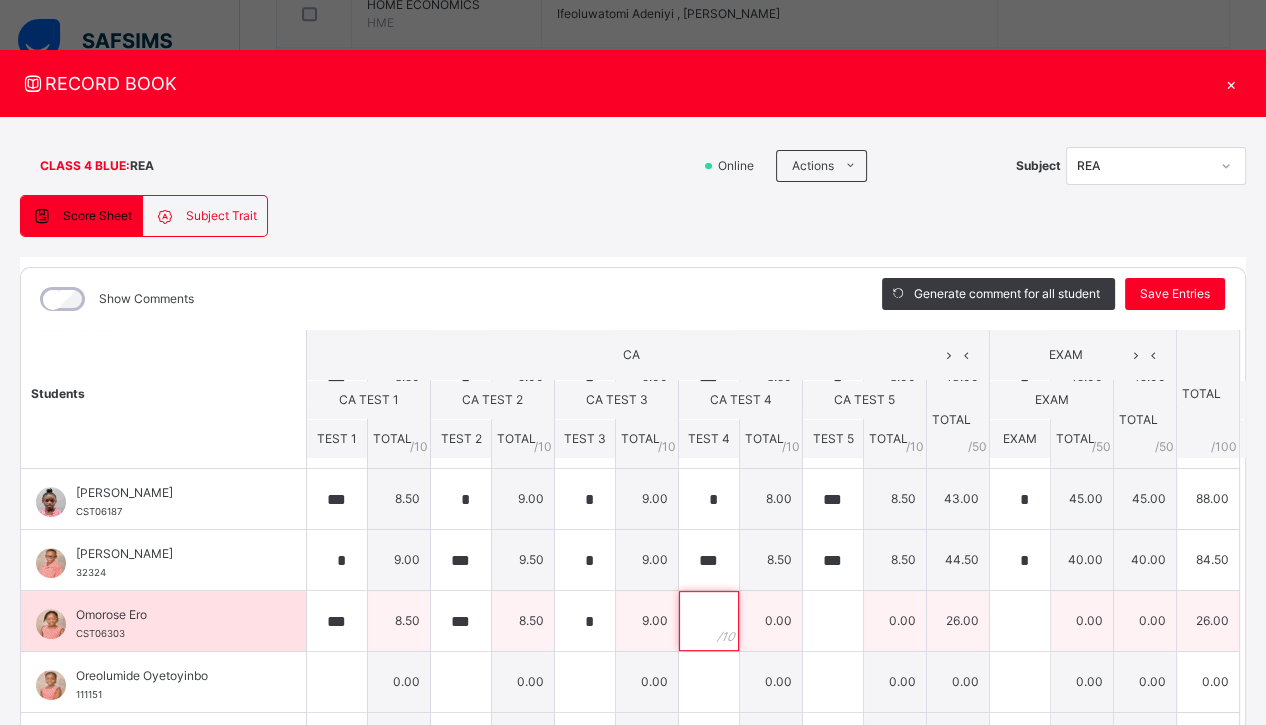 click at bounding box center [709, 621] 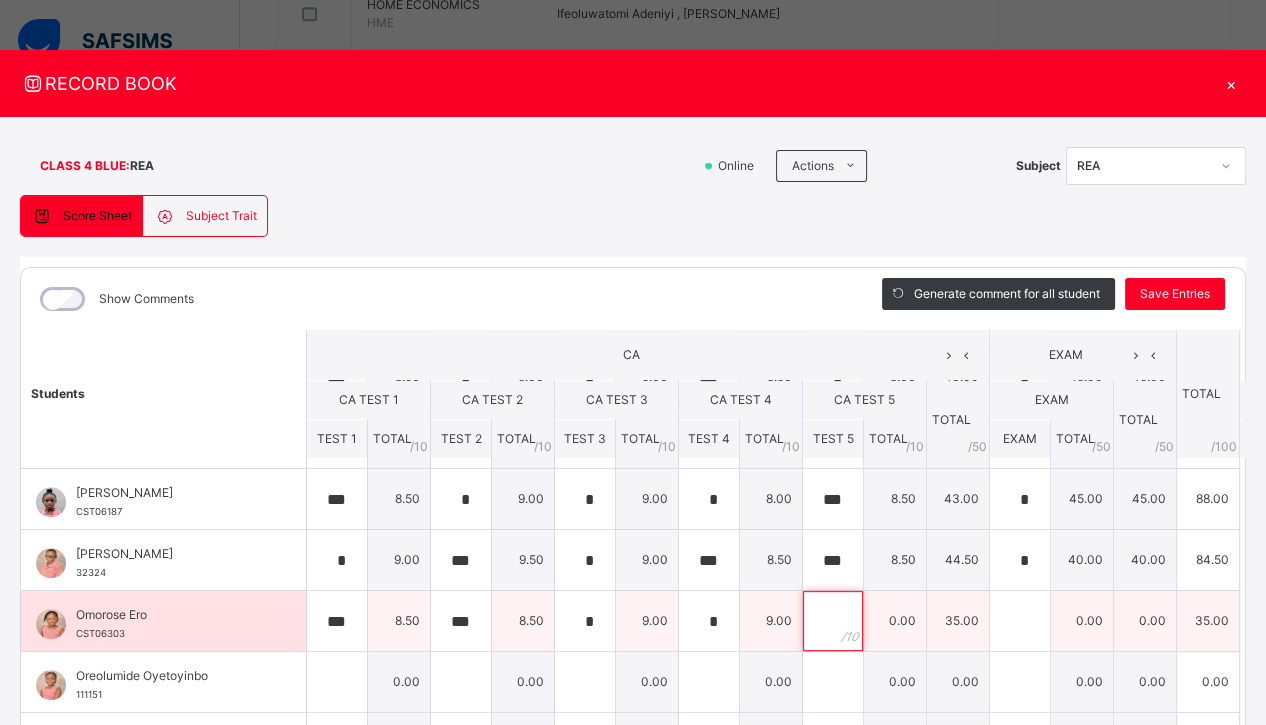 click at bounding box center (833, 621) 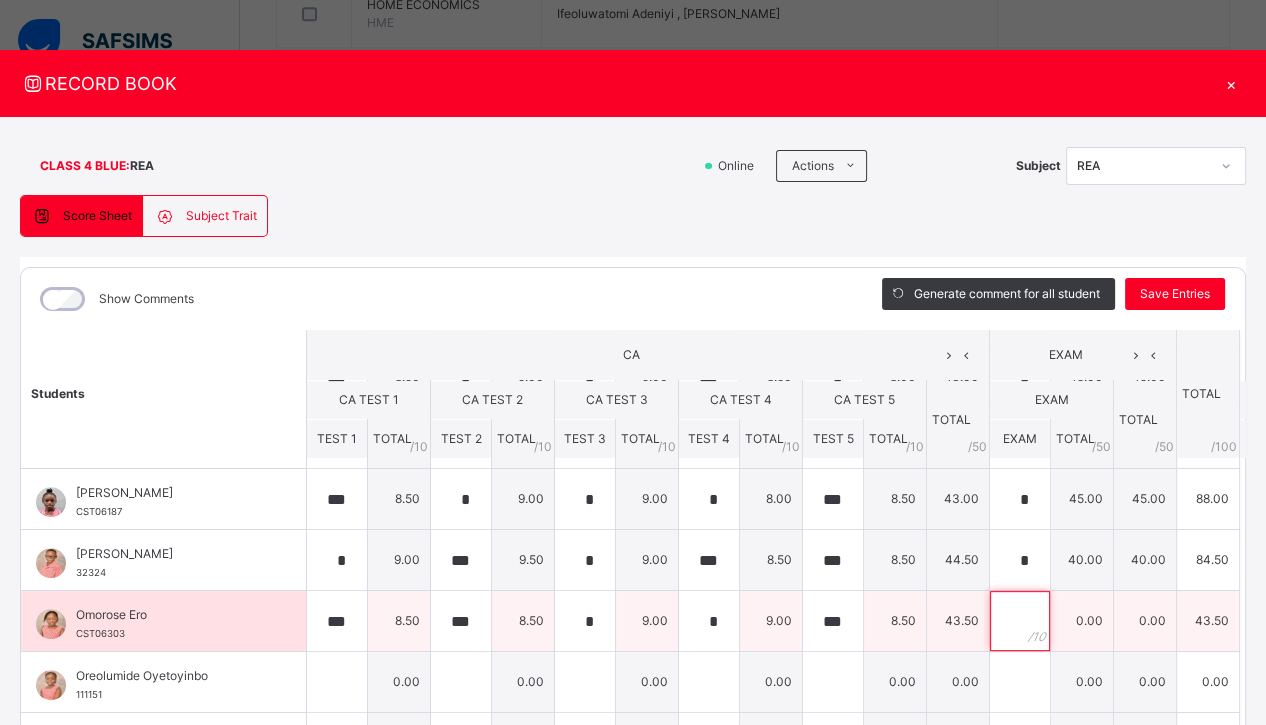 click at bounding box center (1020, 621) 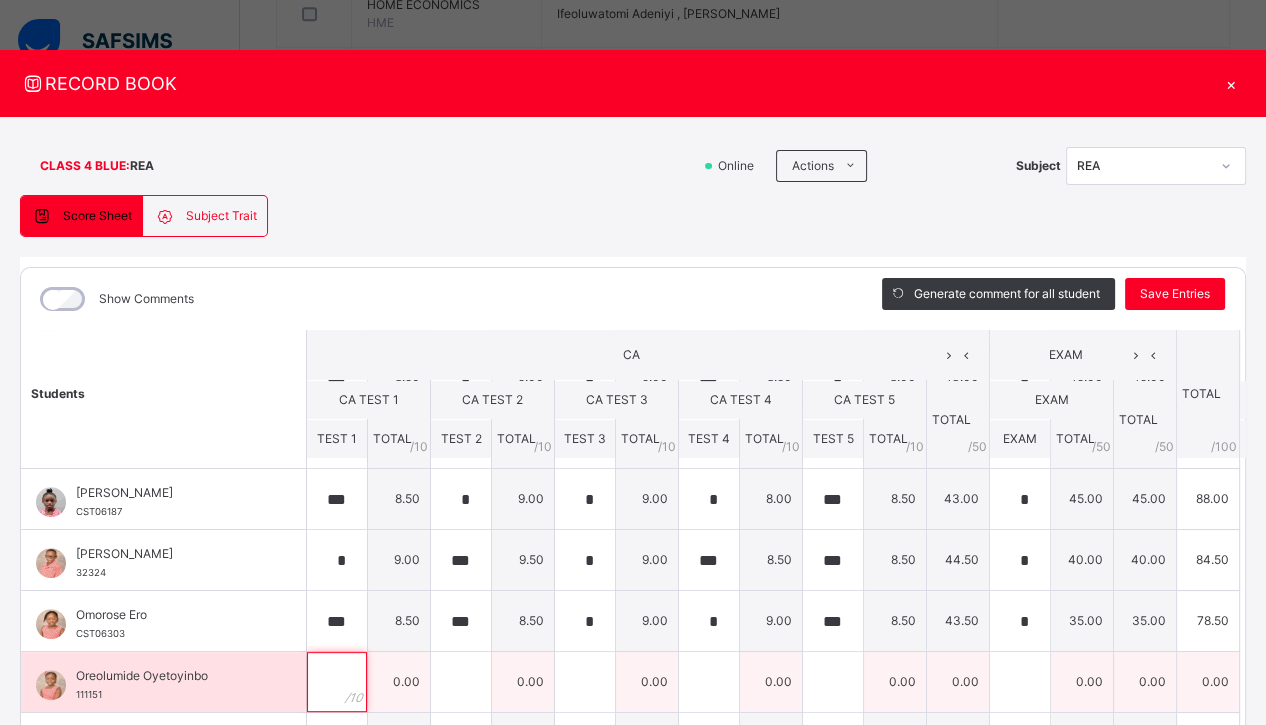 click at bounding box center (337, 682) 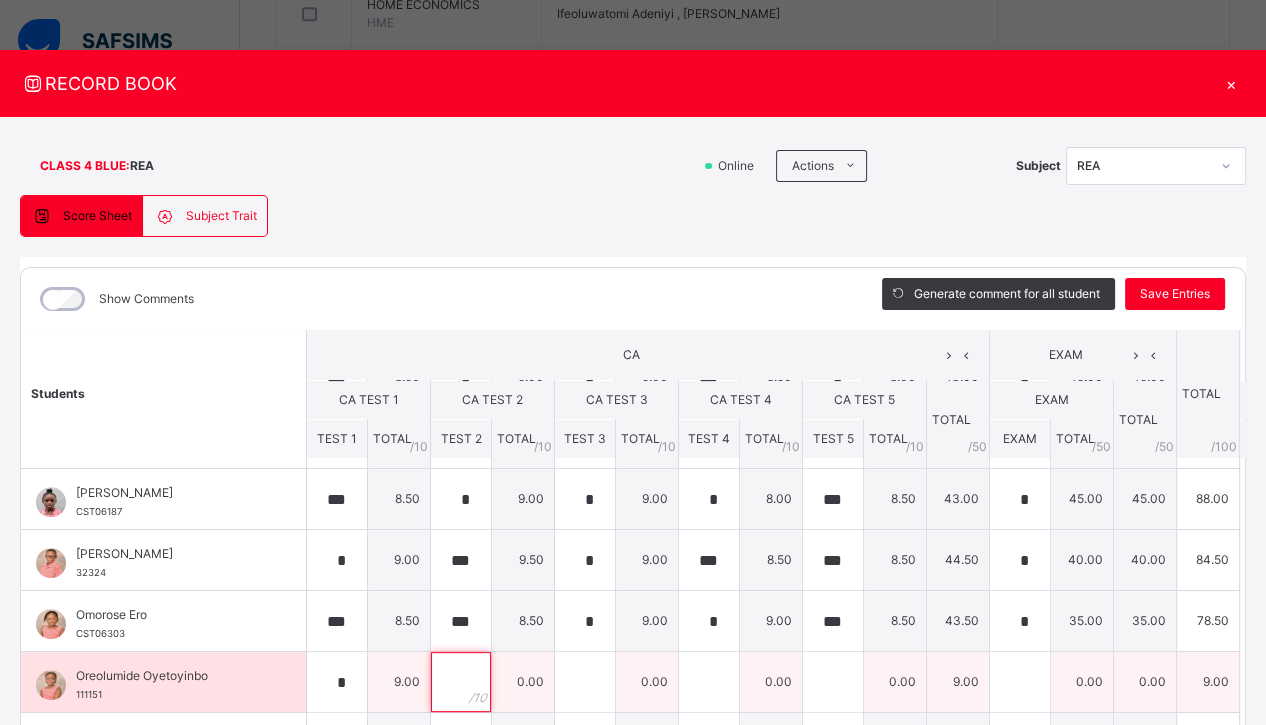 click at bounding box center [461, 682] 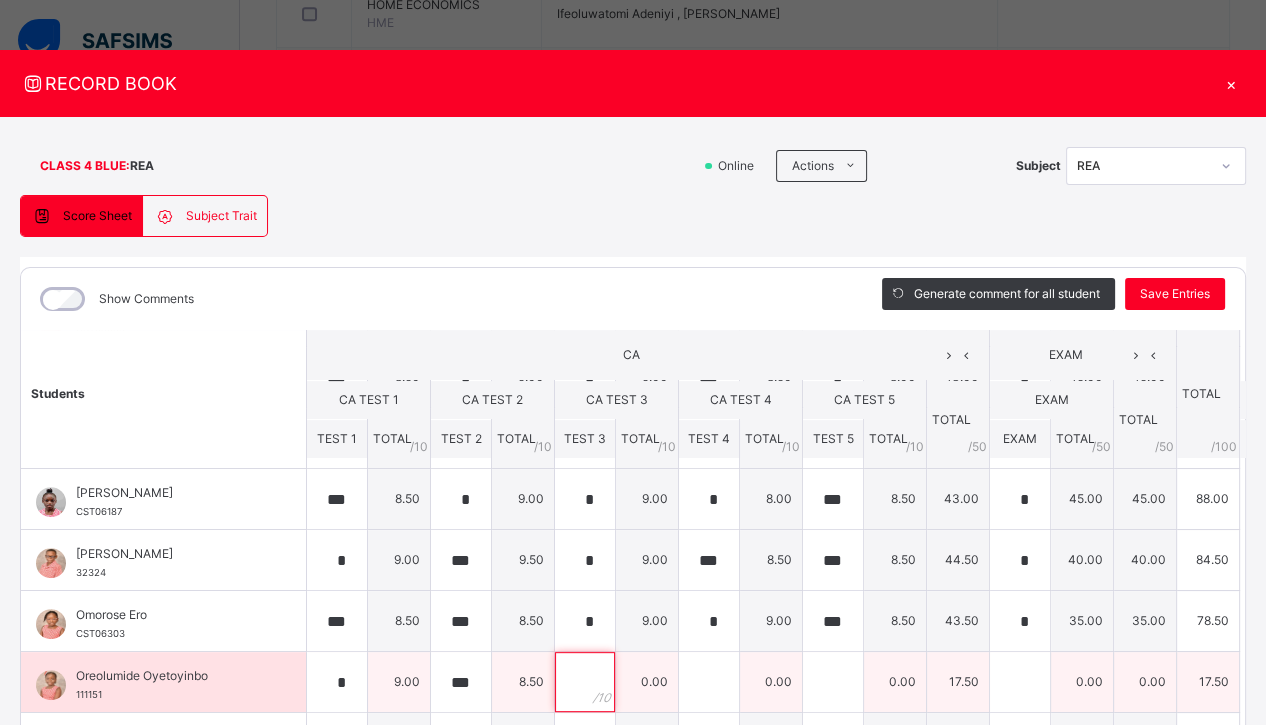 click at bounding box center [585, 682] 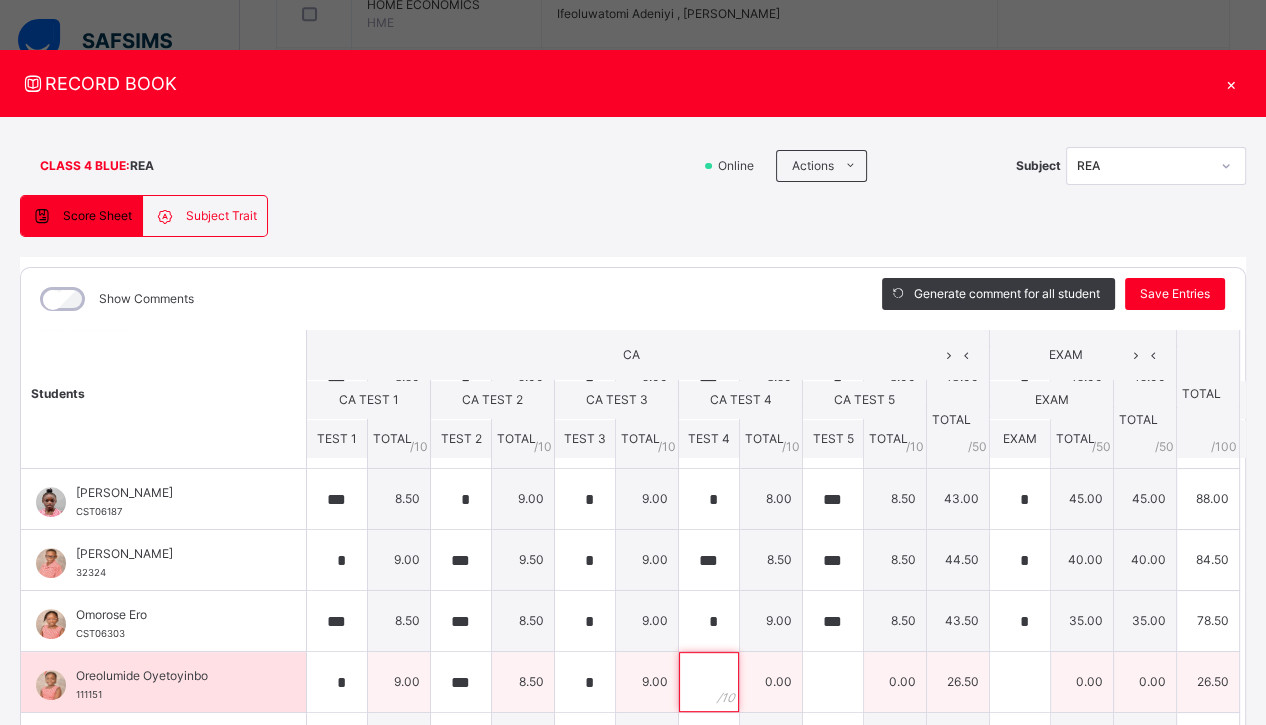 click at bounding box center [709, 682] 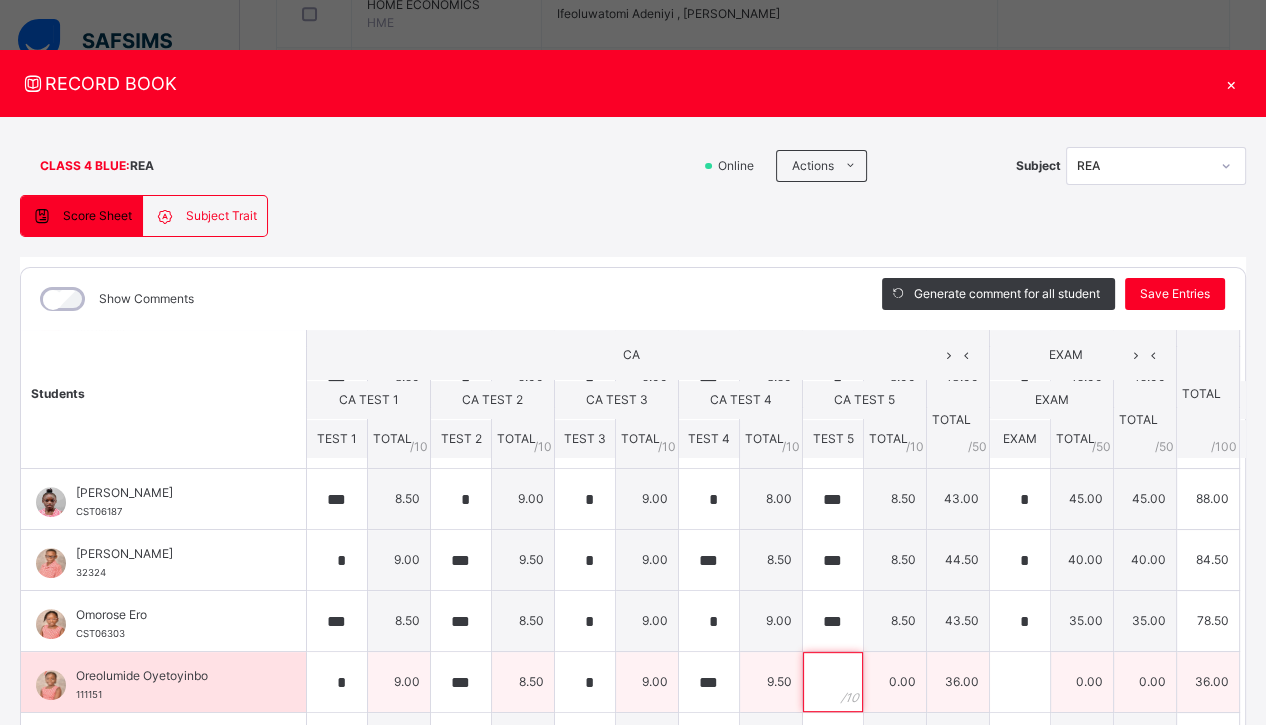 click at bounding box center [833, 682] 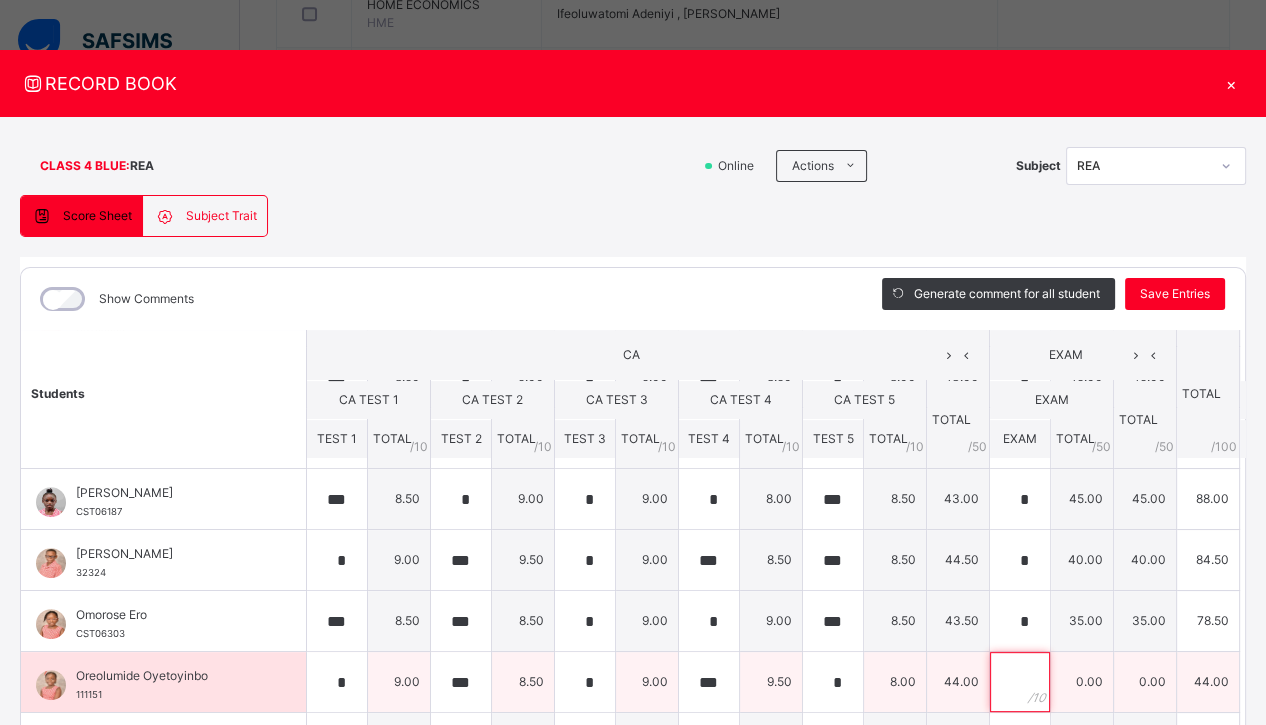 click at bounding box center (1020, 682) 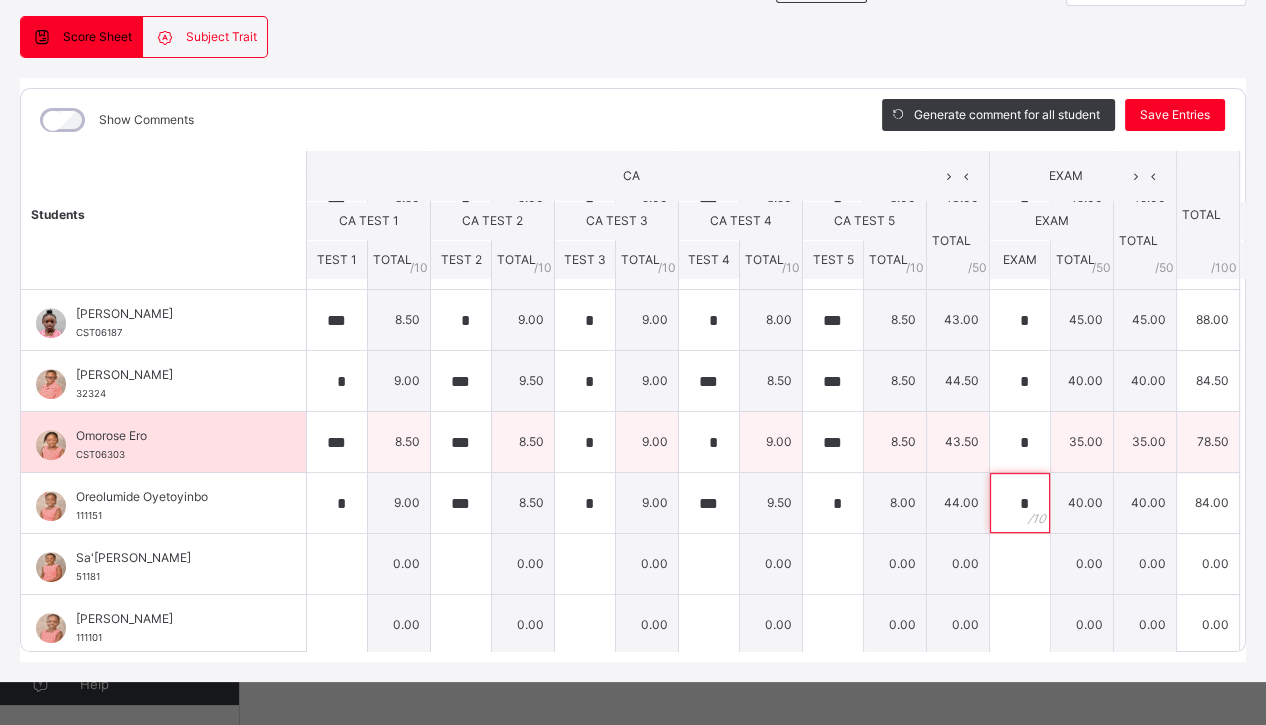 scroll, scrollTop: 204, scrollLeft: 0, axis: vertical 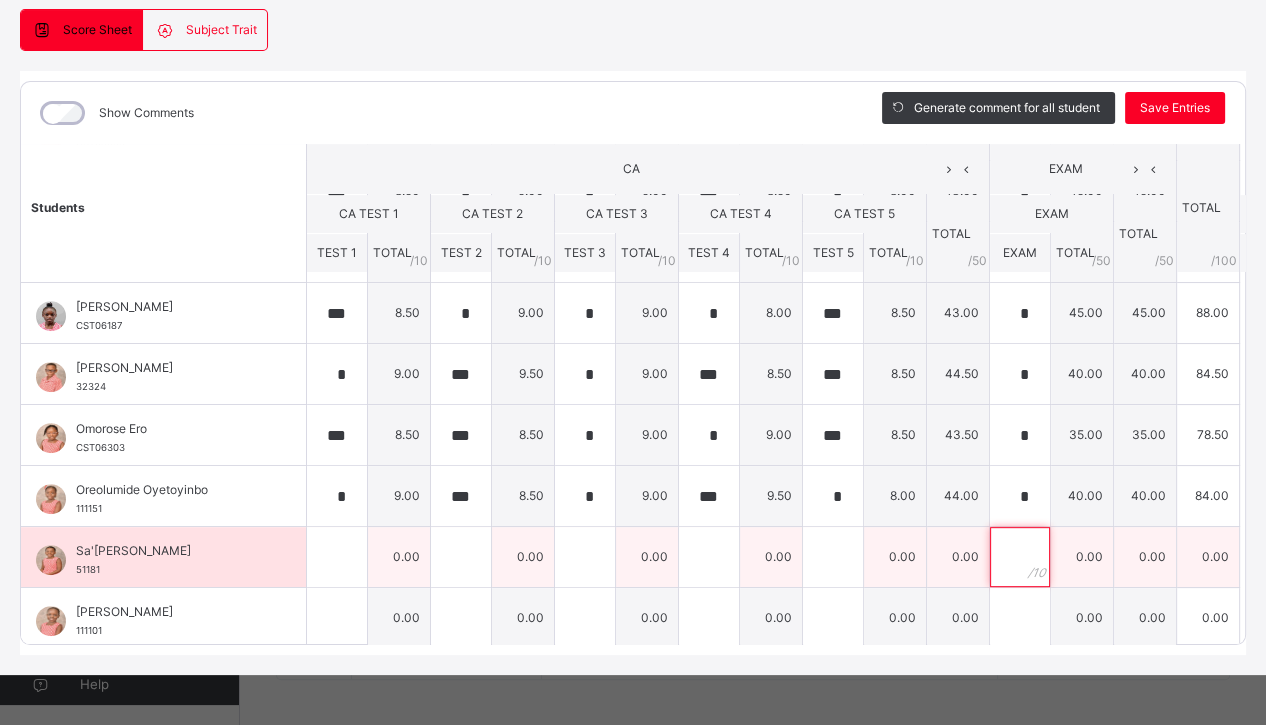 click at bounding box center [1020, 557] 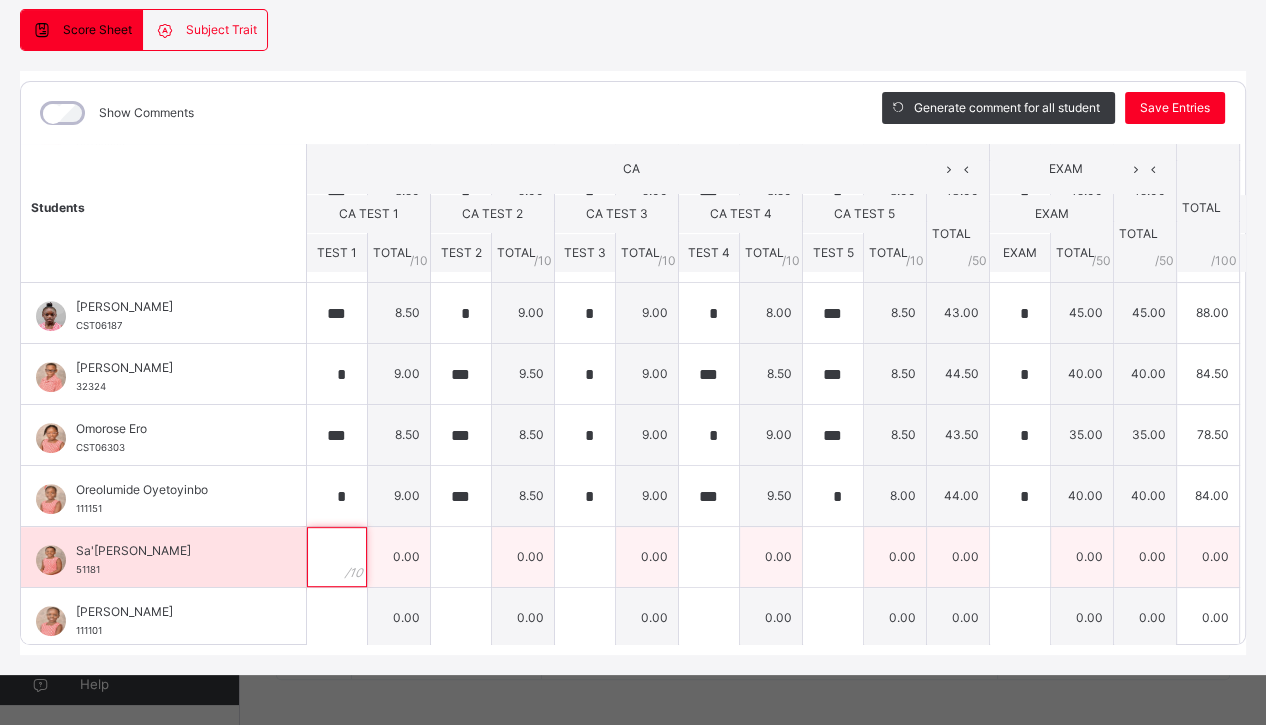 click at bounding box center (337, 557) 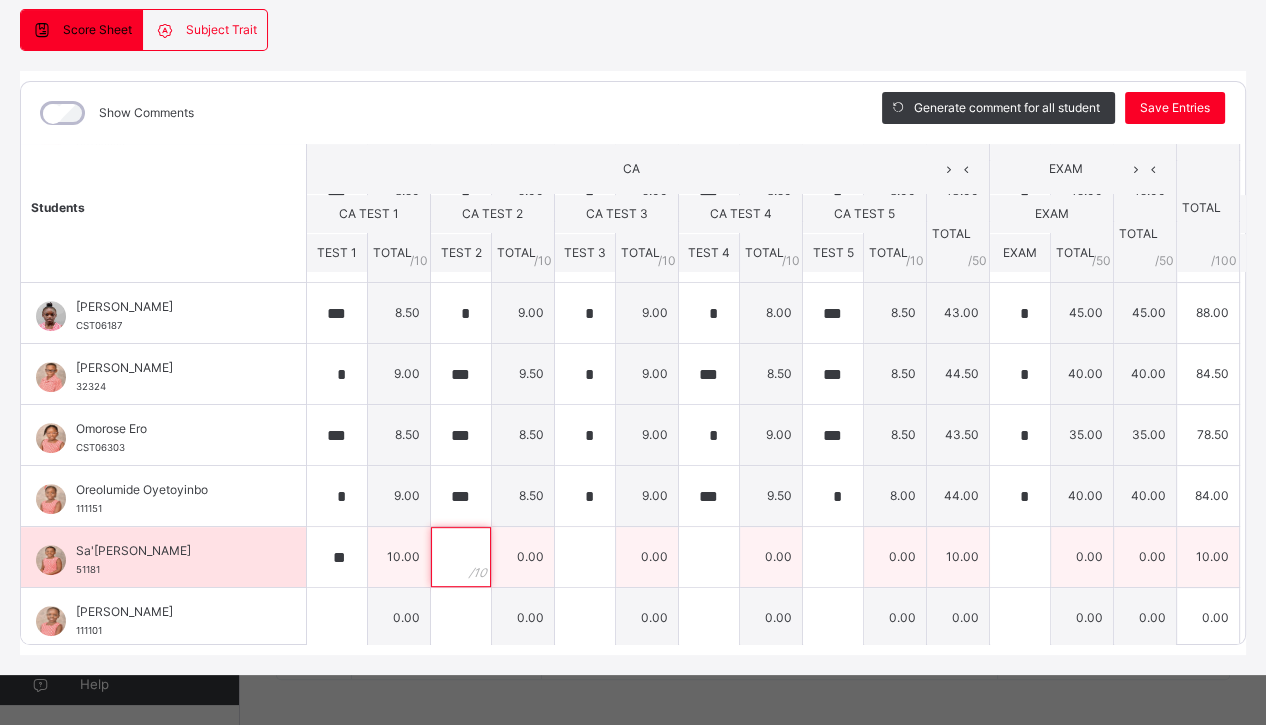 click at bounding box center (461, 557) 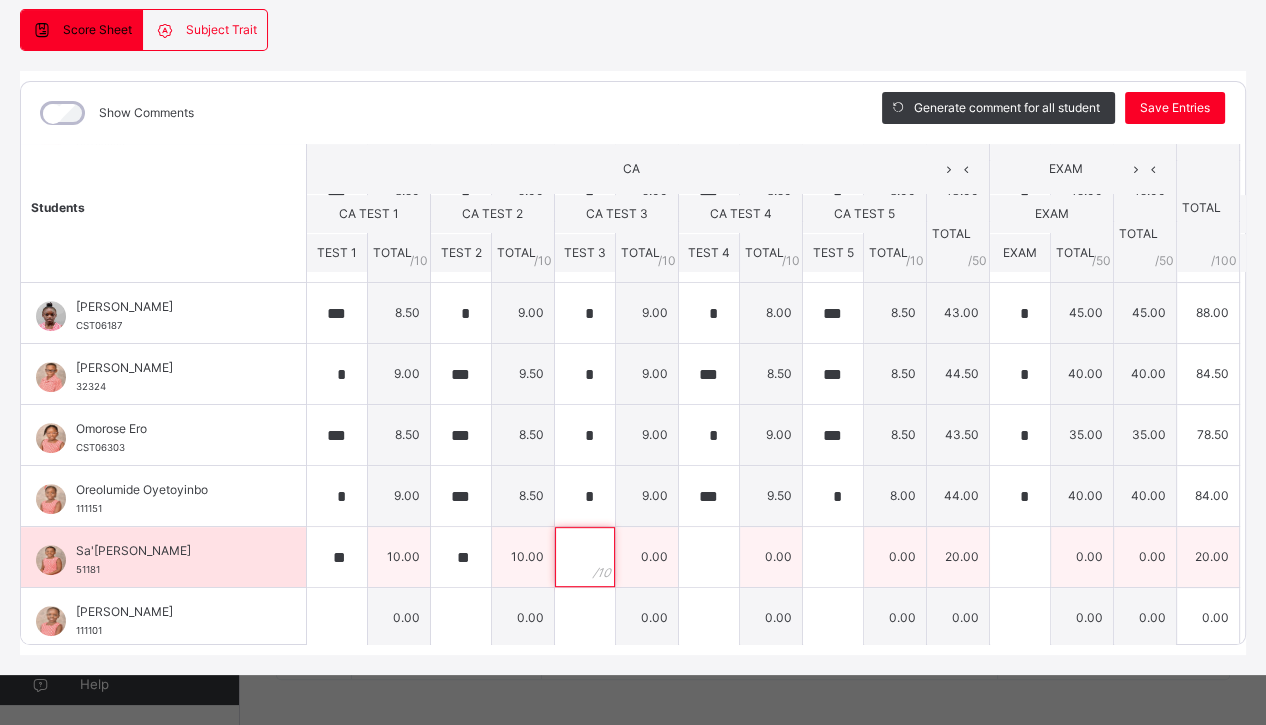 click at bounding box center [585, 557] 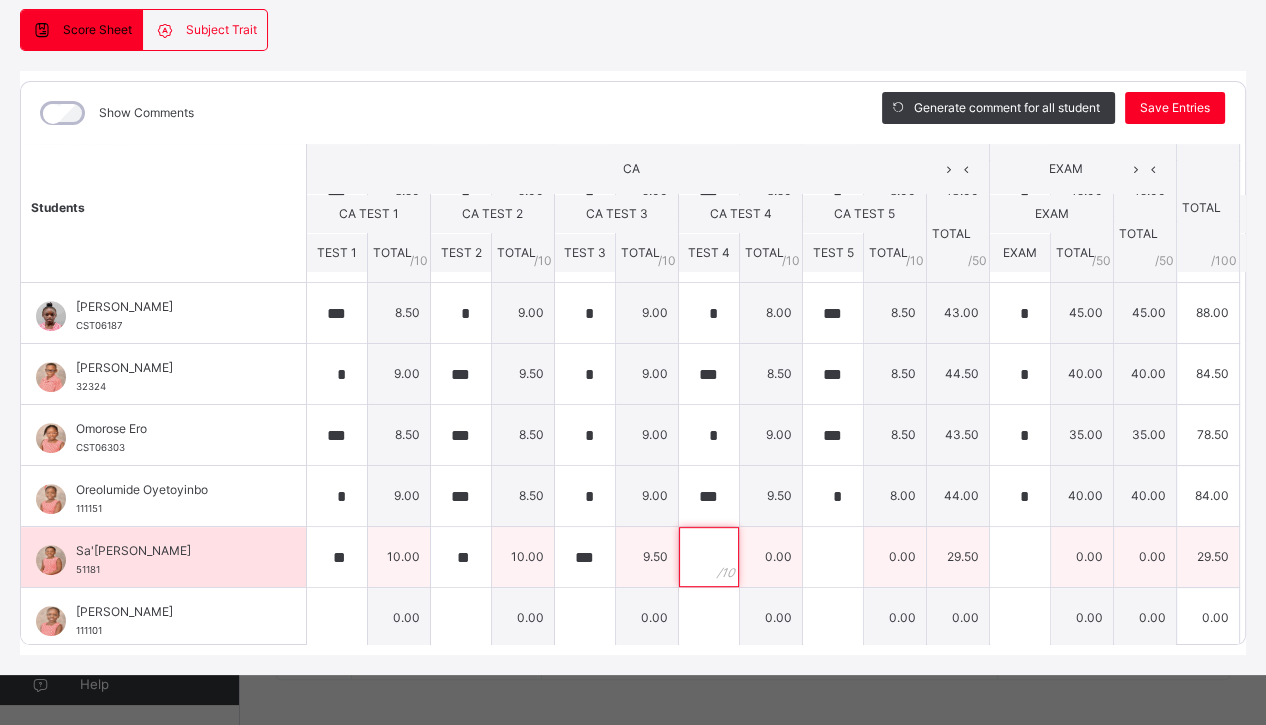 click at bounding box center (709, 557) 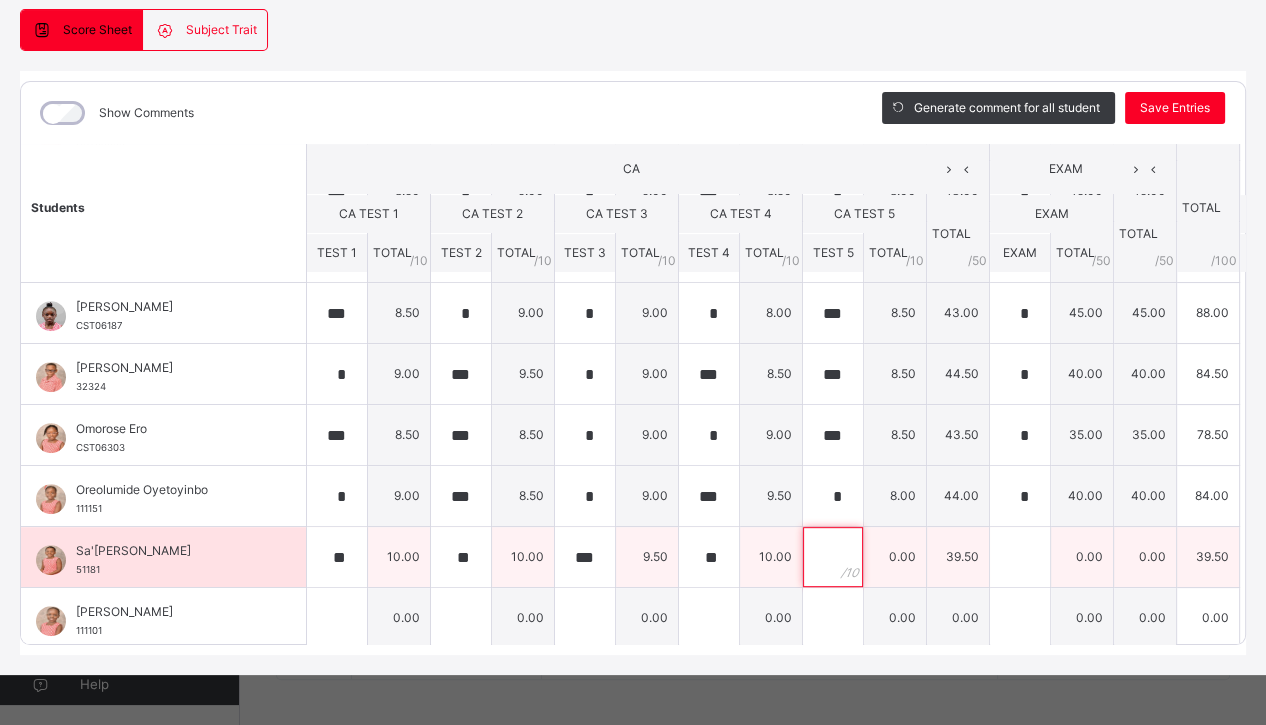 click at bounding box center [833, 557] 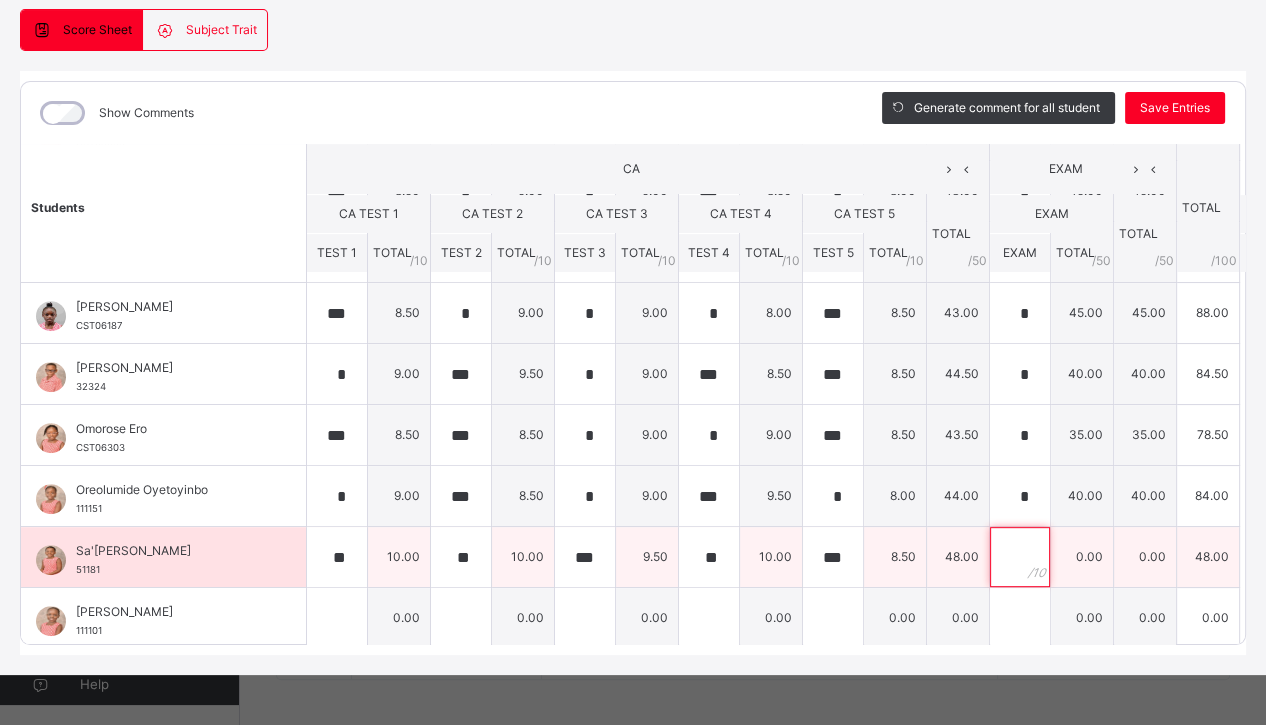 click at bounding box center [1020, 557] 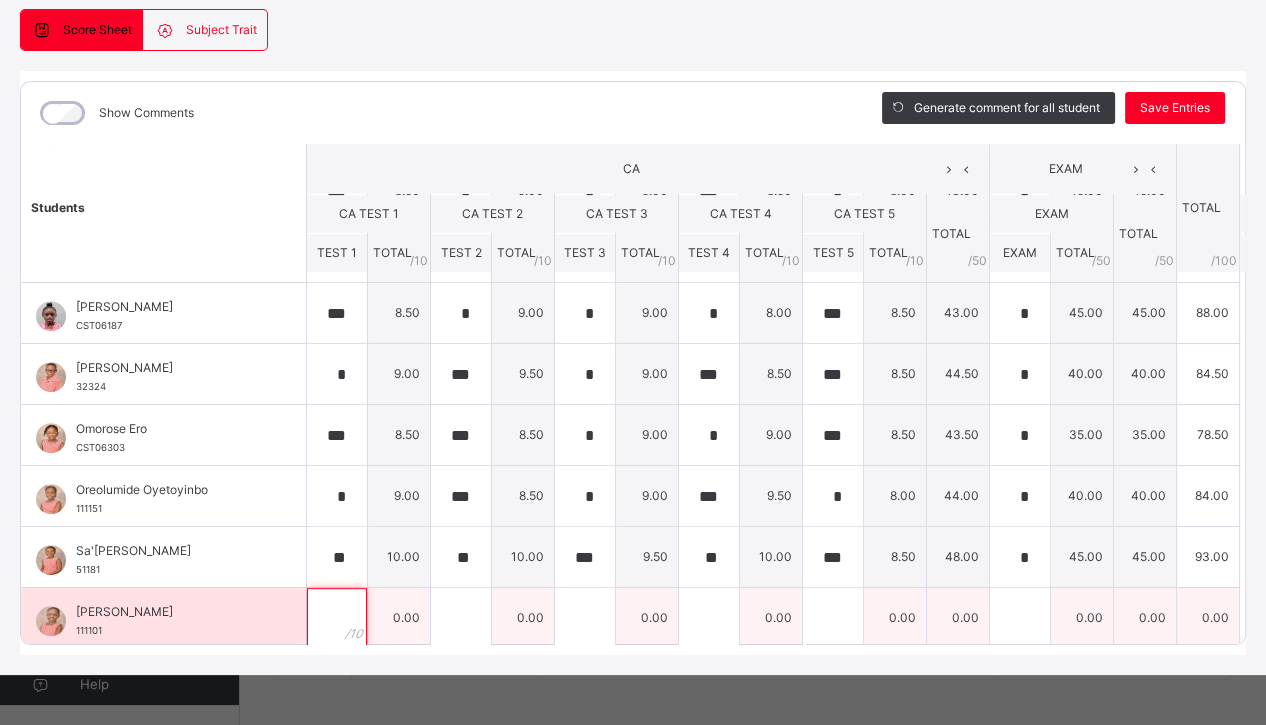 click at bounding box center (337, 618) 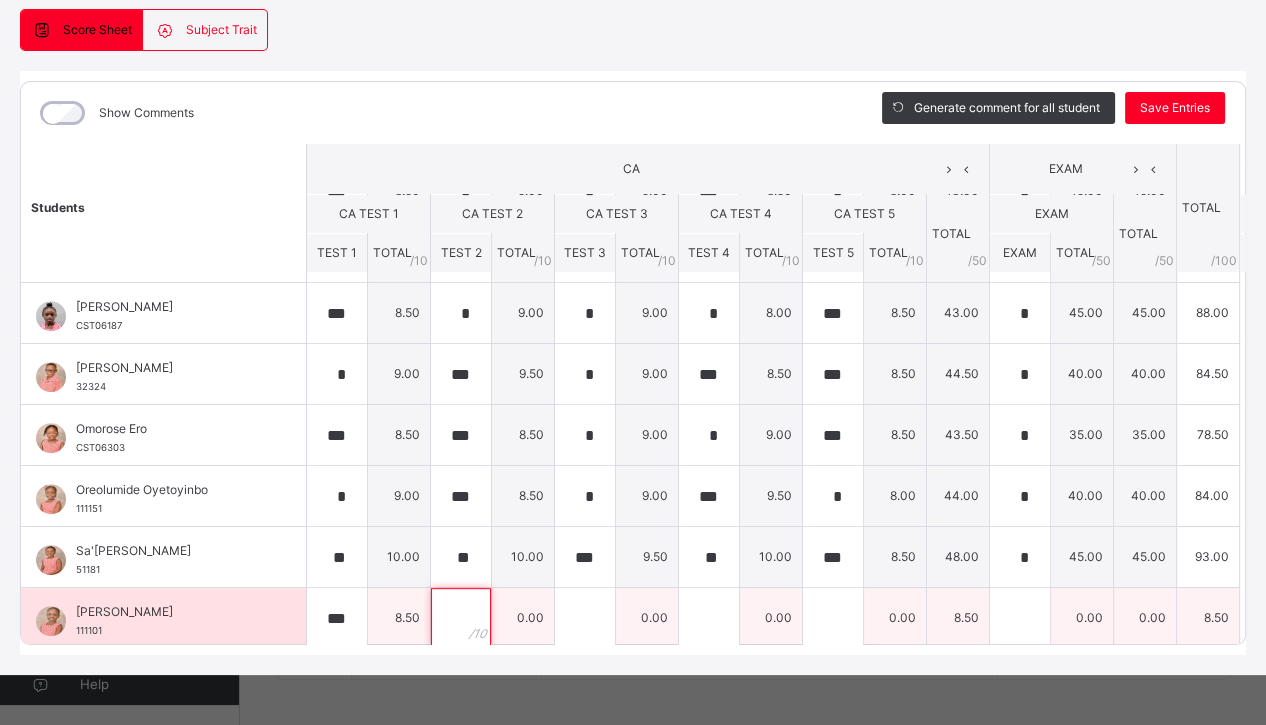 click at bounding box center (461, 618) 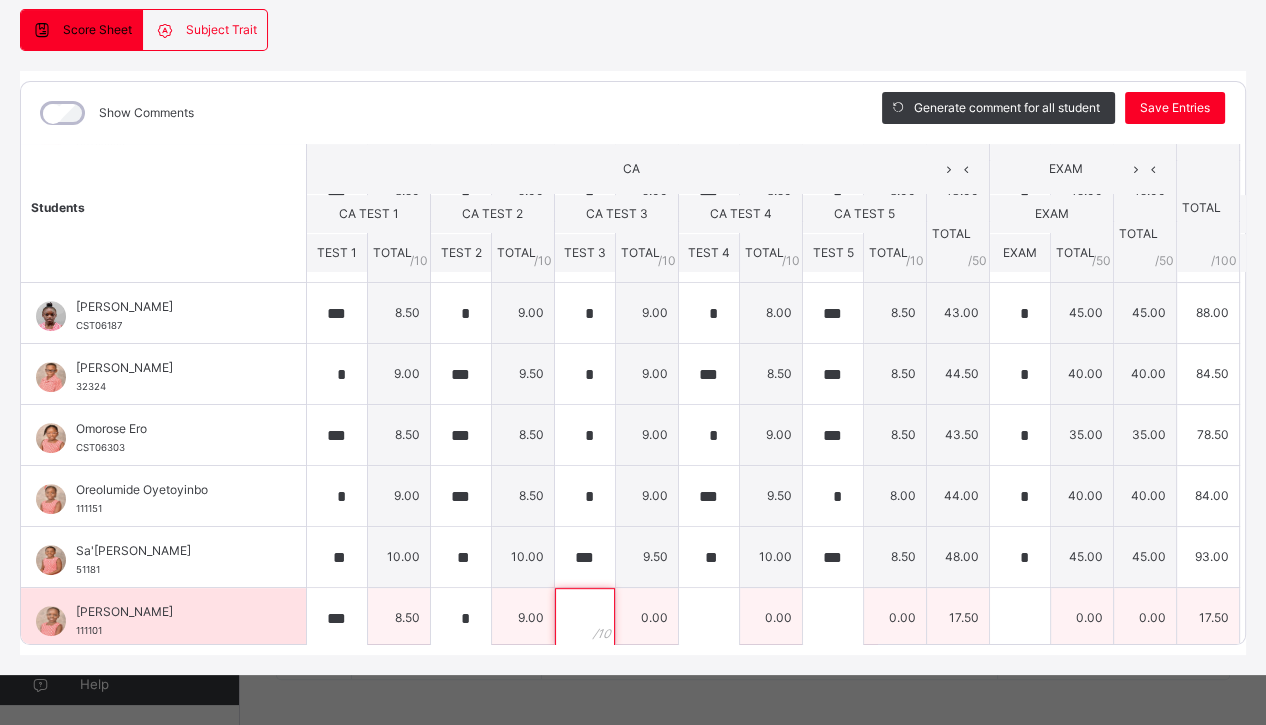 click at bounding box center [585, 618] 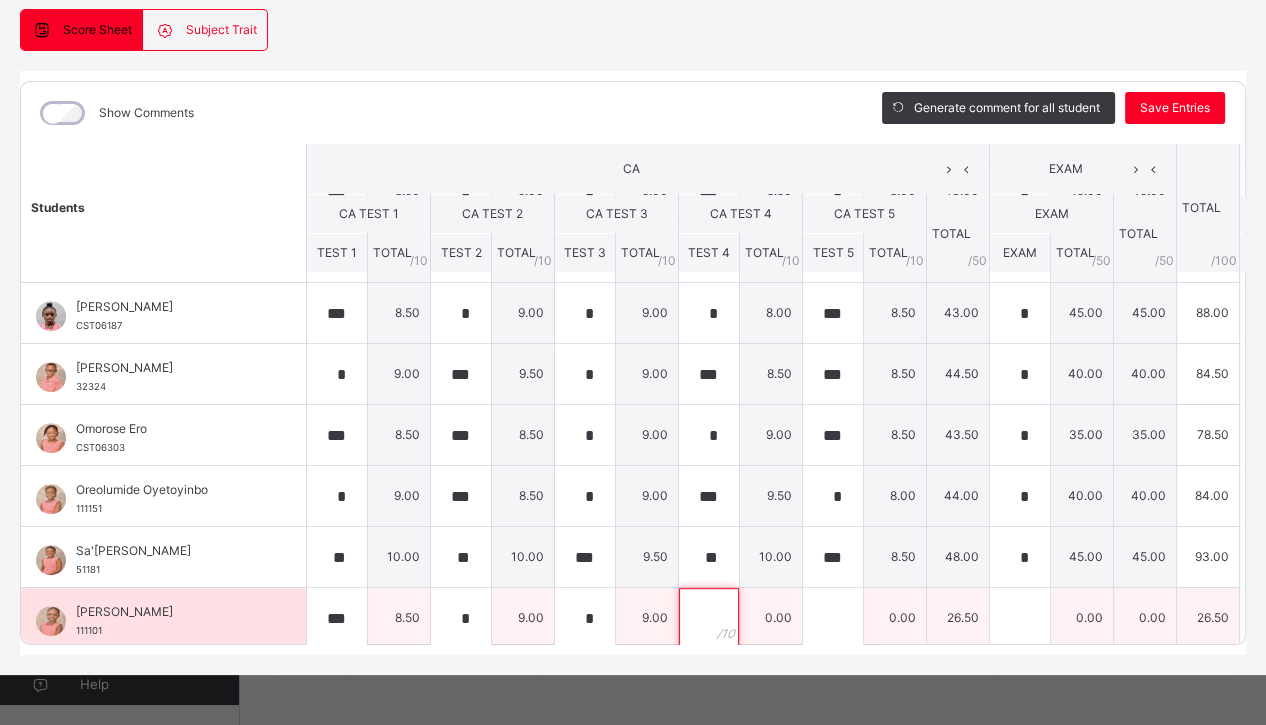 click at bounding box center [709, 618] 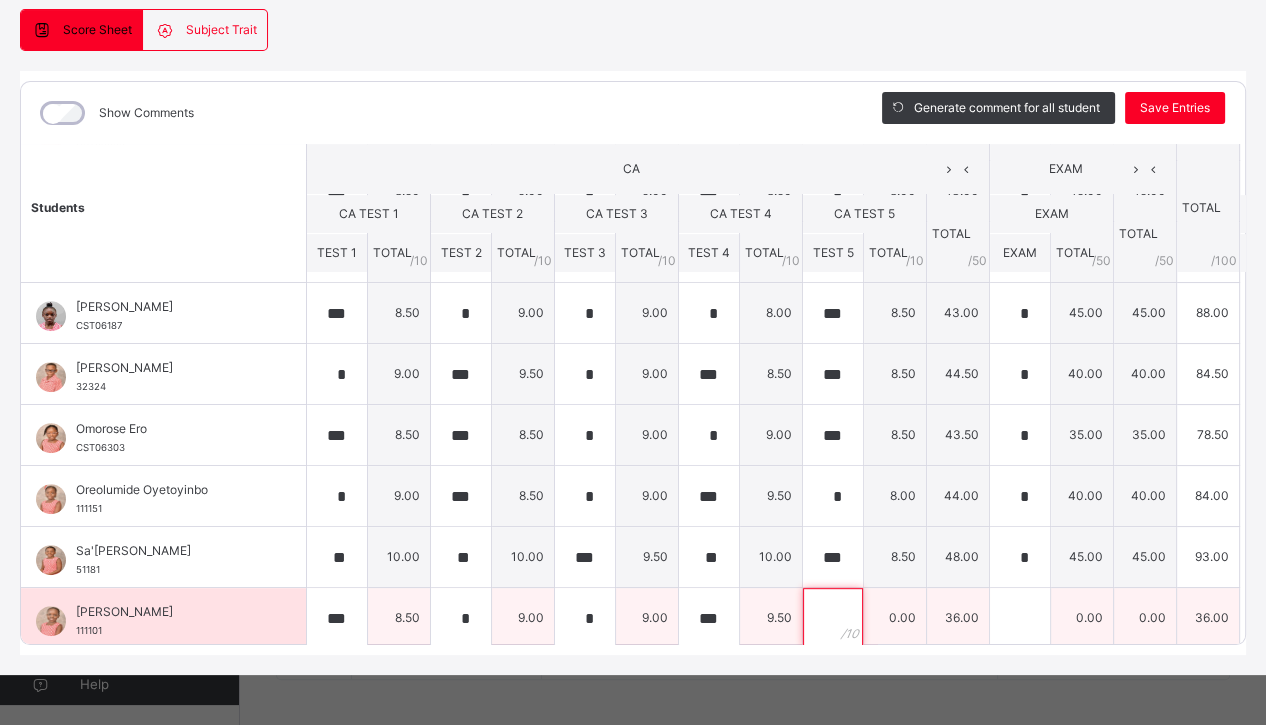 click at bounding box center [833, 618] 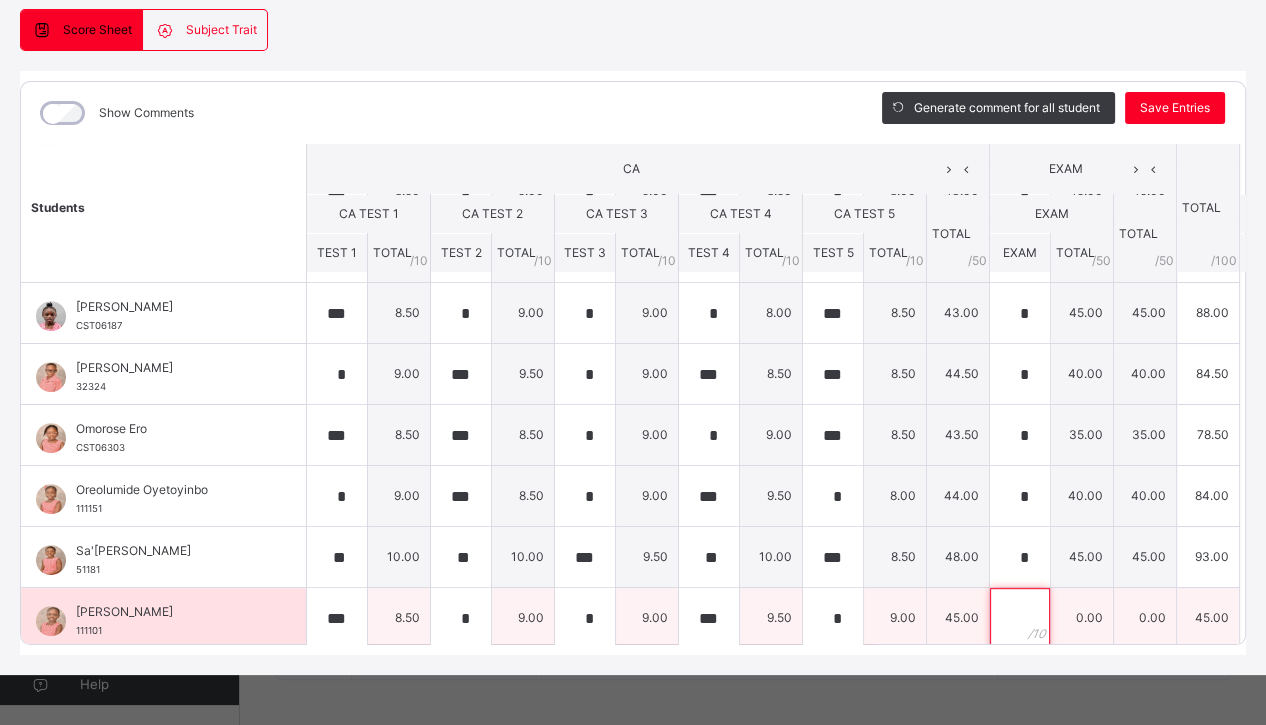 click at bounding box center [1020, 618] 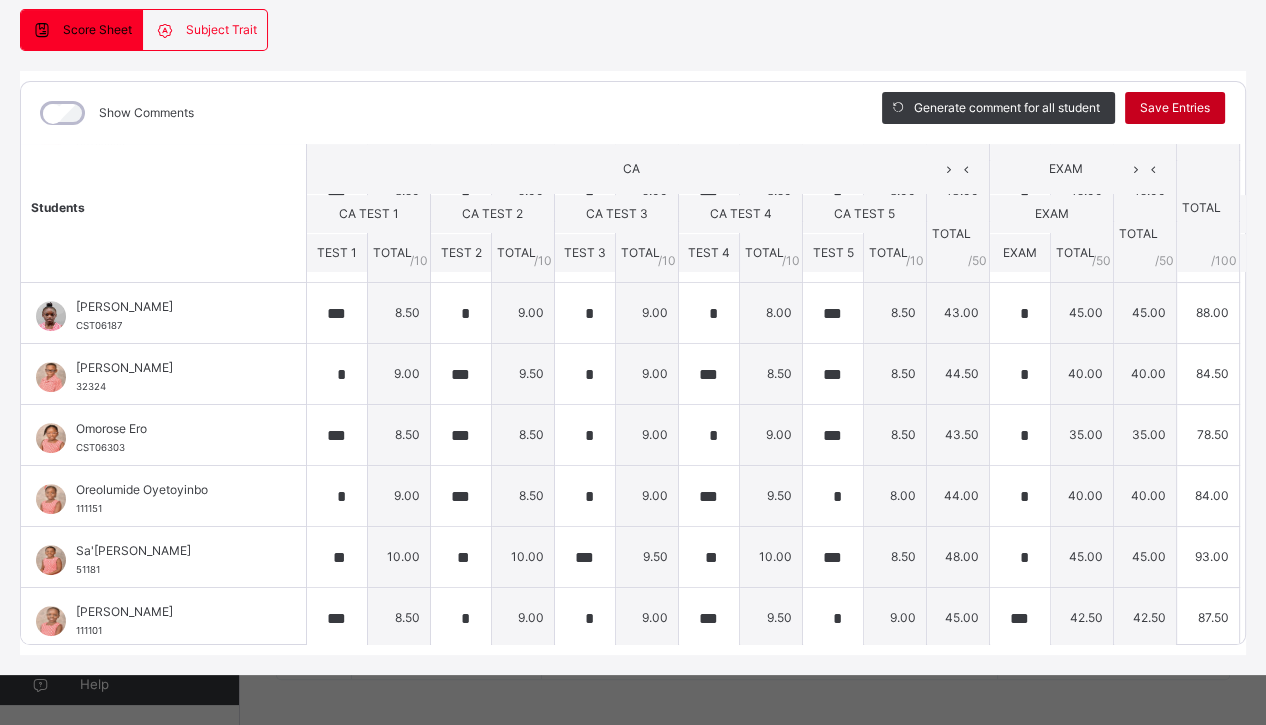 click on "Save Entries" at bounding box center [1175, 108] 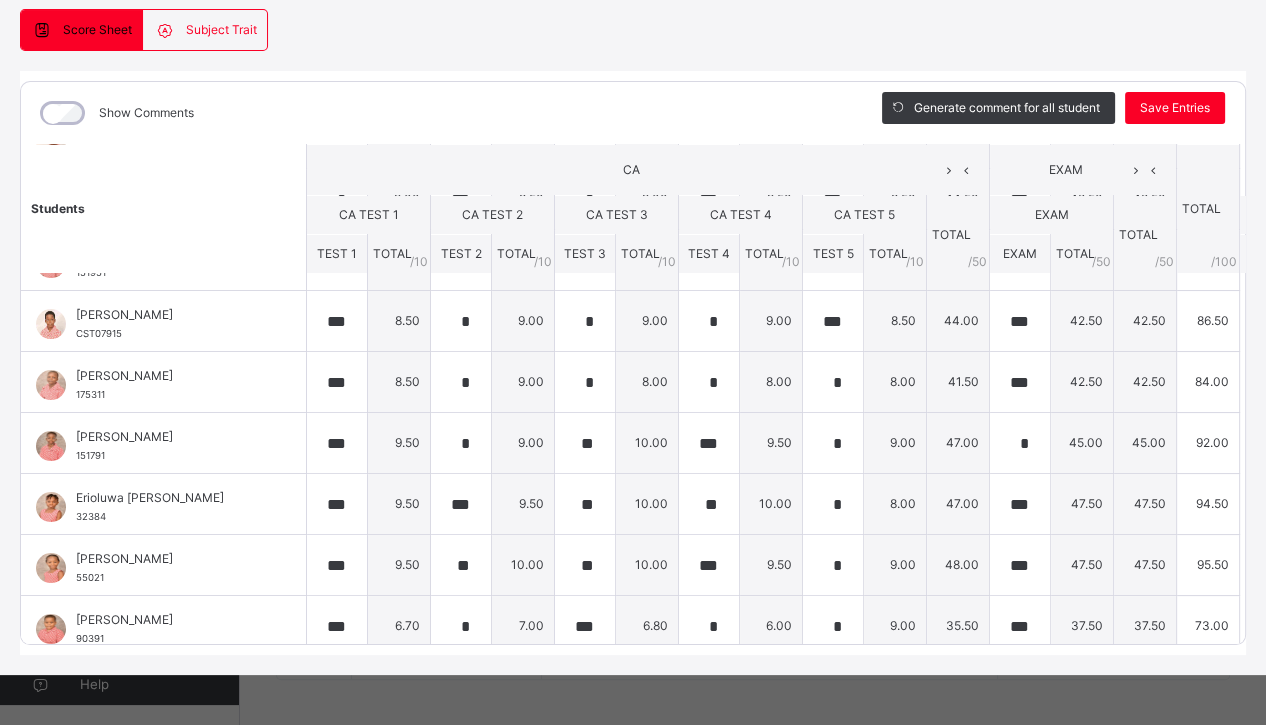 scroll, scrollTop: 0, scrollLeft: 0, axis: both 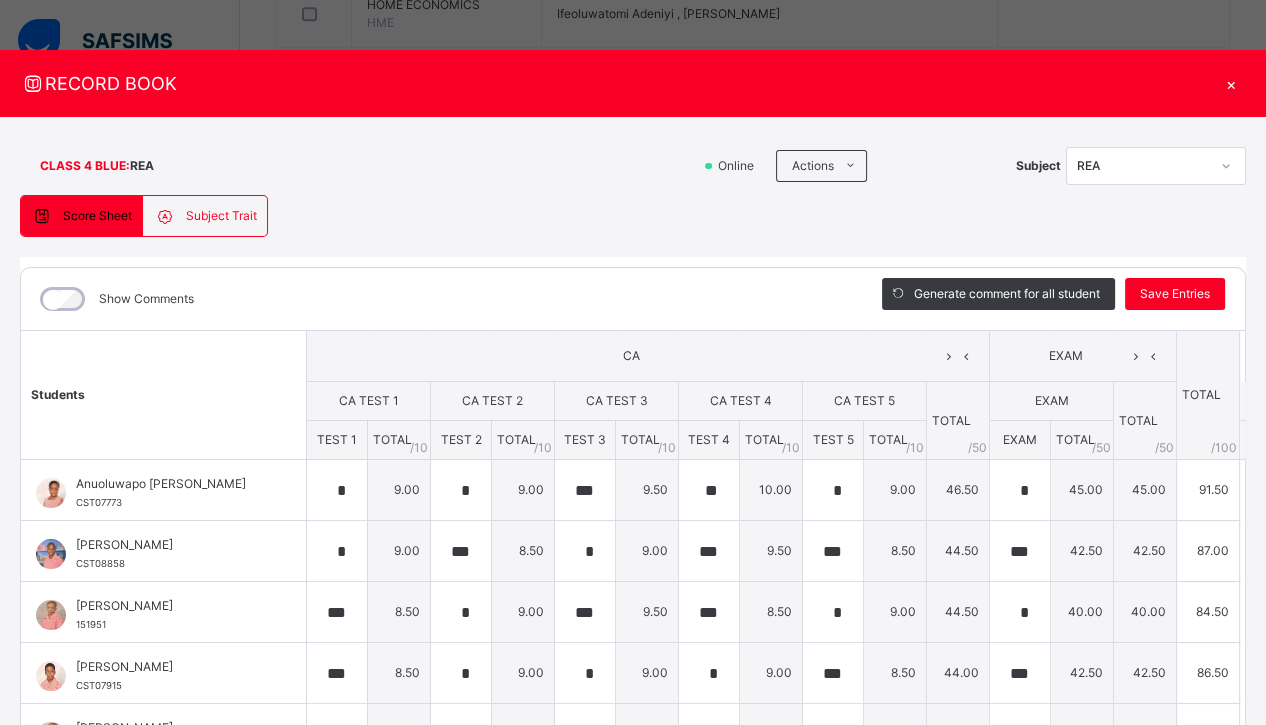 click on "×" at bounding box center (1231, 83) 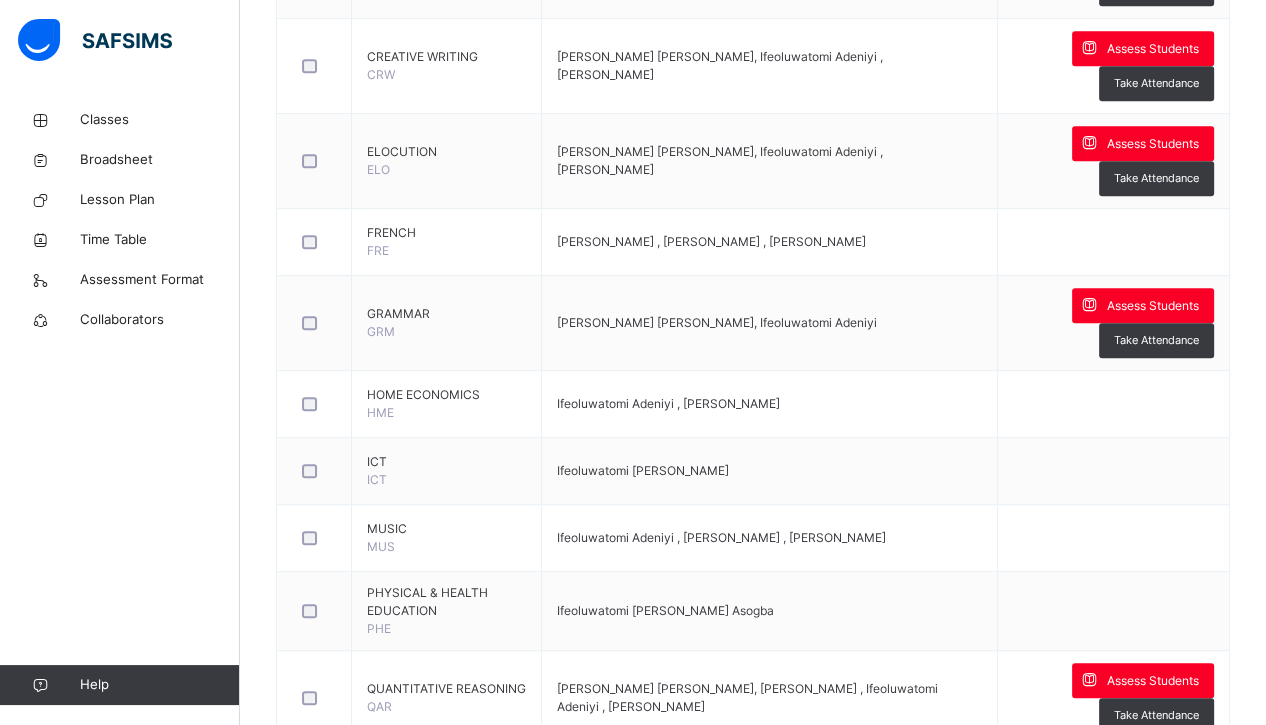 scroll, scrollTop: 1094, scrollLeft: 0, axis: vertical 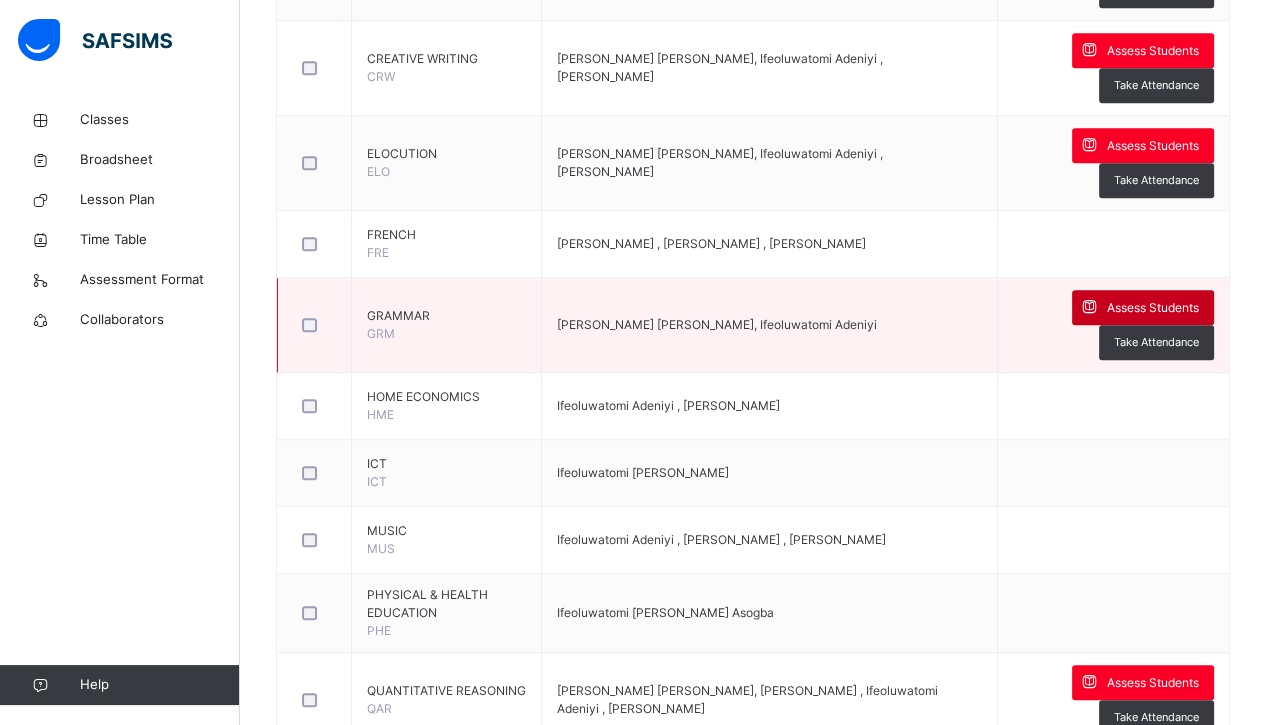 click on "Assess Students" at bounding box center (1153, 308) 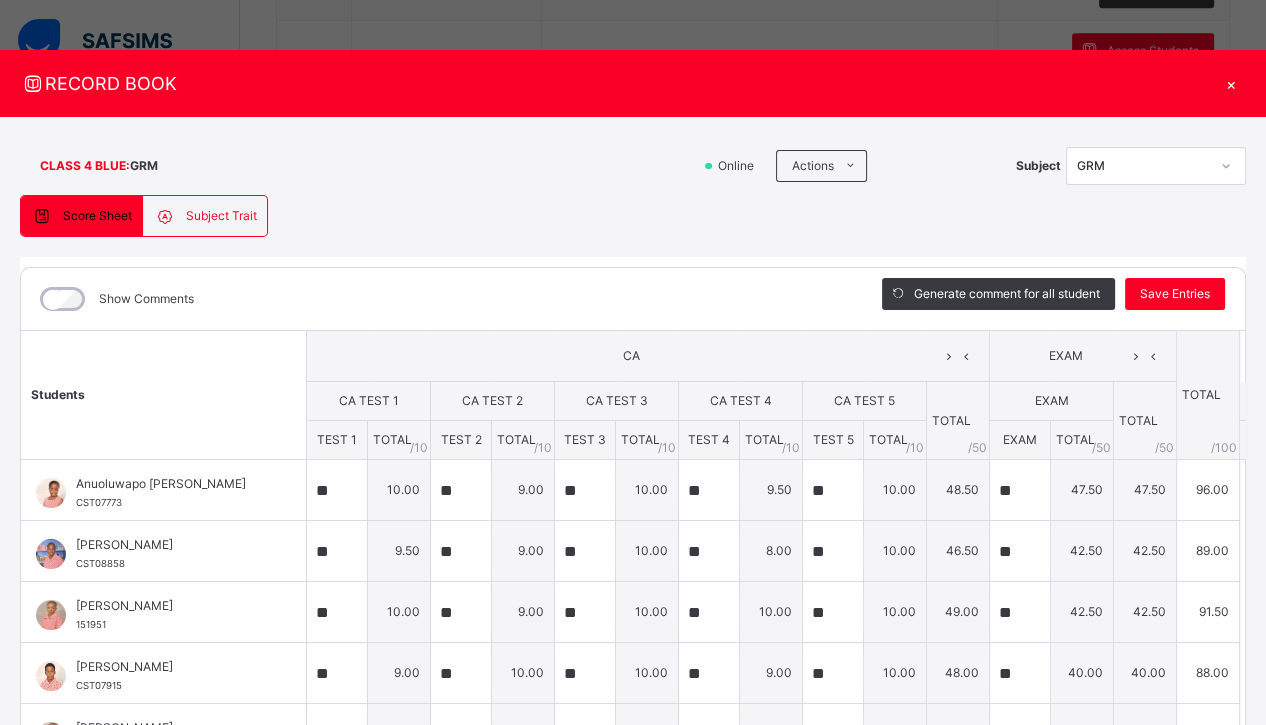 click on "×" at bounding box center [1231, 83] 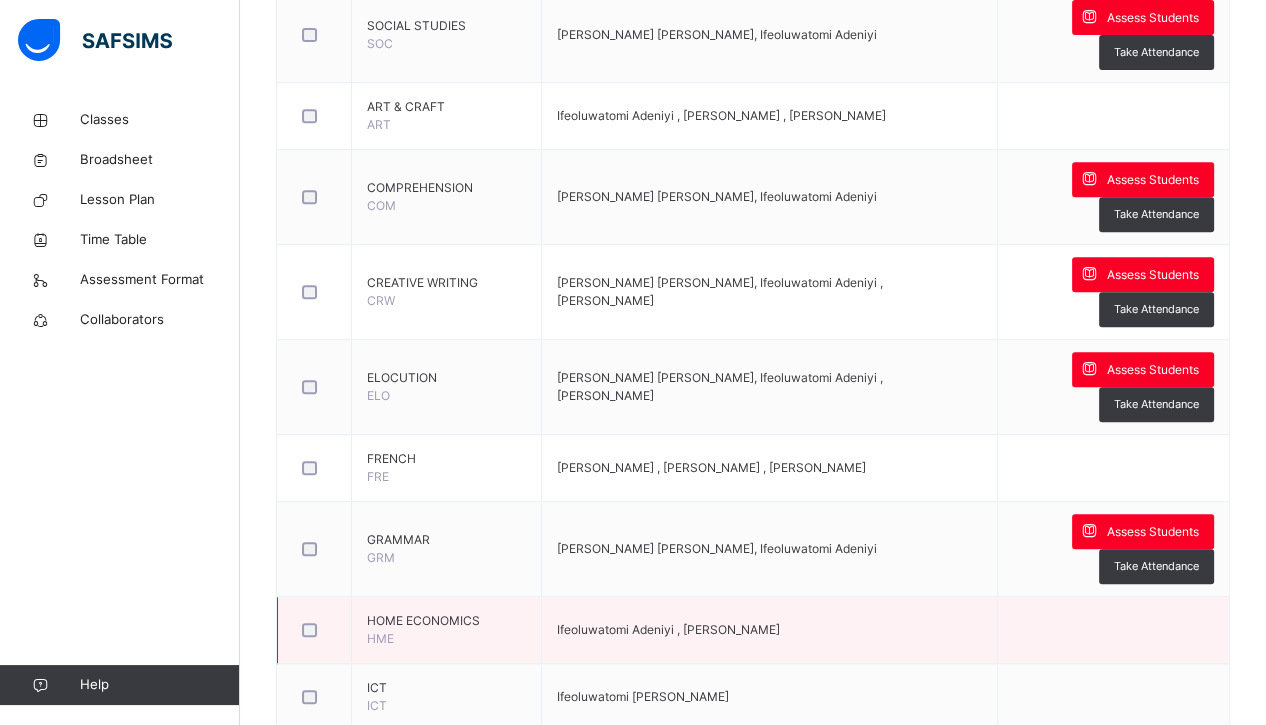 scroll, scrollTop: 869, scrollLeft: 0, axis: vertical 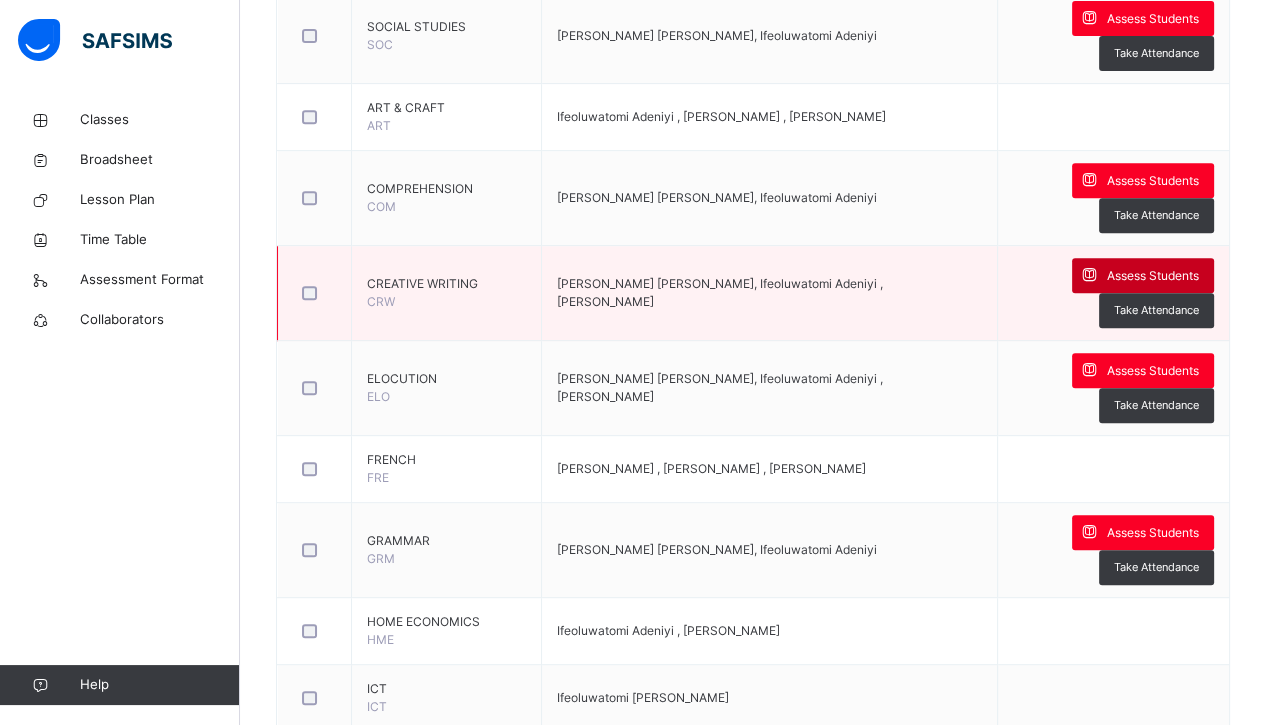 click on "Assess Students" at bounding box center [1153, 276] 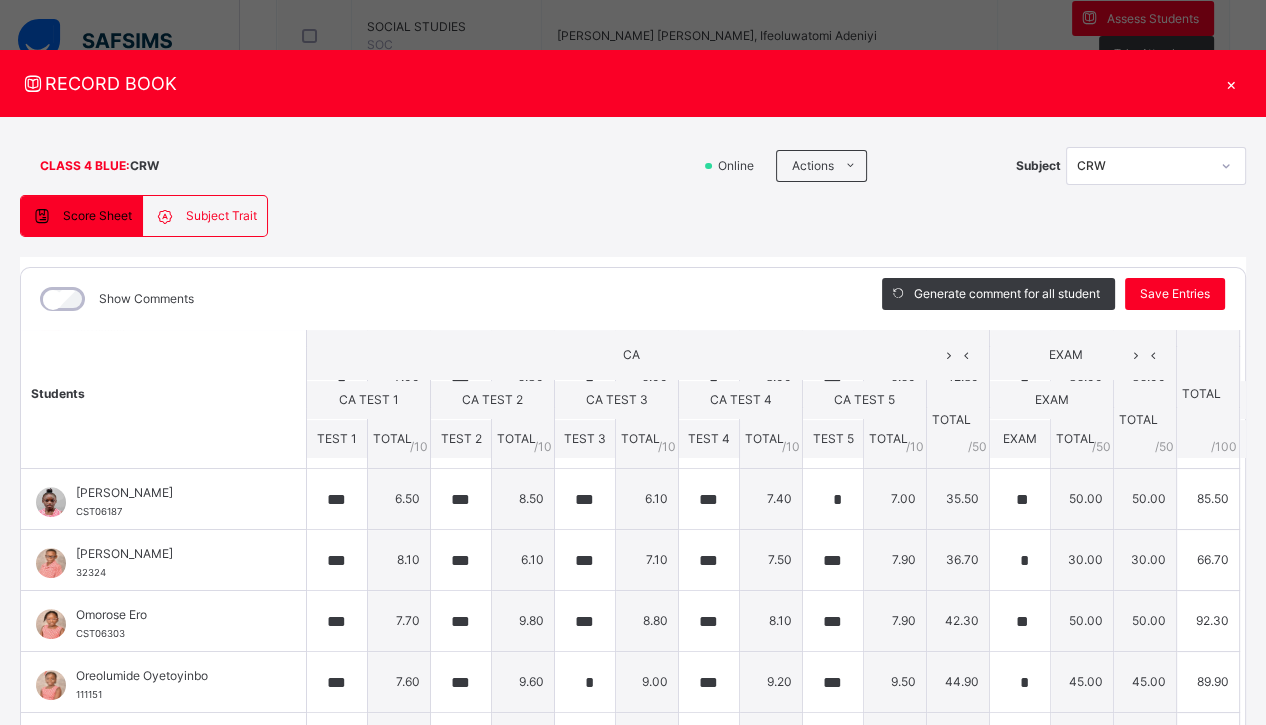 scroll, scrollTop: 0, scrollLeft: 0, axis: both 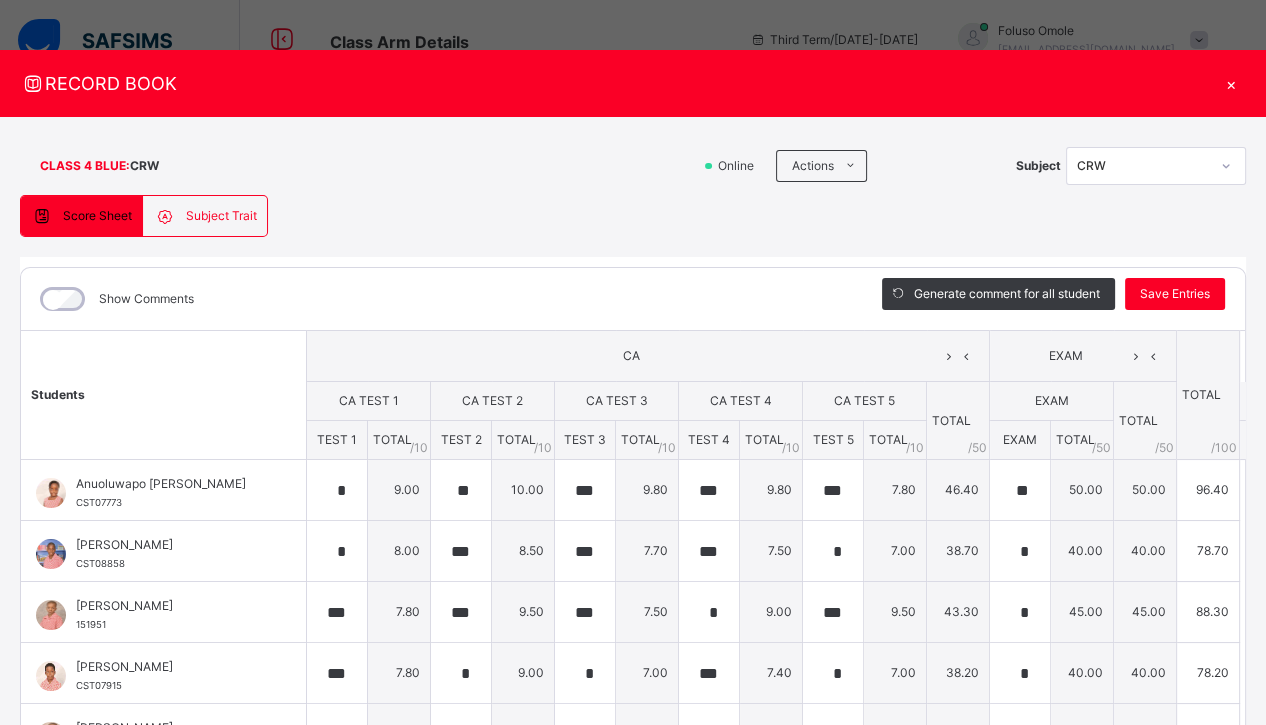 click on "×" at bounding box center [1231, 83] 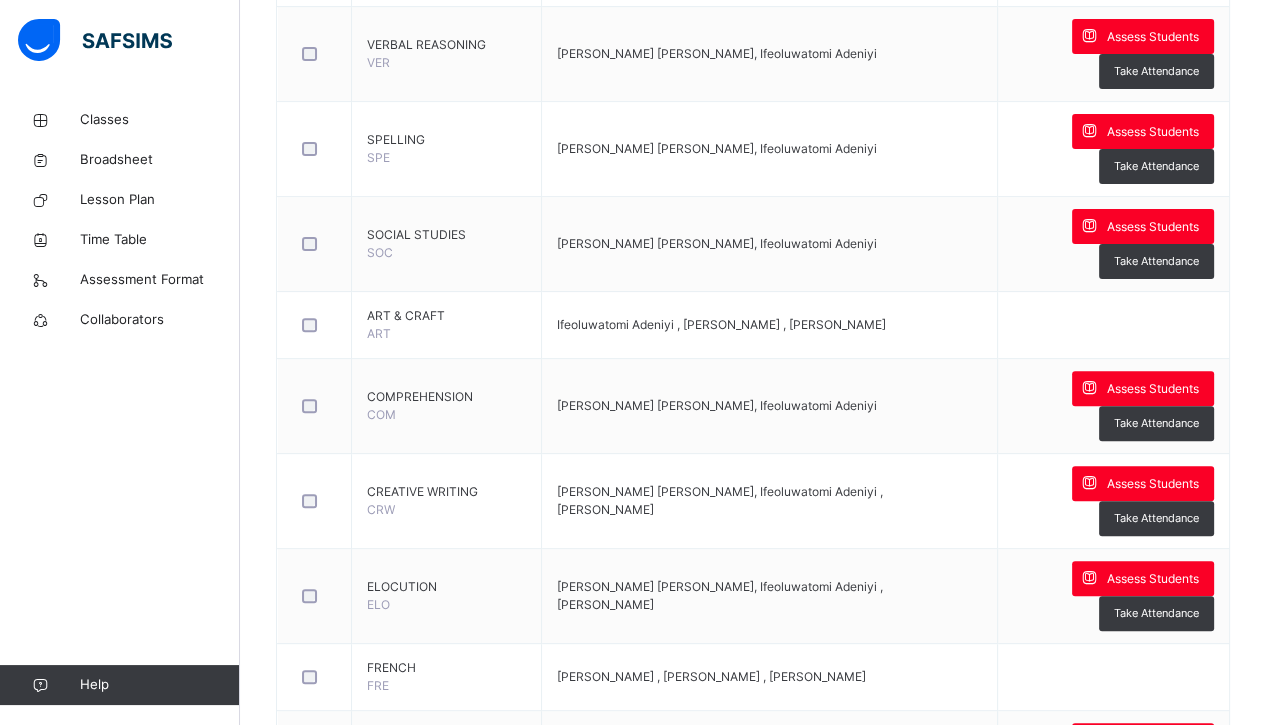 scroll, scrollTop: 662, scrollLeft: 0, axis: vertical 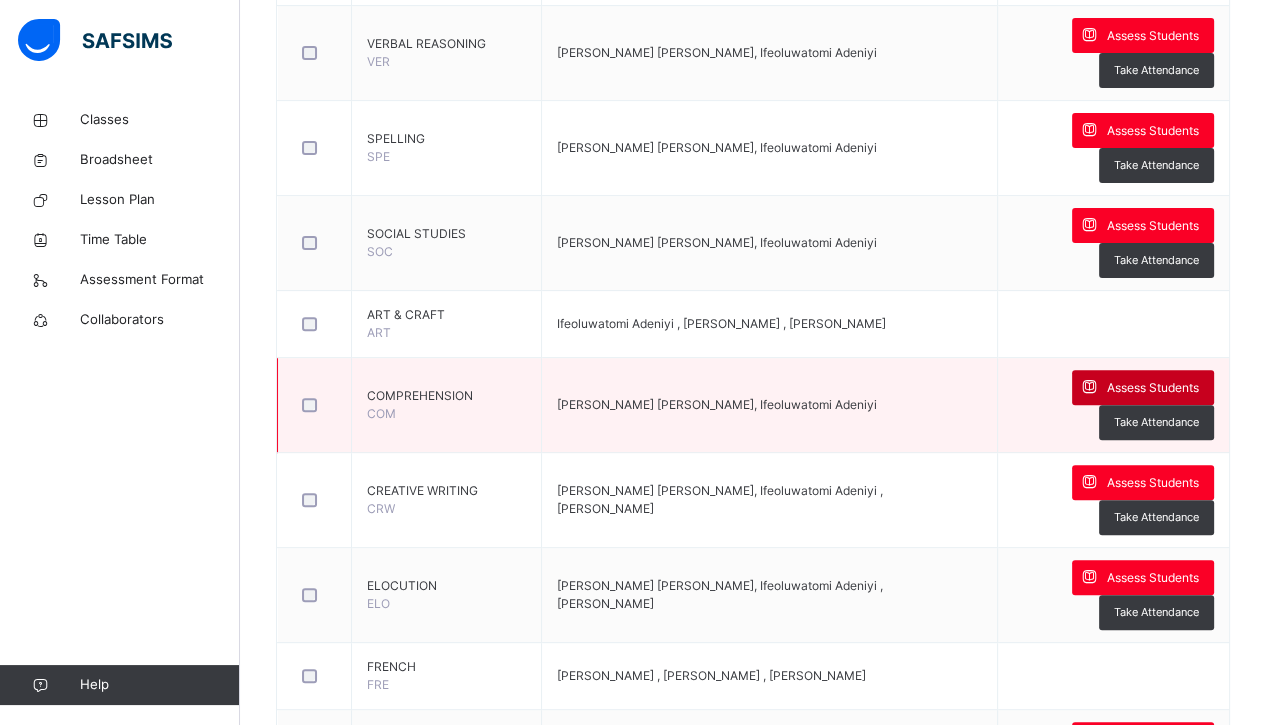click on "Assess Students" at bounding box center (1153, 388) 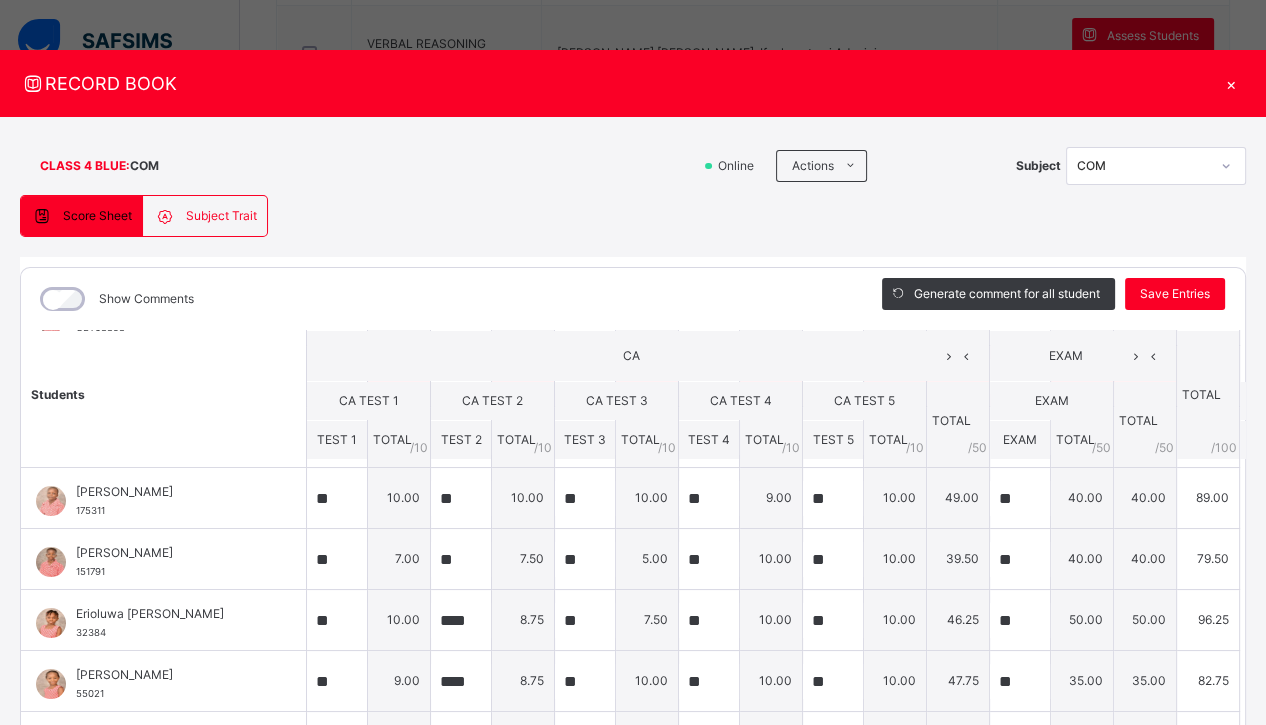 scroll, scrollTop: 0, scrollLeft: 0, axis: both 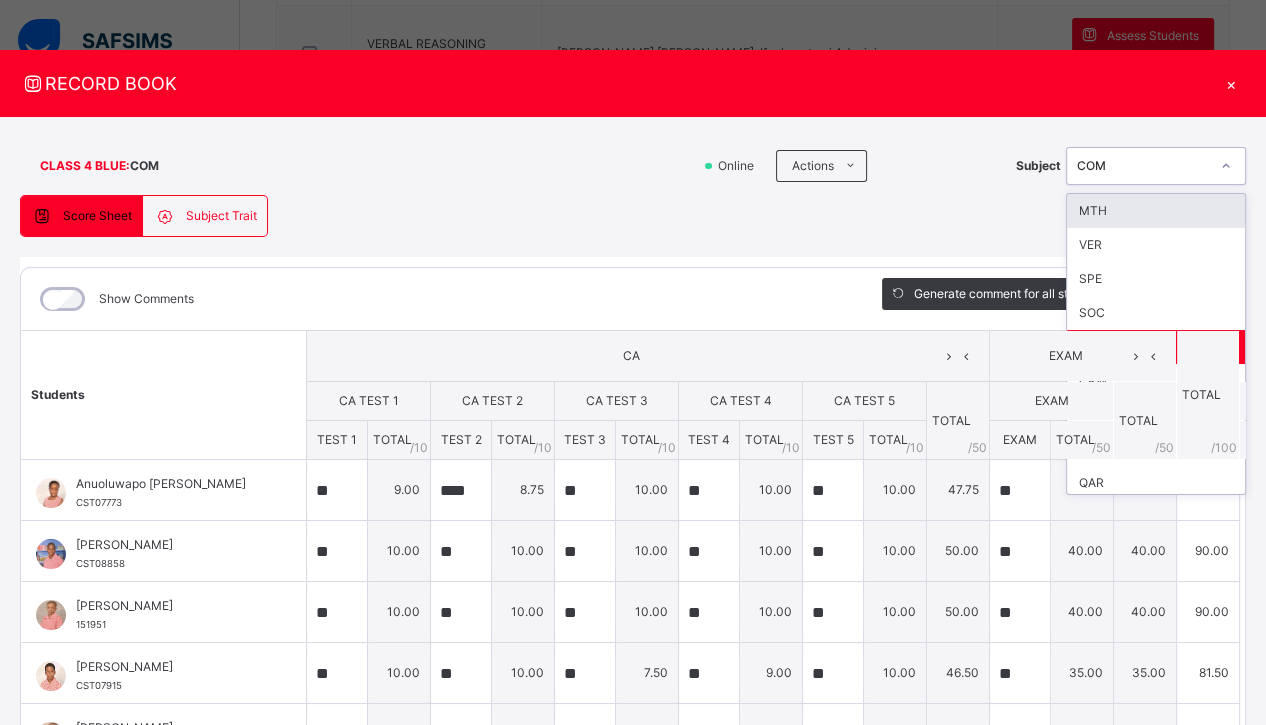 click on "COM" at bounding box center [1143, 166] 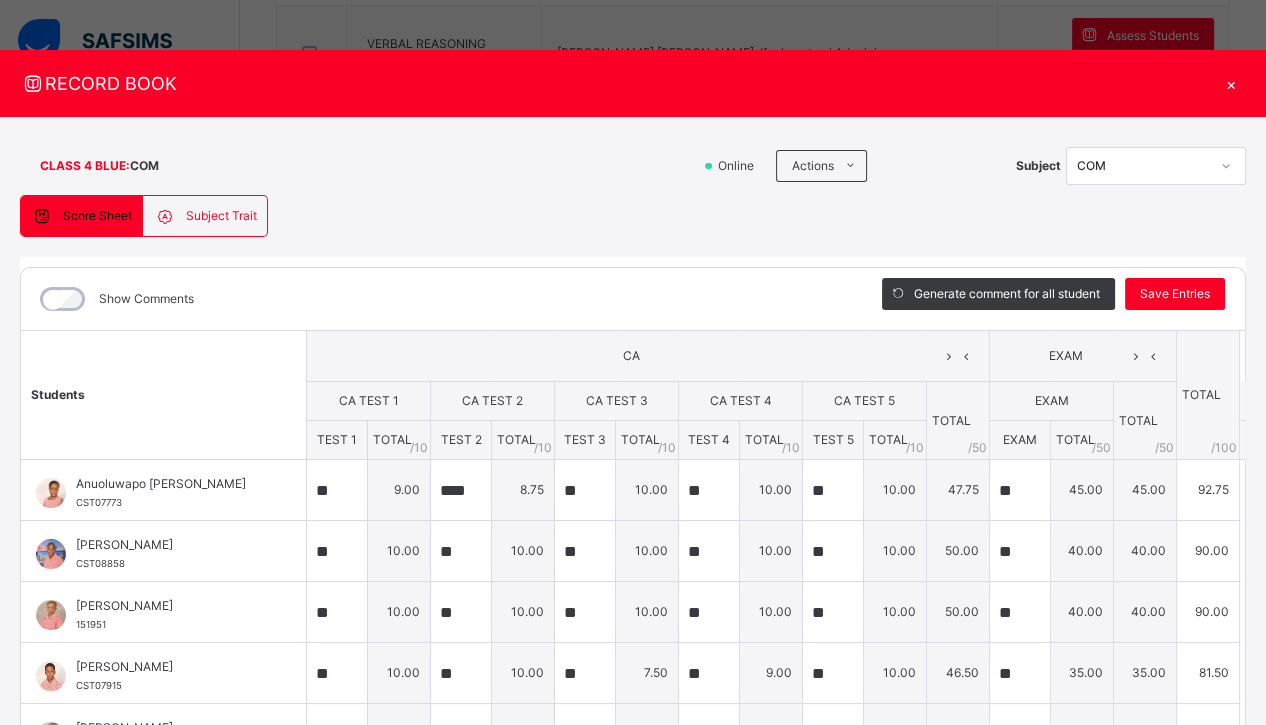 click on "×" at bounding box center (1231, 83) 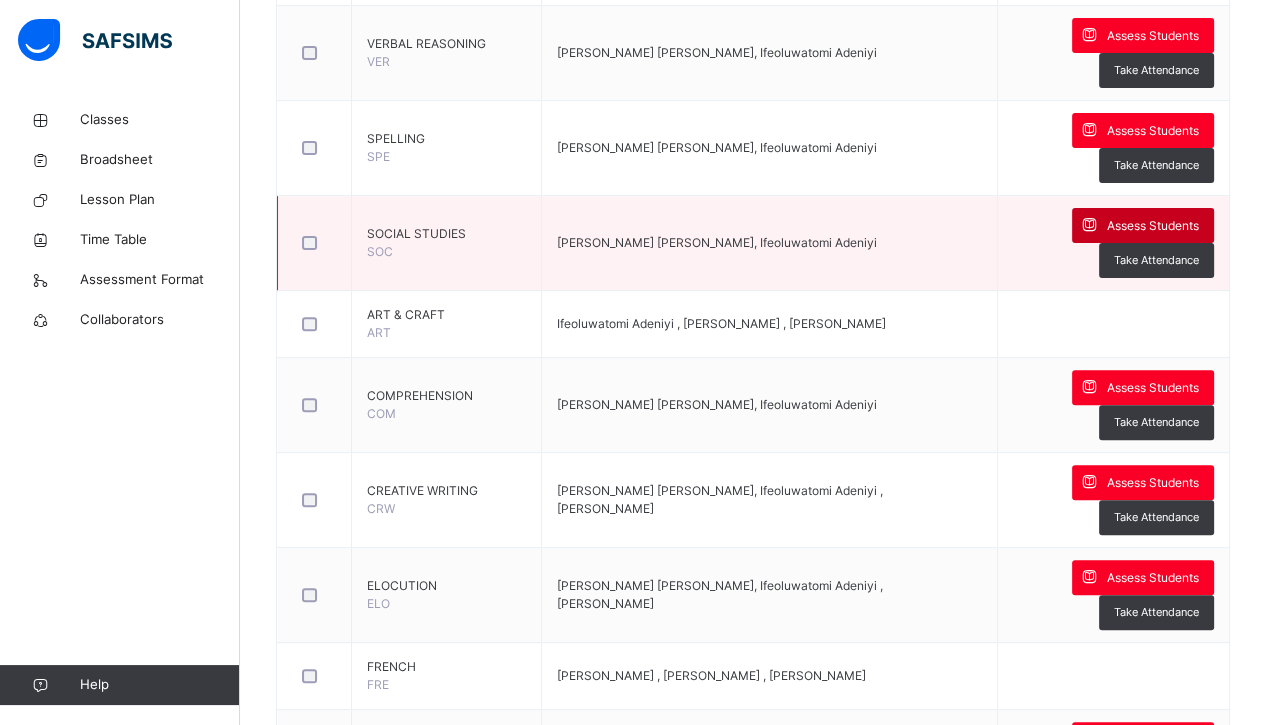 click on "Assess Students" at bounding box center [1153, 226] 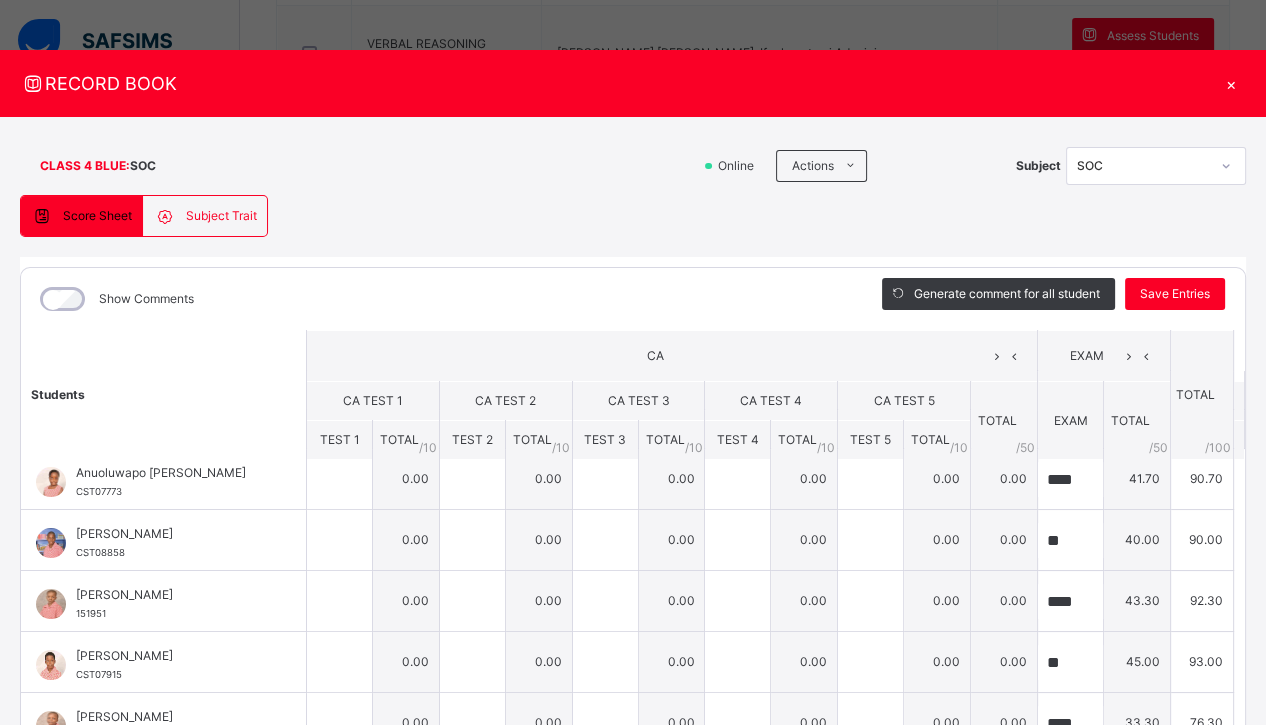 scroll, scrollTop: 0, scrollLeft: 0, axis: both 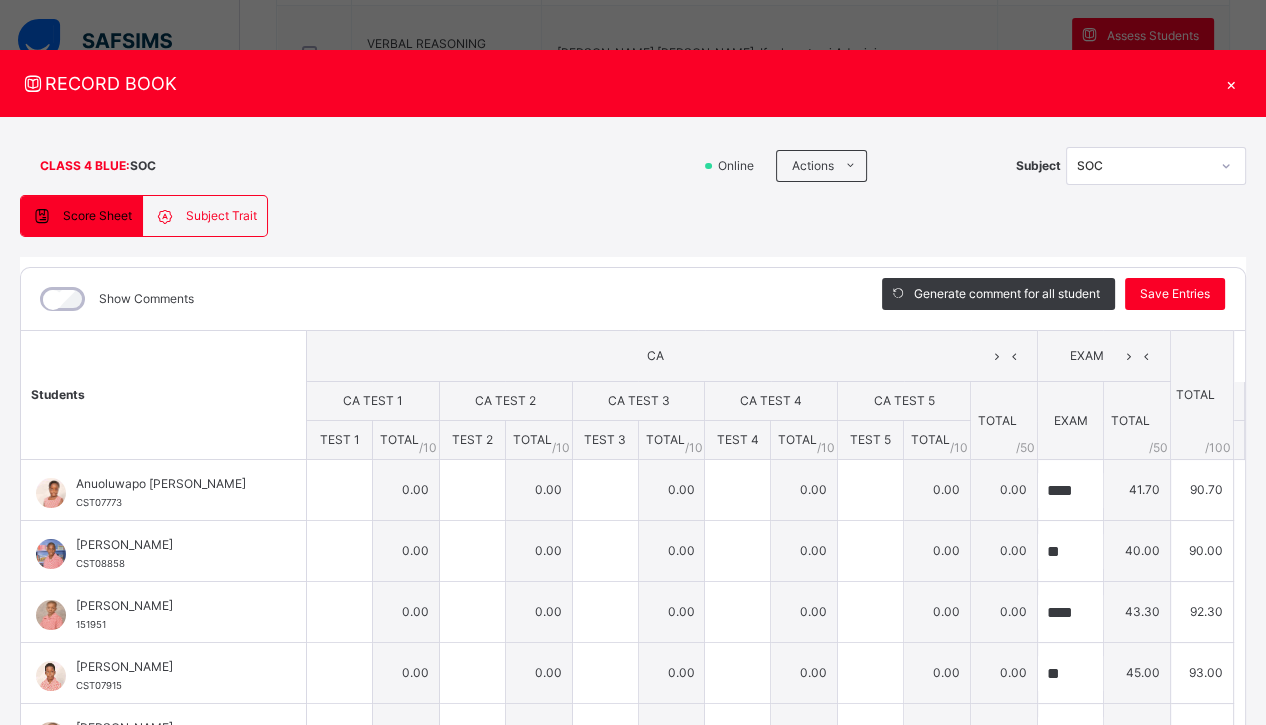 click on "×" at bounding box center [1231, 83] 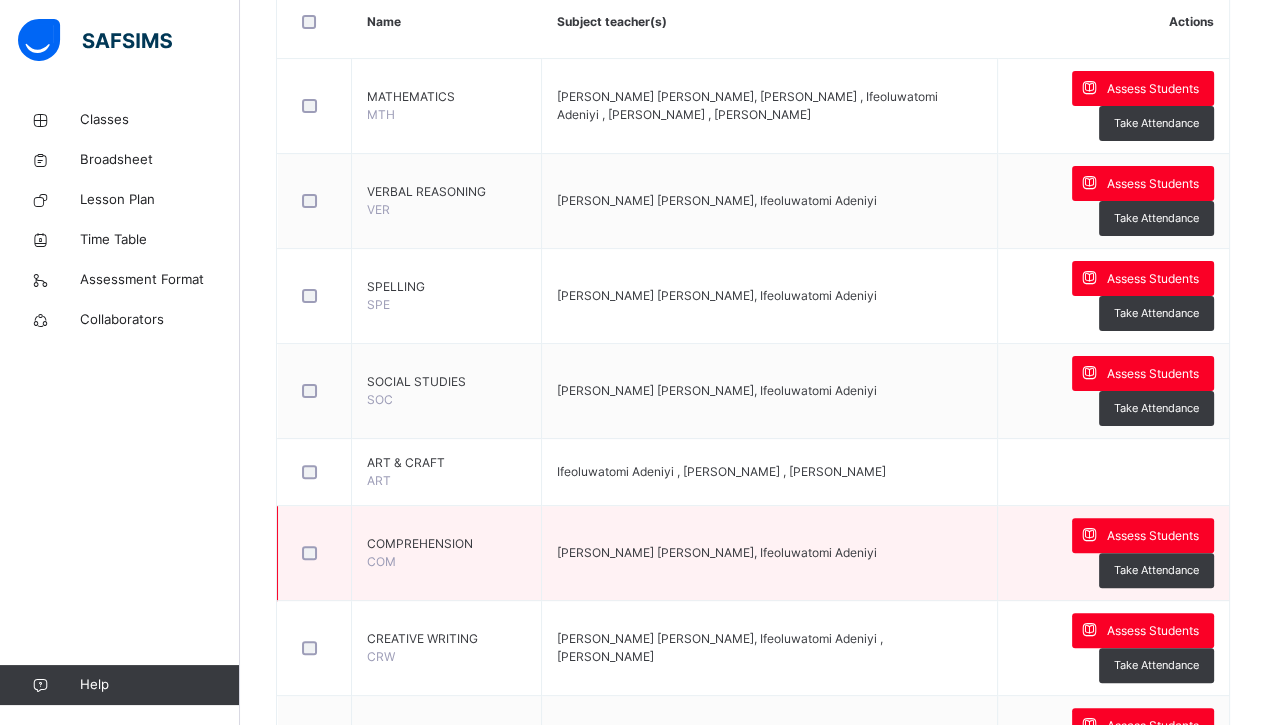 scroll, scrollTop: 509, scrollLeft: 0, axis: vertical 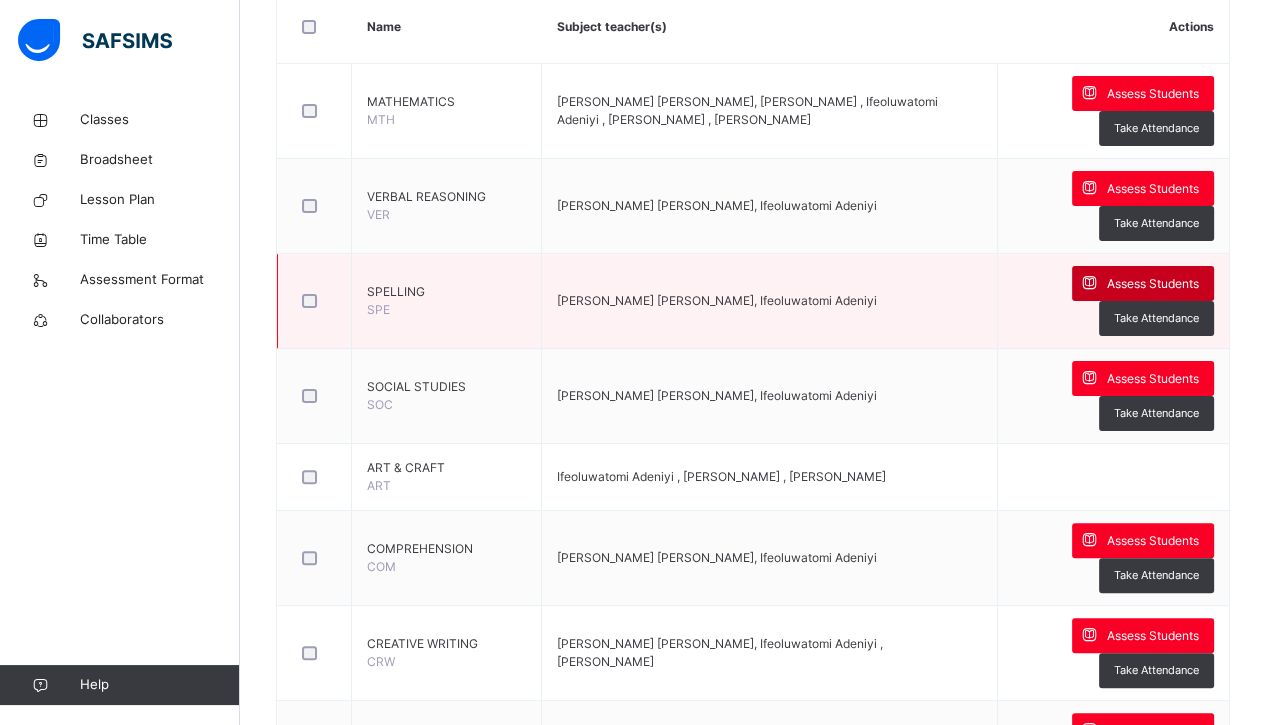 click on "Assess Students" at bounding box center (1153, 284) 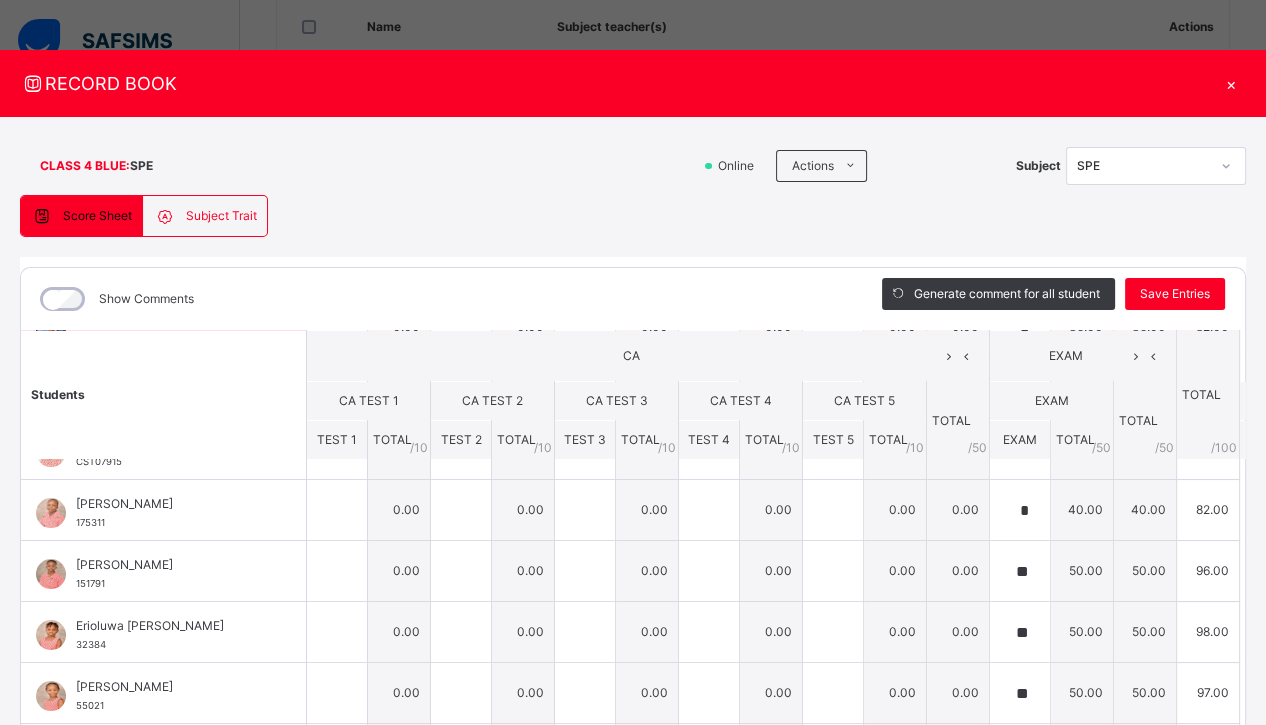 scroll, scrollTop: 0, scrollLeft: 0, axis: both 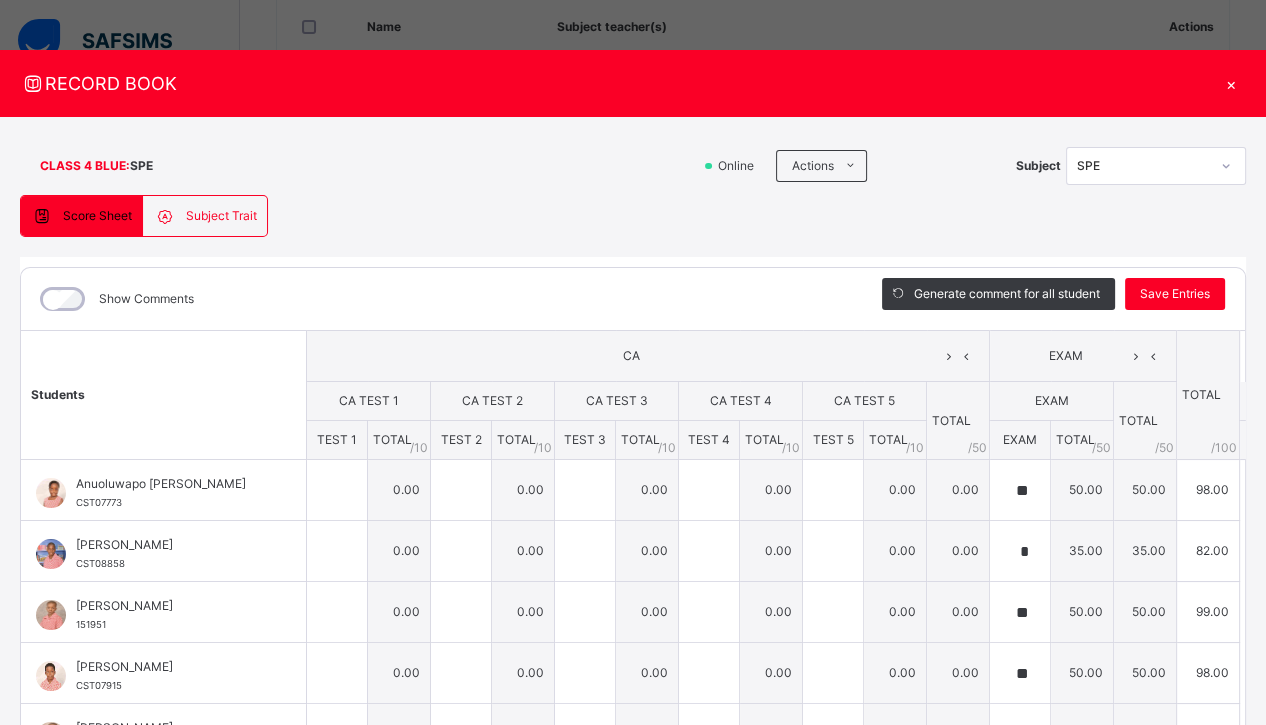 click on "×" at bounding box center (1231, 83) 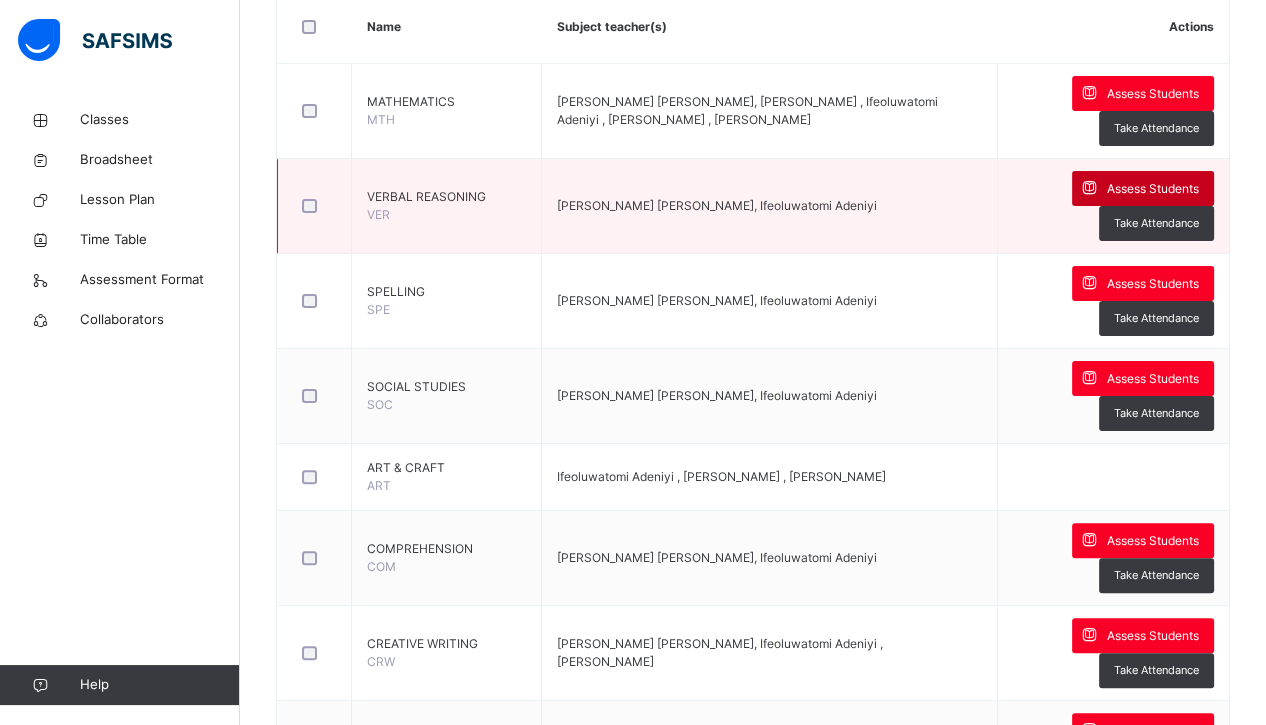 click on "Assess Students" at bounding box center (1153, 189) 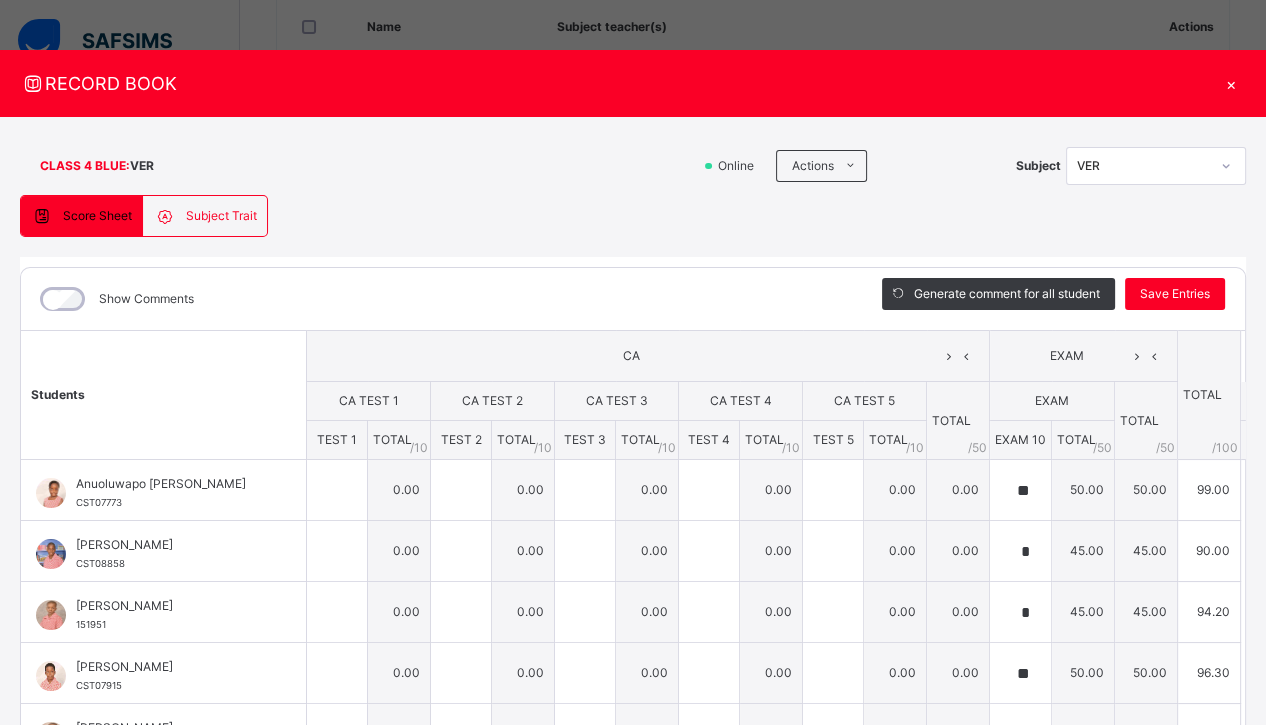 click on "×" at bounding box center (1231, 83) 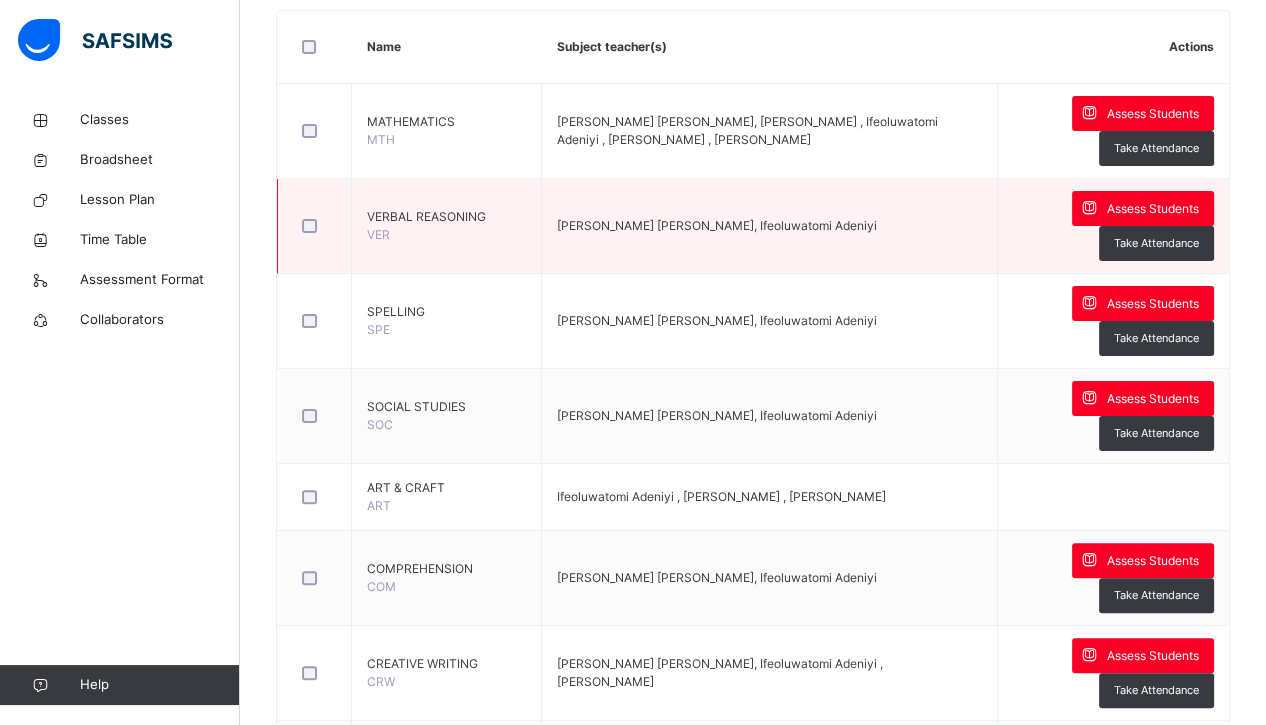 scroll, scrollTop: 489, scrollLeft: 0, axis: vertical 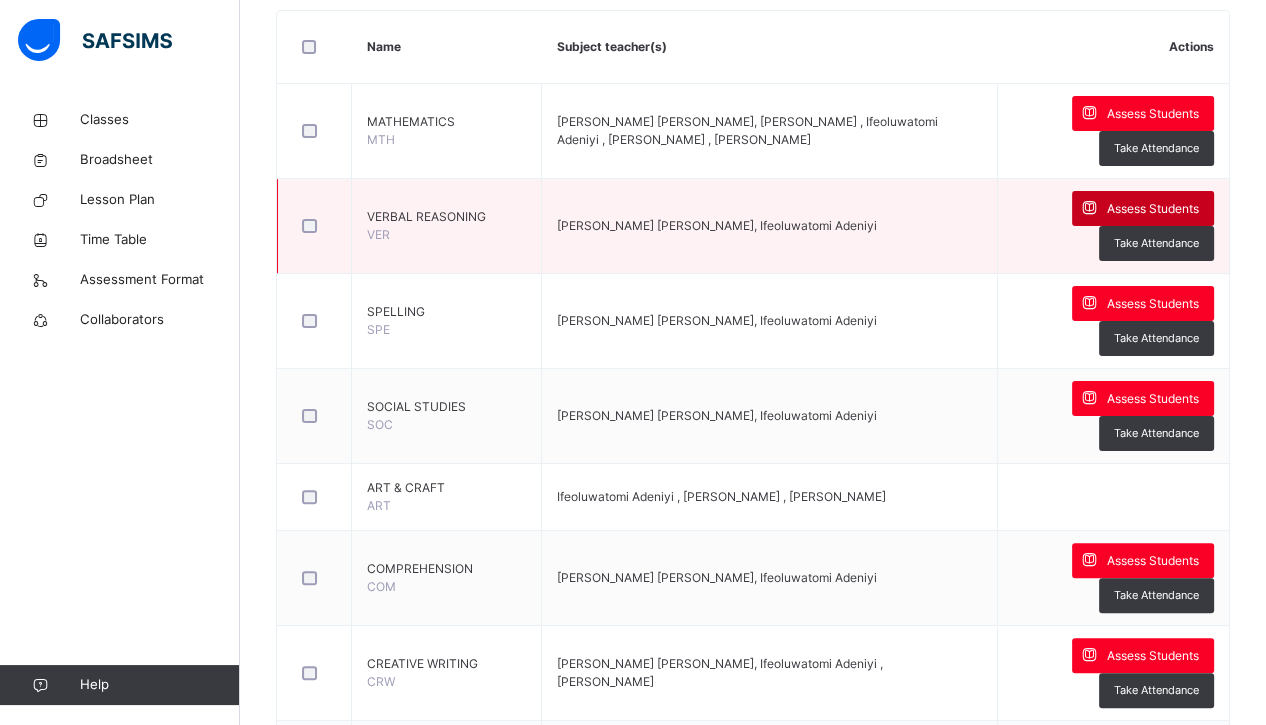 click on "Assess Students" at bounding box center (1153, 209) 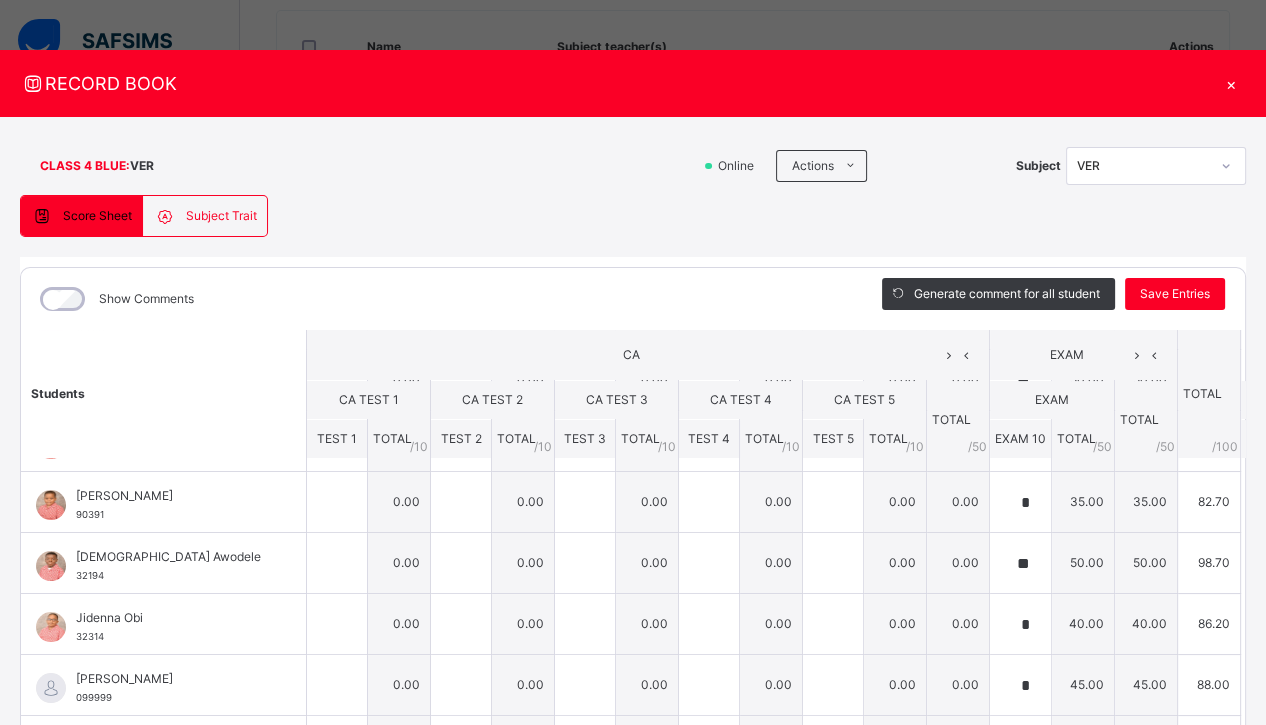 scroll, scrollTop: 474, scrollLeft: 0, axis: vertical 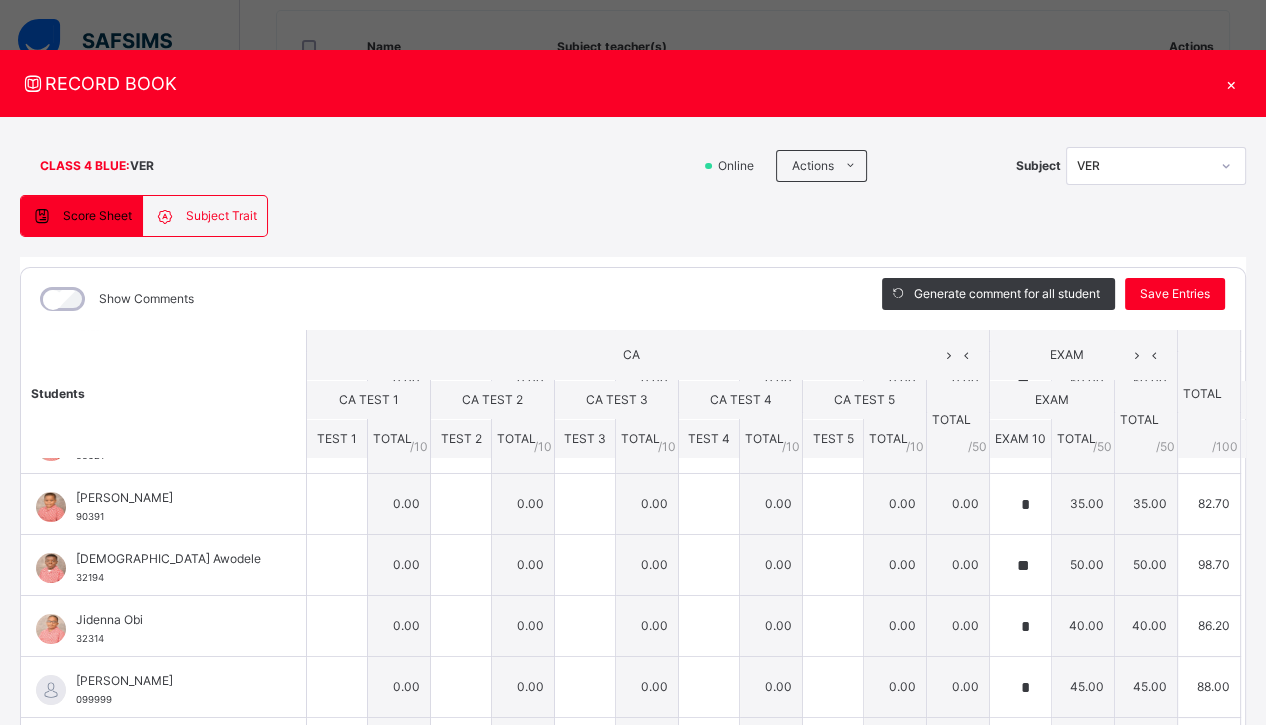 click on "×" at bounding box center [1231, 83] 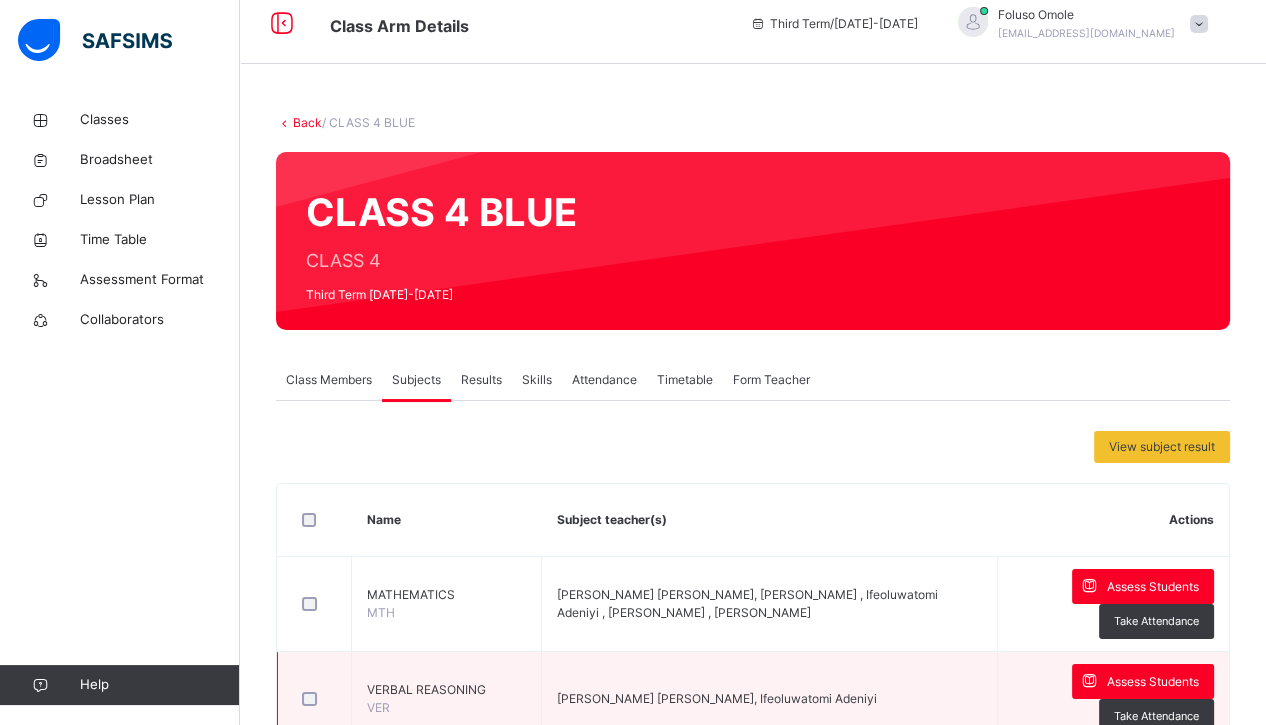 scroll, scrollTop: 14, scrollLeft: 0, axis: vertical 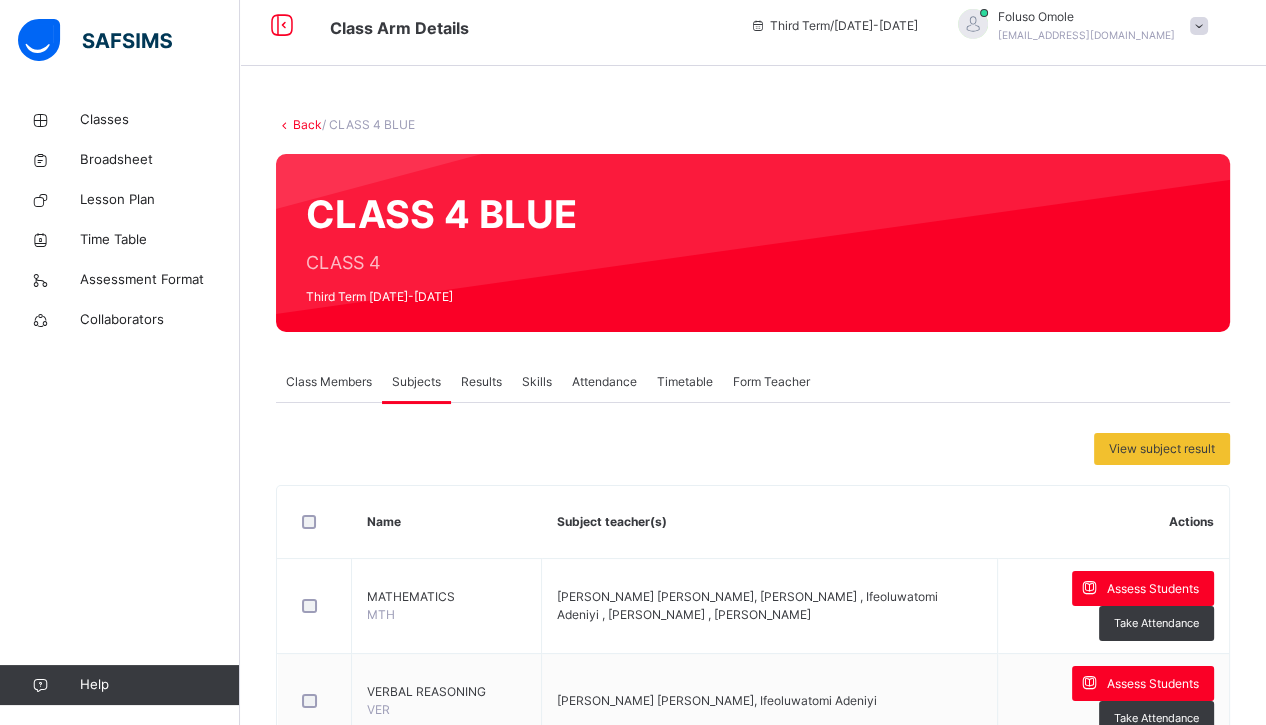 click on "Results" at bounding box center [481, 382] 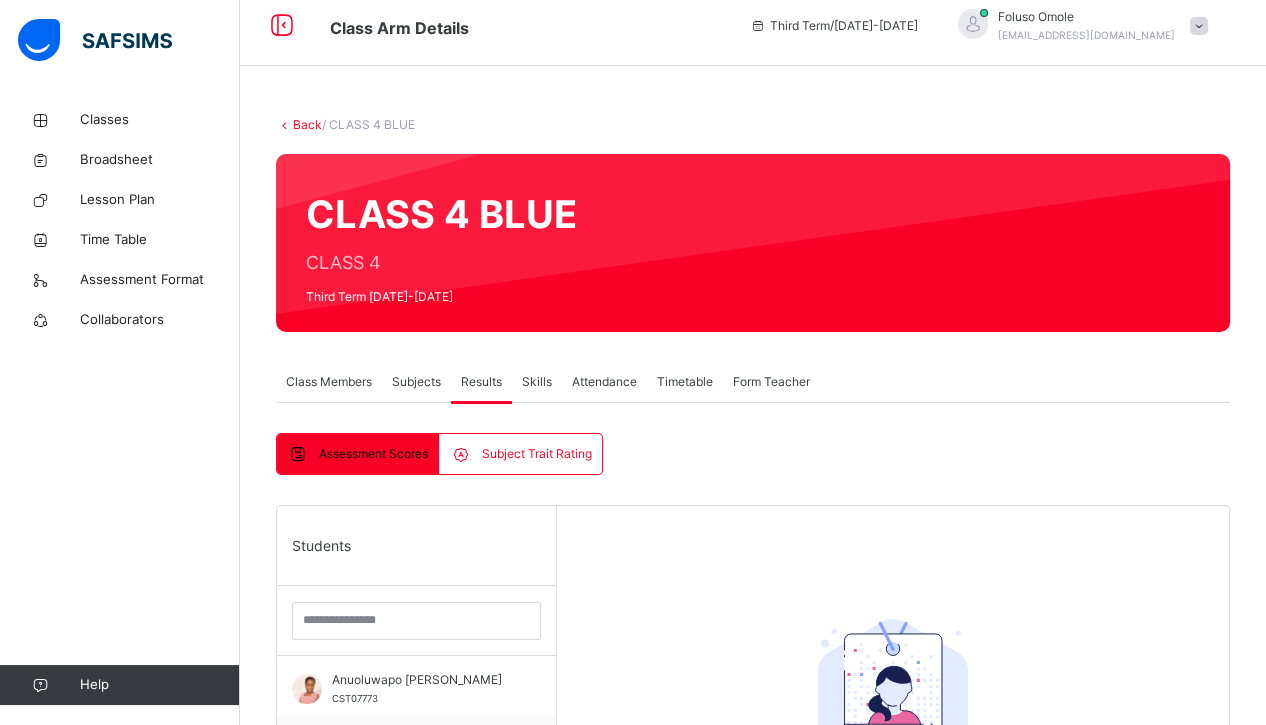 click on "Subjects" at bounding box center (416, 382) 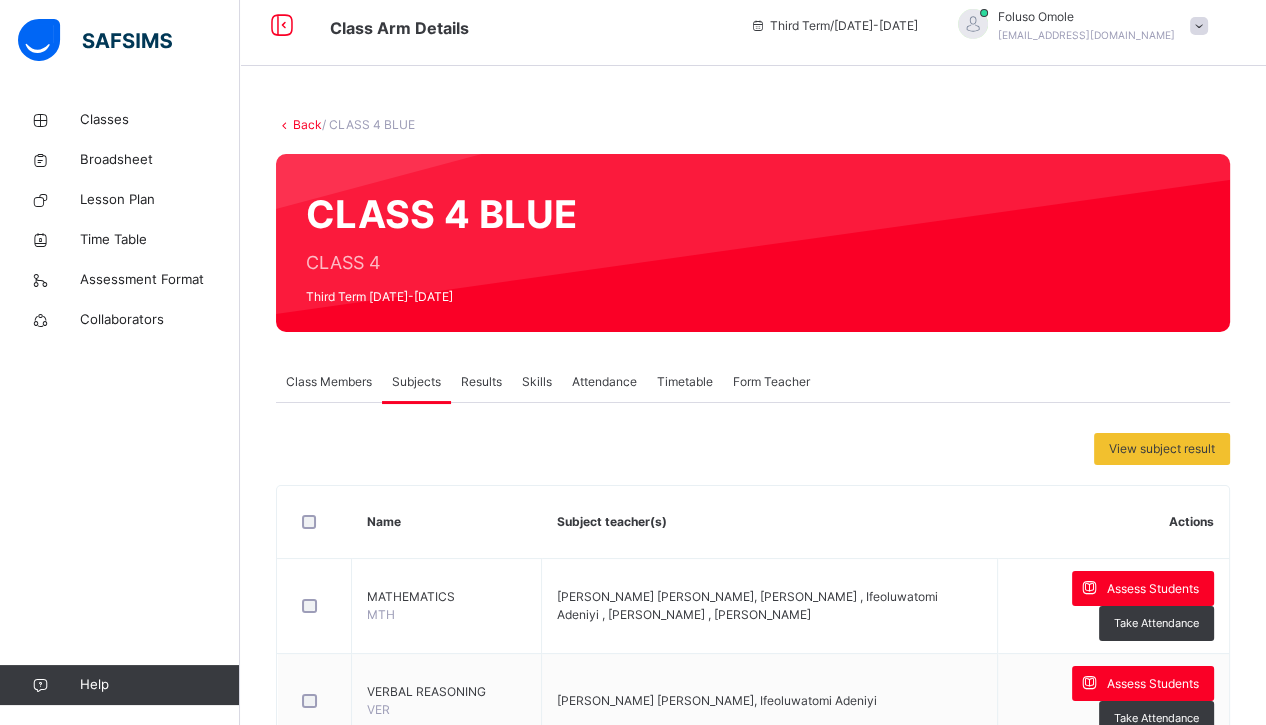 click on "Results" at bounding box center (481, 382) 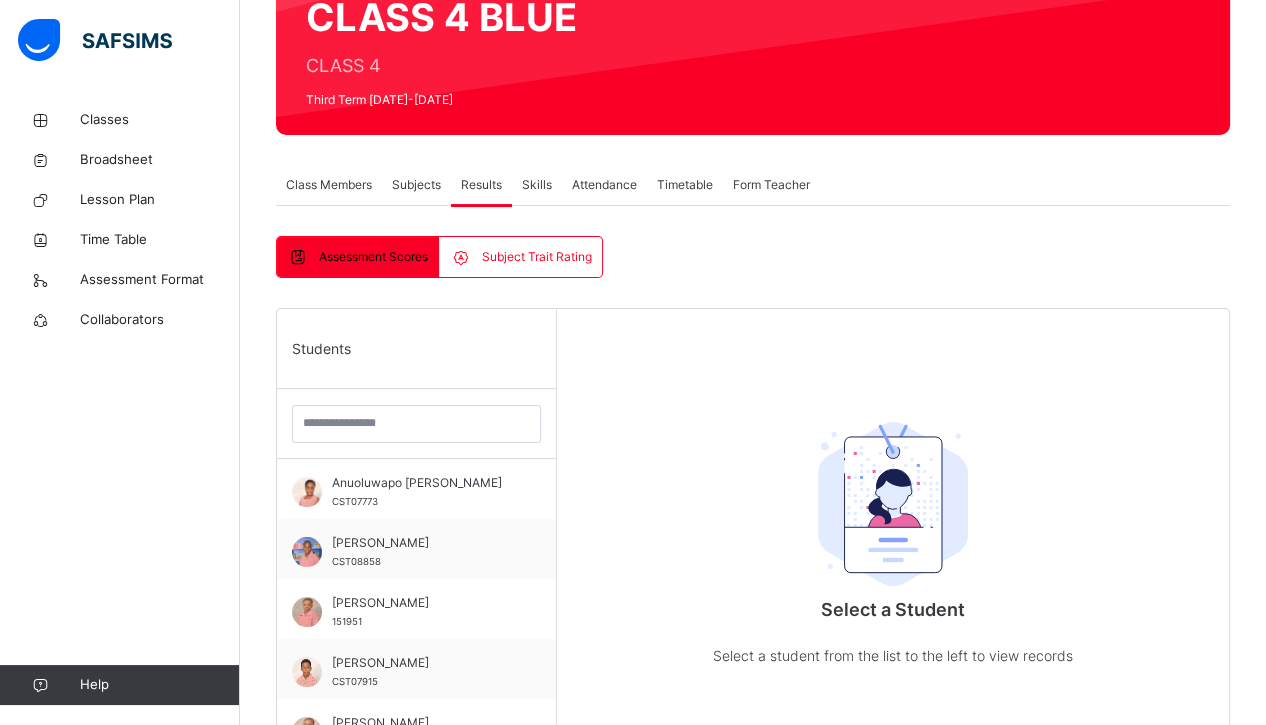 scroll, scrollTop: 204, scrollLeft: 0, axis: vertical 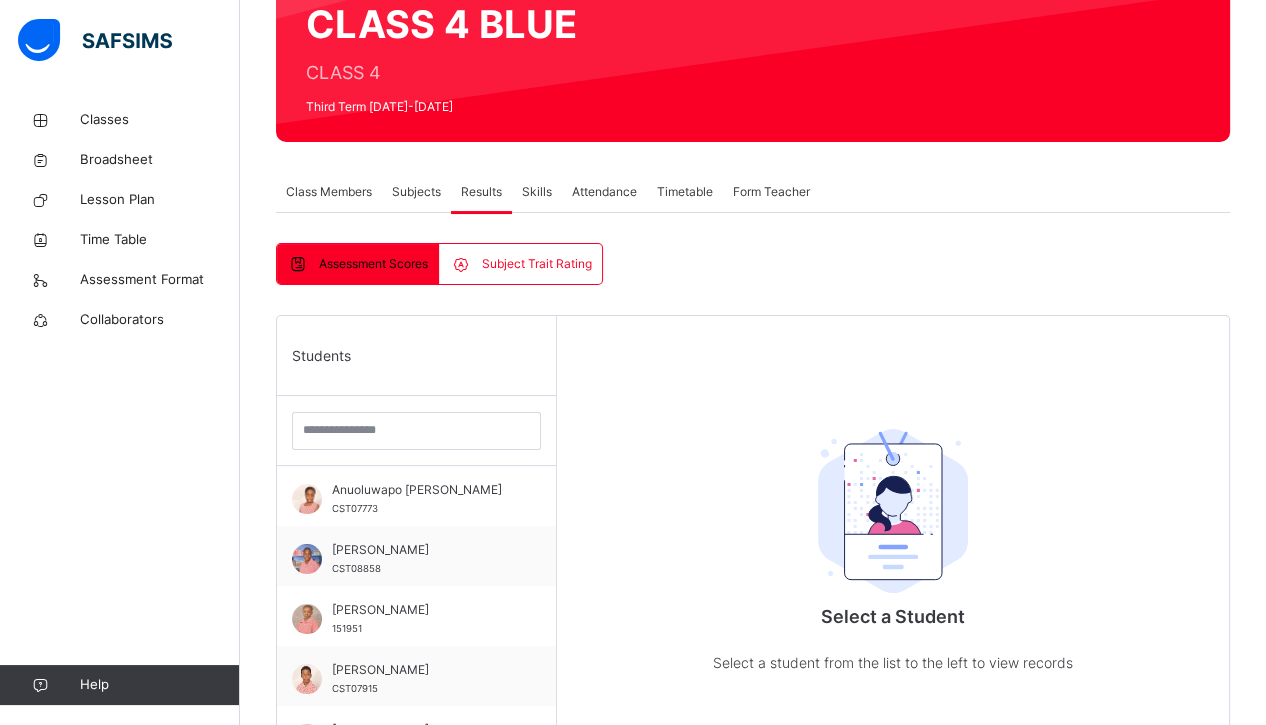 click on "Subject Trait Rating" at bounding box center [537, 264] 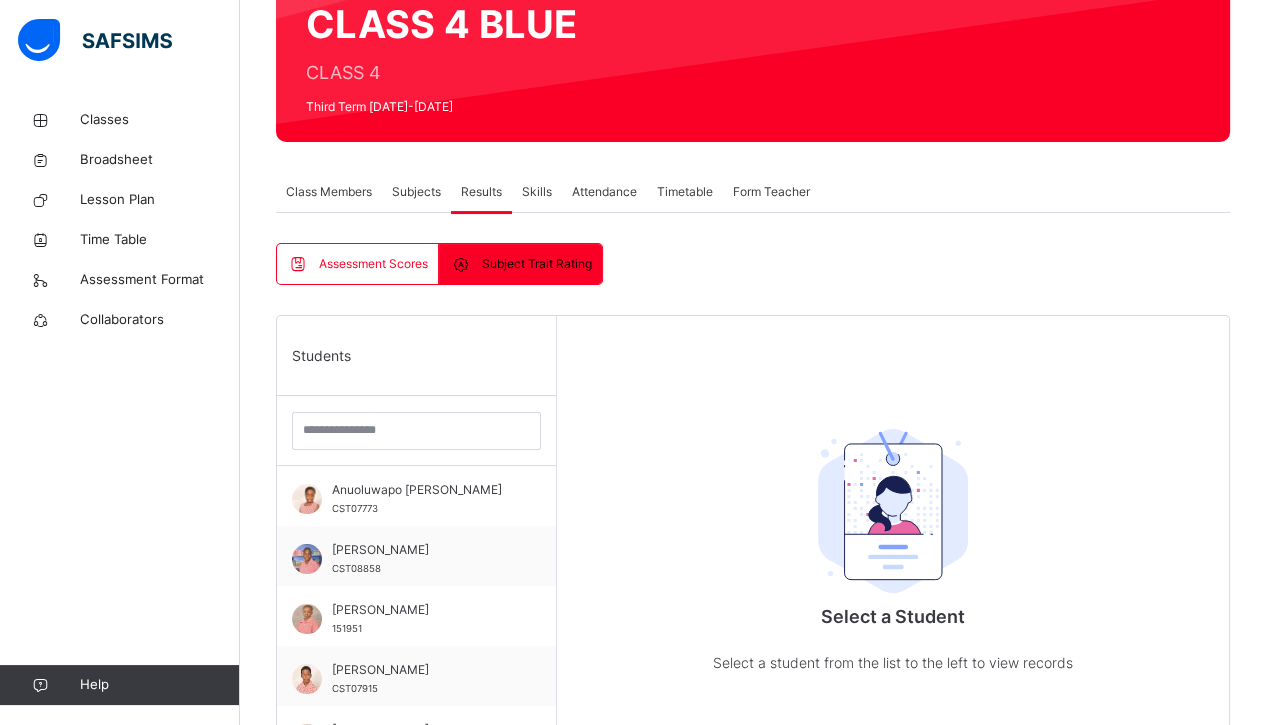 click on "Assessment Scores" at bounding box center (373, 264) 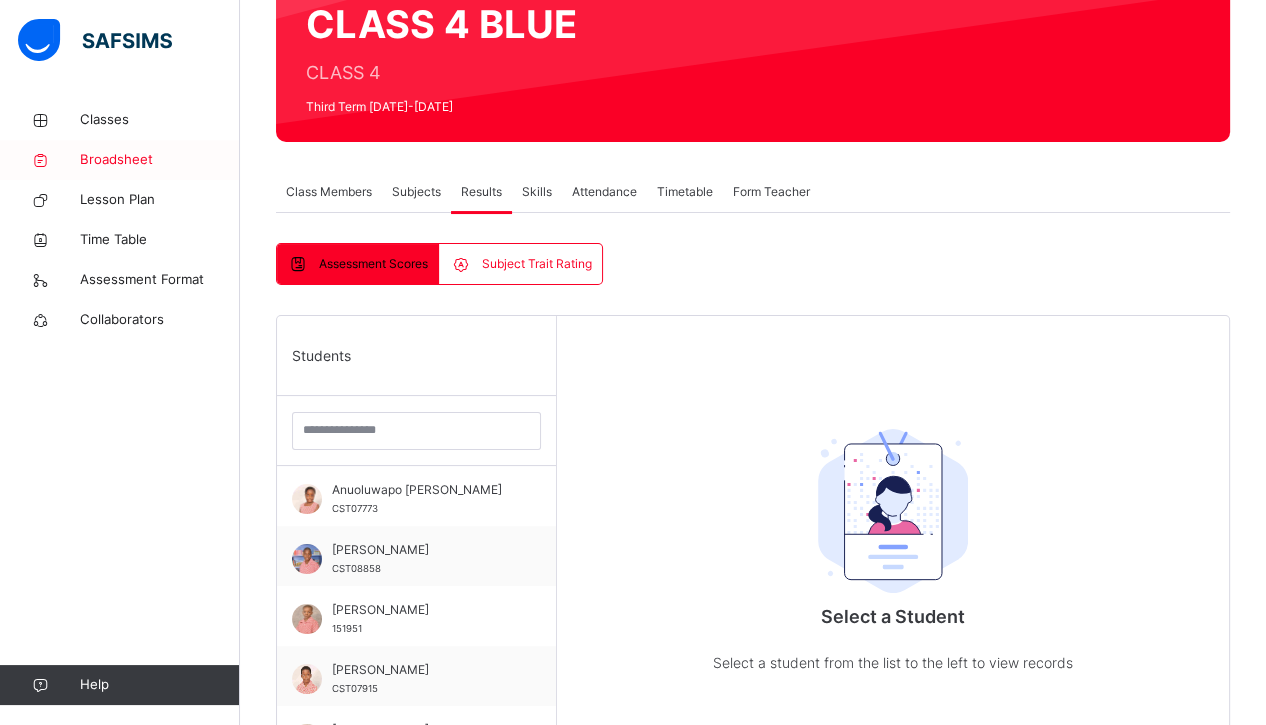 click on "Broadsheet" at bounding box center (160, 160) 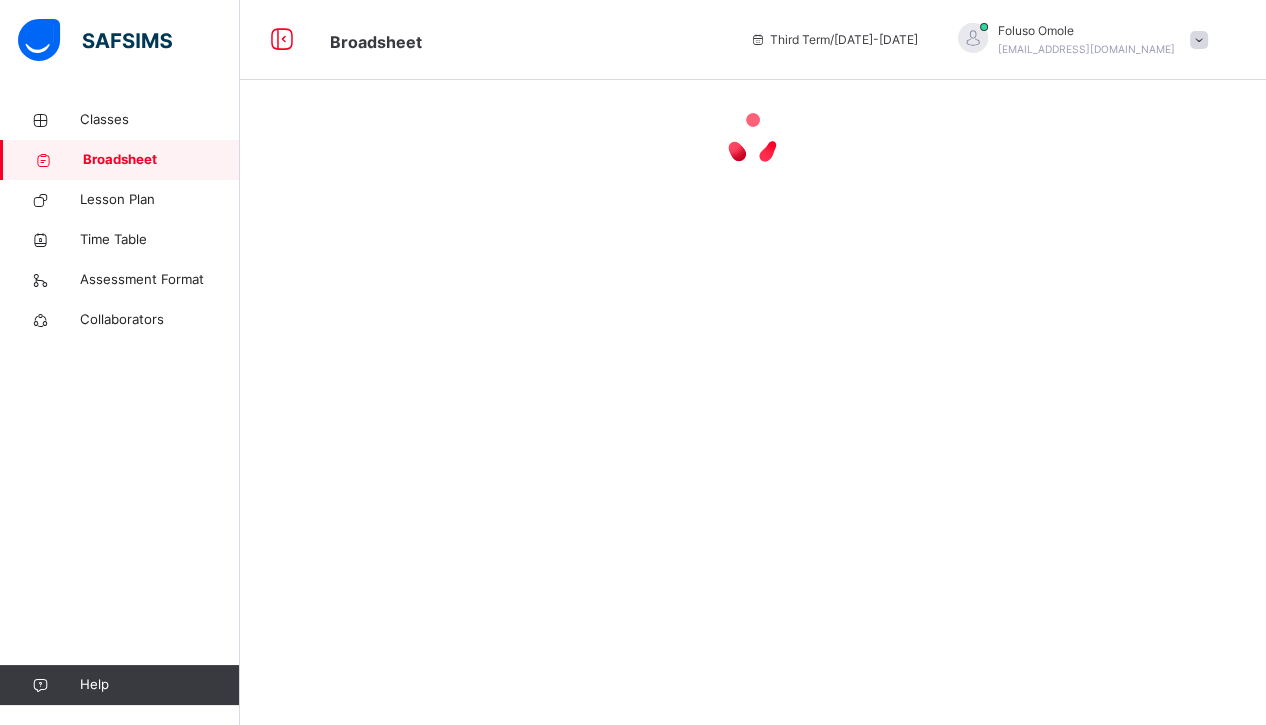 scroll, scrollTop: 0, scrollLeft: 0, axis: both 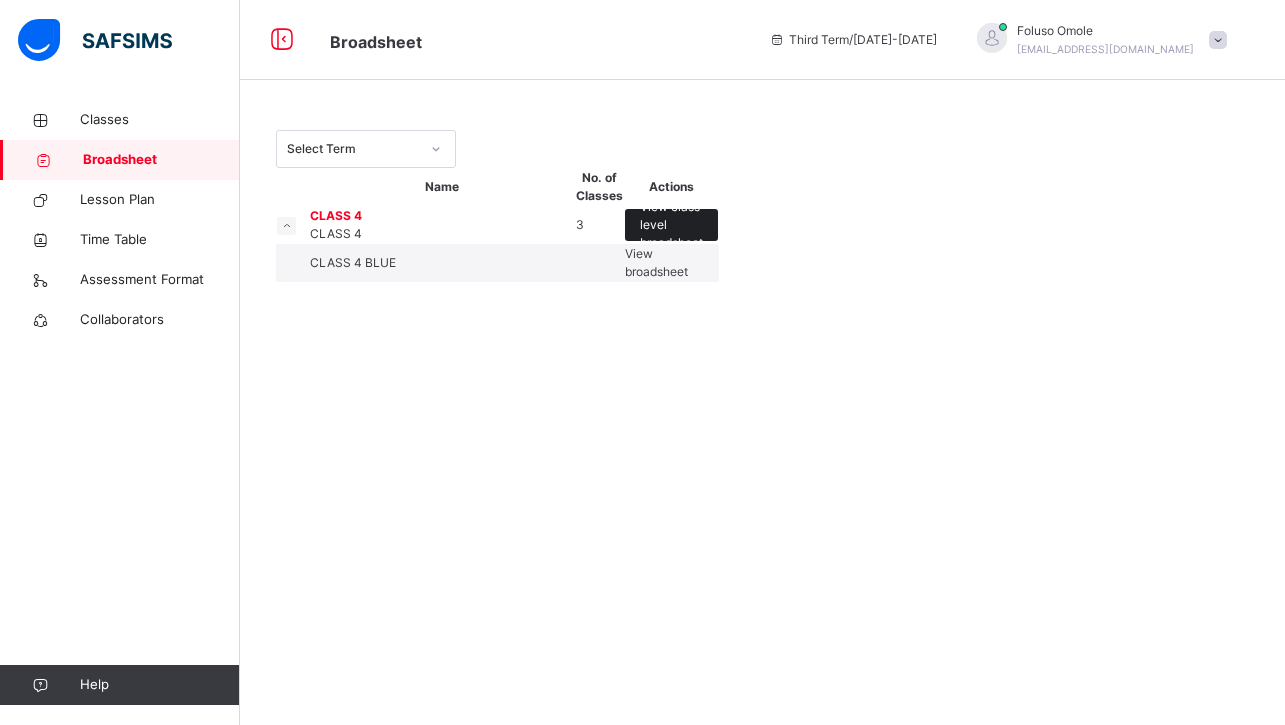 click on "View class level broadsheet" at bounding box center (671, 225) 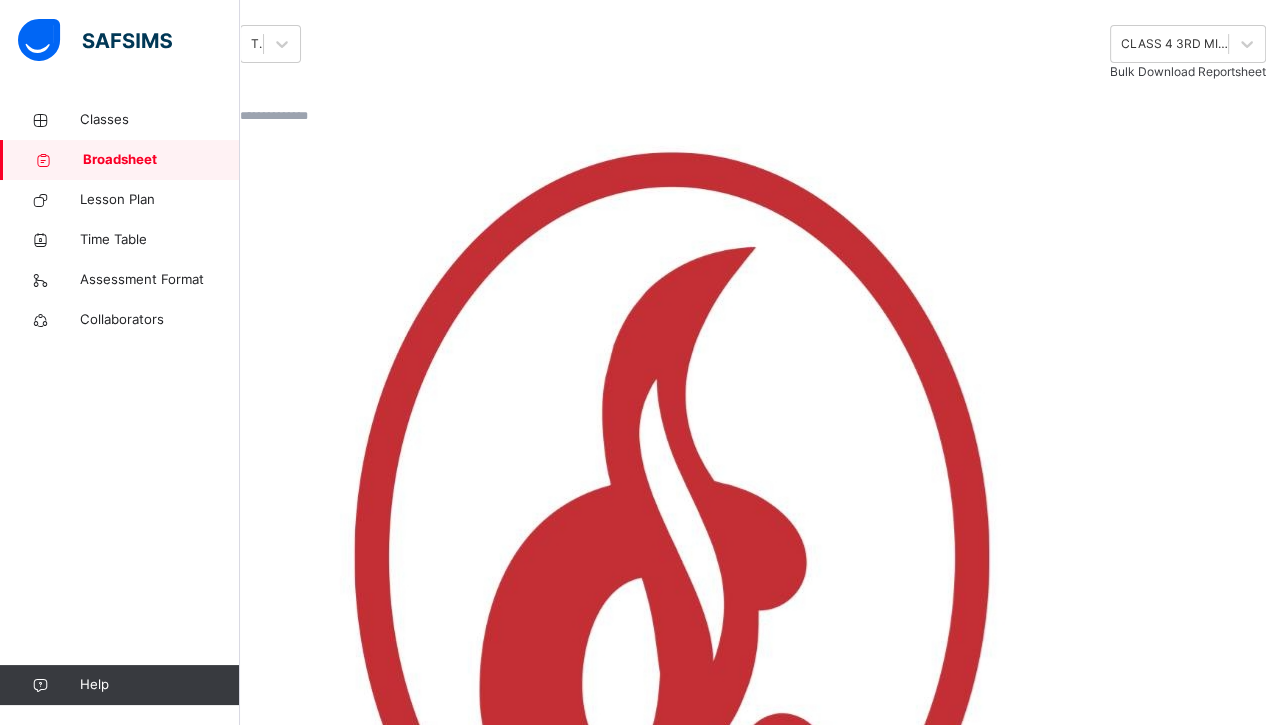 scroll, scrollTop: 0, scrollLeft: 0, axis: both 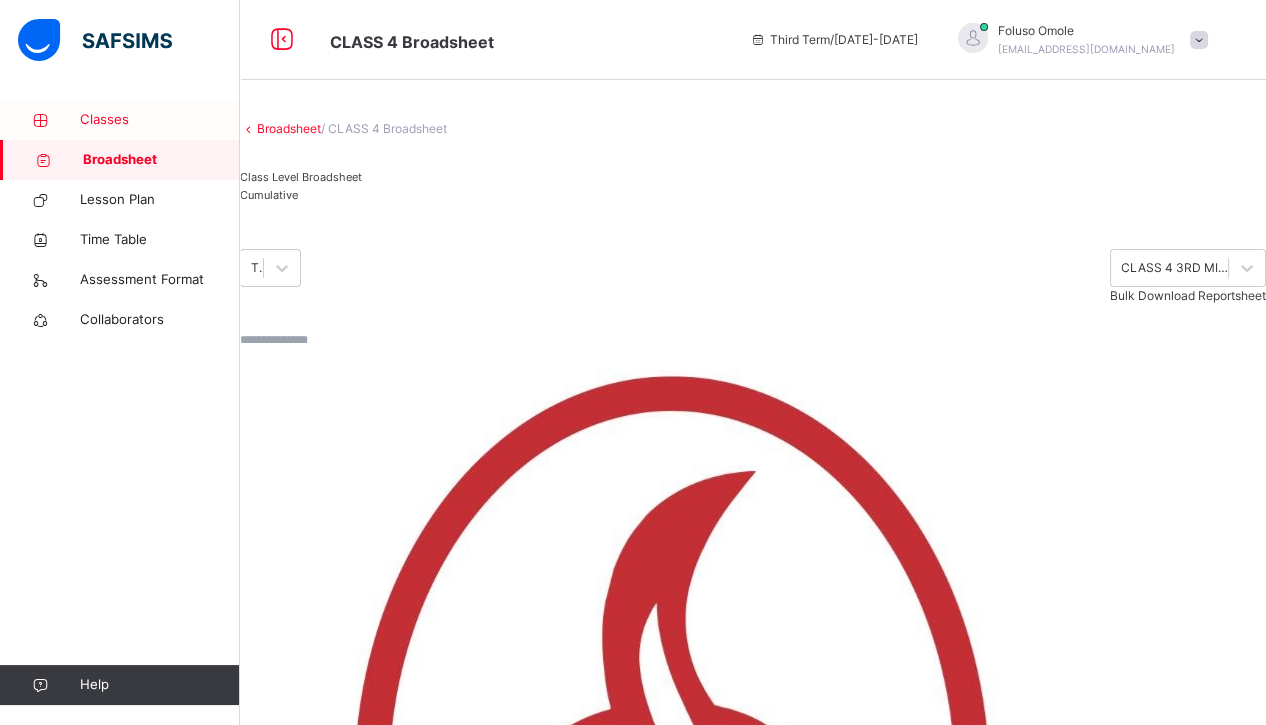 click on "Classes" at bounding box center (160, 120) 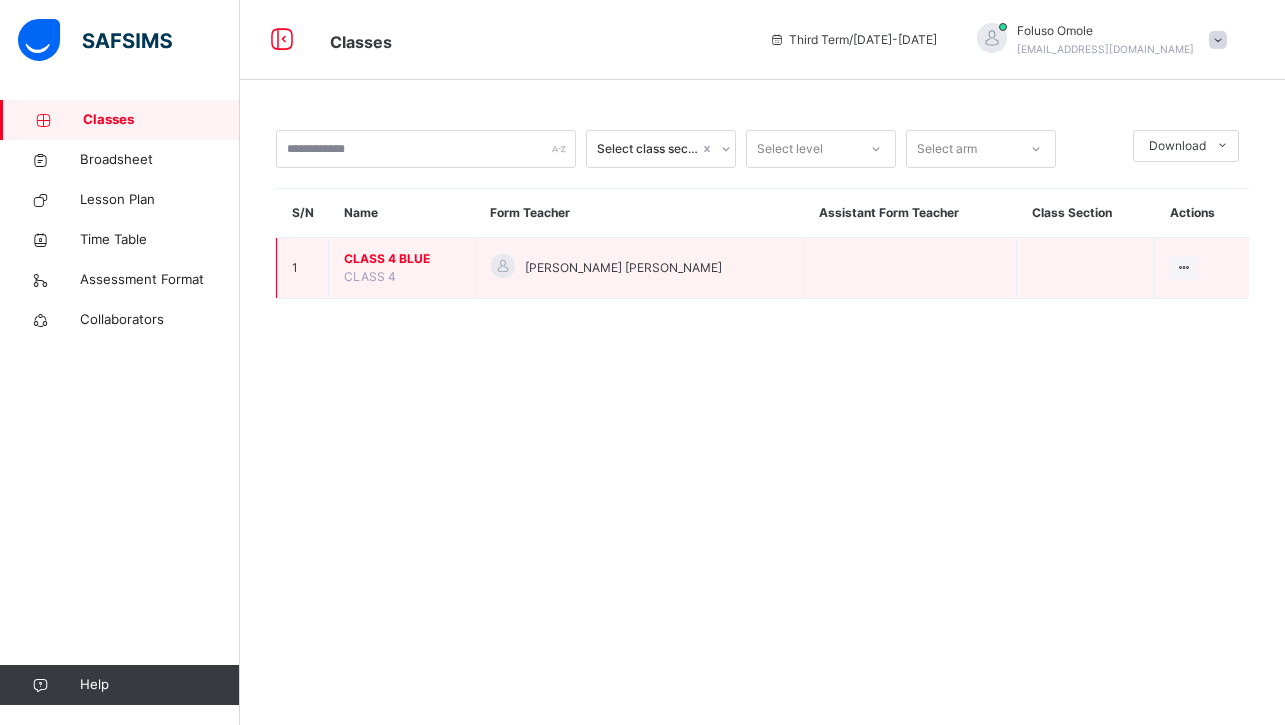 click on "CLASS 4   BLUE" at bounding box center [402, 259] 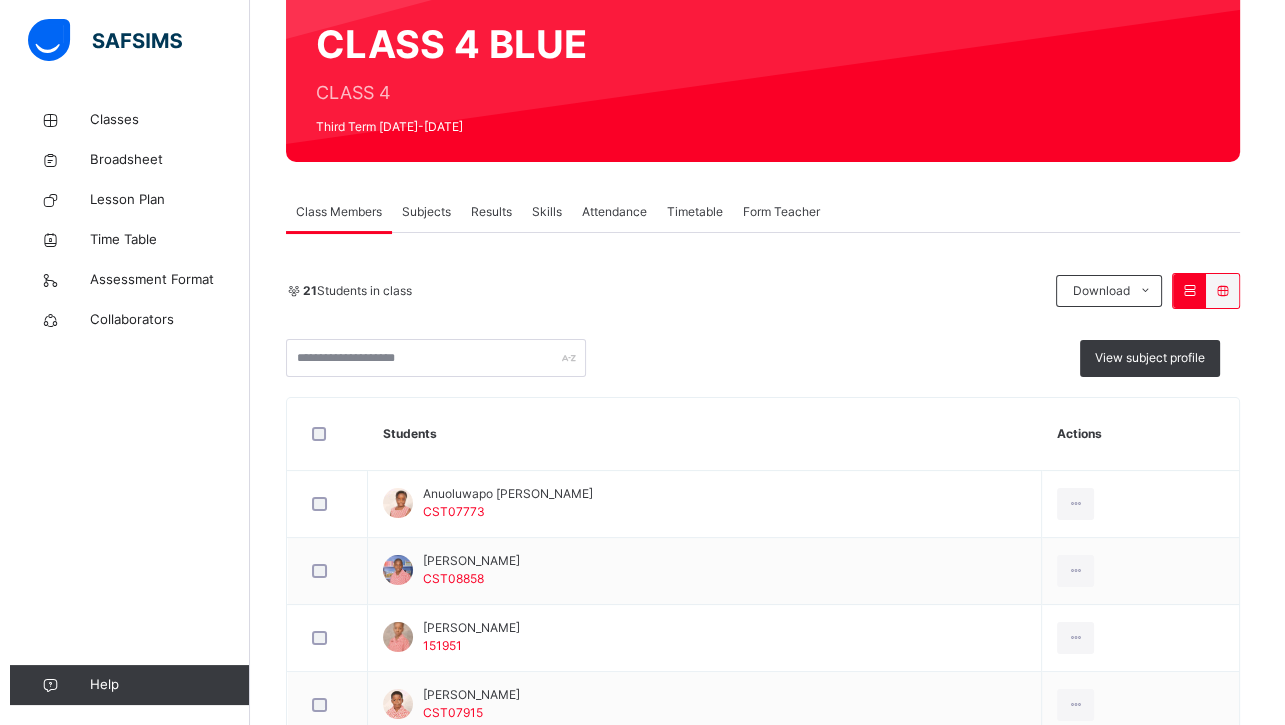 scroll, scrollTop: 185, scrollLeft: 0, axis: vertical 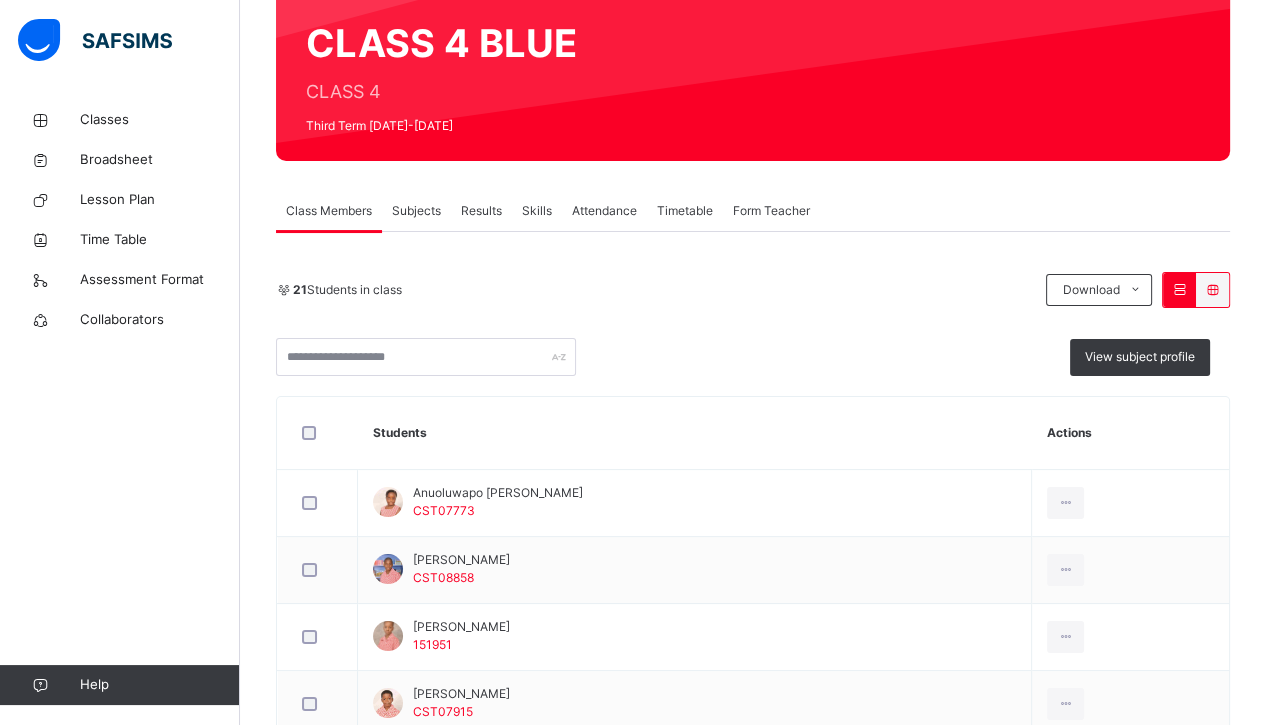 click on "Subjects" at bounding box center (416, 211) 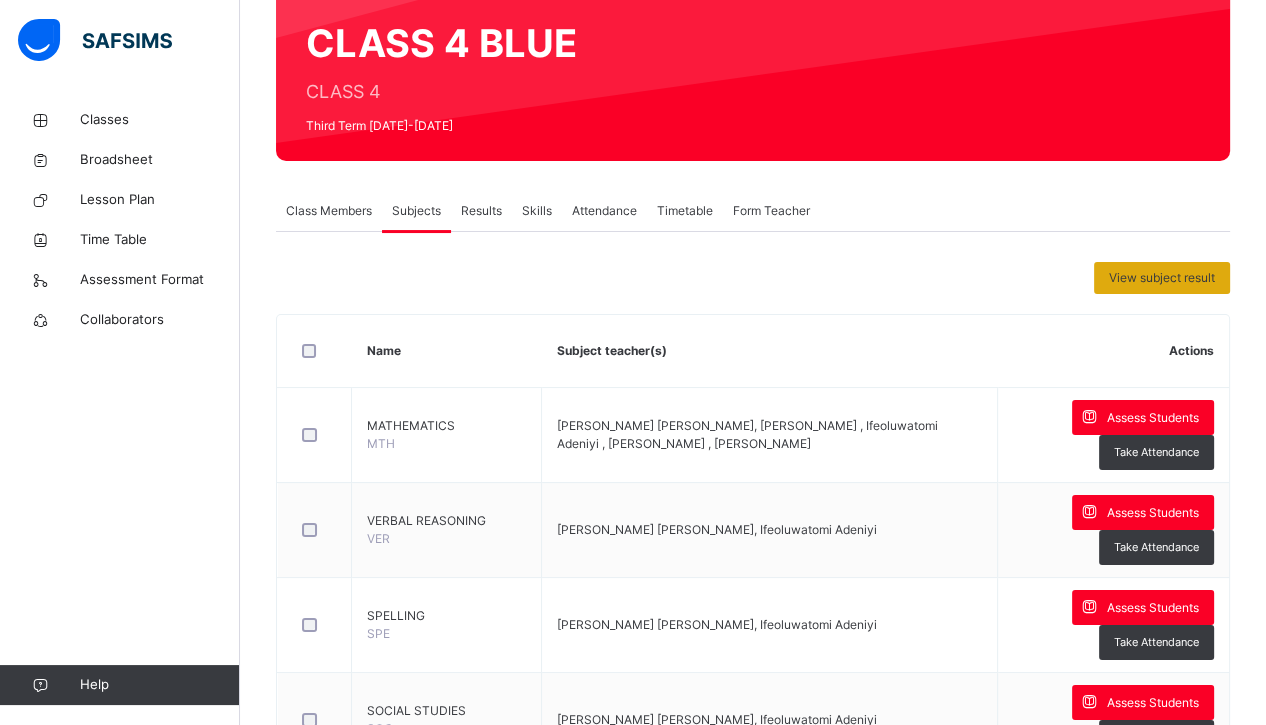 click on "View subject result" at bounding box center [1162, 278] 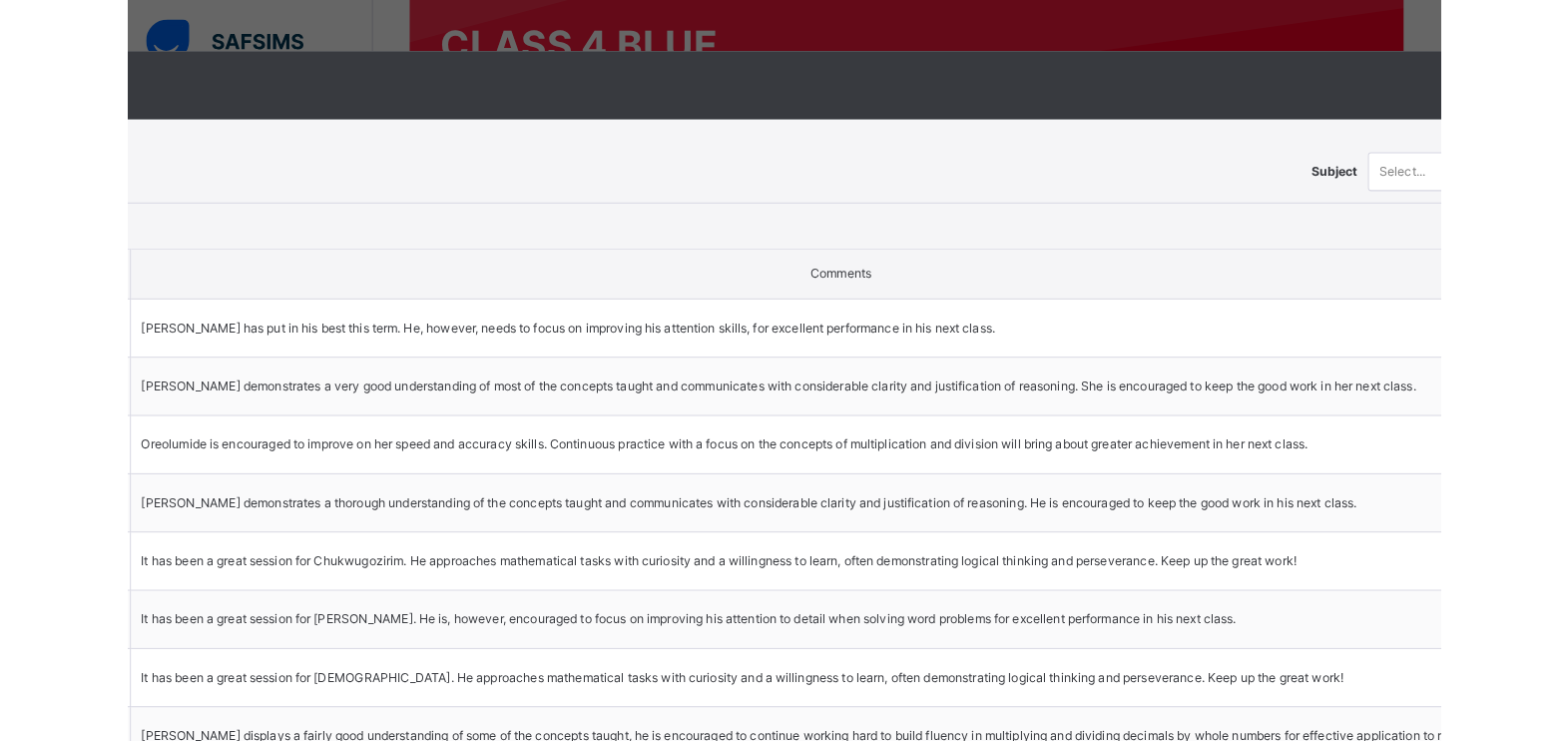 scroll, scrollTop: 0, scrollLeft: 591, axis: horizontal 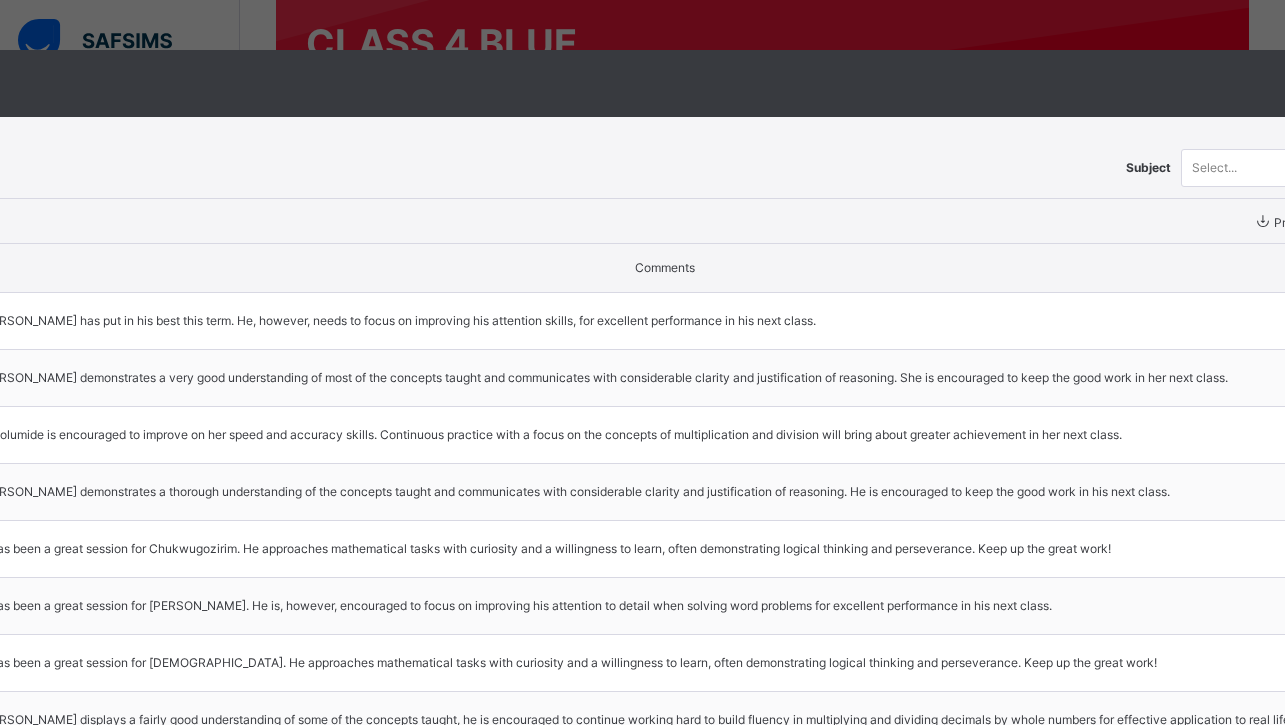click on "×" at bounding box center [1346, 83] 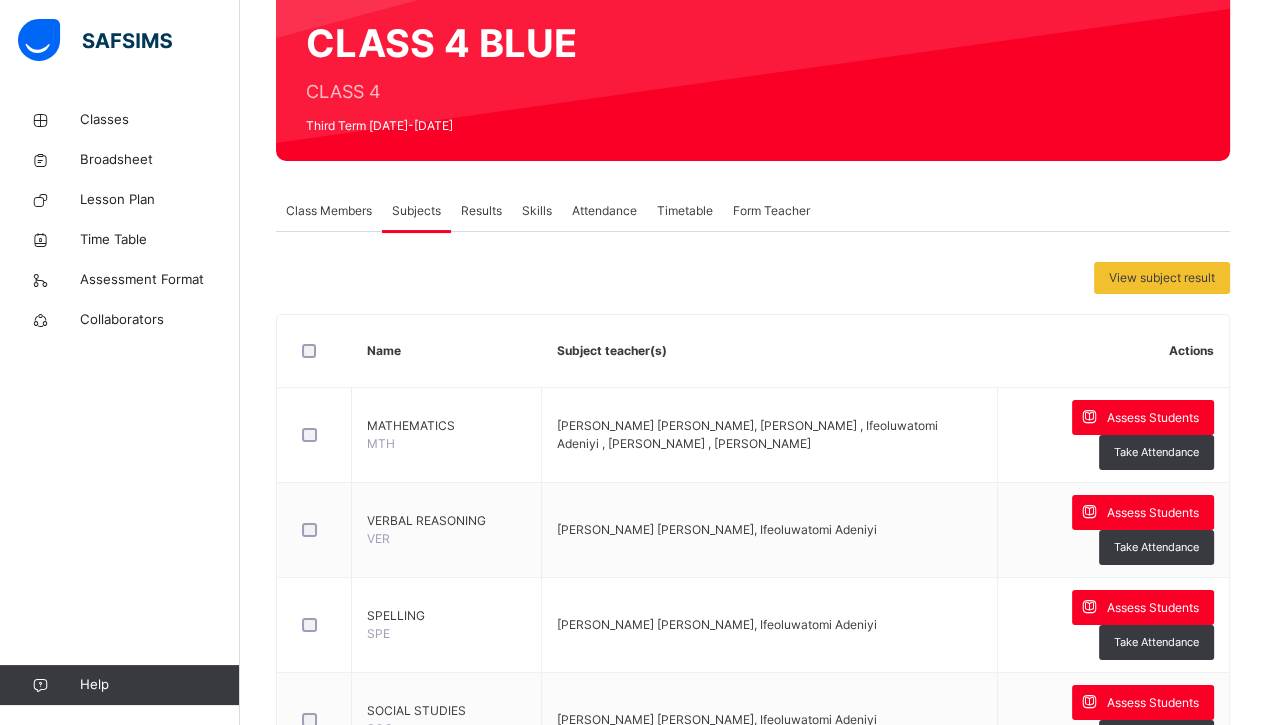 click on "Results" at bounding box center [481, 211] 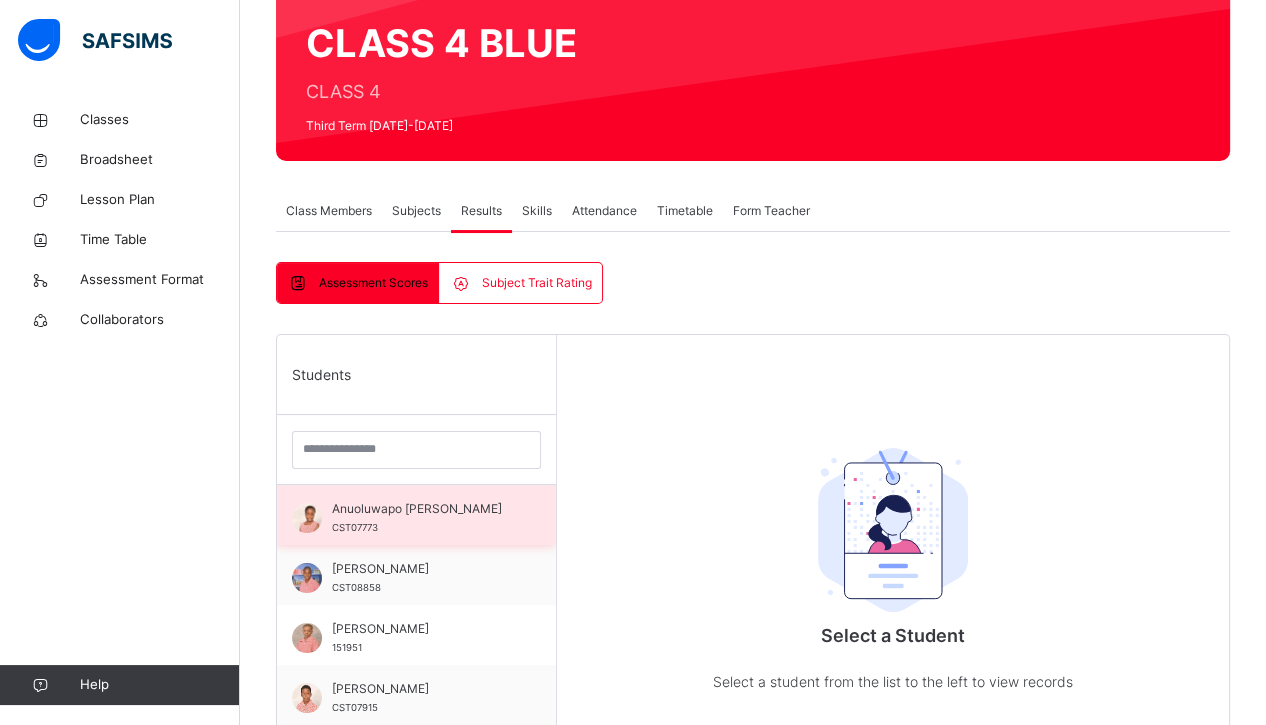 click on "Anuoluwapo [PERSON_NAME]" at bounding box center [421, 509] 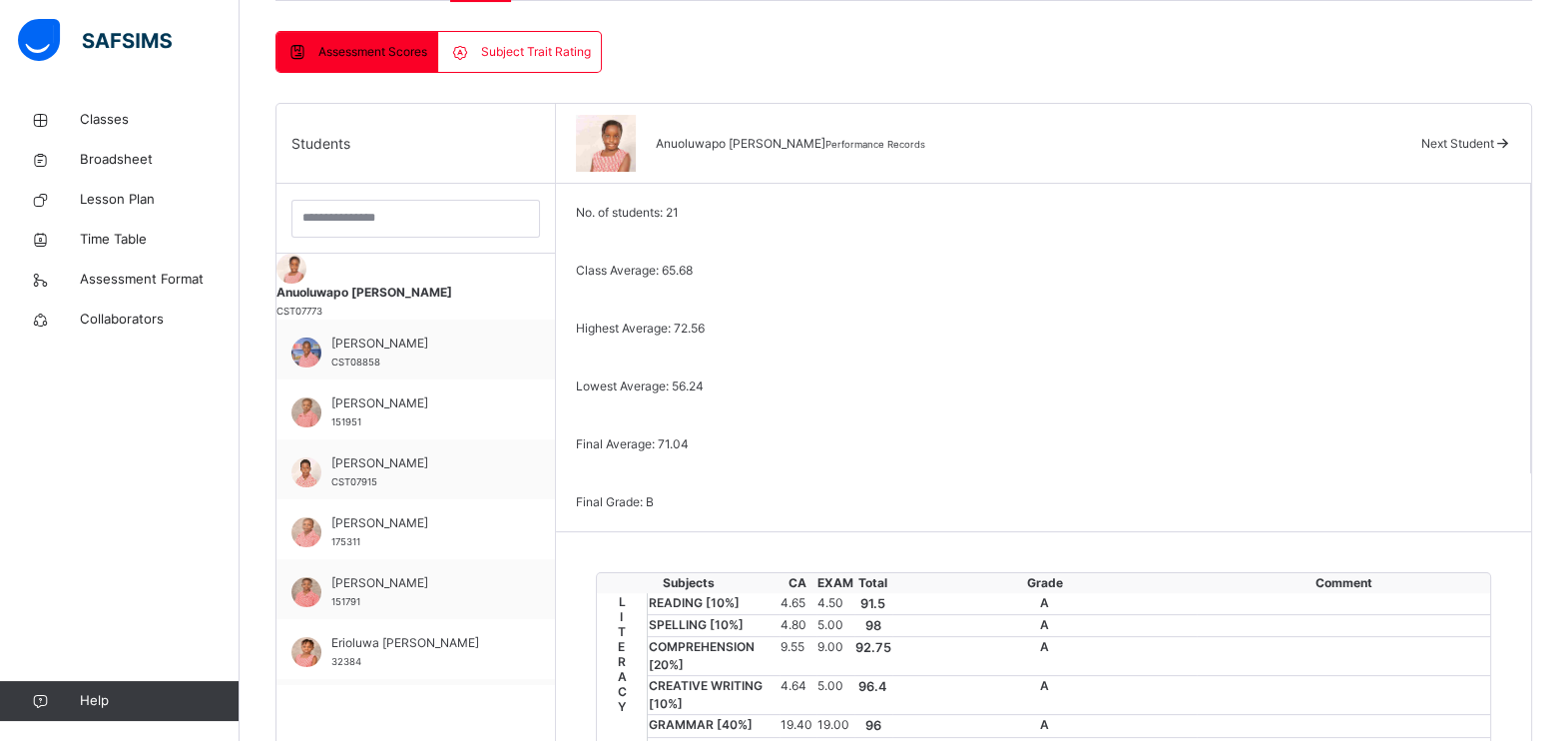 scroll, scrollTop: 413, scrollLeft: 0, axis: vertical 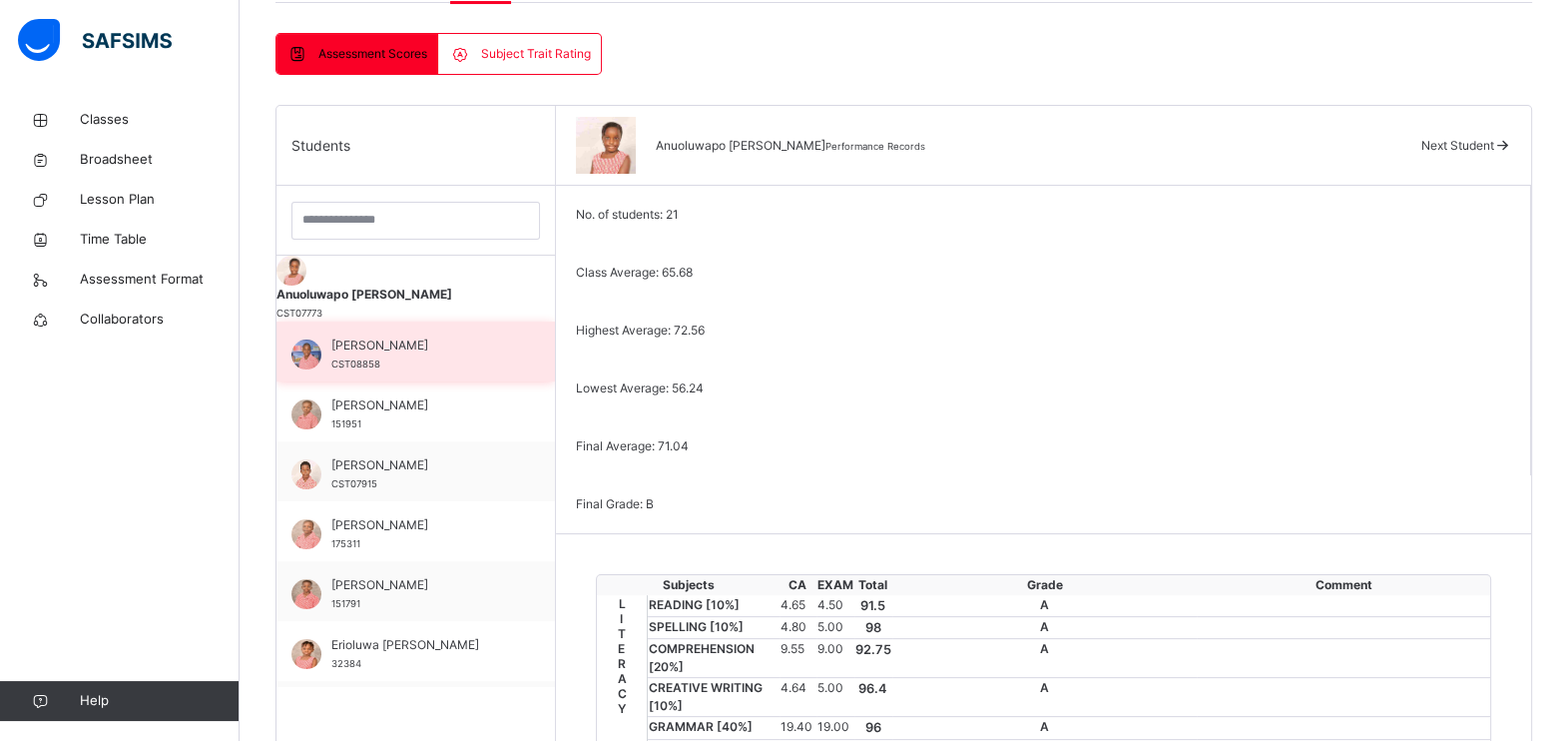 click on "[PERSON_NAME]" at bounding box center (420, 346) 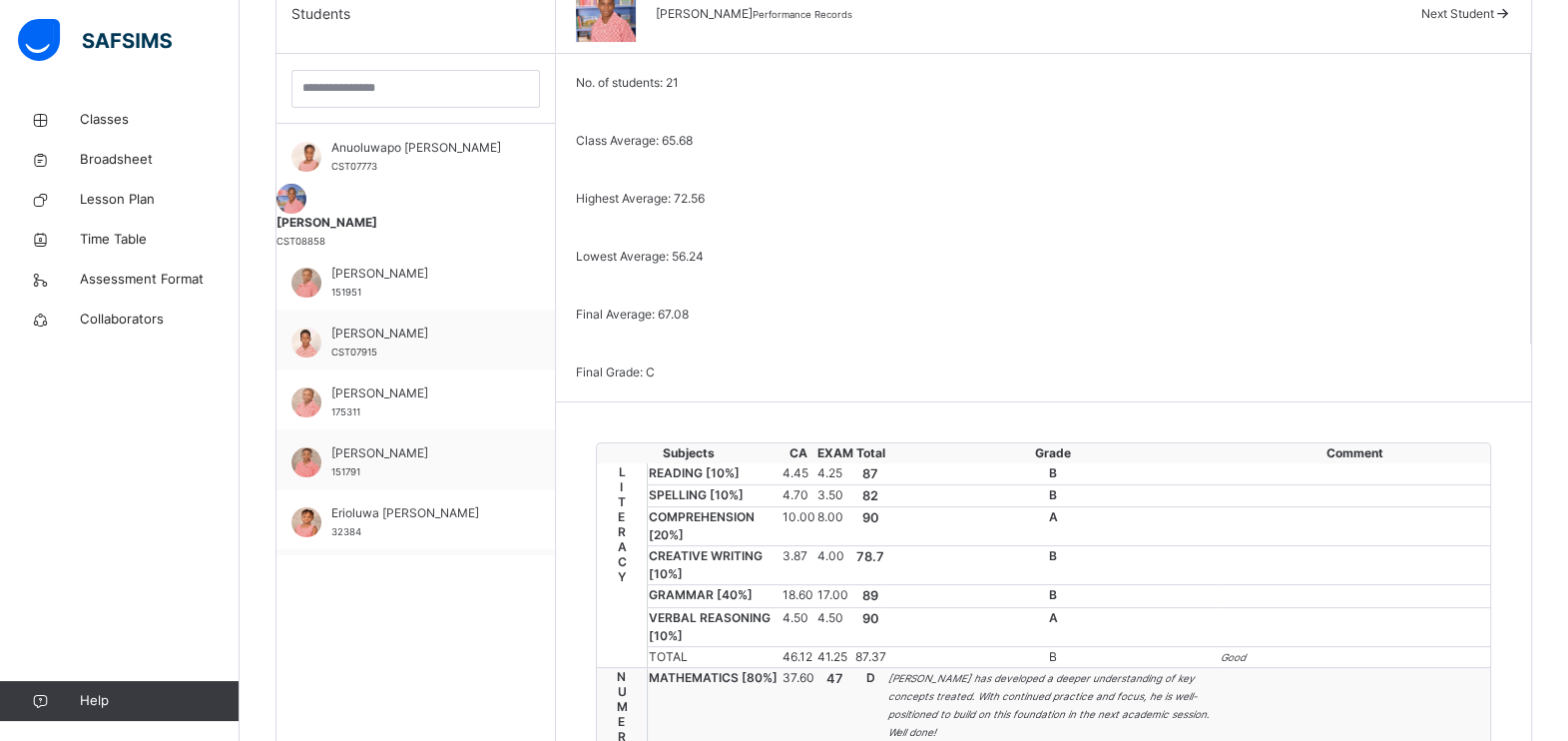 scroll, scrollTop: 543, scrollLeft: 0, axis: vertical 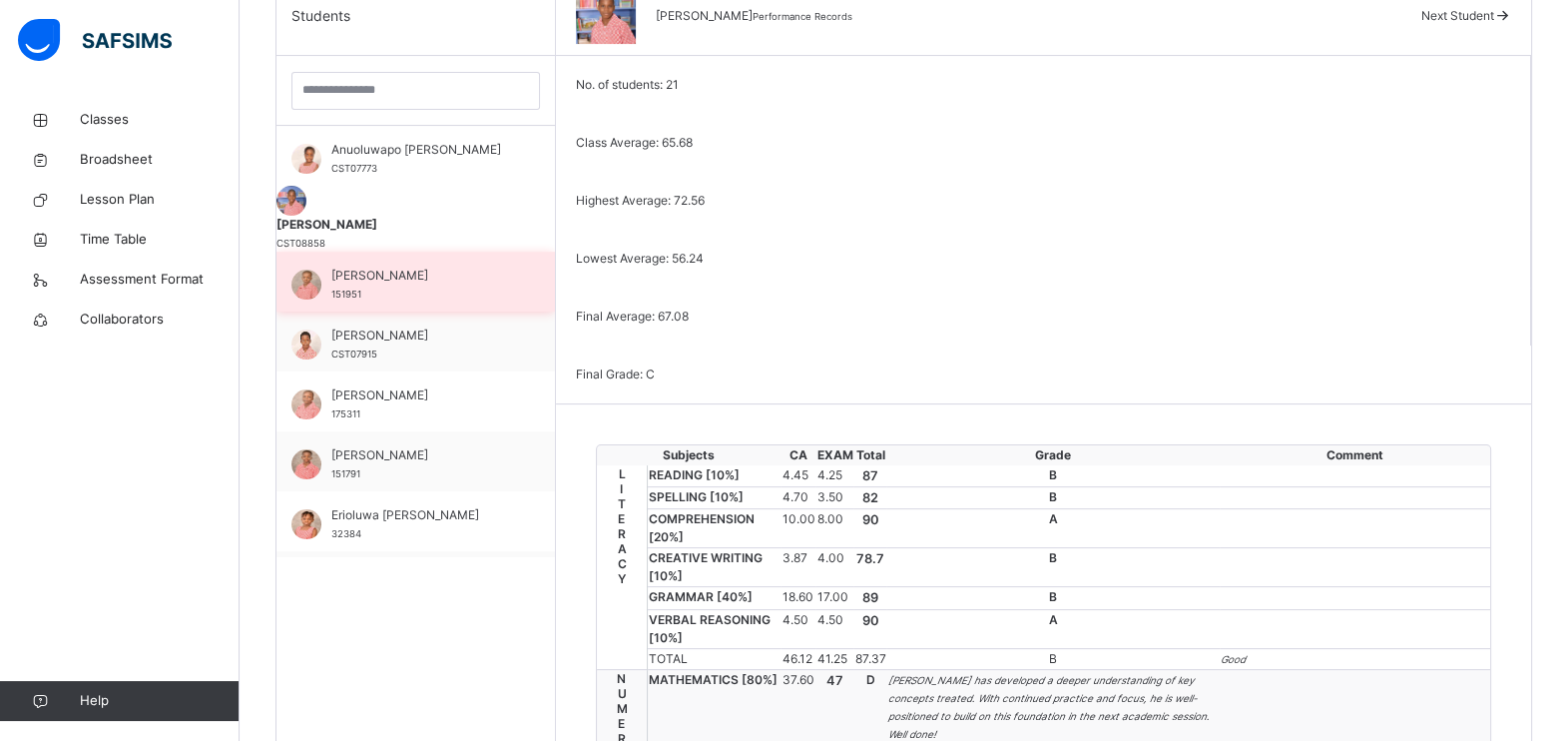 click on "[PERSON_NAME]" at bounding box center (420, 276) 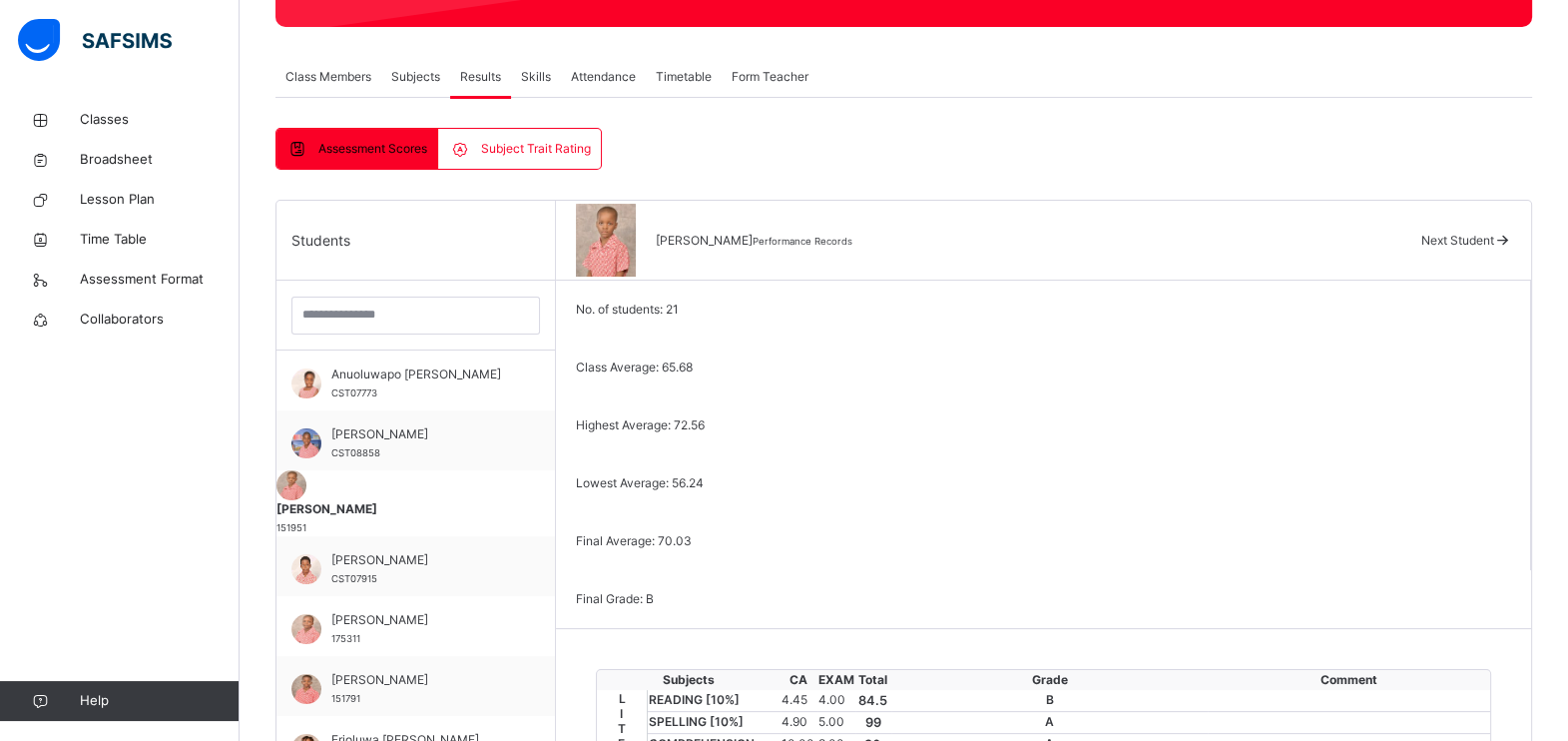 scroll, scrollTop: 322, scrollLeft: 0, axis: vertical 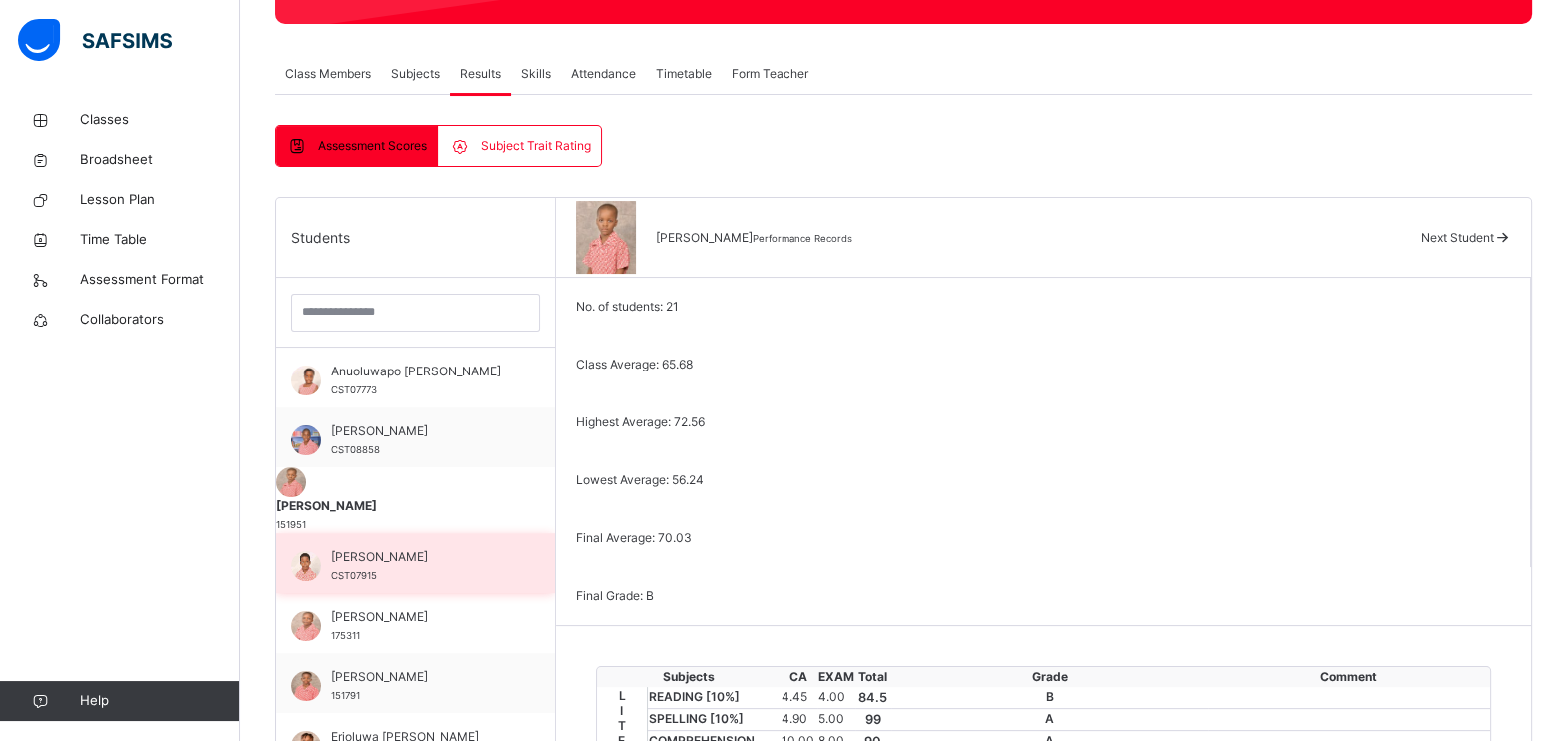 click on "[PERSON_NAME]" at bounding box center (420, 557) 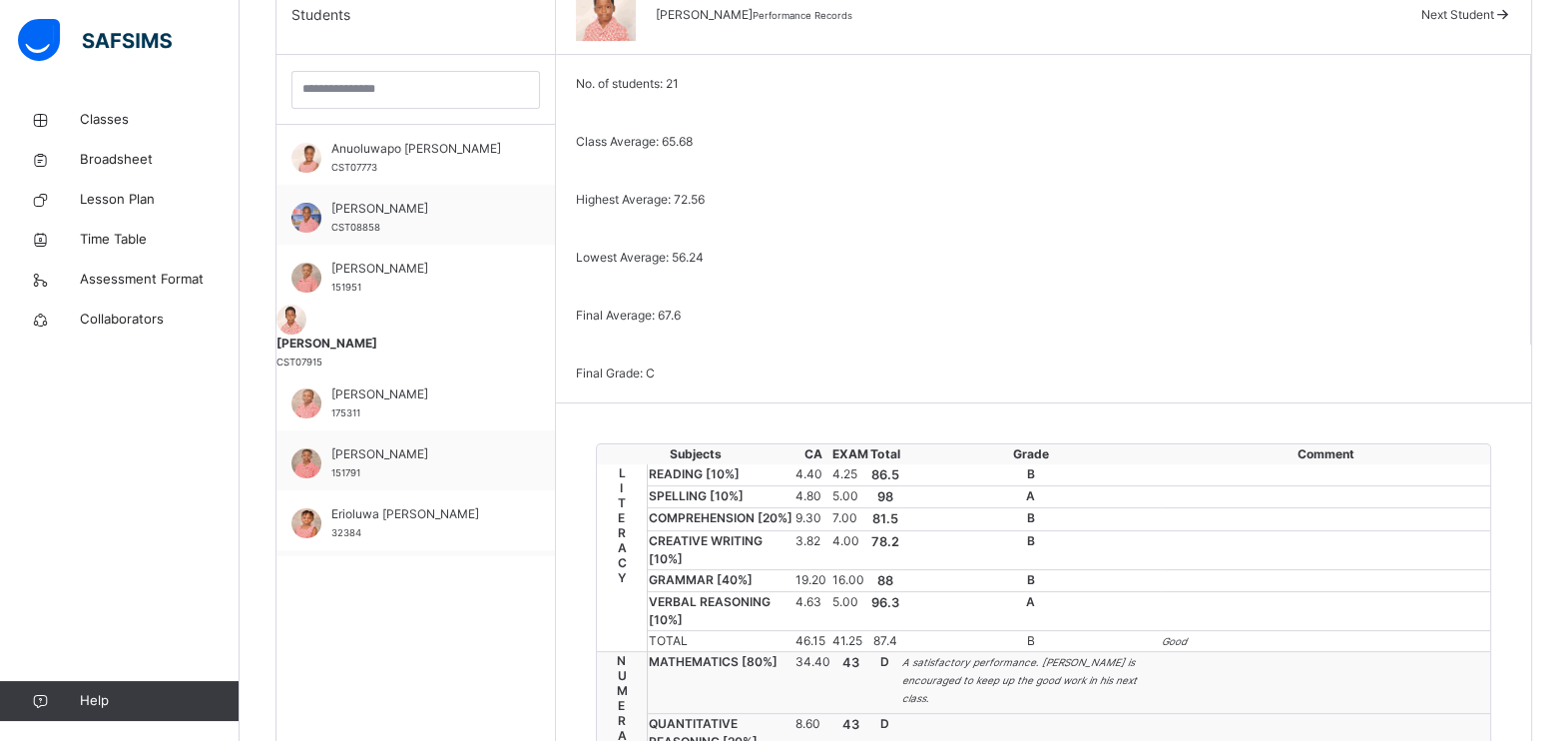 scroll, scrollTop: 515, scrollLeft: 0, axis: vertical 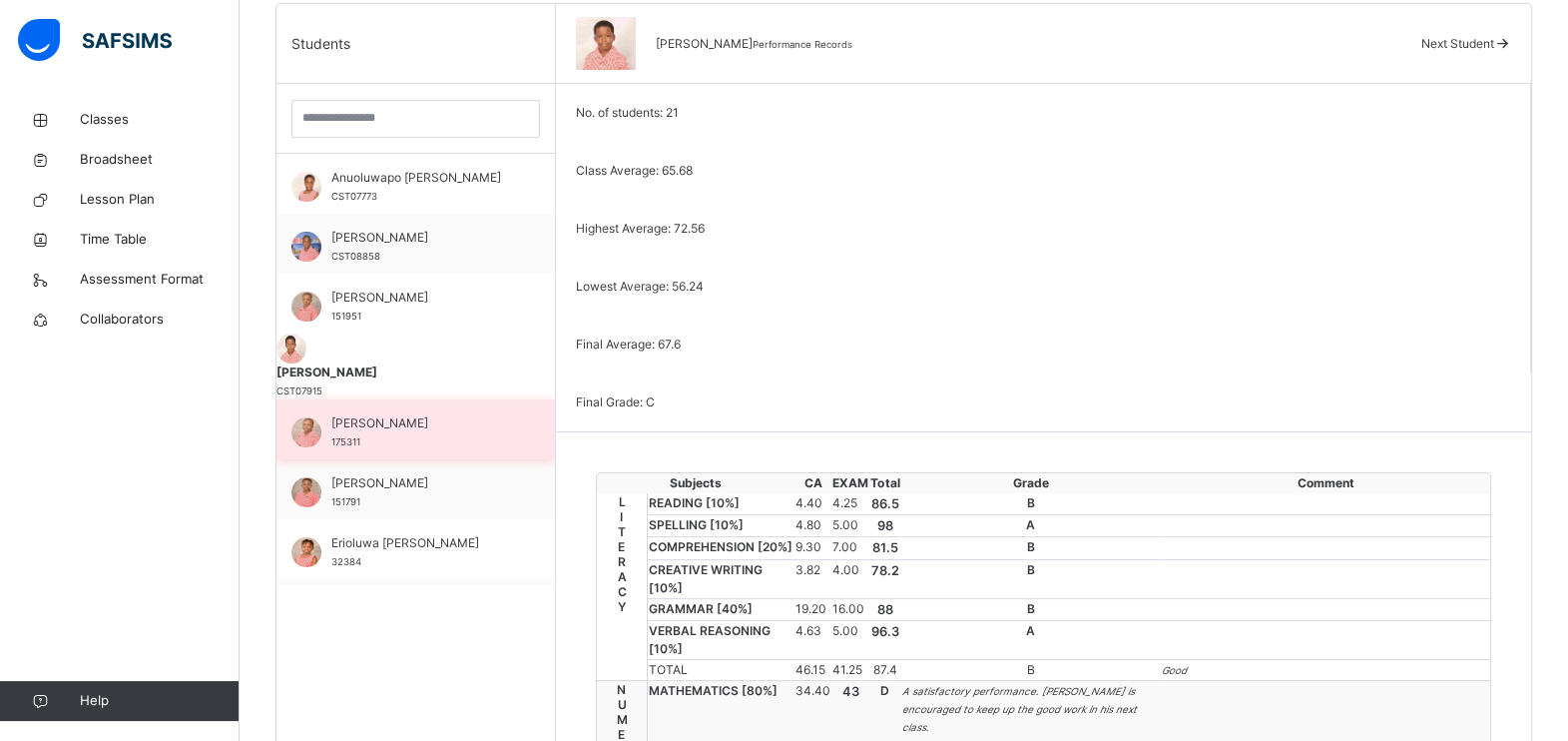 click on "[PERSON_NAME] 175311" at bounding box center (420, 432) 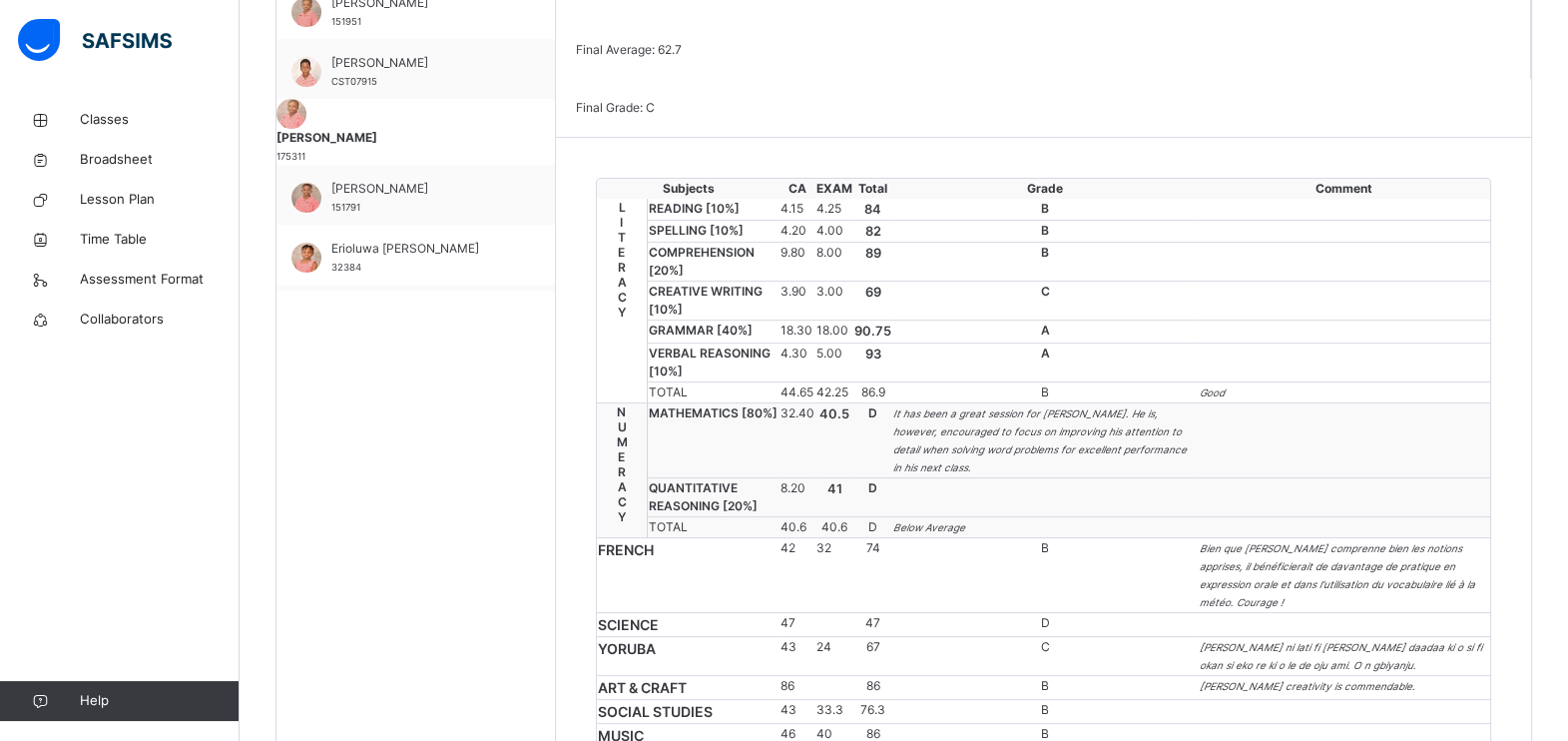 scroll, scrollTop: 808, scrollLeft: 0, axis: vertical 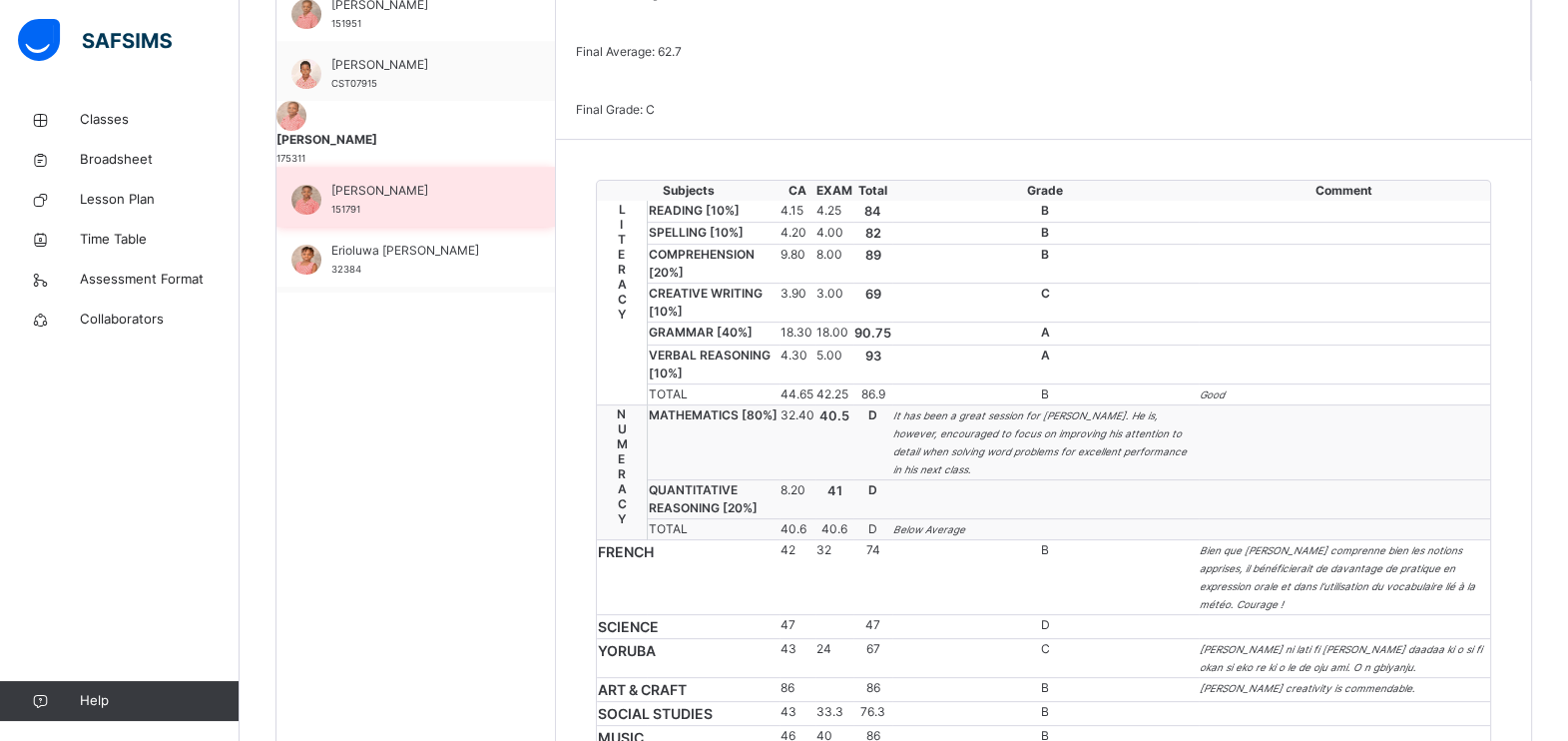 click on "[PERSON_NAME]" at bounding box center (420, 191) 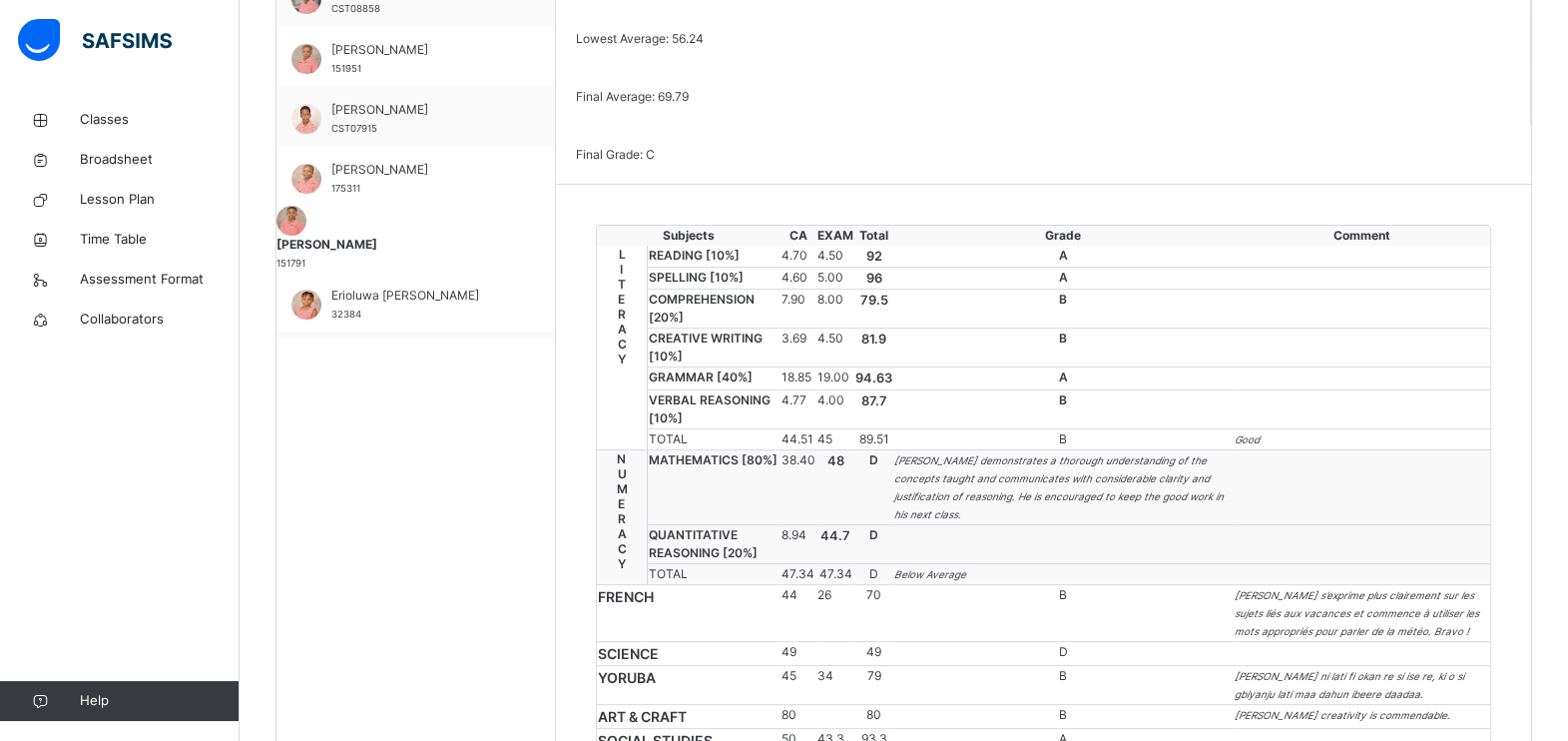 scroll, scrollTop: 759, scrollLeft: 0, axis: vertical 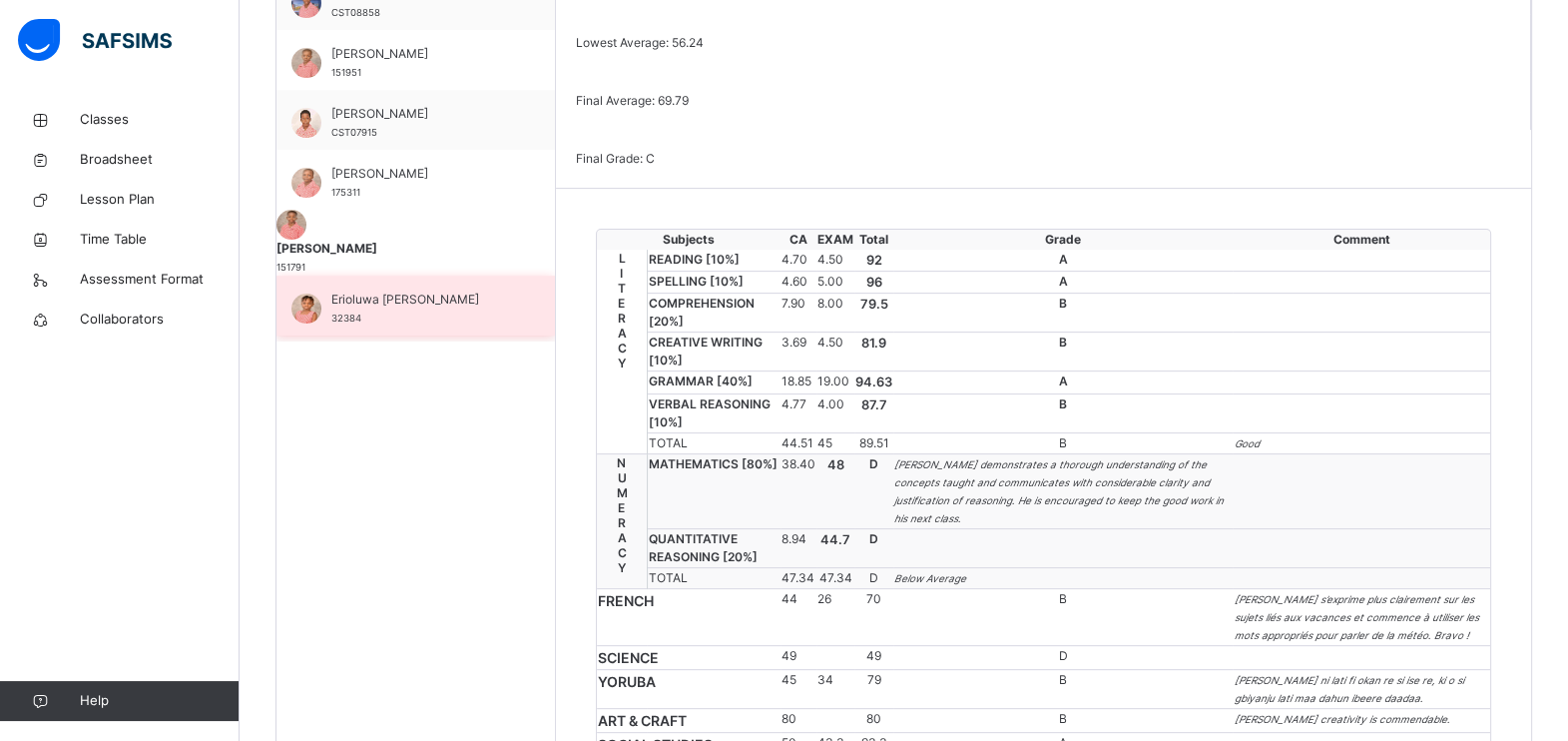 click on "Erioluwa  [PERSON_NAME]" at bounding box center (420, 300) 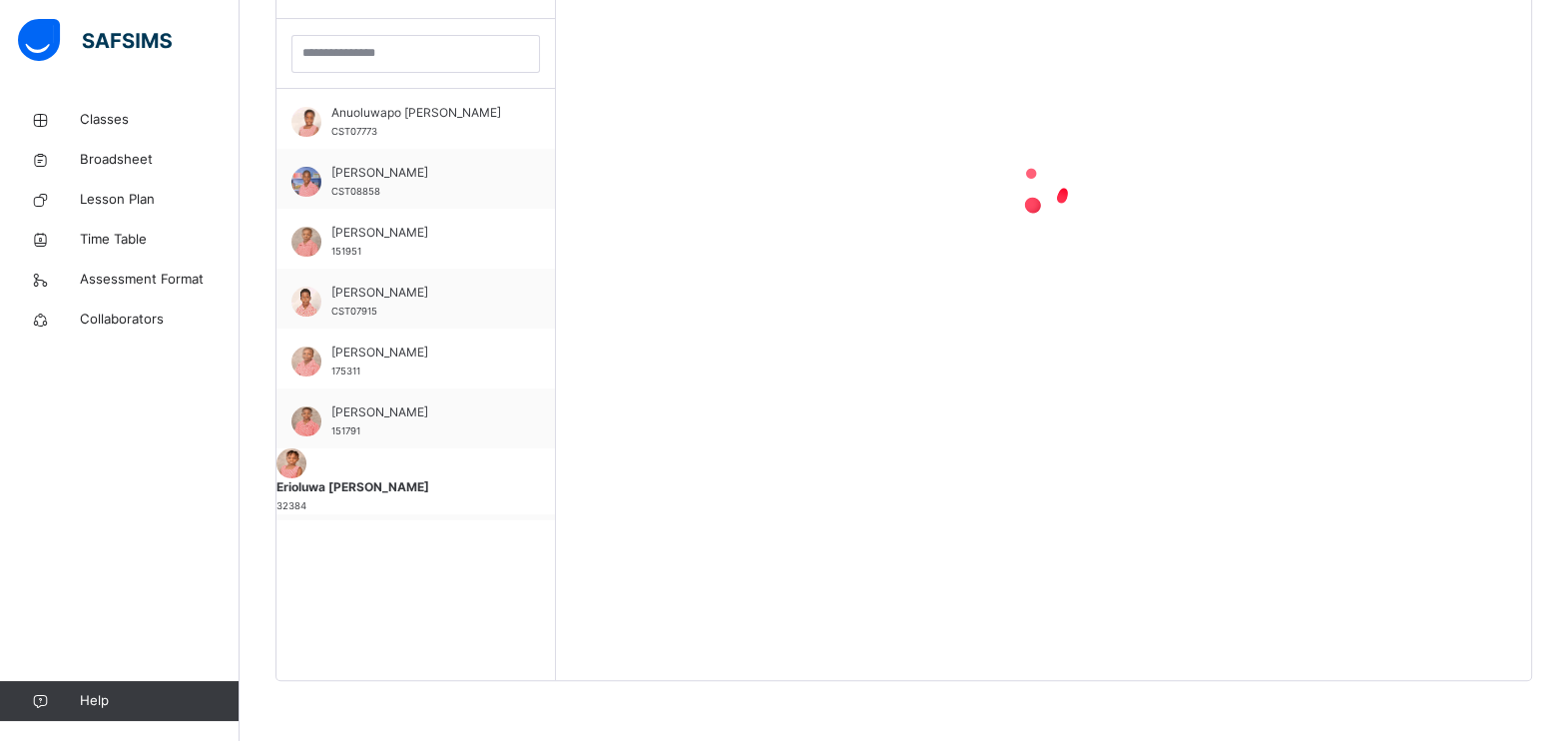 scroll, scrollTop: 579, scrollLeft: 0, axis: vertical 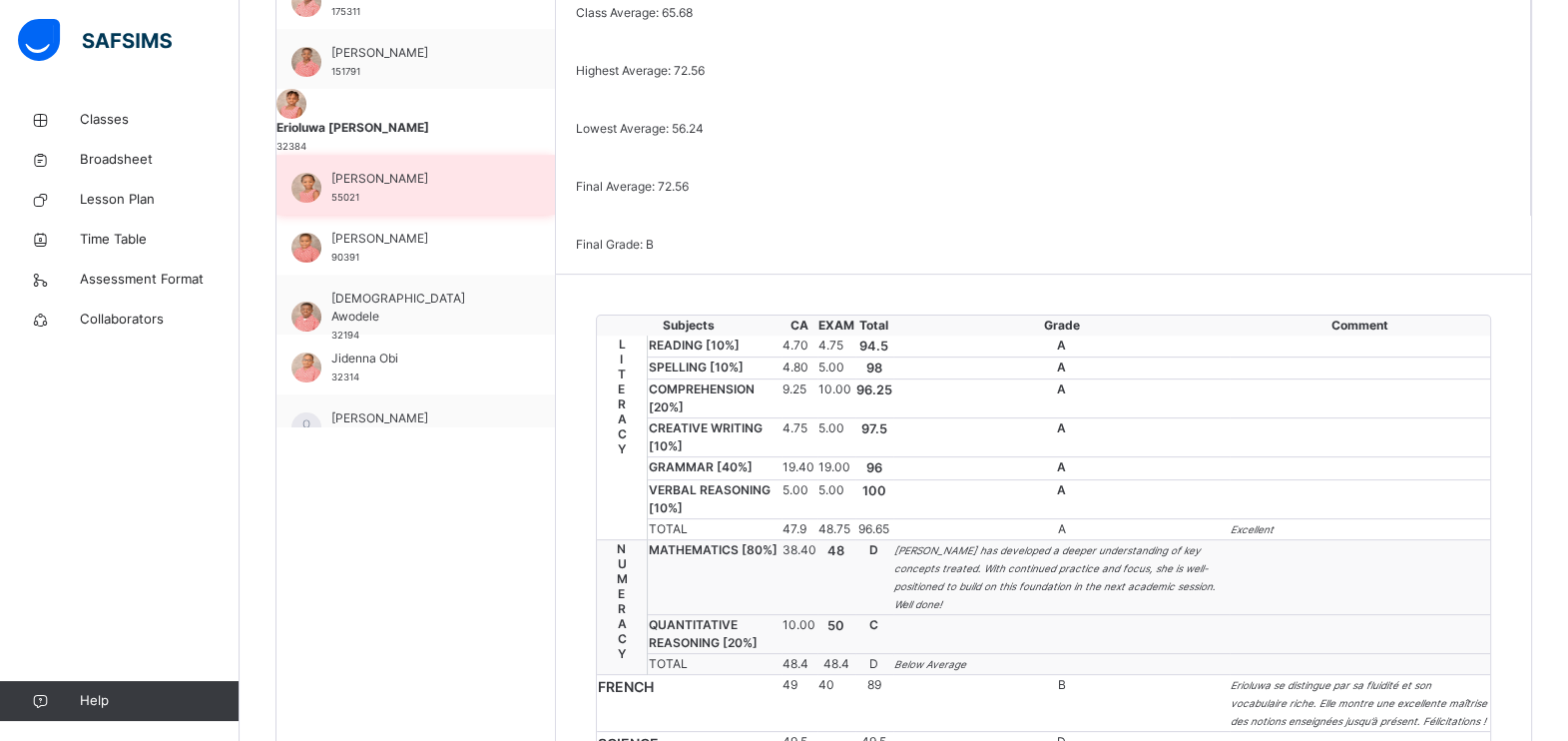 click on "[PERSON_NAME] 55021" at bounding box center [420, 188] 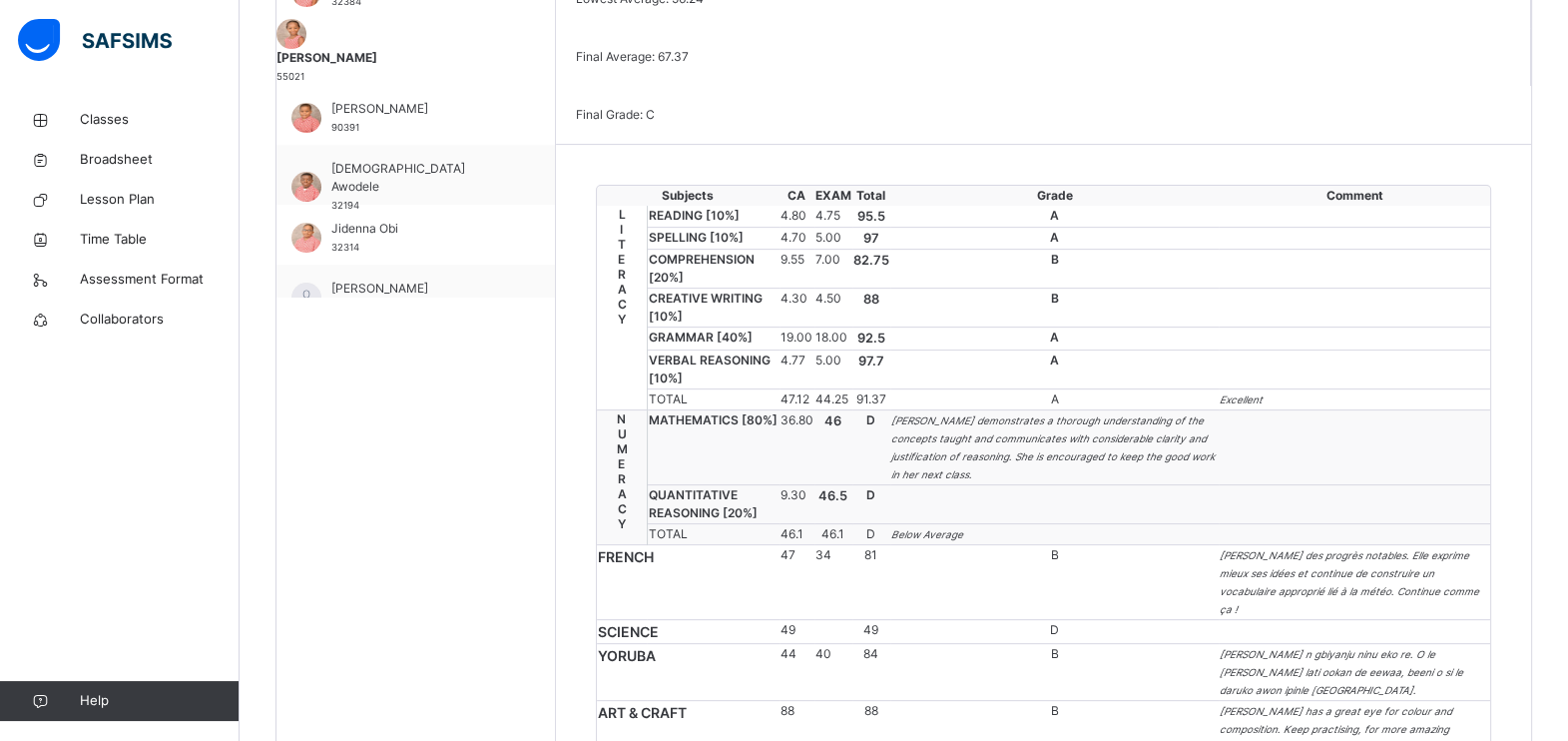 scroll, scrollTop: 798, scrollLeft: 0, axis: vertical 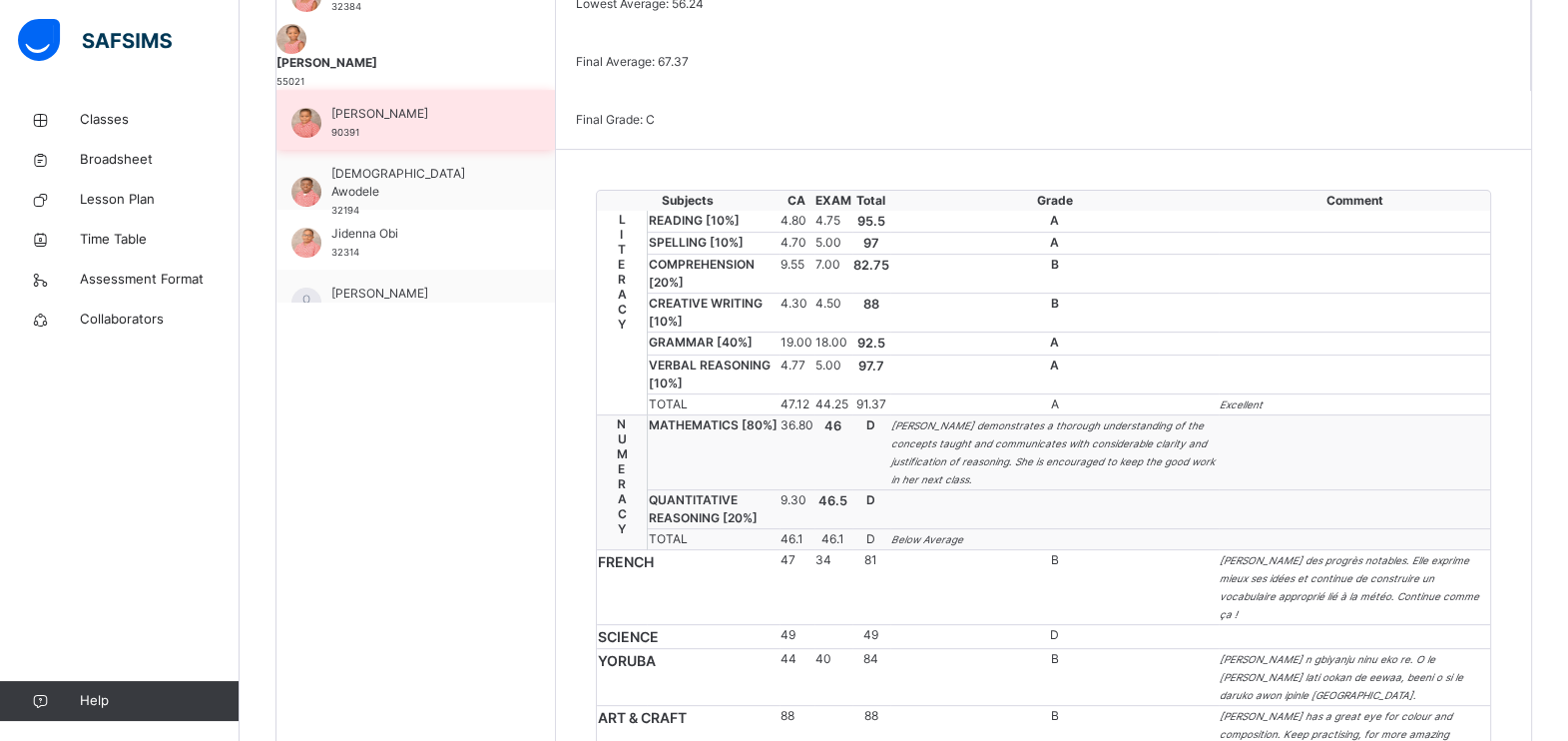 click on "[PERSON_NAME] 90391" at bounding box center (420, 123) 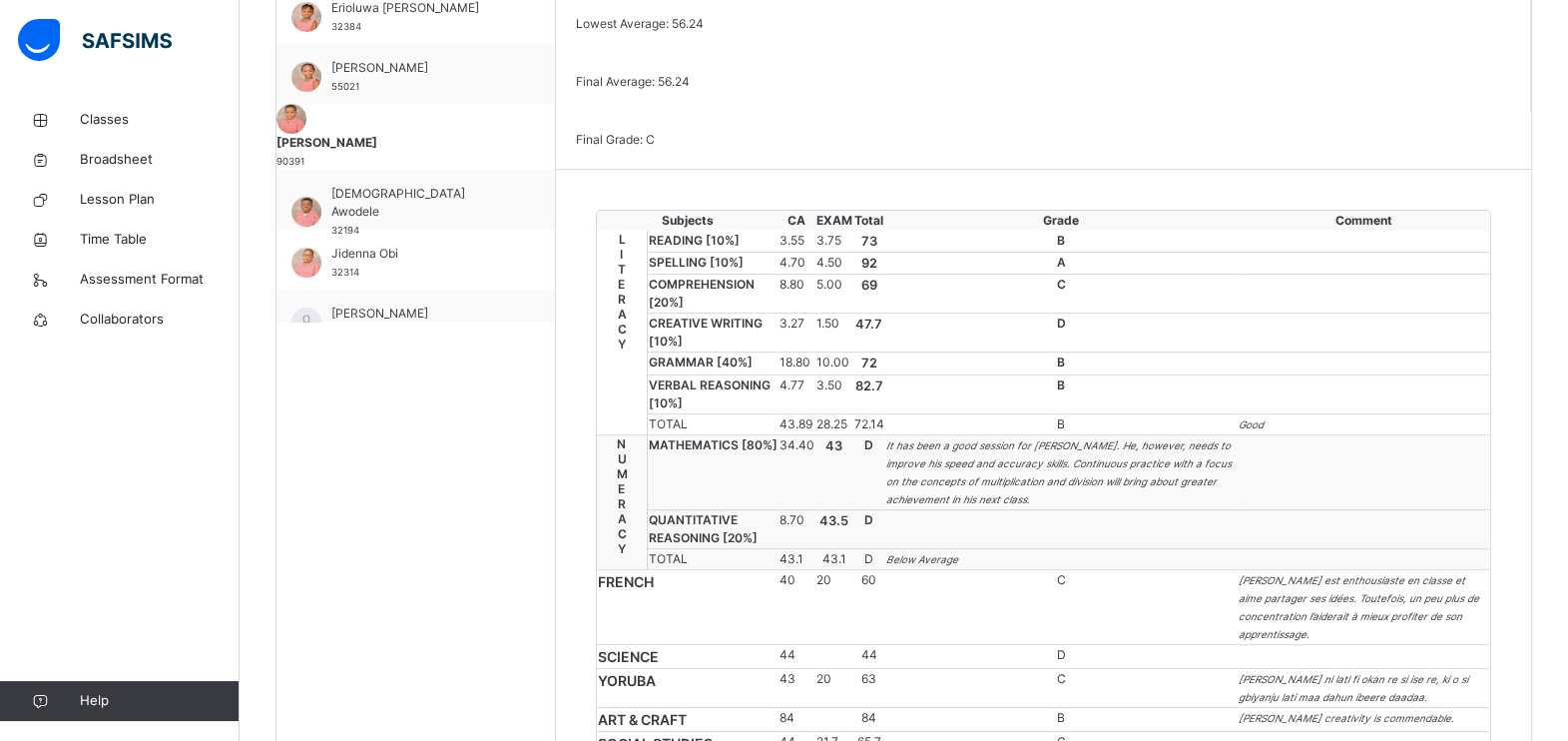 scroll, scrollTop: 776, scrollLeft: 0, axis: vertical 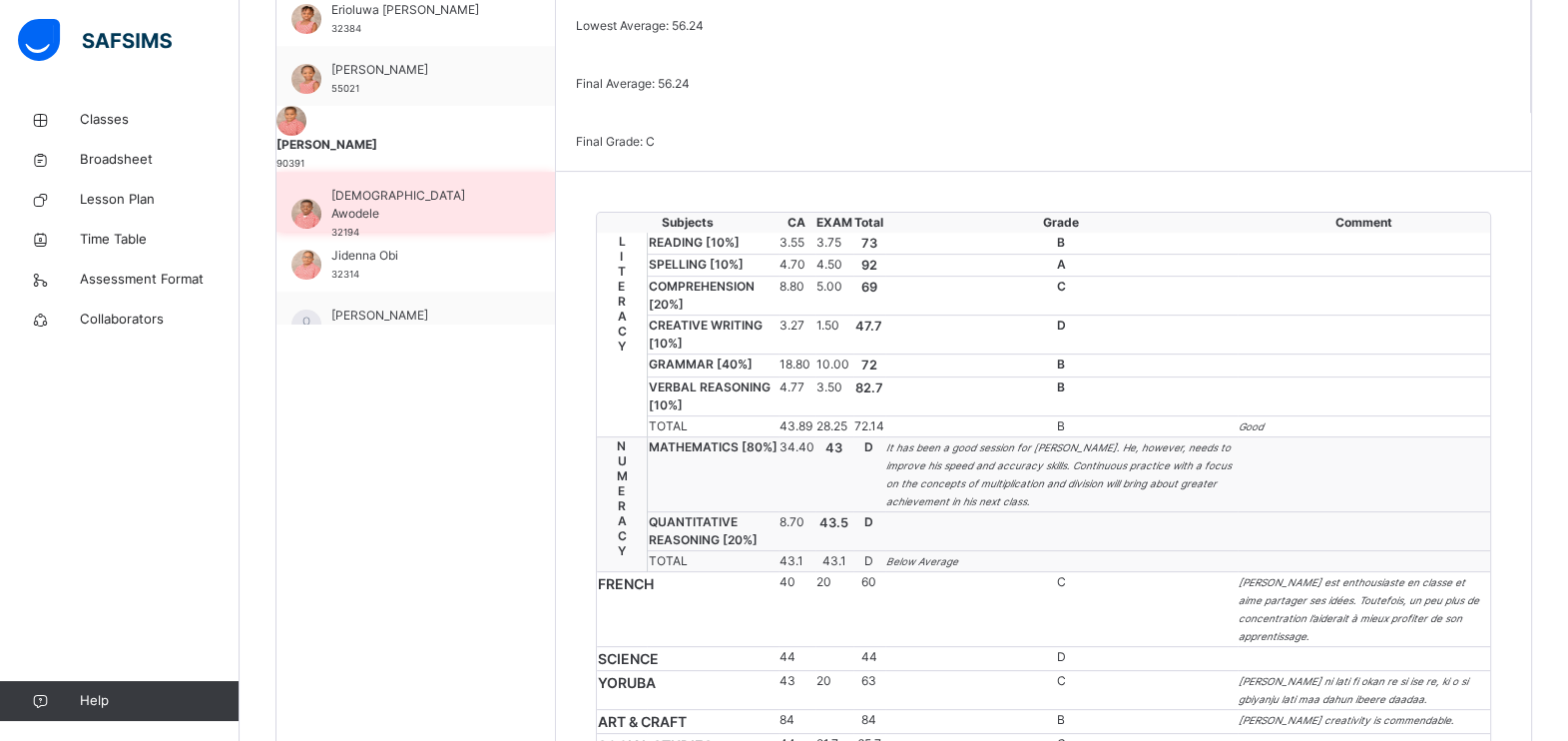 click on "[DEMOGRAPHIC_DATA]  Awodele 32194" at bounding box center [420, 214] 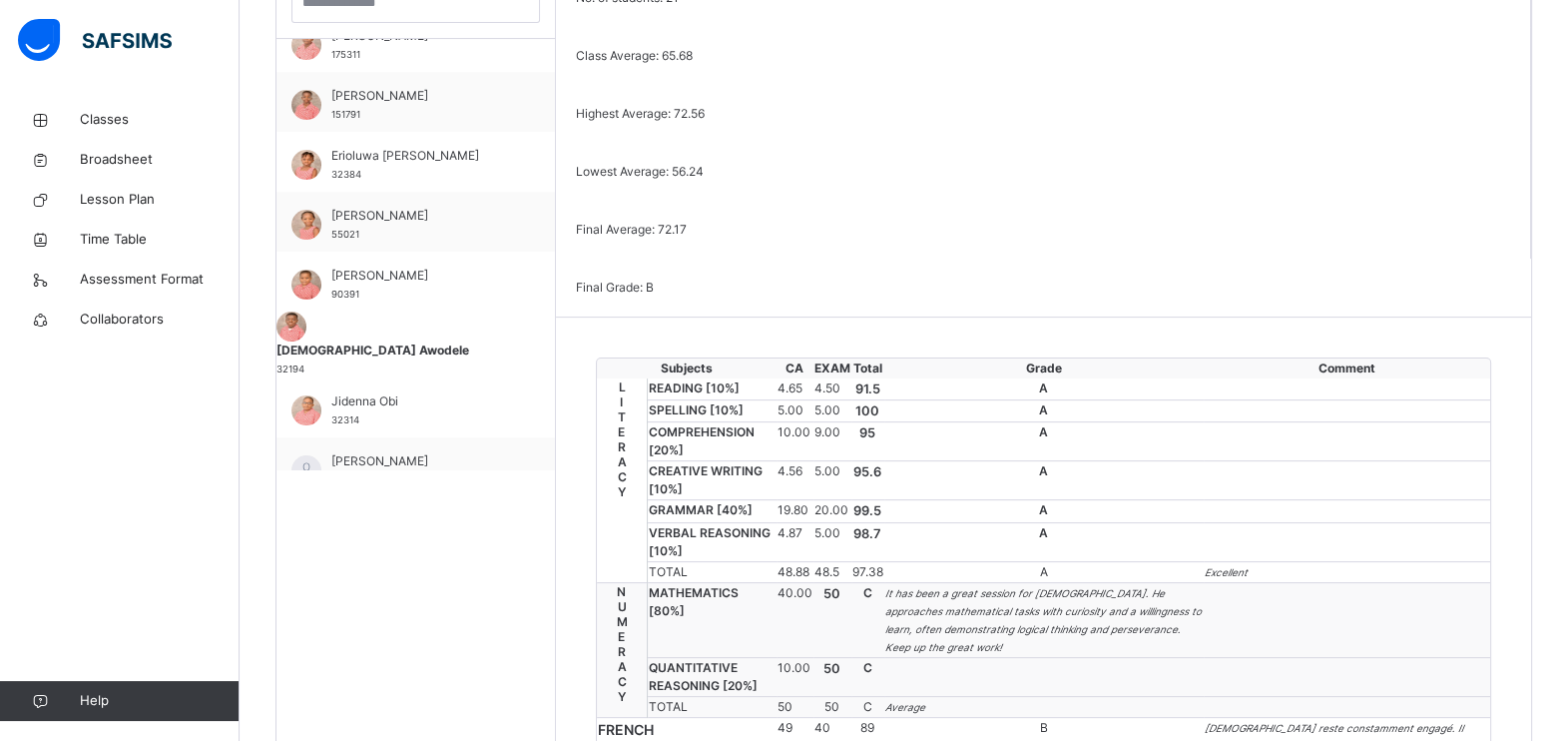scroll, scrollTop: 629, scrollLeft: 0, axis: vertical 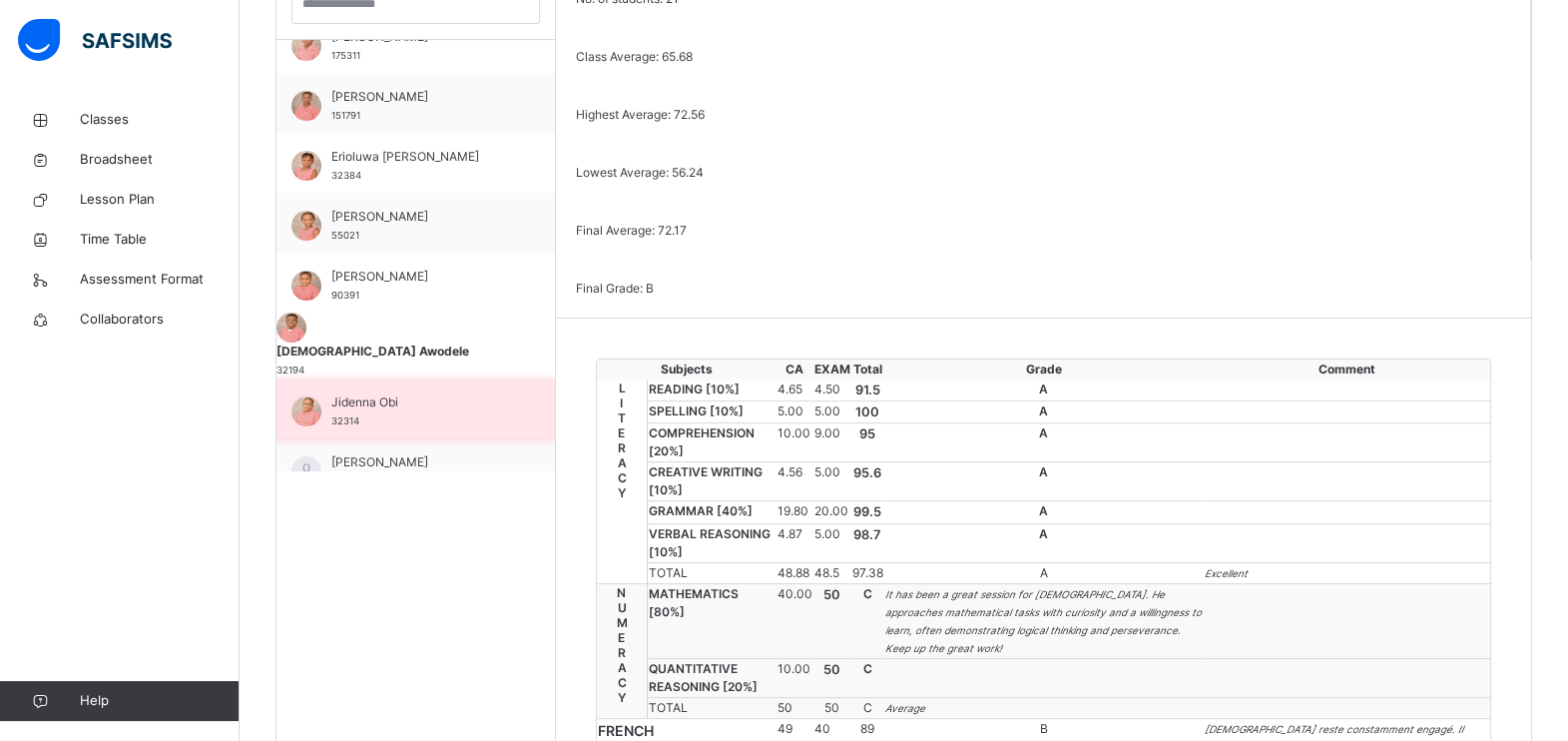 click on "Jidenna  Obi 32314" at bounding box center (420, 411) 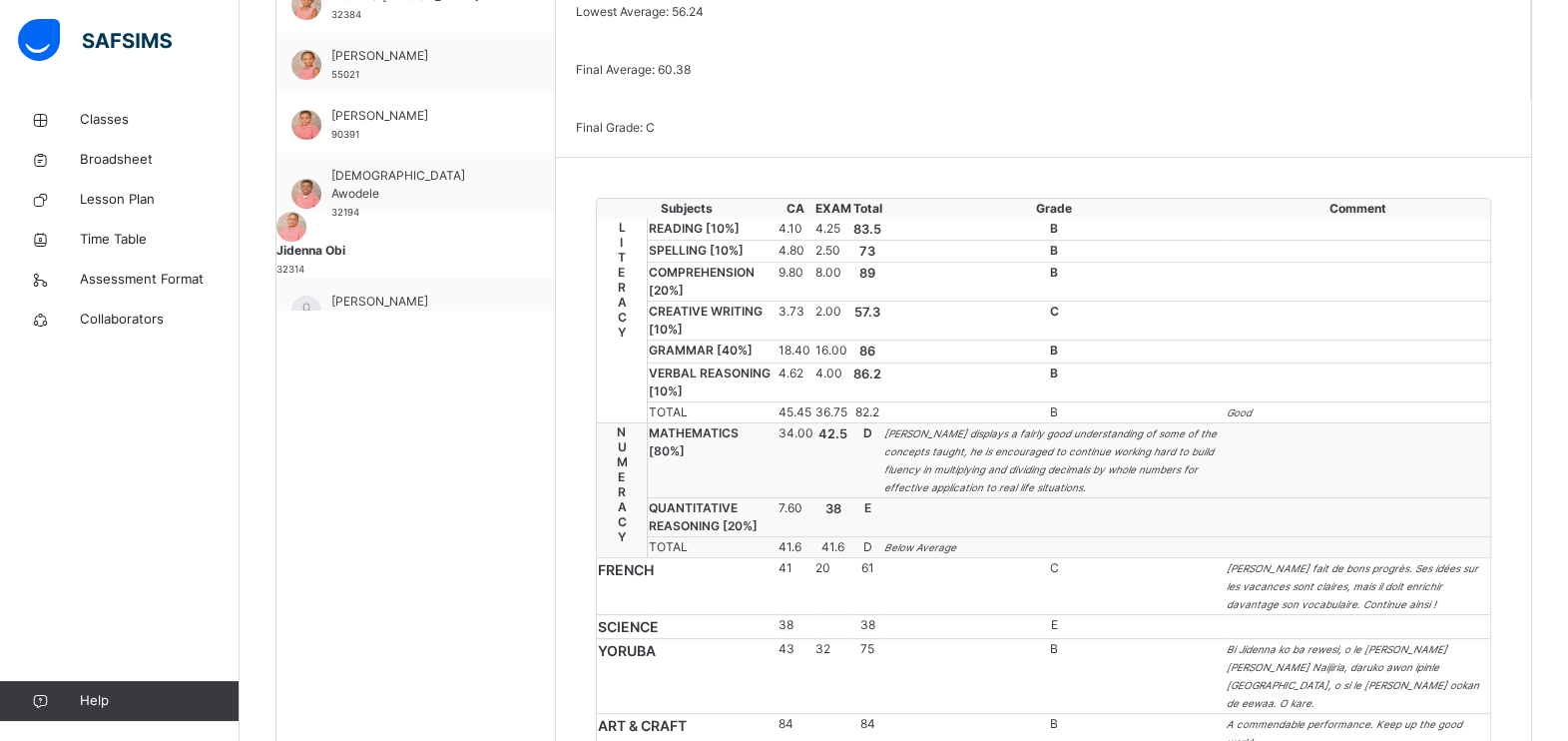 scroll, scrollTop: 788, scrollLeft: 0, axis: vertical 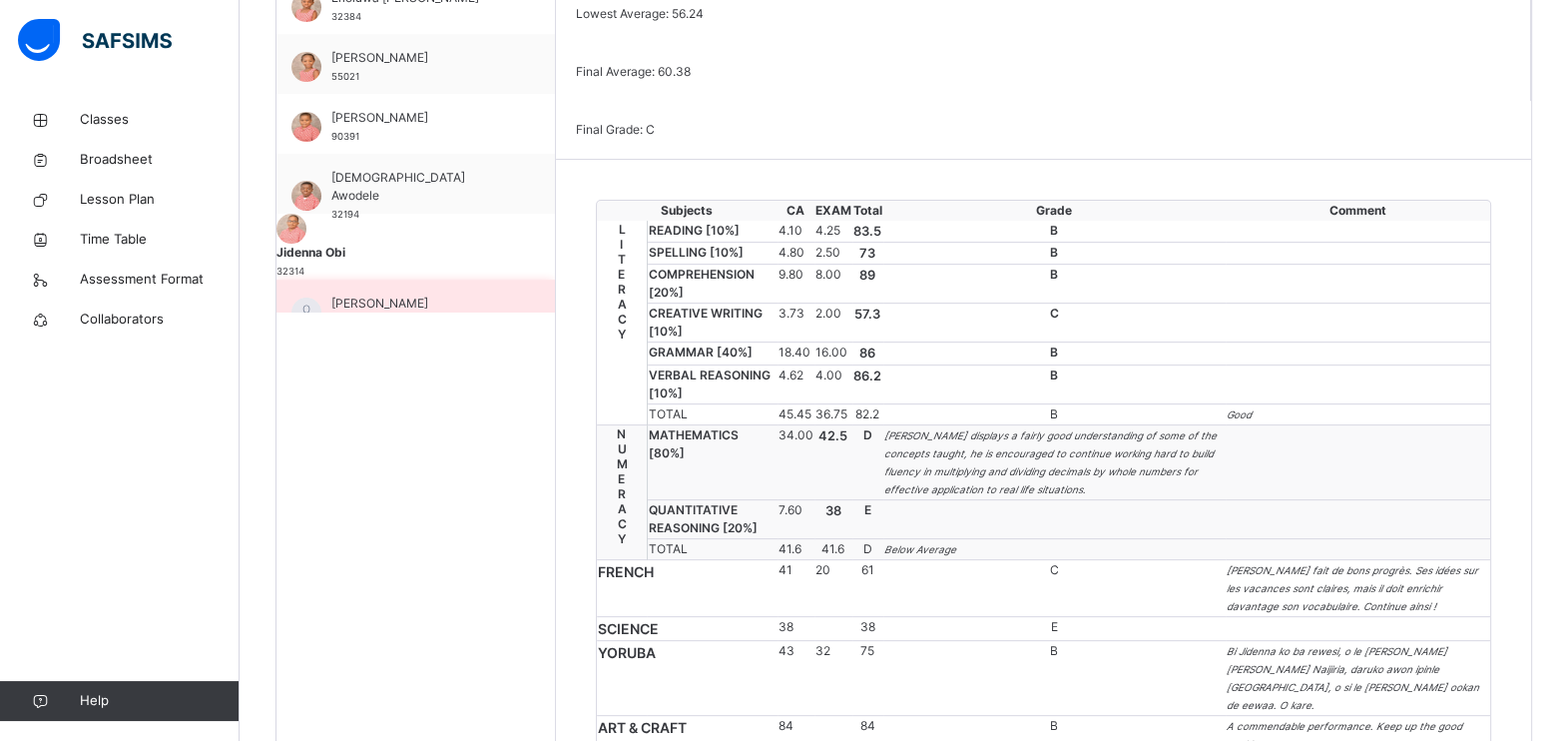 click on "Kenechukwu   Eleonu 099999" at bounding box center [415, 310] 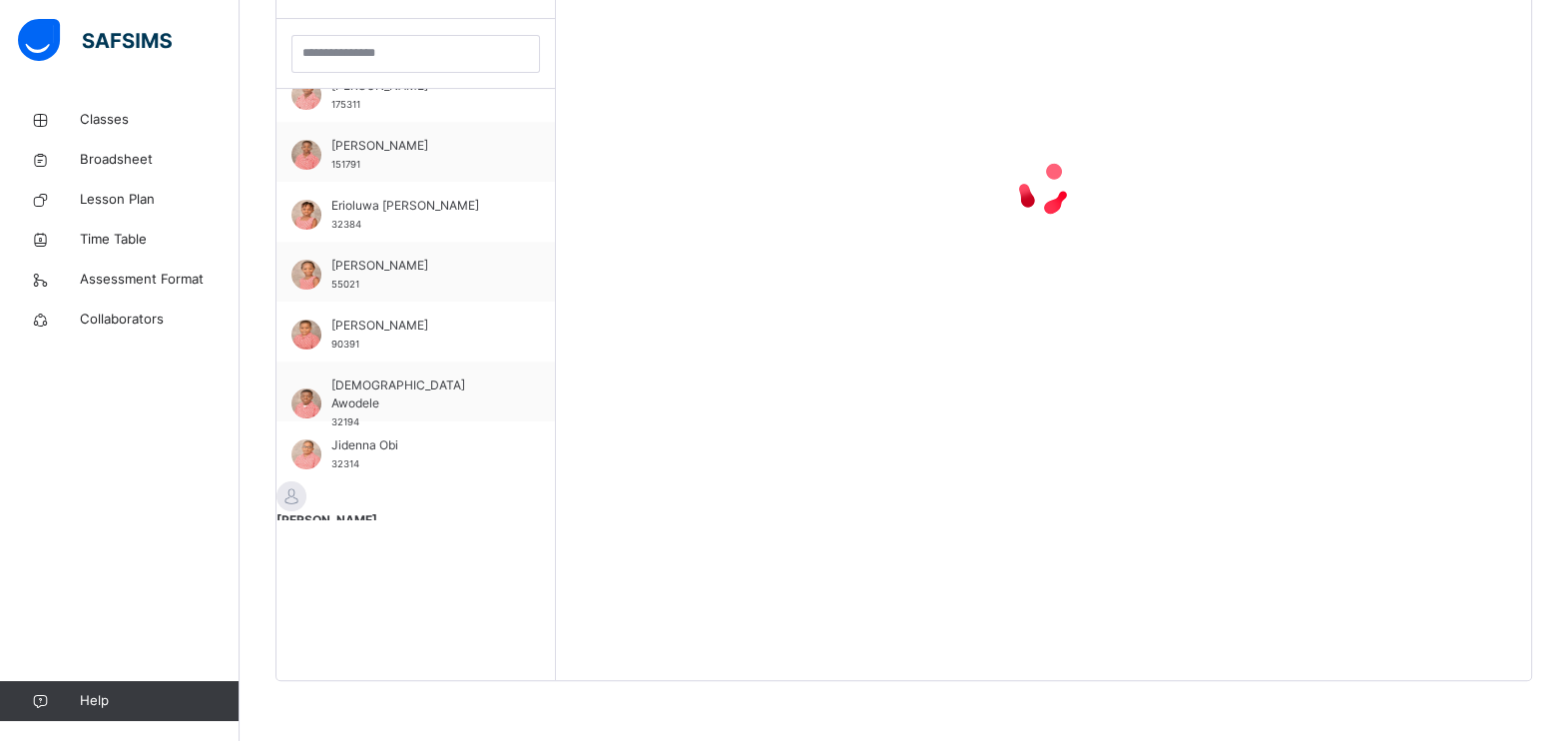 scroll, scrollTop: 579, scrollLeft: 0, axis: vertical 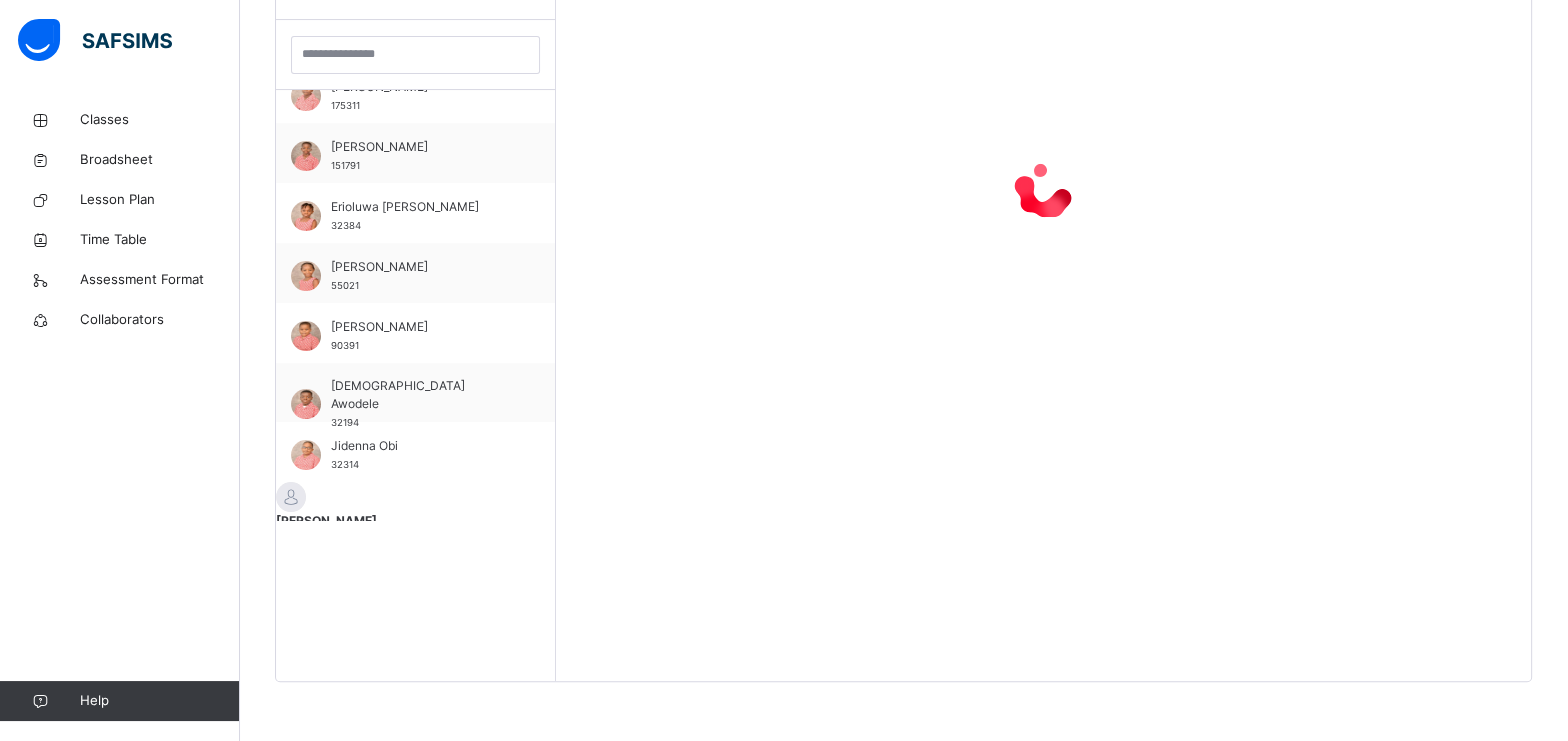 click on "Students Anuoluwapo [PERSON_NAME] CST07773 [PERSON_NAME] CST08858 CHUKWUGOZIRIM  OKONKWO 151951 [PERSON_NAME] CST07915 [PERSON_NAME] 175311 [PERSON_NAME] 151791 [PERSON_NAME] 32384 [PERSON_NAME] 55021 [PERSON_NAME] 90391 Jesufiayemidabira  Awodele 32194 Jidenna  Obi 32314 Kenechukwu   Eleonu 099999 Makuo  Ejibe CST08095 [PERSON_NAME] 32564 Nnaemeka Zikora Unaegbunam 74701 Oluwatamilore   Obajimi CST06187 Oluwatobi  Olamuyiwa 32324 Omorose  Ero CST06303 Oreolumide  Oyetoyinbo 111151 Sa'[PERSON_NAME] 51181 [PERSON_NAME] 111101" at bounding box center (416, 311) 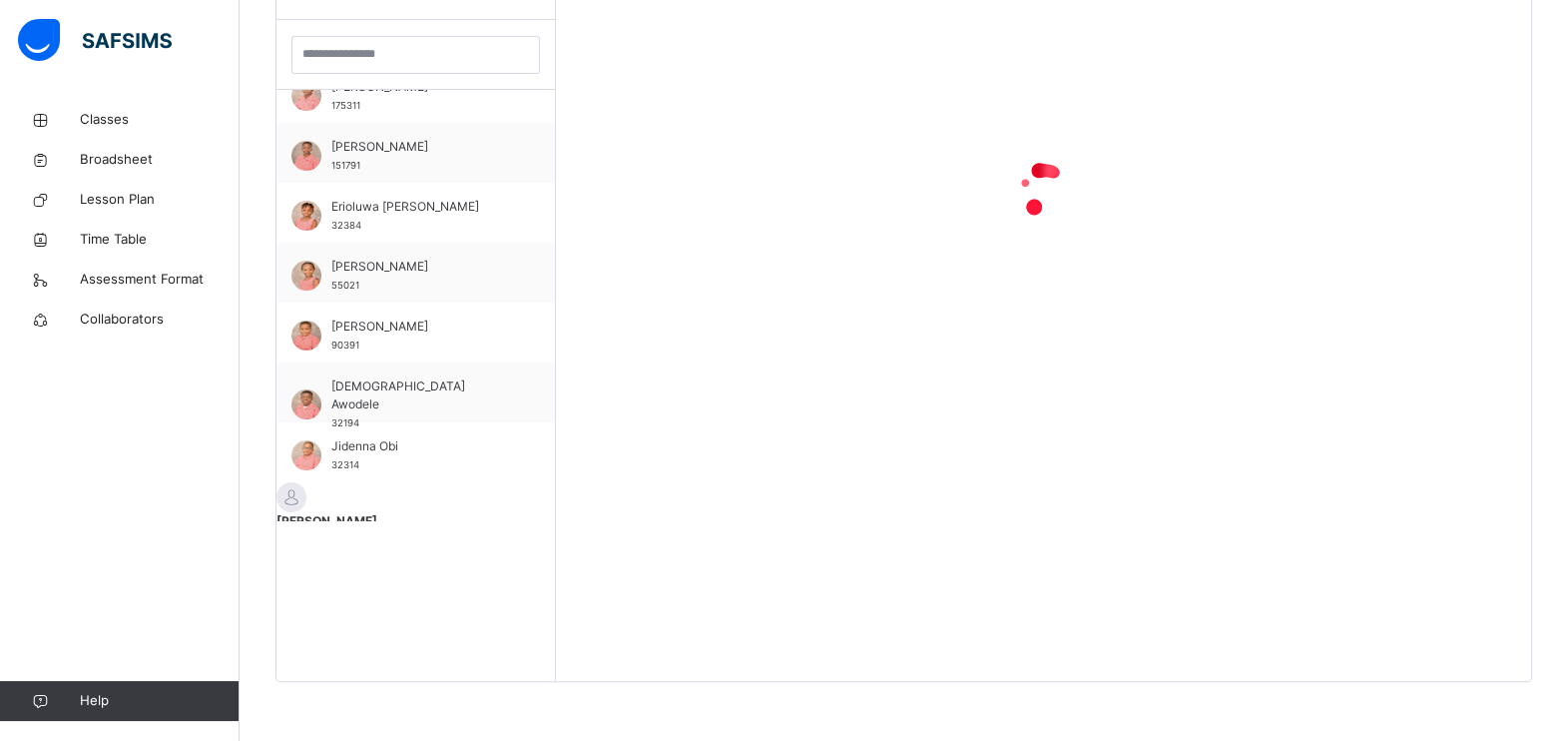 click on "Students Anuoluwapo [PERSON_NAME] CST07773 [PERSON_NAME] CST08858 CHUKWUGOZIRIM  OKONKWO 151951 [PERSON_NAME] CST07915 [PERSON_NAME] 175311 [PERSON_NAME] 151791 [PERSON_NAME] 32384 [PERSON_NAME] 55021 [PERSON_NAME] 90391 Jesufiayemidabira  Awodele 32194 Jidenna  Obi 32314 Kenechukwu   Eleonu 099999 Makuo  Ejibe CST08095 [PERSON_NAME] 32564 Nnaemeka Zikora Unaegbunam 74701 Oluwatamilore   Obajimi CST06187 Oluwatobi  Olamuyiwa 32324 Omorose  Ero CST06303 Oreolumide  Oyetoyinbo 111151 Sa'[PERSON_NAME] 51181 [PERSON_NAME] 111101" at bounding box center (416, 311) 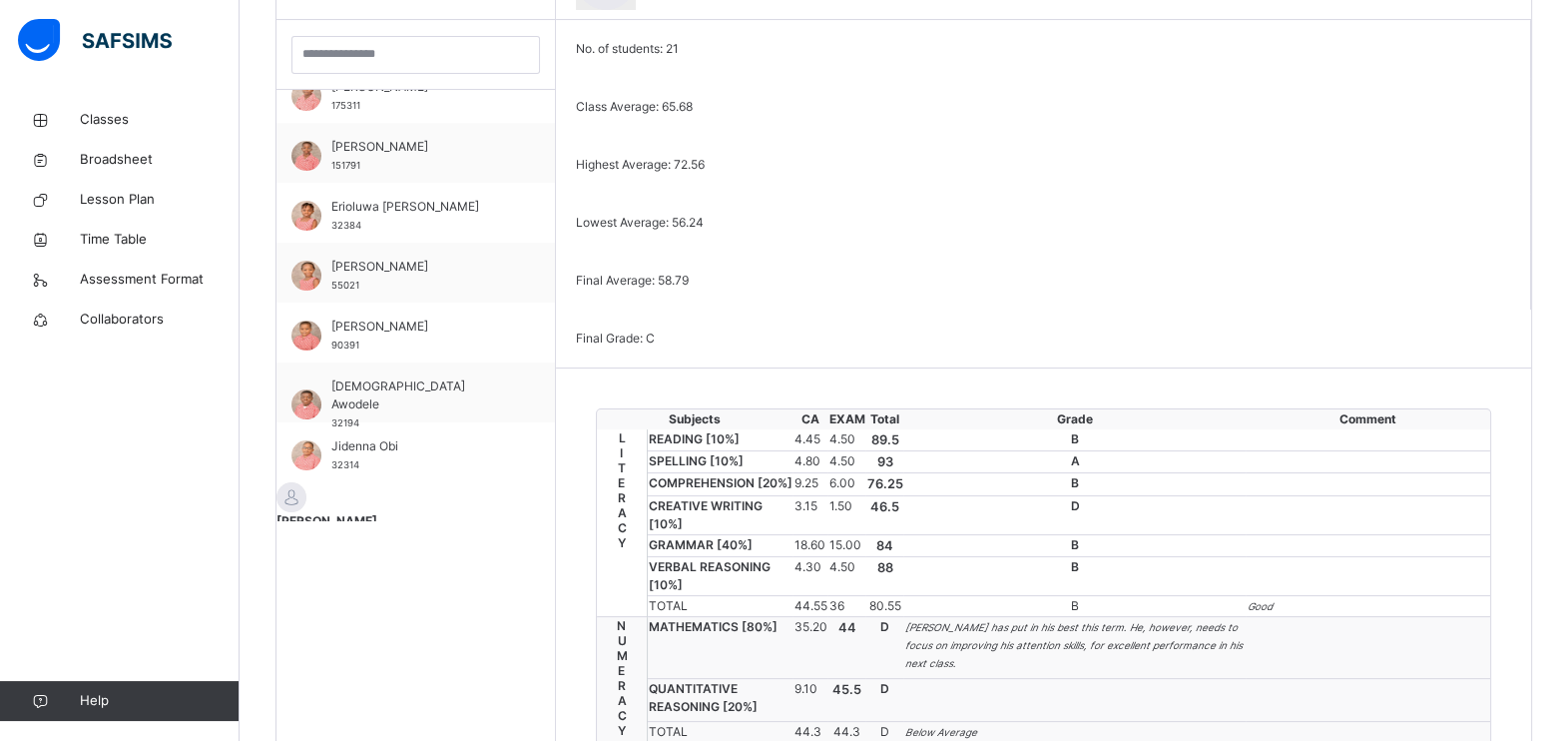 scroll, scrollTop: 788, scrollLeft: 0, axis: vertical 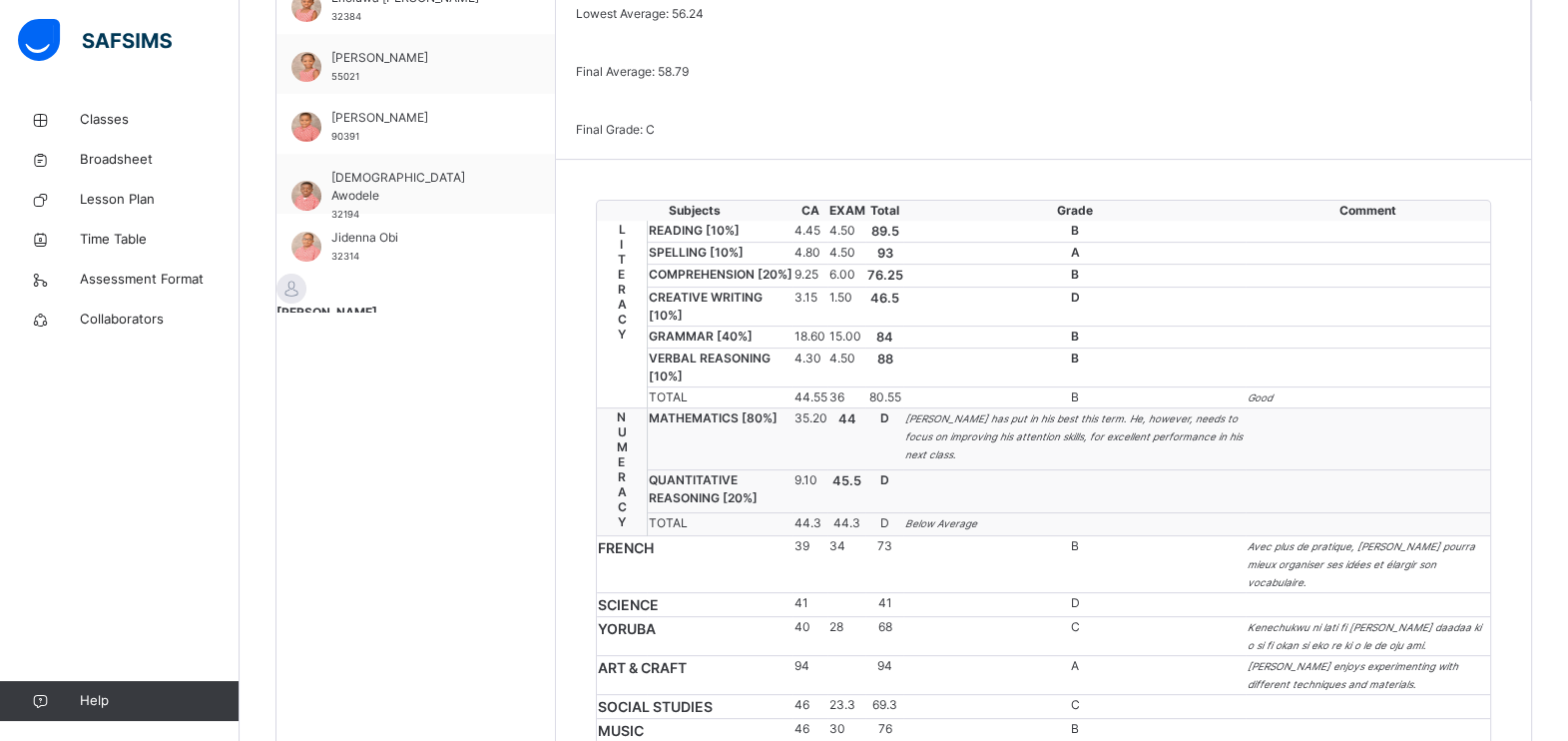 click on "Students Anuoluwapo [PERSON_NAME] CST07773 [PERSON_NAME] CST08858 CHUKWUGOZIRIM  OKONKWO 151951 [PERSON_NAME] CST07915 [PERSON_NAME] 175311 [PERSON_NAME] 151791 [PERSON_NAME] 32384 [PERSON_NAME] 55021 [PERSON_NAME] 90391 Jesufiayemidabira  Awodele 32194 Jidenna  Obi 32314 Kenechukwu   Eleonu 099999 Makuo  Ejibe CST08095 [PERSON_NAME] 32564 Nnaemeka Zikora Unaegbunam 74701 Oluwatamilore   Obajimi CST06187 Oluwatobi  Olamuyiwa 32324 Omorose  Ero CST06303 Oreolumide  Oyetoyinbo 111151 Sa'[PERSON_NAME] 51181 [PERSON_NAME] 111101" at bounding box center (416, 415) 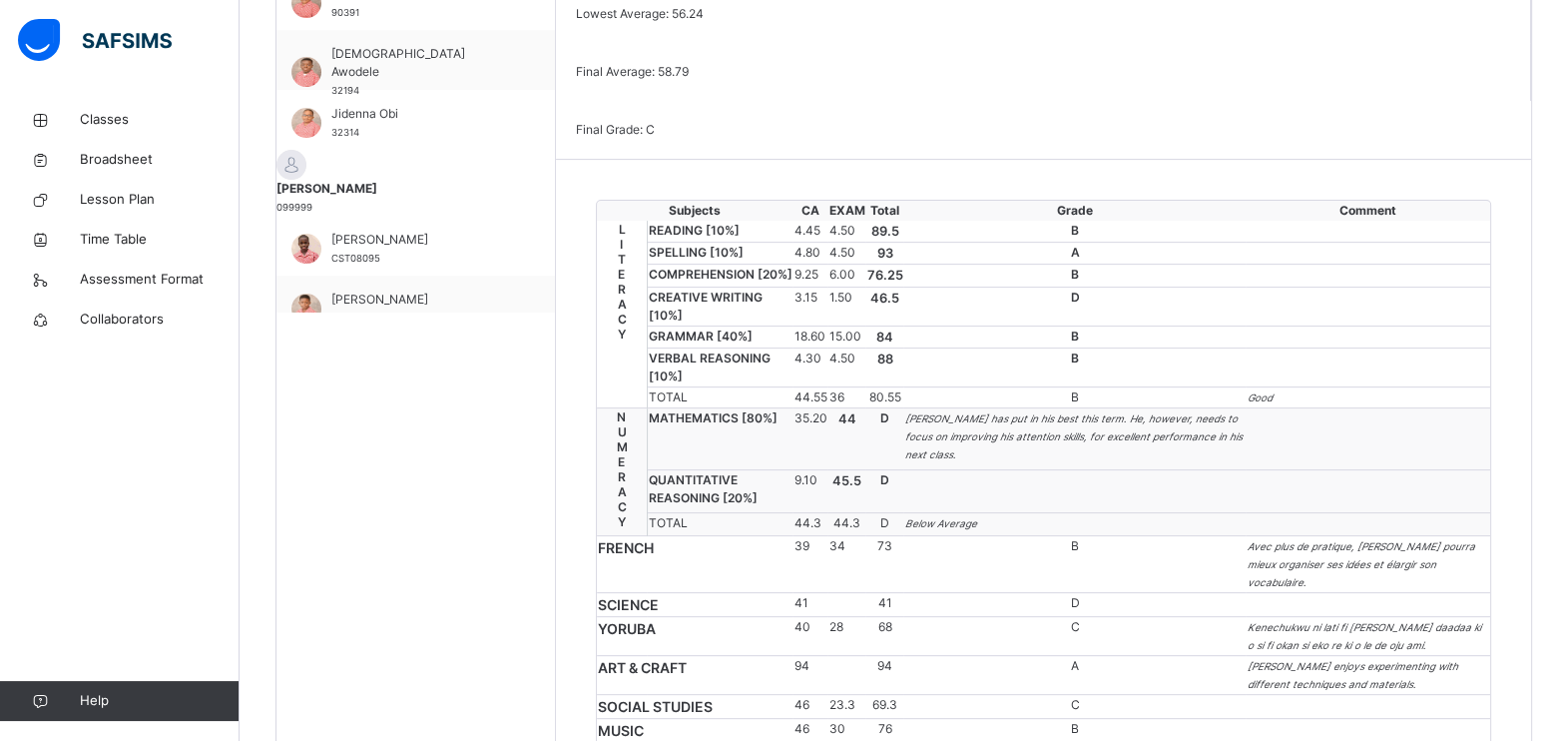 scroll, scrollTop: 466, scrollLeft: 0, axis: vertical 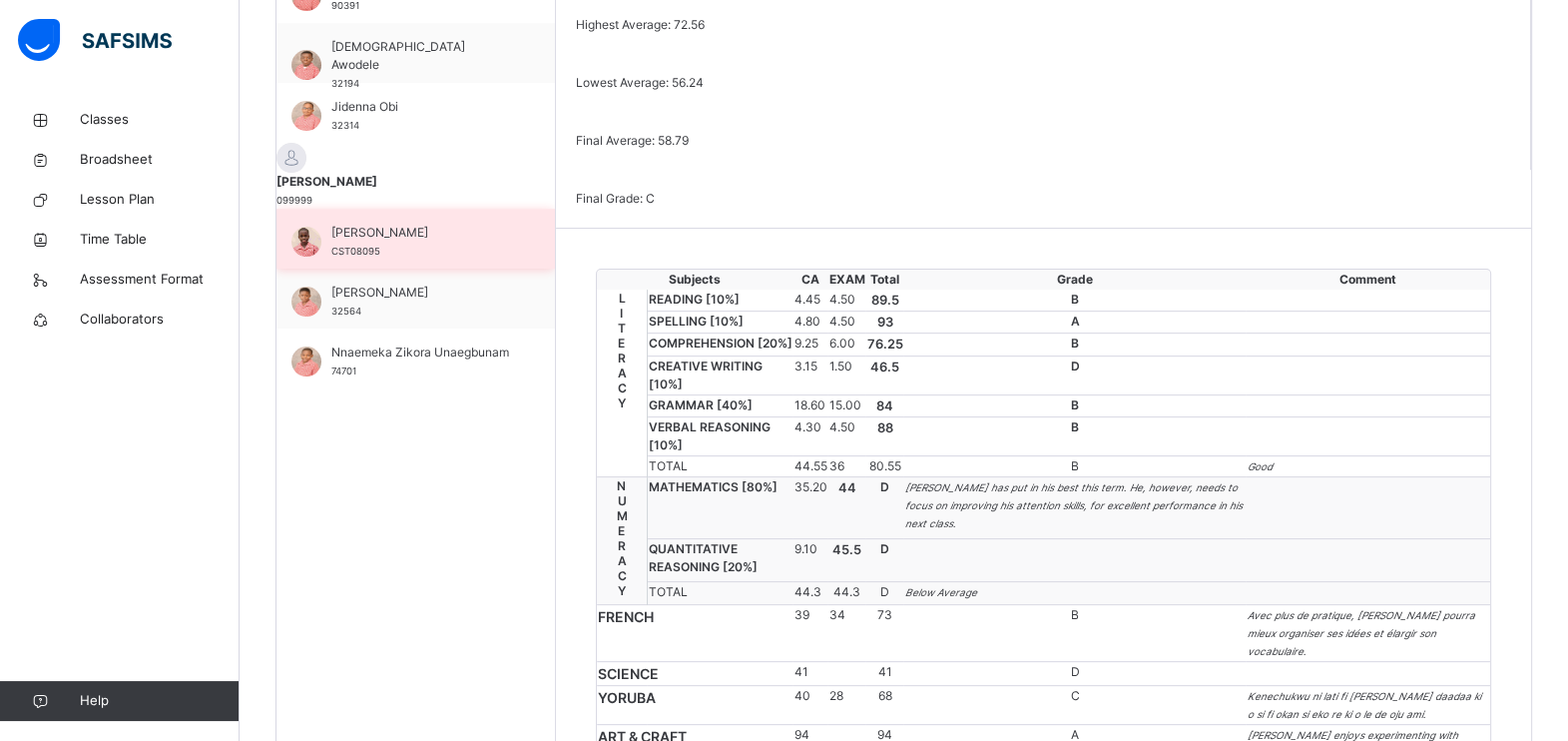 click on "[PERSON_NAME]" at bounding box center (420, 233) 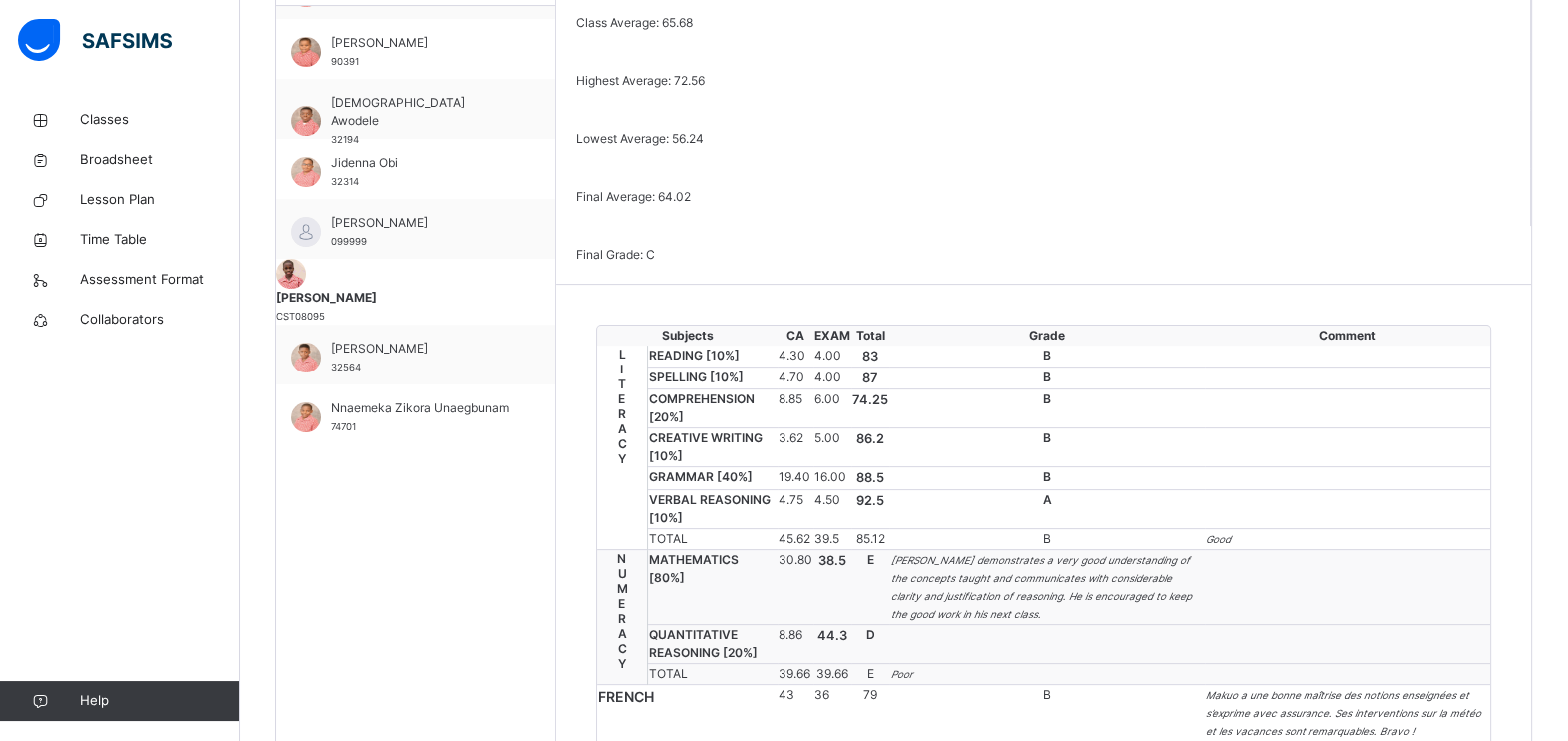 scroll, scrollTop: 656, scrollLeft: 0, axis: vertical 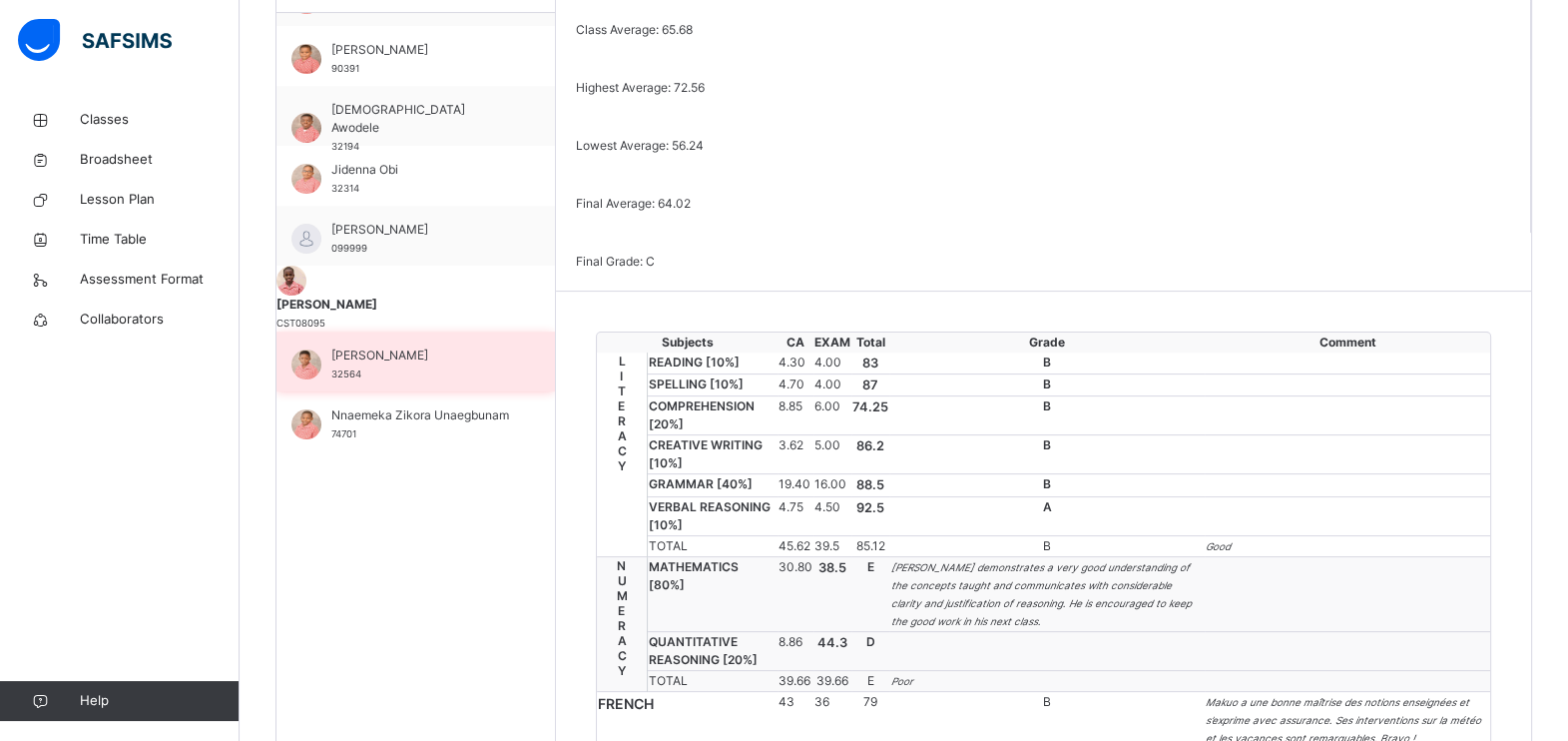 click on "[PERSON_NAME]" at bounding box center (420, 356) 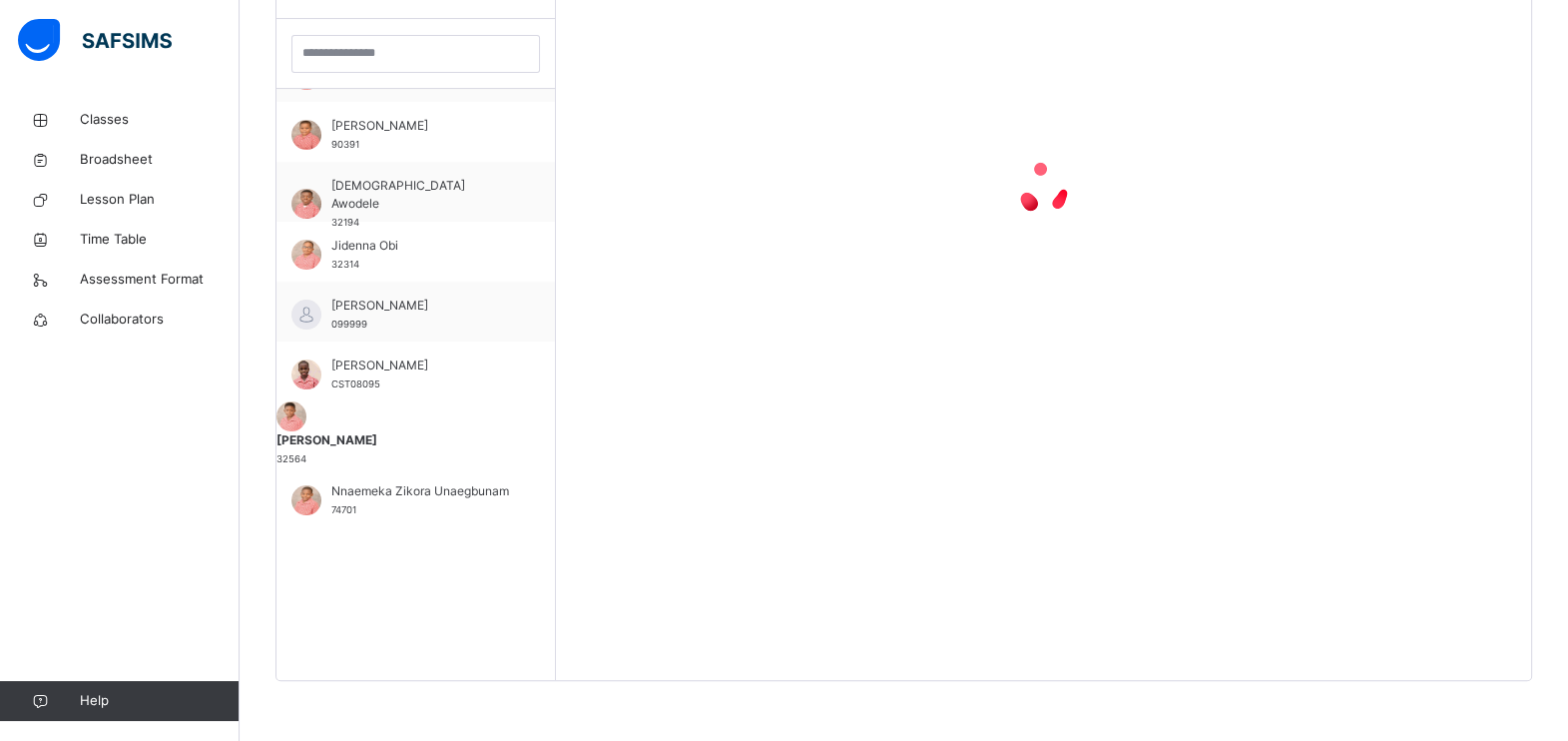 scroll, scrollTop: 579, scrollLeft: 0, axis: vertical 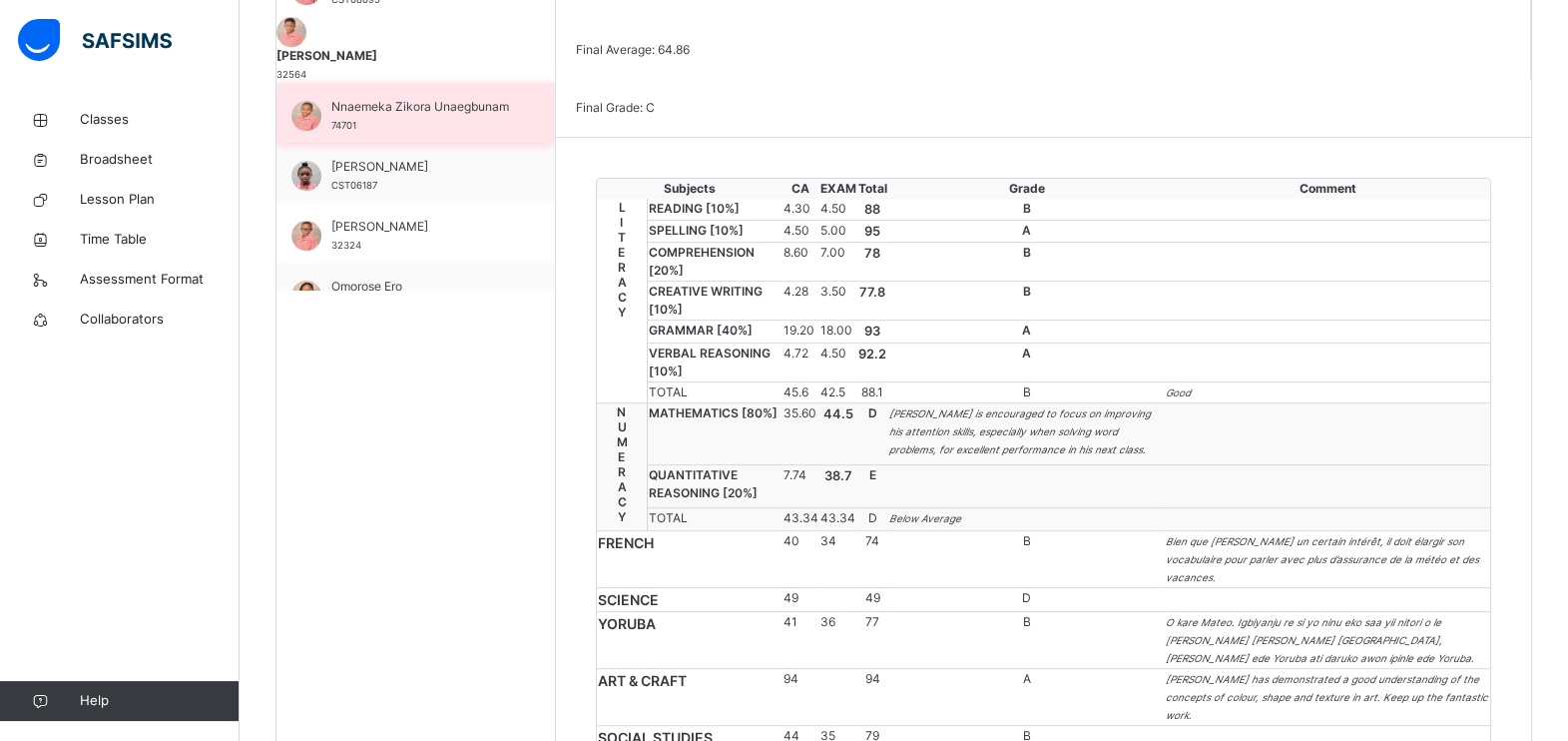 click on "Nnaemeka Zikora Unaegbunam" at bounding box center (420, 107) 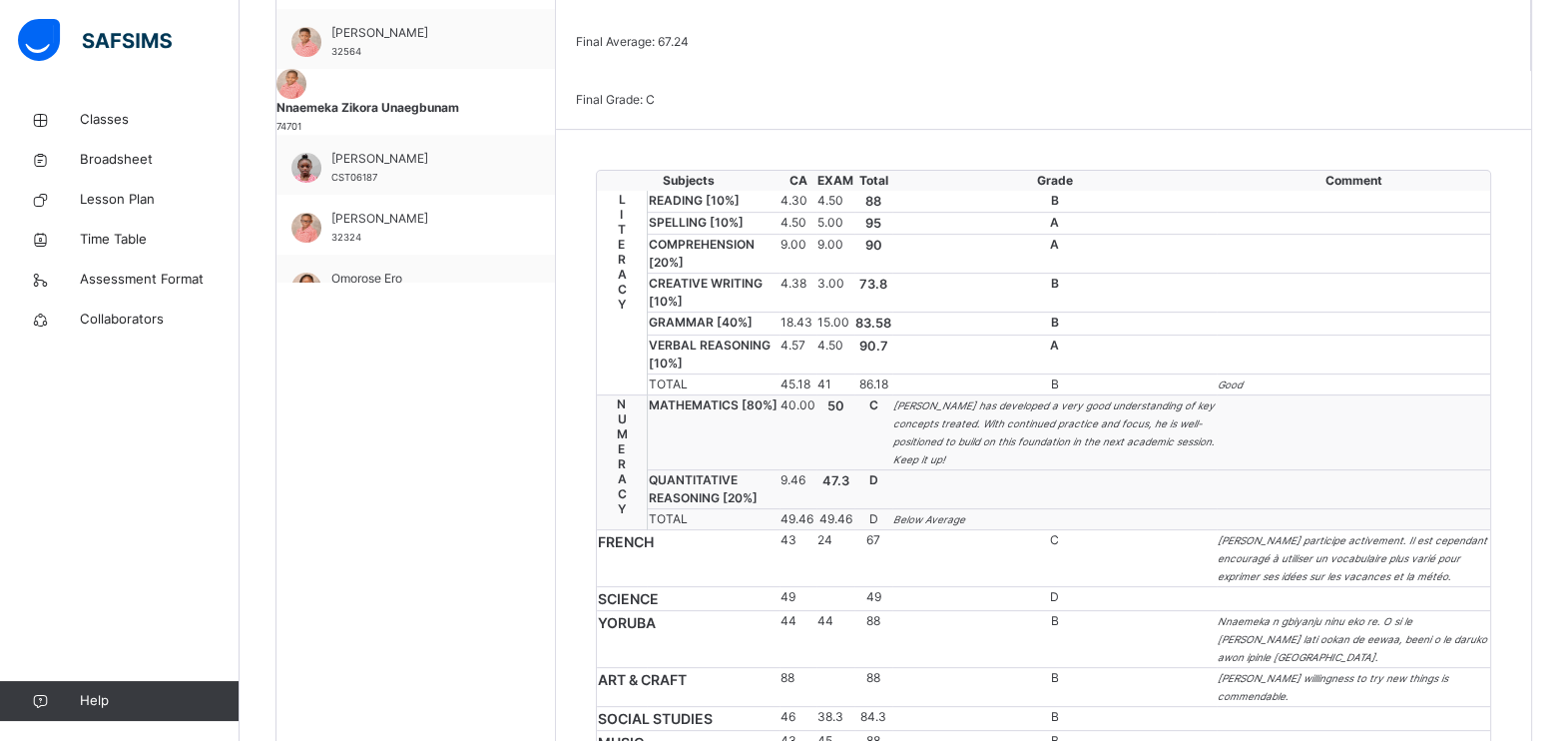 scroll, scrollTop: 816, scrollLeft: 0, axis: vertical 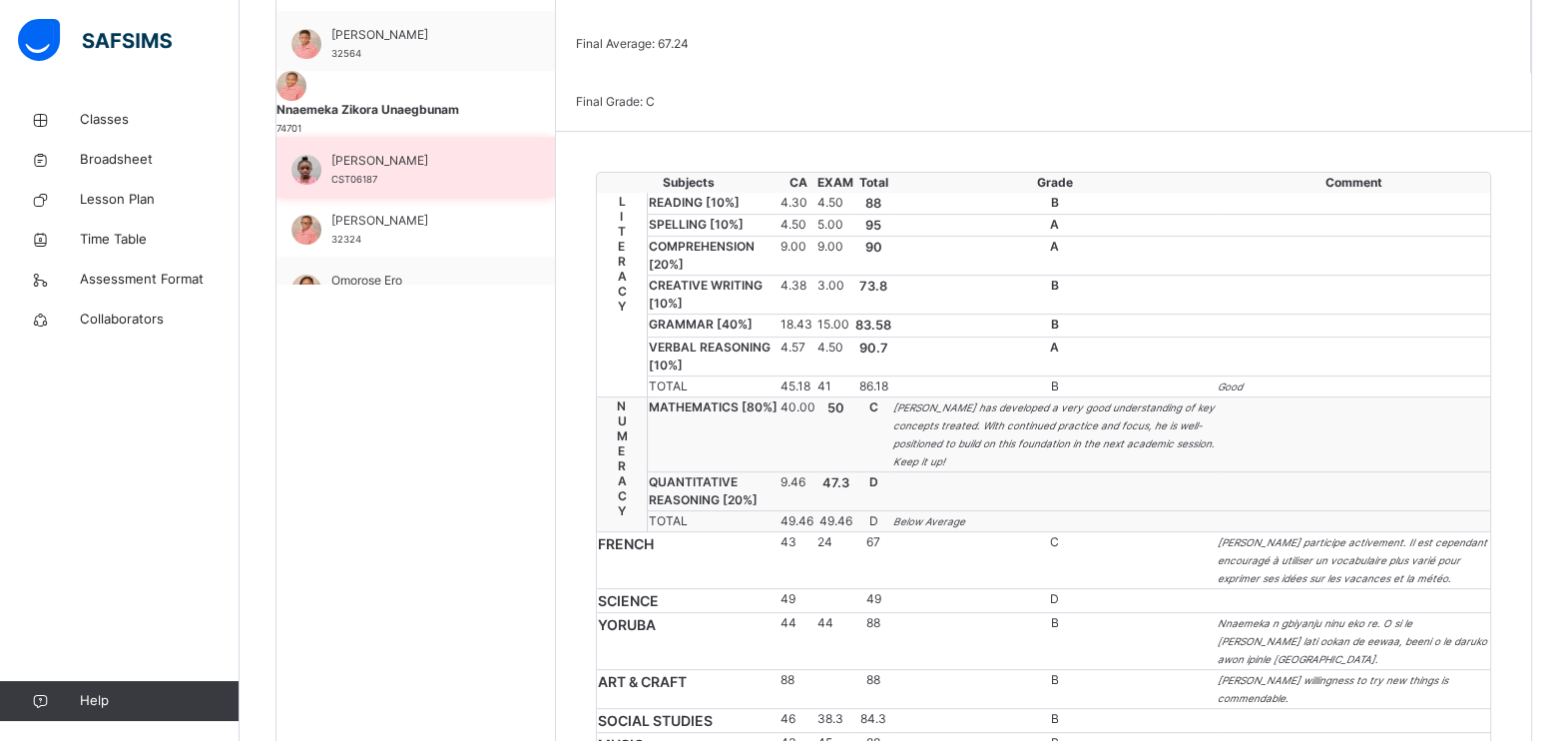 click on "Oluwatamilore   Obajimi CST06187" at bounding box center (420, 170) 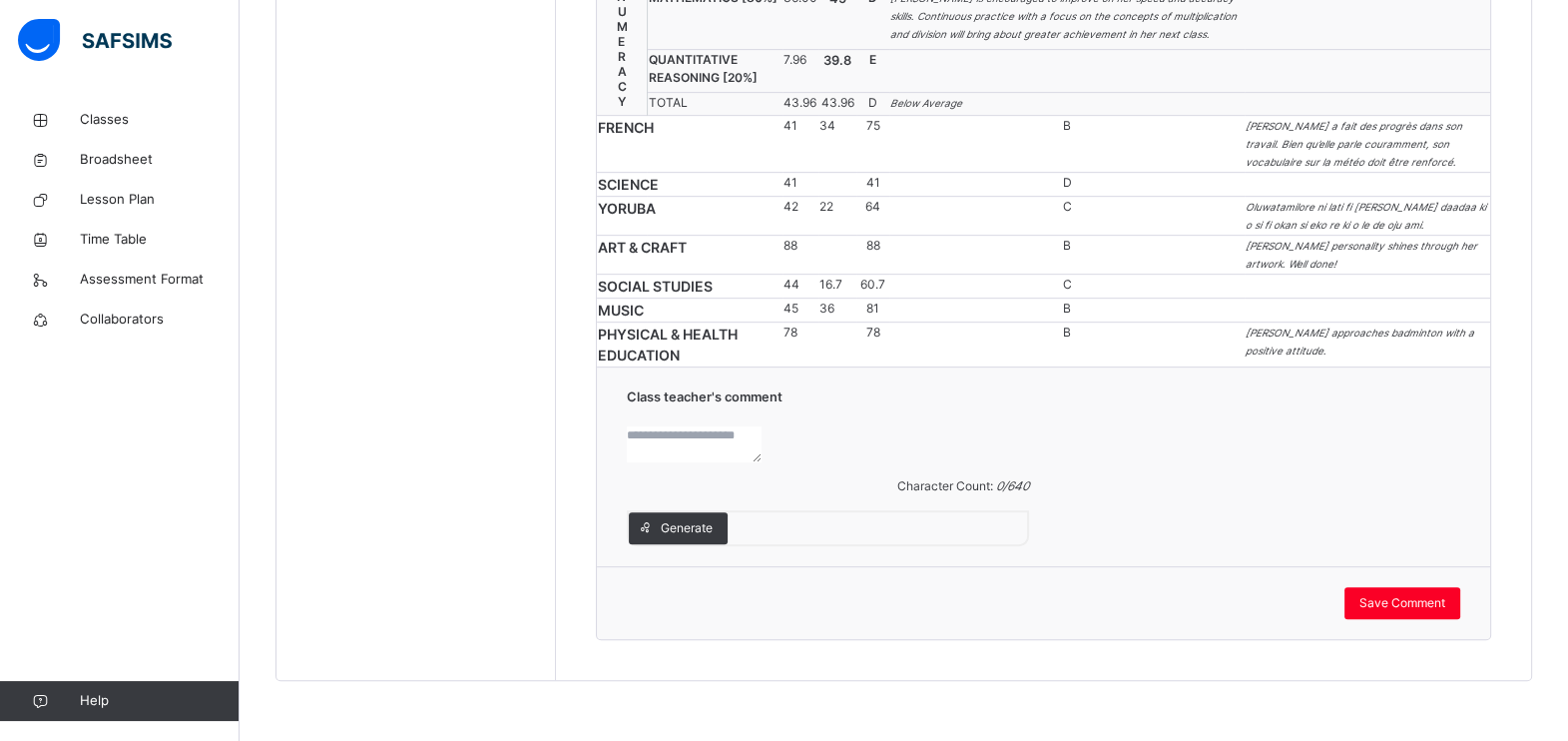 scroll, scrollTop: 1452, scrollLeft: 0, axis: vertical 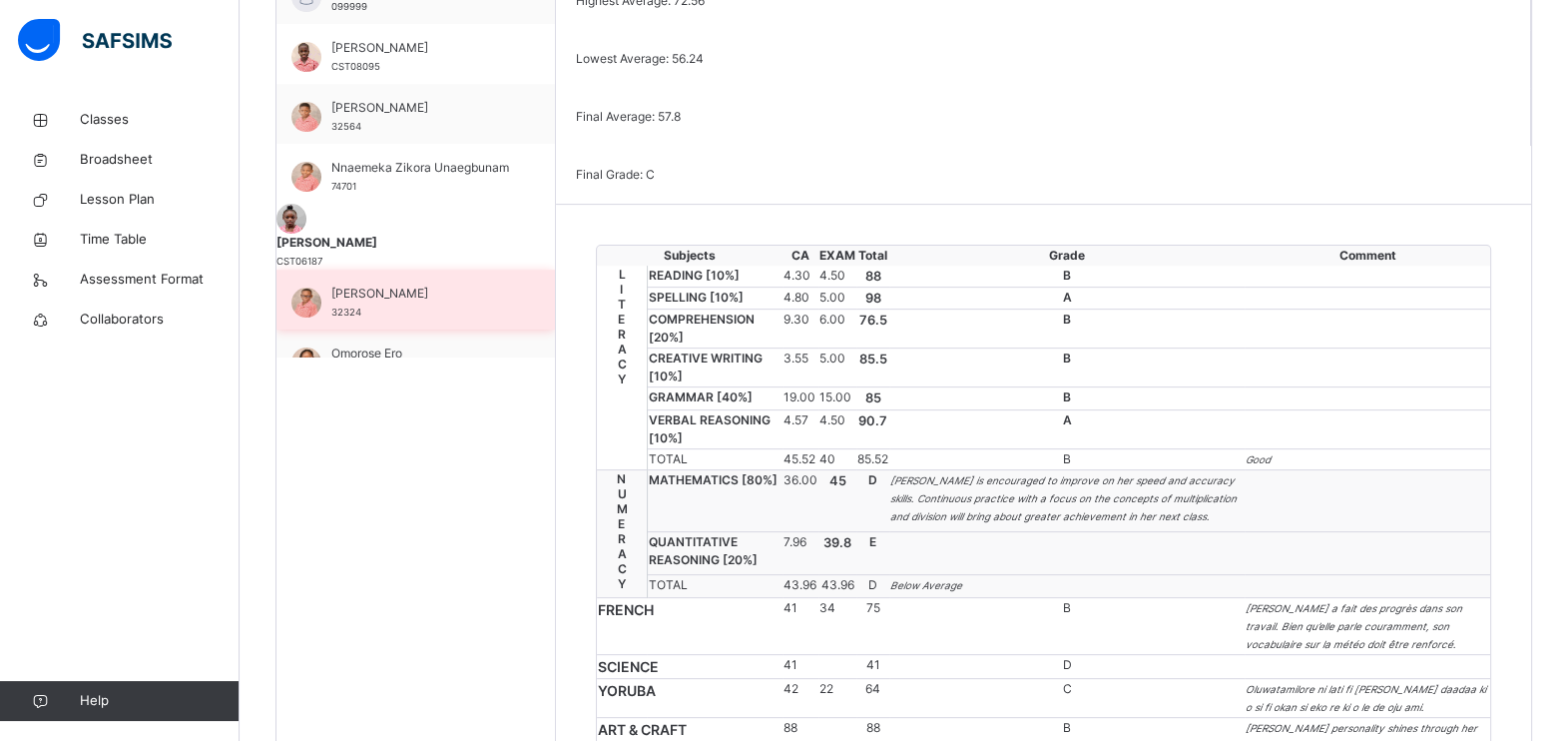 click on "[PERSON_NAME] 32324" at bounding box center [420, 303] 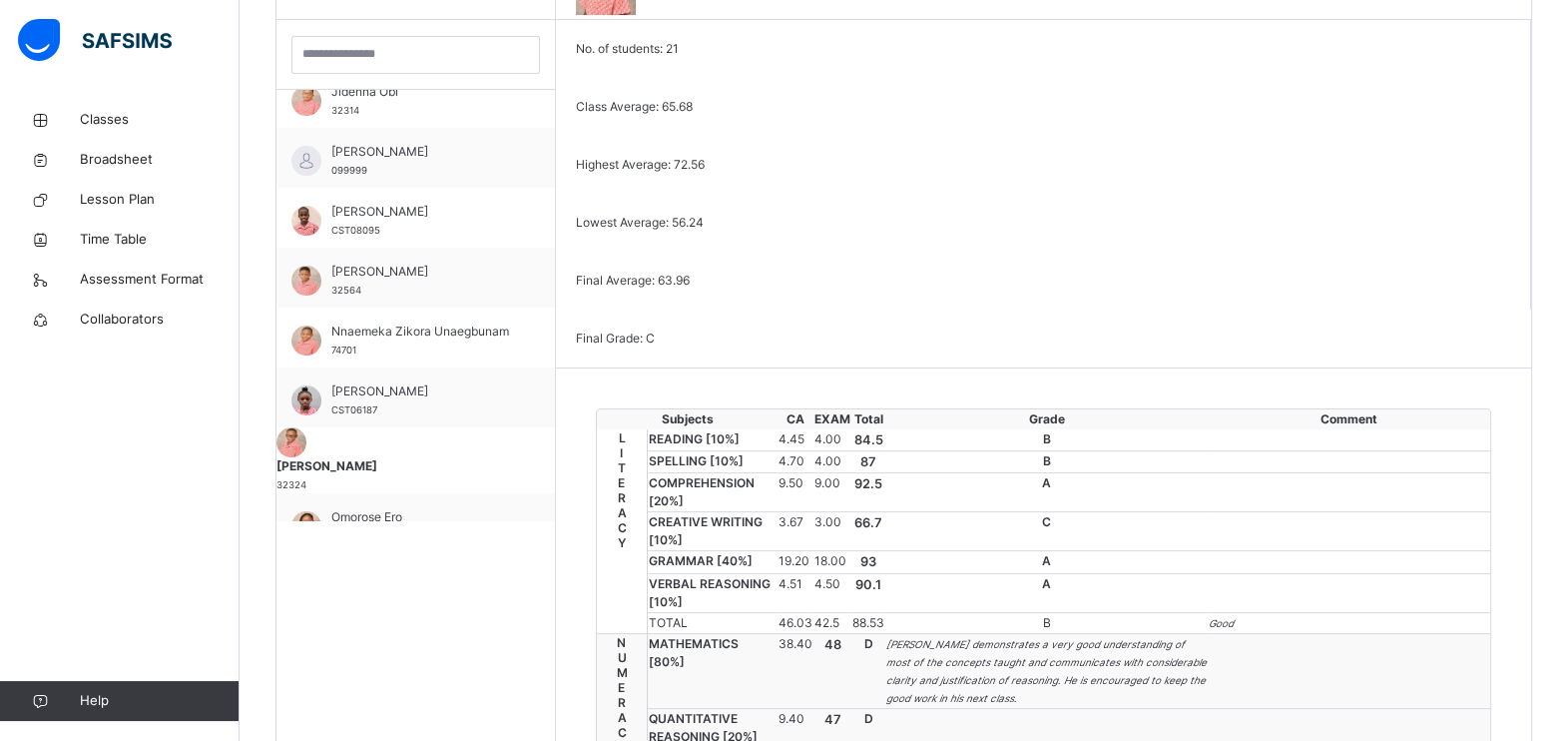 scroll, scrollTop: 743, scrollLeft: 0, axis: vertical 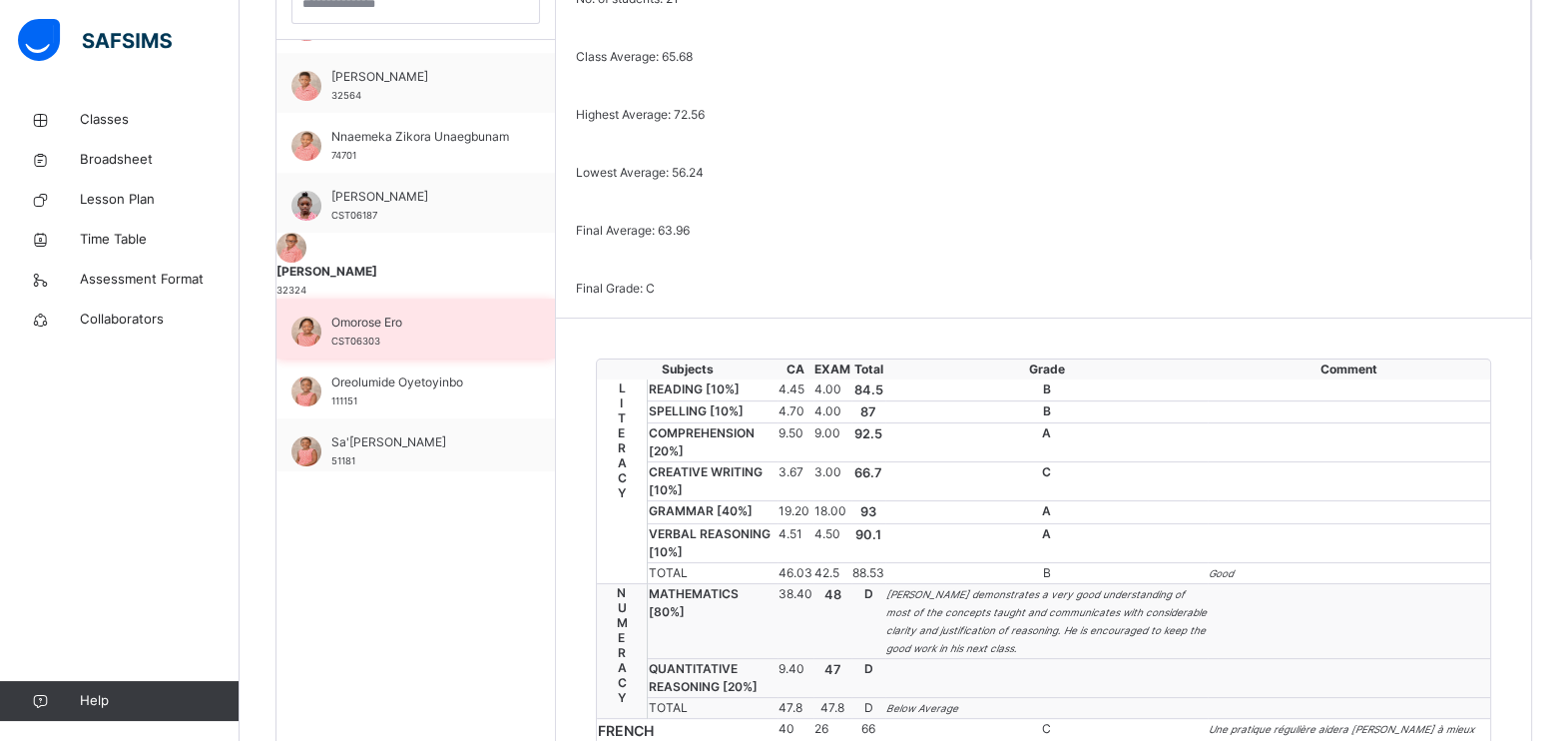 click on "Omorose  Ero CST06303" at bounding box center (420, 332) 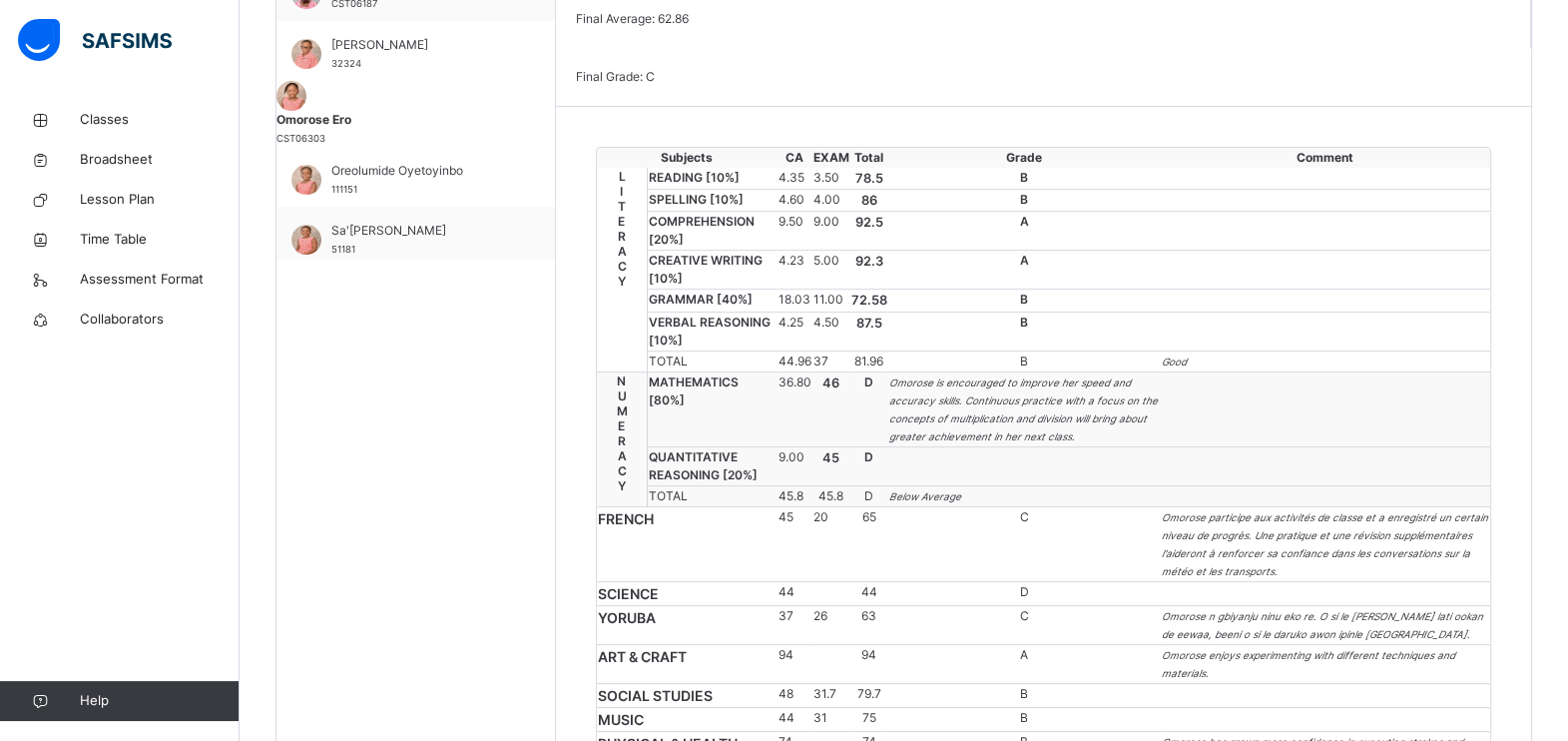 scroll, scrollTop: 840, scrollLeft: 0, axis: vertical 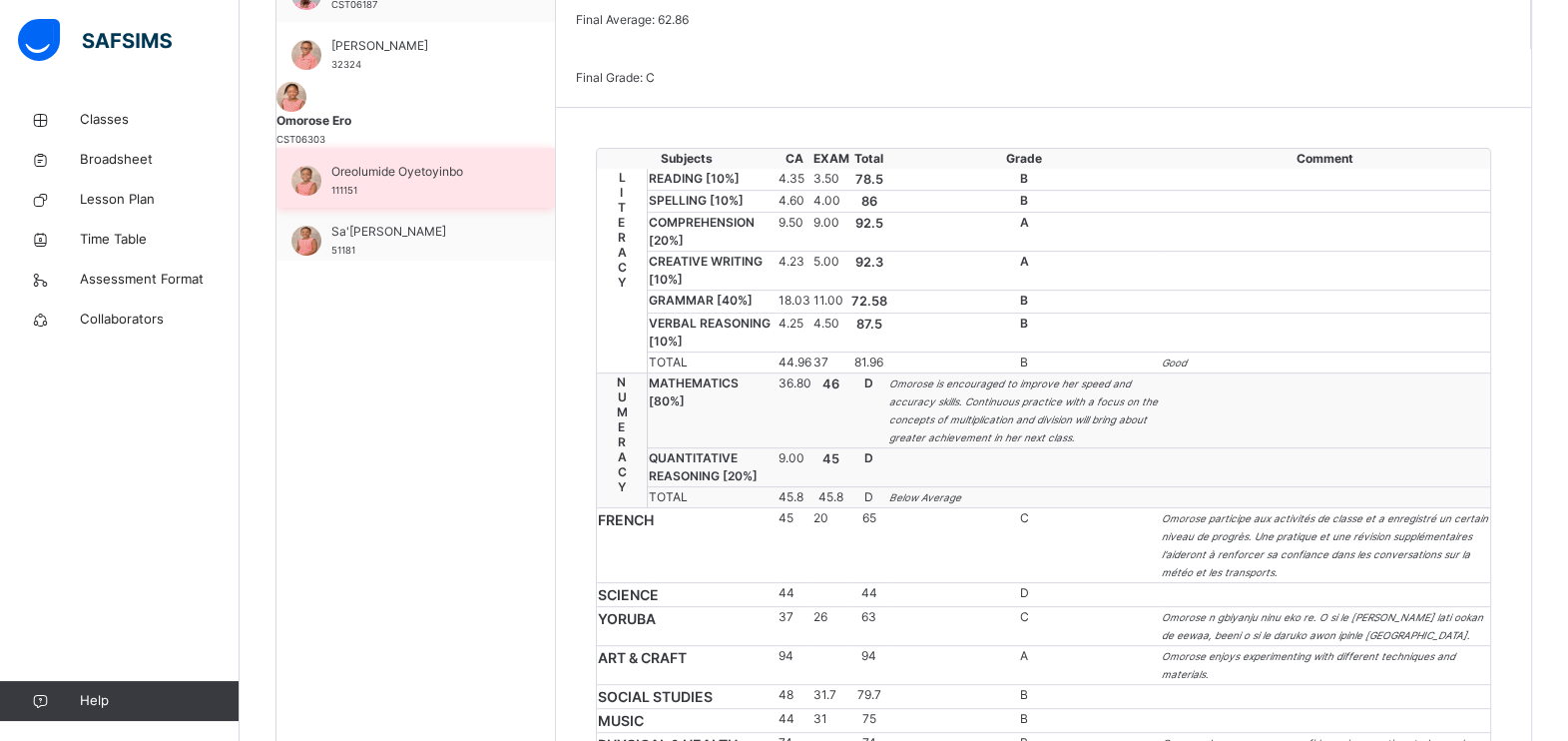 click on "Oreolumide  Oyetoyinbo" at bounding box center (420, 172) 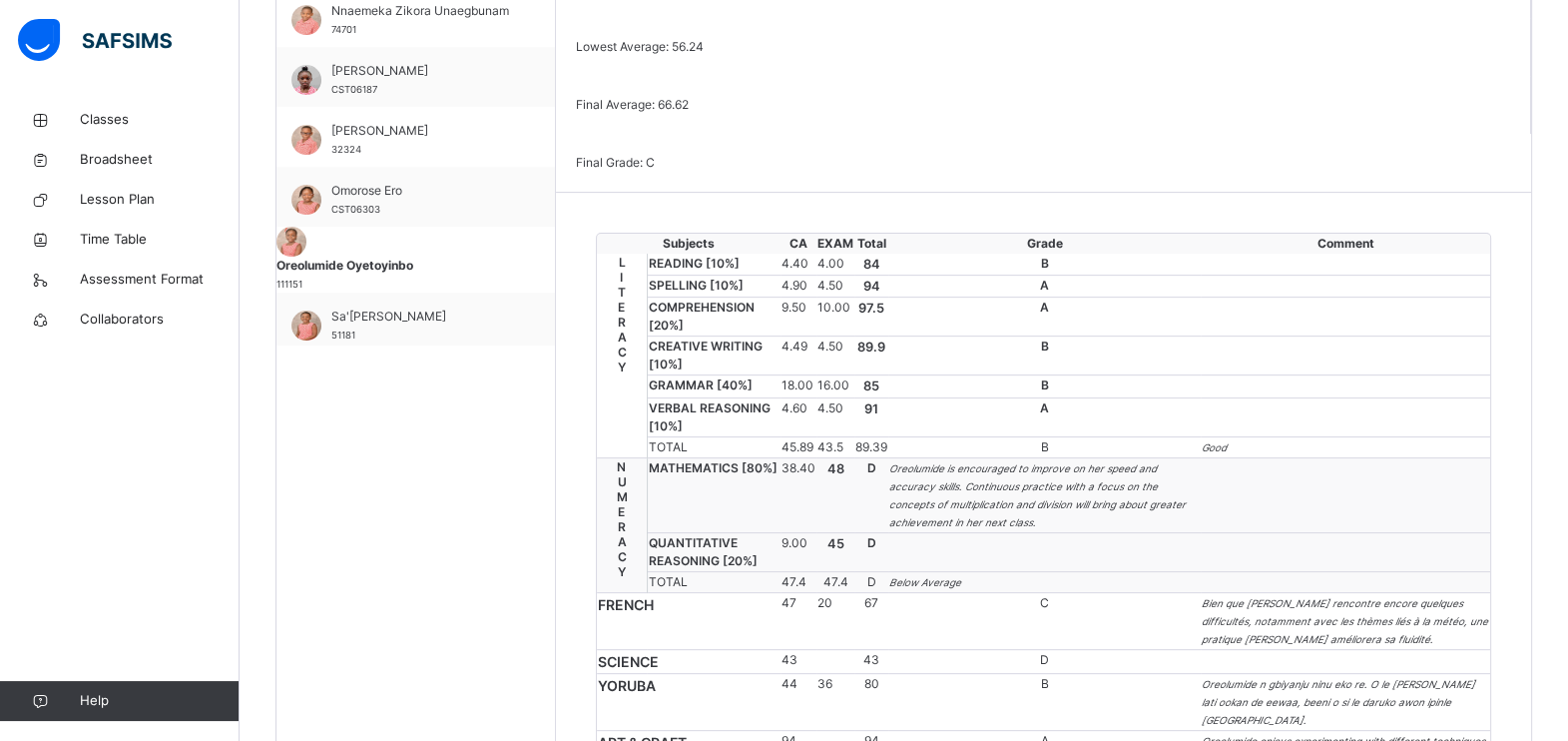 scroll, scrollTop: 750, scrollLeft: 0, axis: vertical 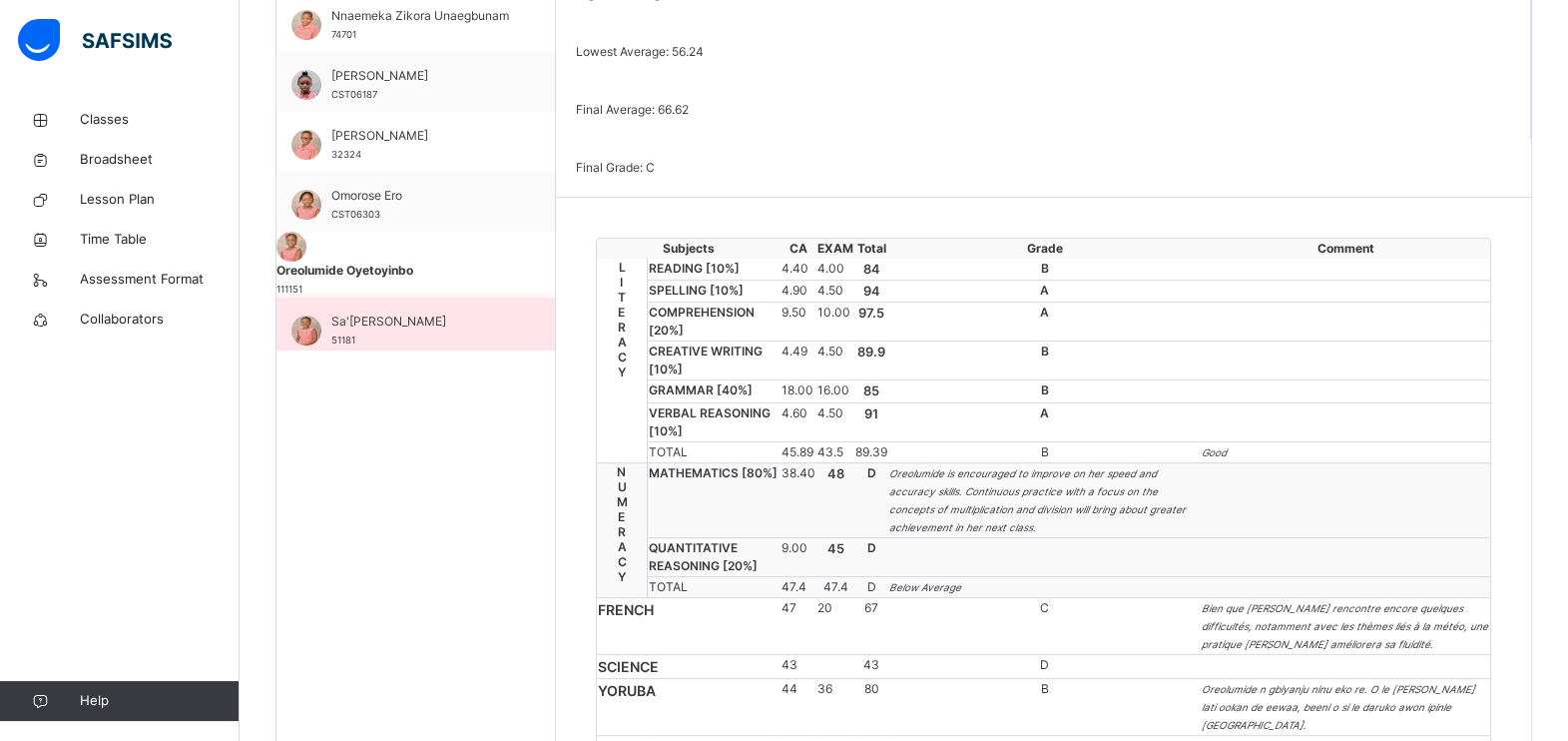 click on "Sa'[PERSON_NAME]" at bounding box center [420, 322] 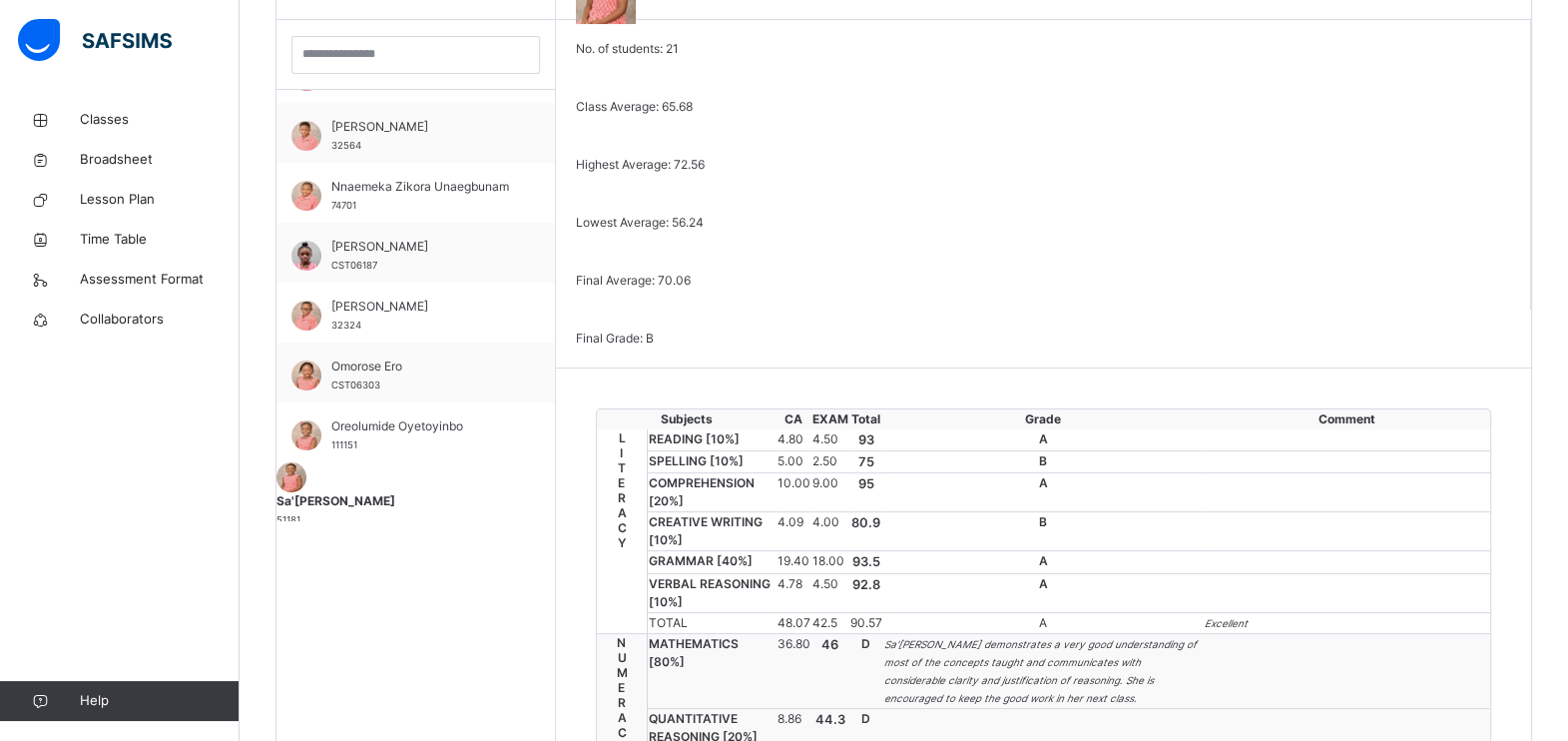 scroll, scrollTop: 750, scrollLeft: 0, axis: vertical 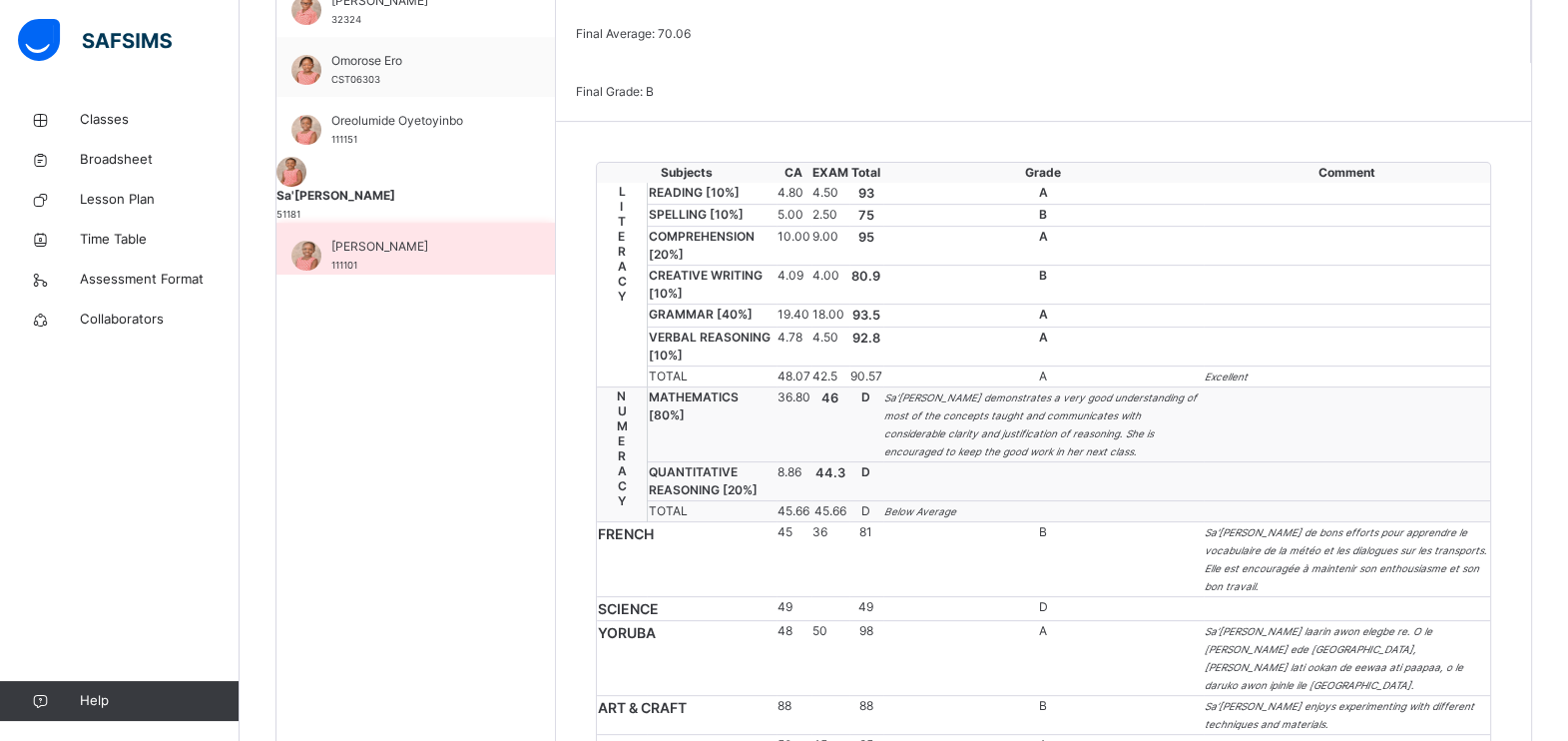 click on "[PERSON_NAME] 111101" at bounding box center (420, 256) 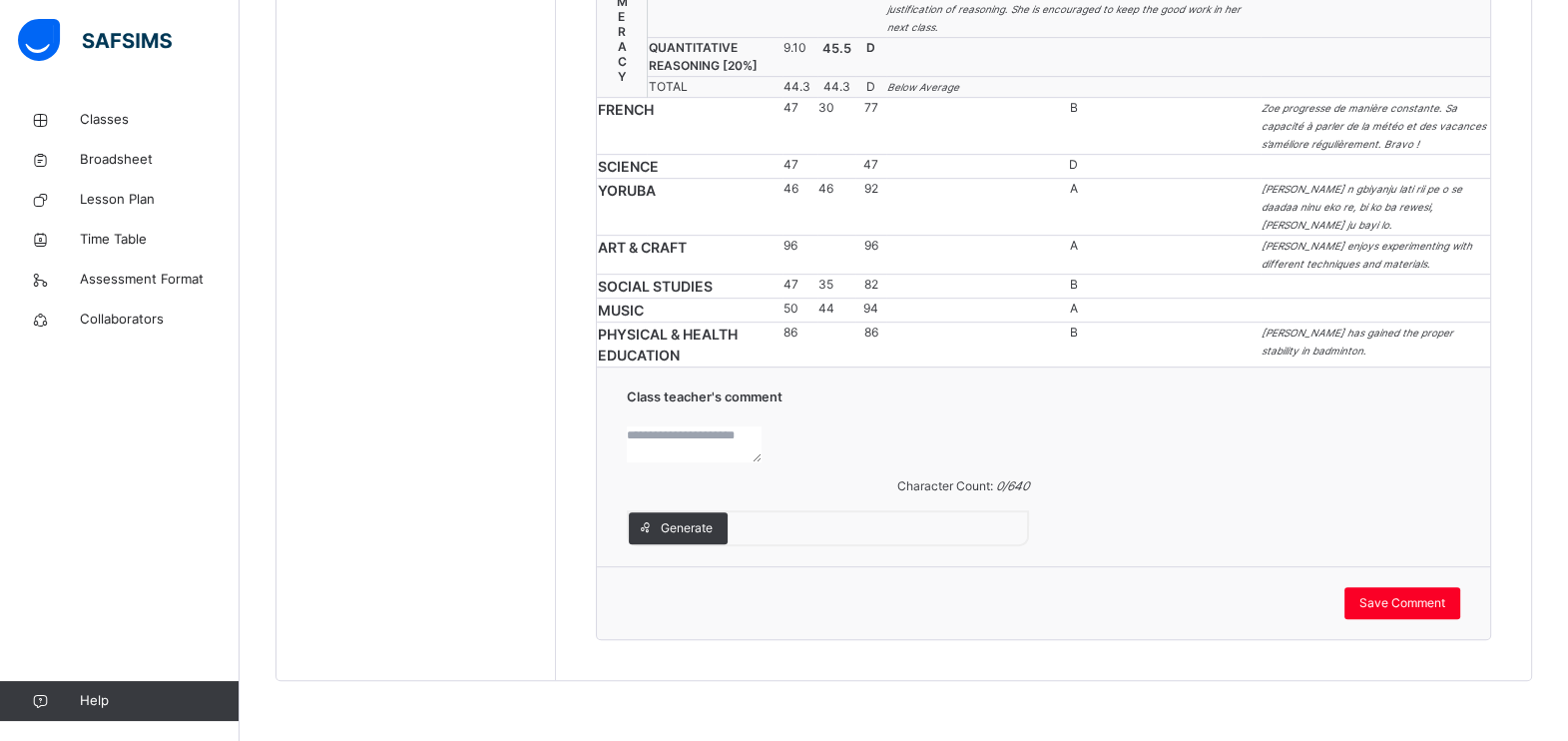 scroll, scrollTop: 1357, scrollLeft: 0, axis: vertical 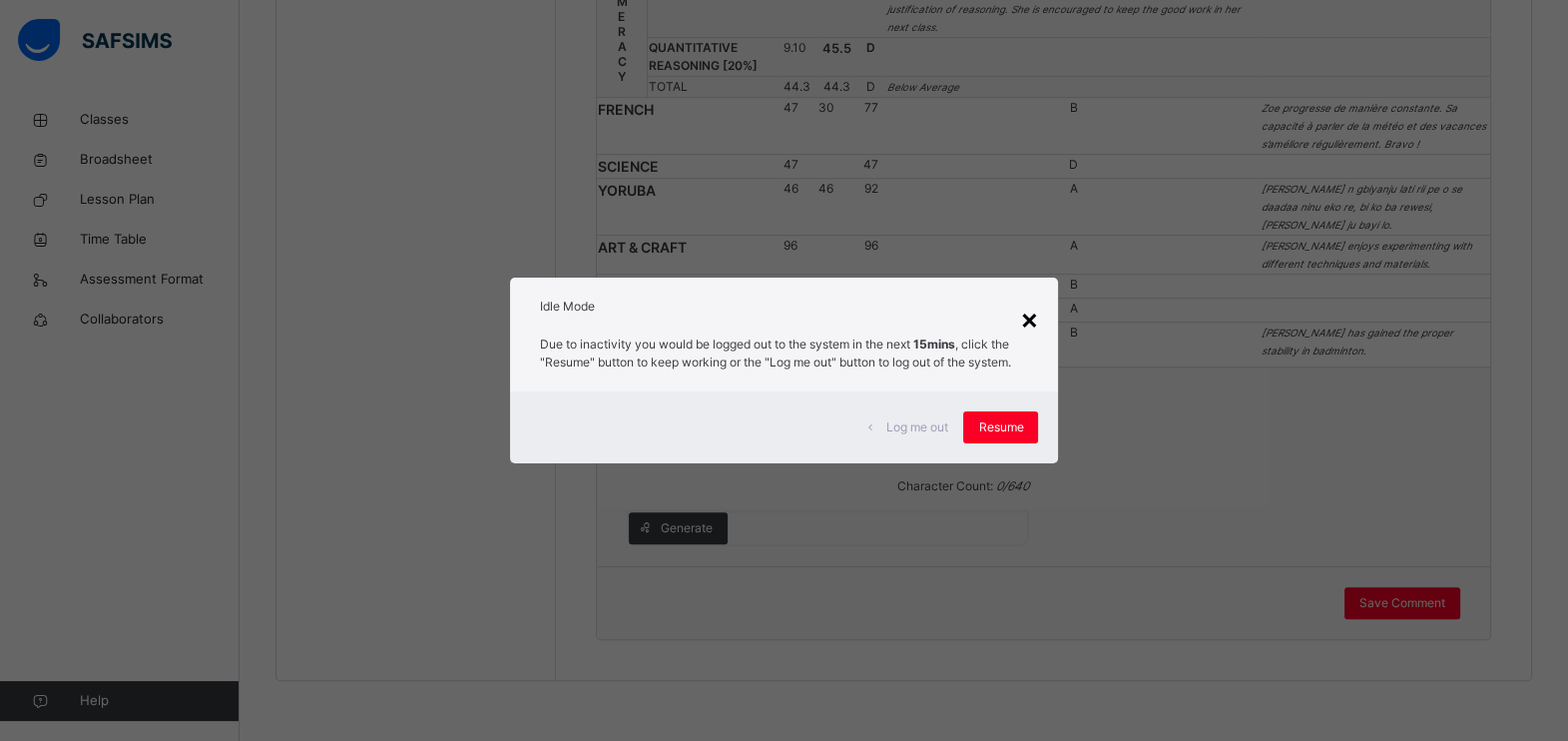 click on "×" at bounding box center [1028, 319] 